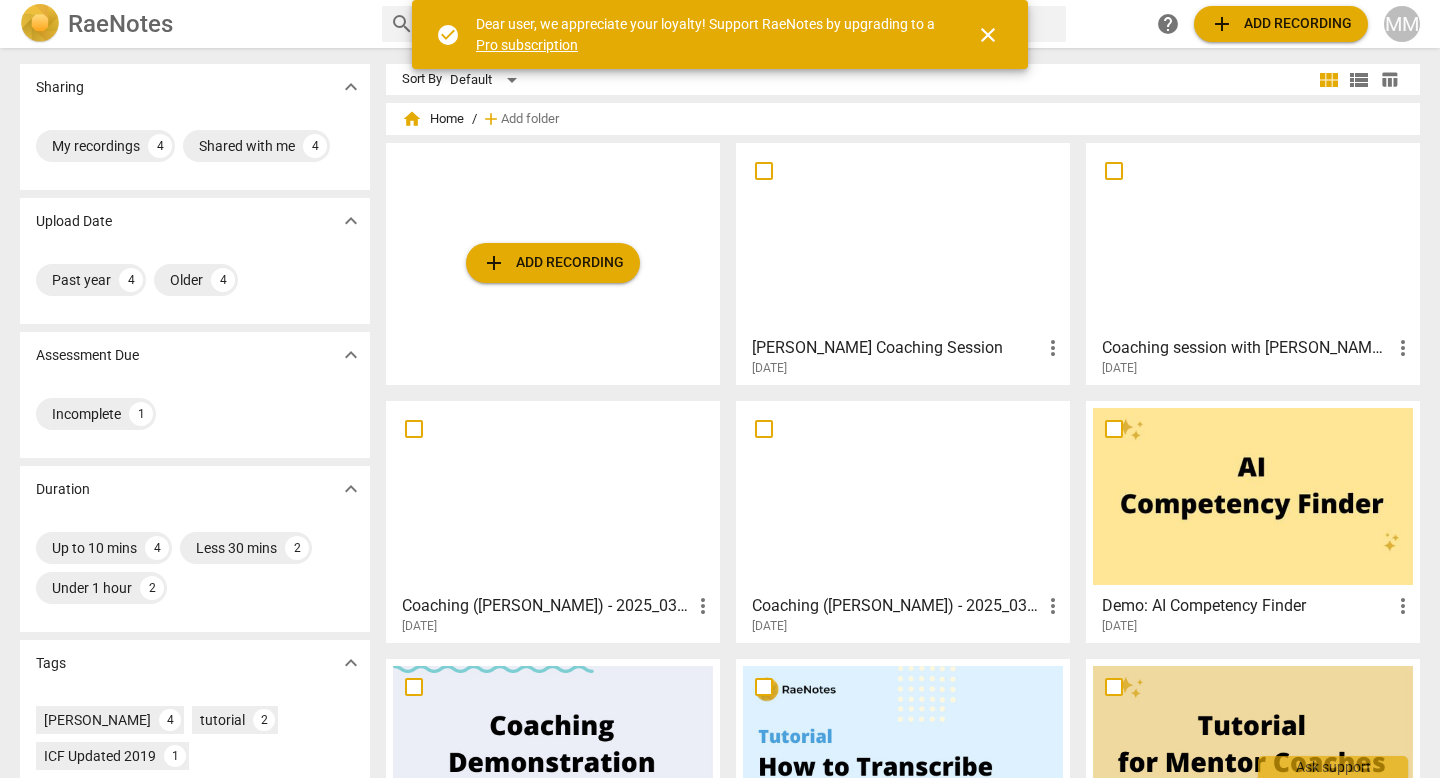 scroll, scrollTop: 0, scrollLeft: 0, axis: both 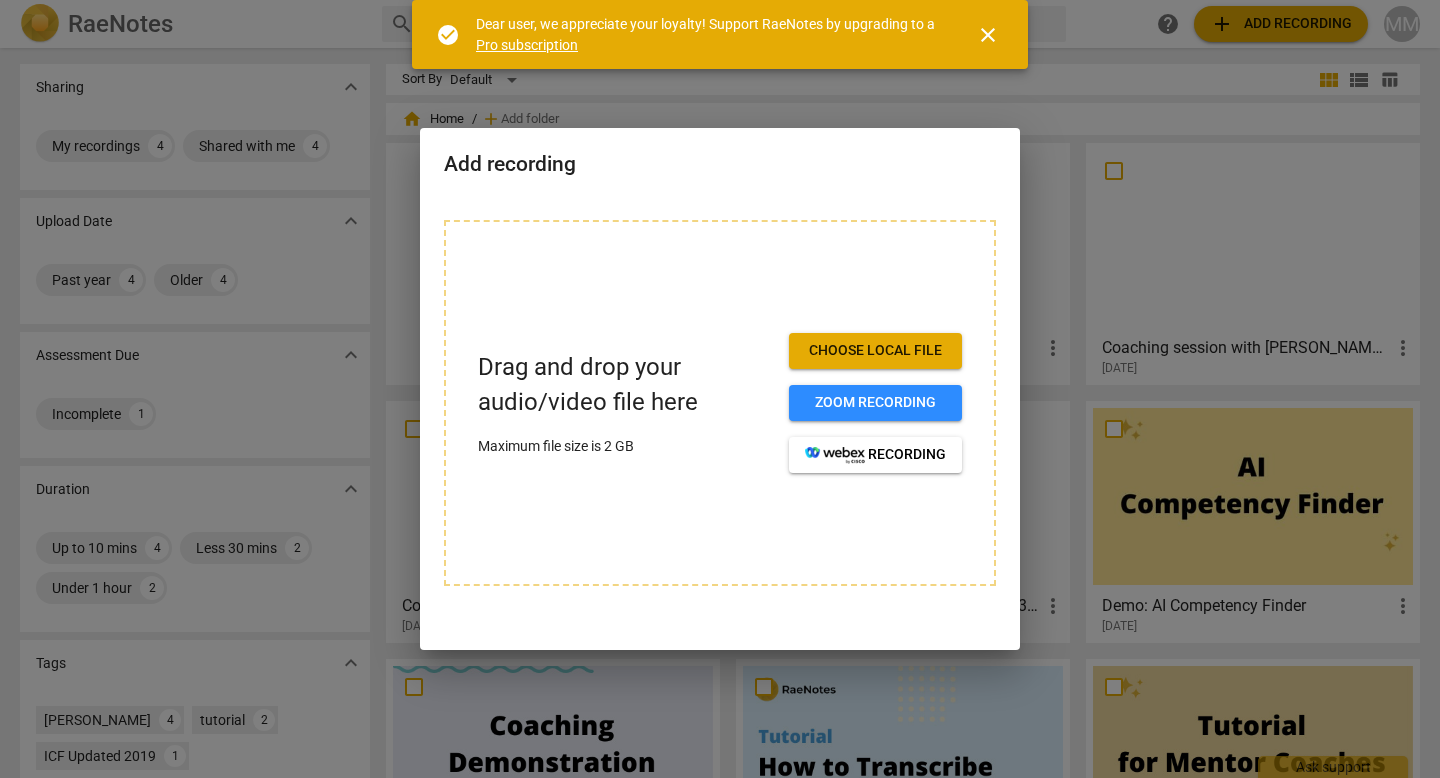 click on "Choose local file" at bounding box center (875, 351) 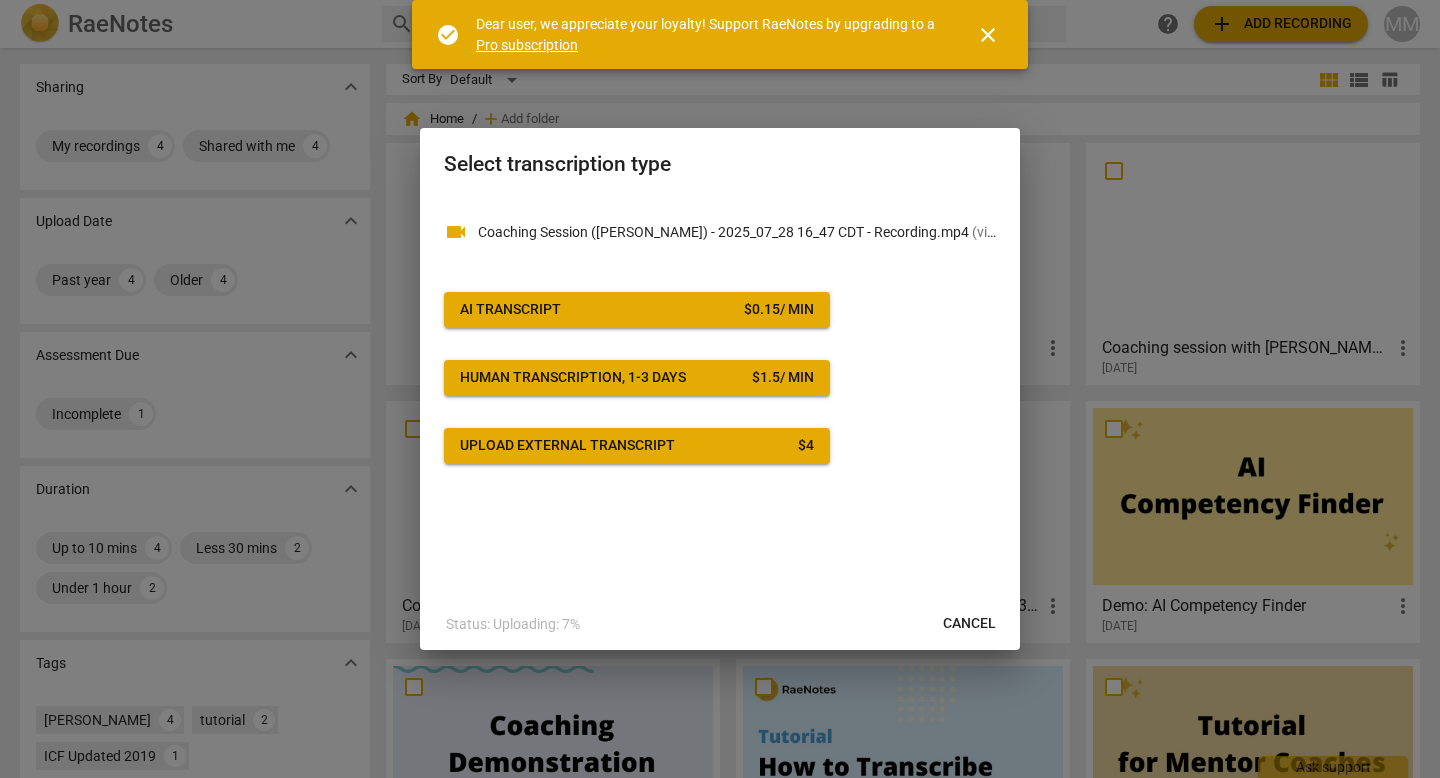 click on "close" at bounding box center [988, 35] 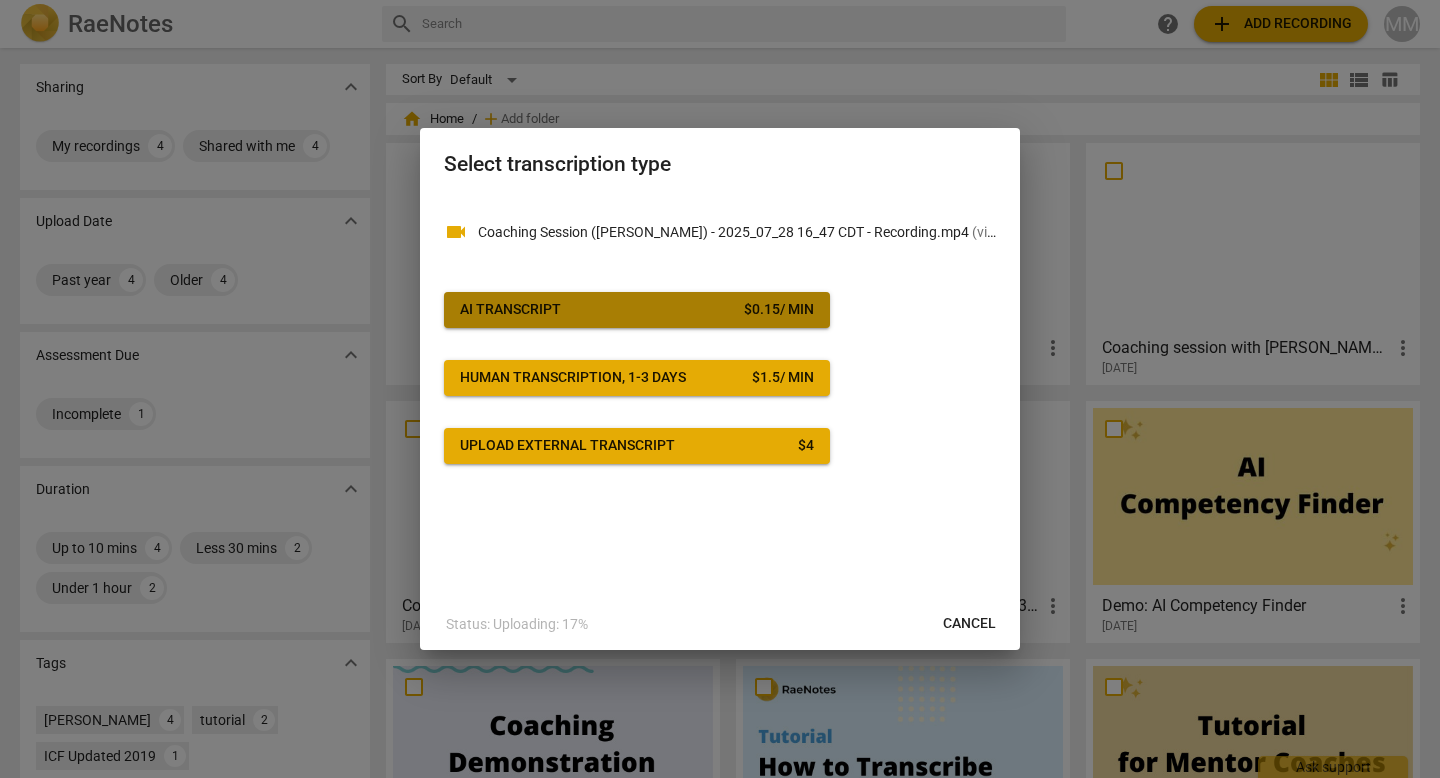click on "AI Transcript $ 0.15  / min" at bounding box center [637, 310] 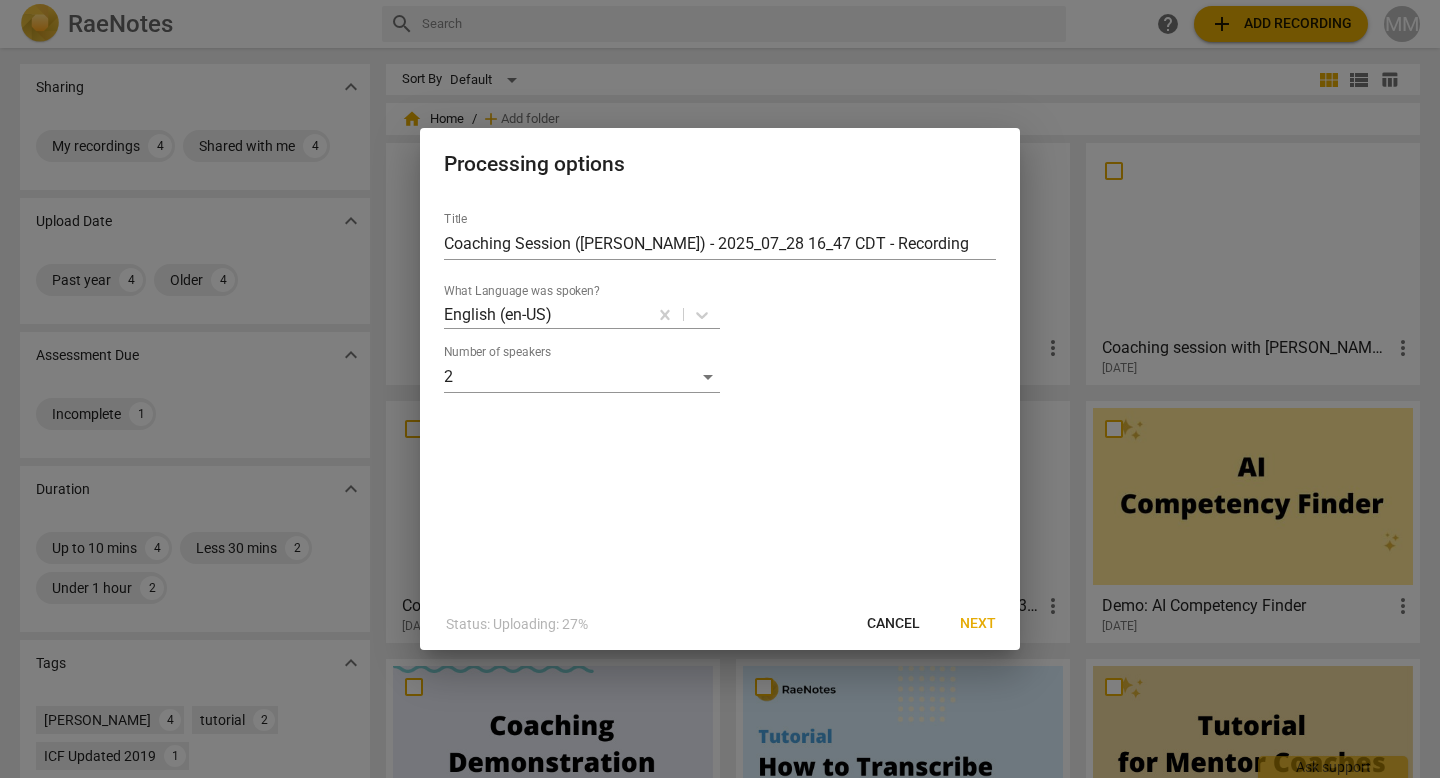 click on "Next" at bounding box center [978, 624] 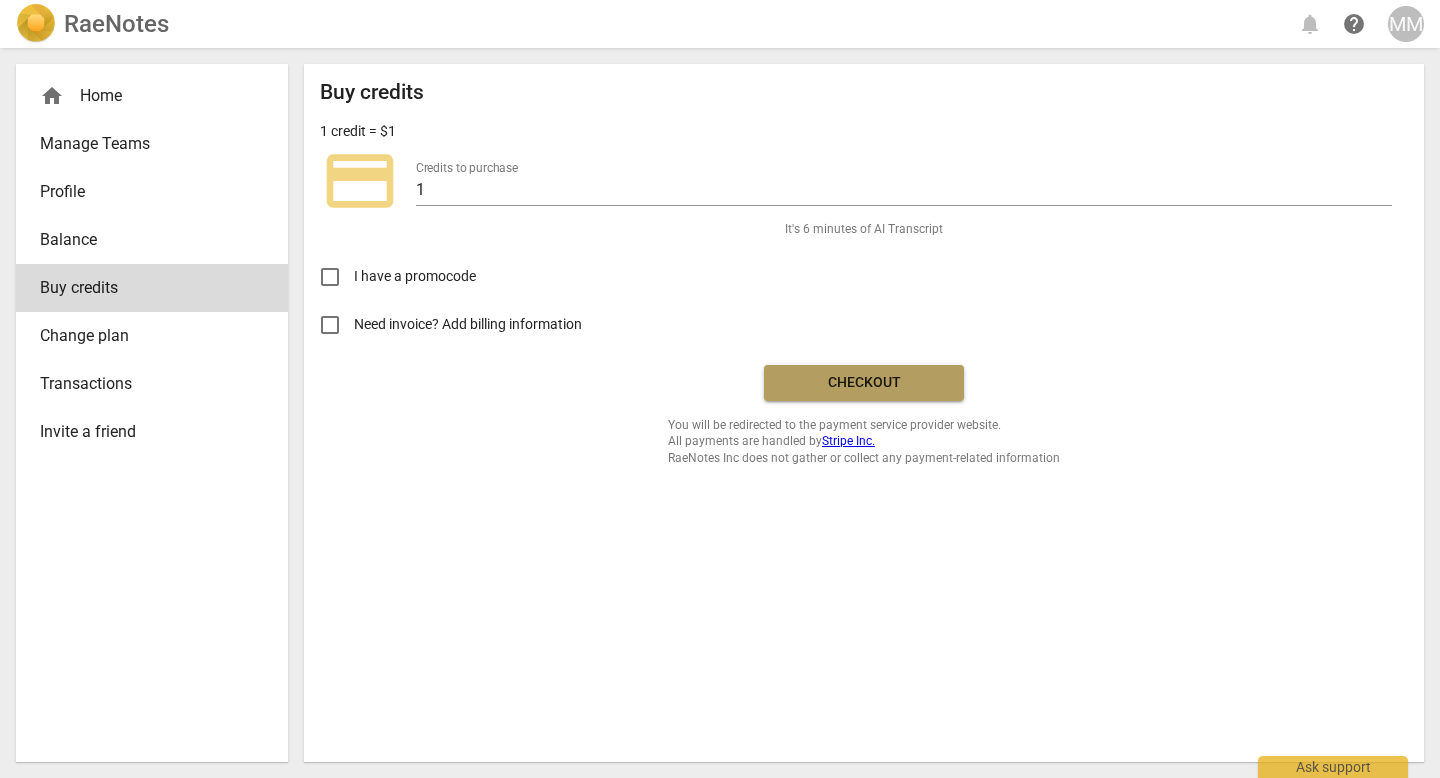 click on "Checkout" at bounding box center [864, 383] 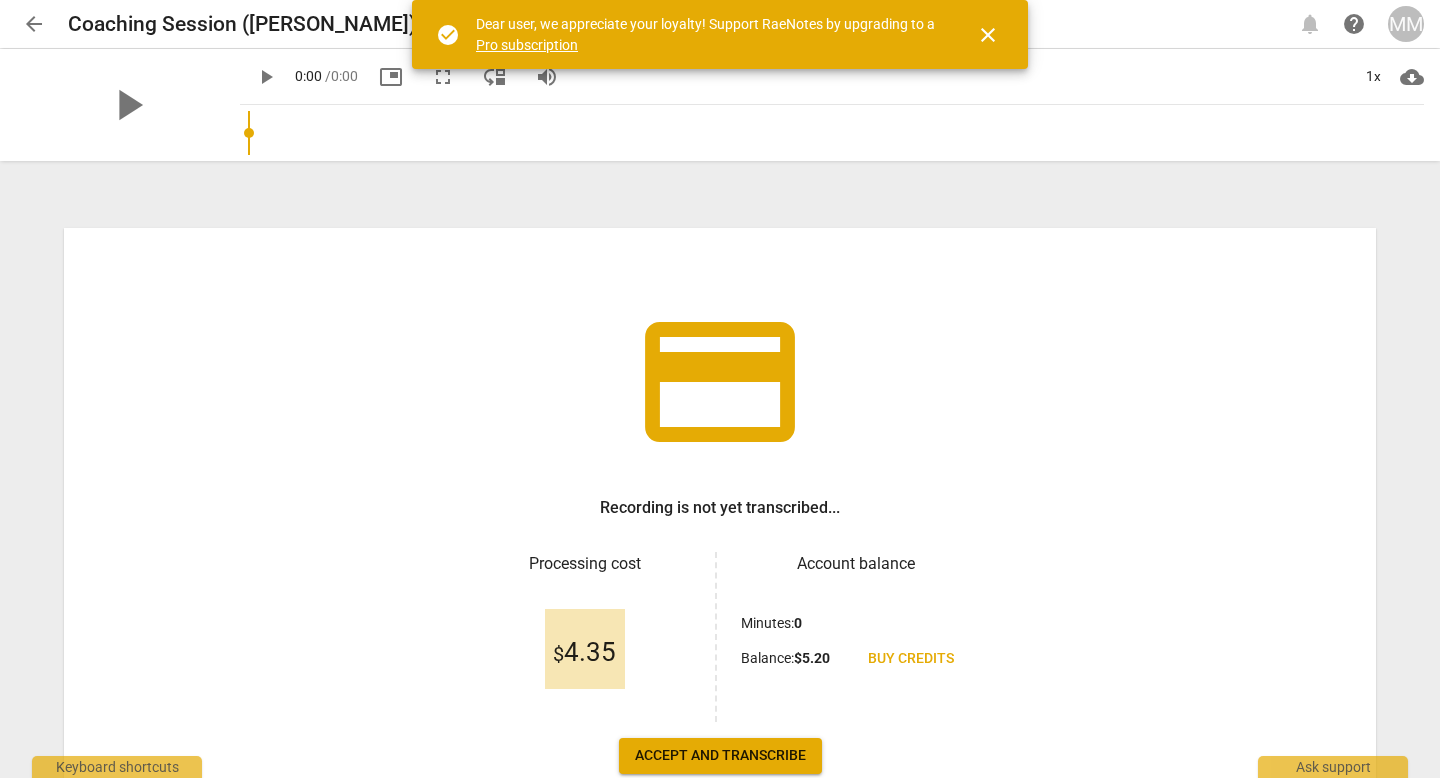 scroll, scrollTop: 0, scrollLeft: 0, axis: both 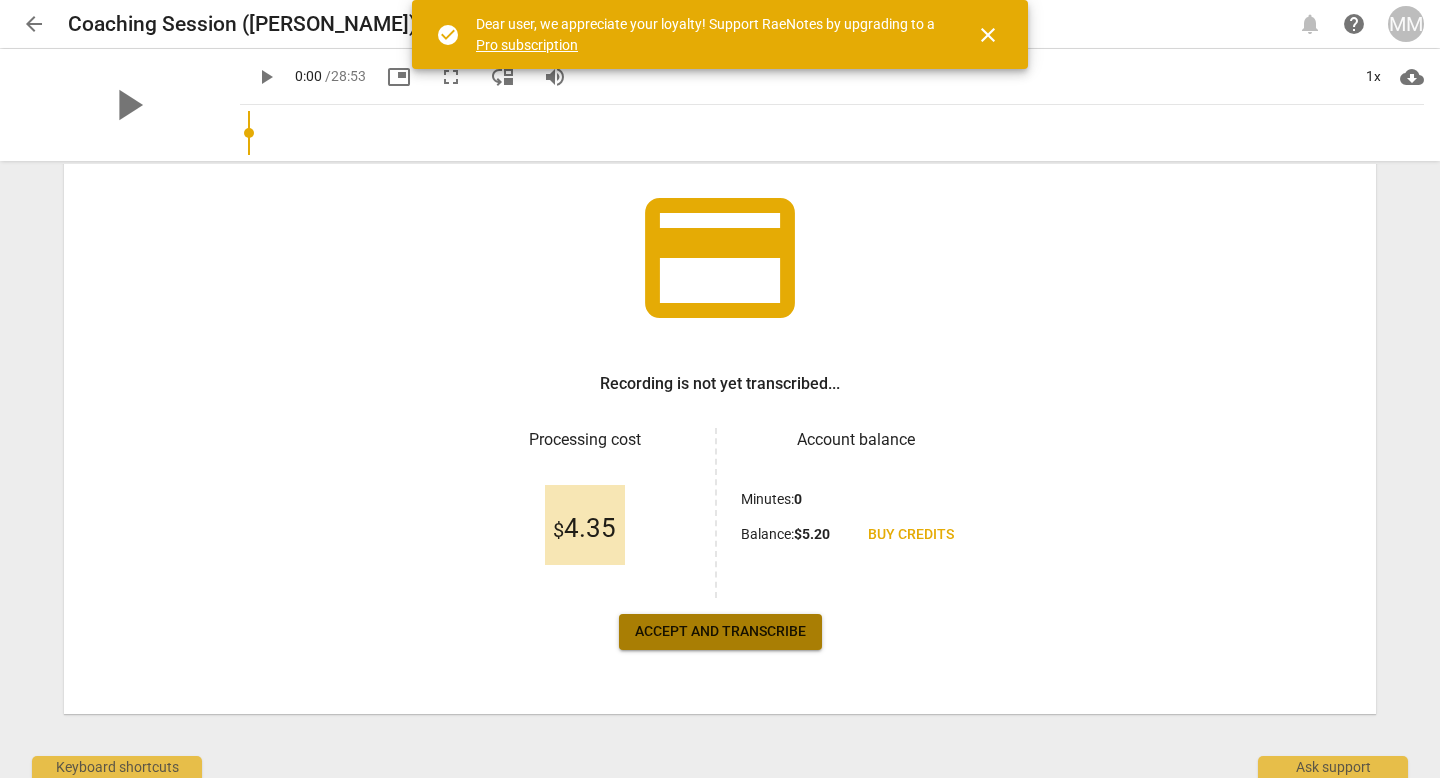 click on "Accept and transcribe" at bounding box center (720, 632) 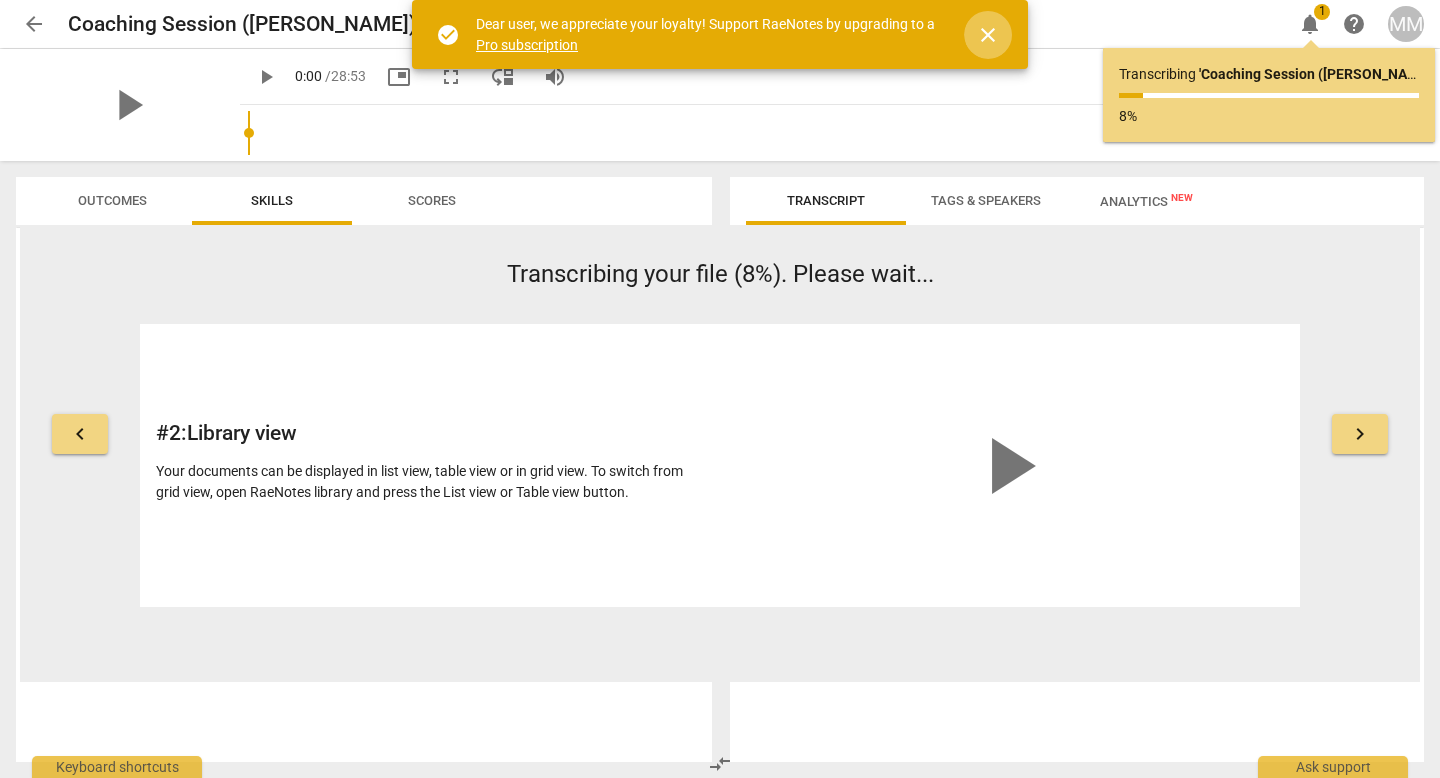click on "close" at bounding box center [988, 35] 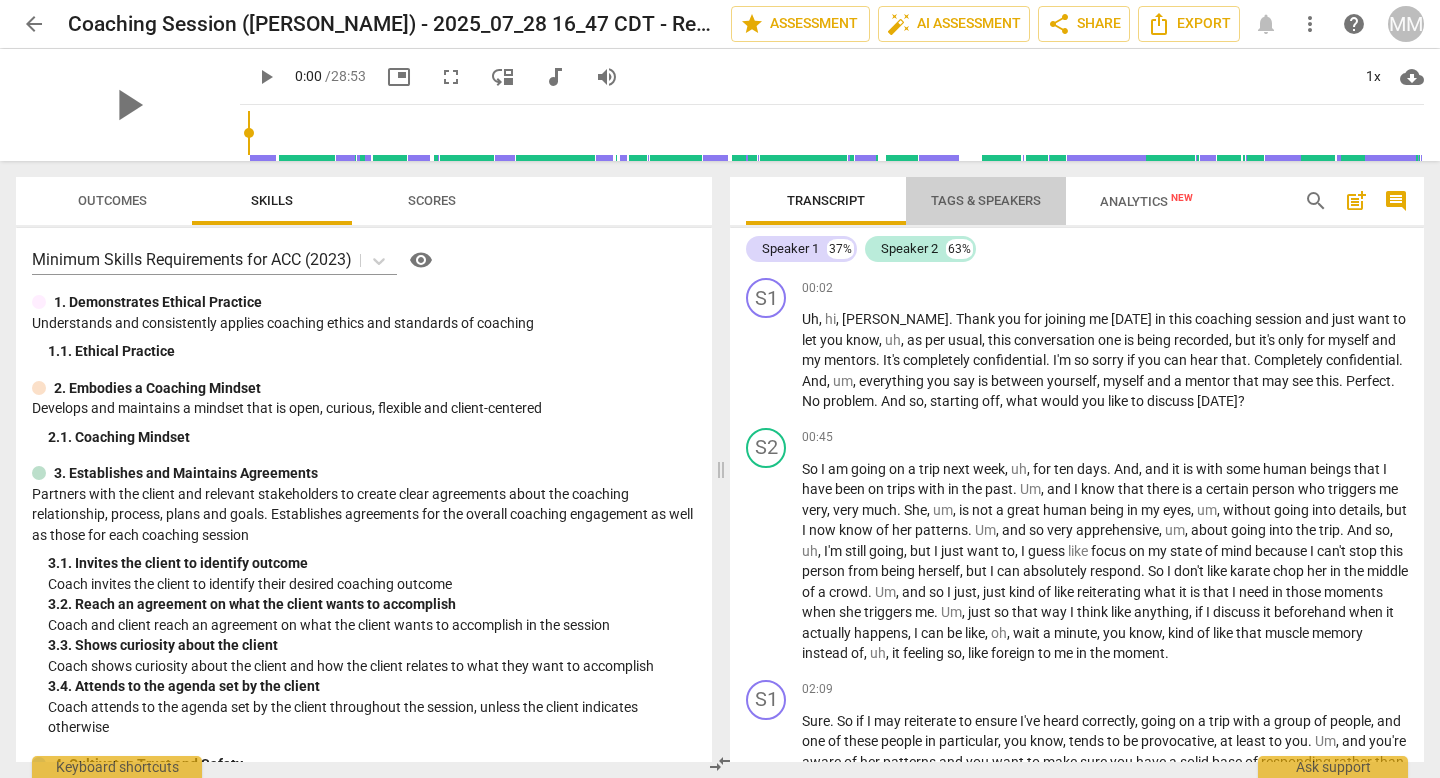 click on "Tags & Speakers" at bounding box center (986, 200) 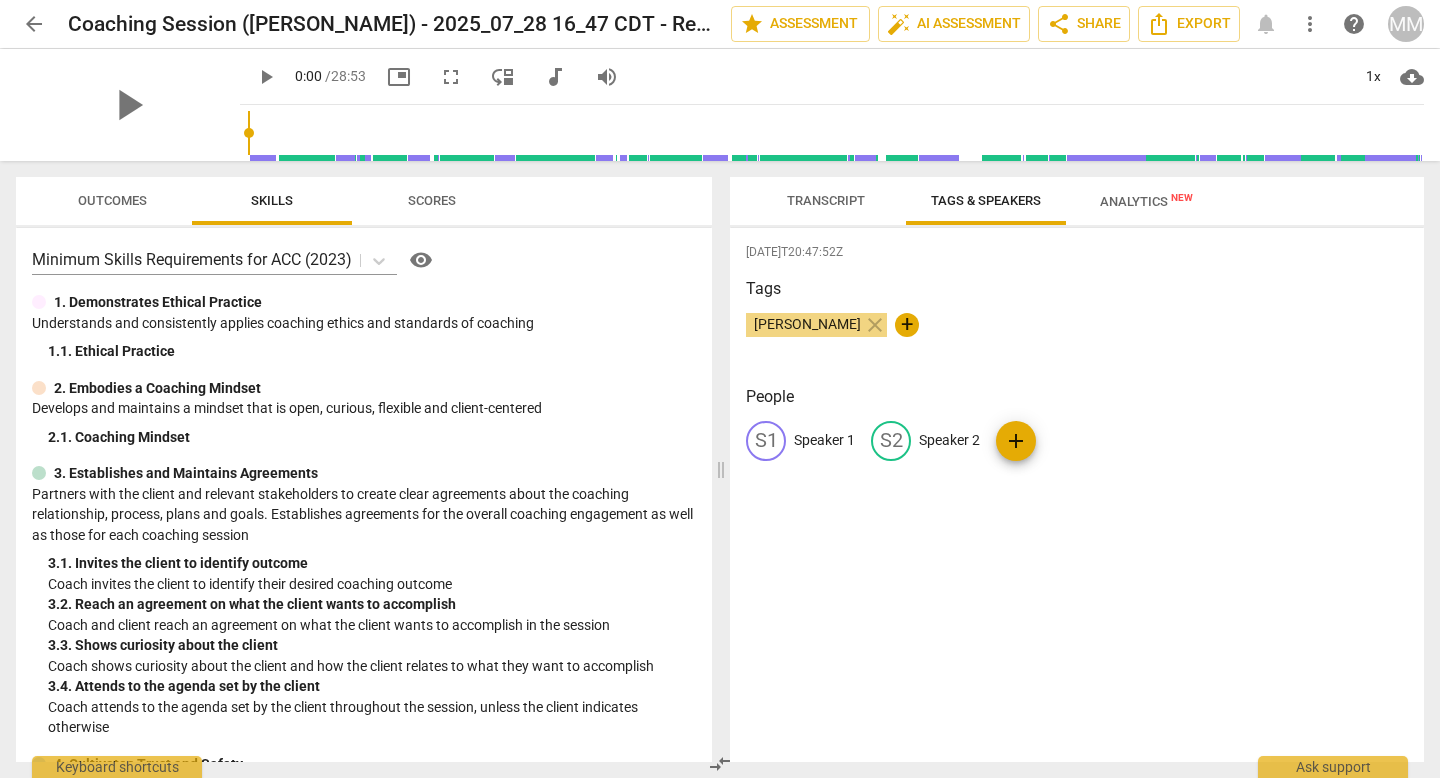 click on "Speaker 1" at bounding box center (824, 440) 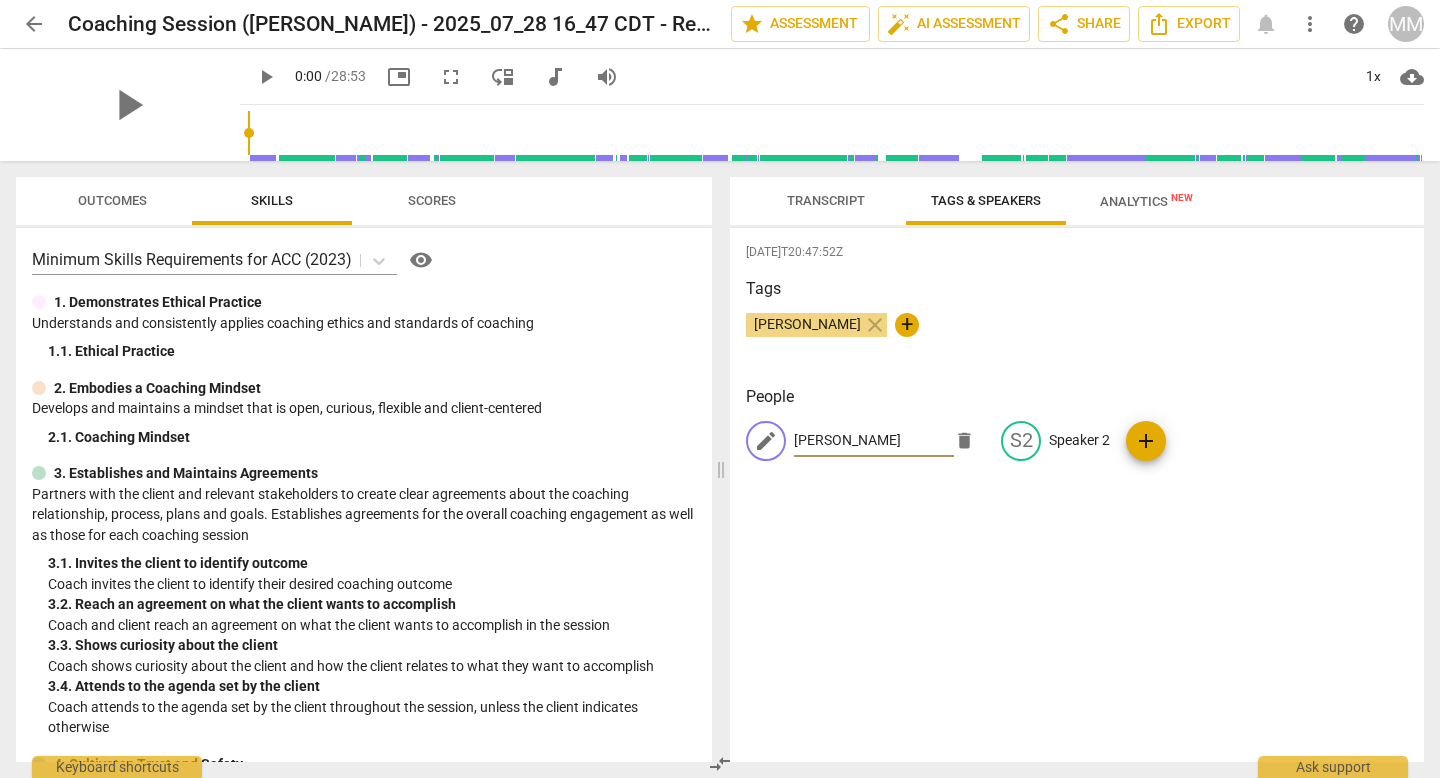 type on "[PERSON_NAME]" 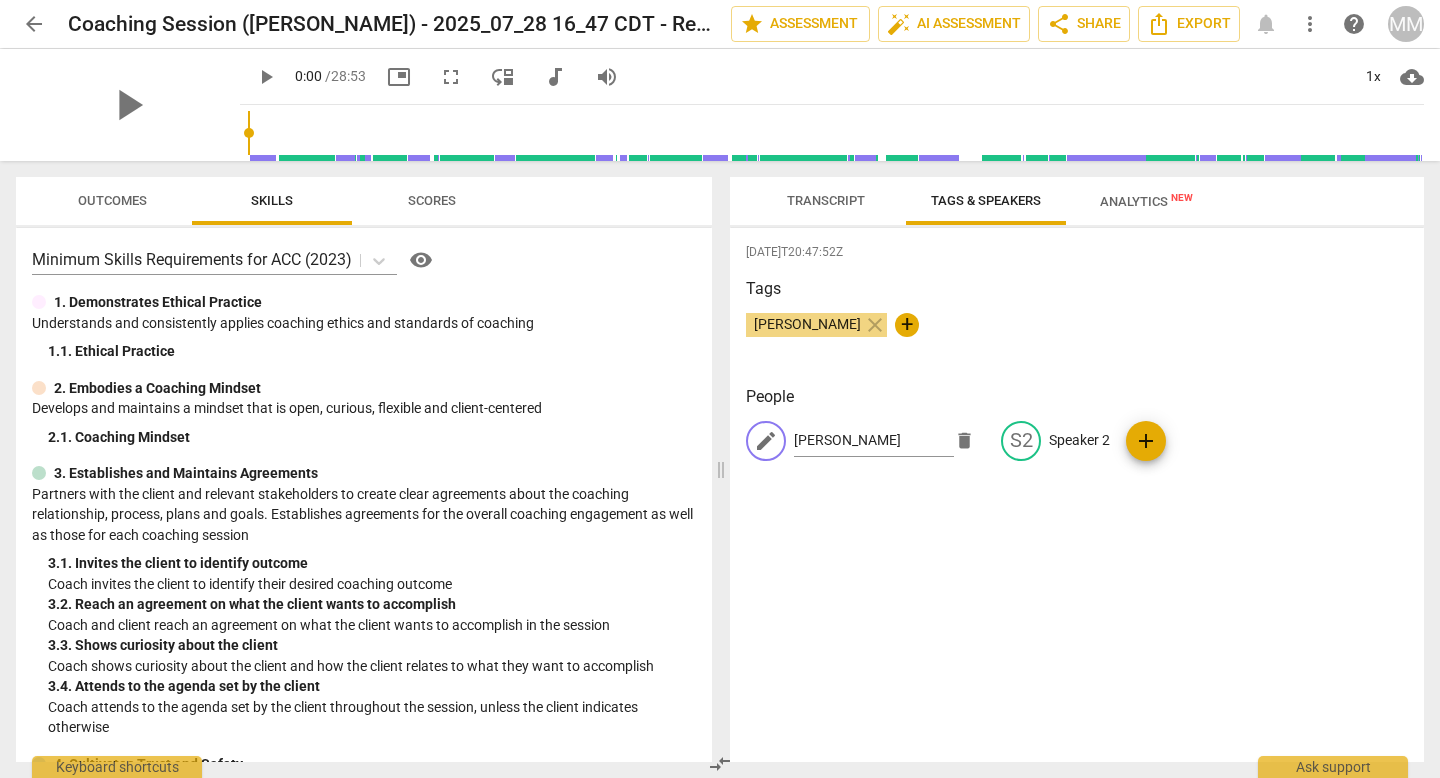 type 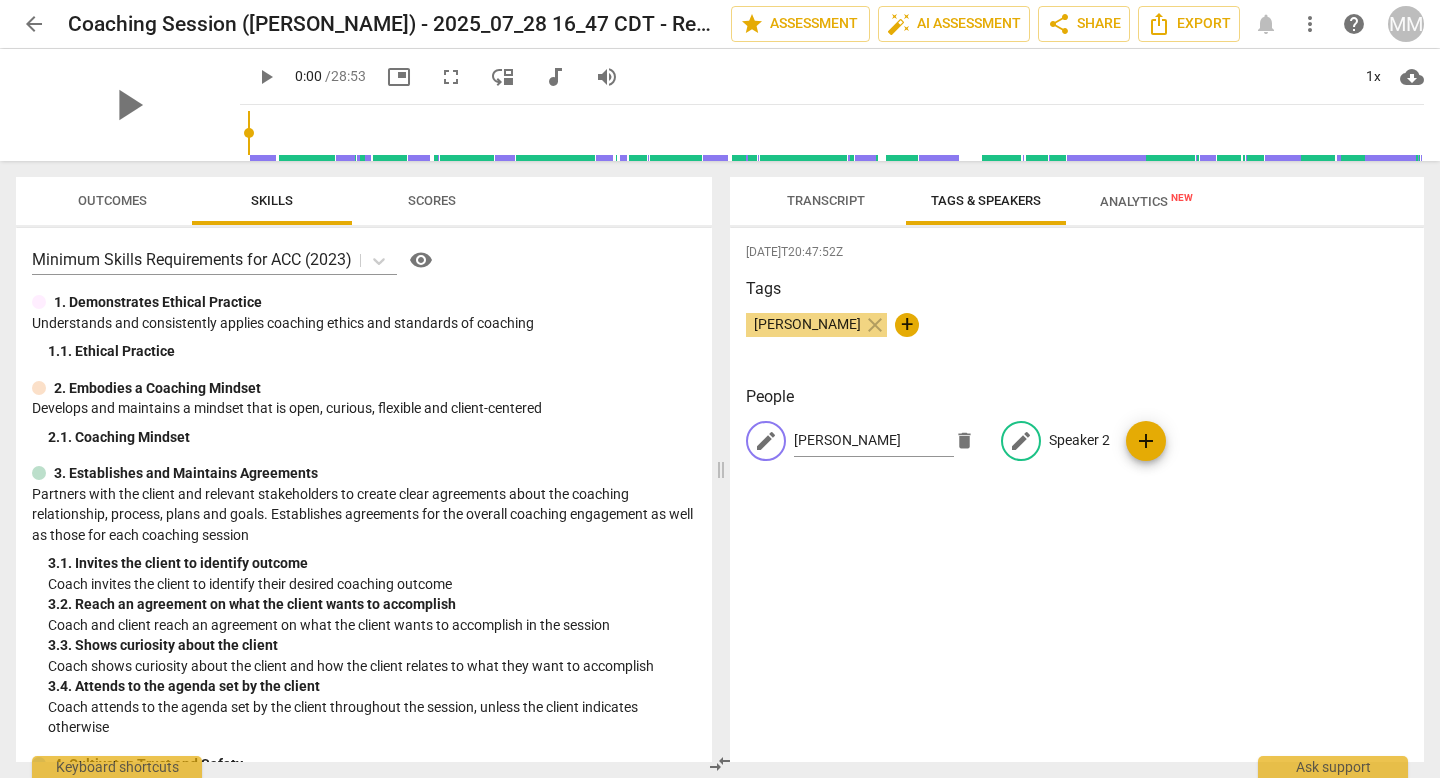 click on "Speaker 2" at bounding box center (1079, 440) 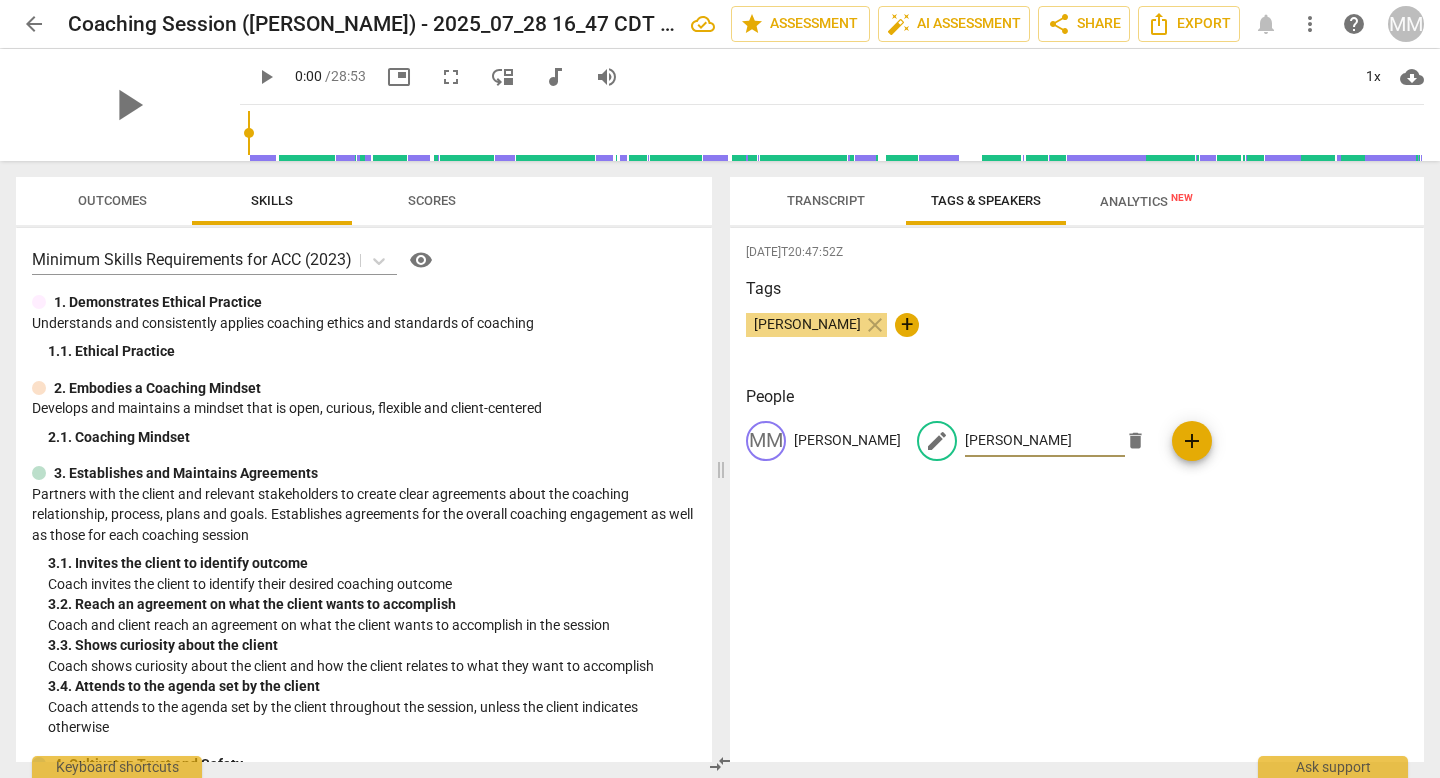 type on "[PERSON_NAME]" 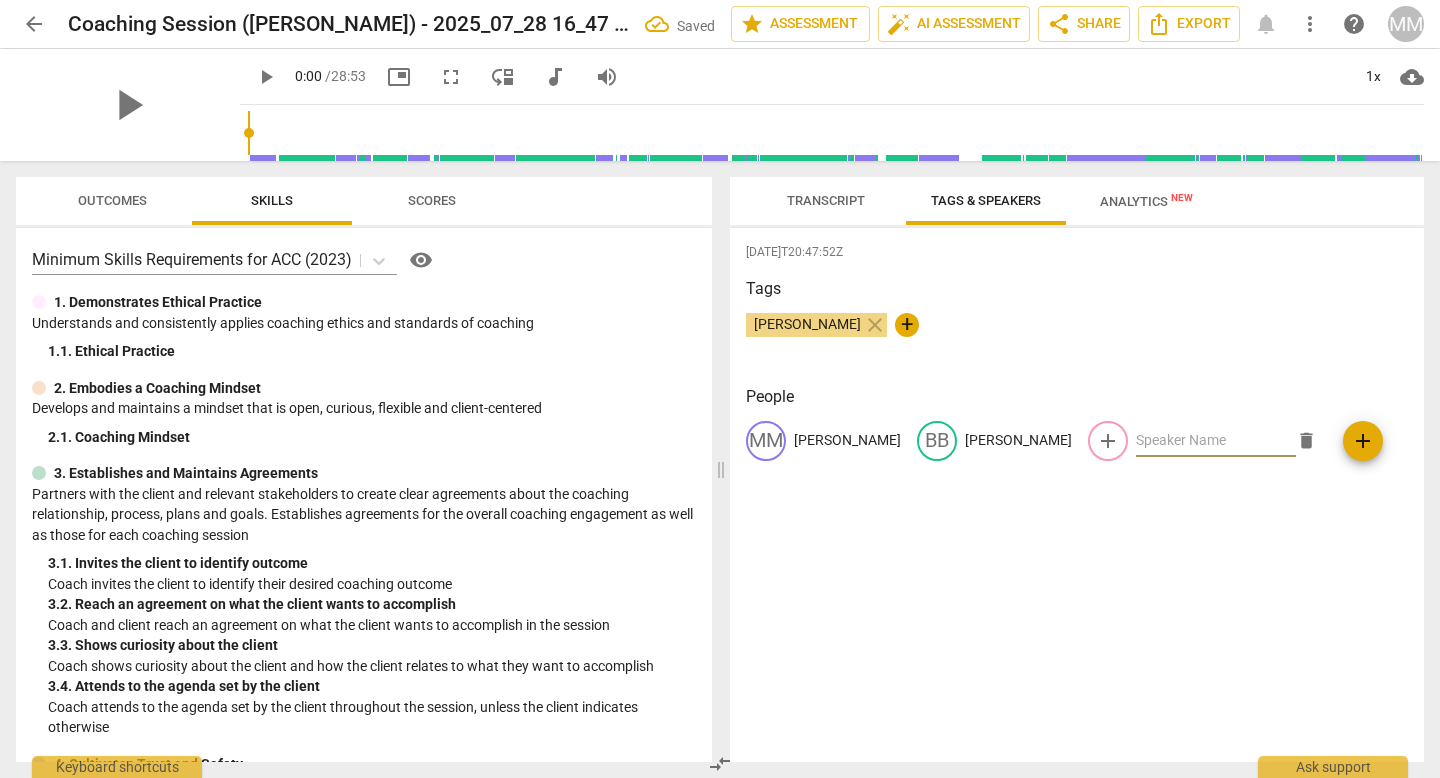click on "add" at bounding box center [1108, 441] 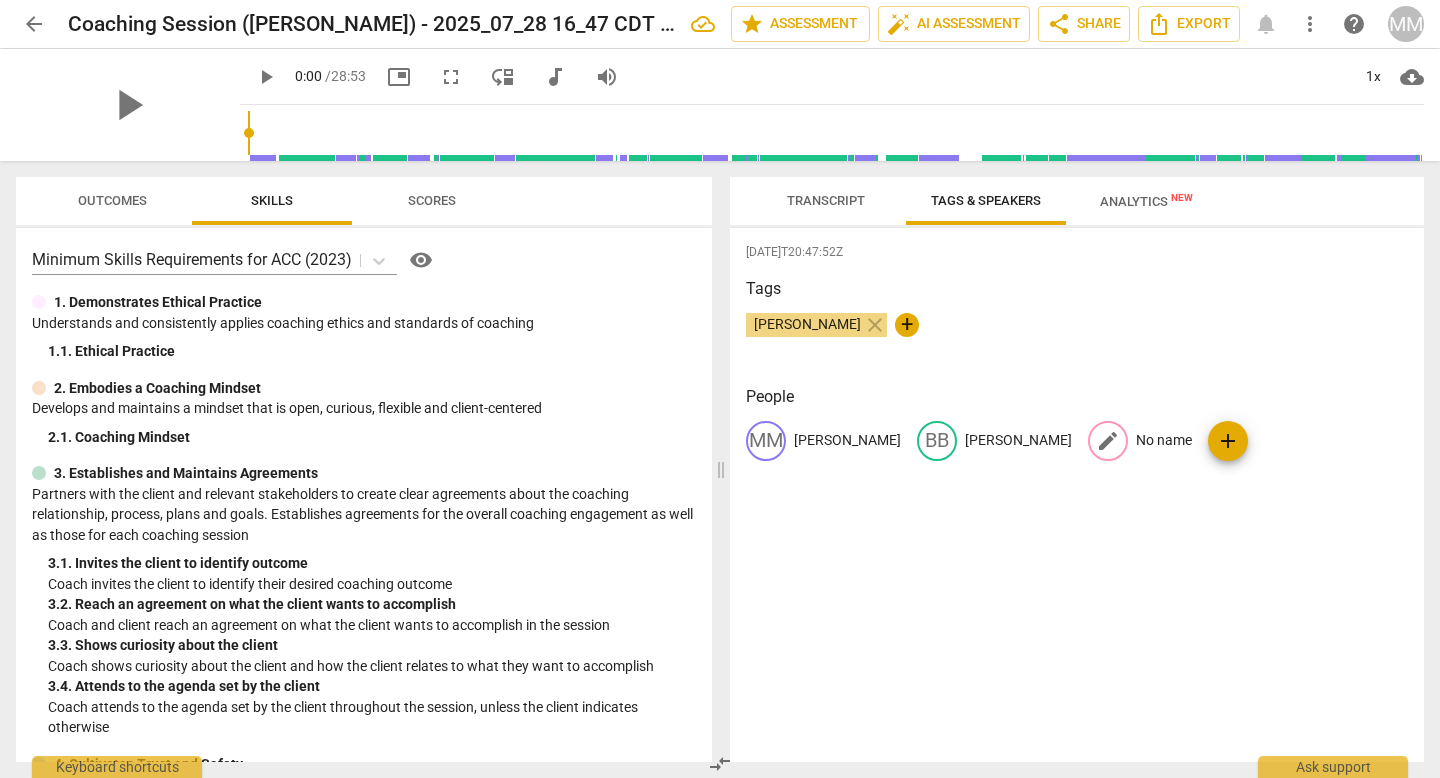 click on "edit" at bounding box center [1108, 441] 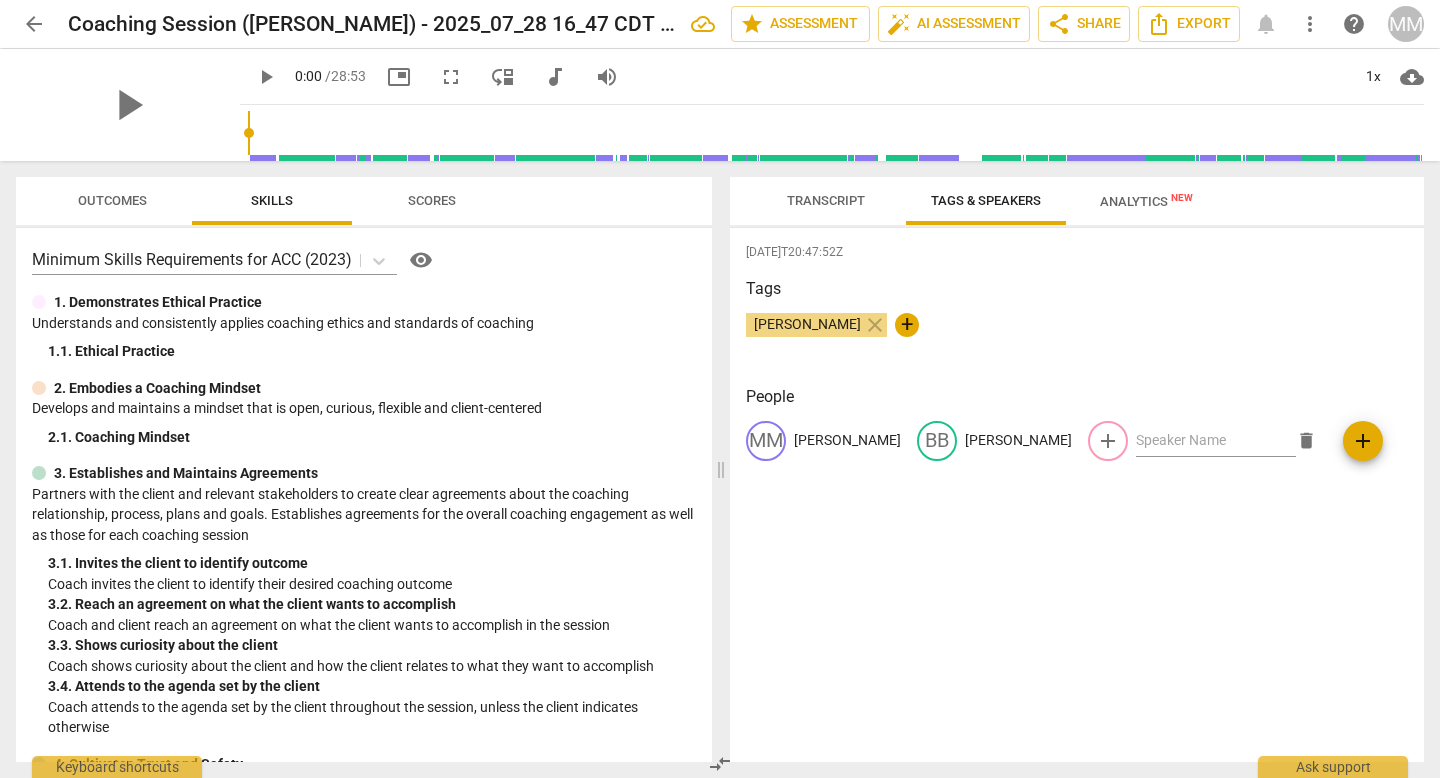 click on "add" at bounding box center (1108, 441) 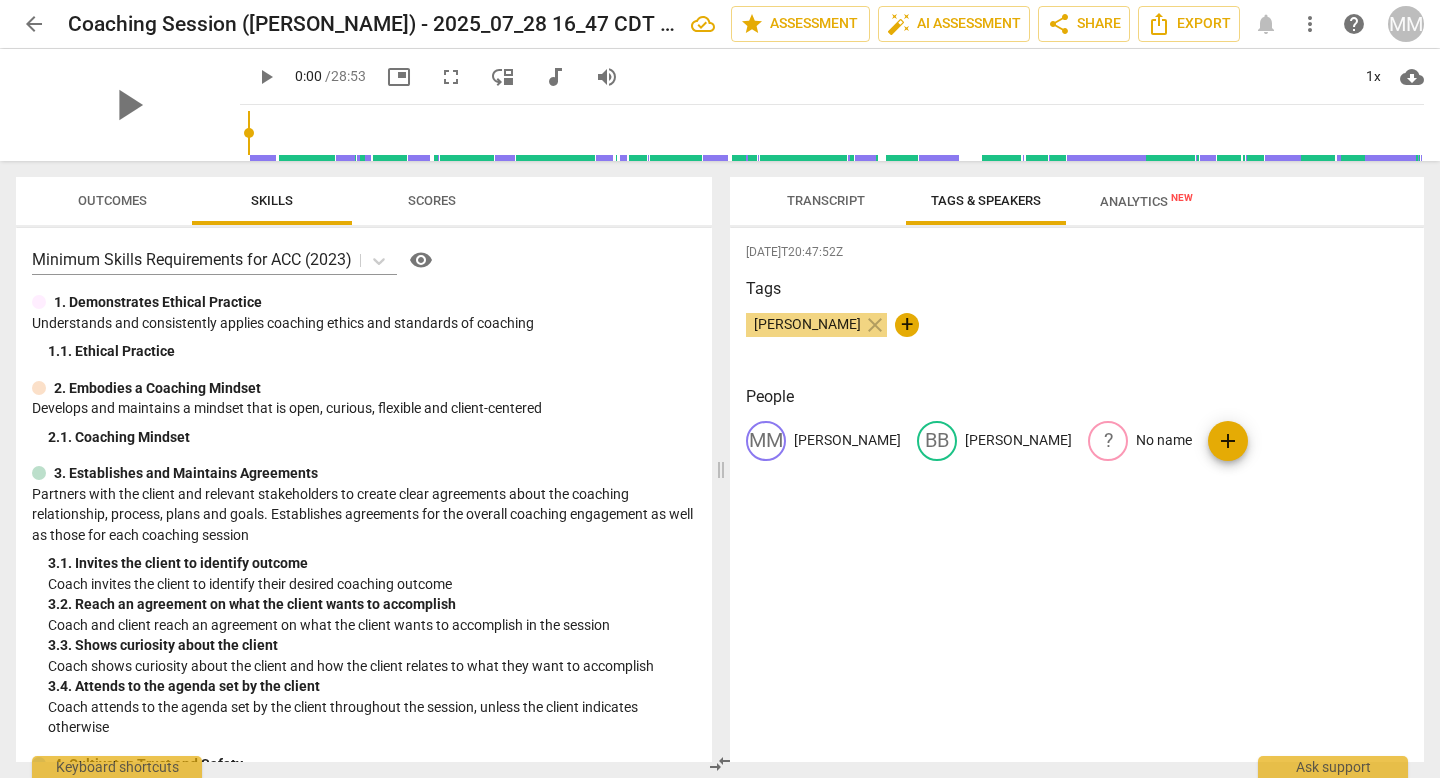 click on "?" at bounding box center (1108, 441) 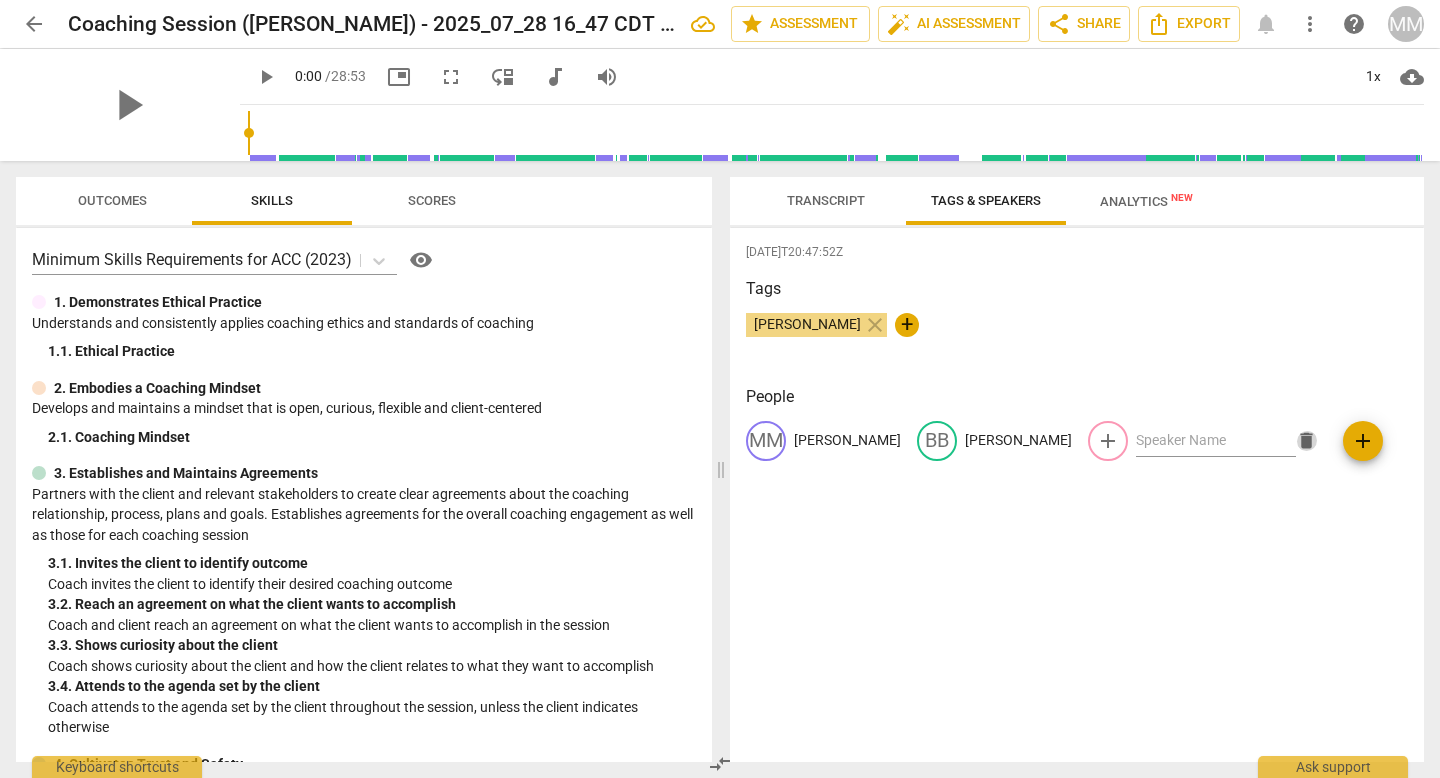 click on "delete" at bounding box center (1306, 440) 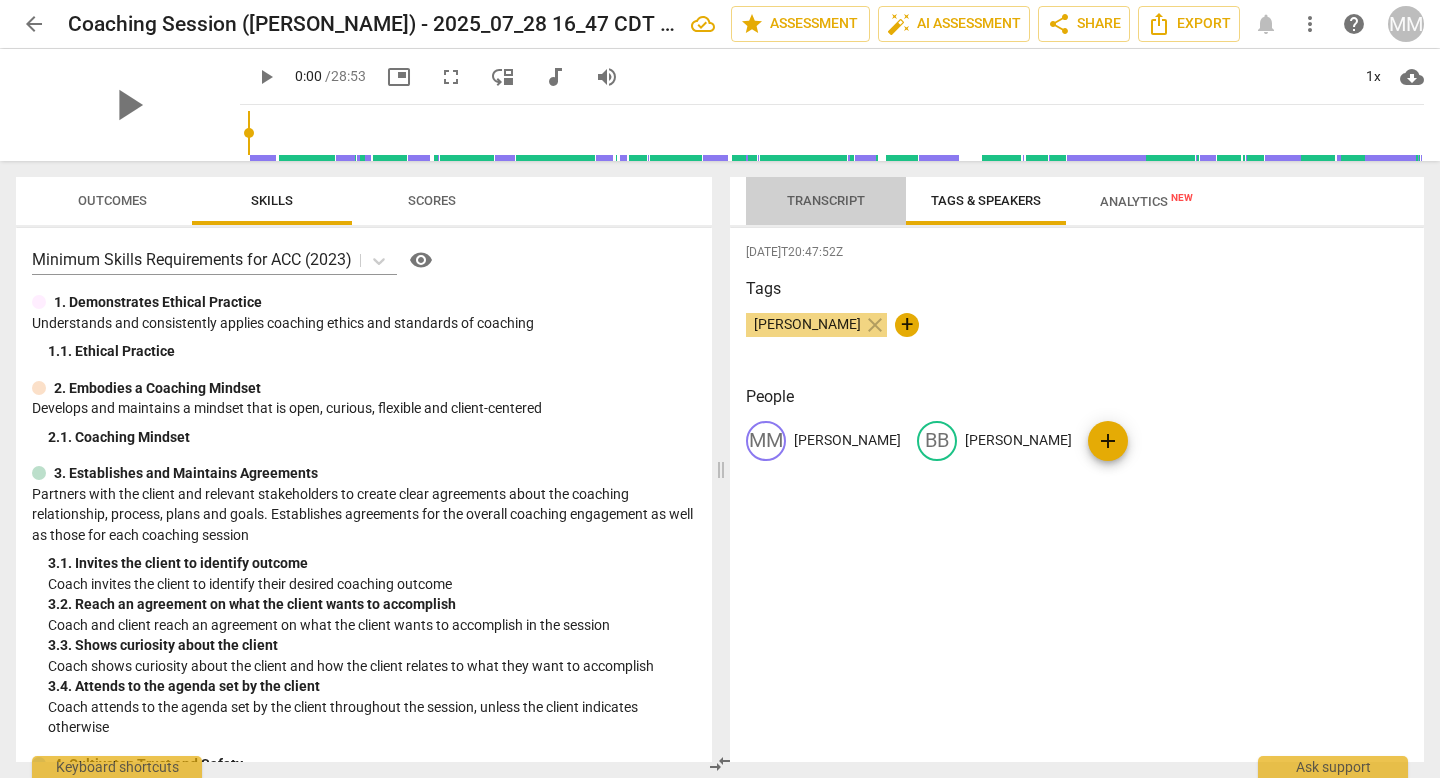 click on "Transcript" at bounding box center [826, 200] 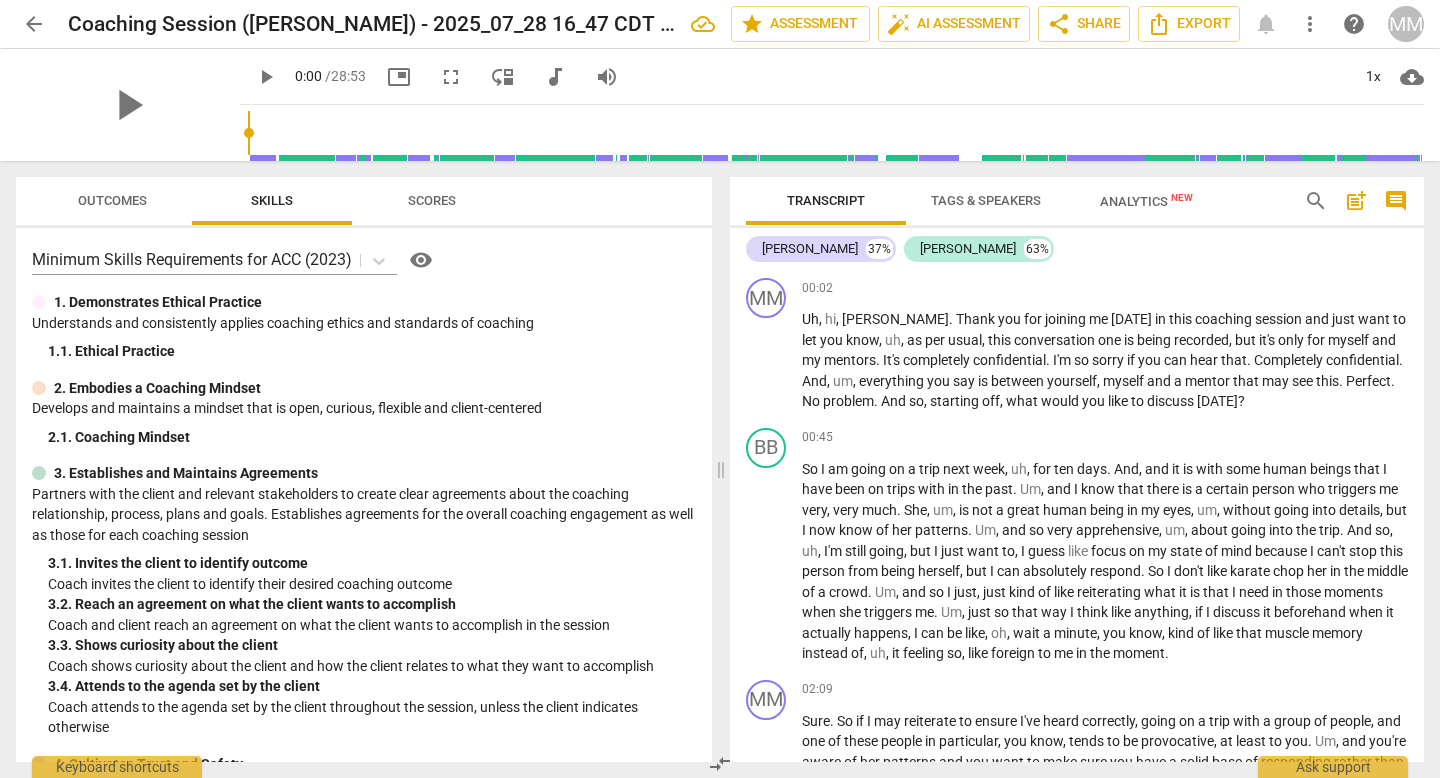 click on "Analytics   New" at bounding box center [1146, 201] 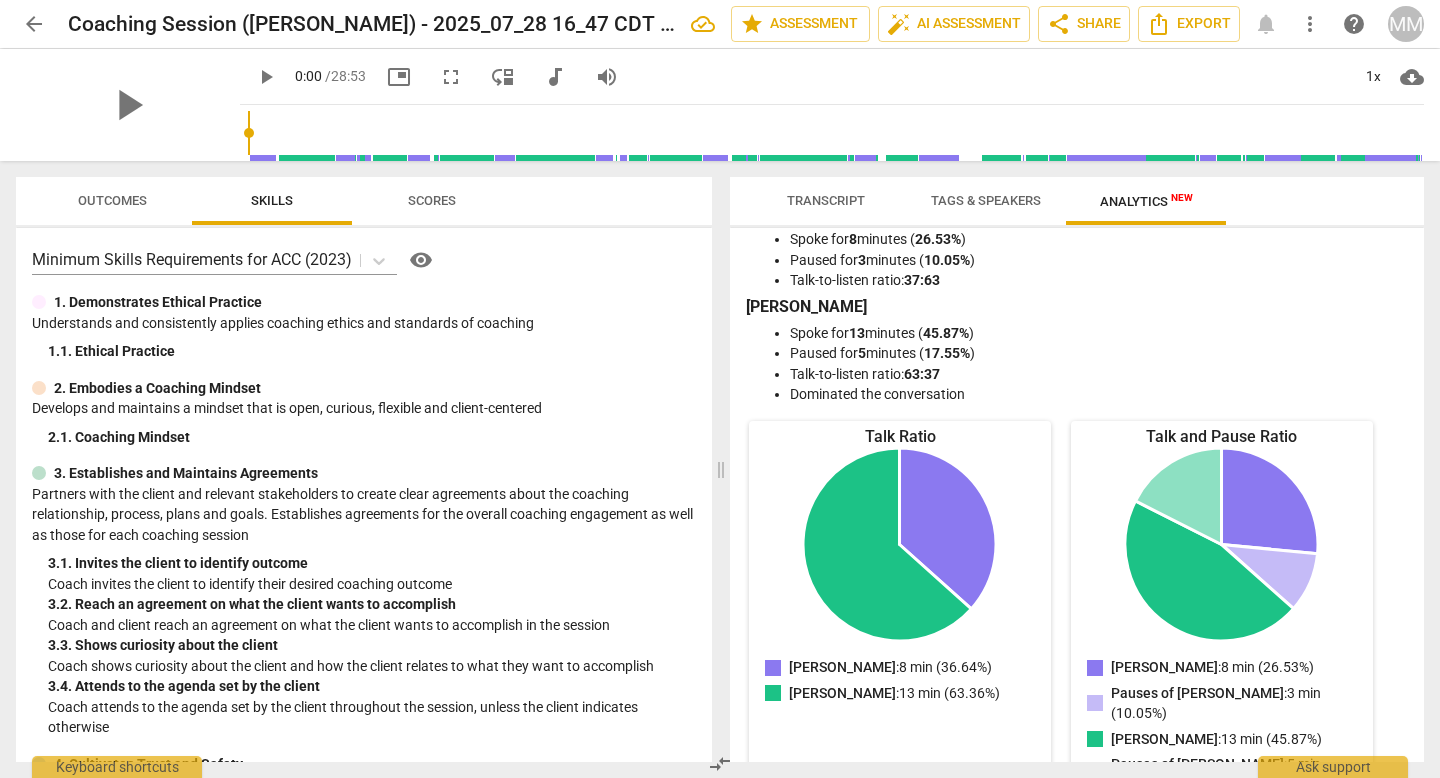 scroll, scrollTop: 0, scrollLeft: 0, axis: both 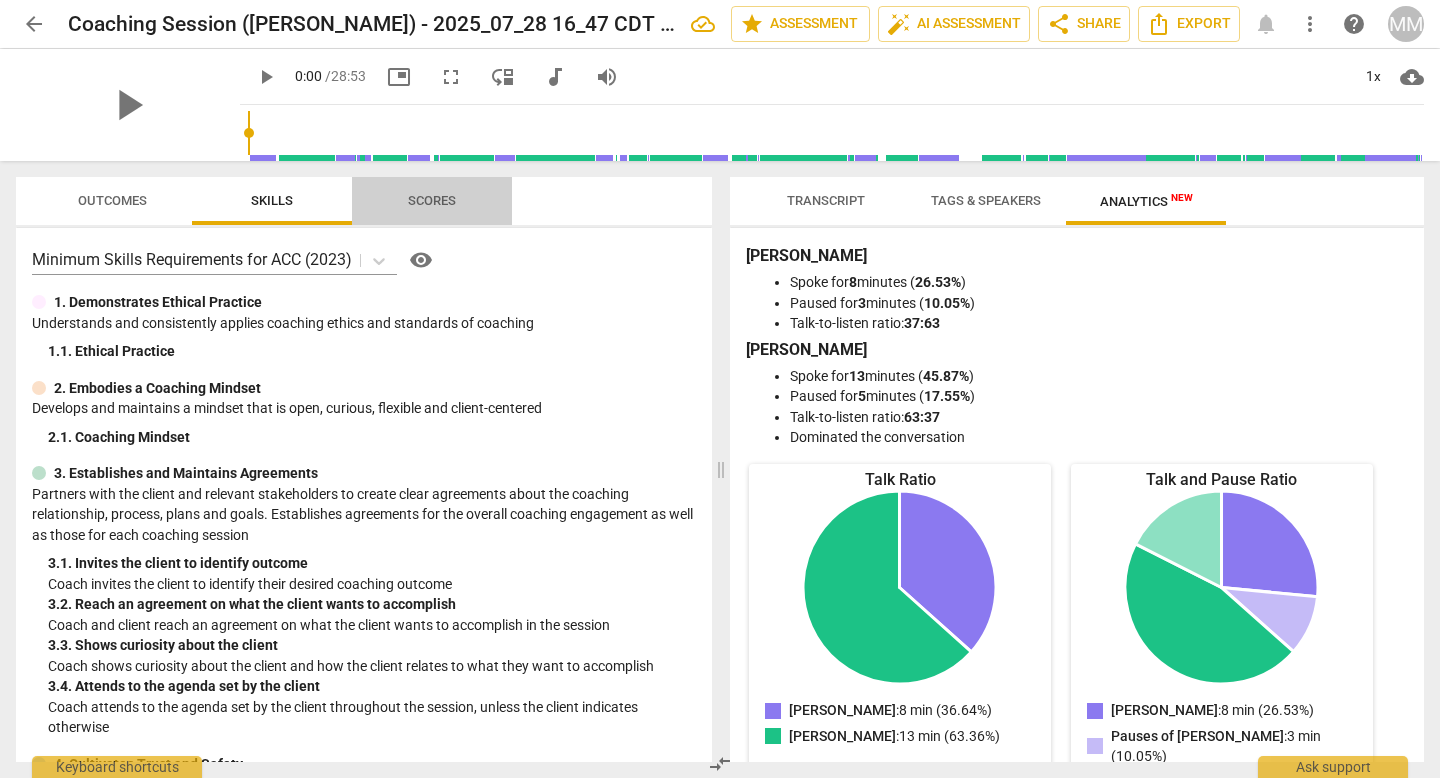 click on "Scores" at bounding box center [432, 200] 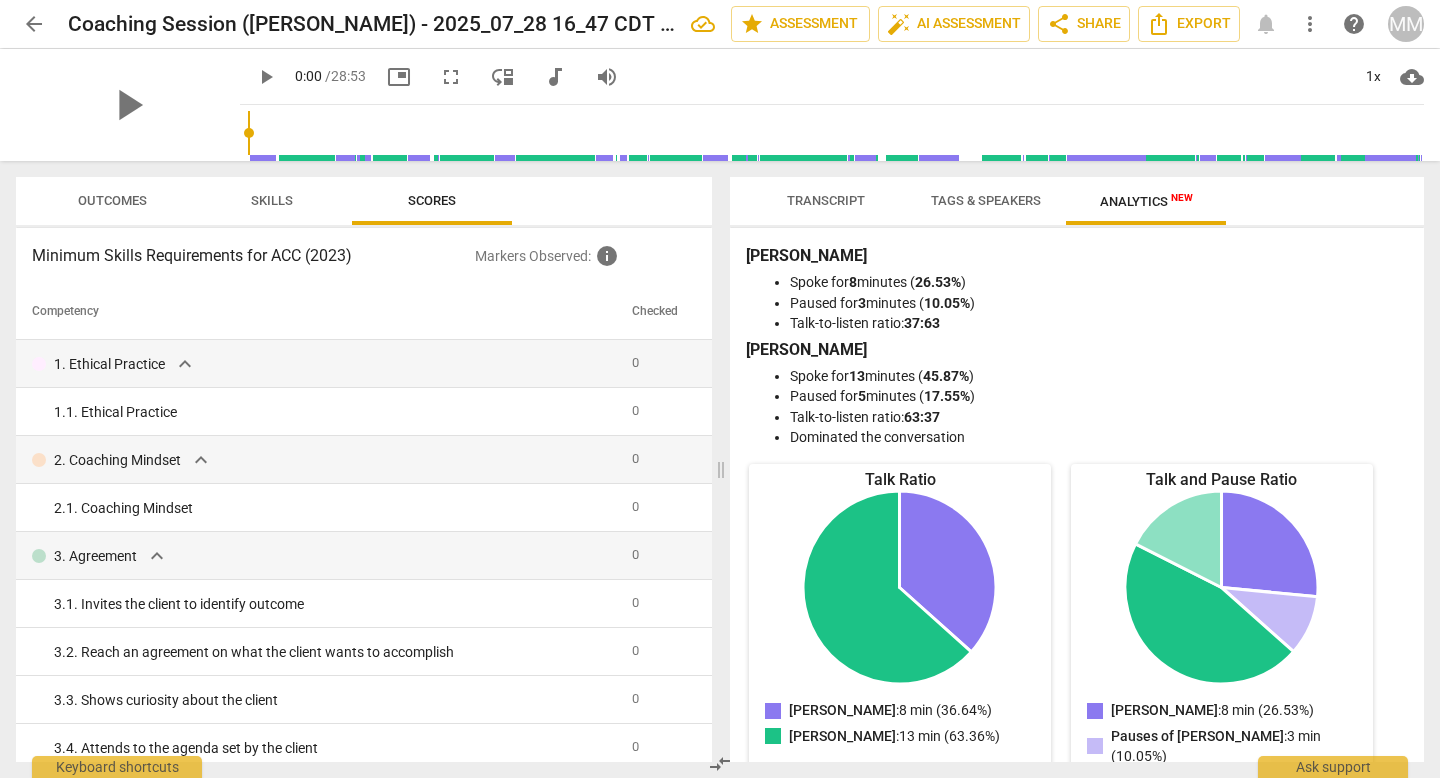 click on "Outcomes" at bounding box center [112, 200] 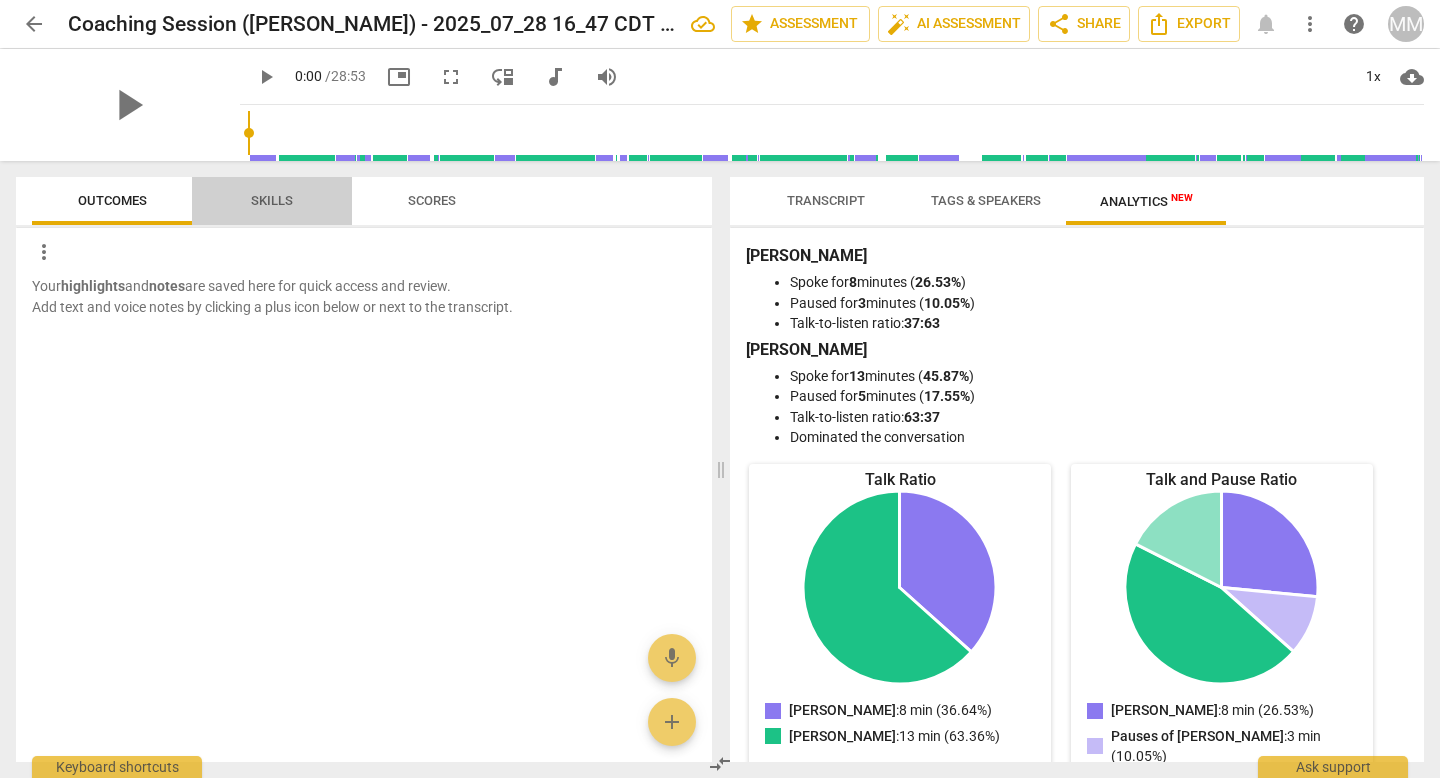 click on "Skills" at bounding box center (272, 200) 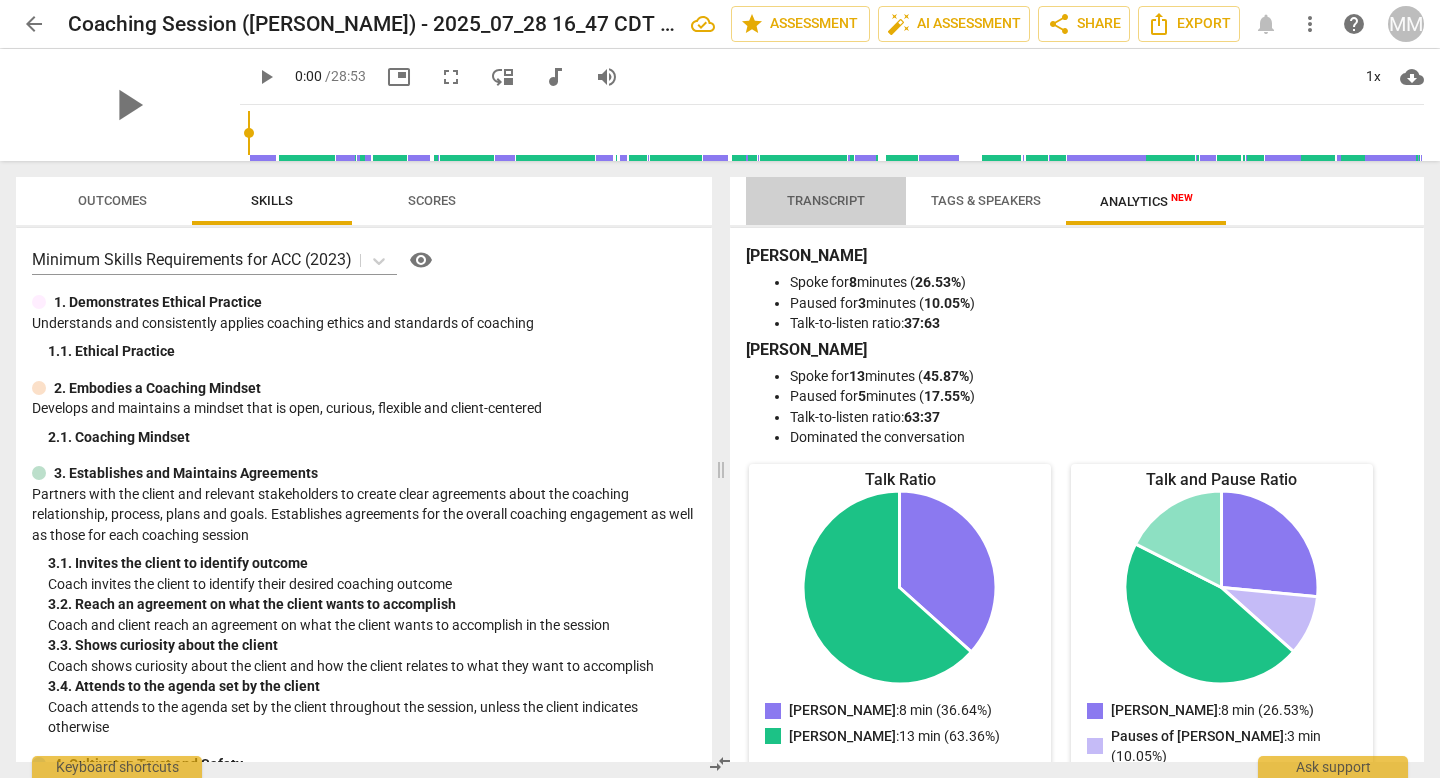 click on "Transcript" at bounding box center [826, 200] 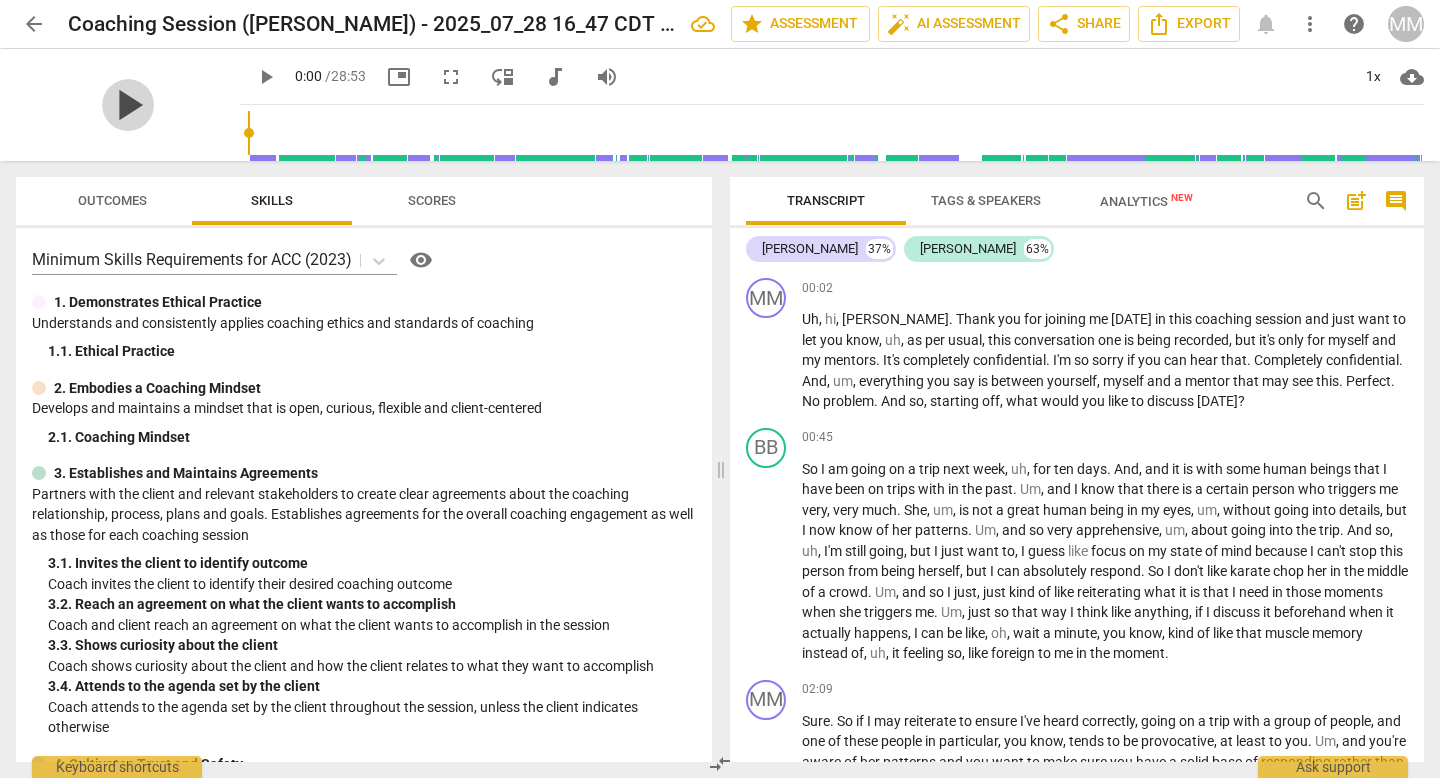 click on "play_arrow" at bounding box center (128, 105) 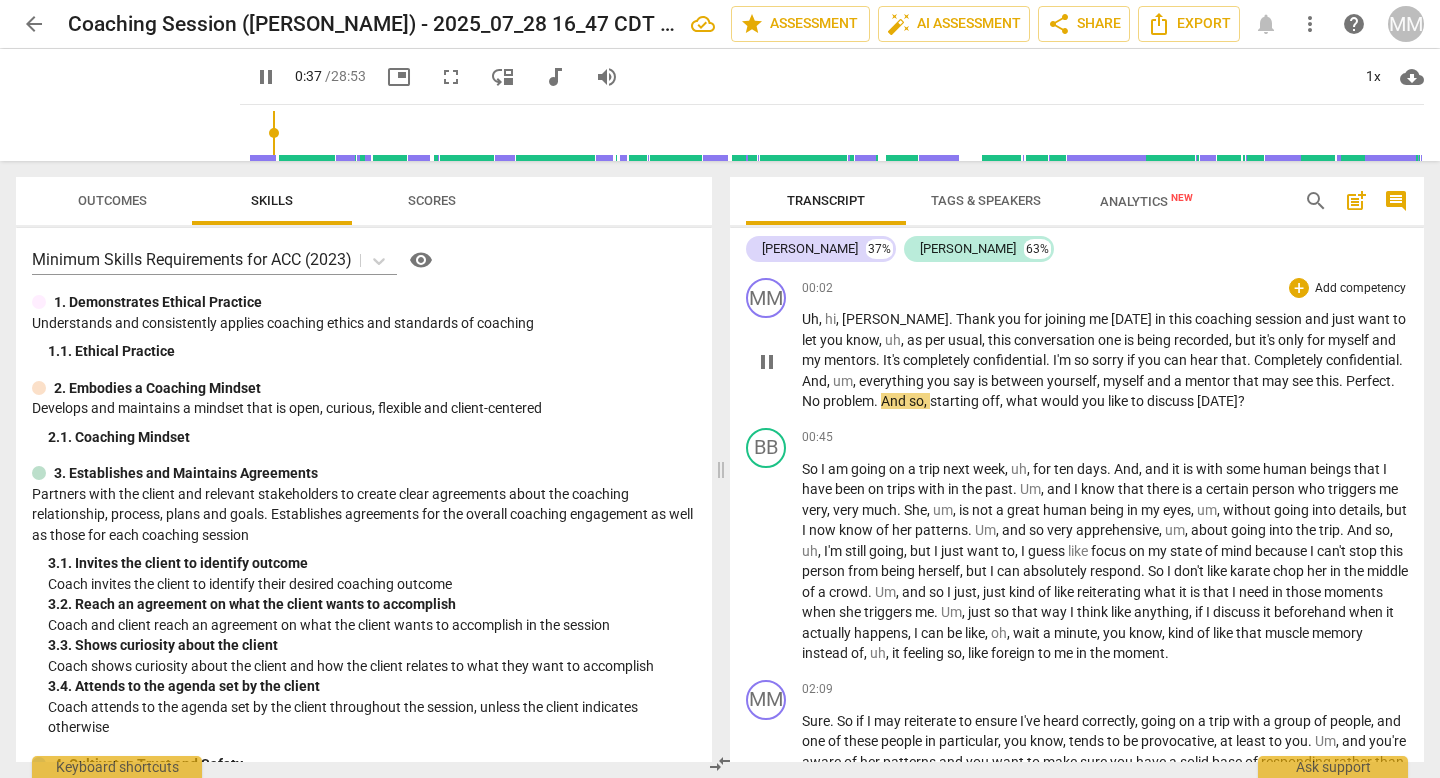 click on "." at bounding box center [877, 401] 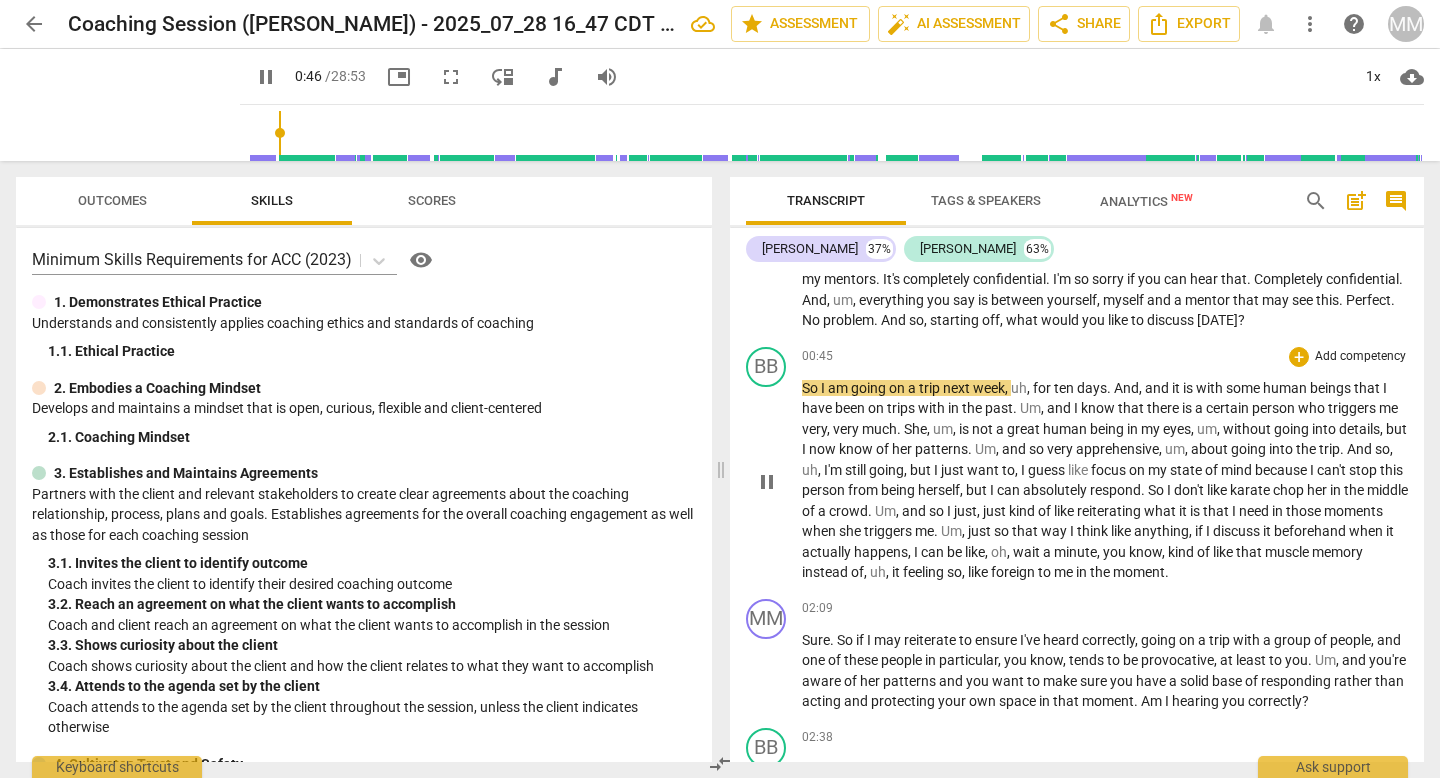 scroll, scrollTop: 0, scrollLeft: 0, axis: both 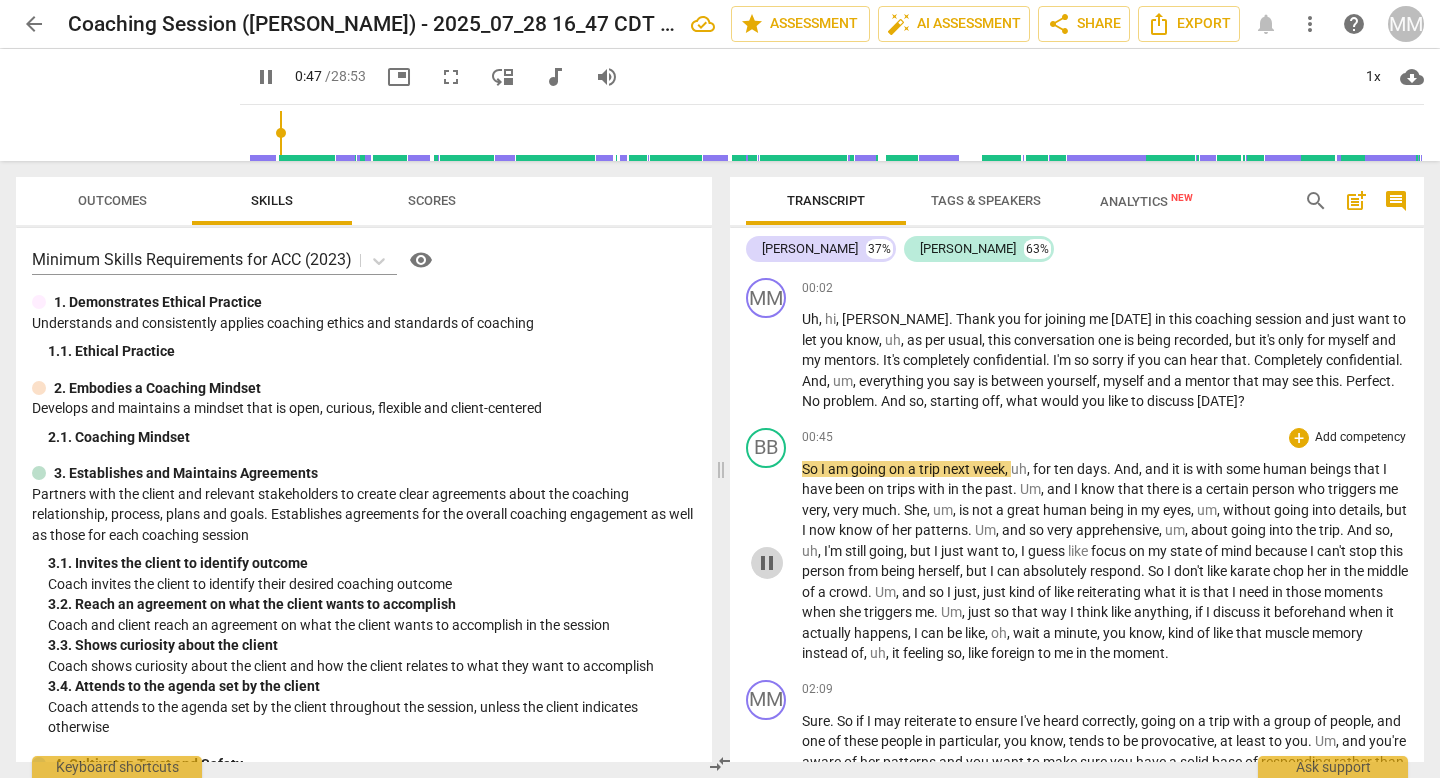 click on "pause" at bounding box center [767, 563] 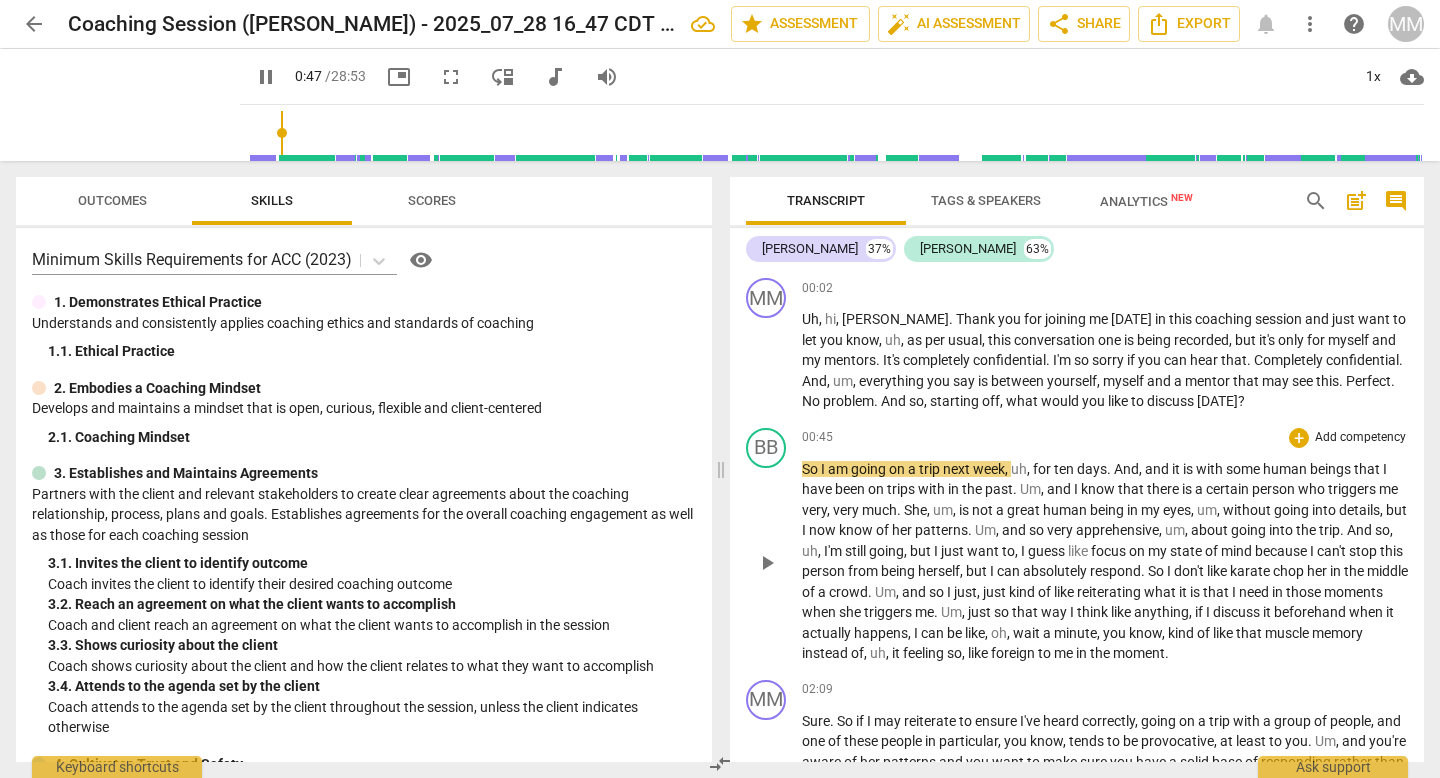 type on "48" 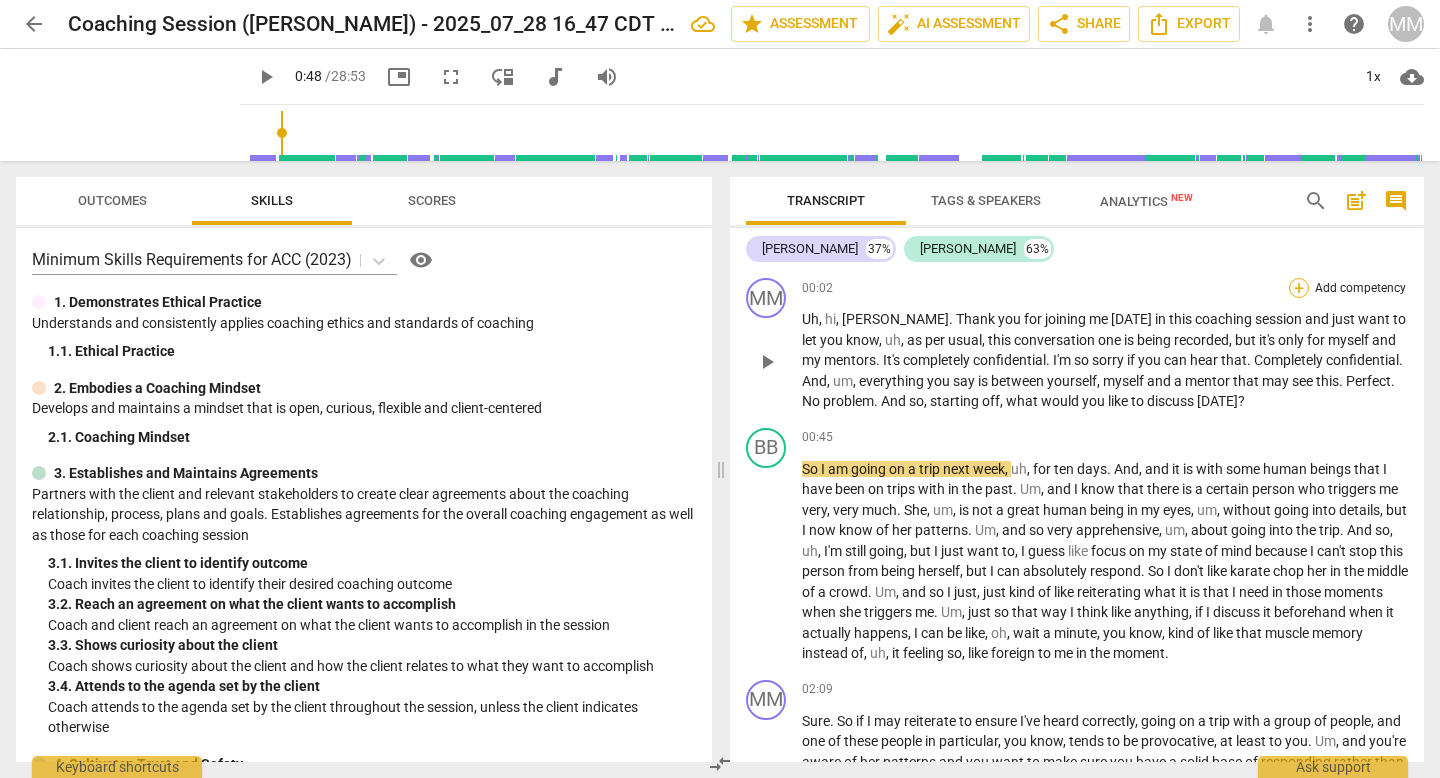 click on "+" at bounding box center (1299, 288) 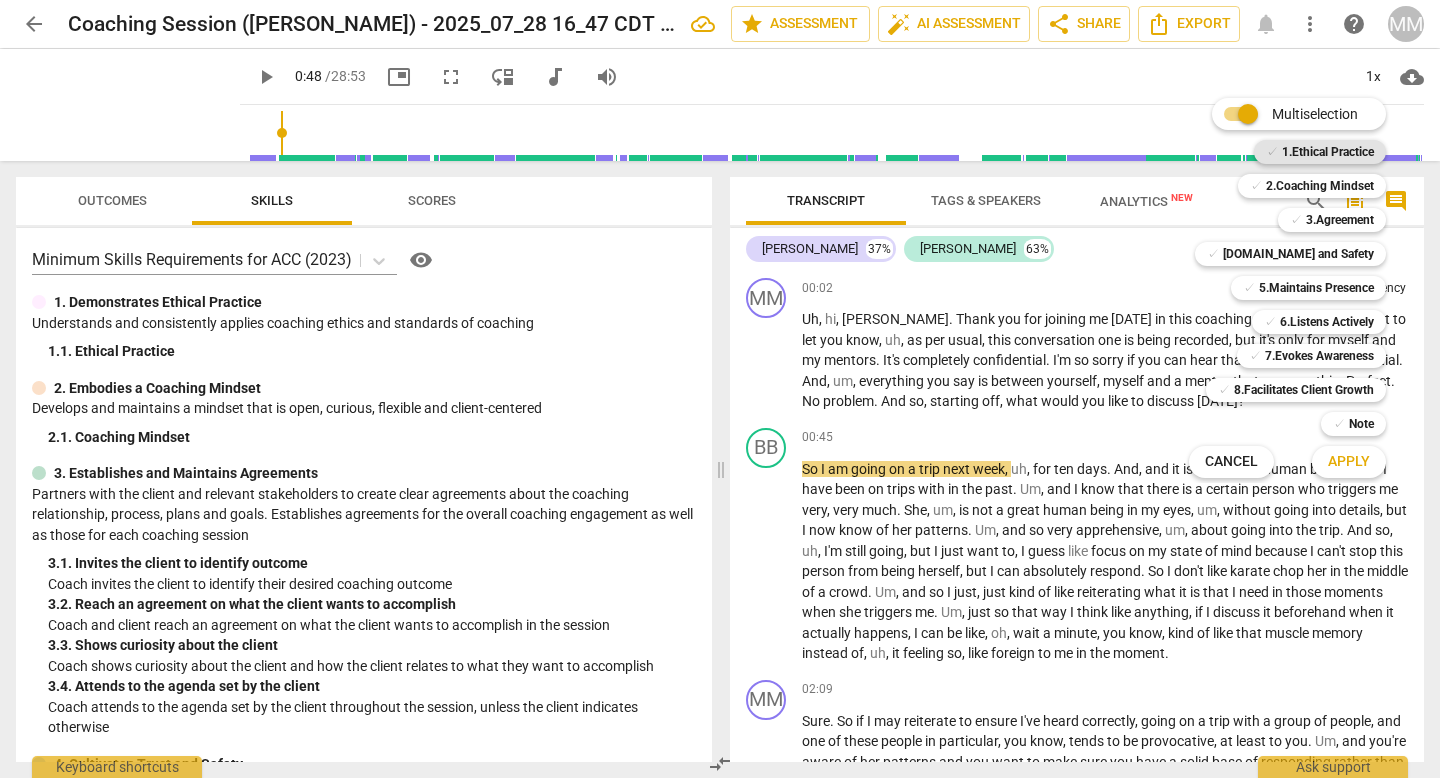 click on "1.Ethical Practice" at bounding box center [1328, 152] 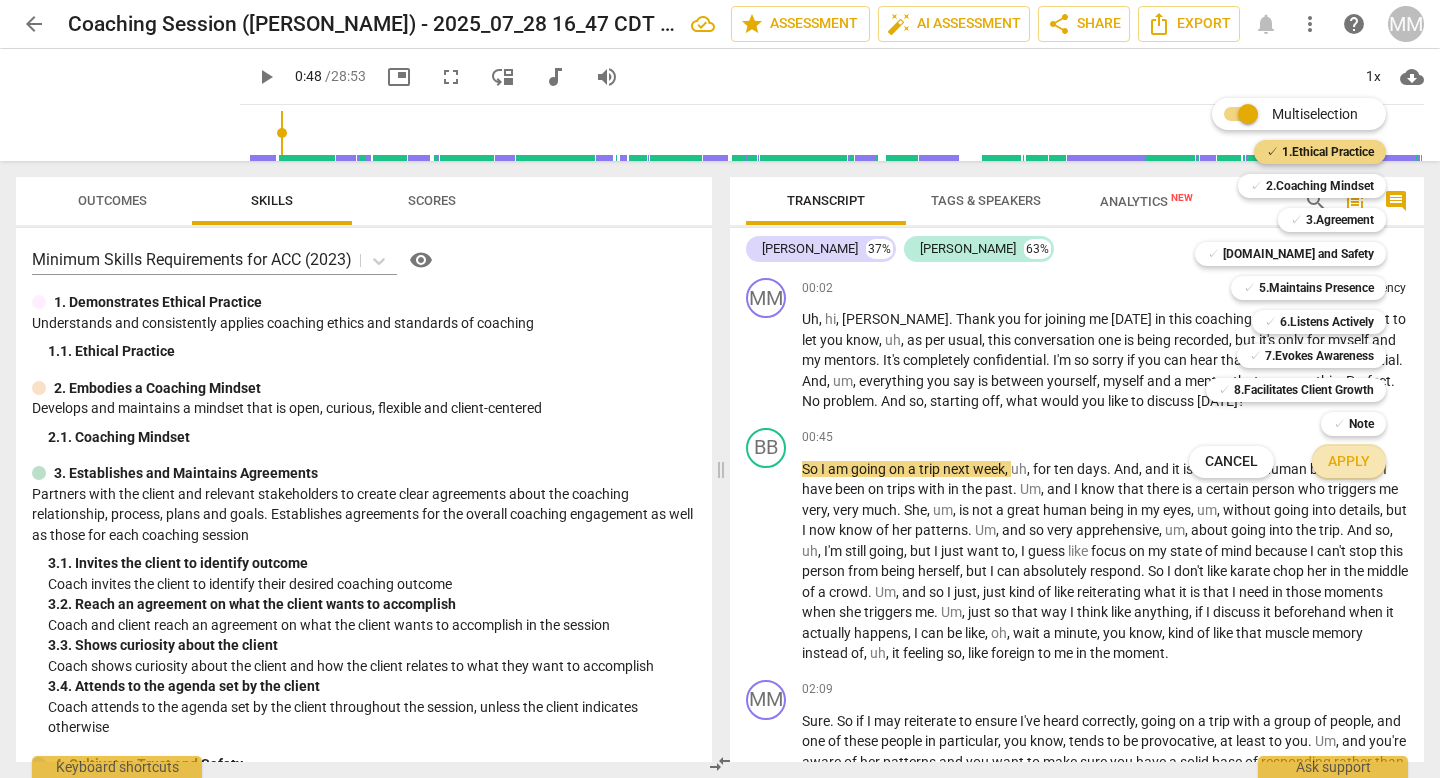 click on "Apply" at bounding box center [1349, 462] 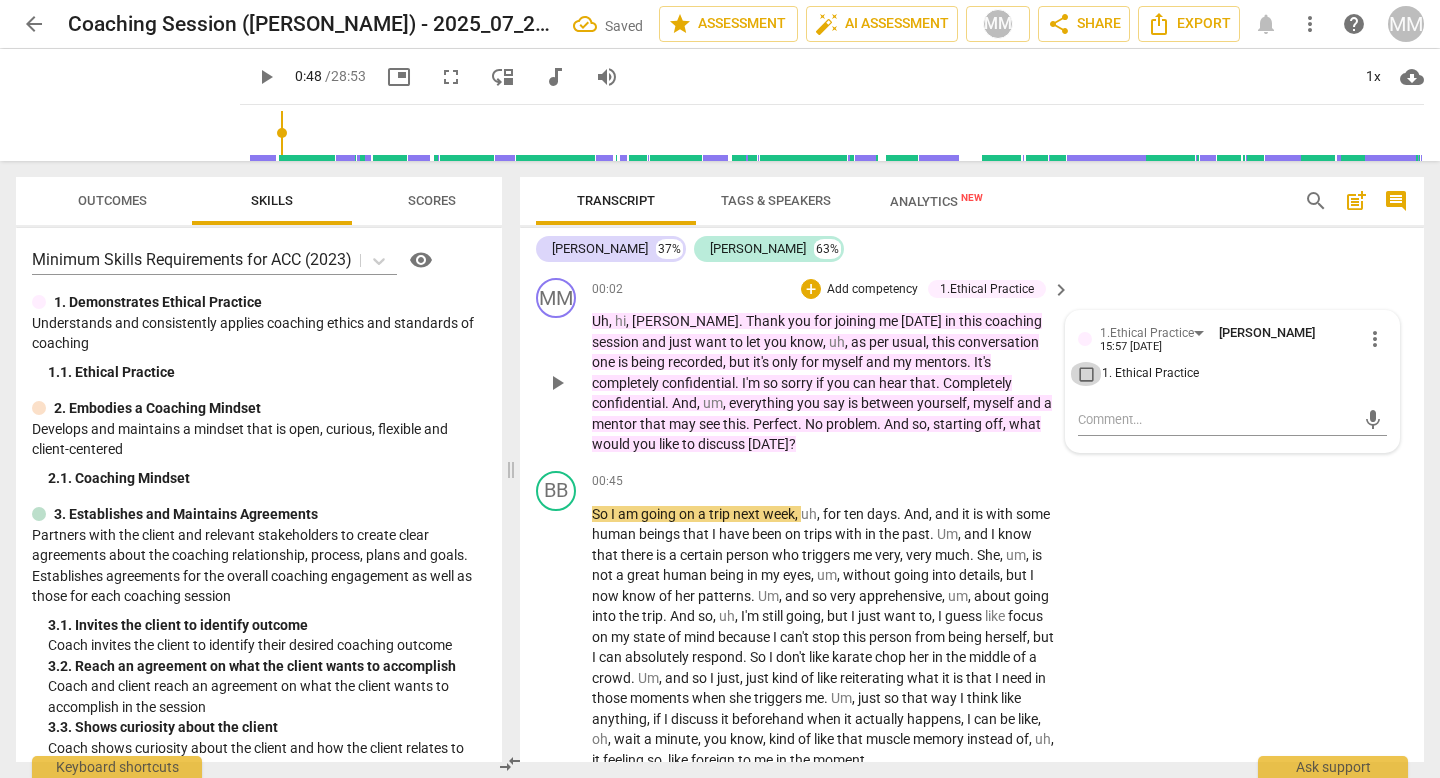 click on "1. Ethical Practice" at bounding box center [1086, 374] 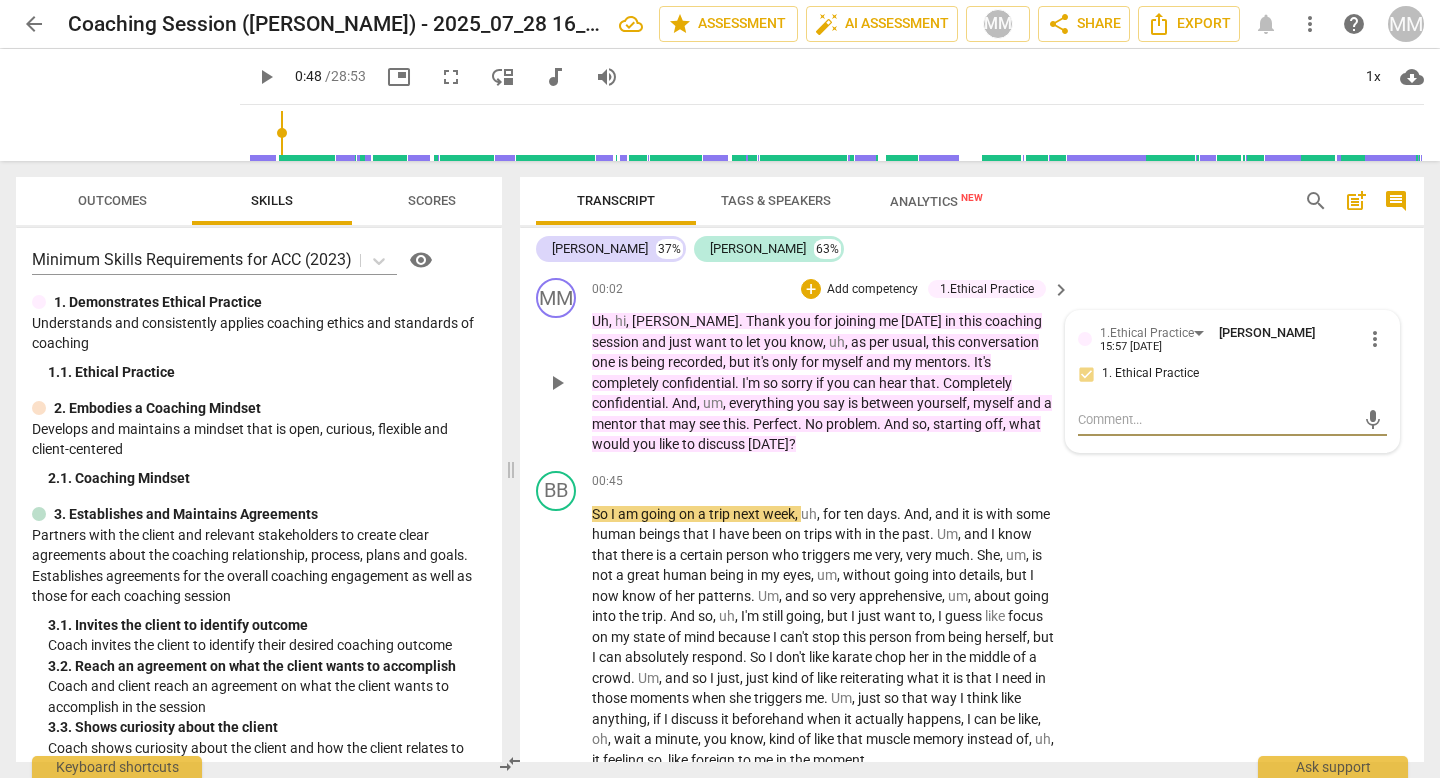 click at bounding box center [1216, 419] 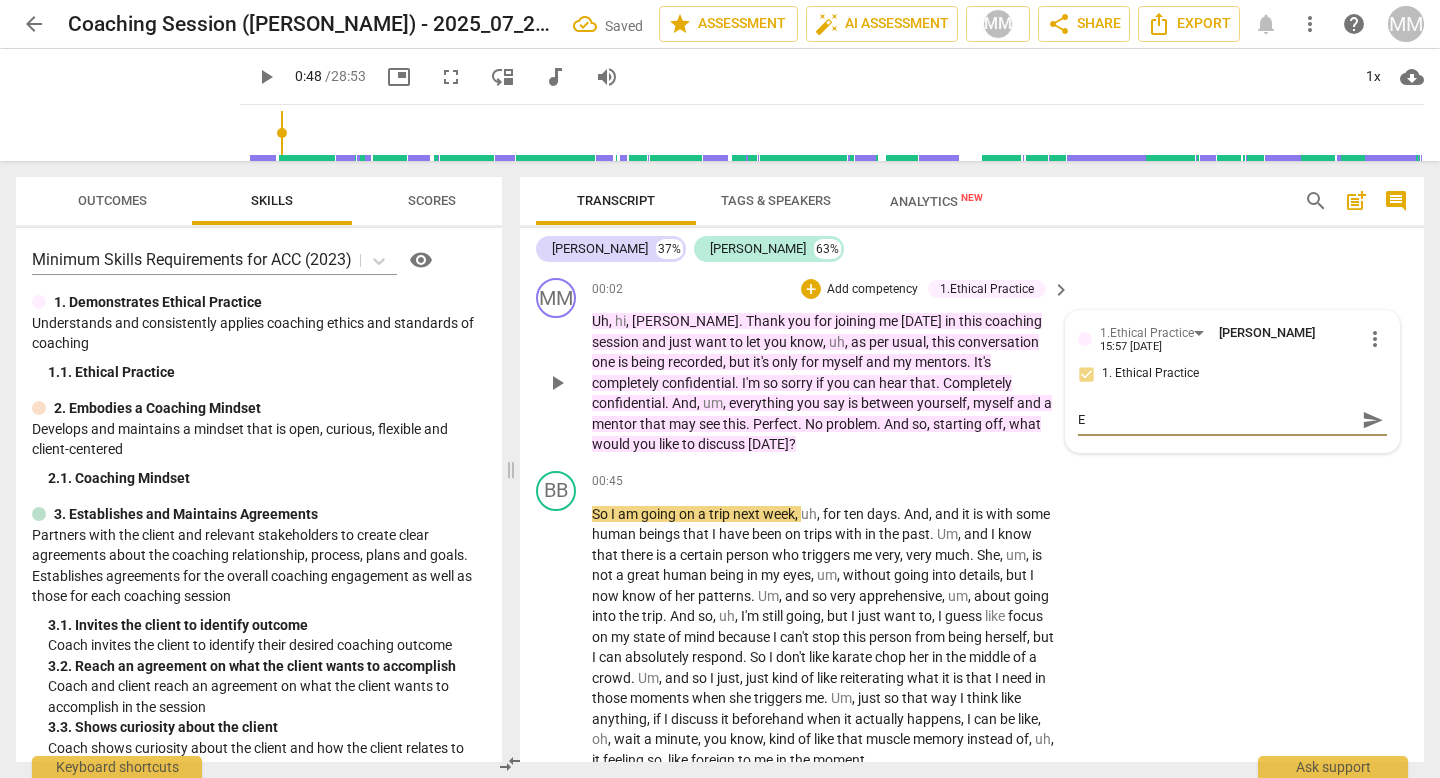 type on "E" 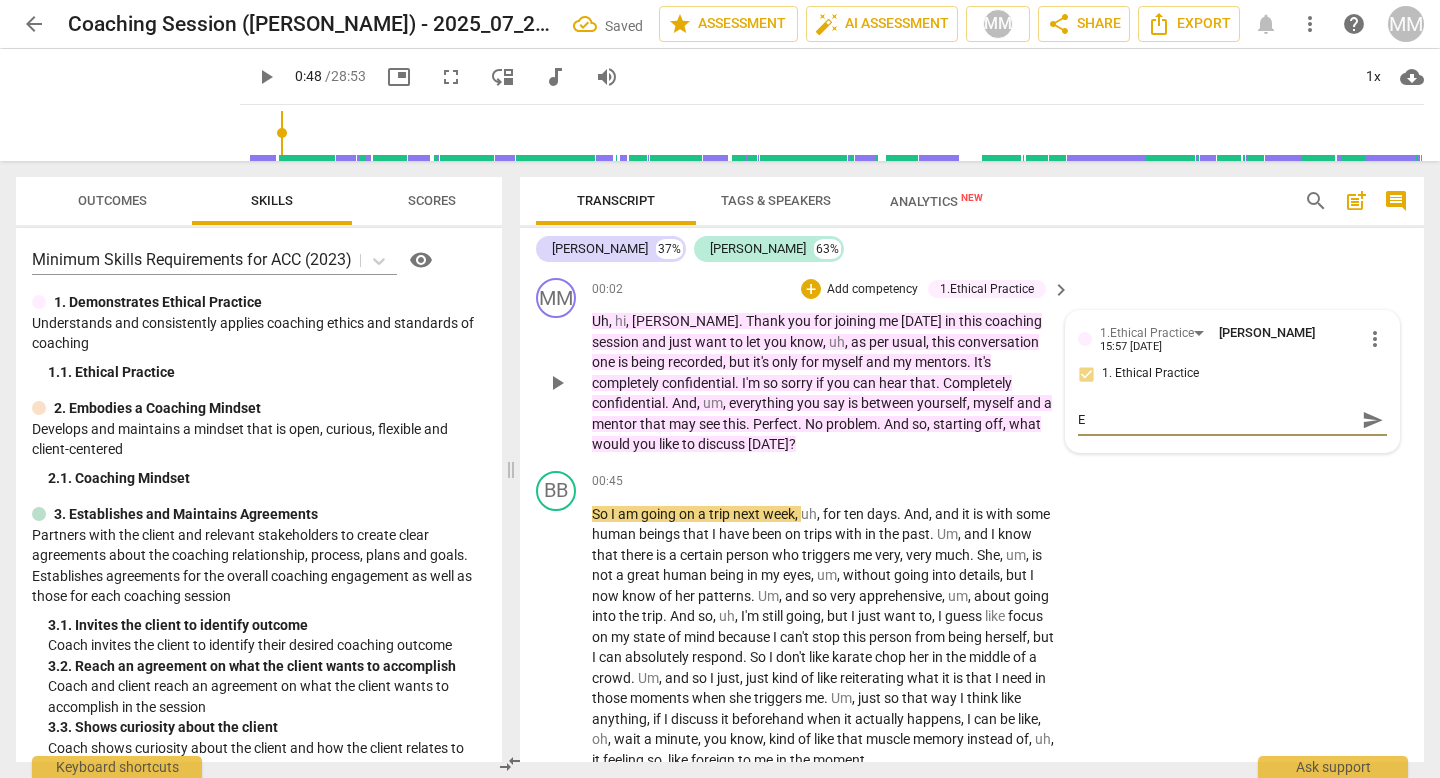 type on "E" 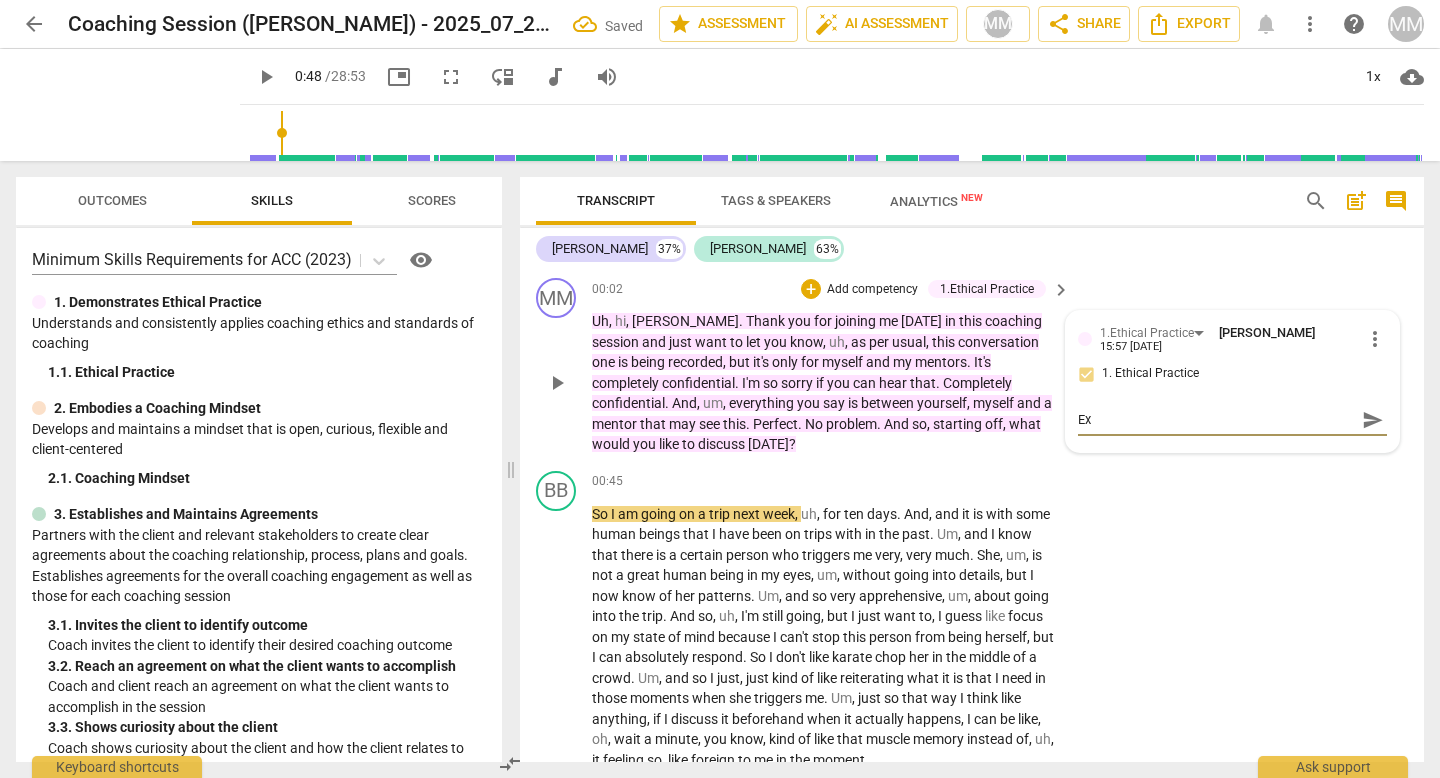 type on "Exp" 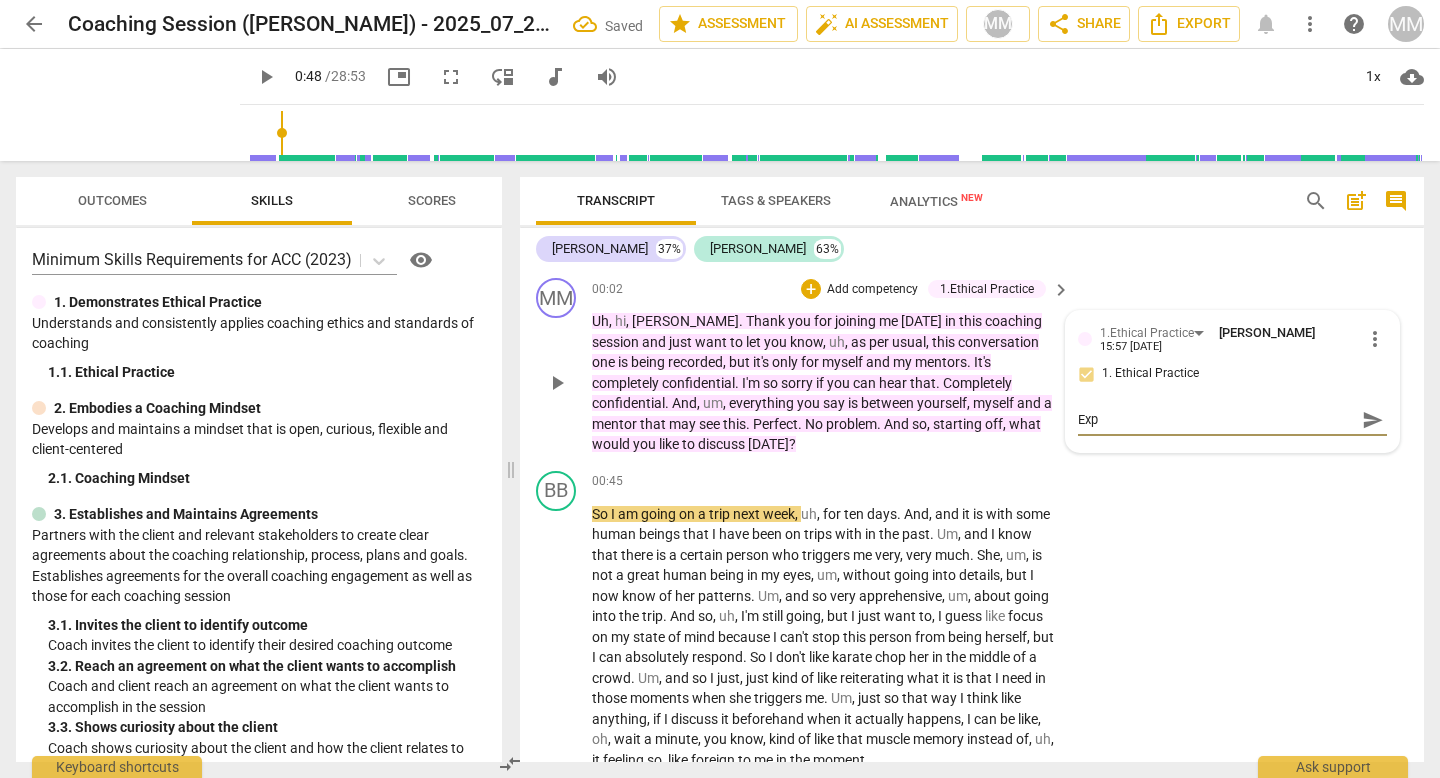 type on "Expl" 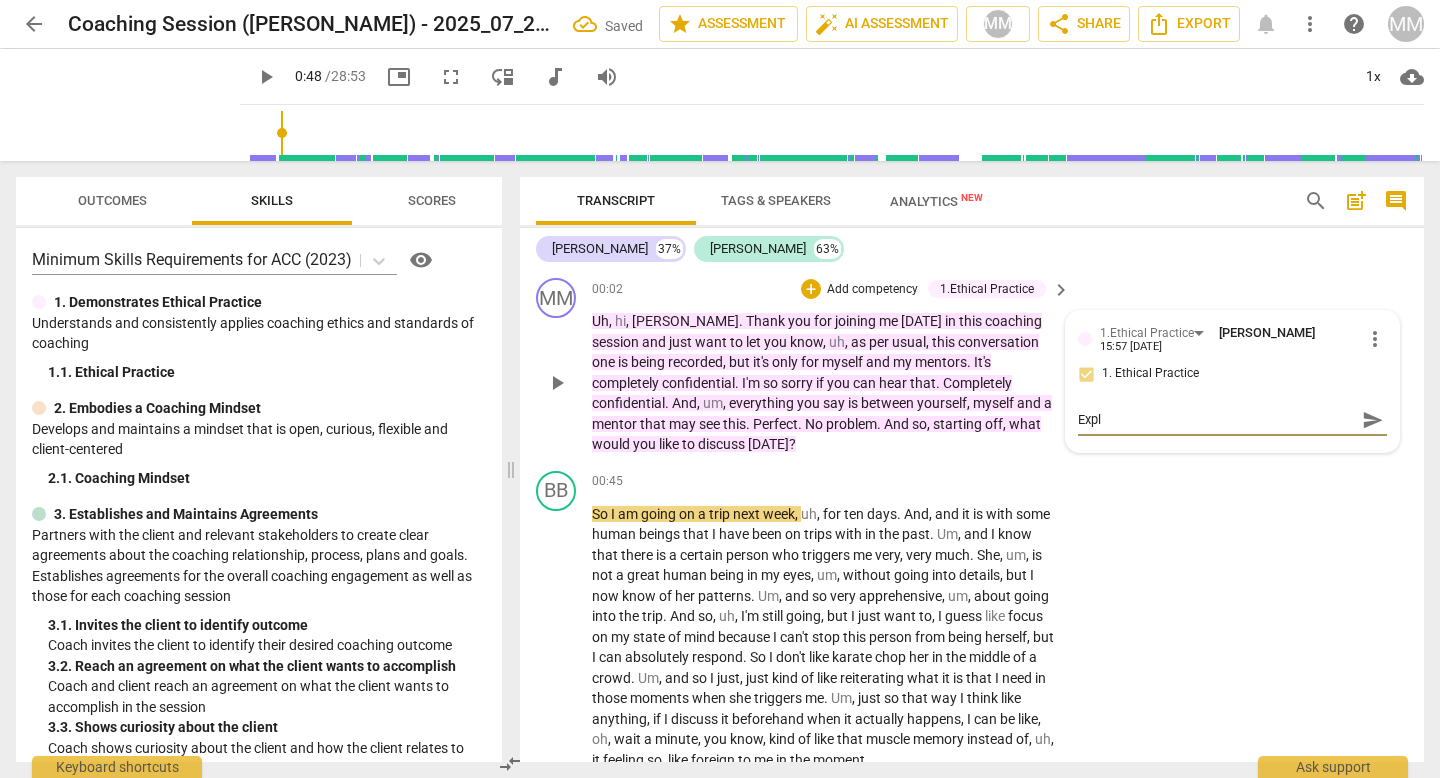 type on "Expla" 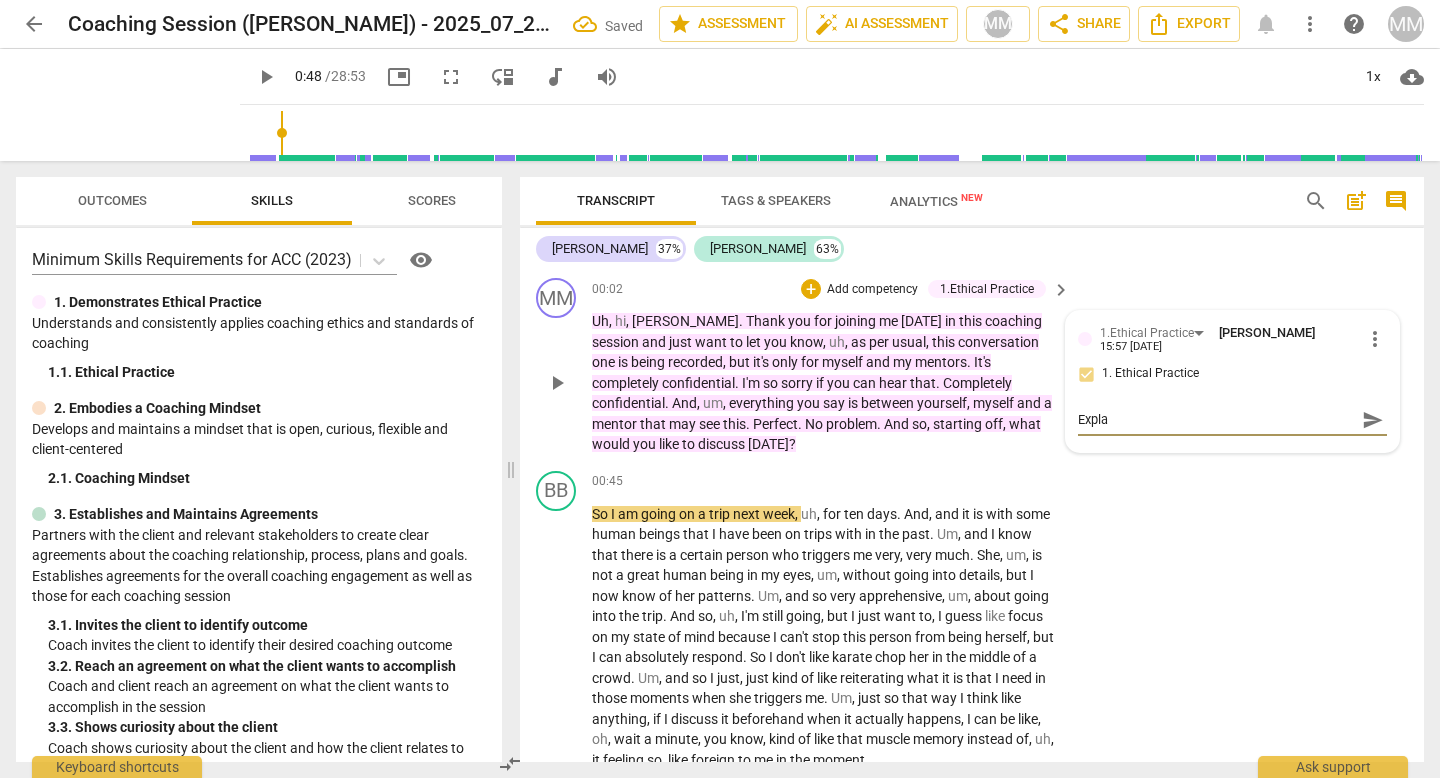 type on "Explai" 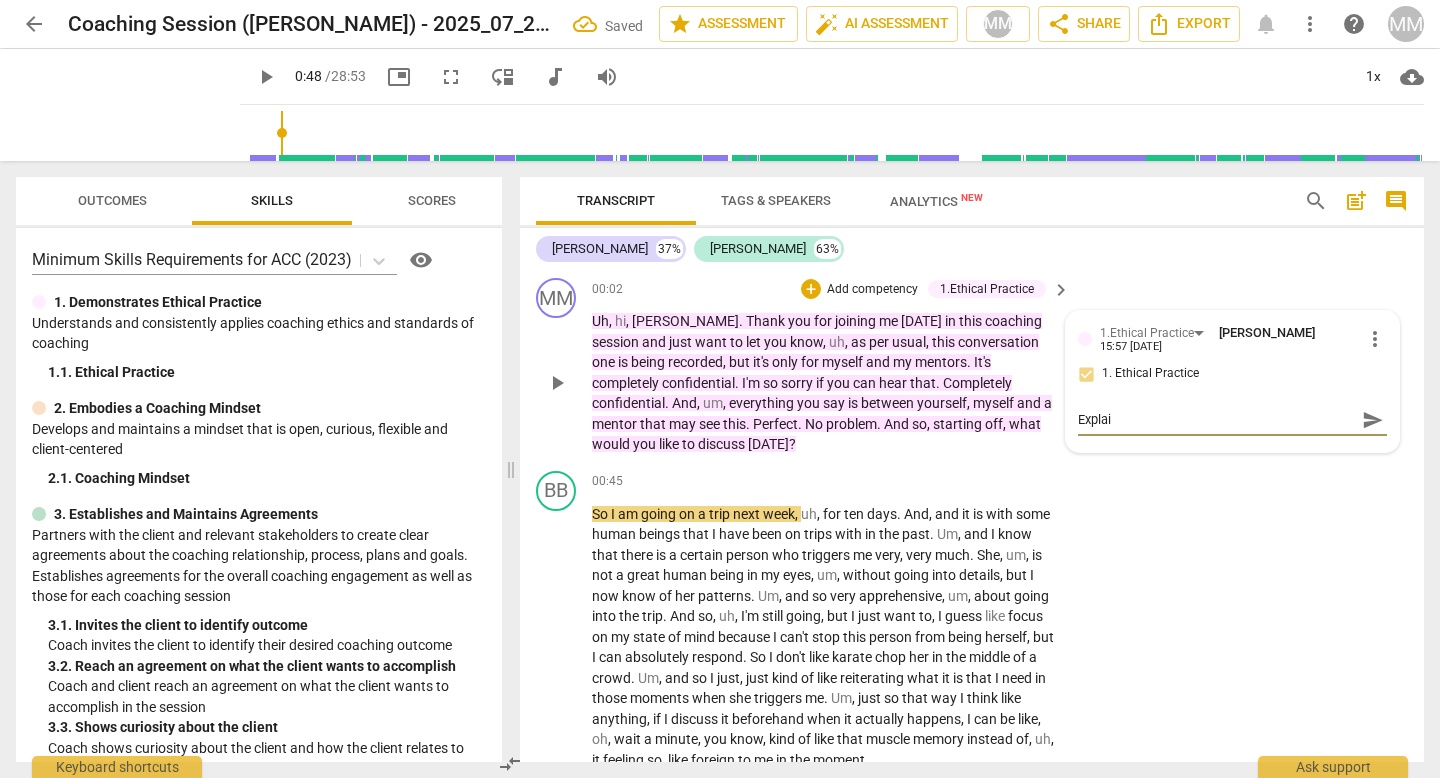 type on "Explain" 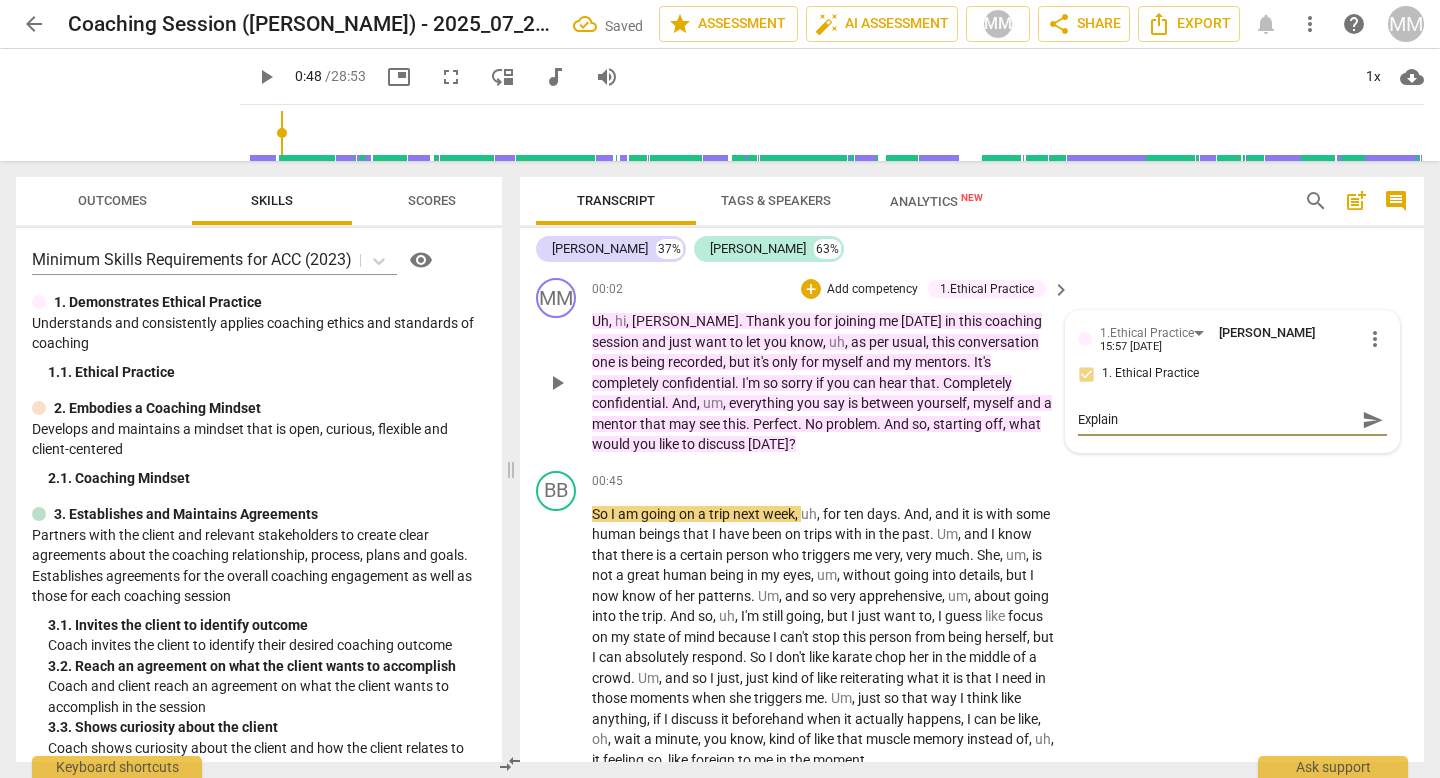 type on "Explaine" 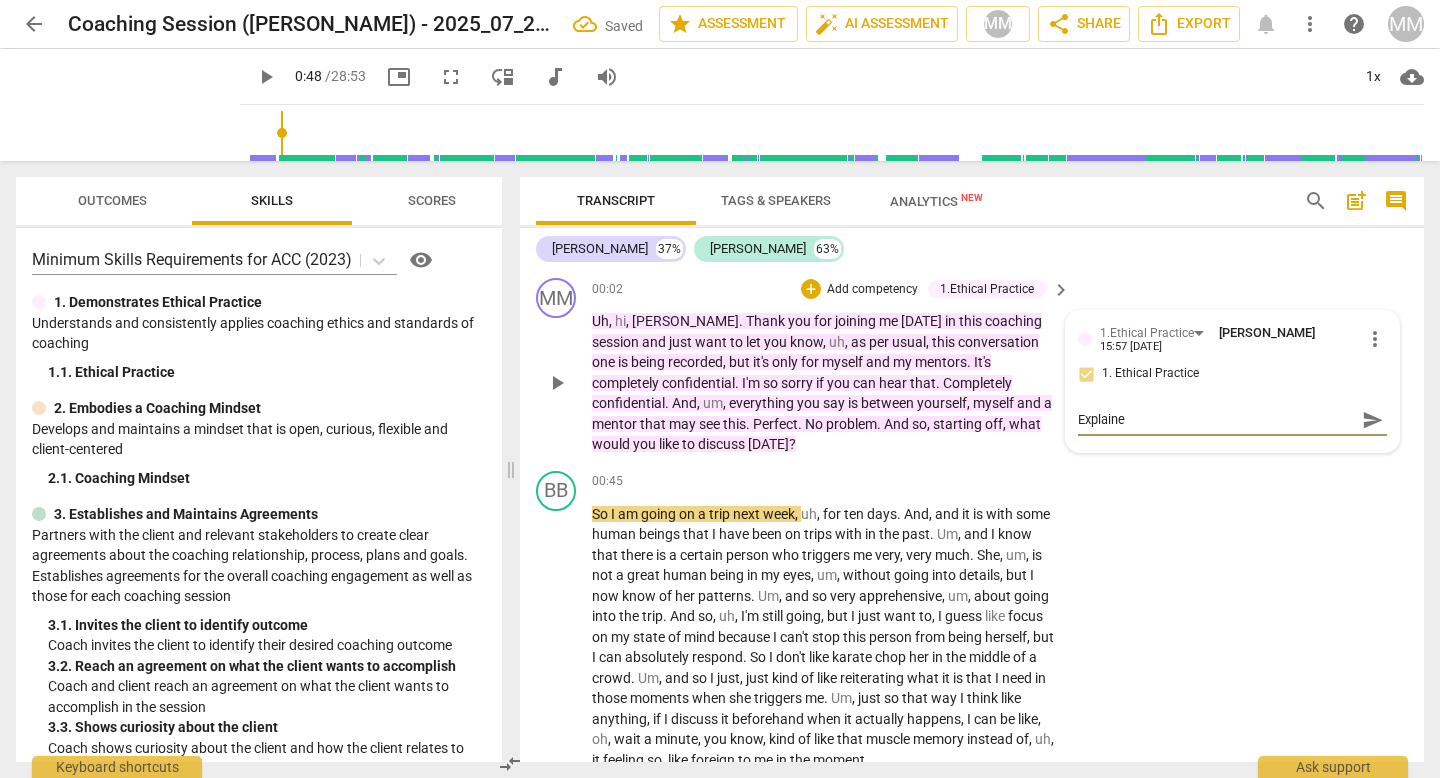 type on "Explained" 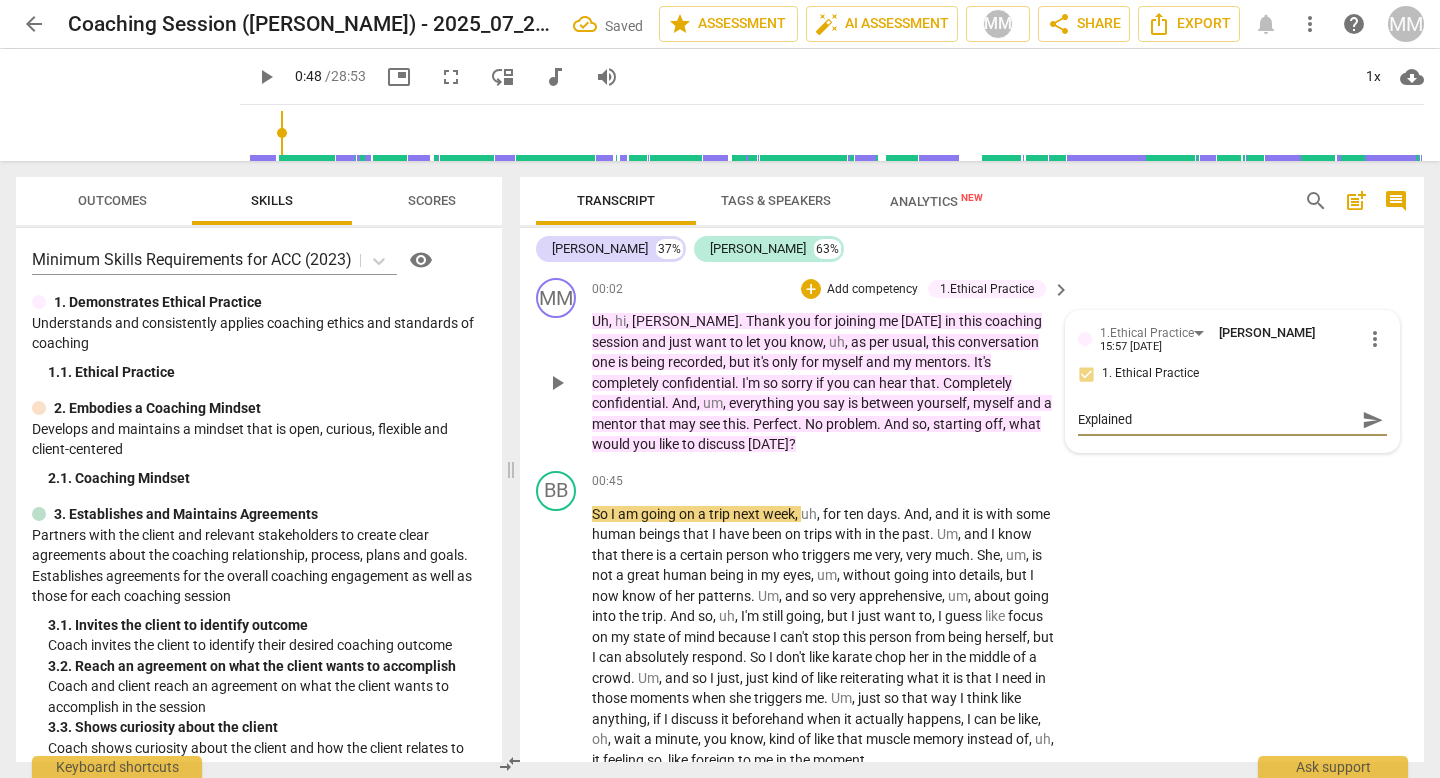 type on "Explained" 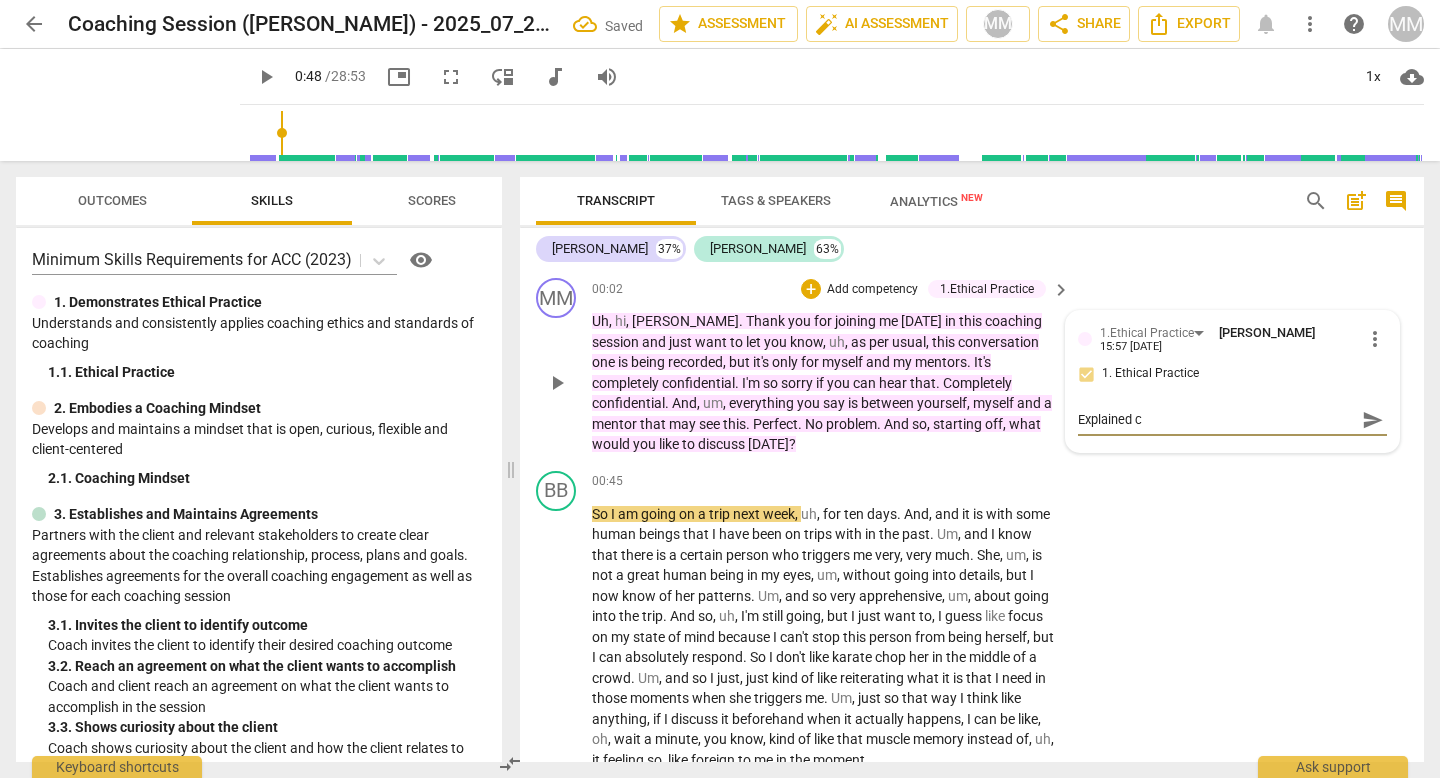 type on "Explained co" 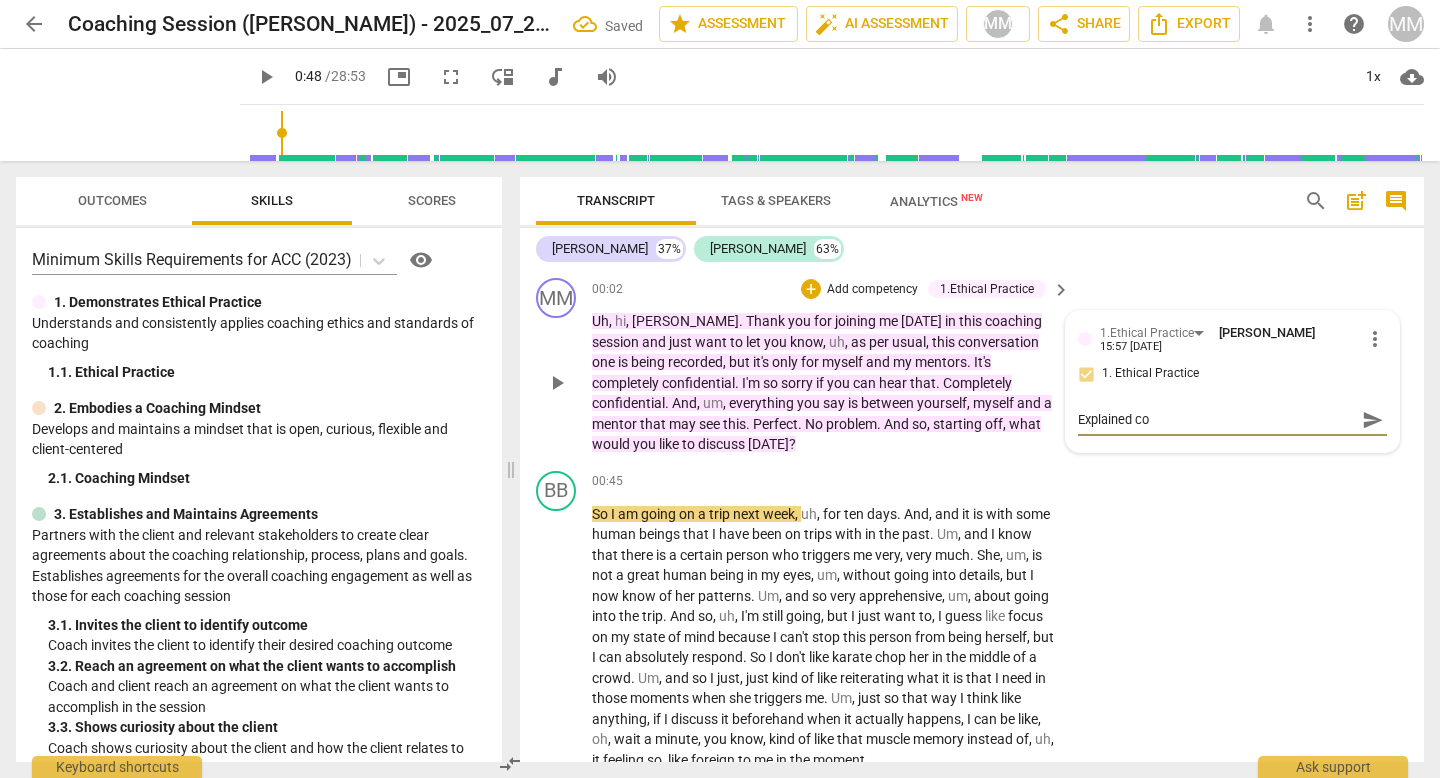 type on "Explained con" 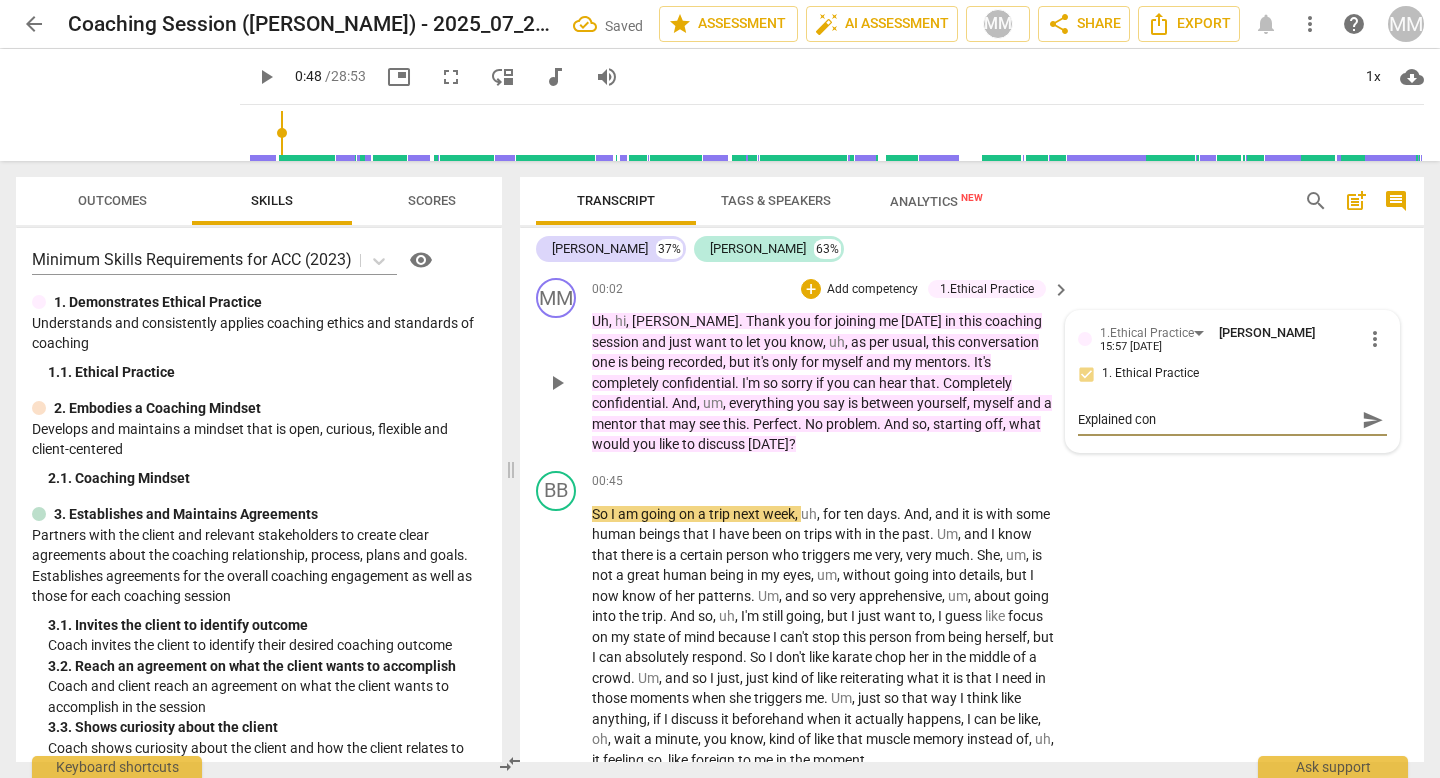 type on "Explained conf" 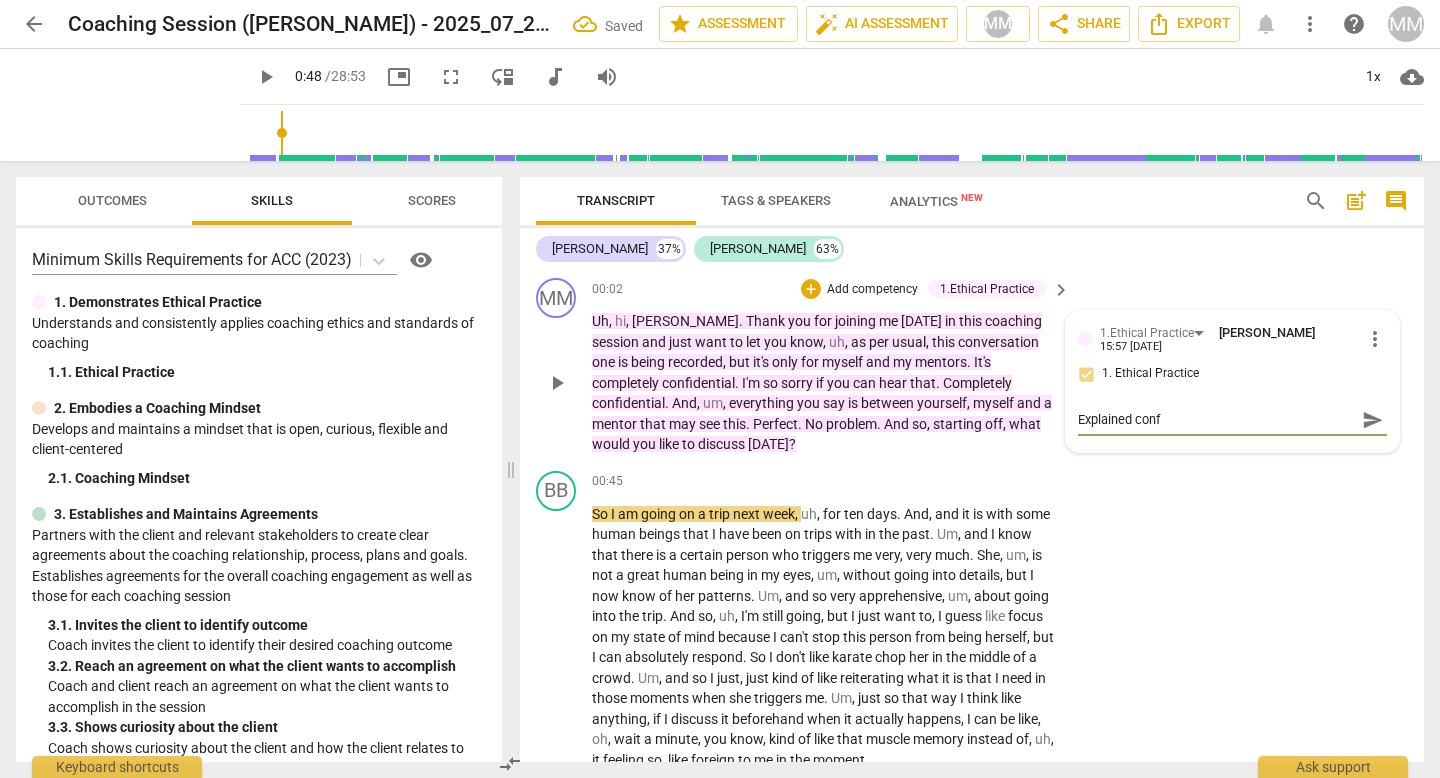 type on "Explained confi" 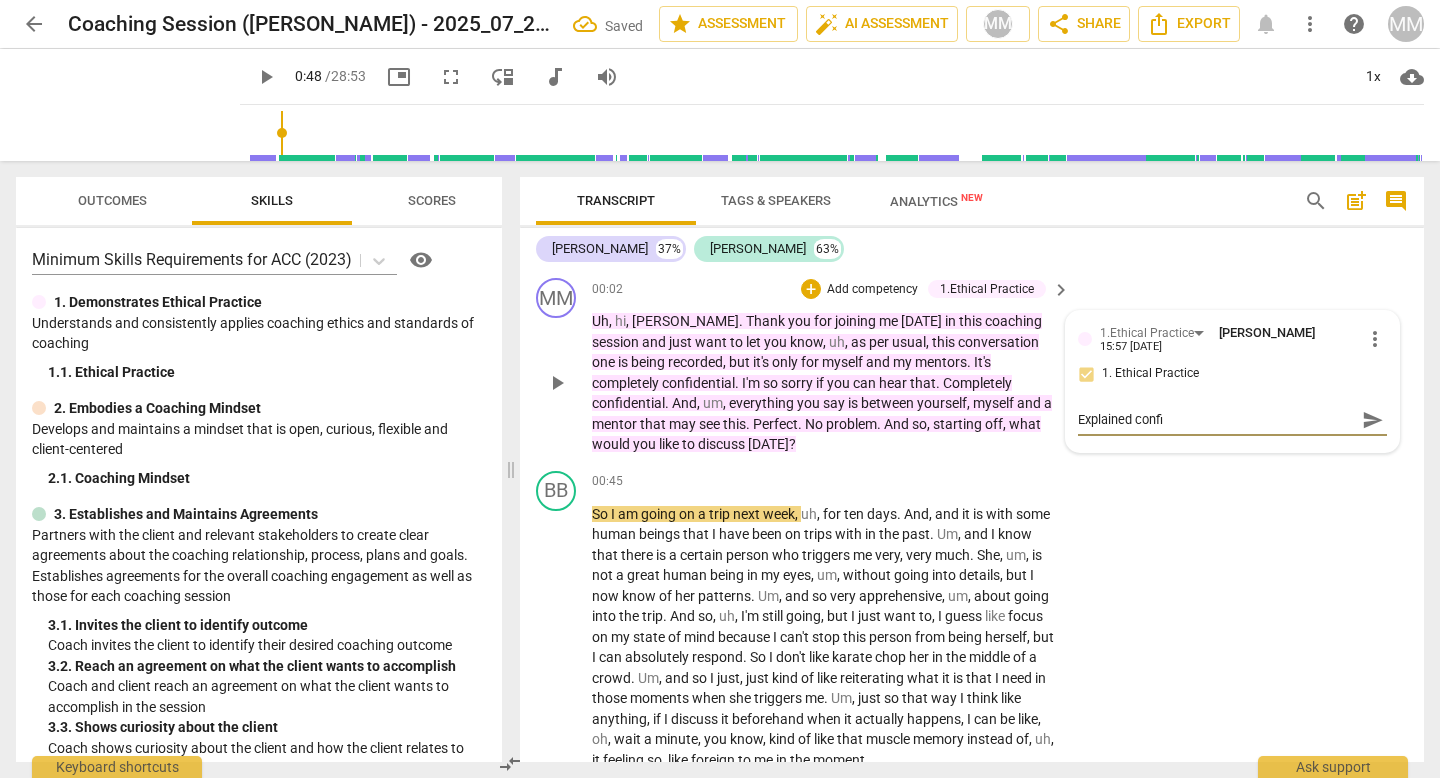 type on "Explained confid" 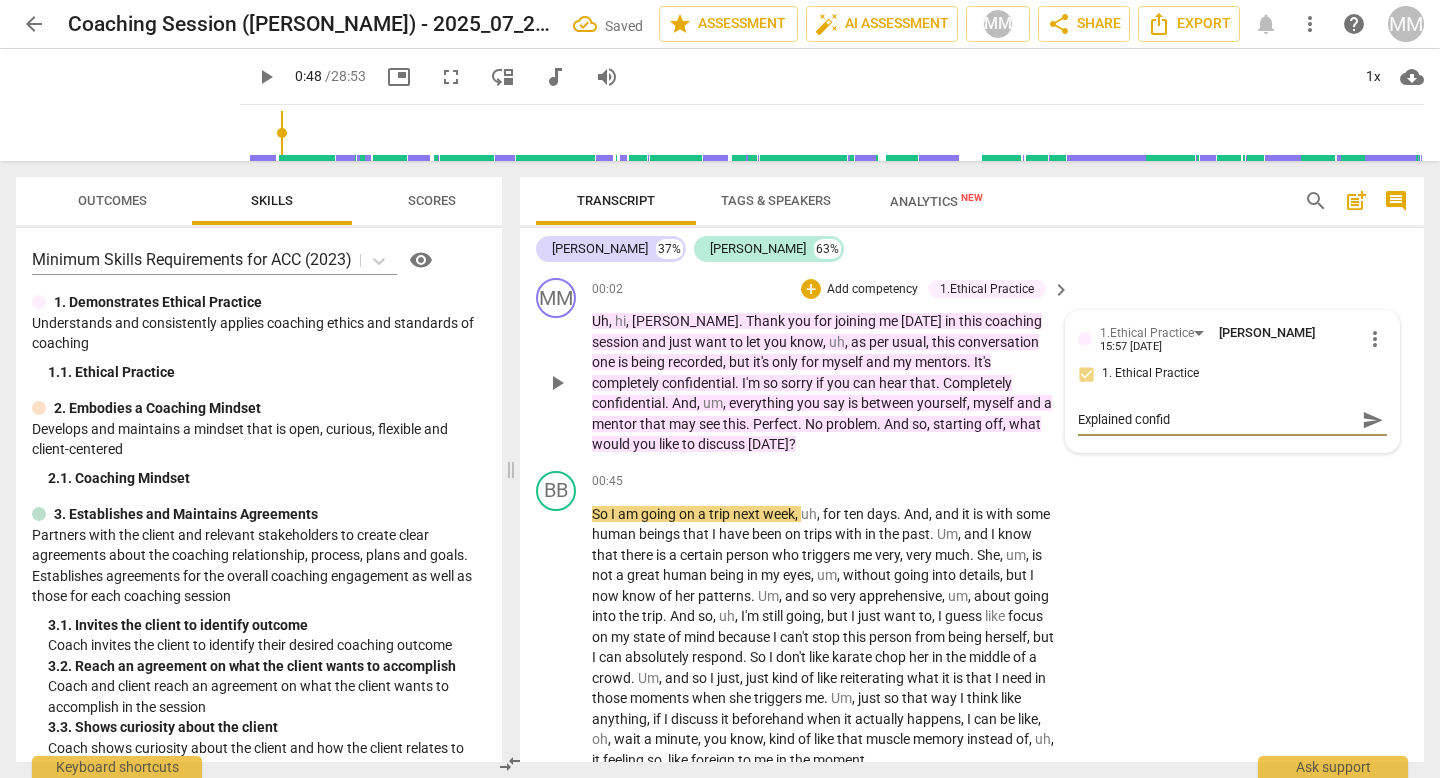 type on "Explained confide" 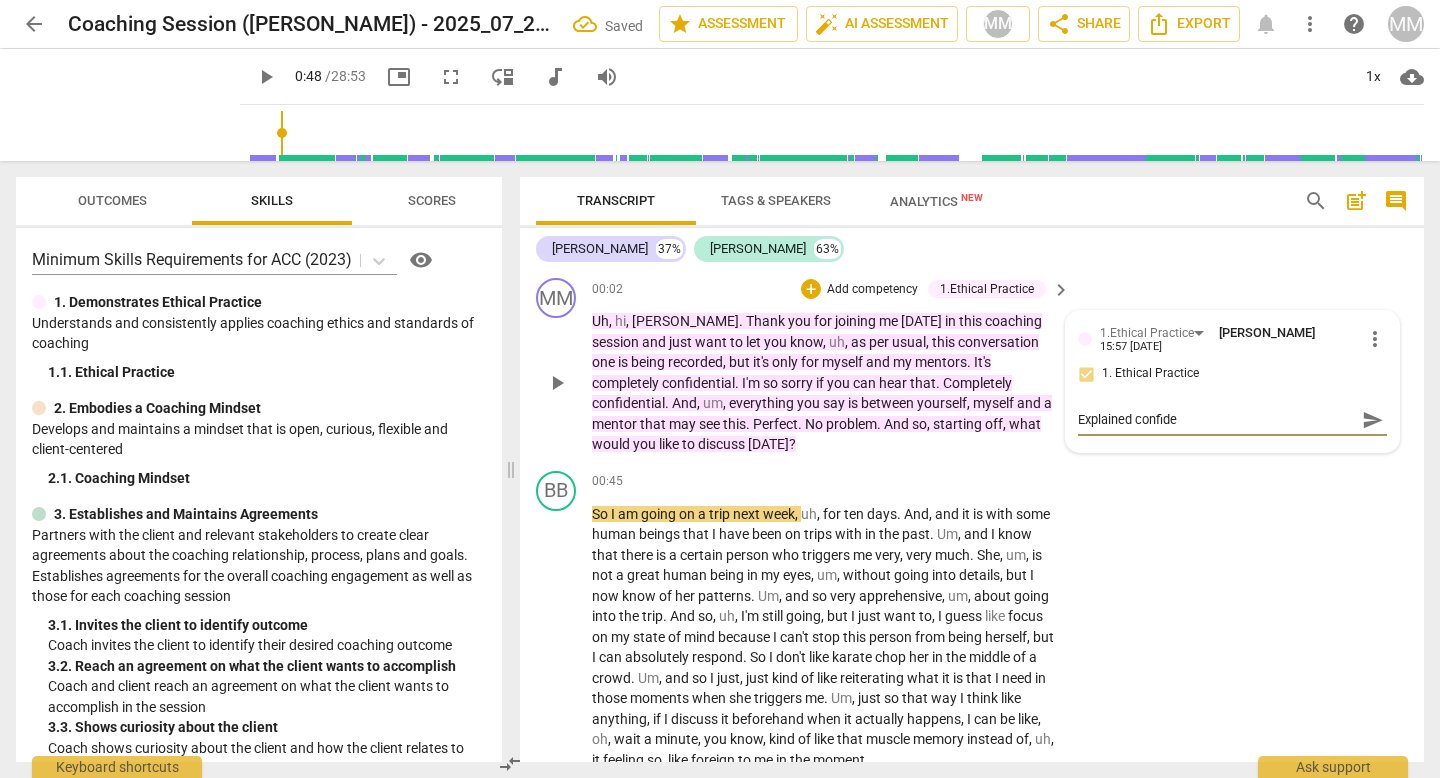 type on "Explained confiden" 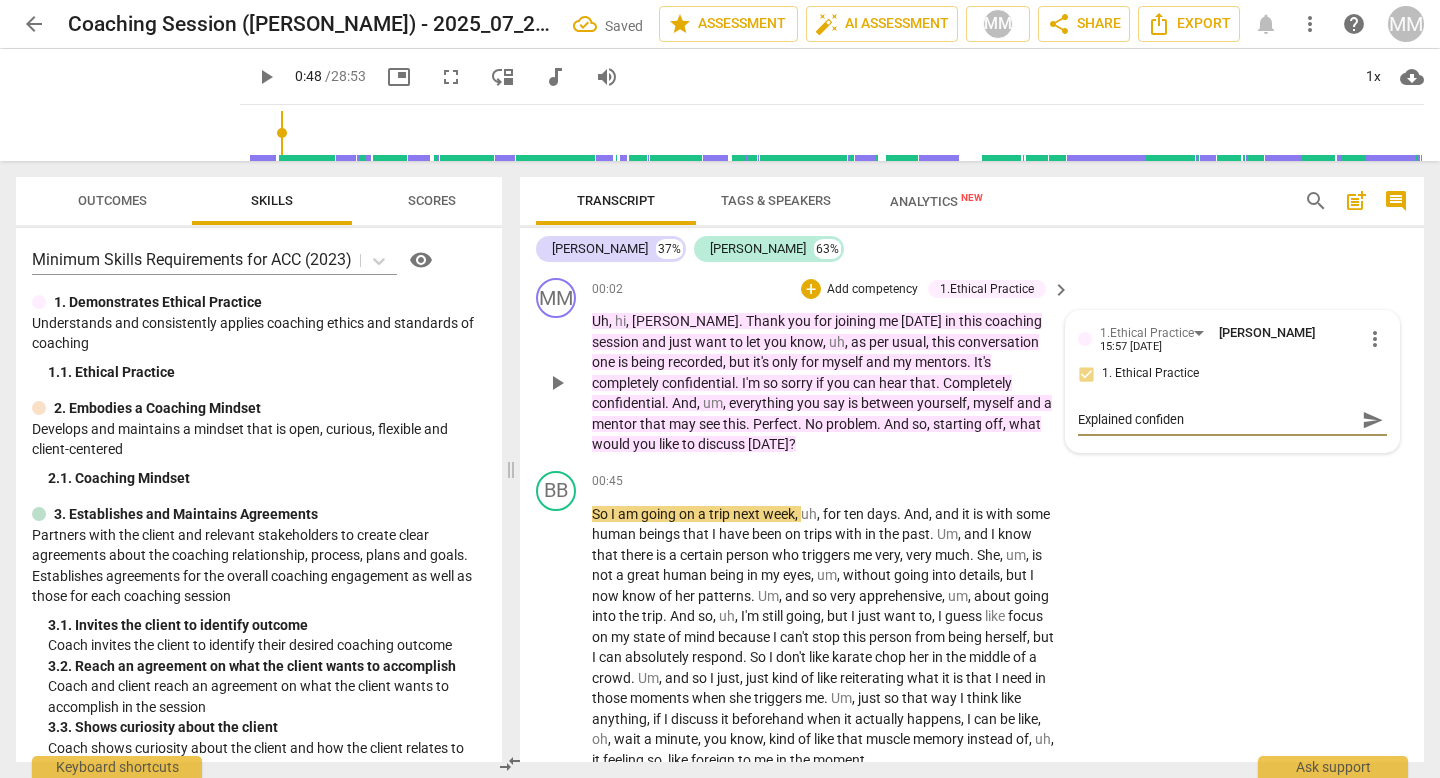 type on "Explained confident" 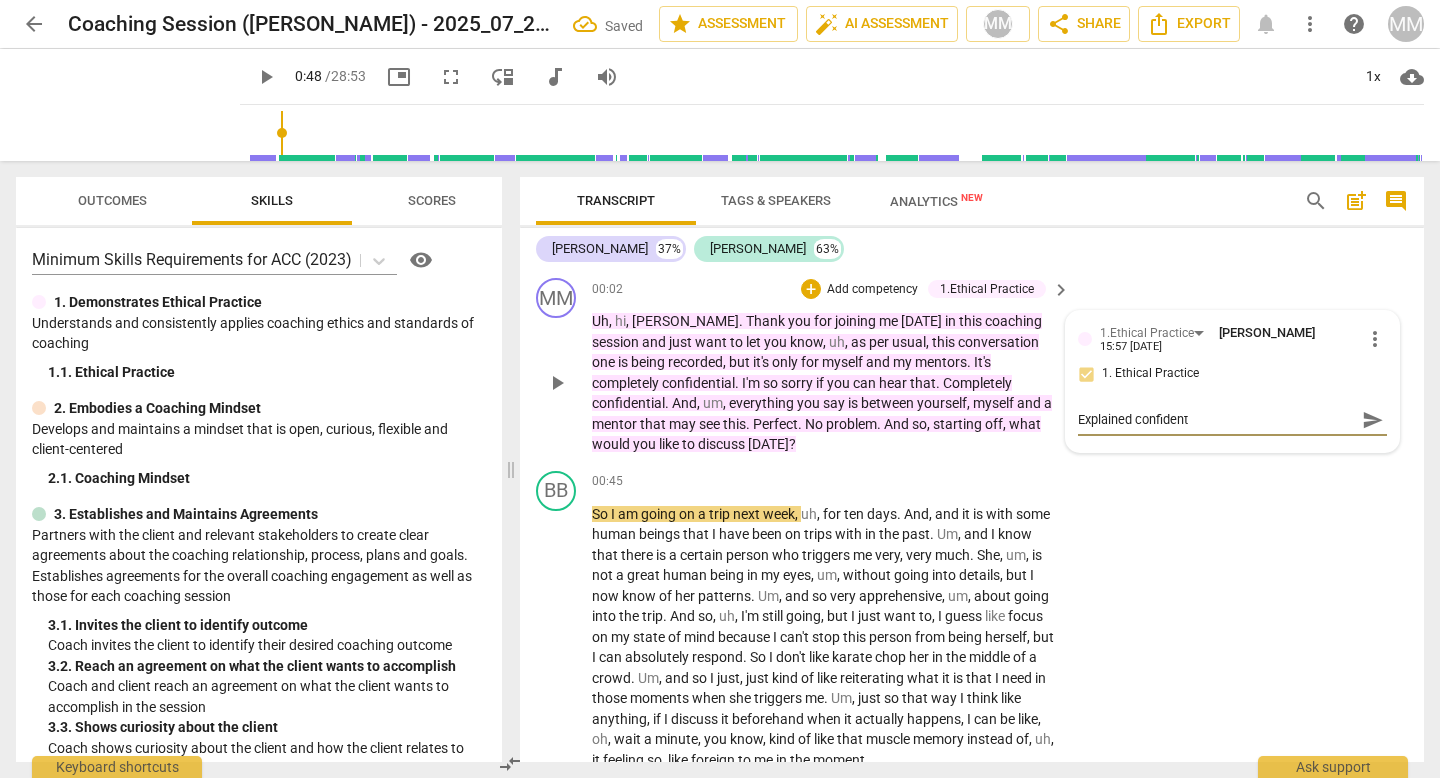 type on "Explained confidenti" 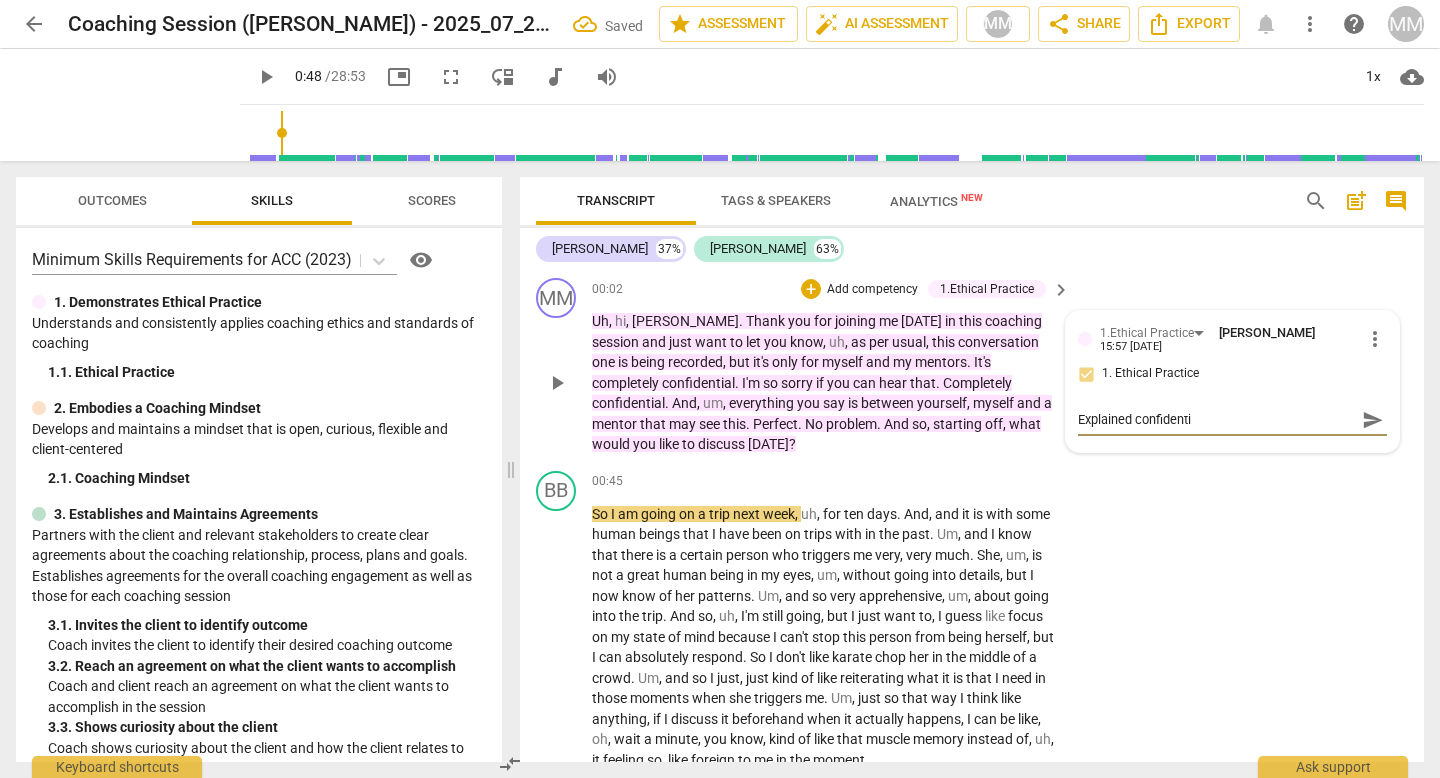 type on "Explained confidentia" 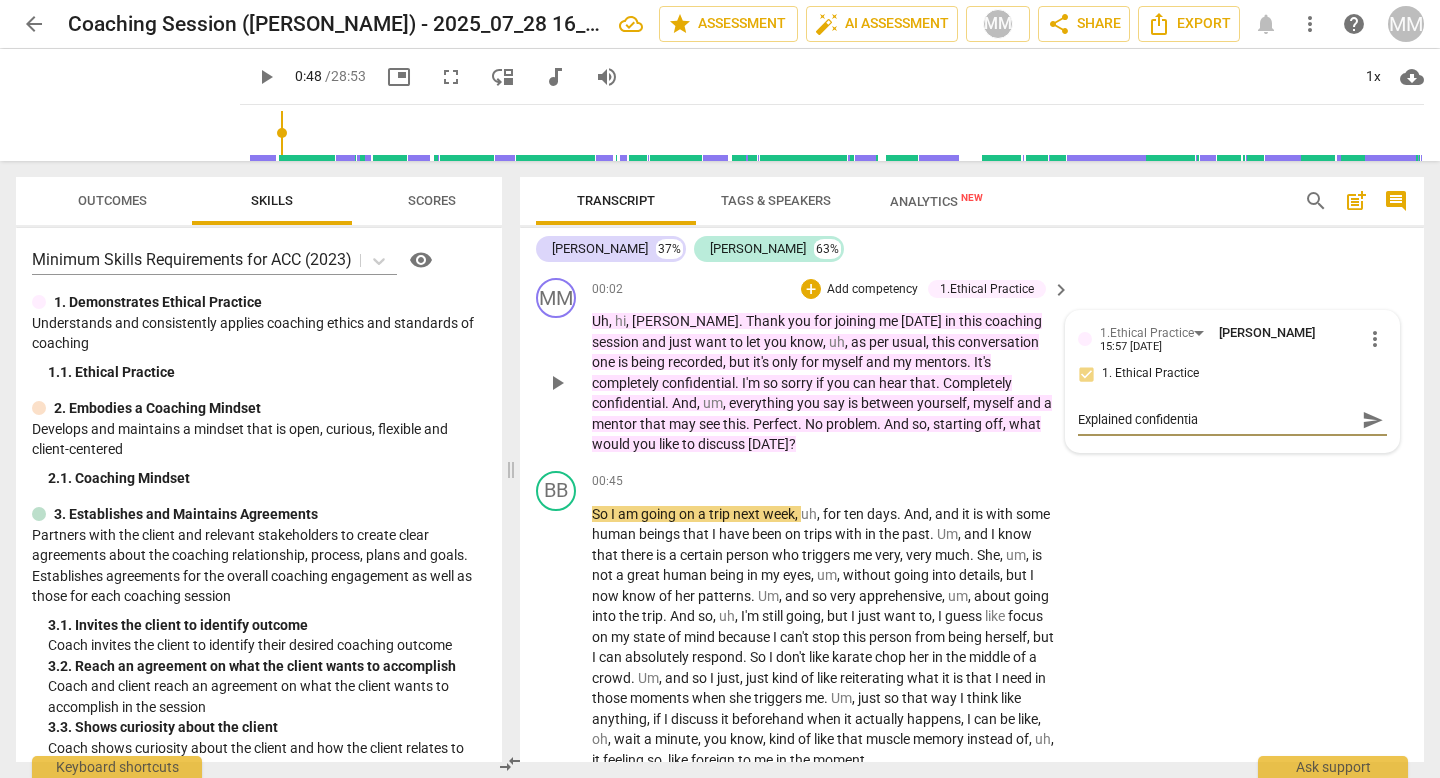 type on "Explained confidential" 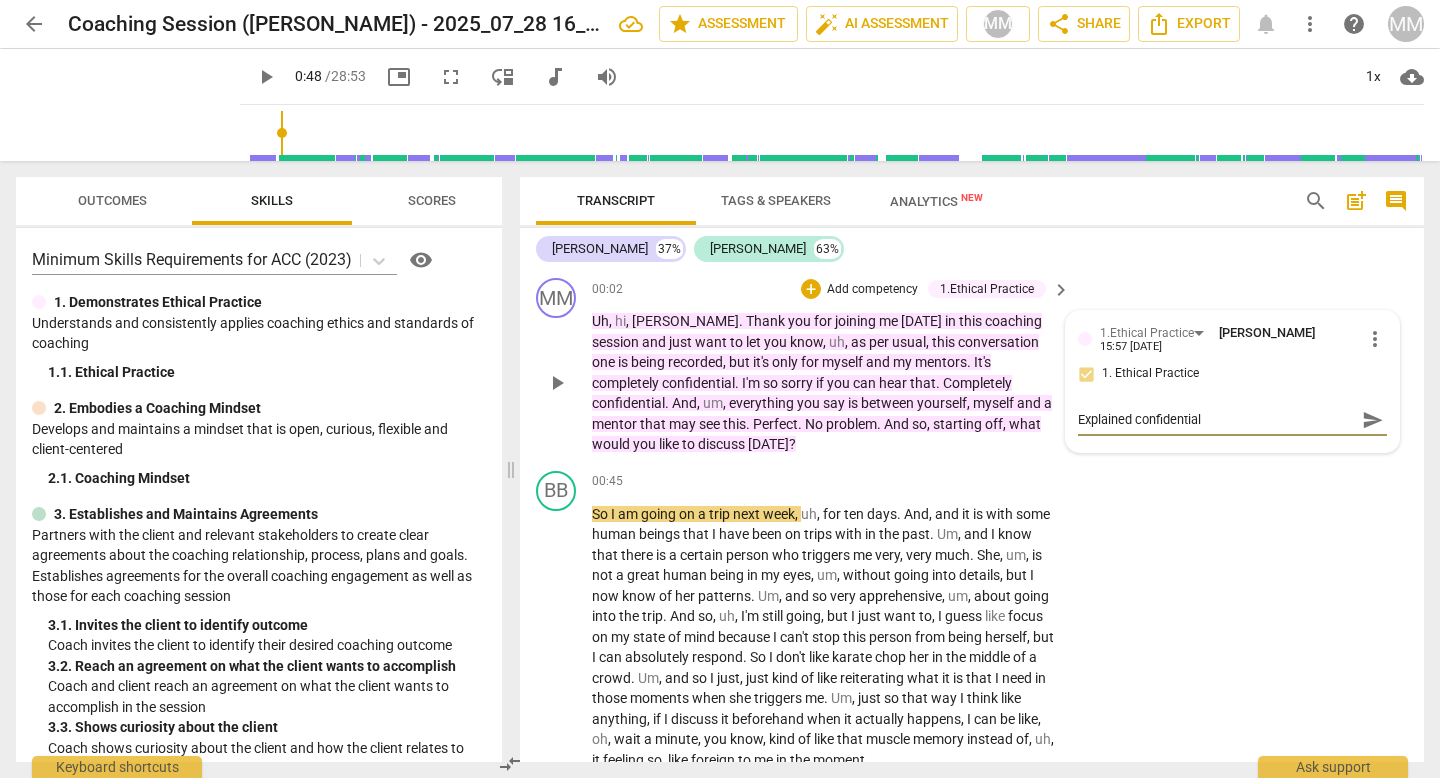 type on "Explained confidentiali" 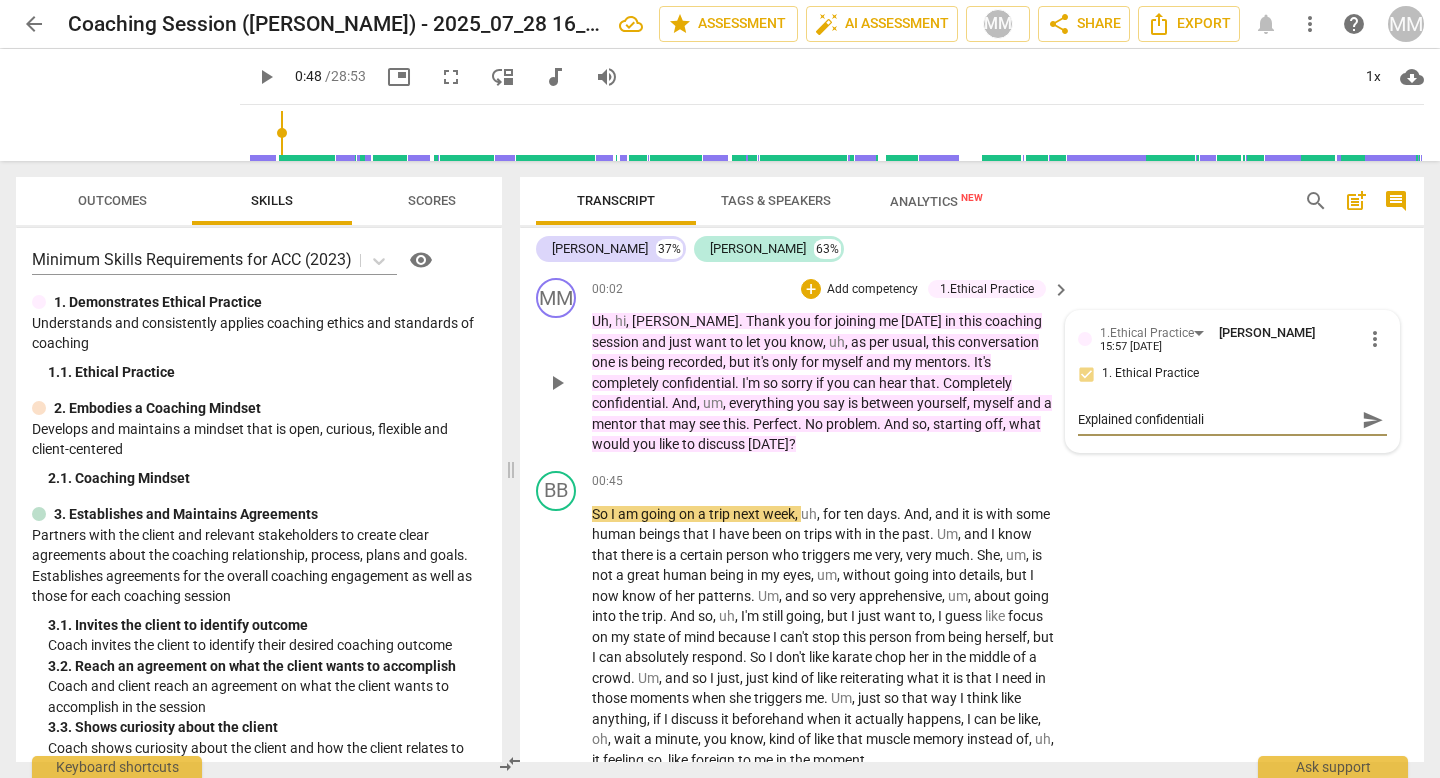 type on "Explained confidentialit" 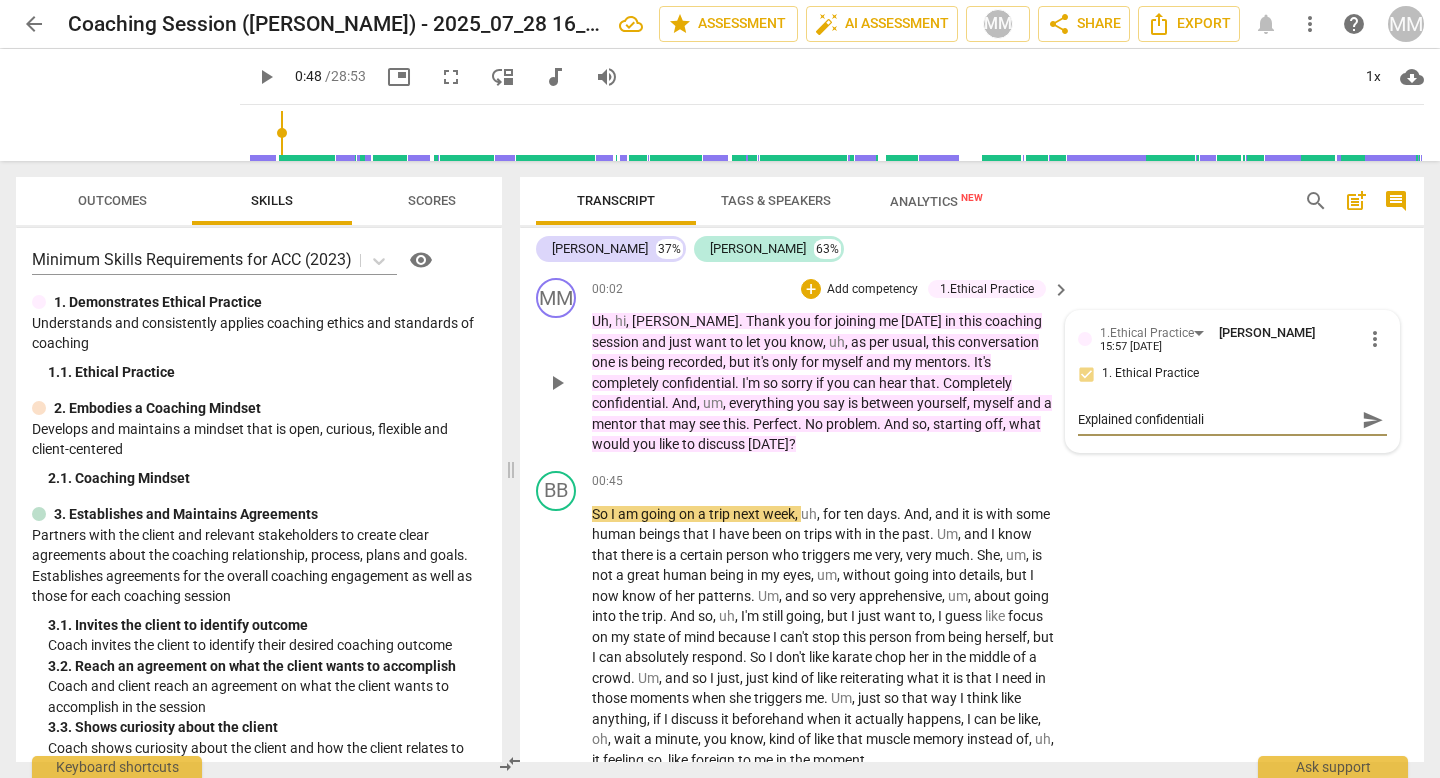 type on "Explained confidentialit" 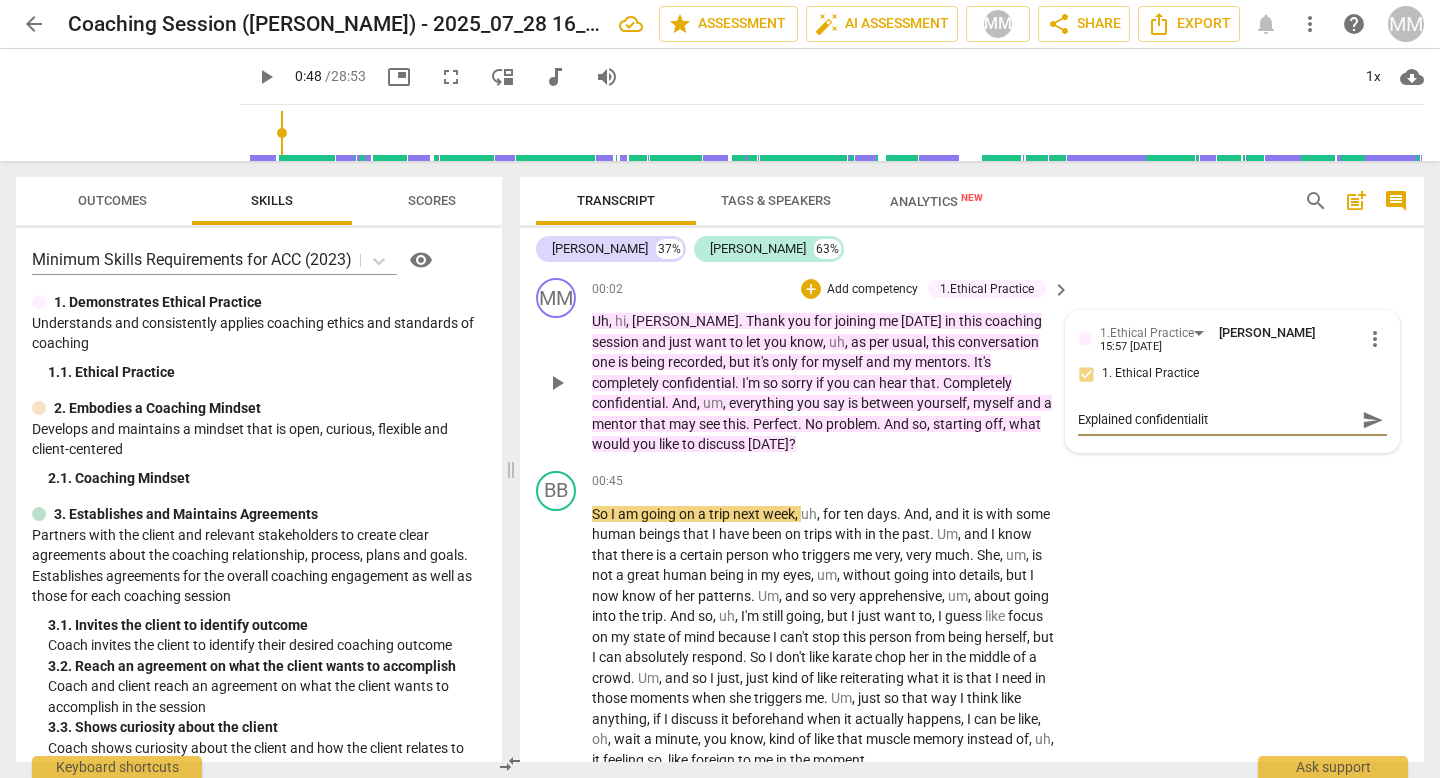 type on "Explained confidentiality" 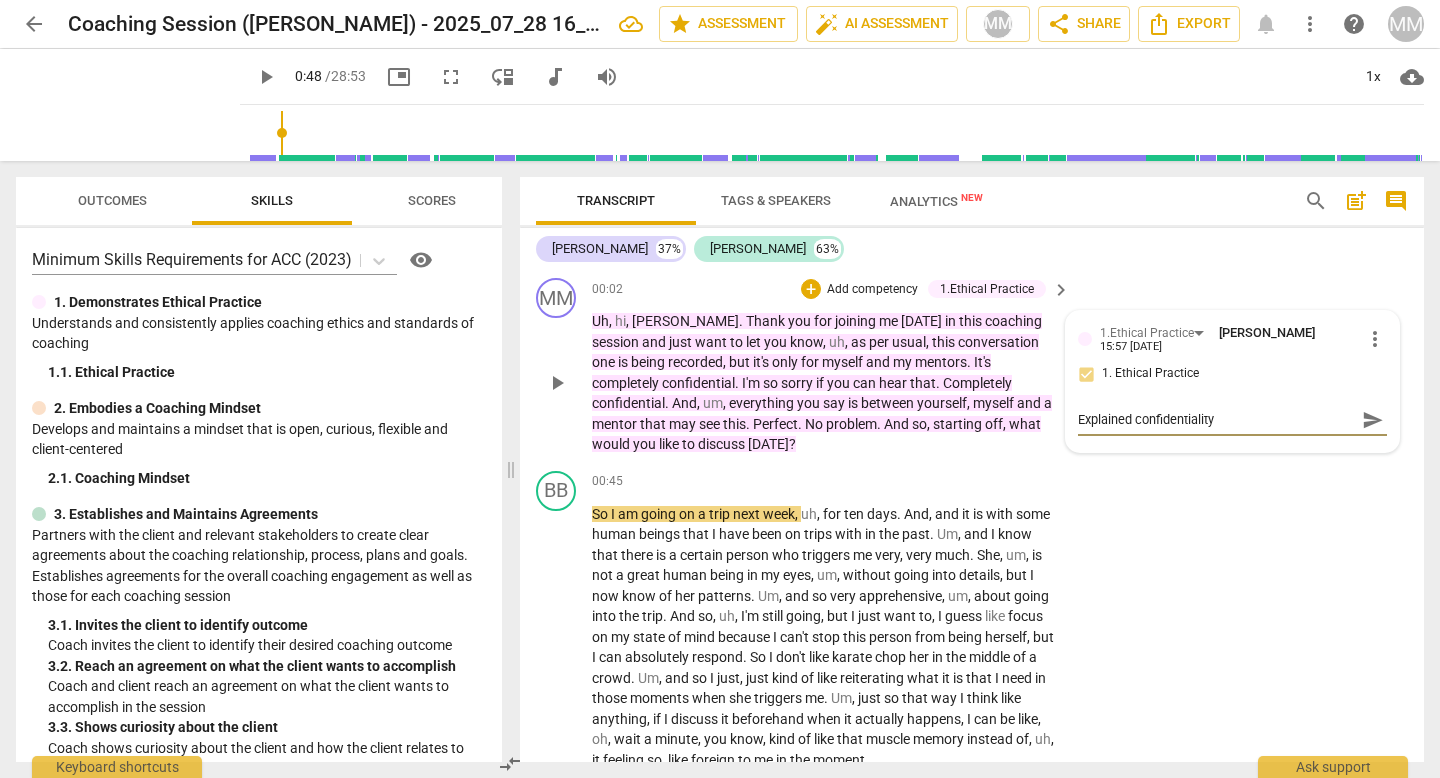 type on "Explained confidentiality," 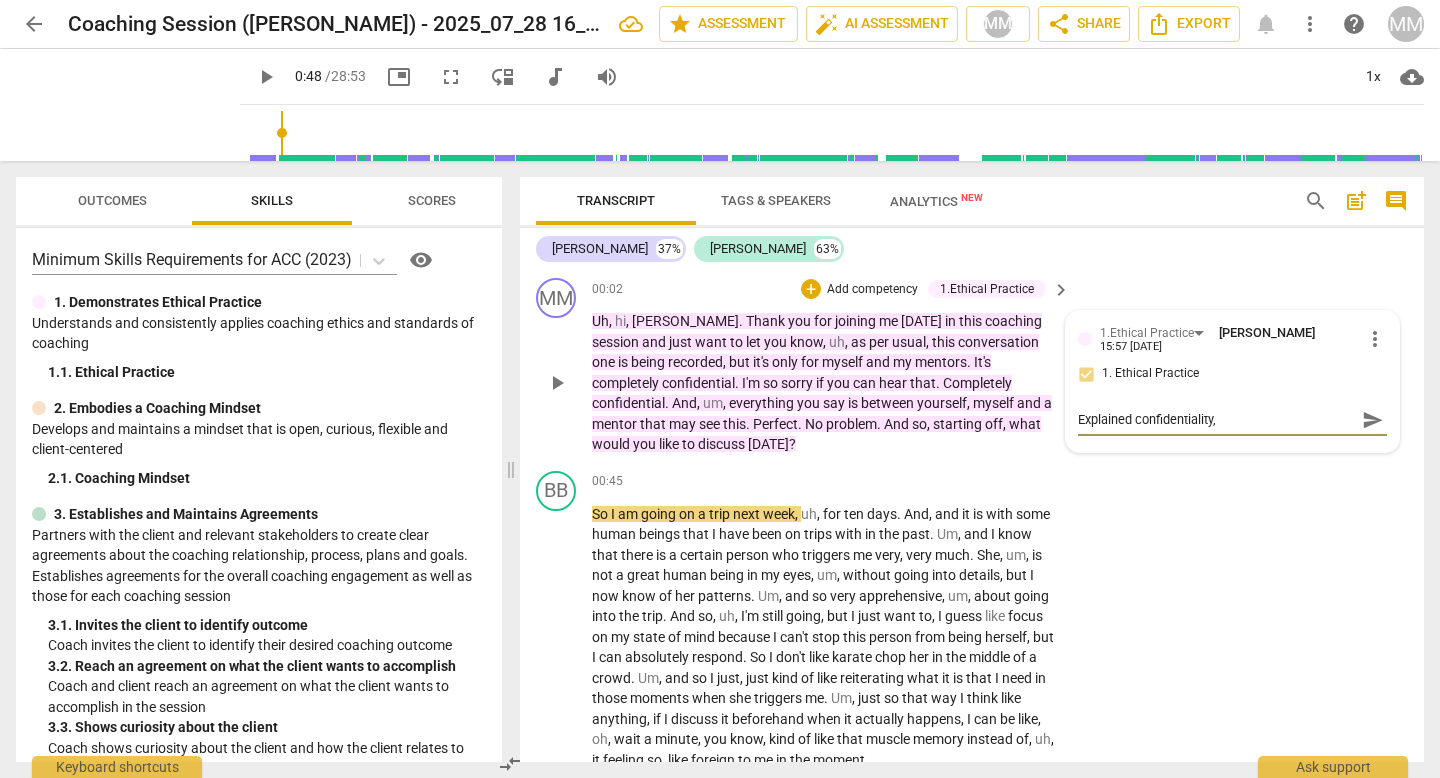 type on "Explained confidentiality," 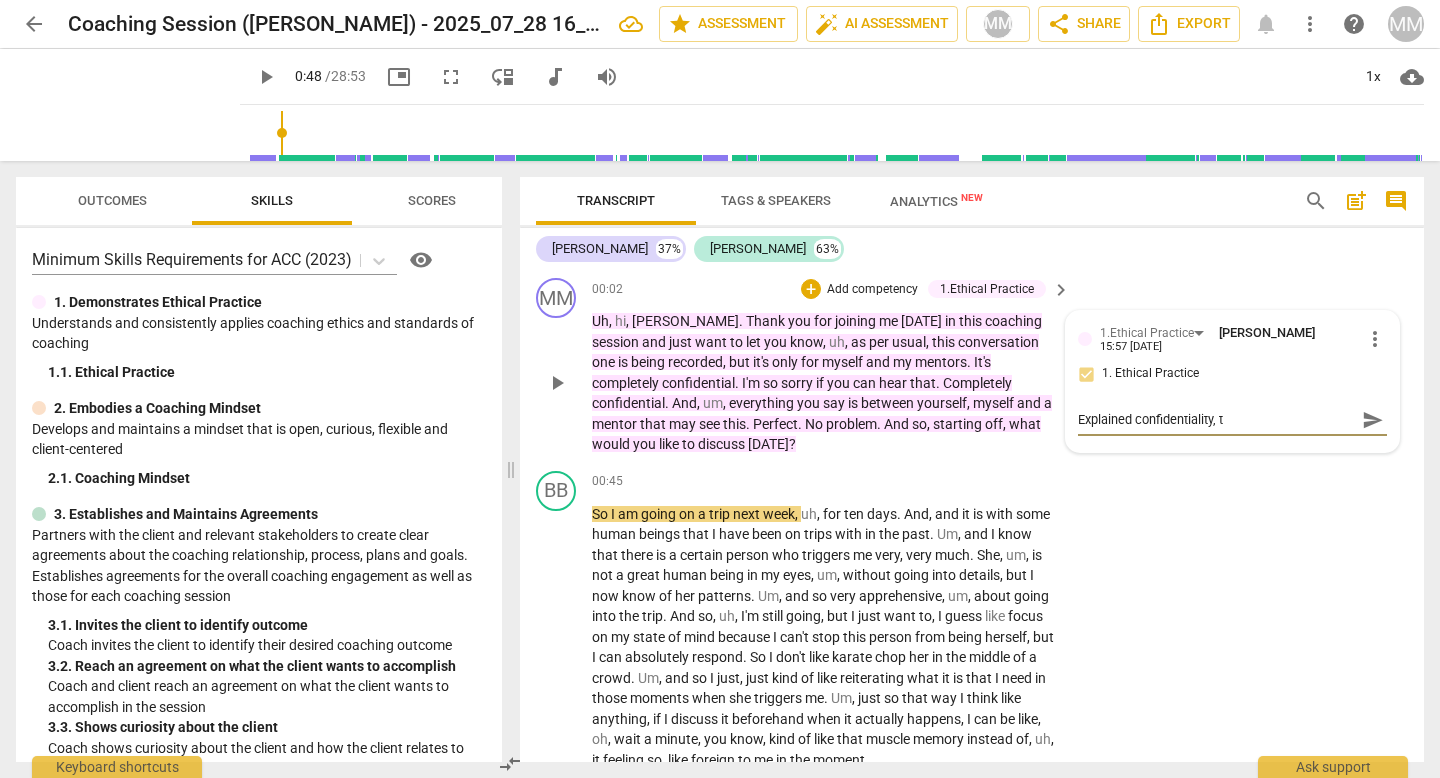 type on "Explained confidentiality, th" 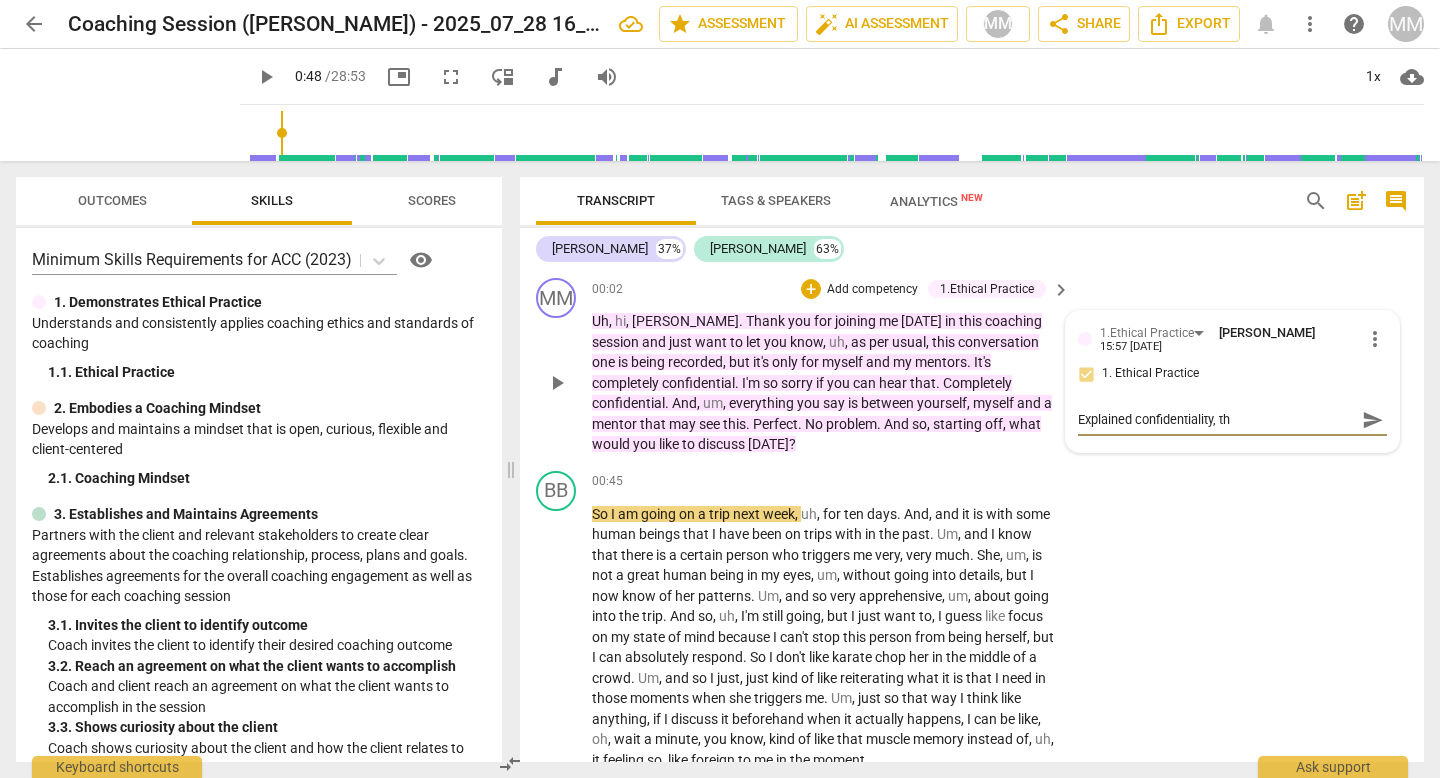 type on "Explained confidentiality, tha" 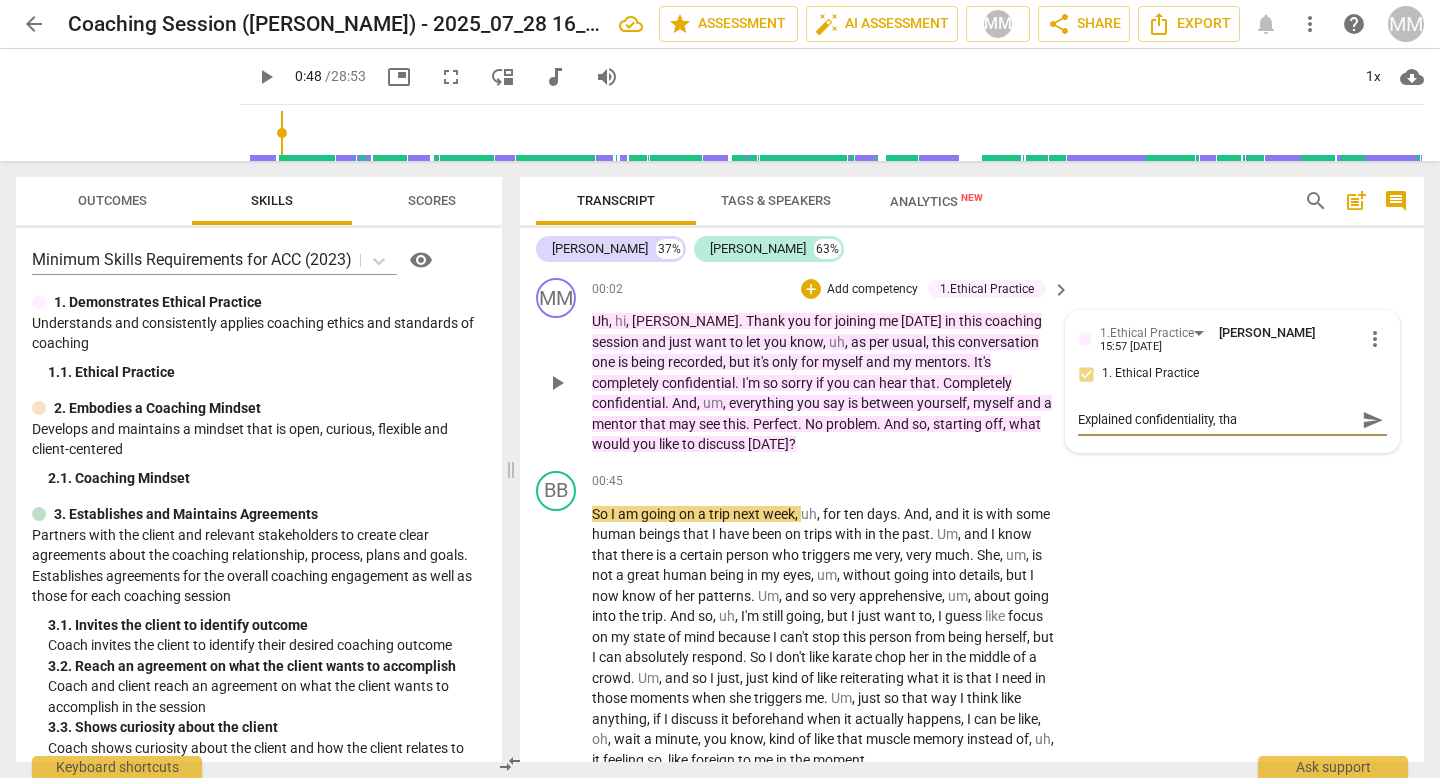 type on "Explained confidentiality, that" 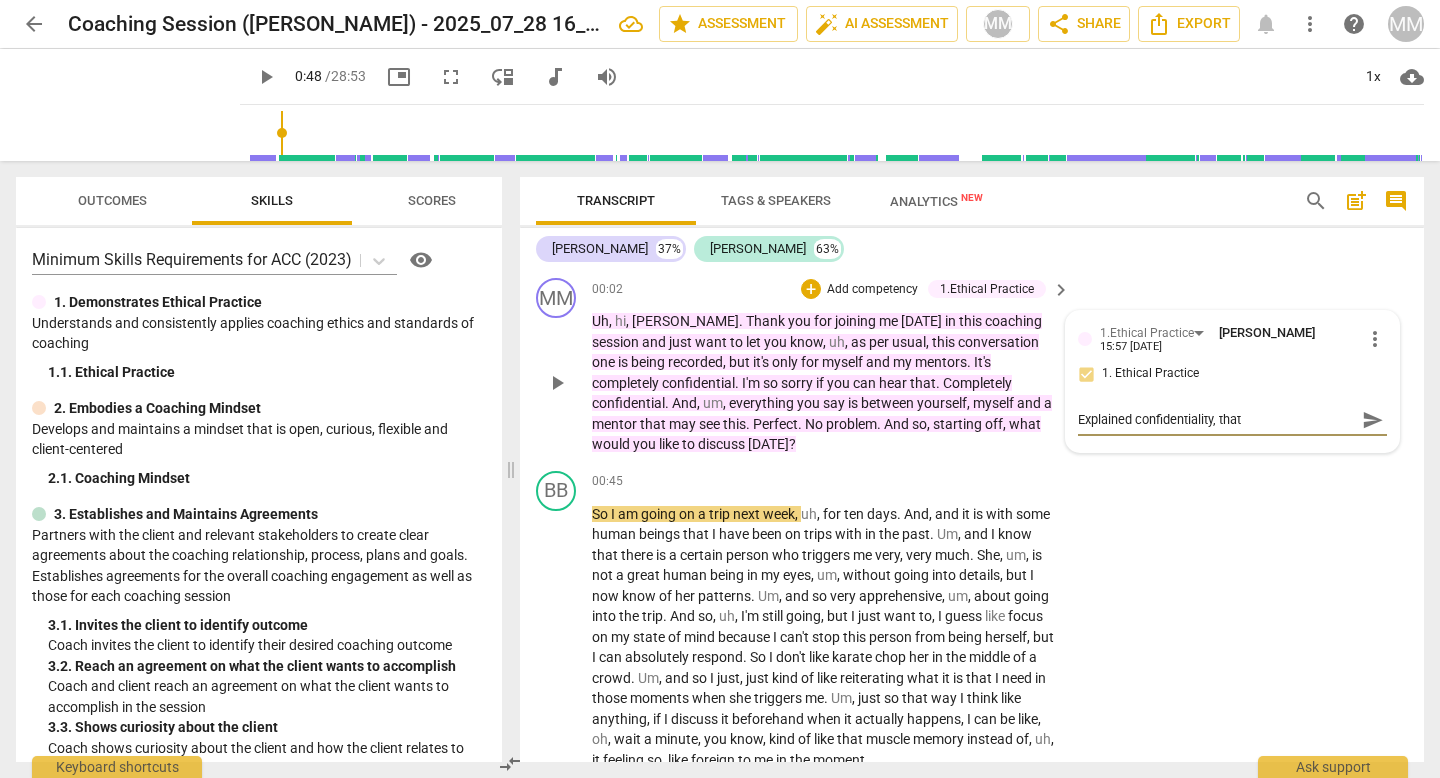 type on "Explained confidentiality, that" 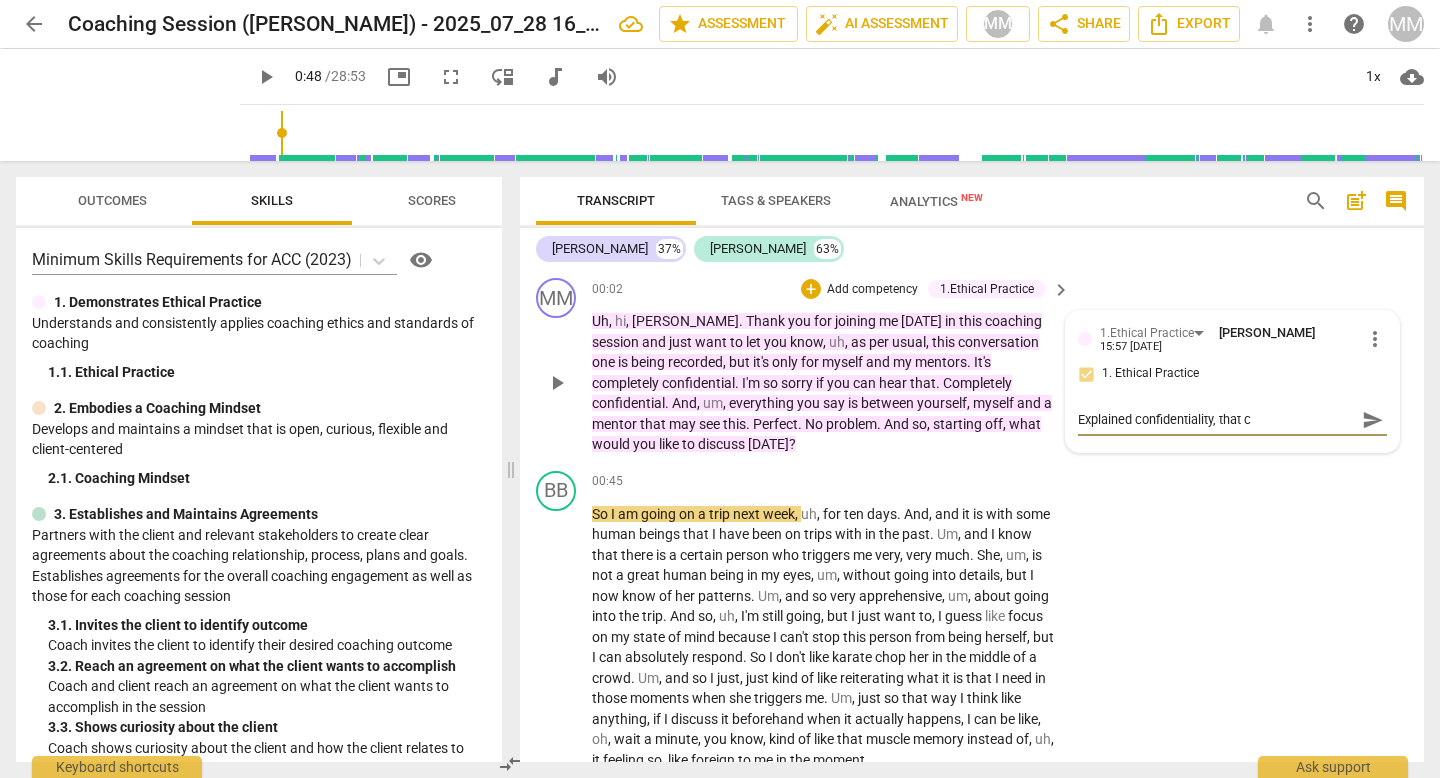 type on "Explained confidentiality, that ca" 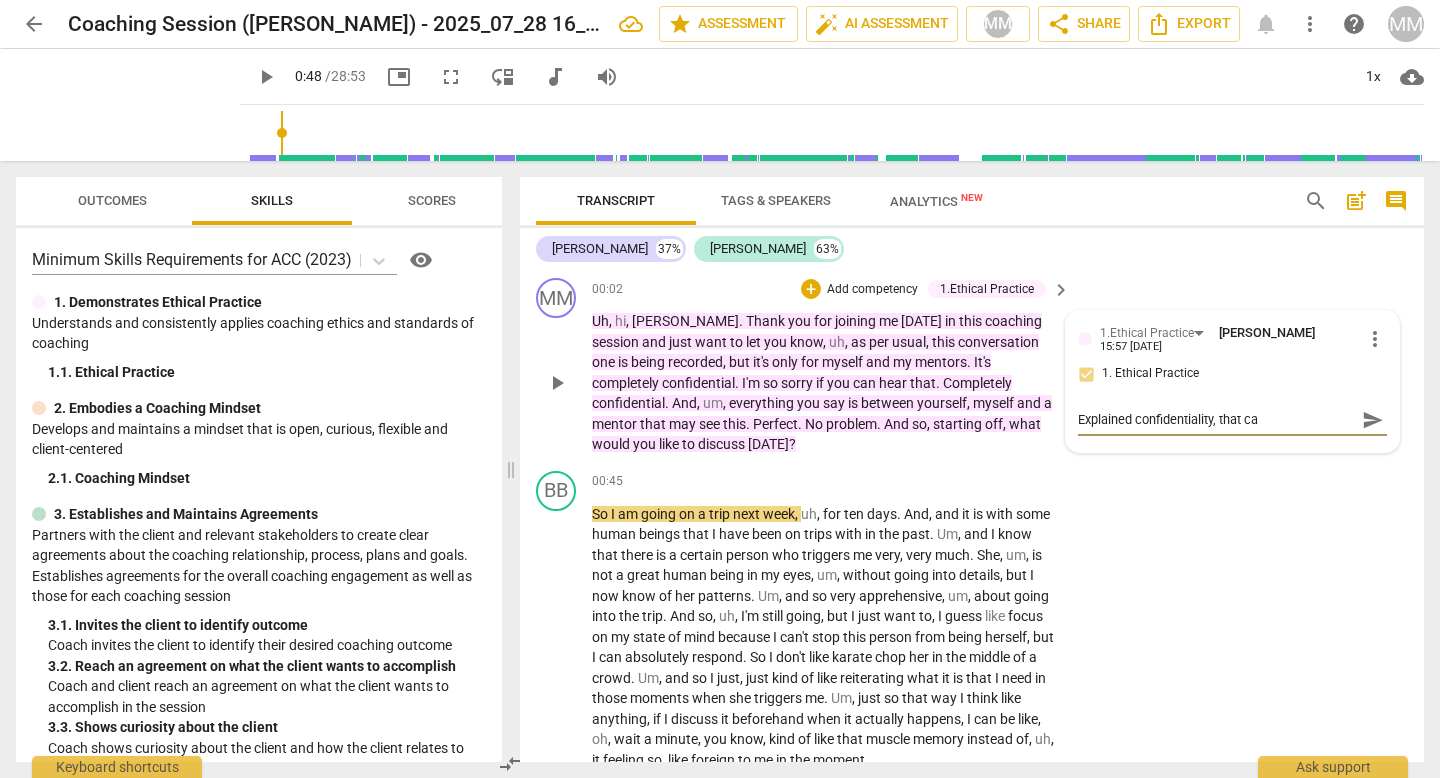 type on "Explained confidentiality, that cal" 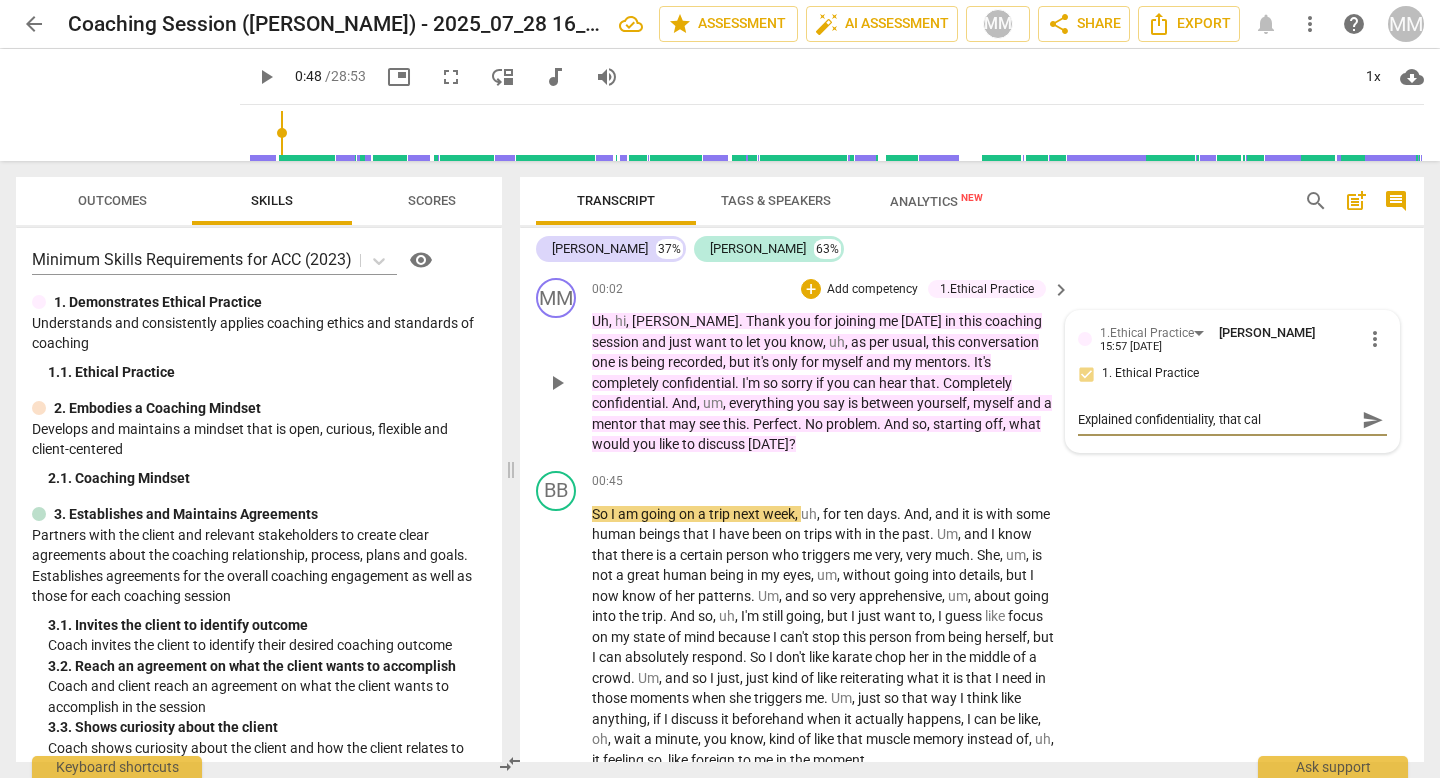 type on "Explained confidentiality, that call" 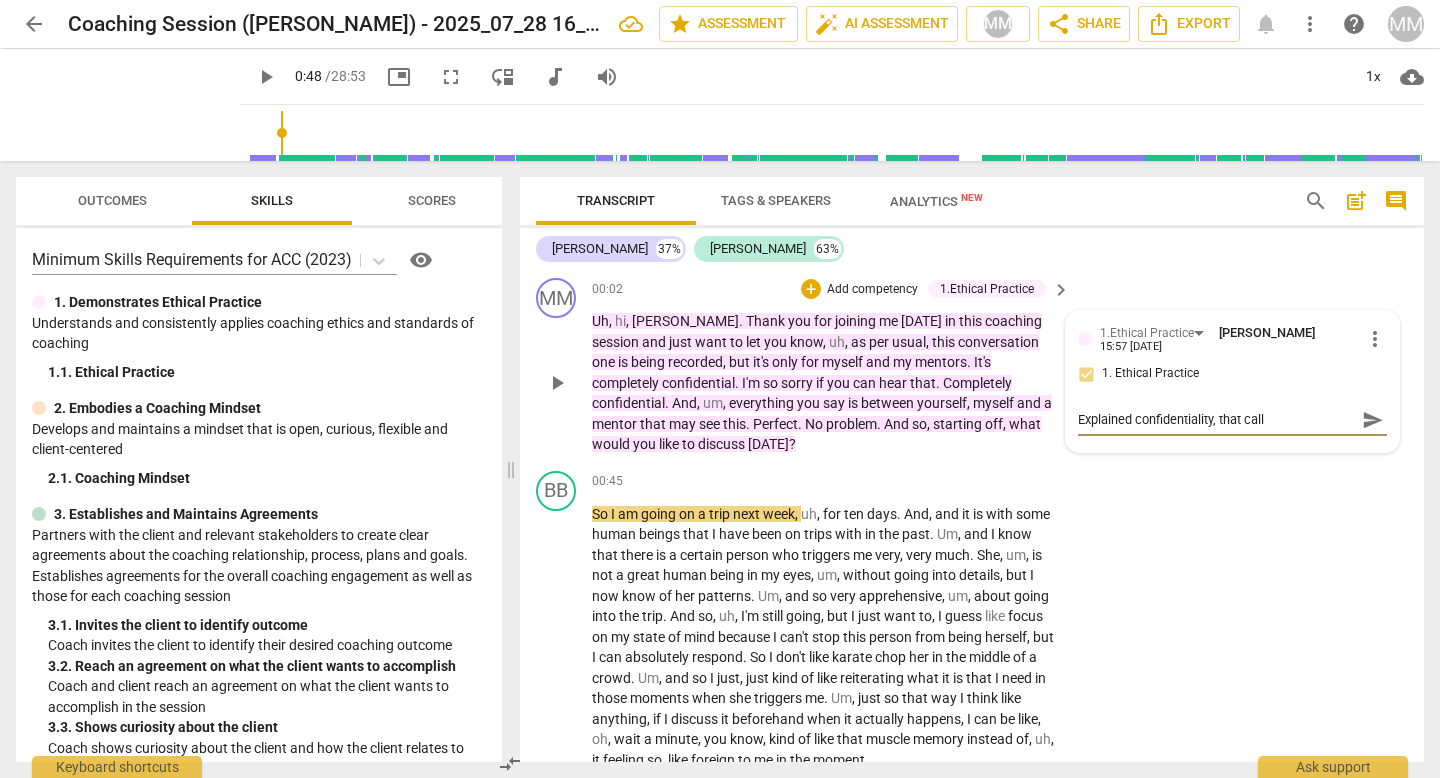 type on "Explained confidentiality, that call" 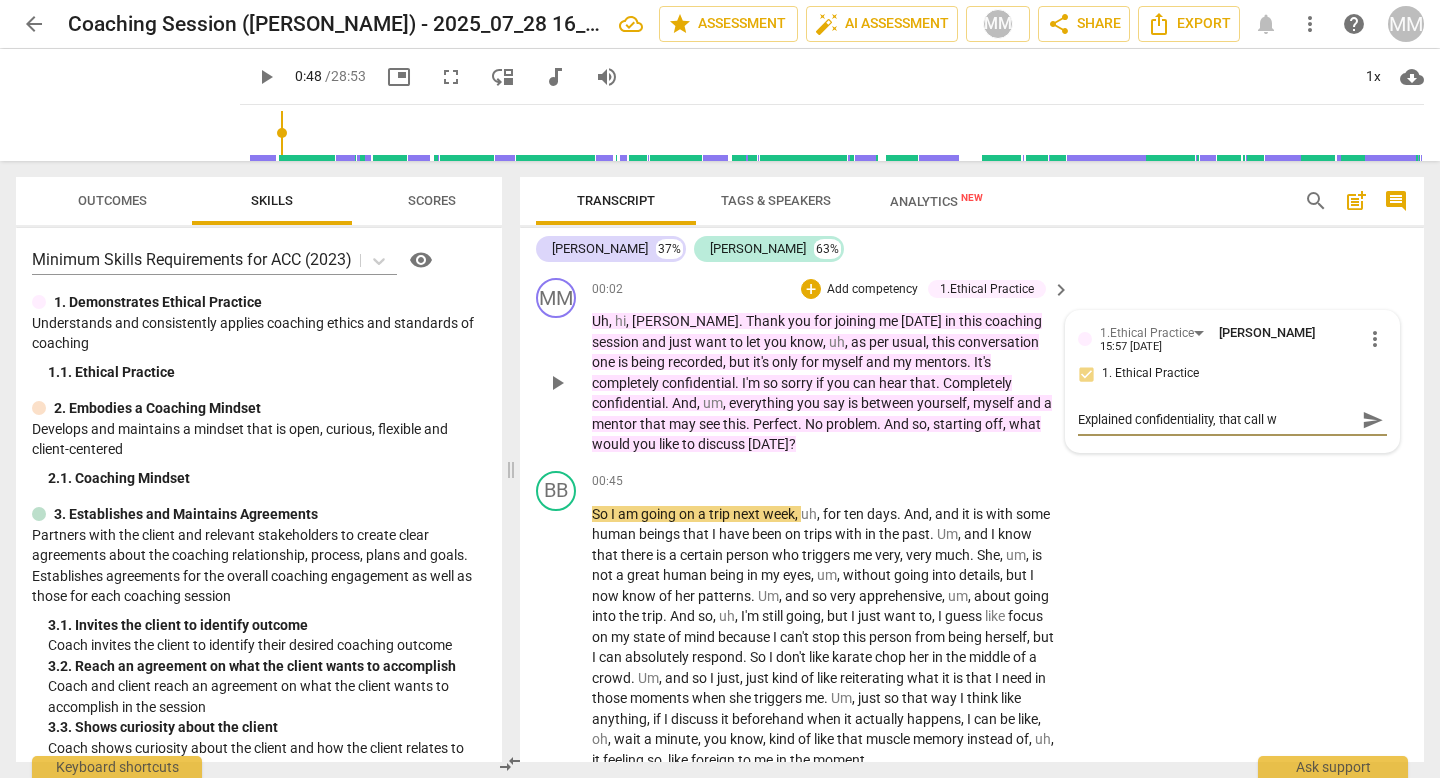 type on "Explained confidentiality, that call wa" 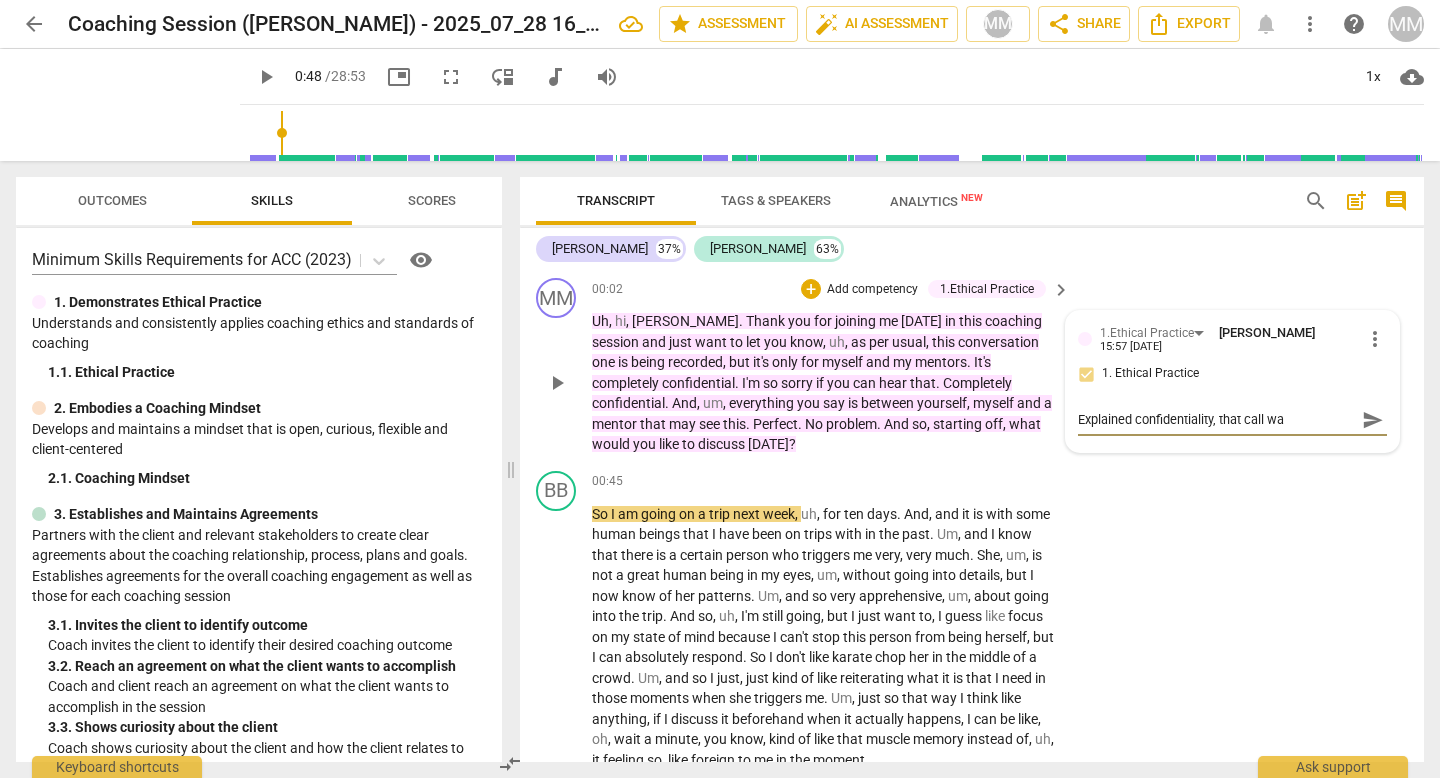 type on "Explained confidentiality, that call was" 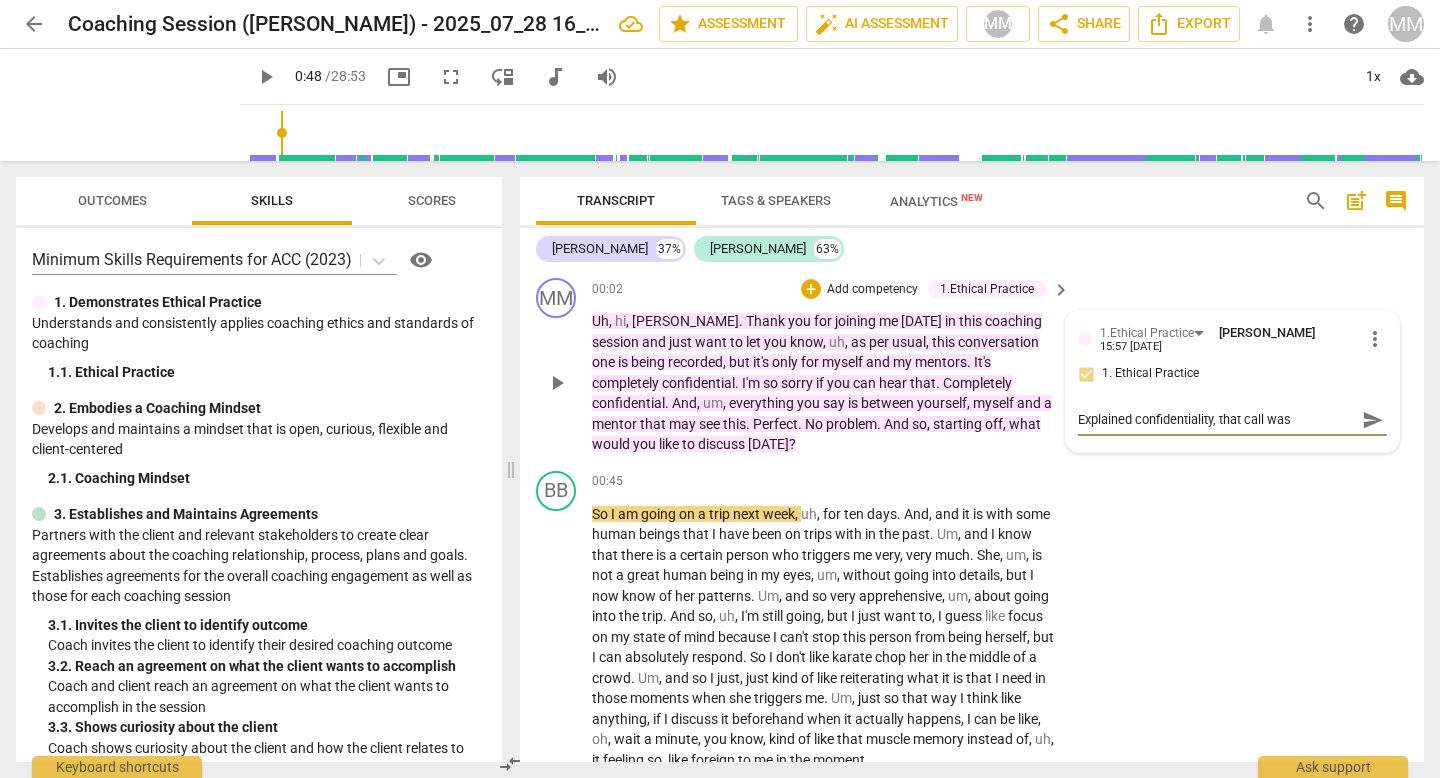 type on "Explained confidentiality, that call was" 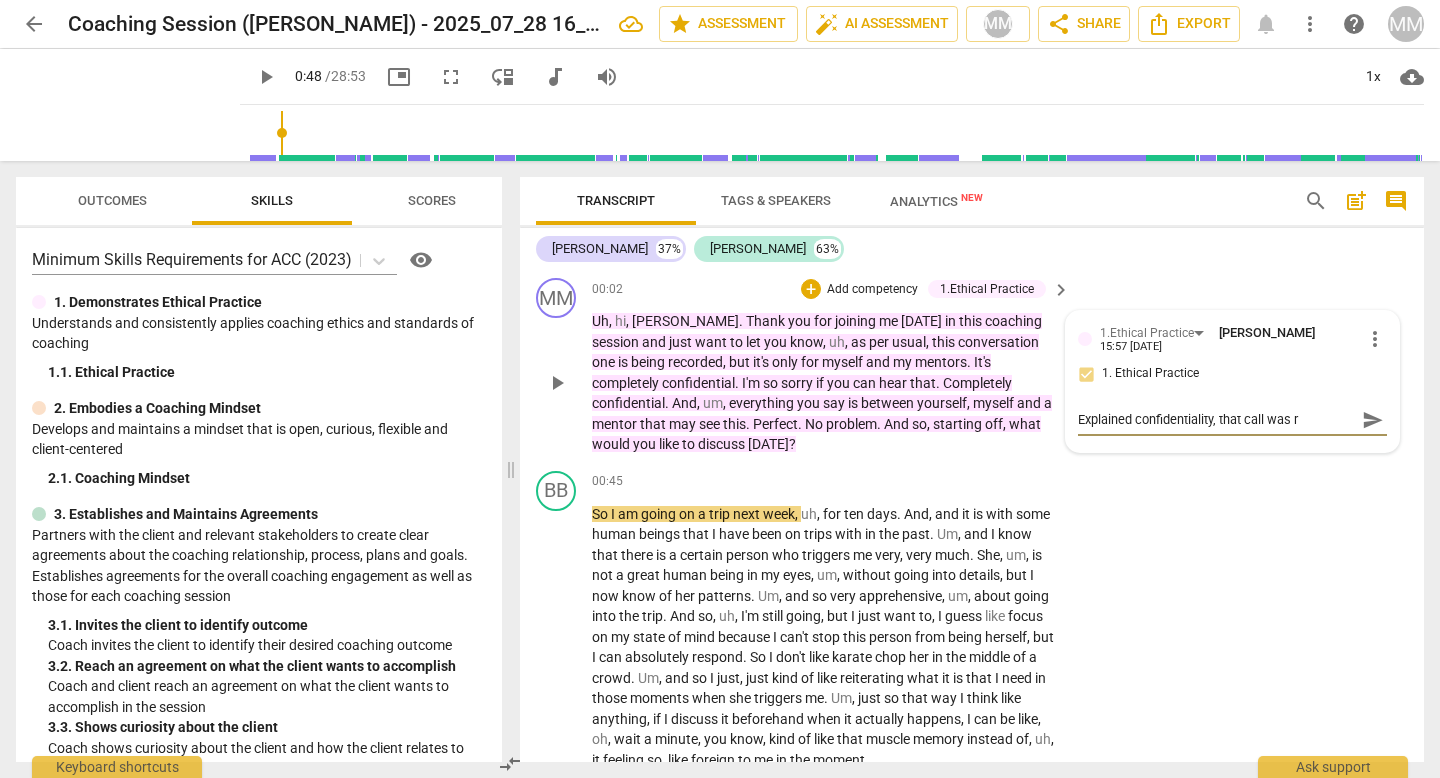 type on "Explained confidentiality, that call was re" 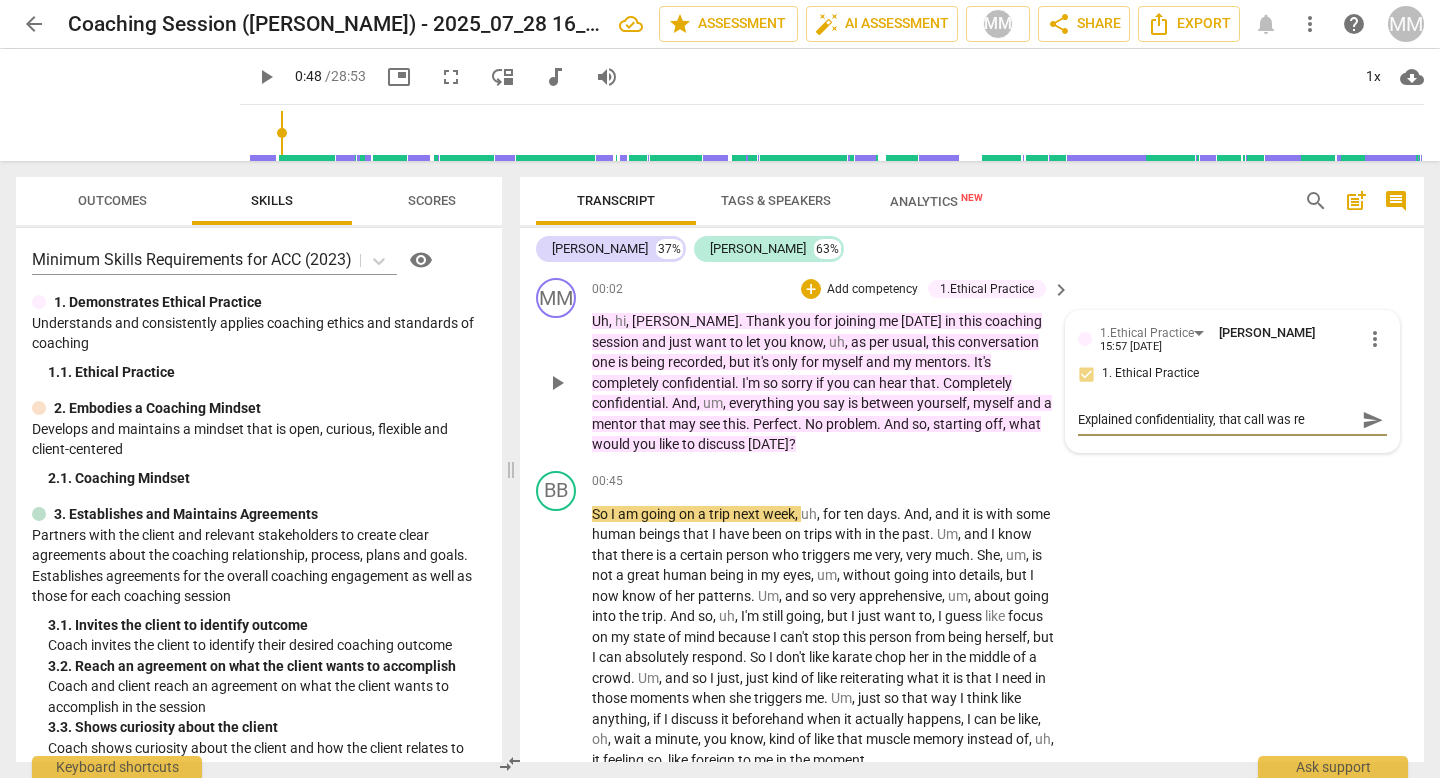 type on "Explained confidentiality, that call was rec" 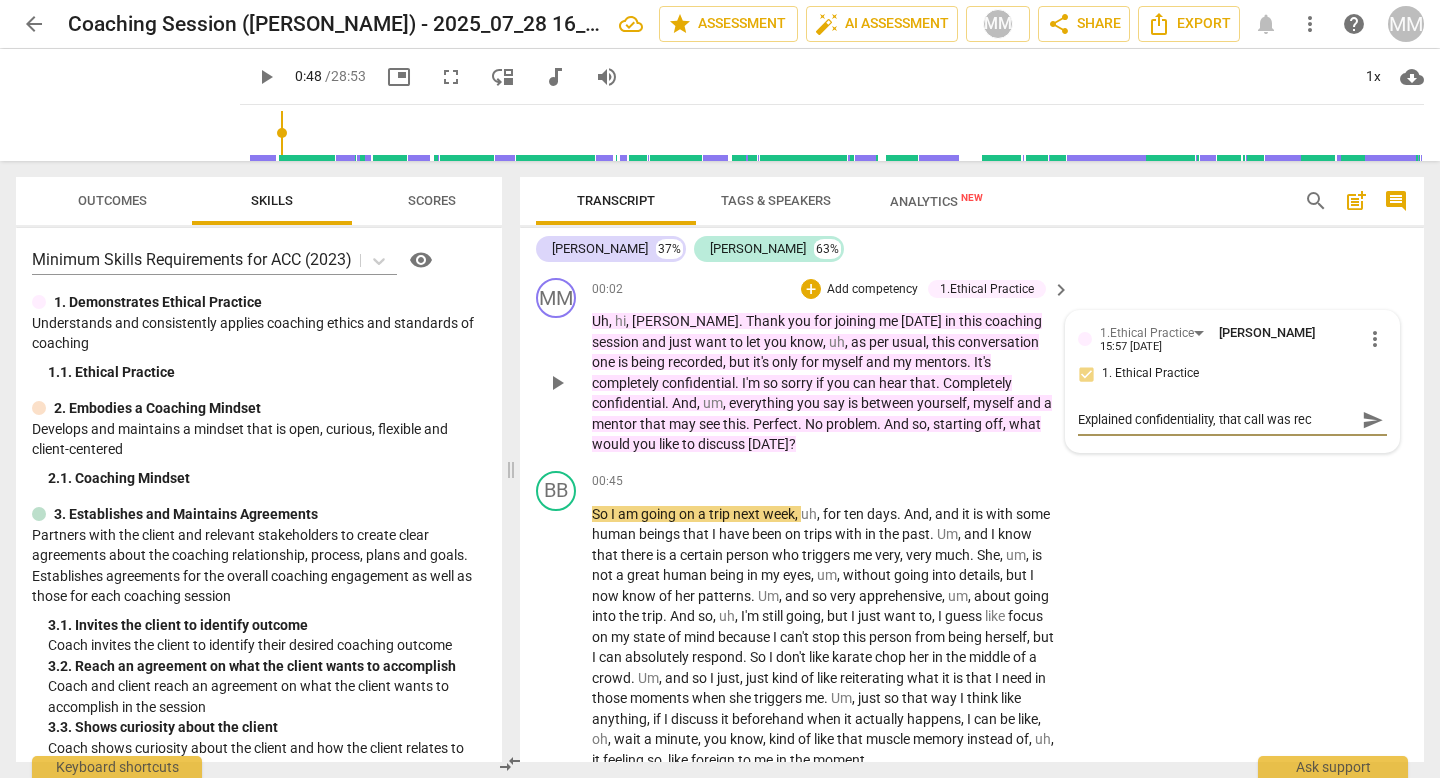 type on "Explained confidentiality, that call was reco" 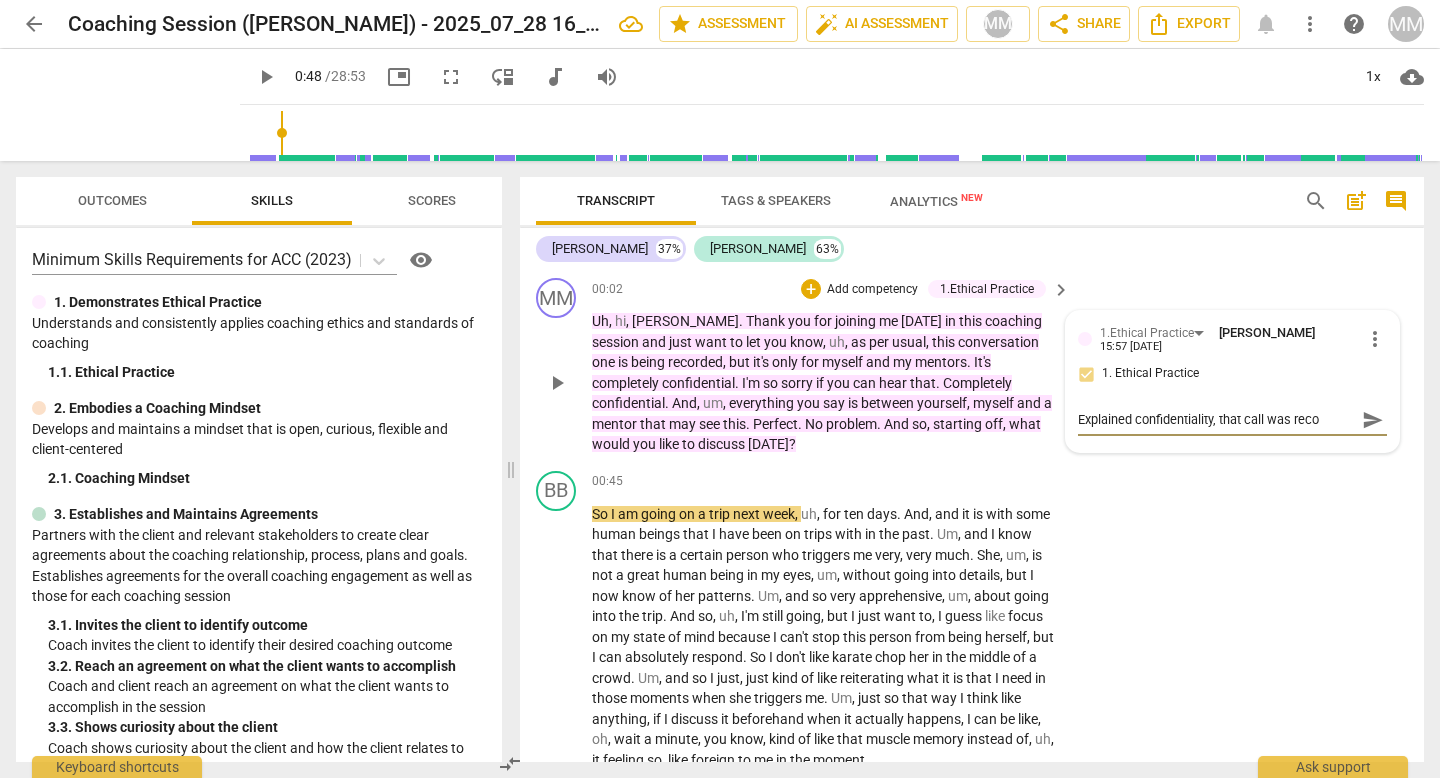 type on "Explained confidentiality, that call was recor" 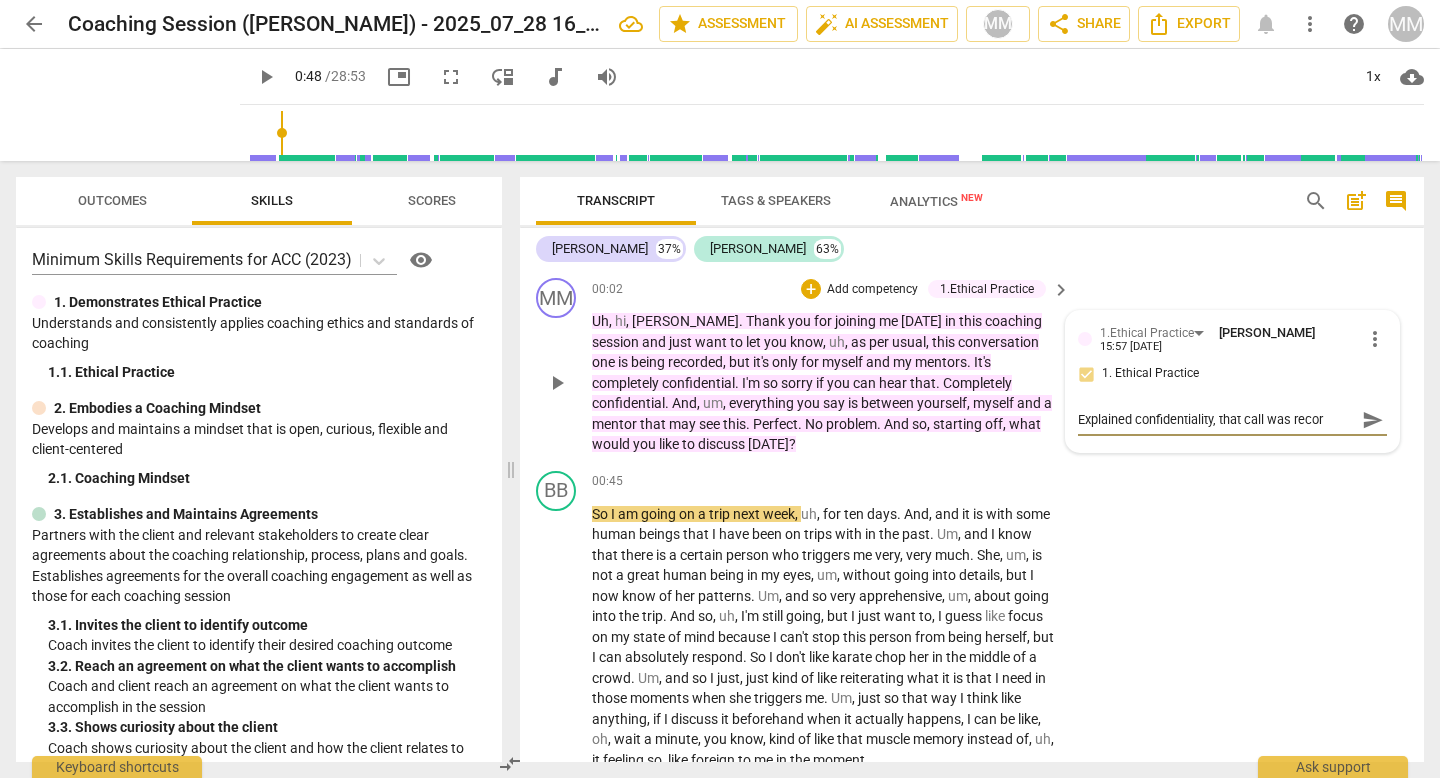 type on "Explained confidentiality, that call was record" 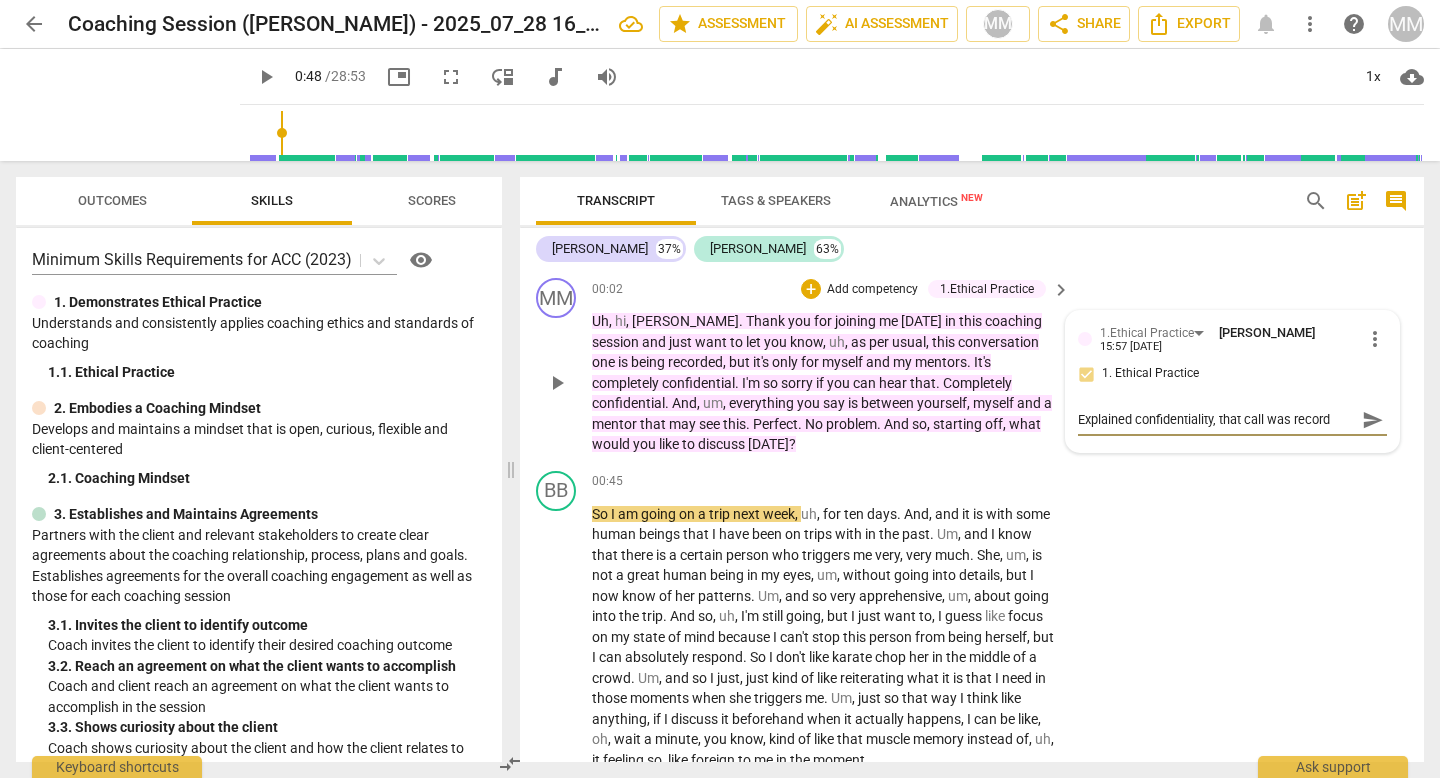 type on "Explained confidentiality, that call was recorde" 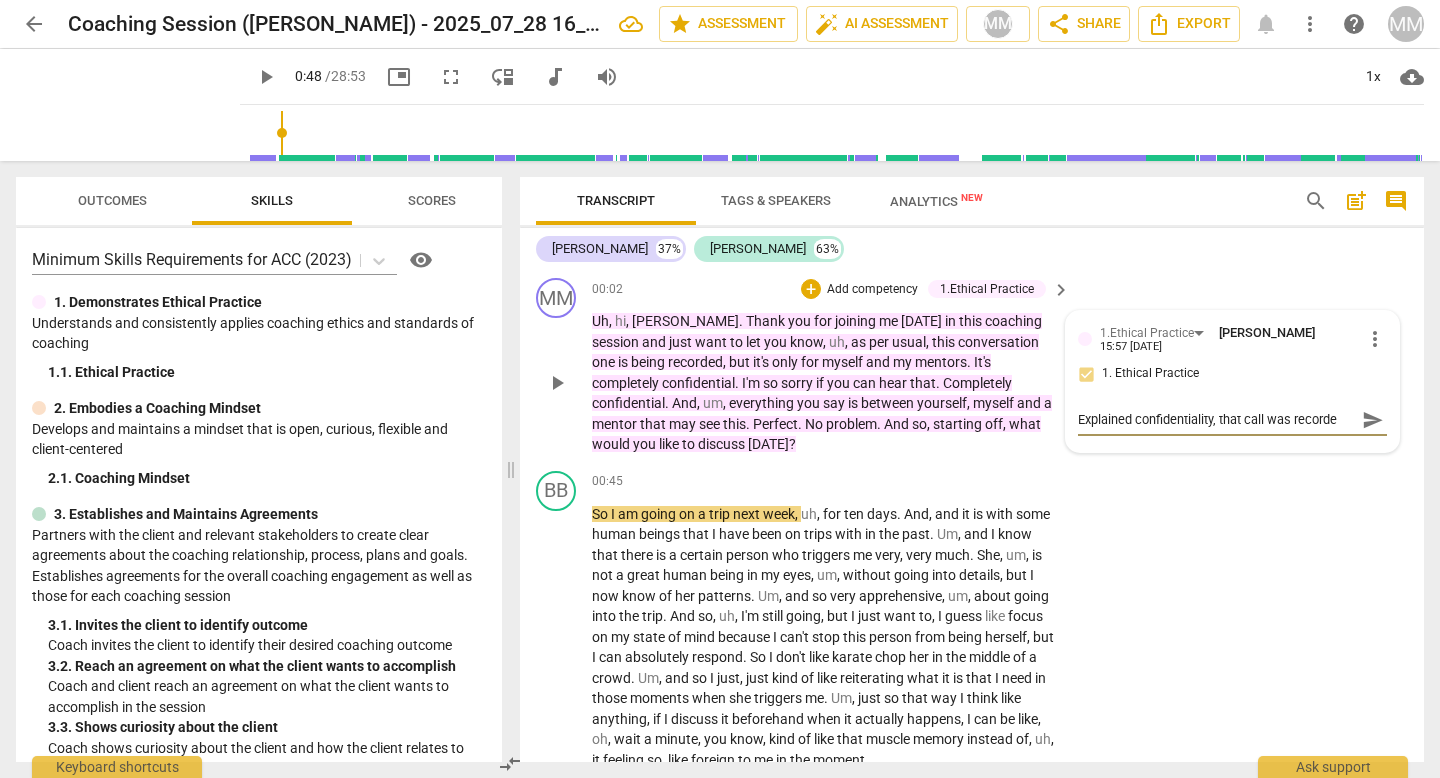 type on "Explained confidentiality, that call was recorded" 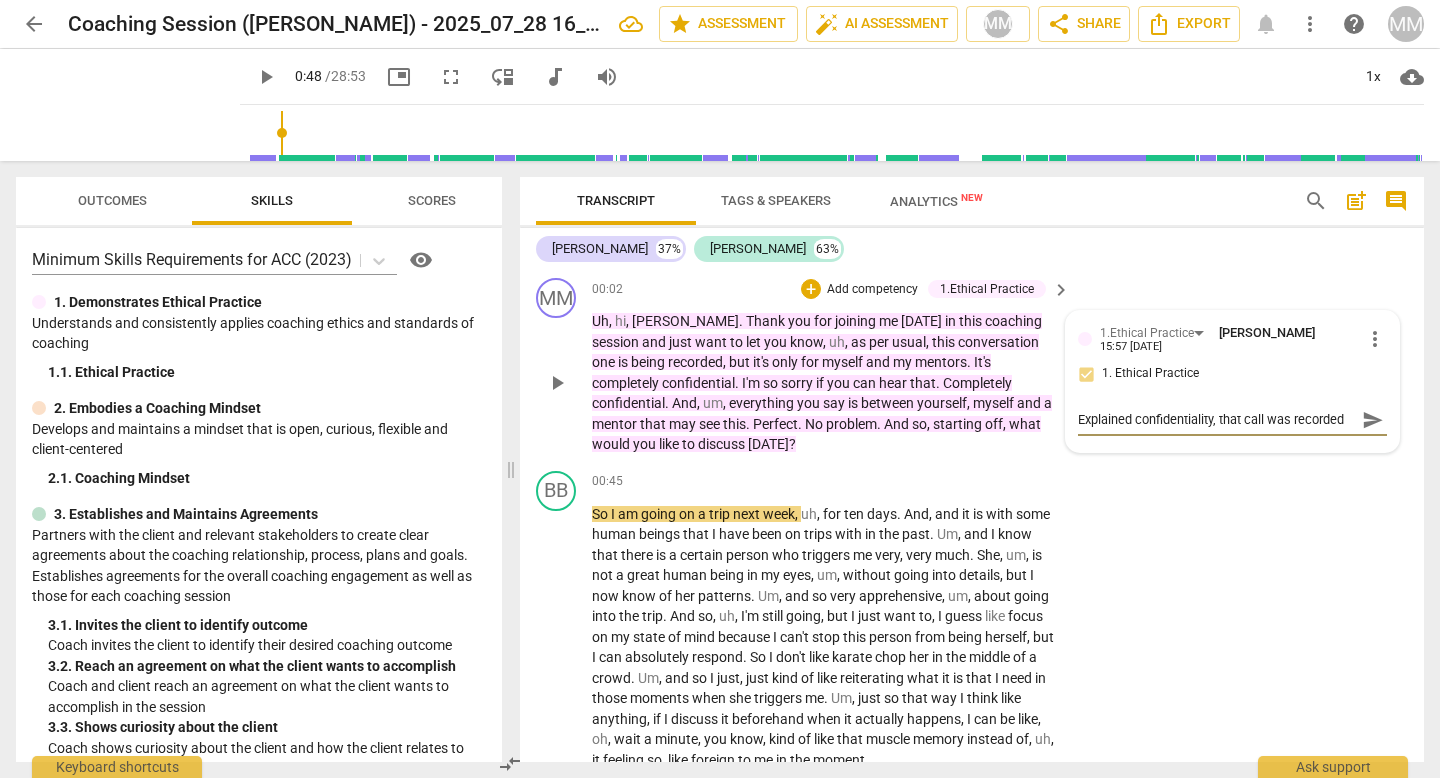 type on "Explained confidentiality, that call was recorded" 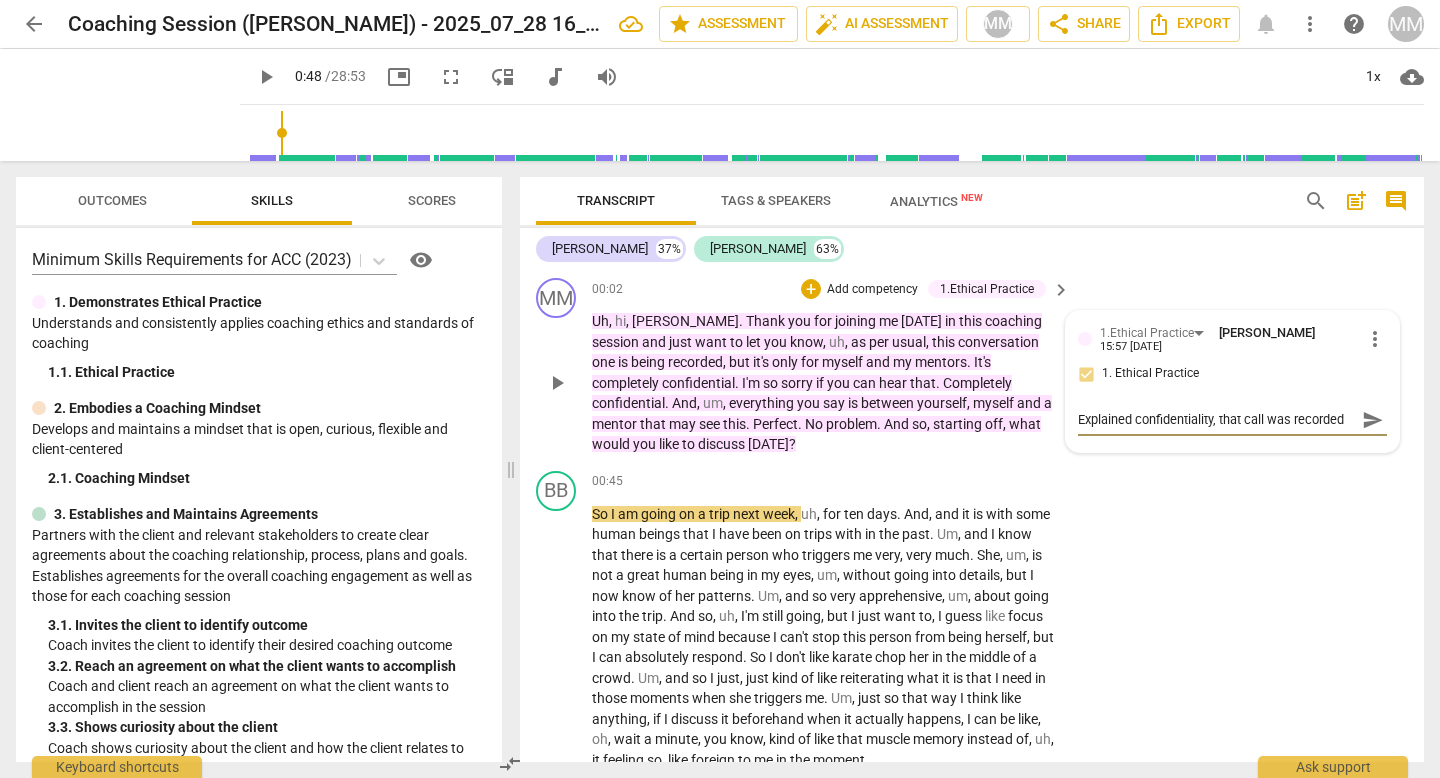 type on "Explained confidentiality, that call was recorded" 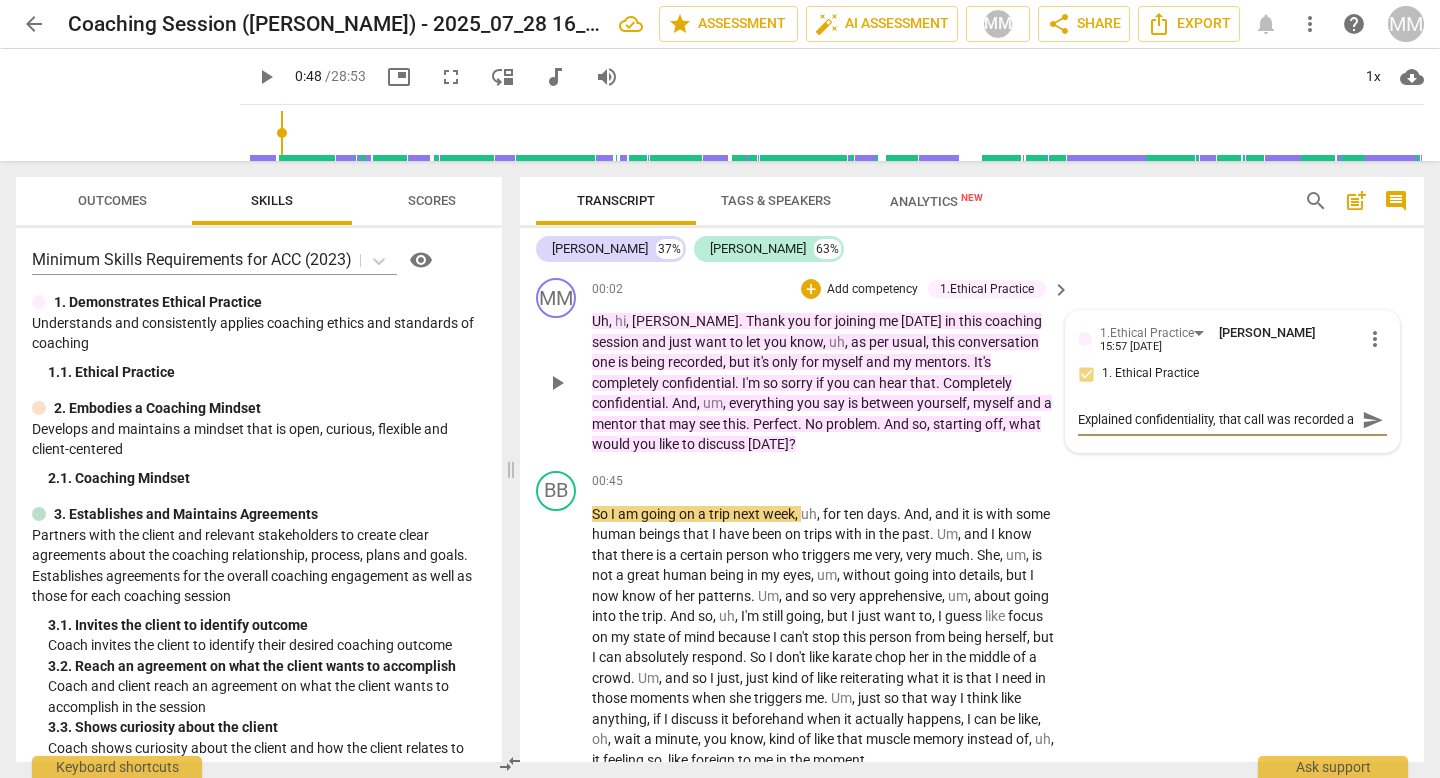 scroll, scrollTop: 18, scrollLeft: 0, axis: vertical 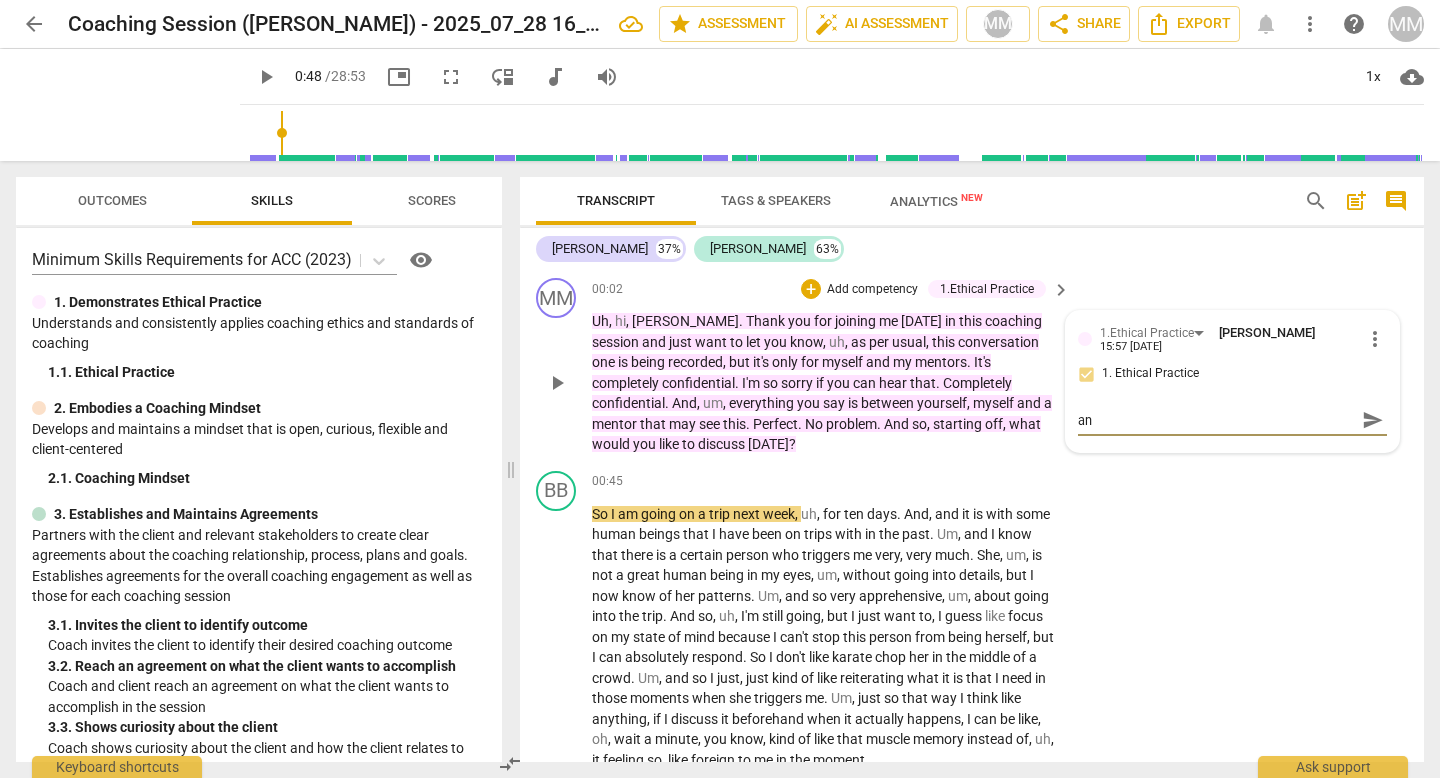 type on "Explained confidentiality, that call was recorded and" 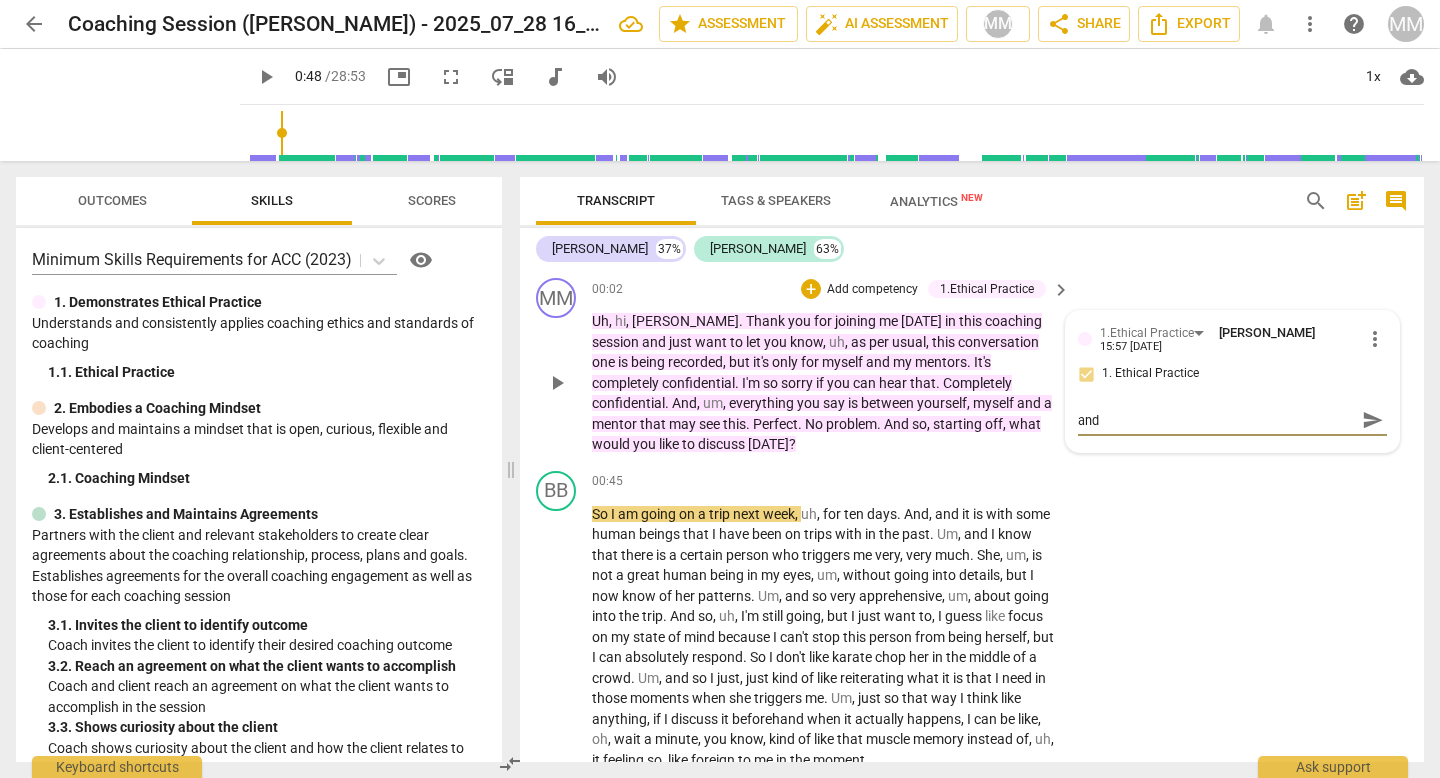 type on "Explained confidentiality, that call was recorded and" 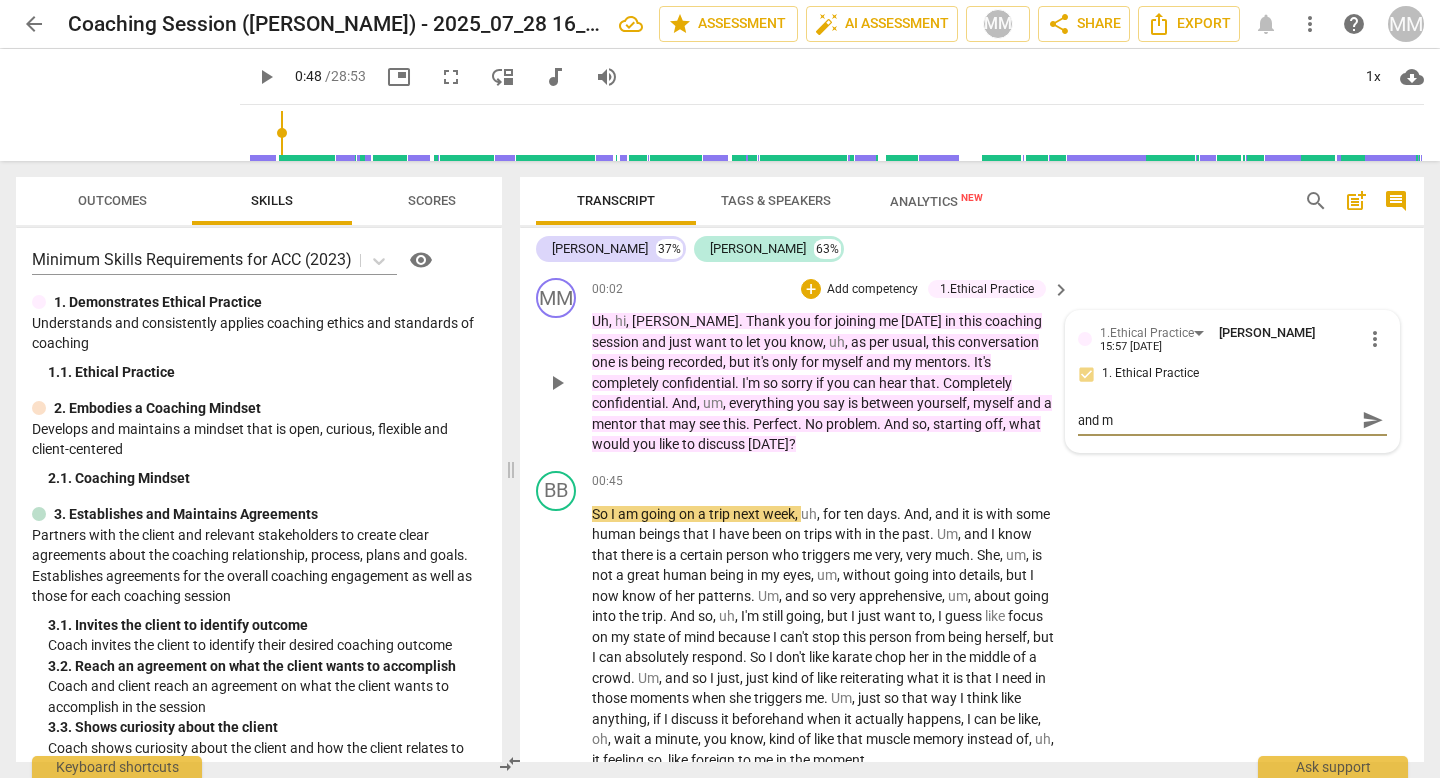 type on "Explained confidentiality, that call was recorded and ma" 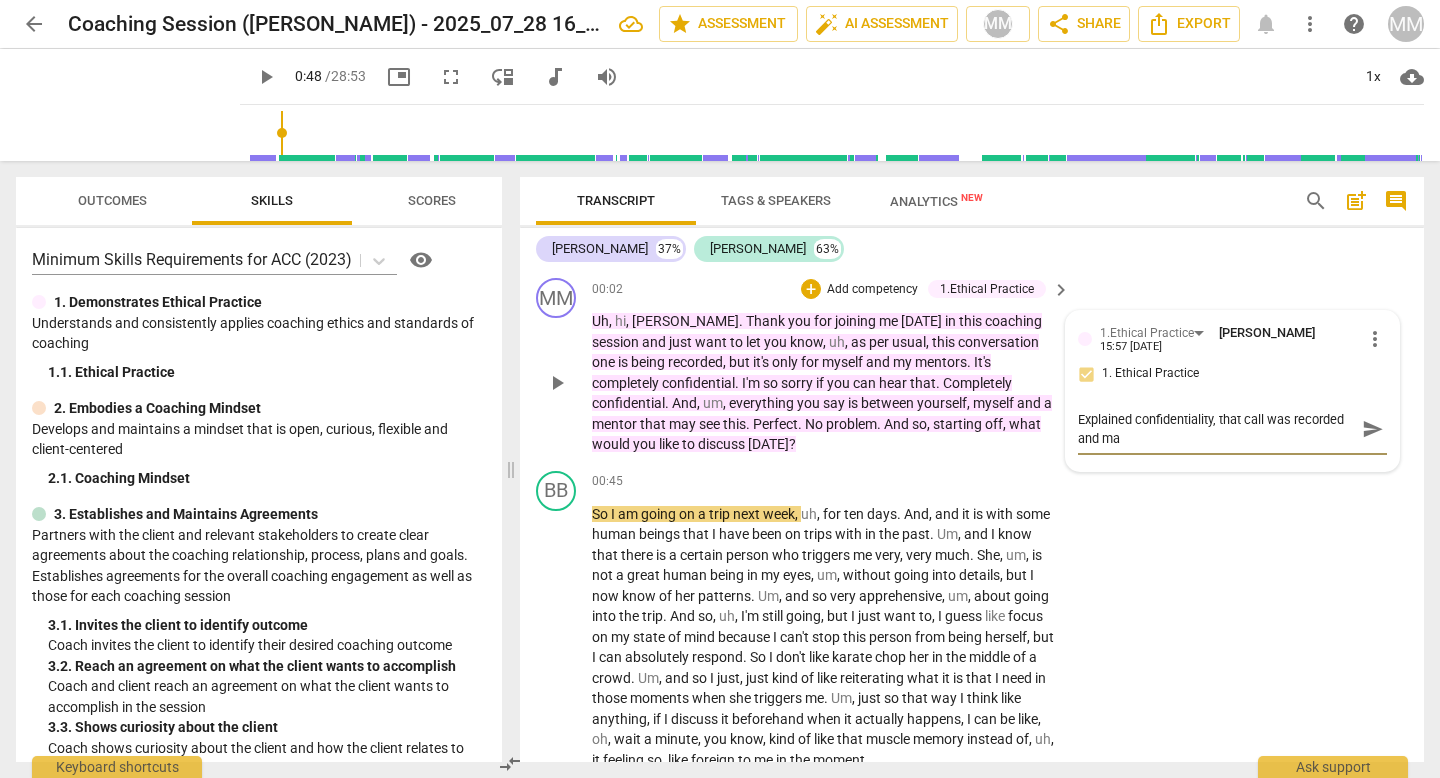 scroll, scrollTop: 0, scrollLeft: 0, axis: both 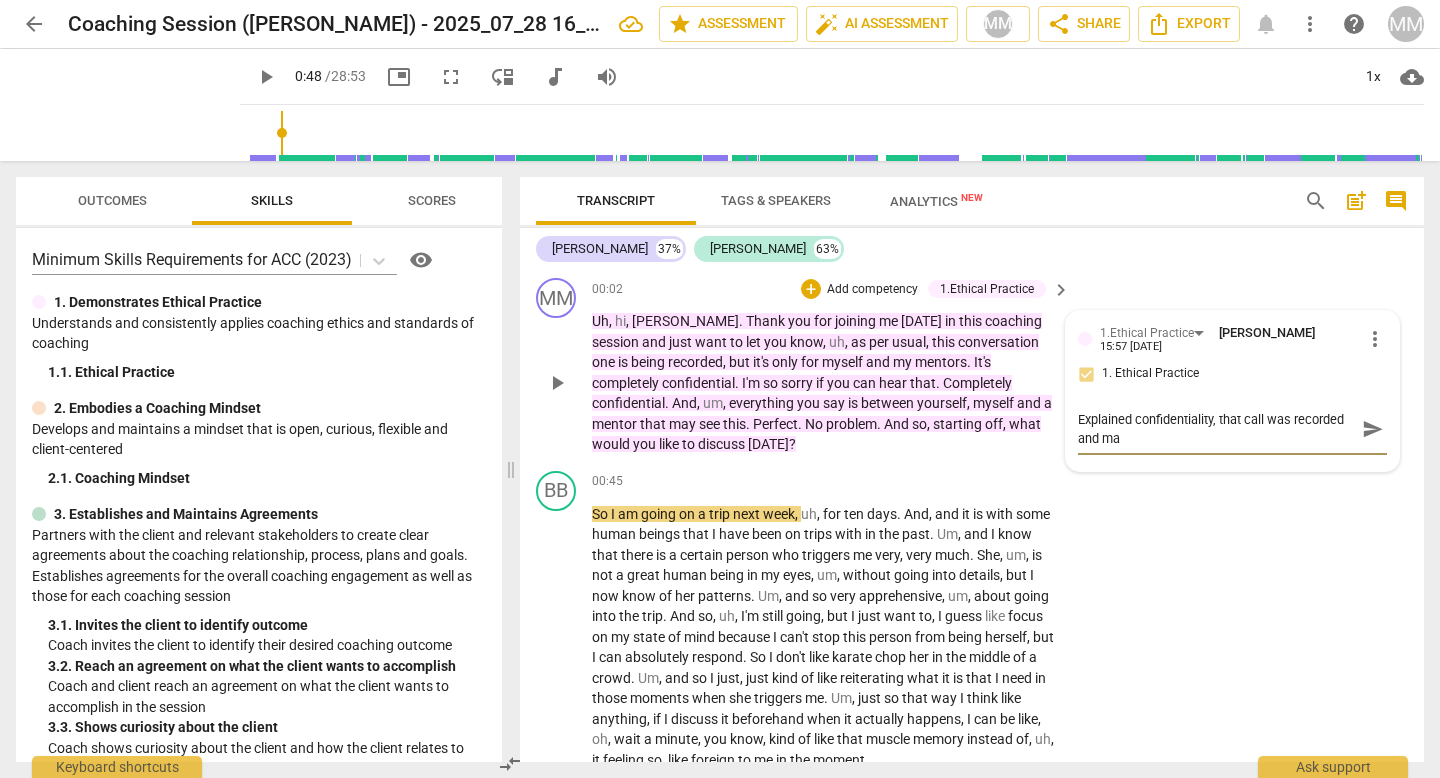 type on "Explained confidentiality, that call was recorded and may" 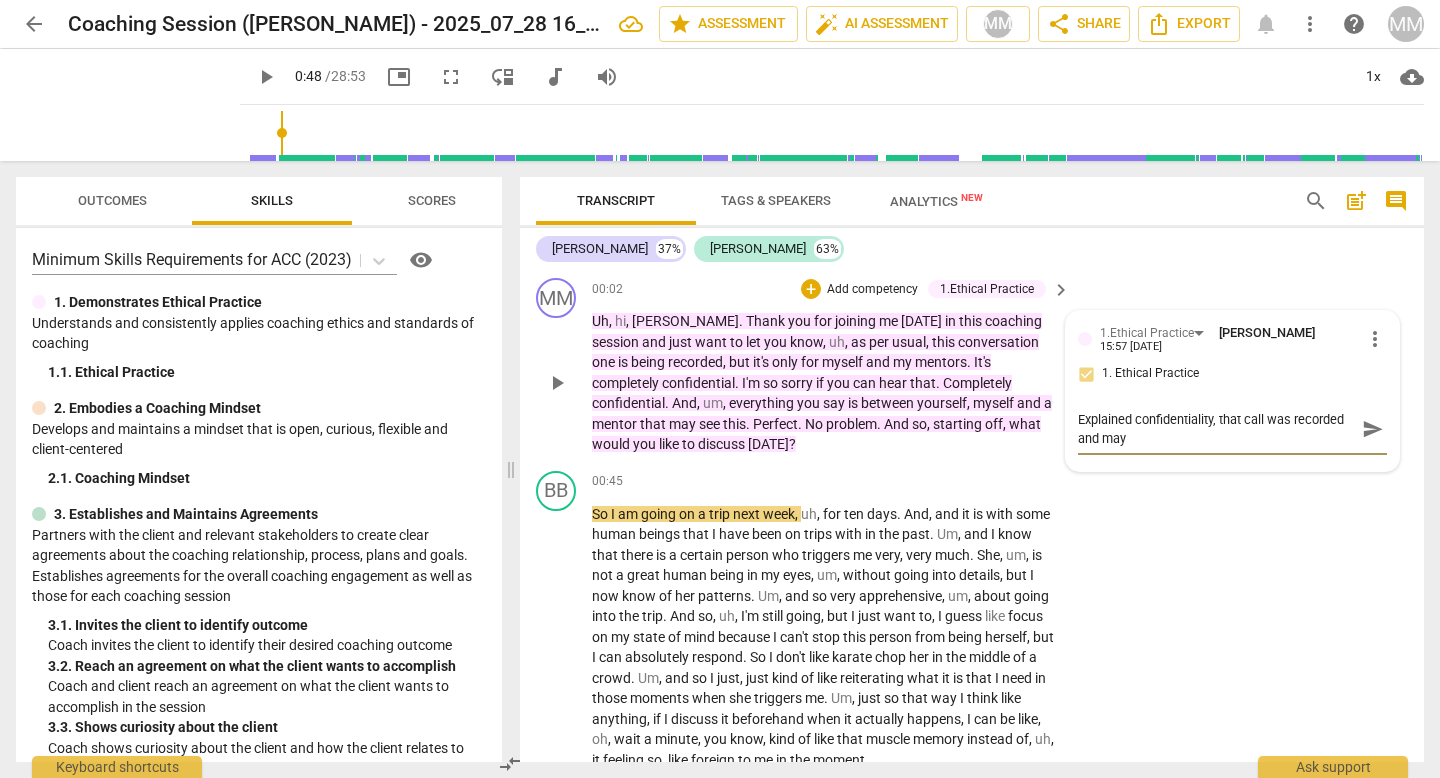 type on "Explained confidentiality, that call was recorded and may" 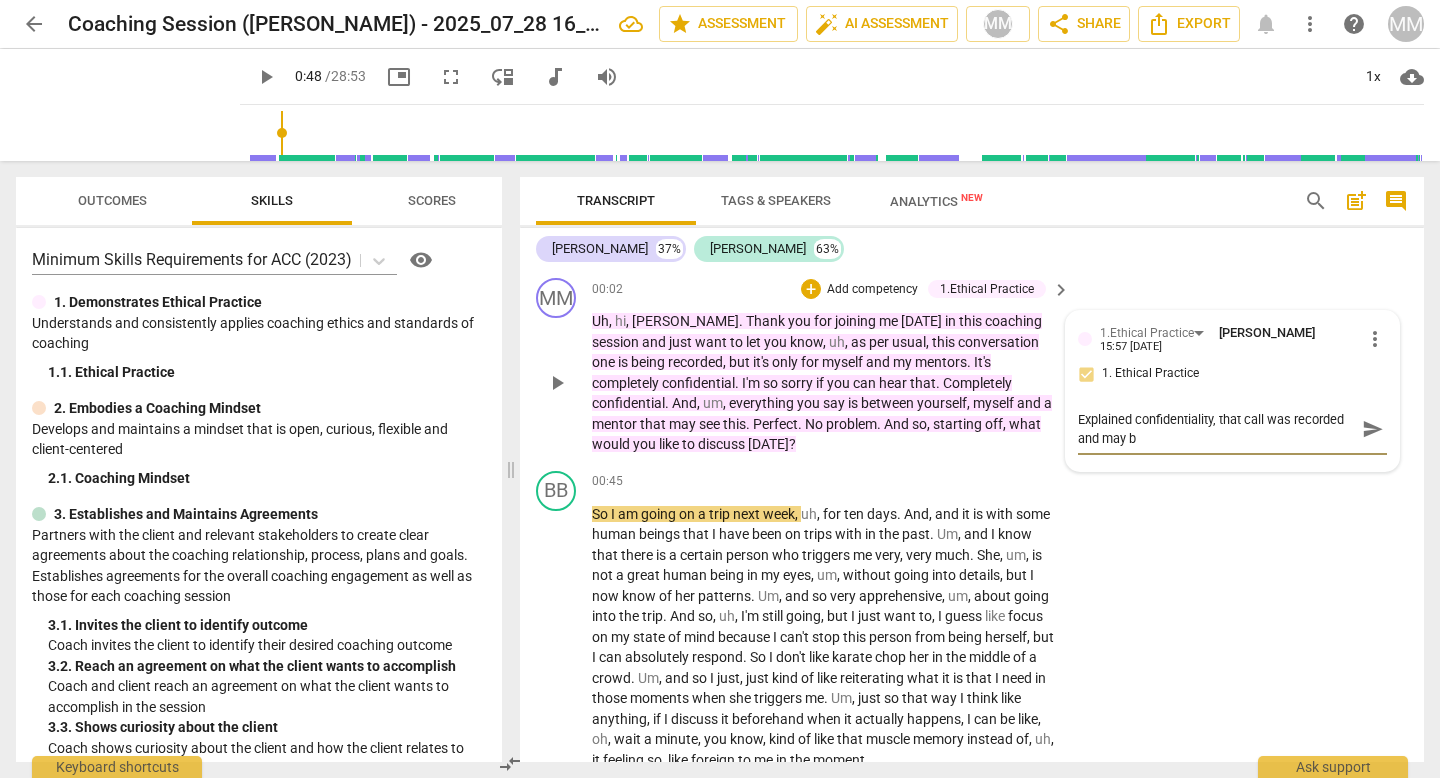 type on "Explained confidentiality, that call was recorded and may be" 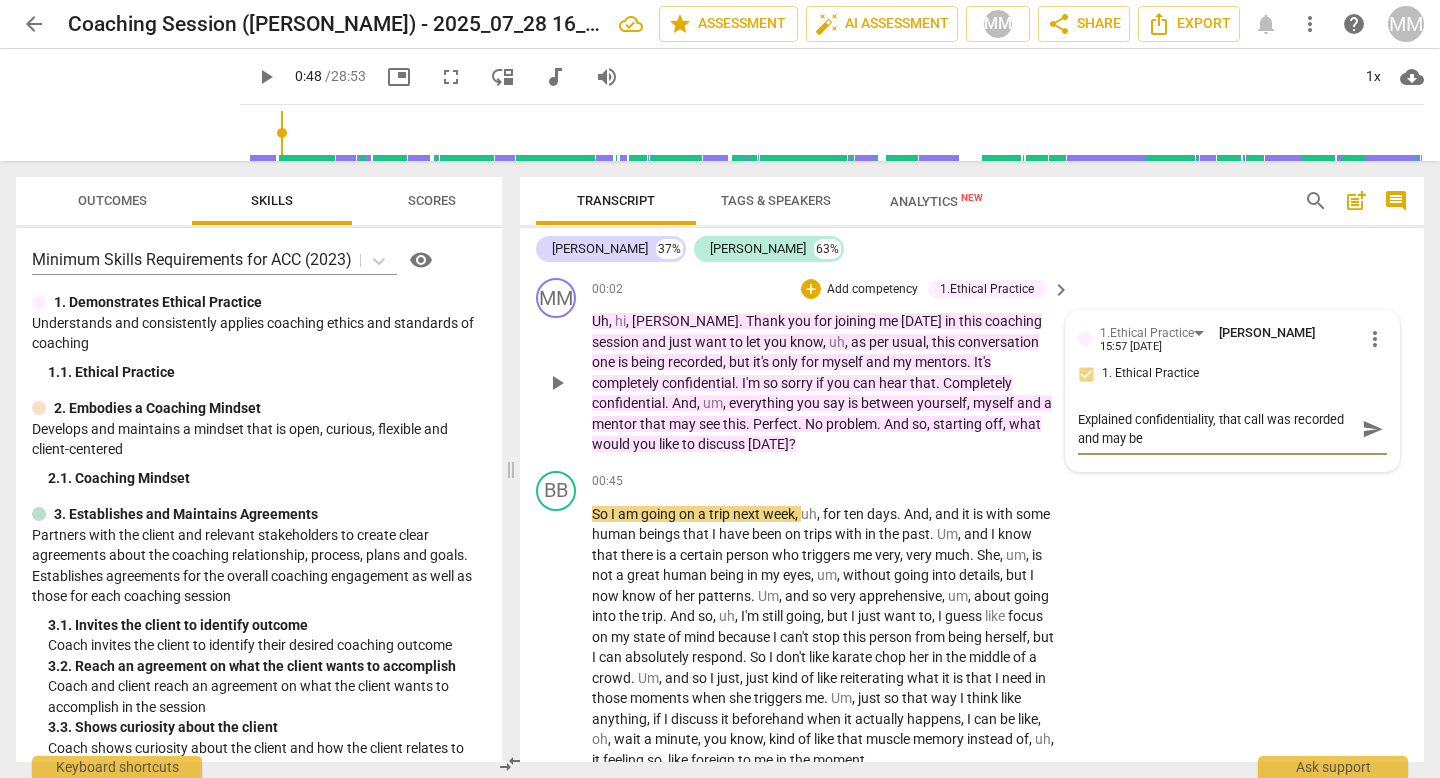 type on "Explained confidentiality, that call was recorded and may be" 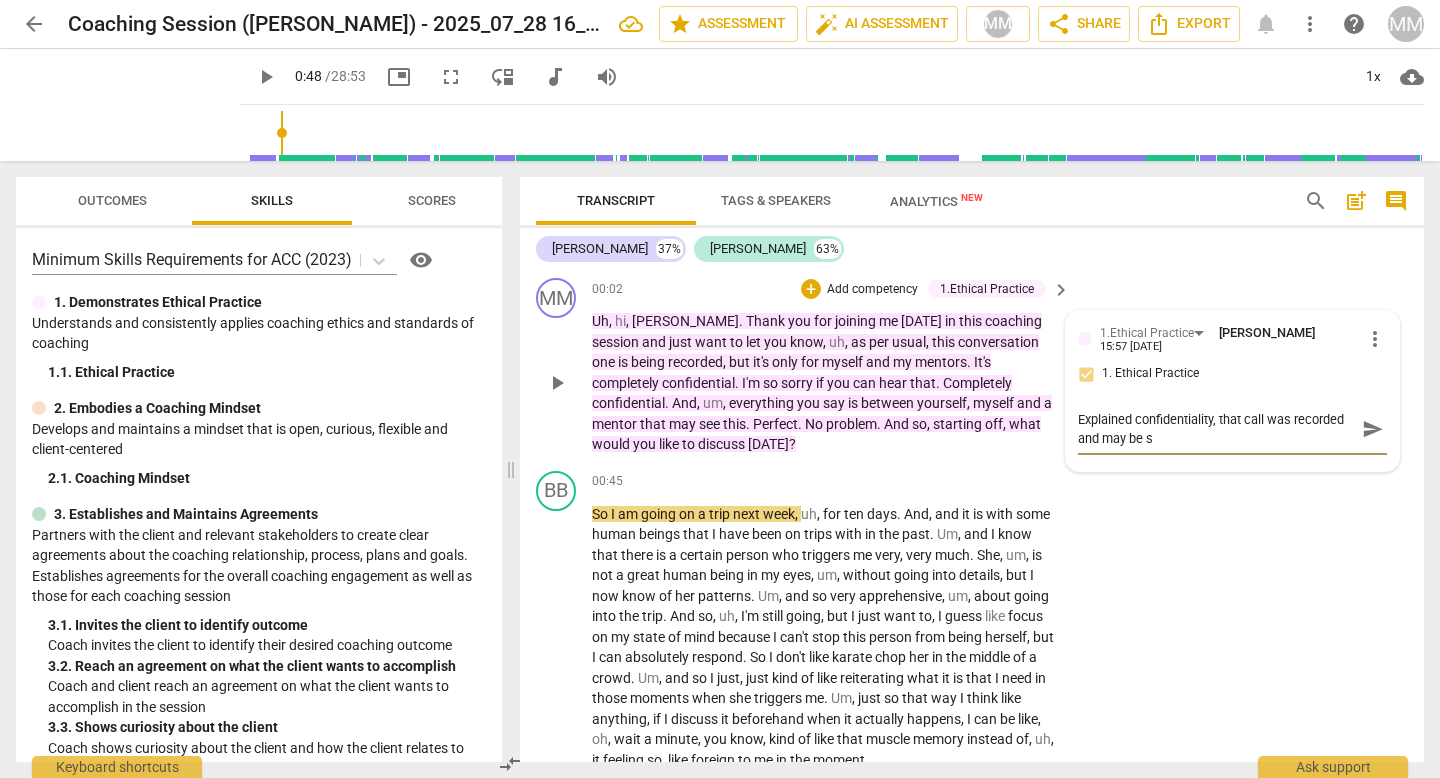 type on "Explained confidentiality, that call was recorded and may be sh" 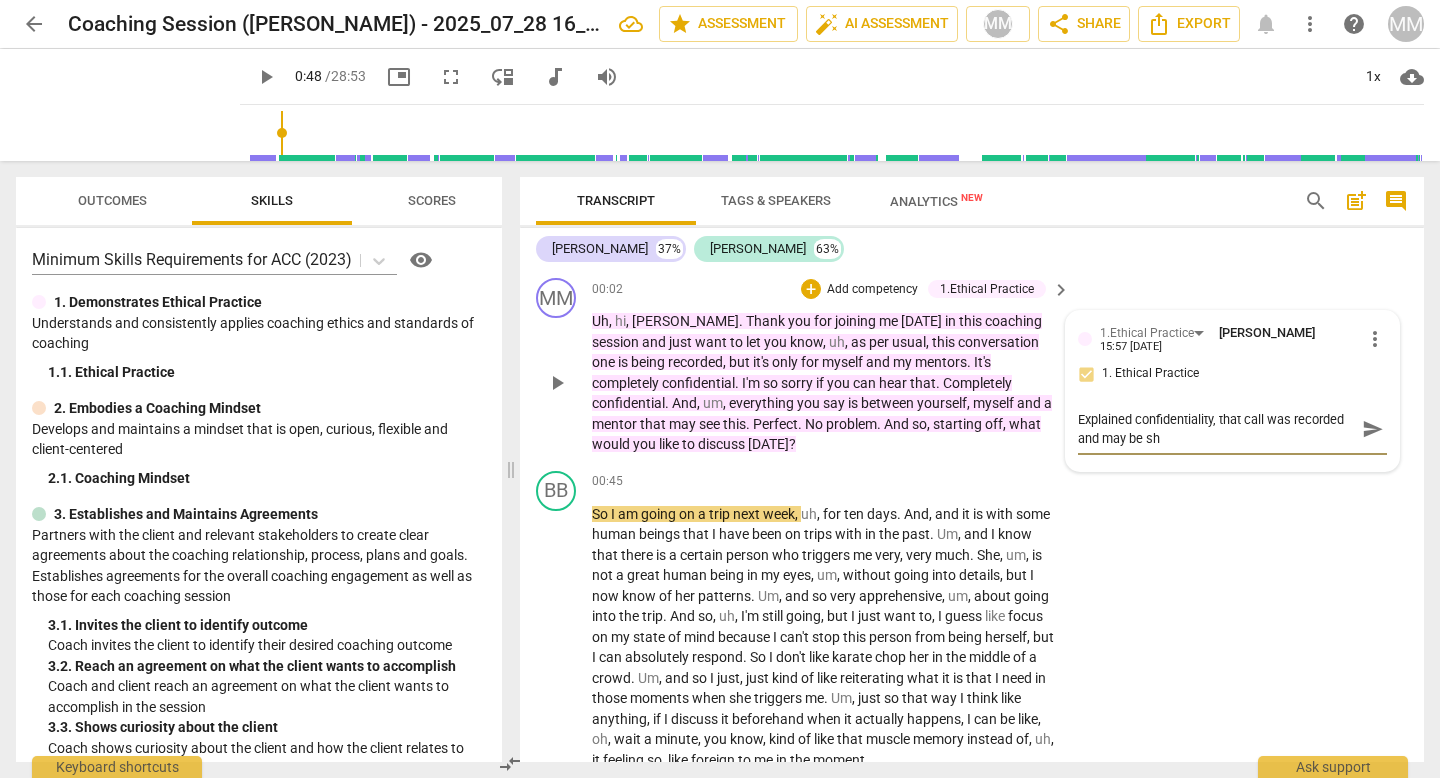 type on "Explained confidentiality, that call was recorded and may be sha" 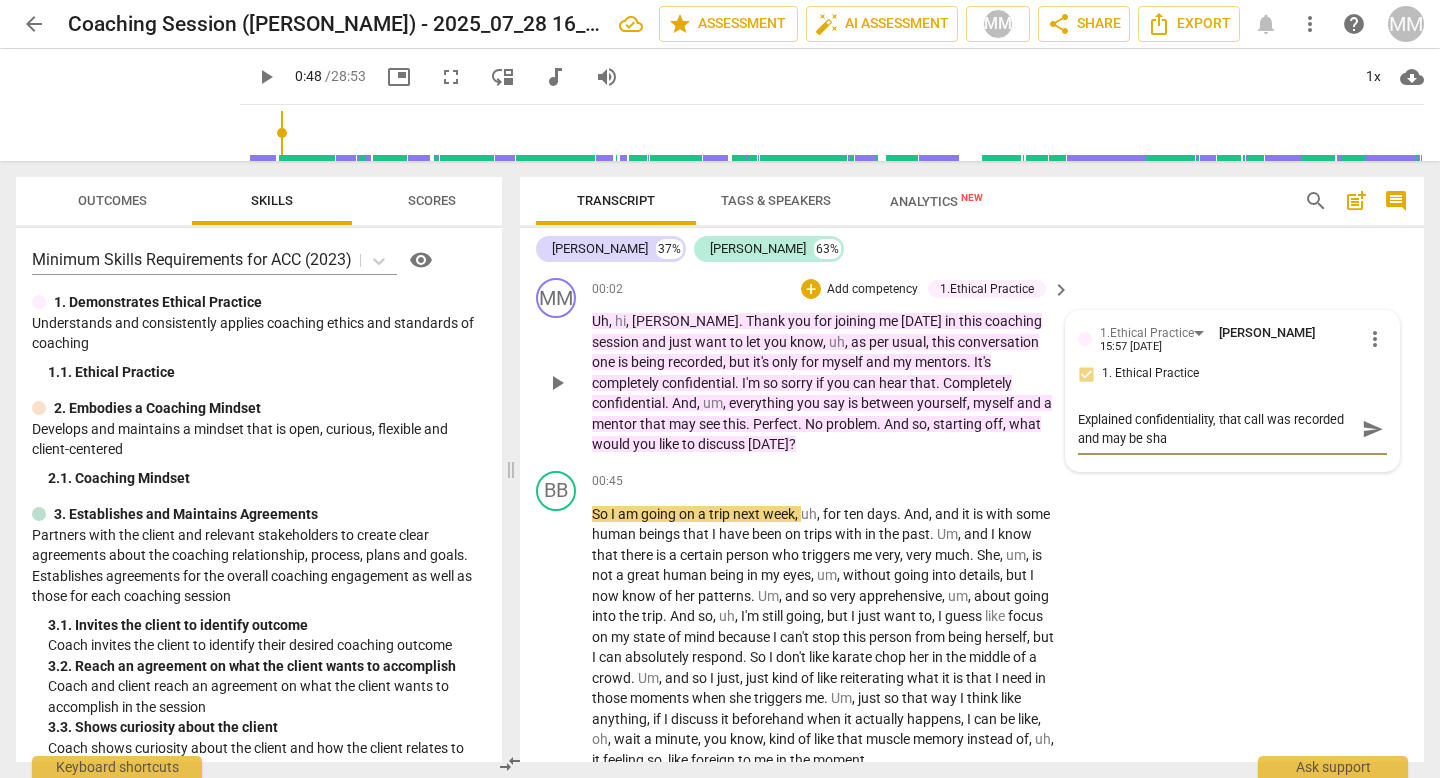 type on "Explained confidentiality, that call was recorded and may be shar" 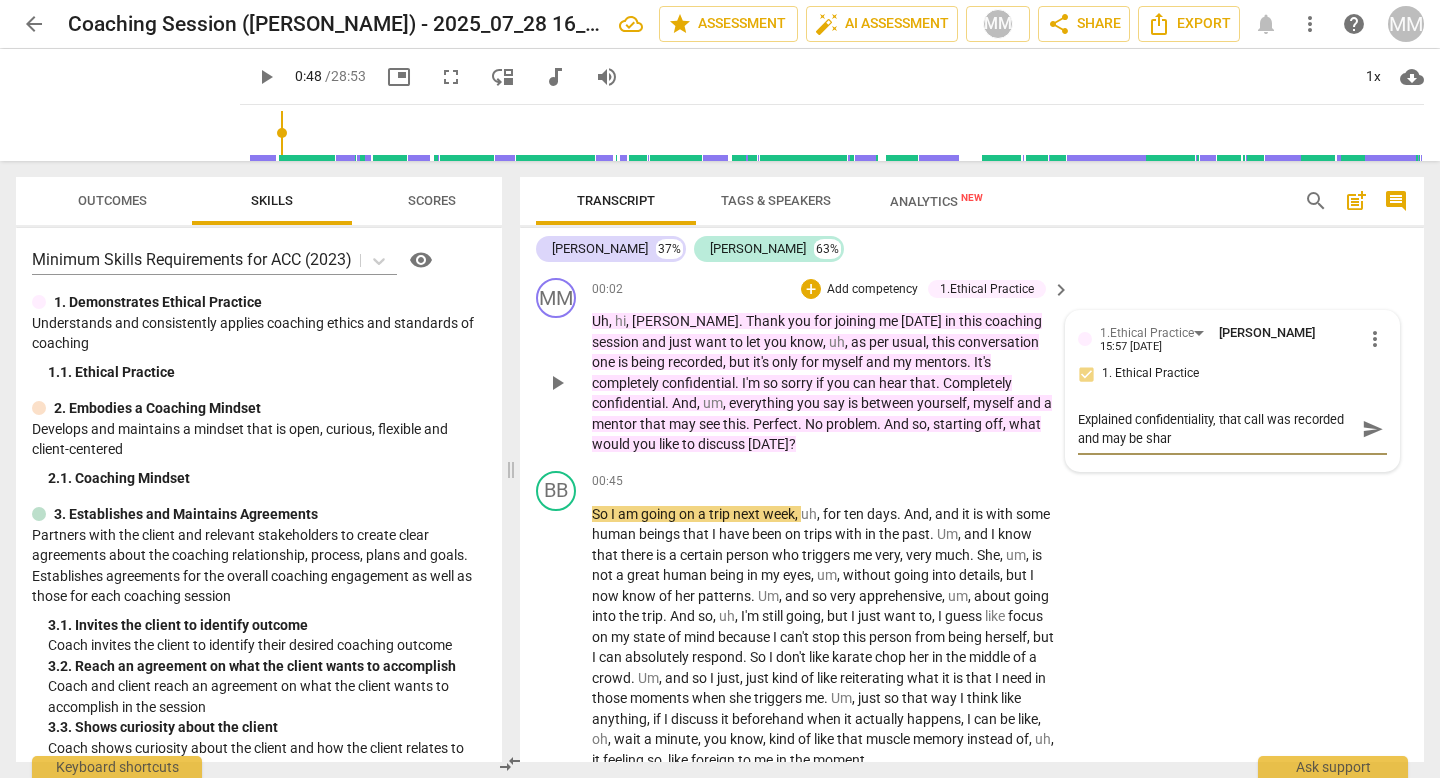 type on "Explained confidentiality, that call was recorded and may be share" 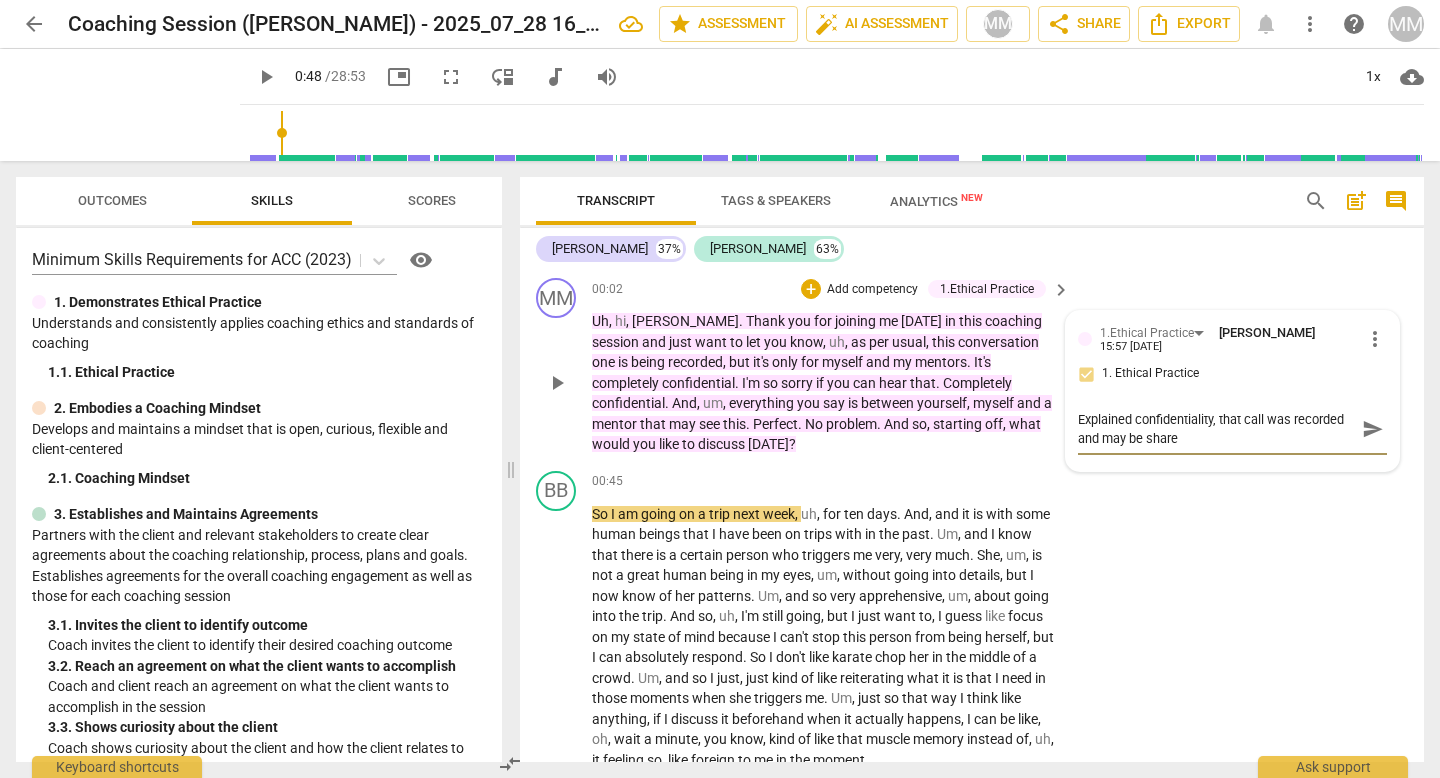 type on "Explained confidentiality, that call was recorded and may be shared" 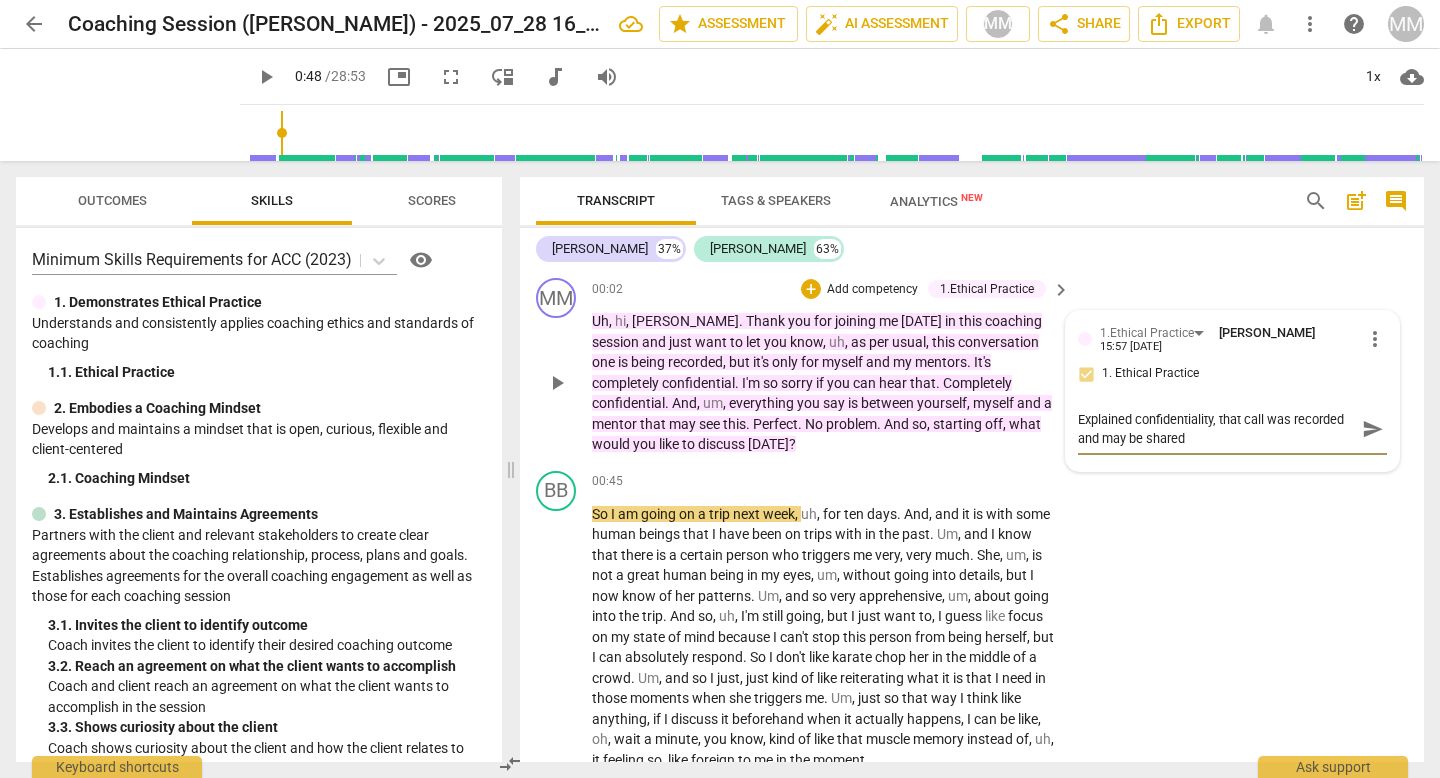type on "Explained confidentiality, that call was recorded and may be shared" 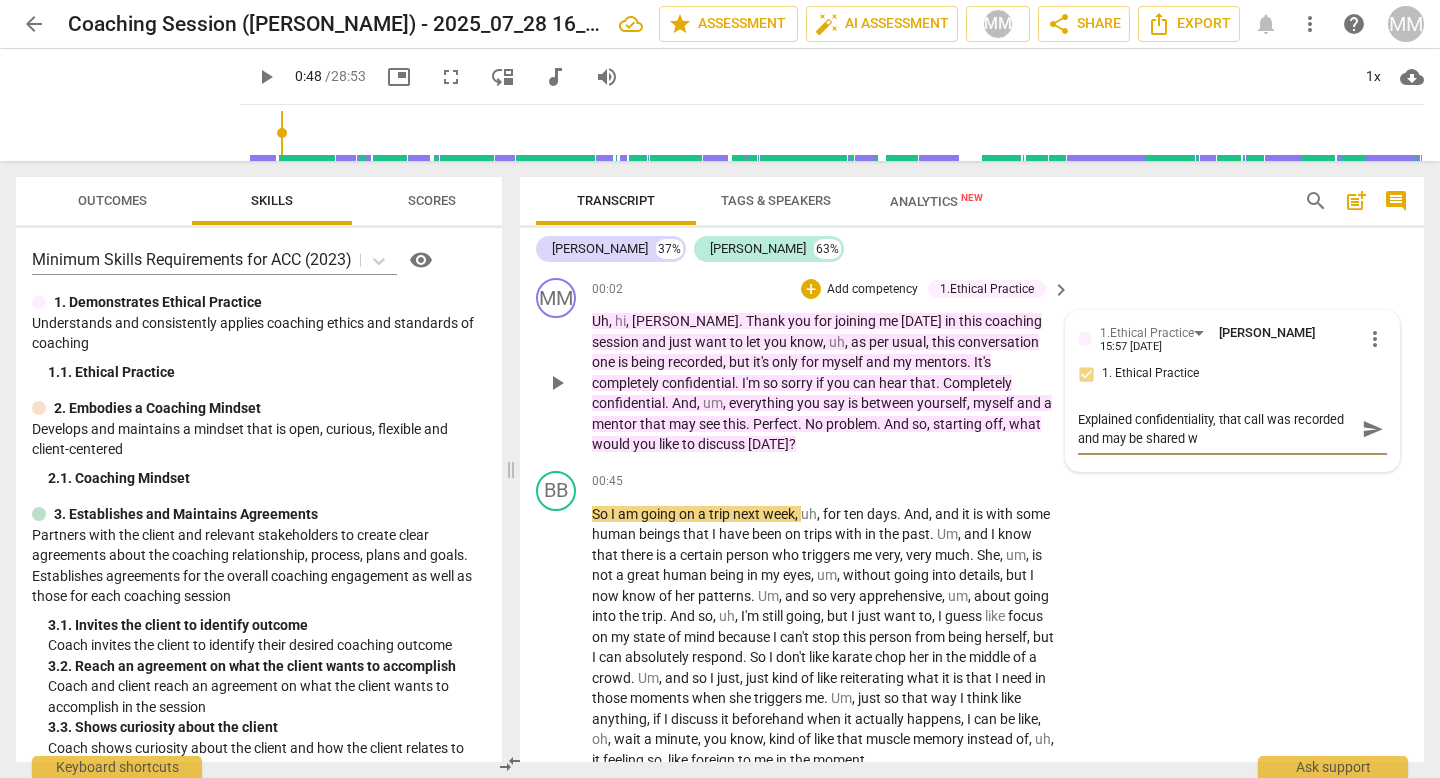 type on "Explained confidentiality, that call was recorded and may be shared wi" 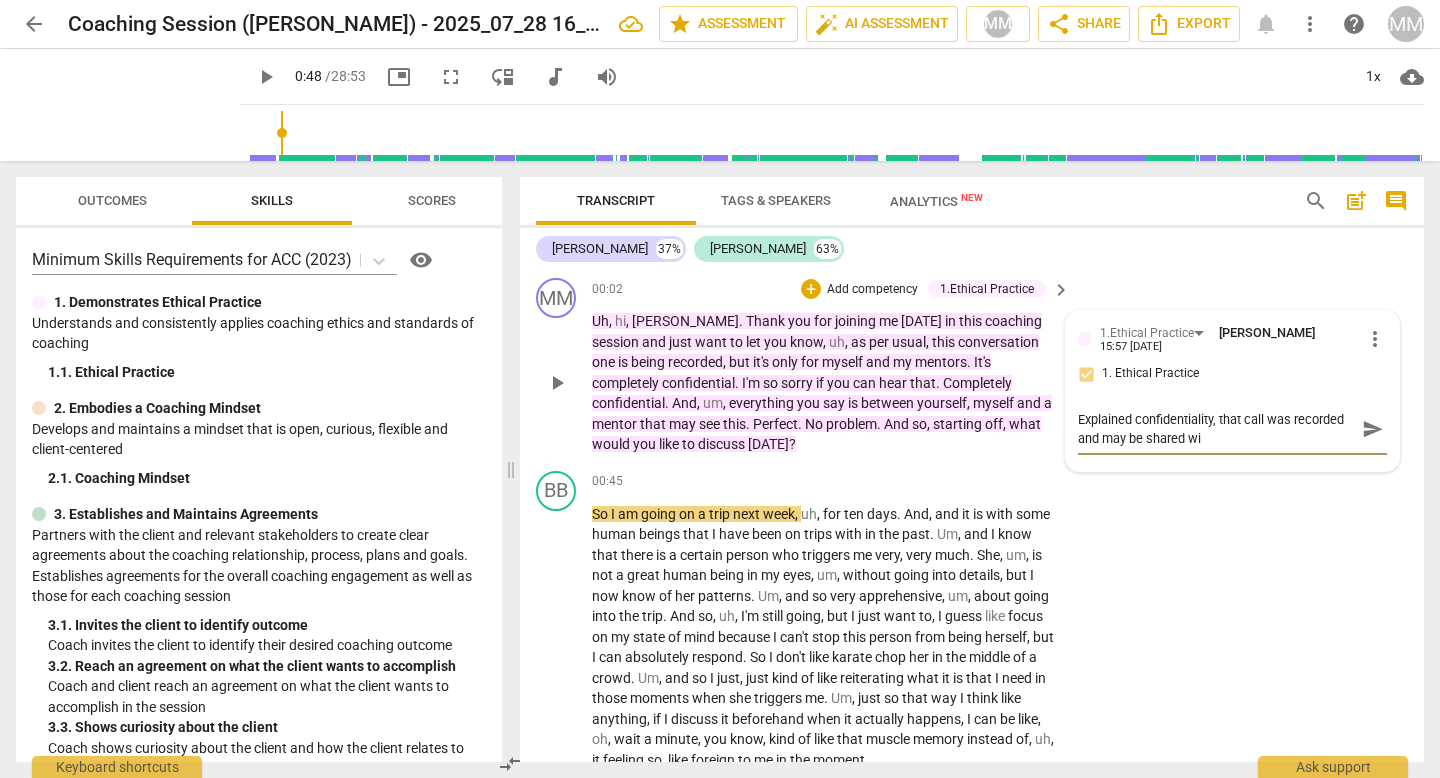 type on "Explained confidentiality, that call was recorded and may be shared wit" 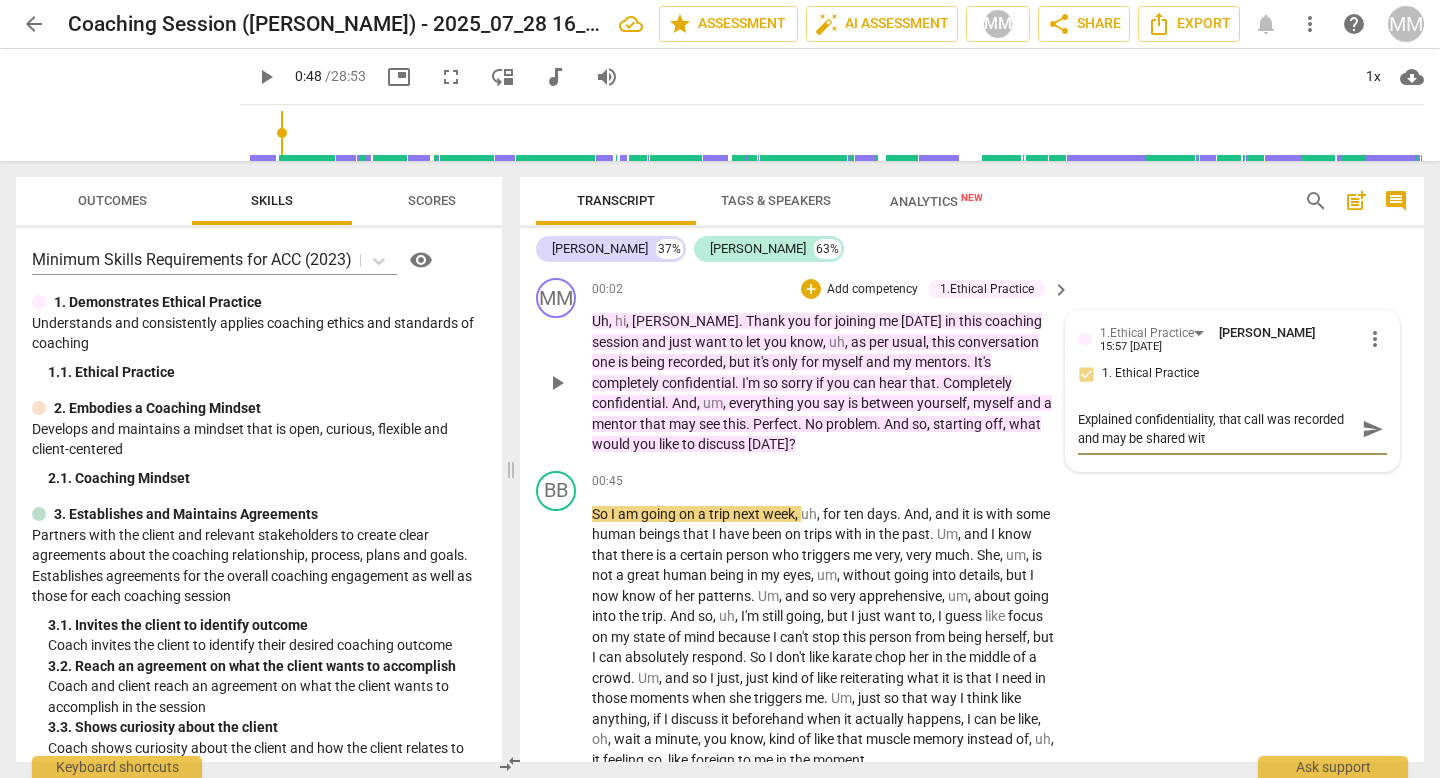 type on "Explained confidentiality, that call was recorded and may be shared with" 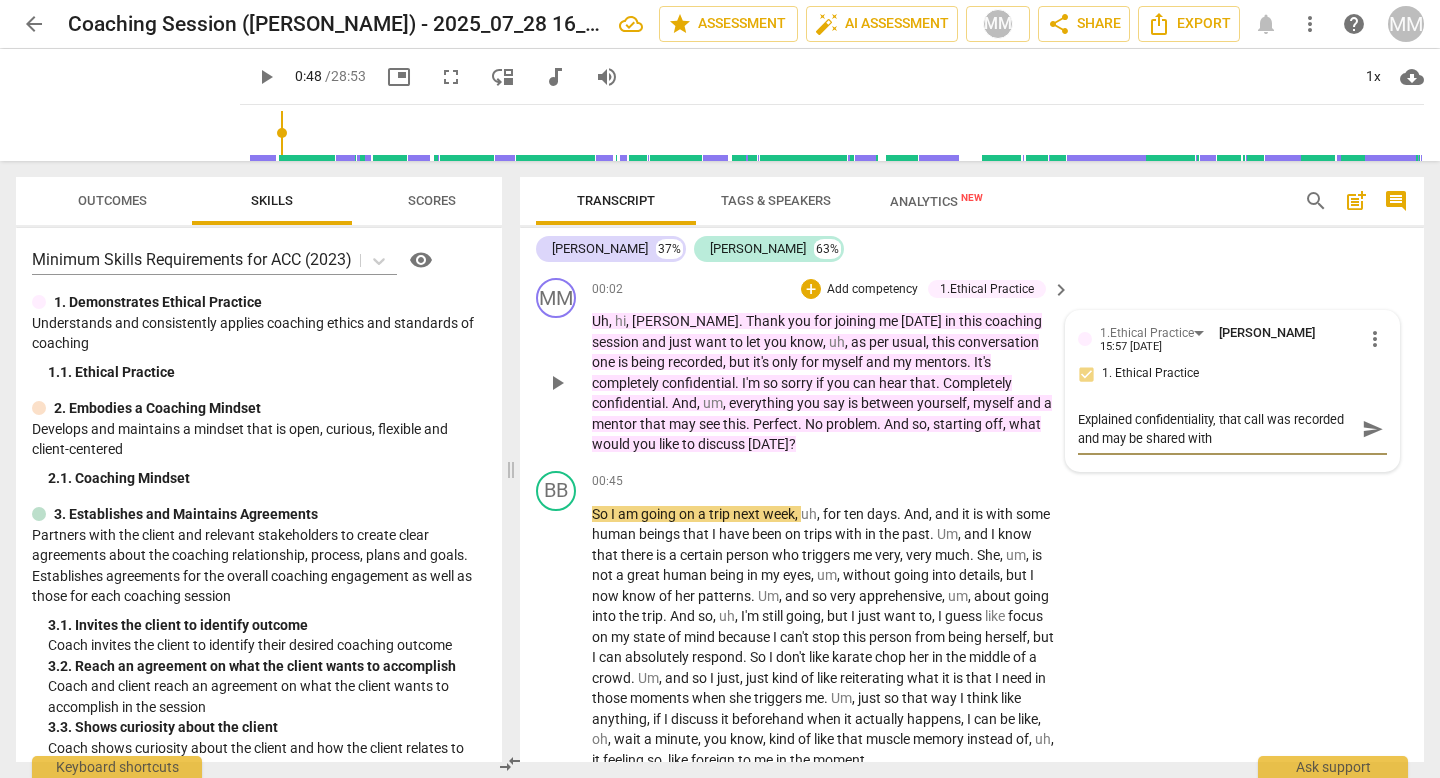 type on "Explained confidentiality, that call was recorded and may be shared with" 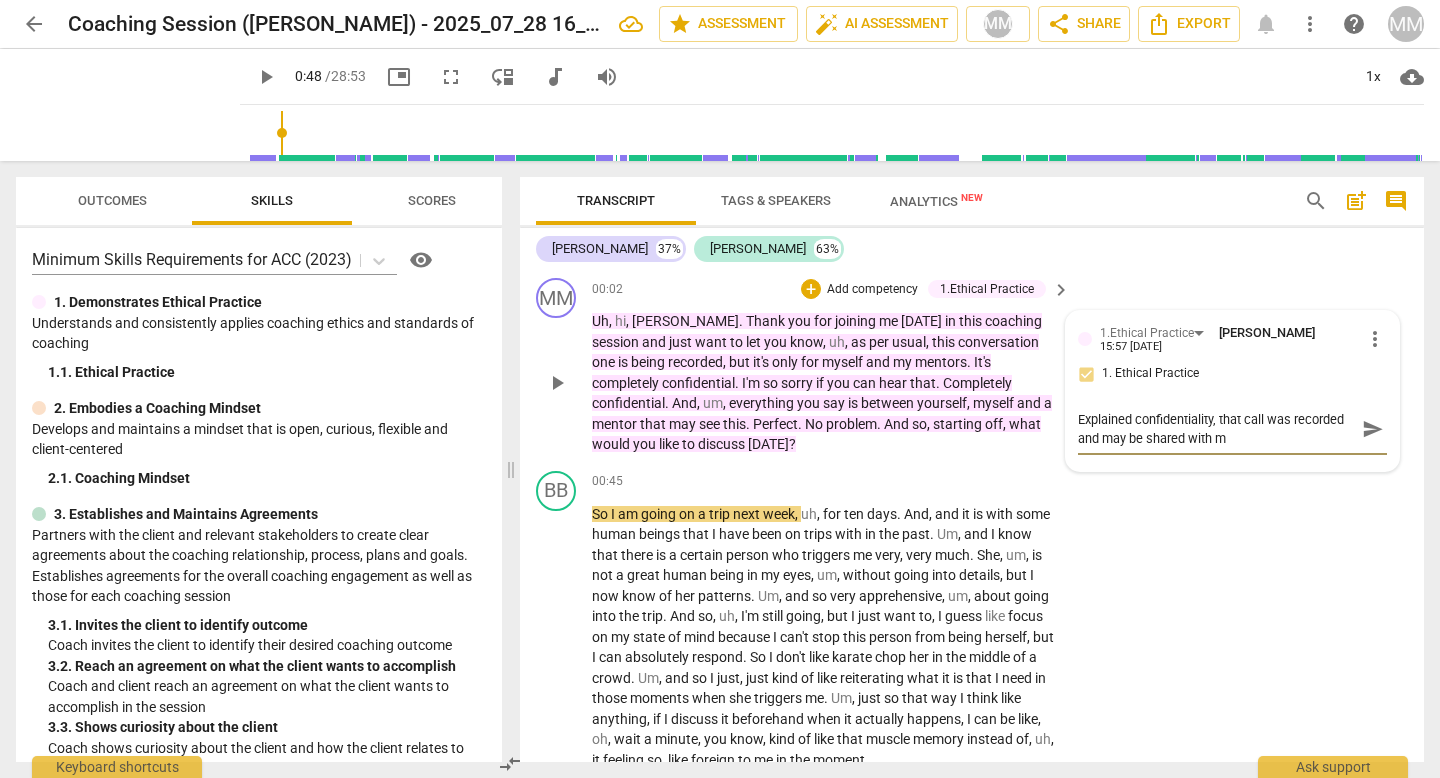 type on "Explained confidentiality, that call was recorded and may be shared with my" 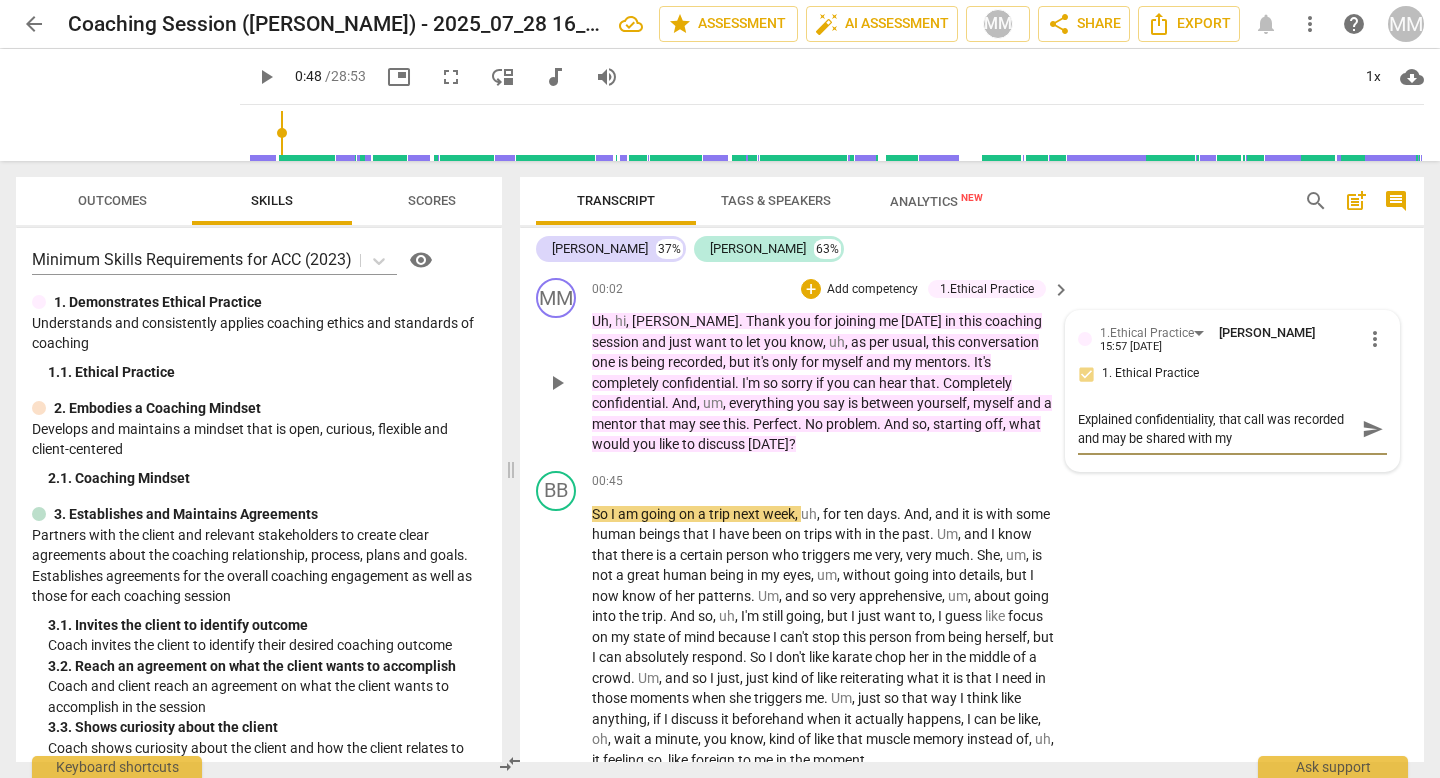 type on "Explained confidentiality, that call was recorded and may be shared with my" 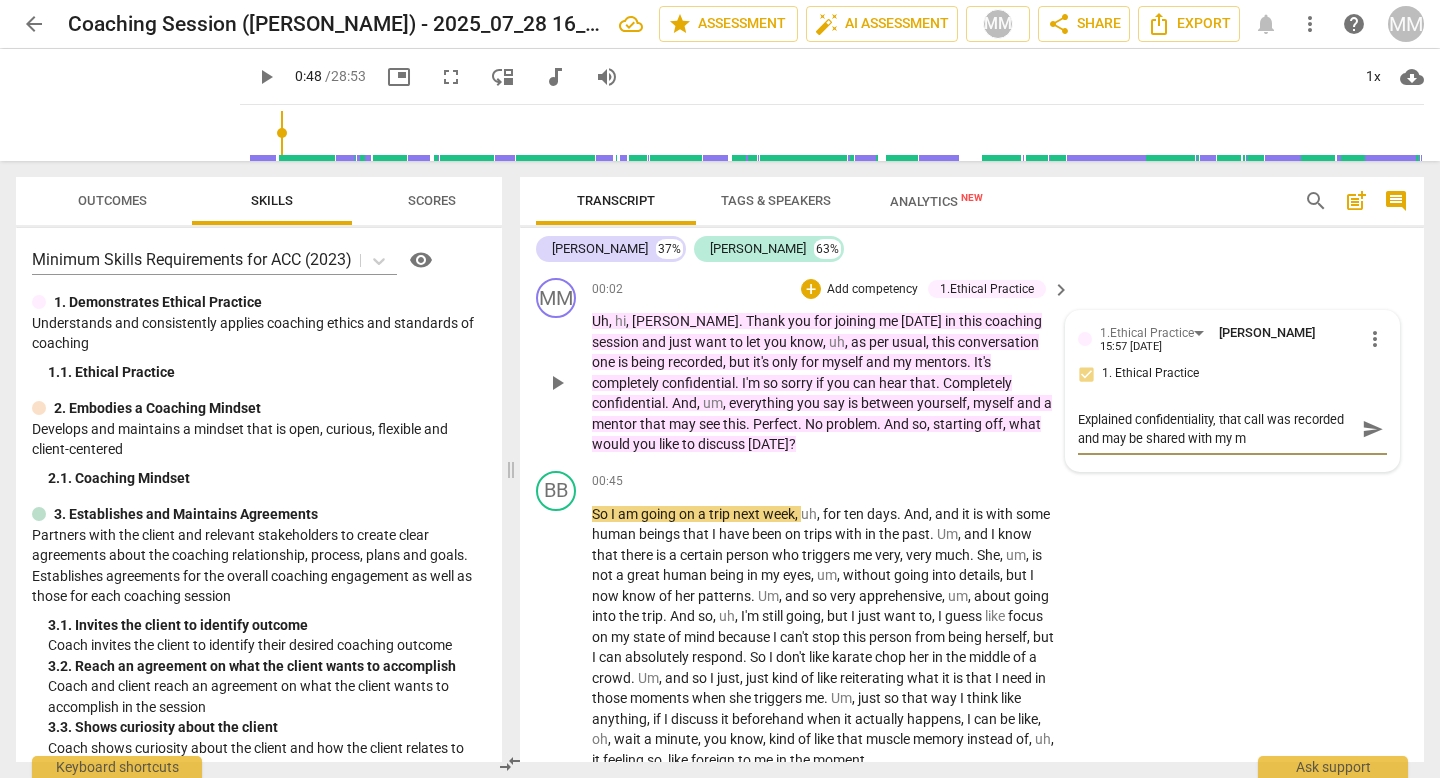 type on "Explained confidentiality, that call was recorded and may be shared with my me" 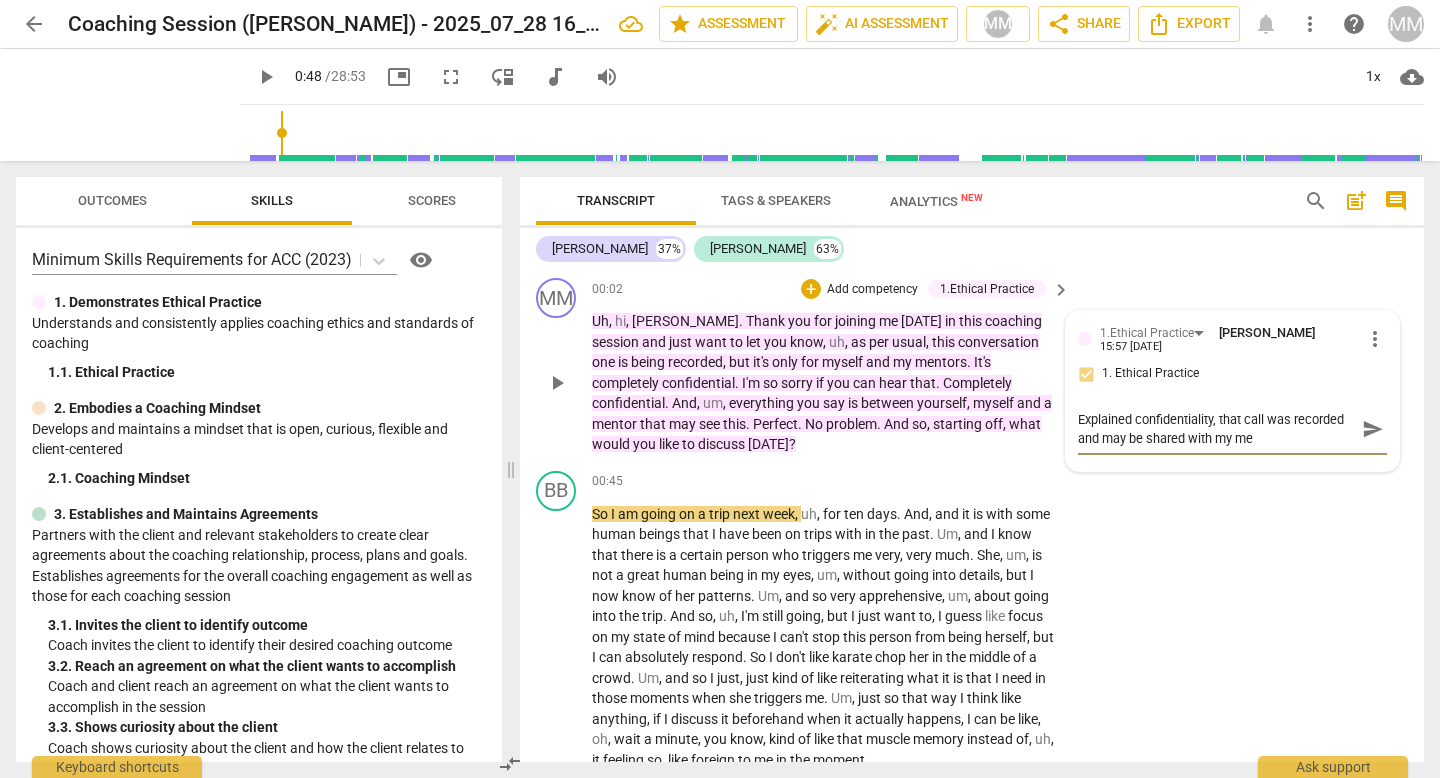 type on "Explained confidentiality, that call was recorded and may be shared with my men" 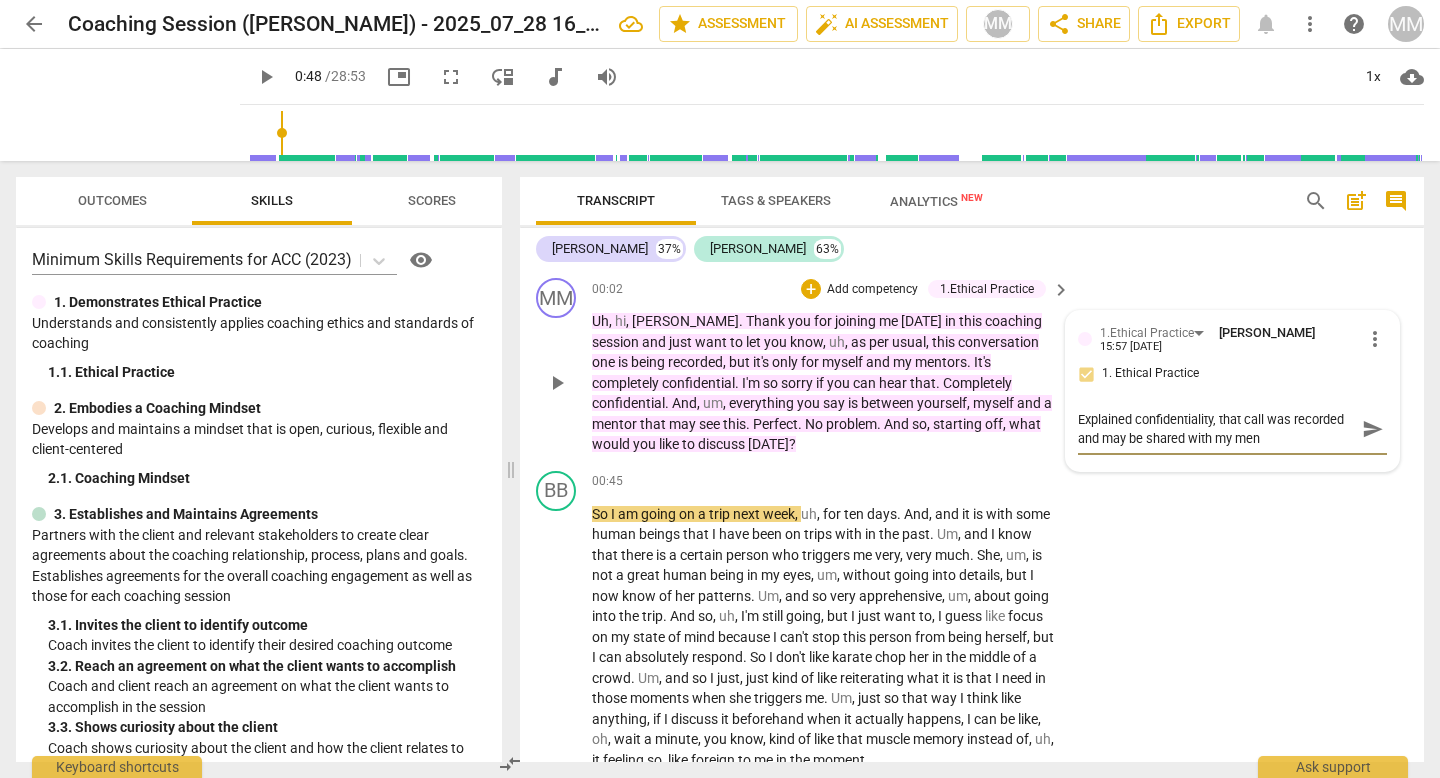 type on "Explained confidentiality, that call was recorded and may be shared with my ment" 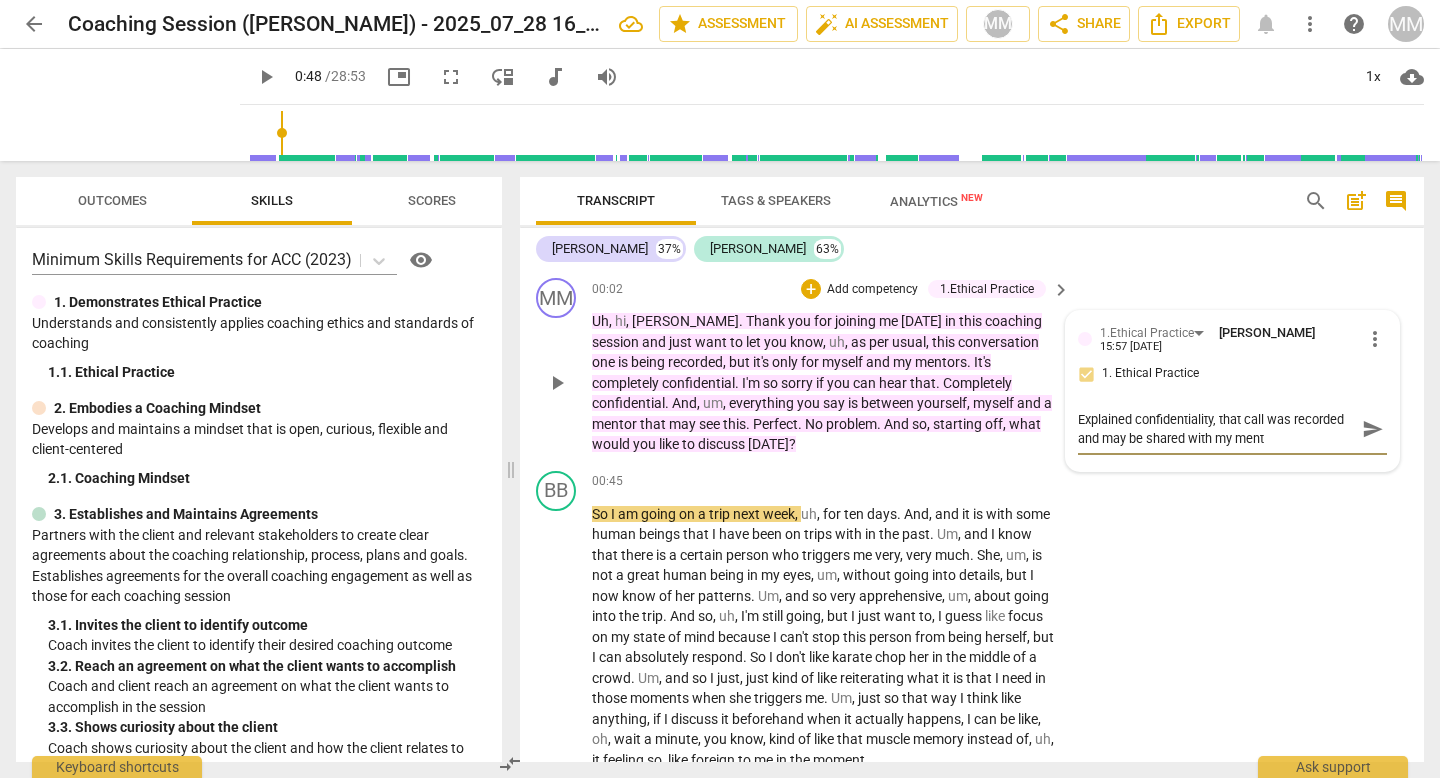 type on "Explained confidentiality, that call was recorded and may be shared with my [PERSON_NAME]" 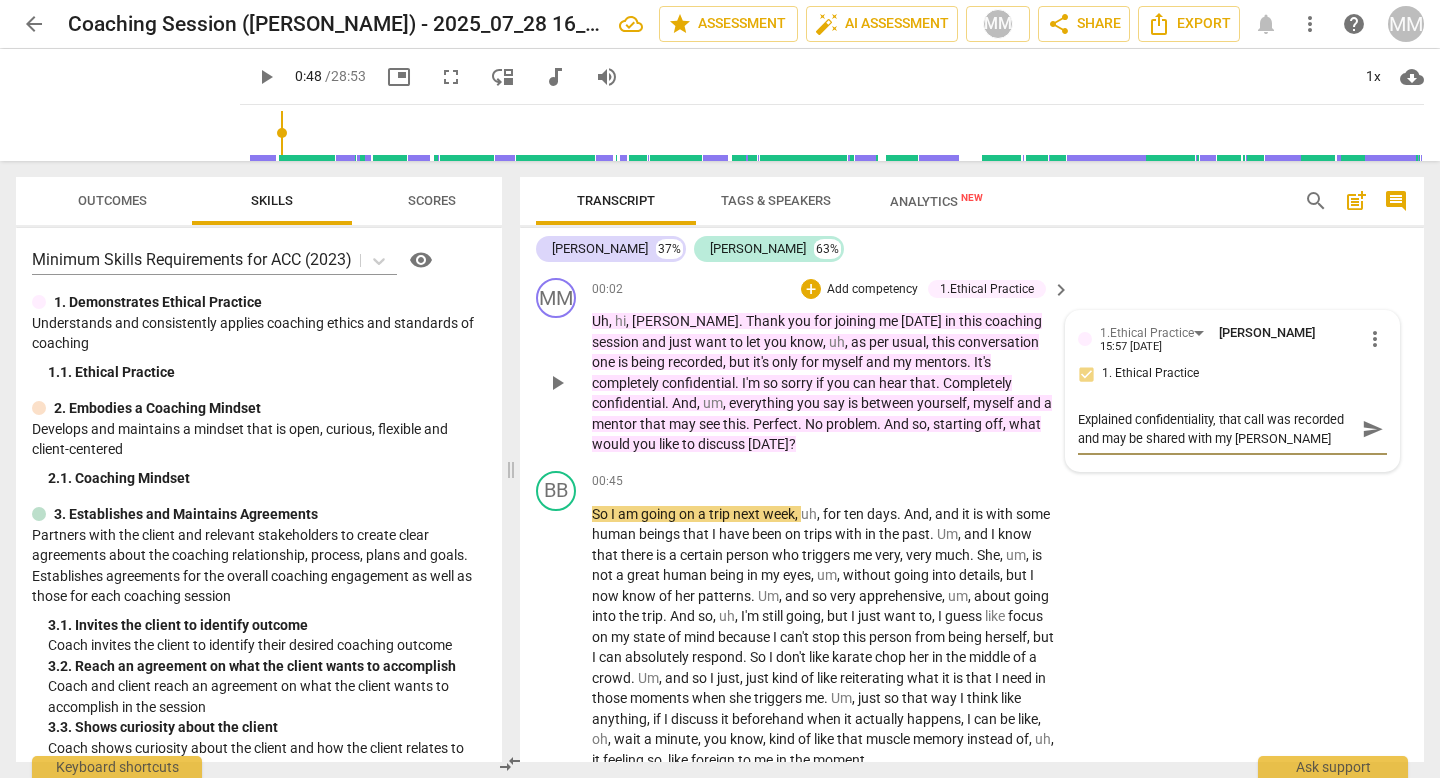 type on "Explained confidentiality, that call was recorded and may be shared with my mentor" 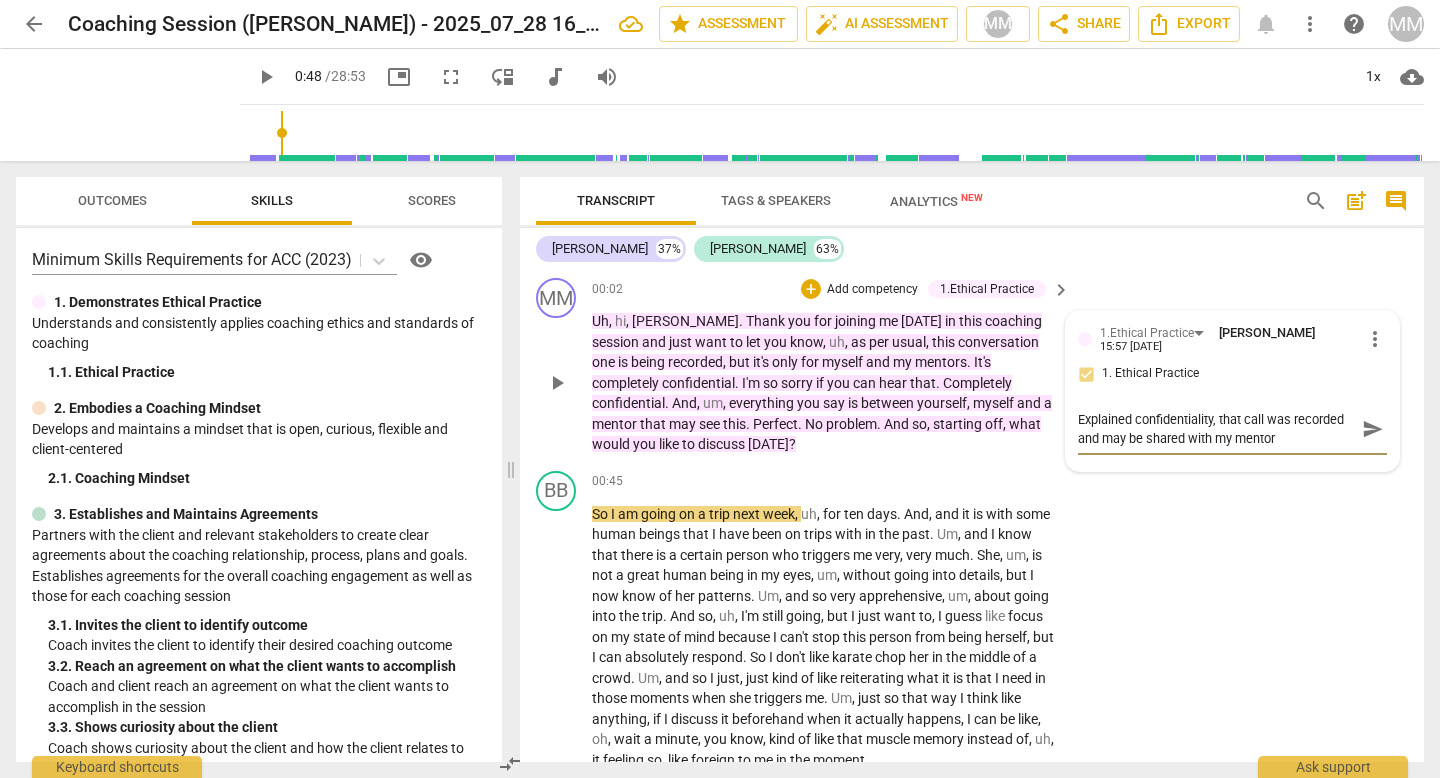 type on "Explained confidentiality, that call was recorded and may be shared with my mentor(" 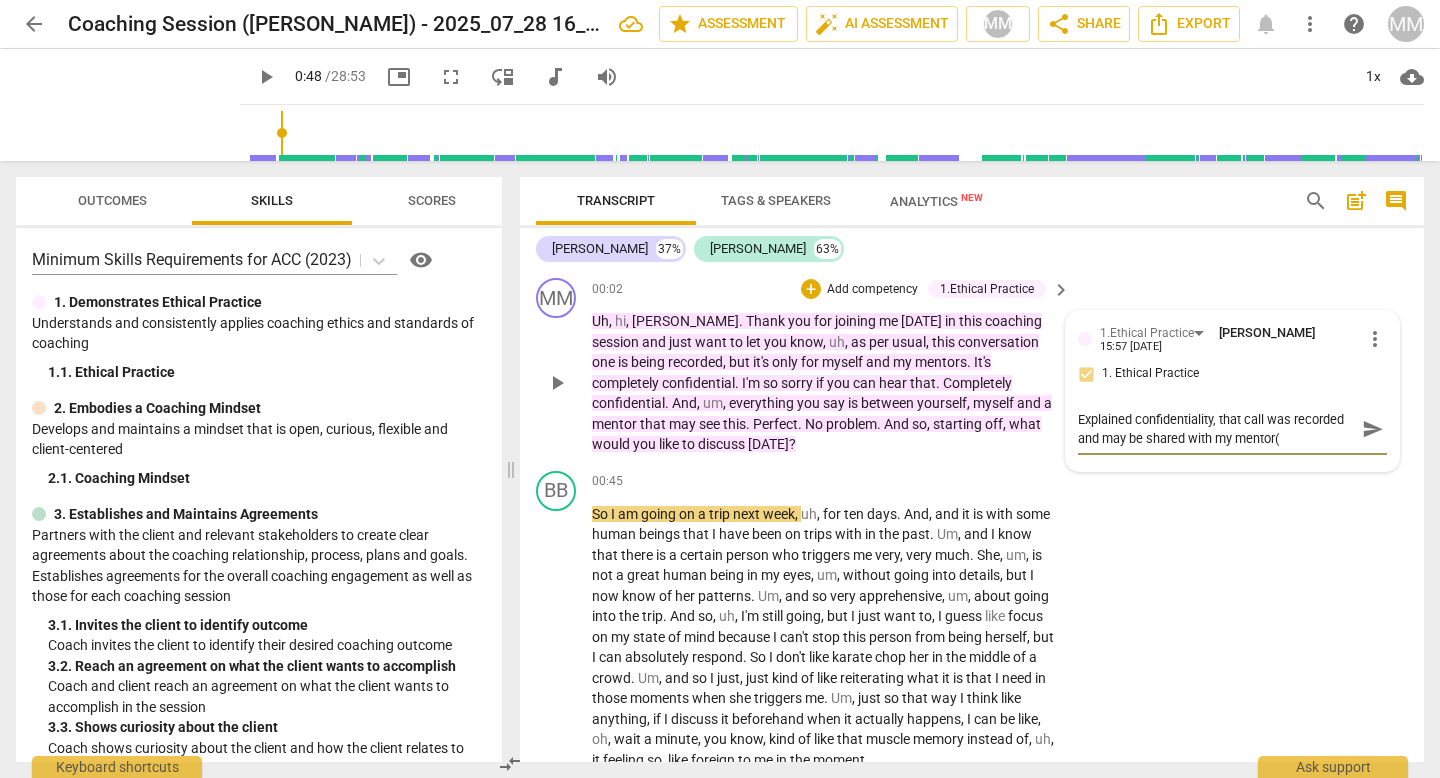type on "Explained confidentiality, that call was recorded and may be shared with my mentor(s" 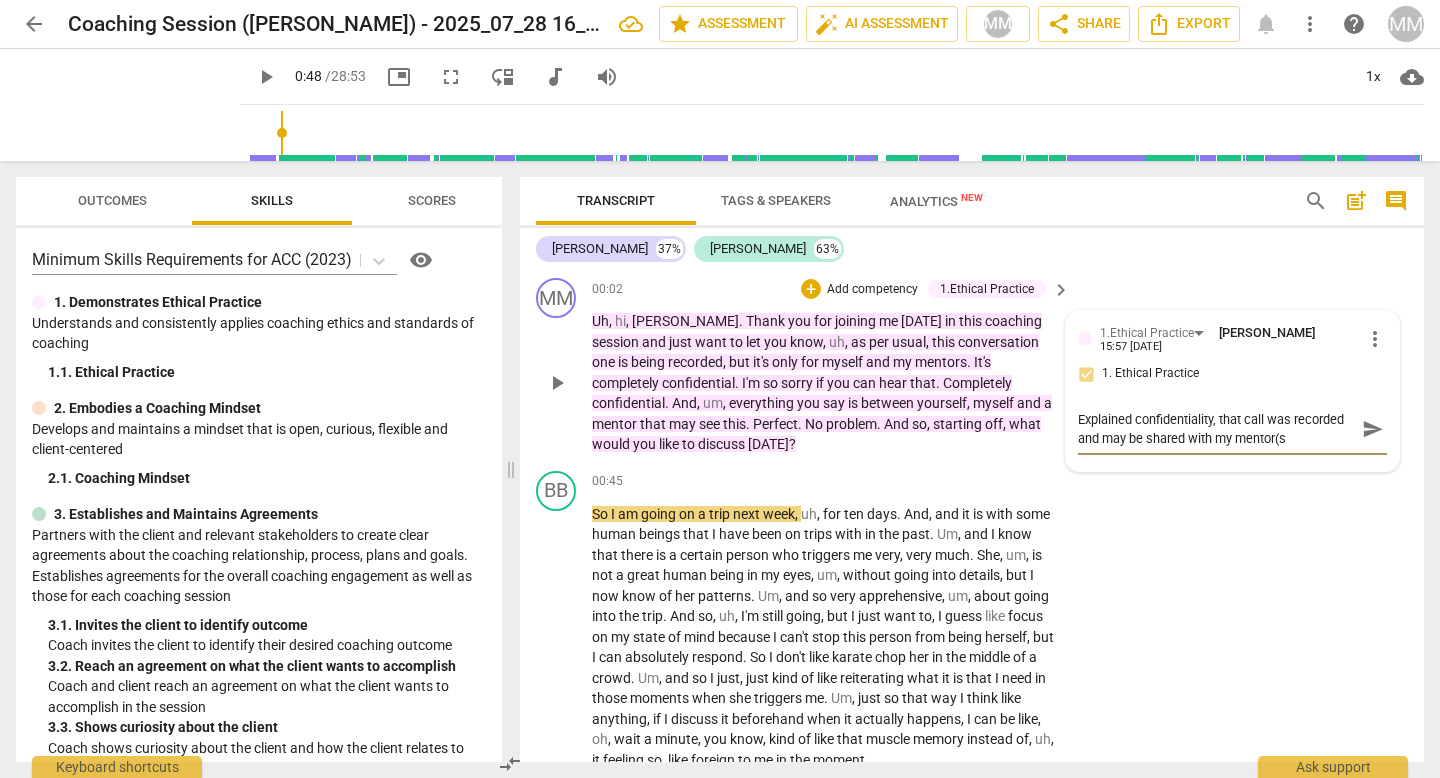 type on "Explained confidentiality, that call was recorded and may be shared with my mentor(s)" 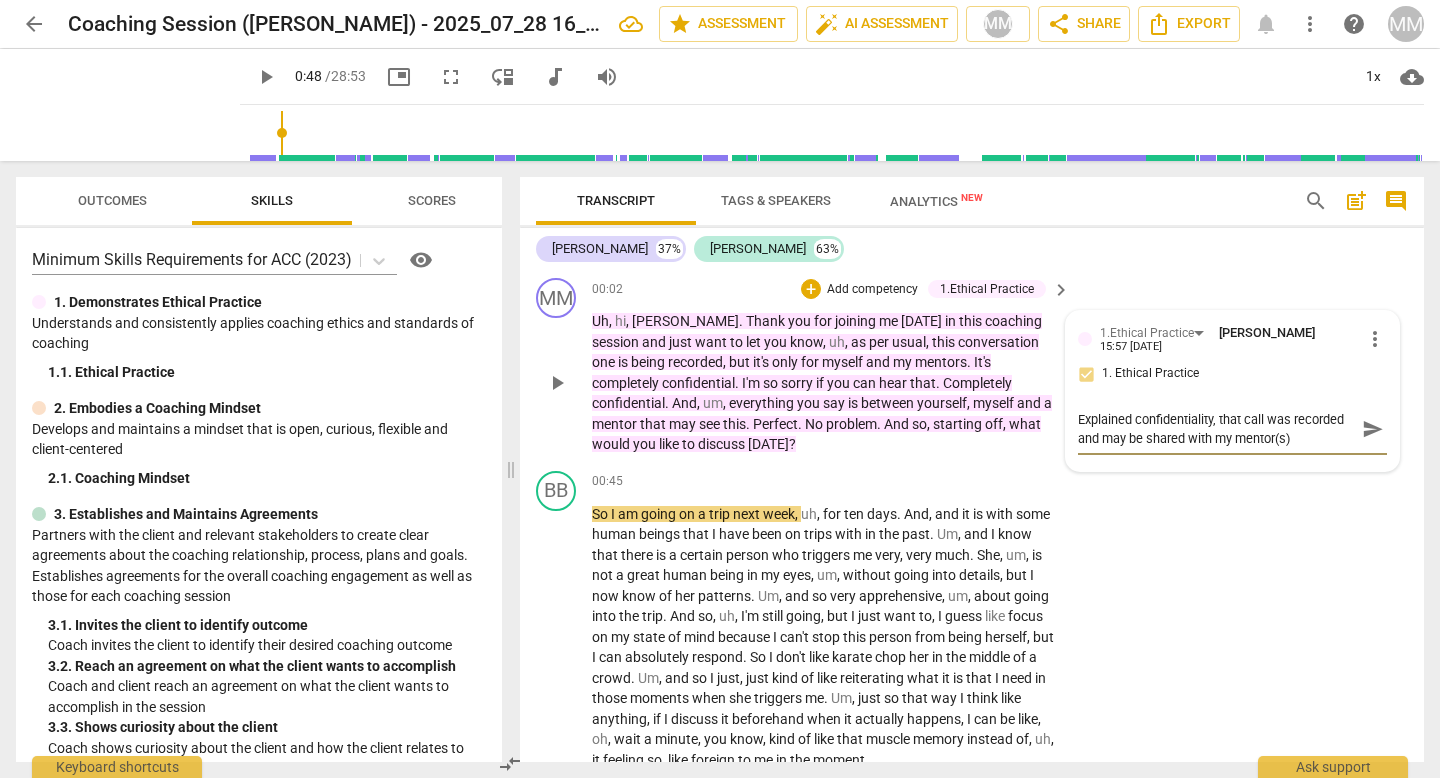 type on "Explained confidentiality, that call was recorded and may be shared with my mentor(s)" 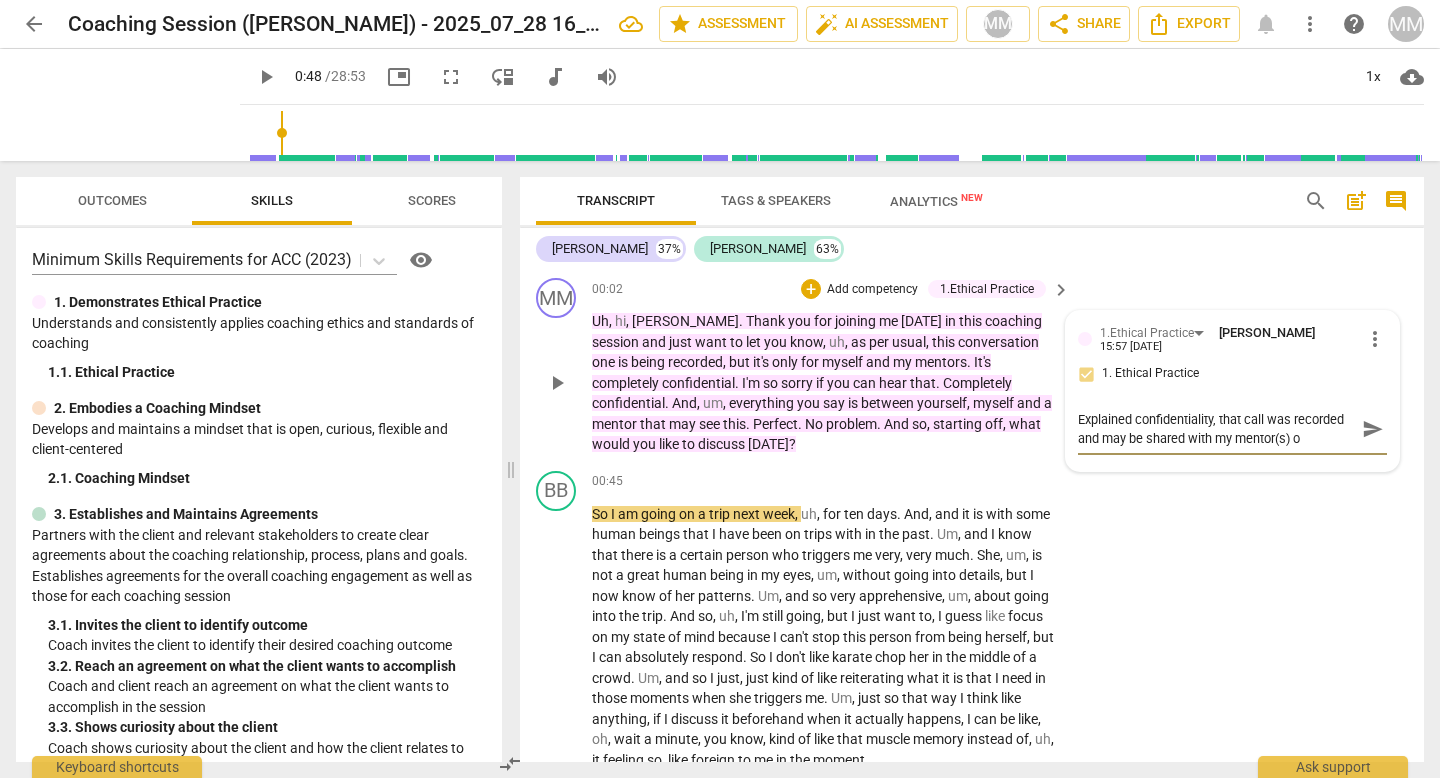 type on "Explained confidentiality, that call was recorded and may be shared with my mentor(s) on" 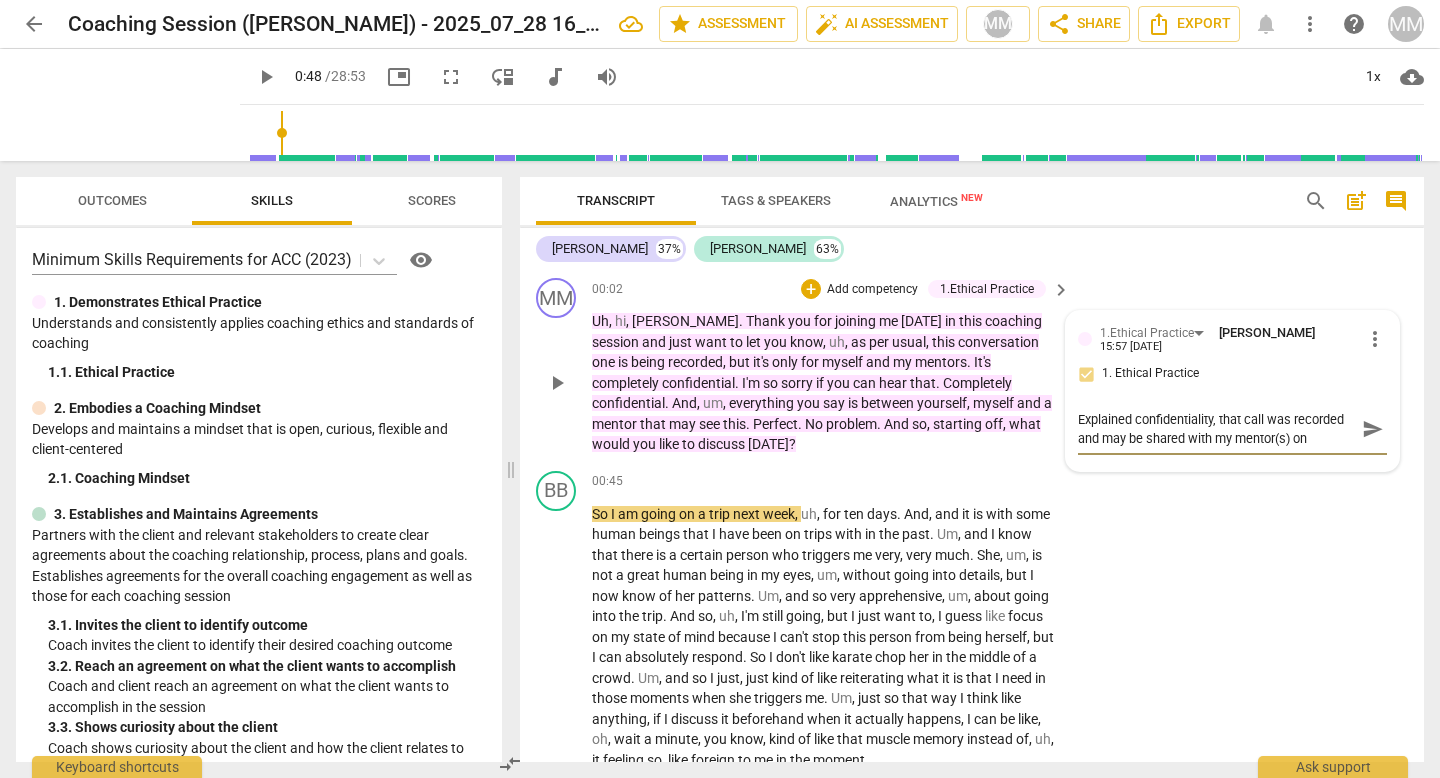 type on "Explained confidentiality, that call was recorded and may be shared with my mentor(s) onl" 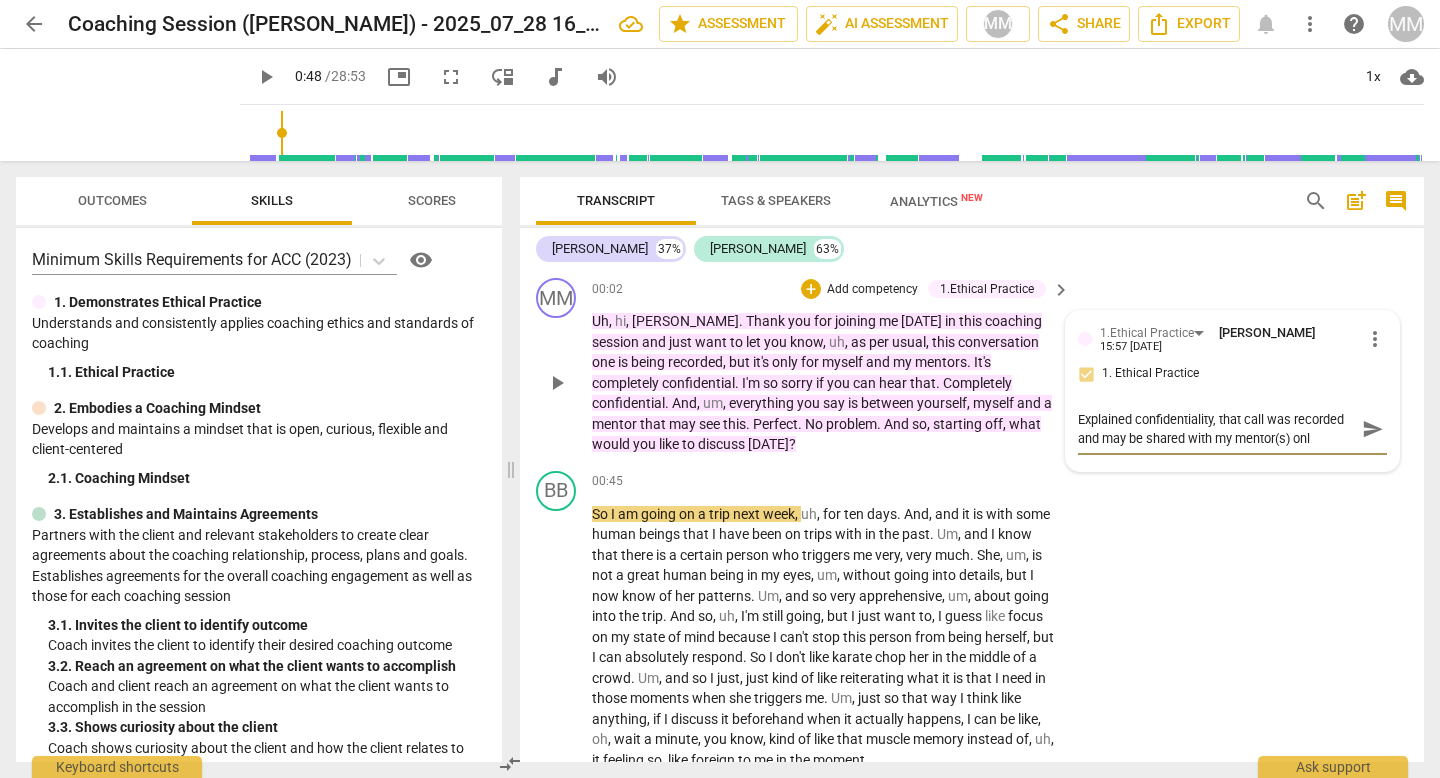 type on "Explained confidentiality, that call was recorded and may be shared with my mentor(s) only" 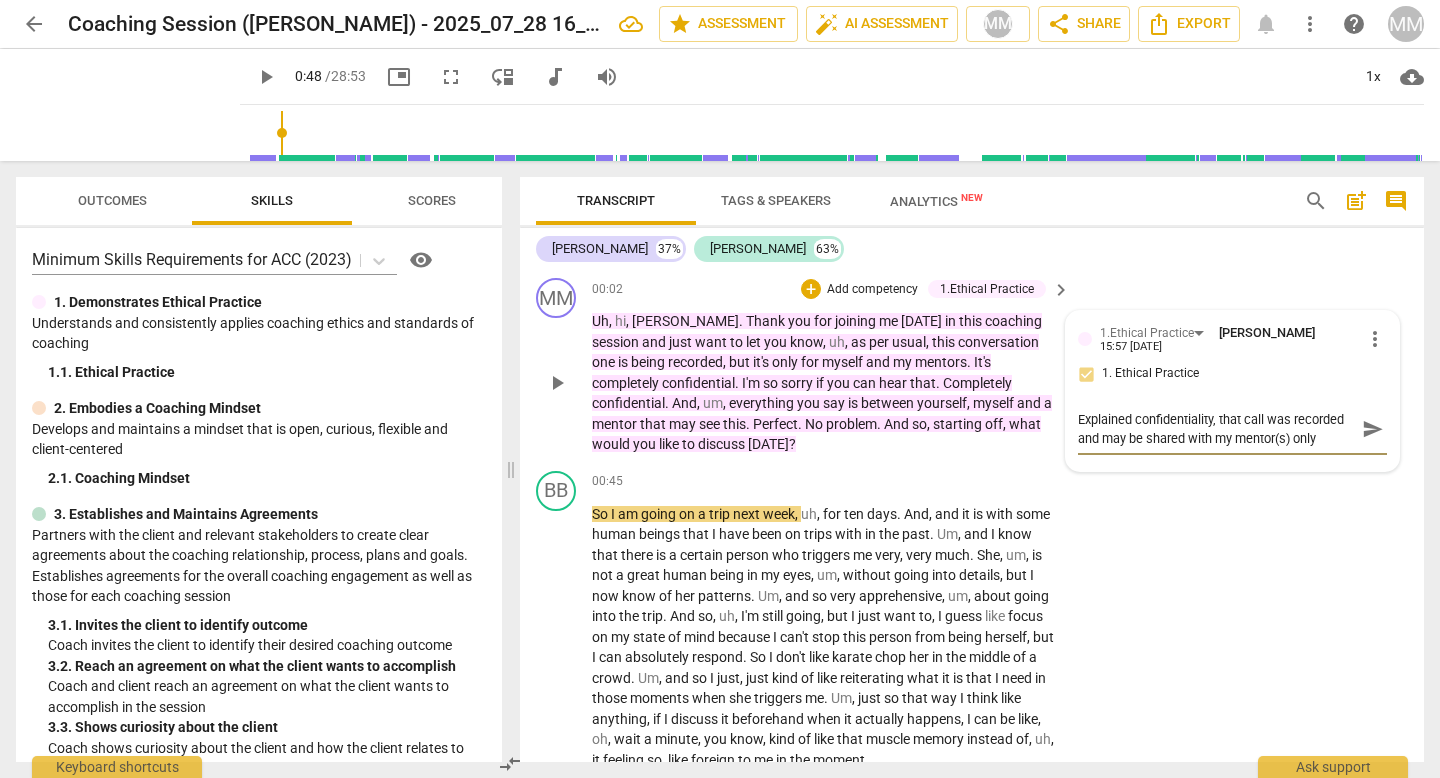 type on "Explained confidentiality, that call was recorded and may be shared with my mentor(s) only." 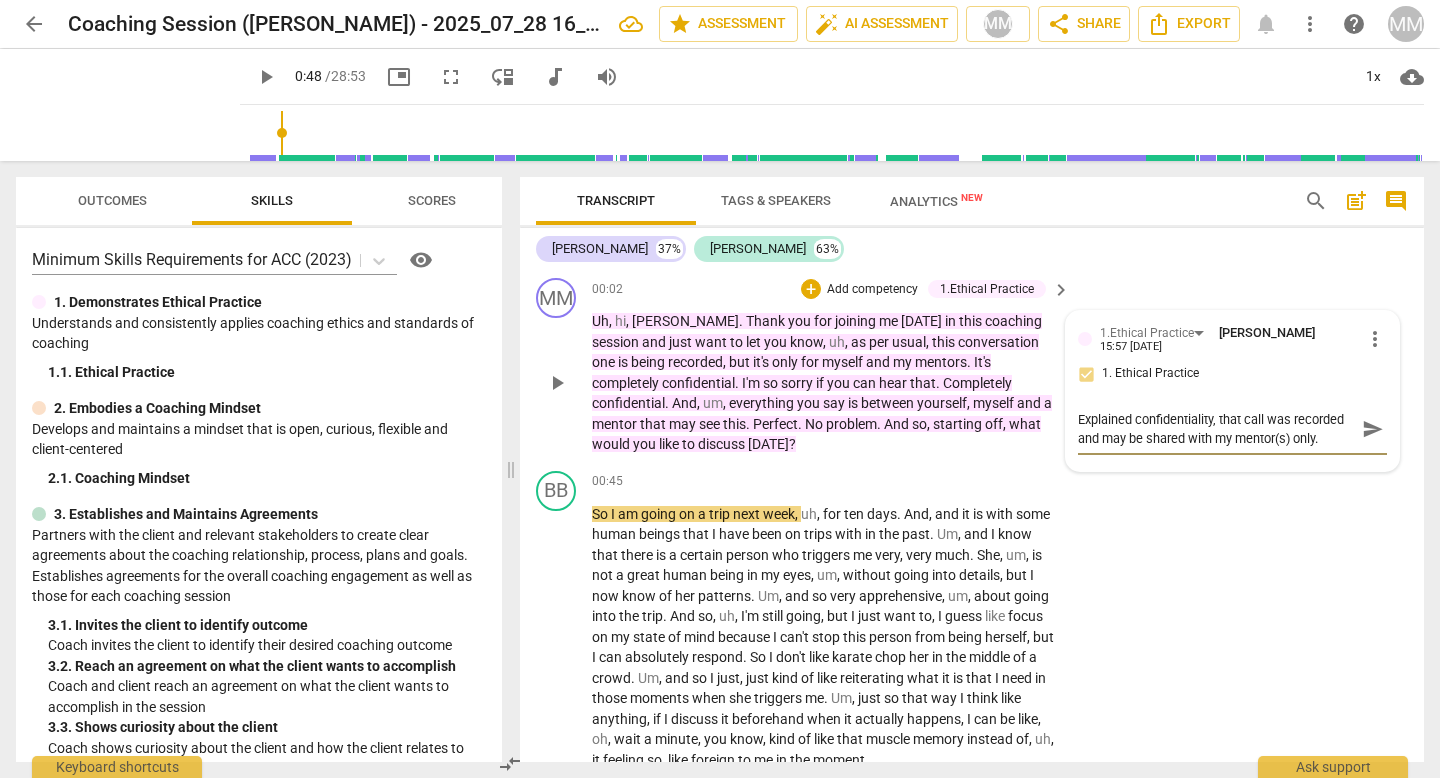 type on "Explained confidentiality, that call was recorded and may be shared with my mentor(s) only." 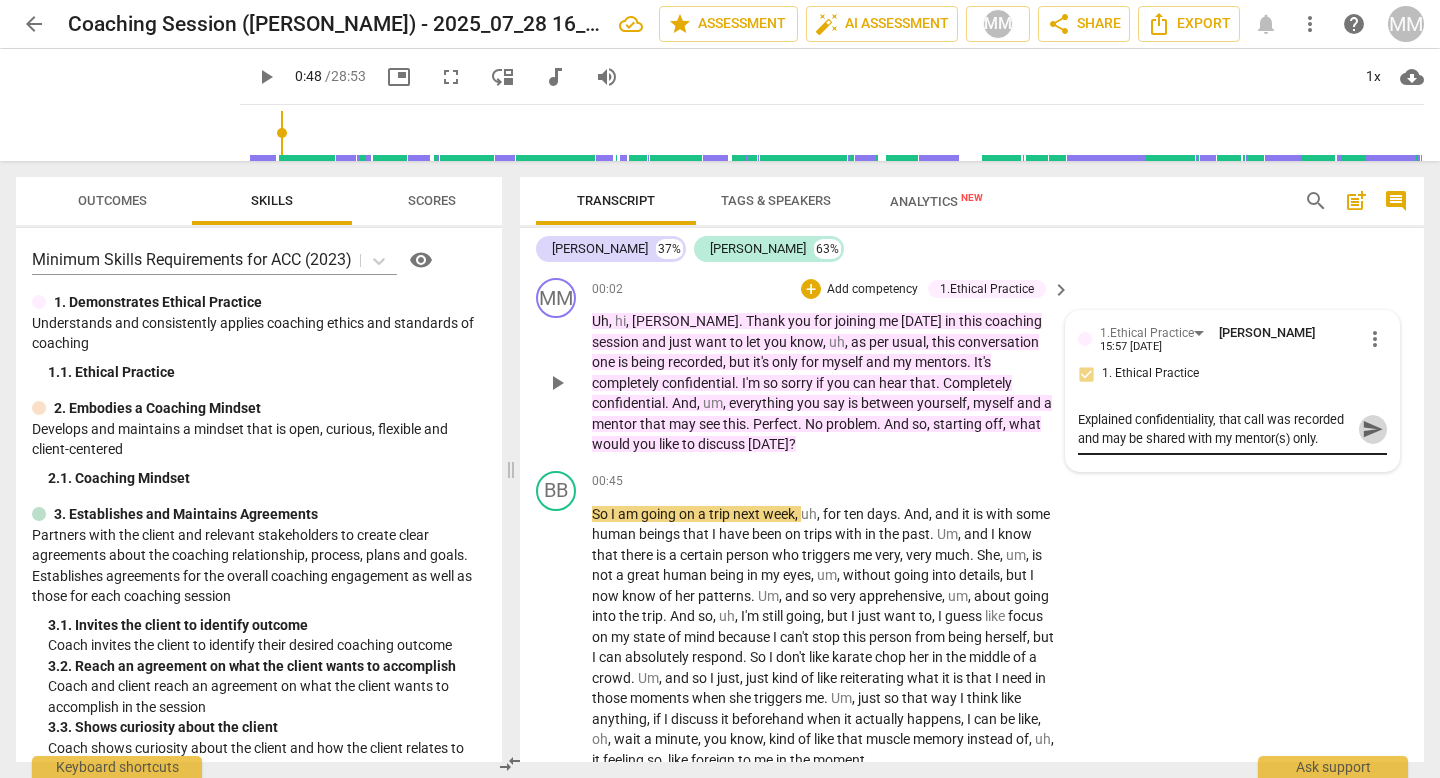 click on "send" at bounding box center (1373, 429) 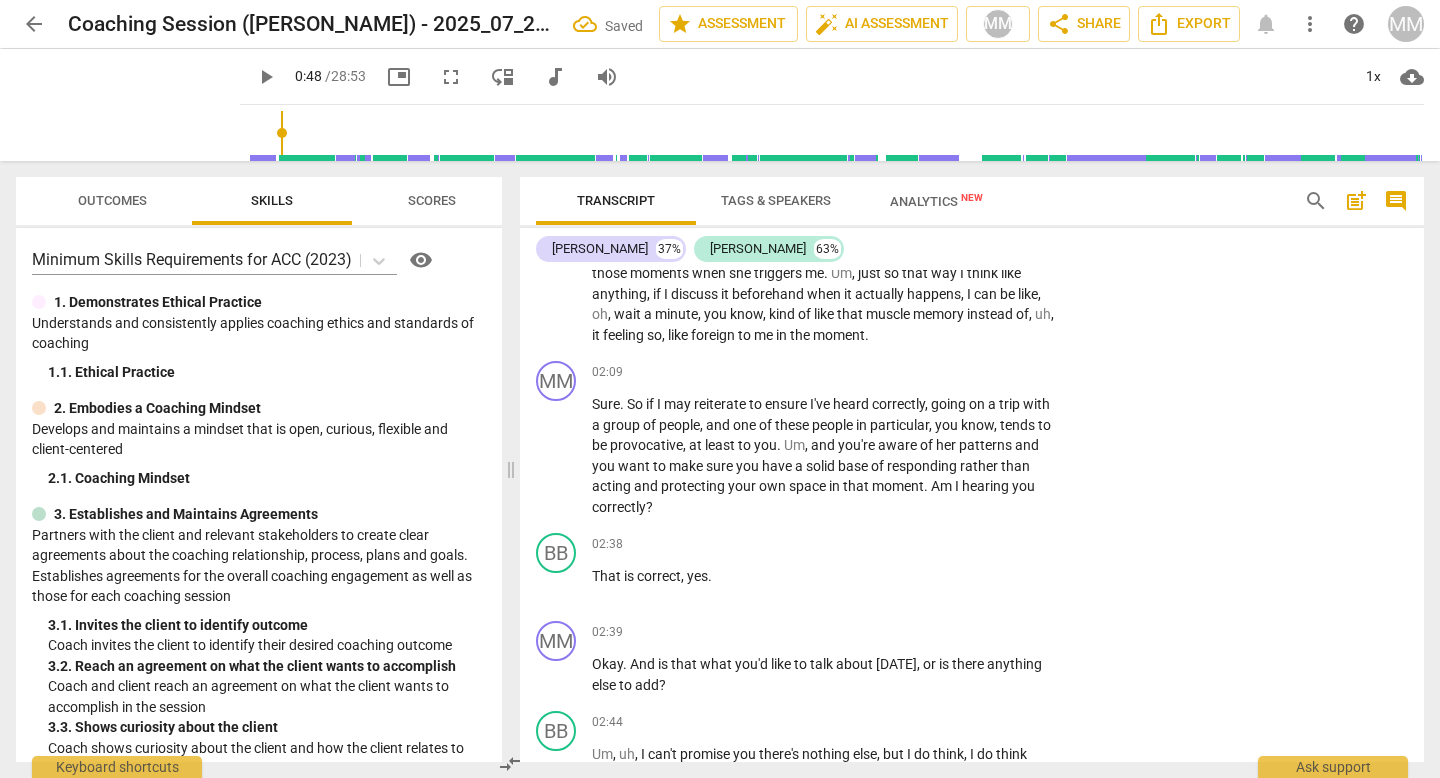 scroll, scrollTop: 429, scrollLeft: 0, axis: vertical 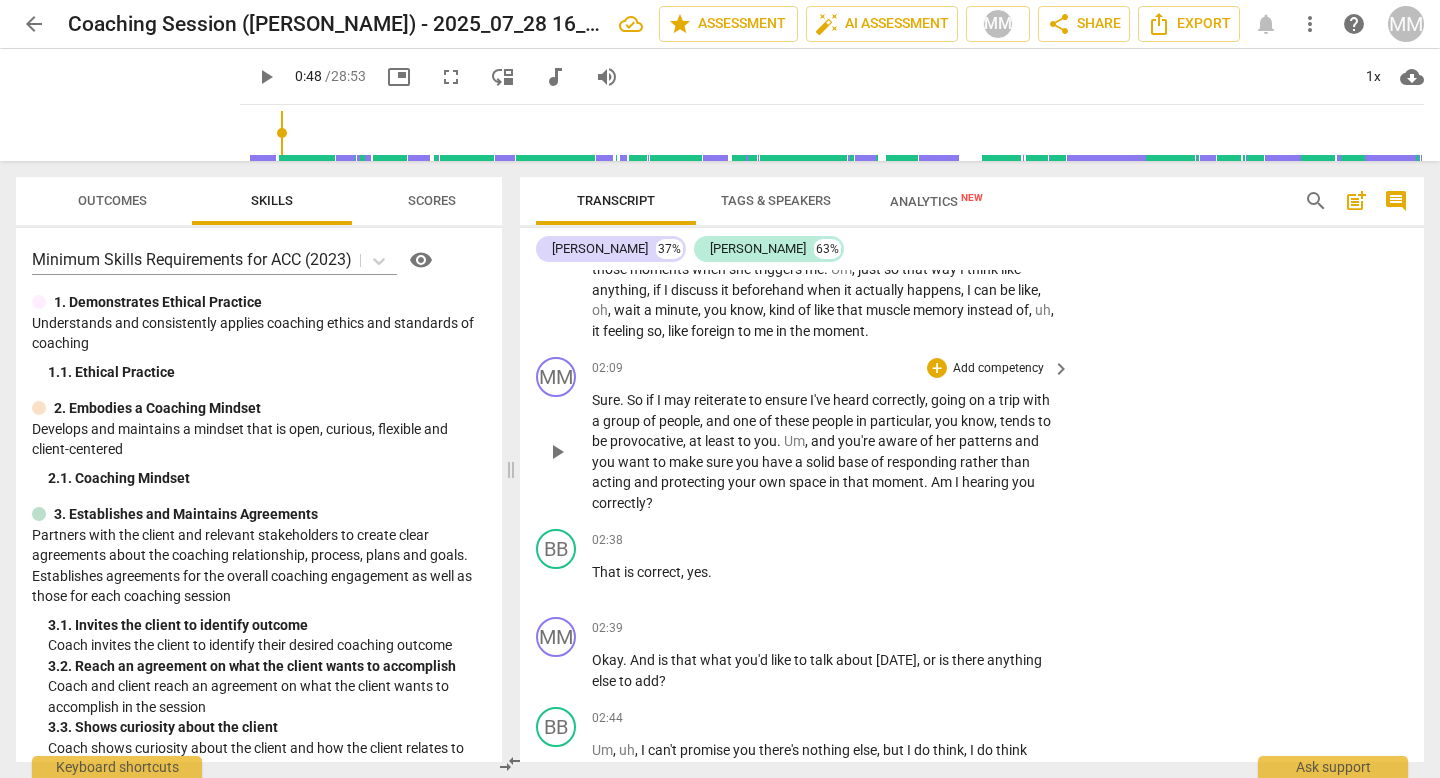 click on "play_arrow" at bounding box center [557, 452] 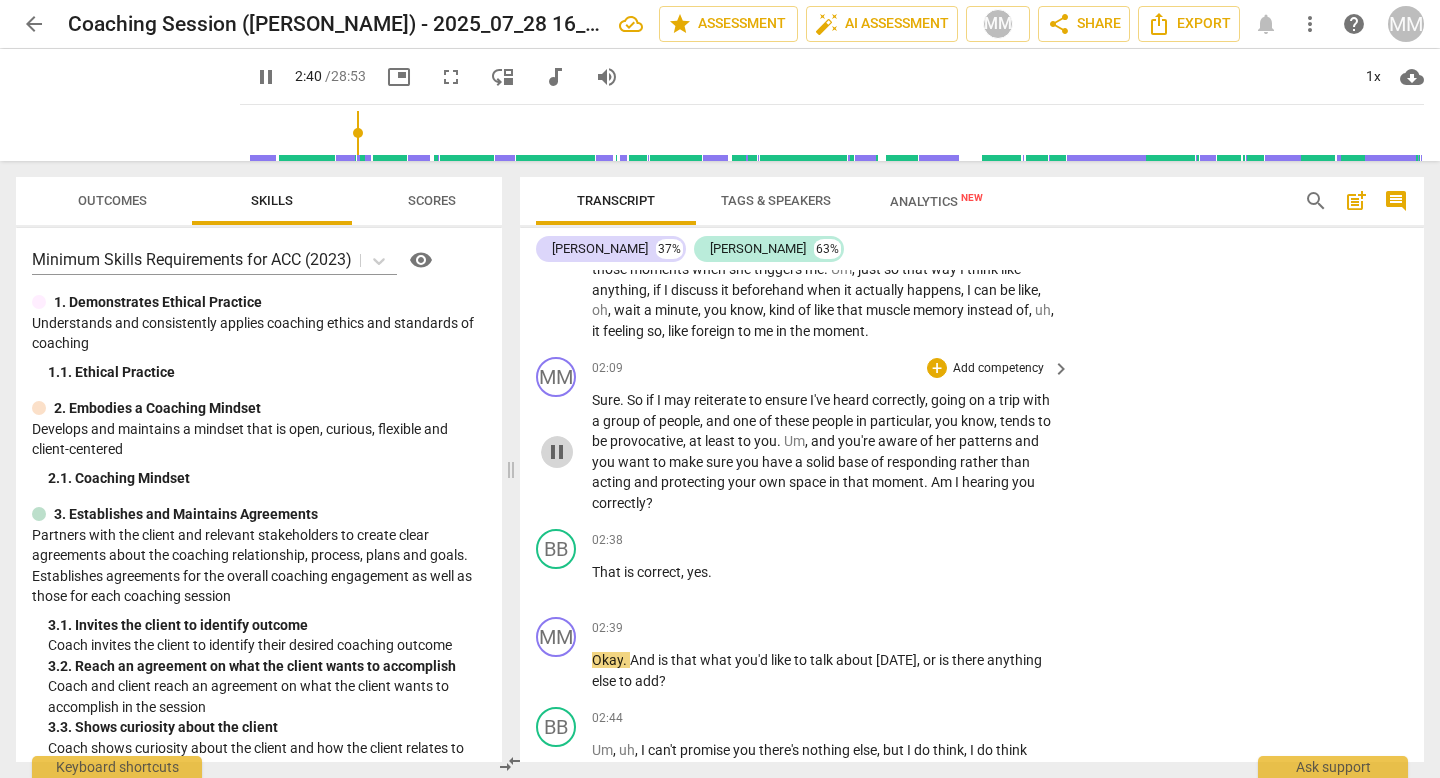click on "pause" at bounding box center (557, 452) 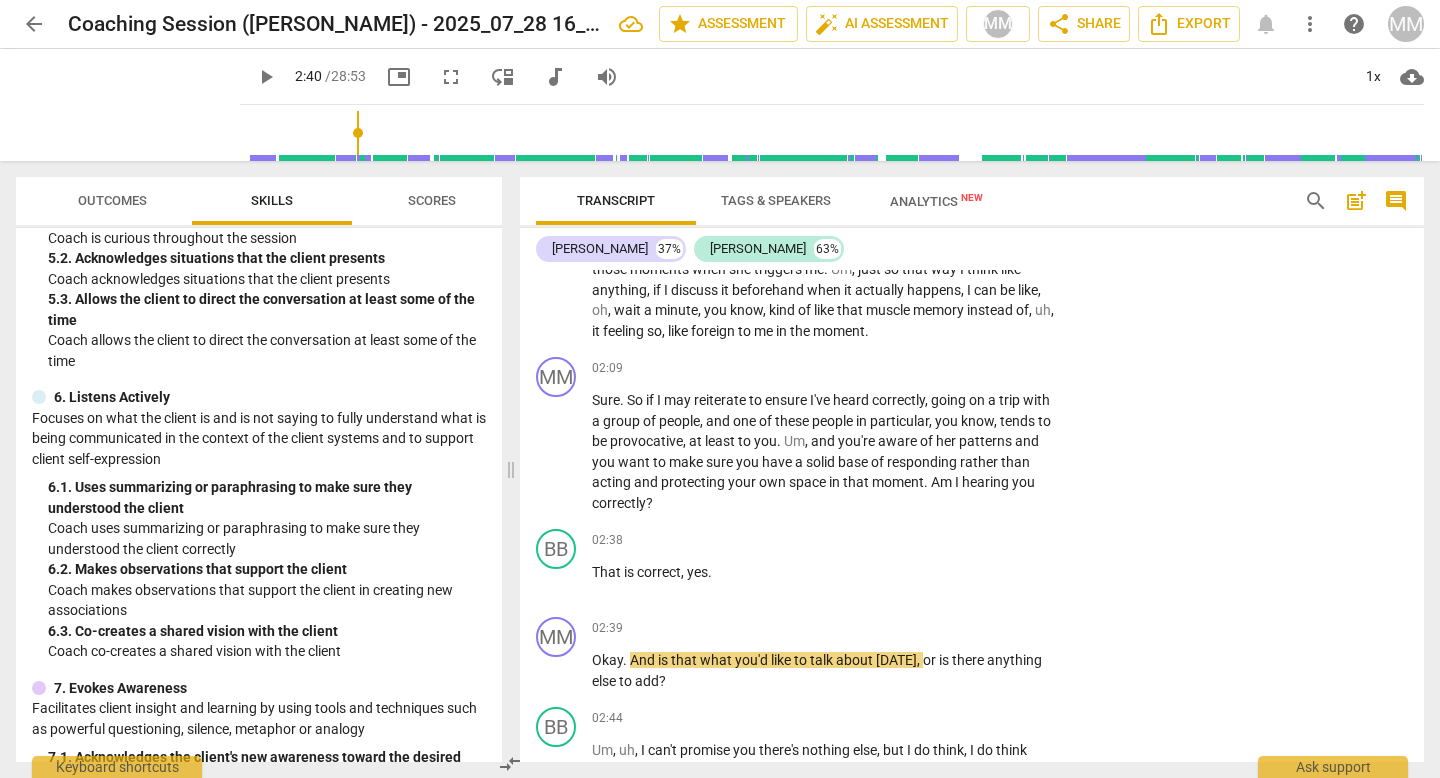 scroll, scrollTop: 1010, scrollLeft: 0, axis: vertical 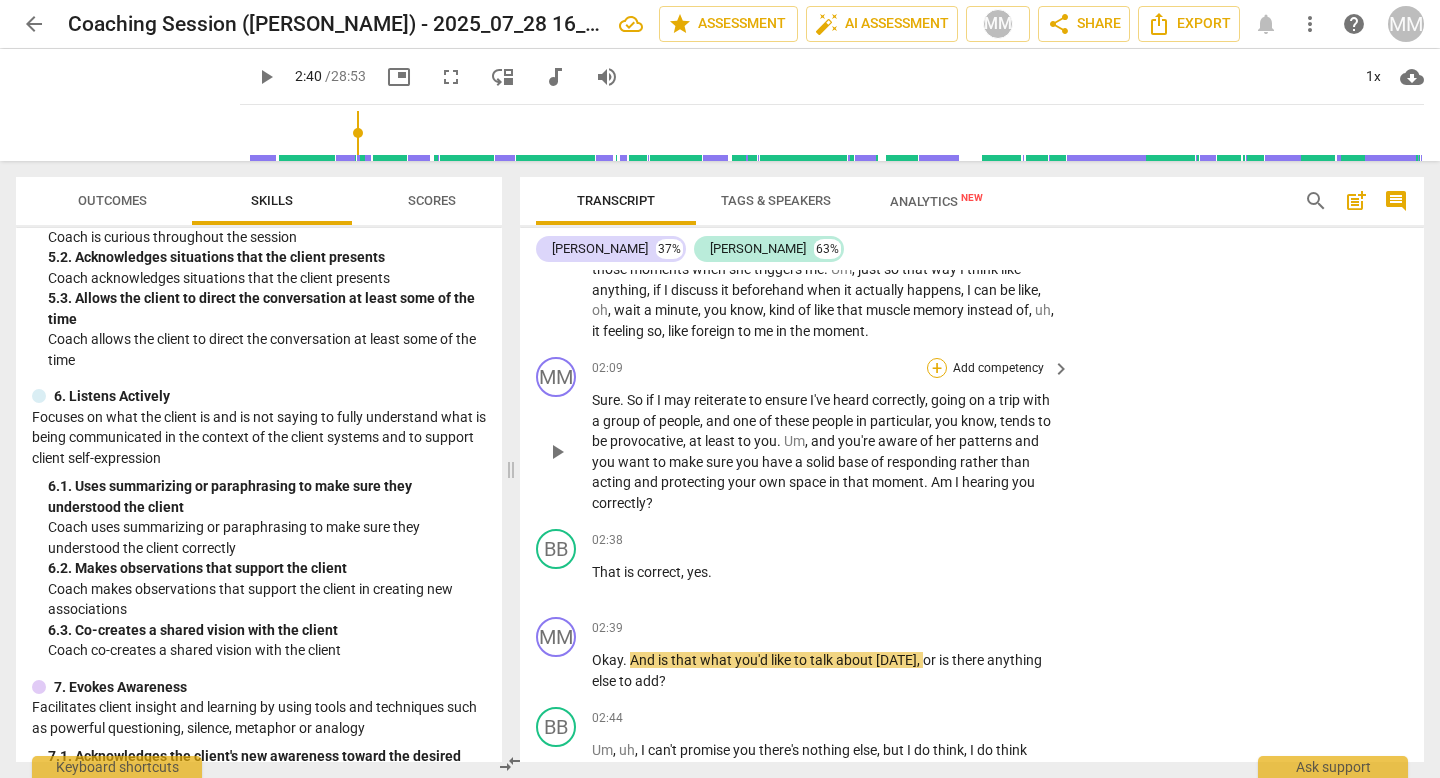 click on "+" at bounding box center (937, 368) 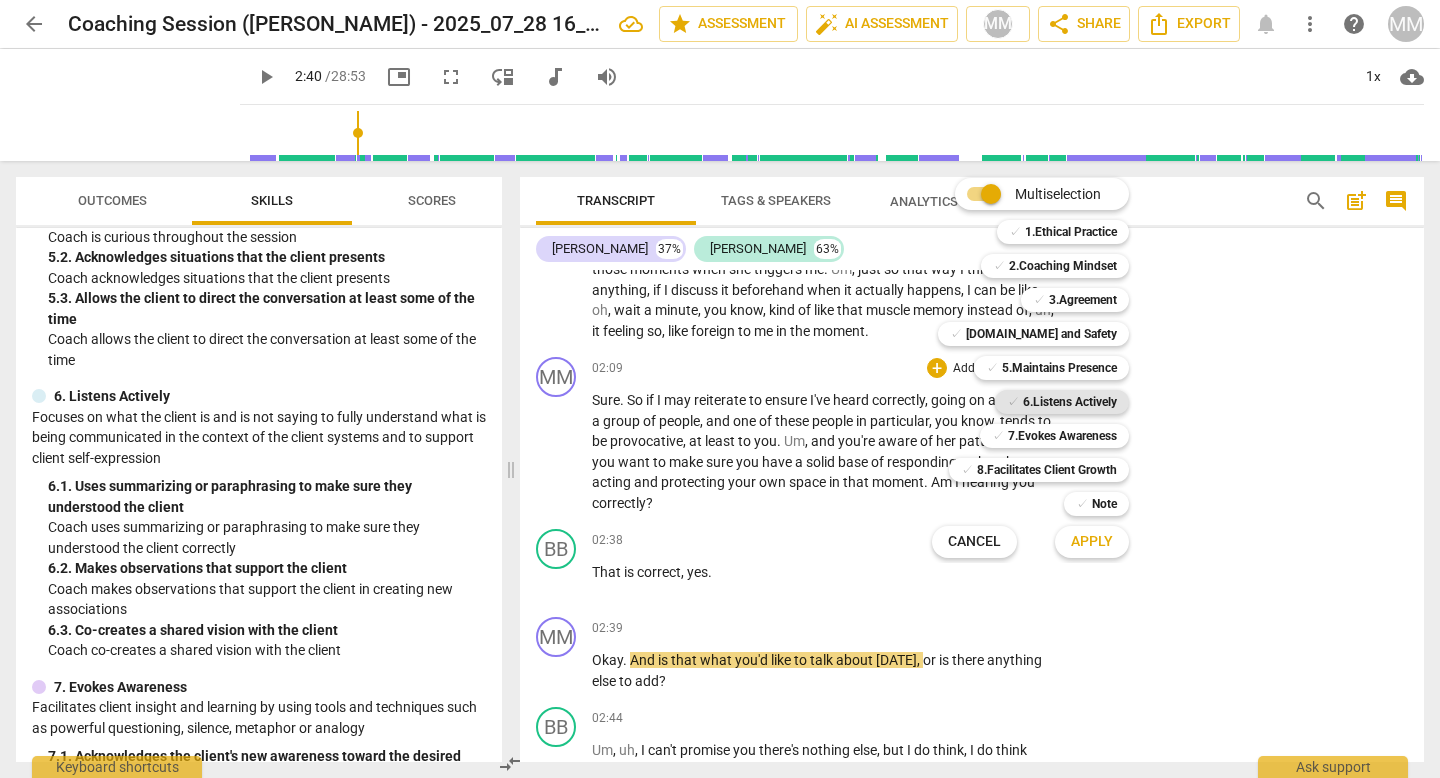 click on "6.Listens Actively" at bounding box center (1070, 402) 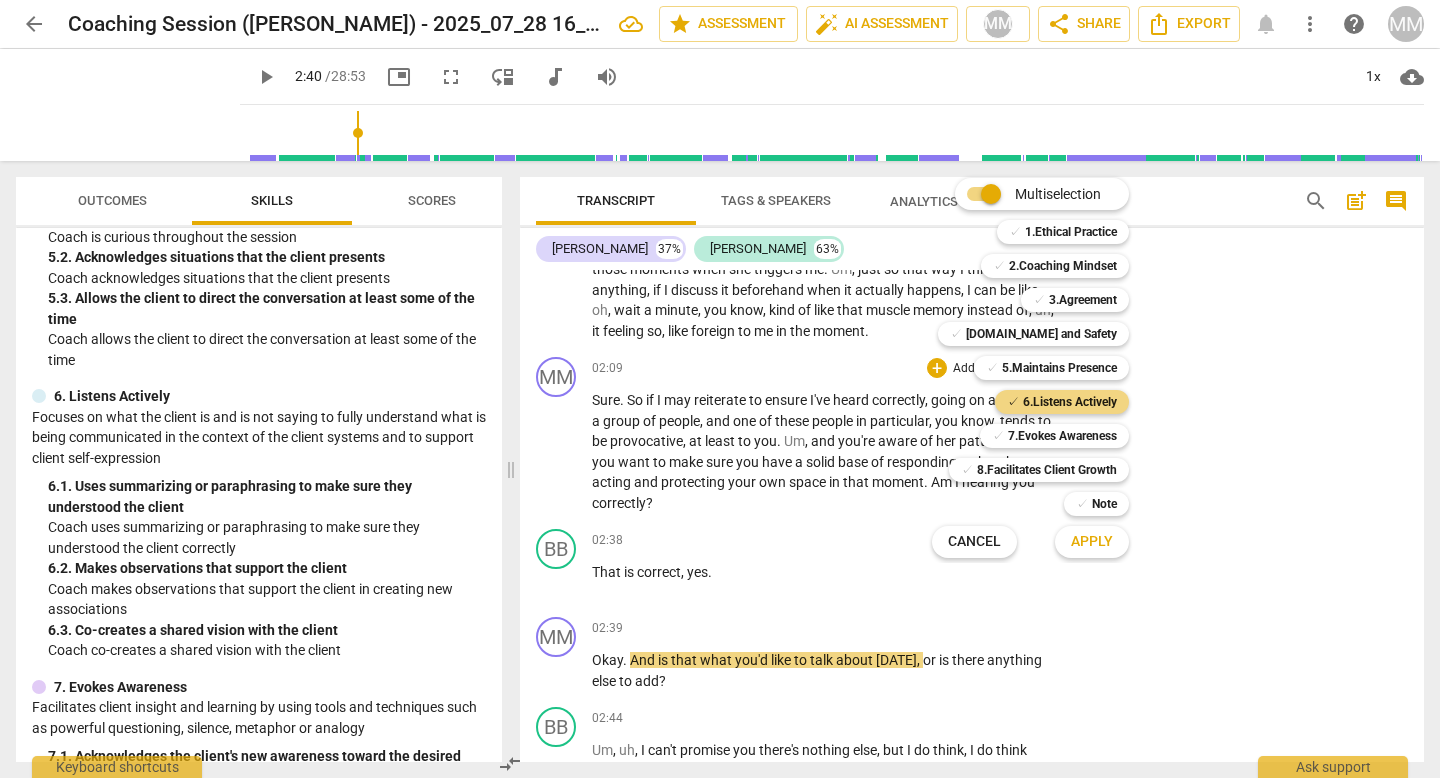 click on "Apply" at bounding box center (1092, 542) 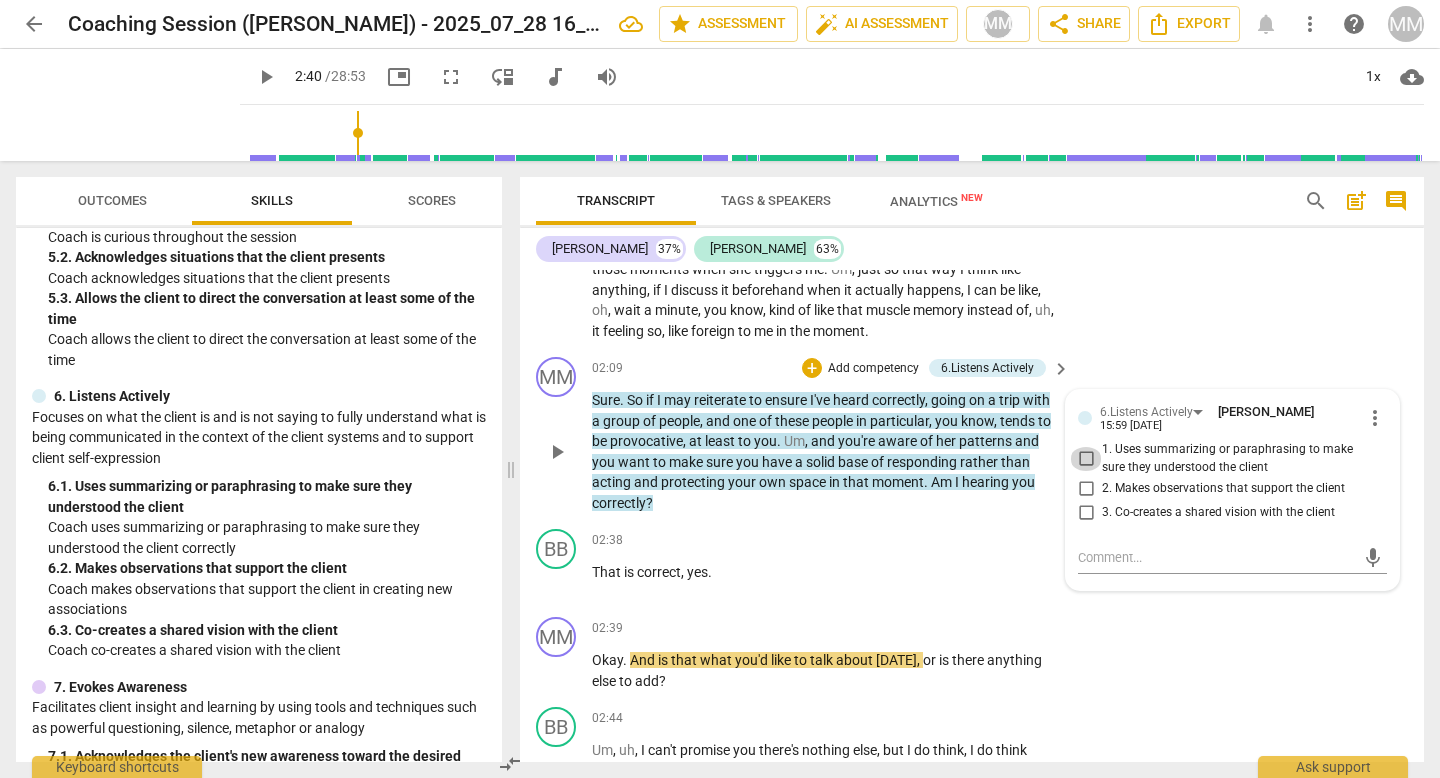 click on "1. Uses summarizing or paraphrasing to make sure they understood the client" at bounding box center [1086, 459] 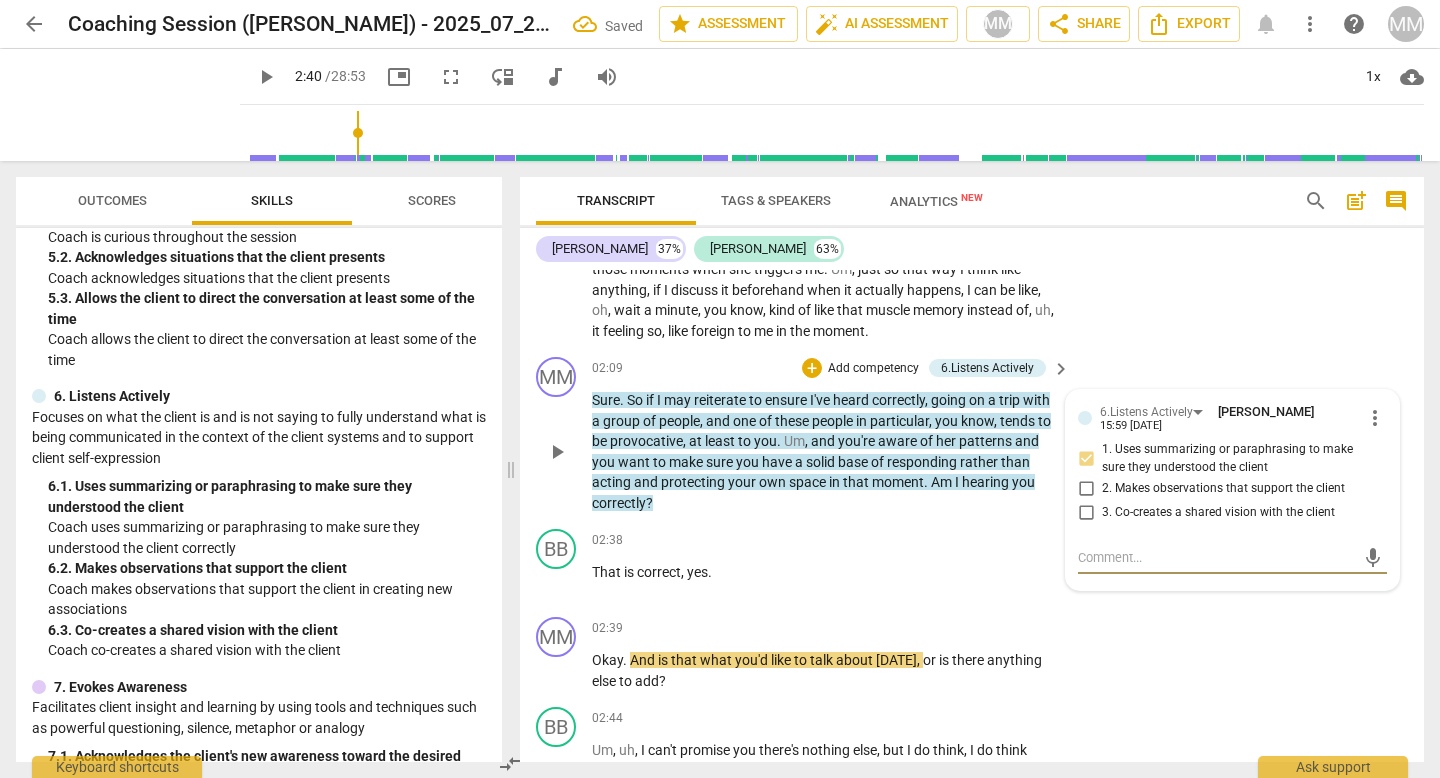click at bounding box center [1216, 557] 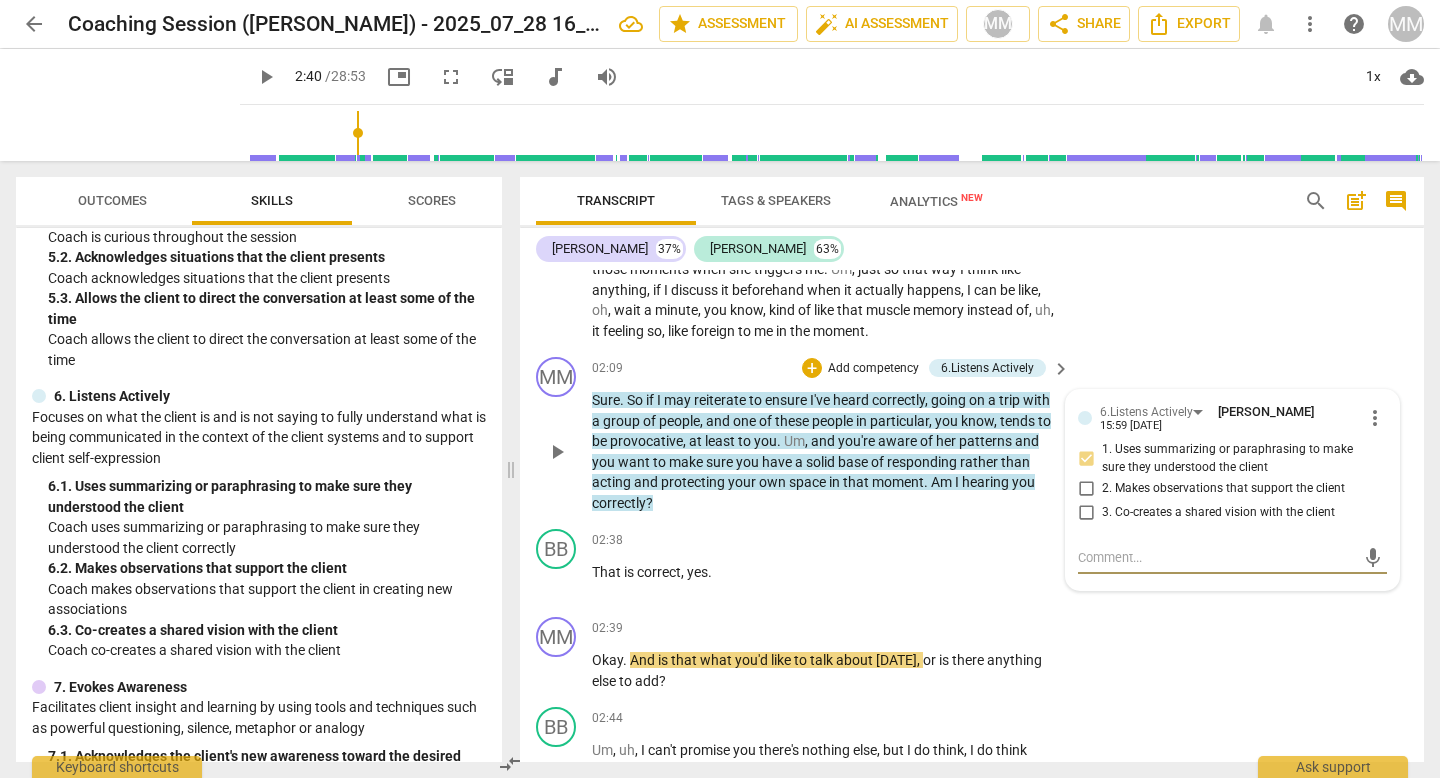 type on "R" 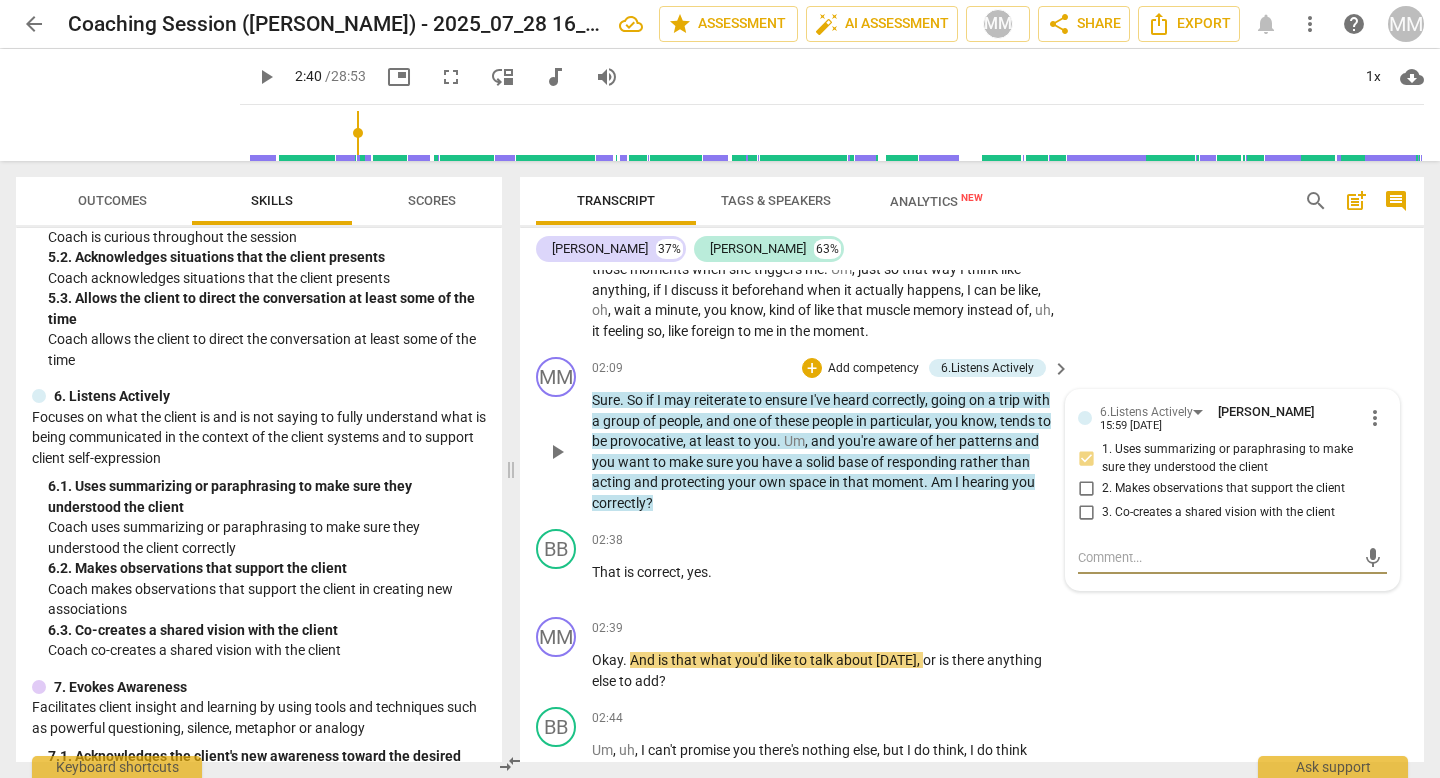 type on "R" 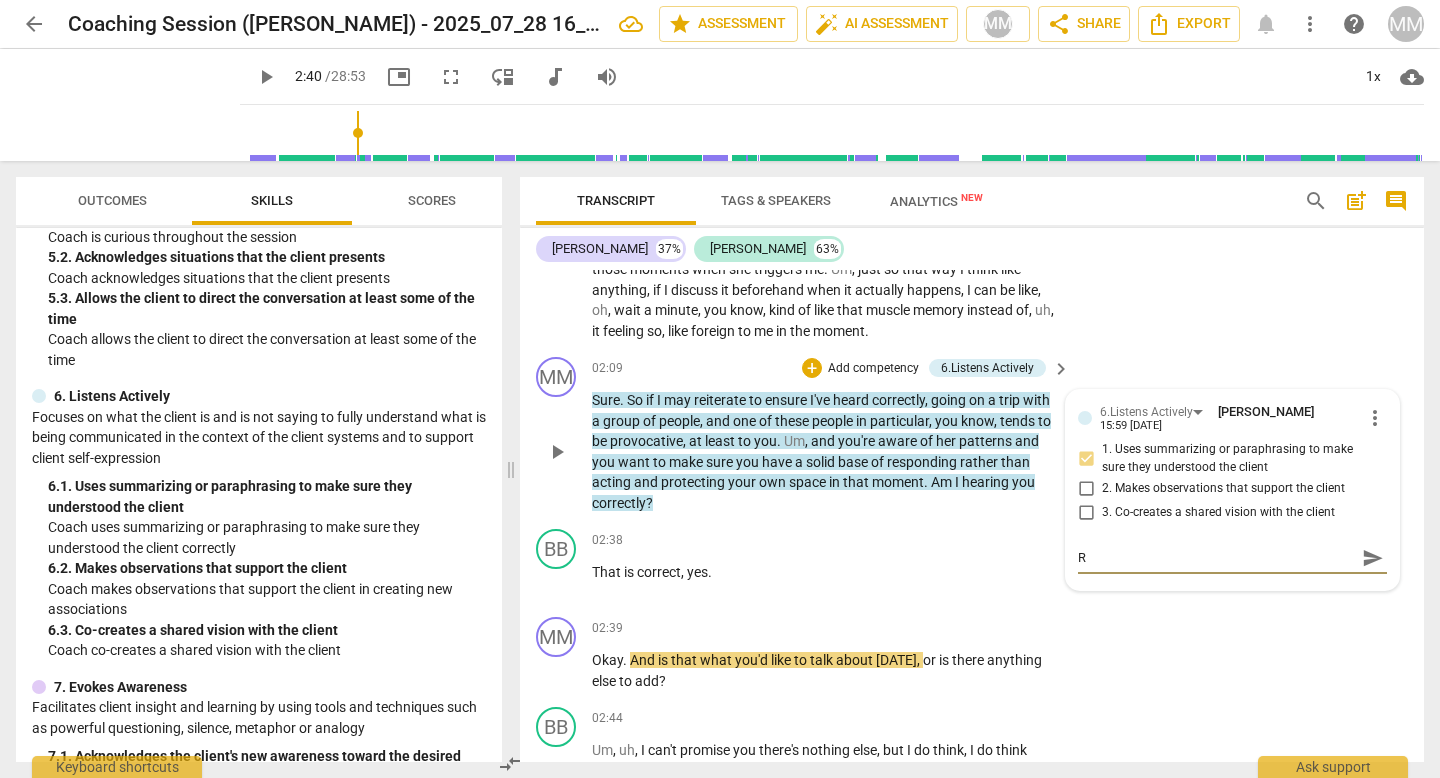 type on "Re" 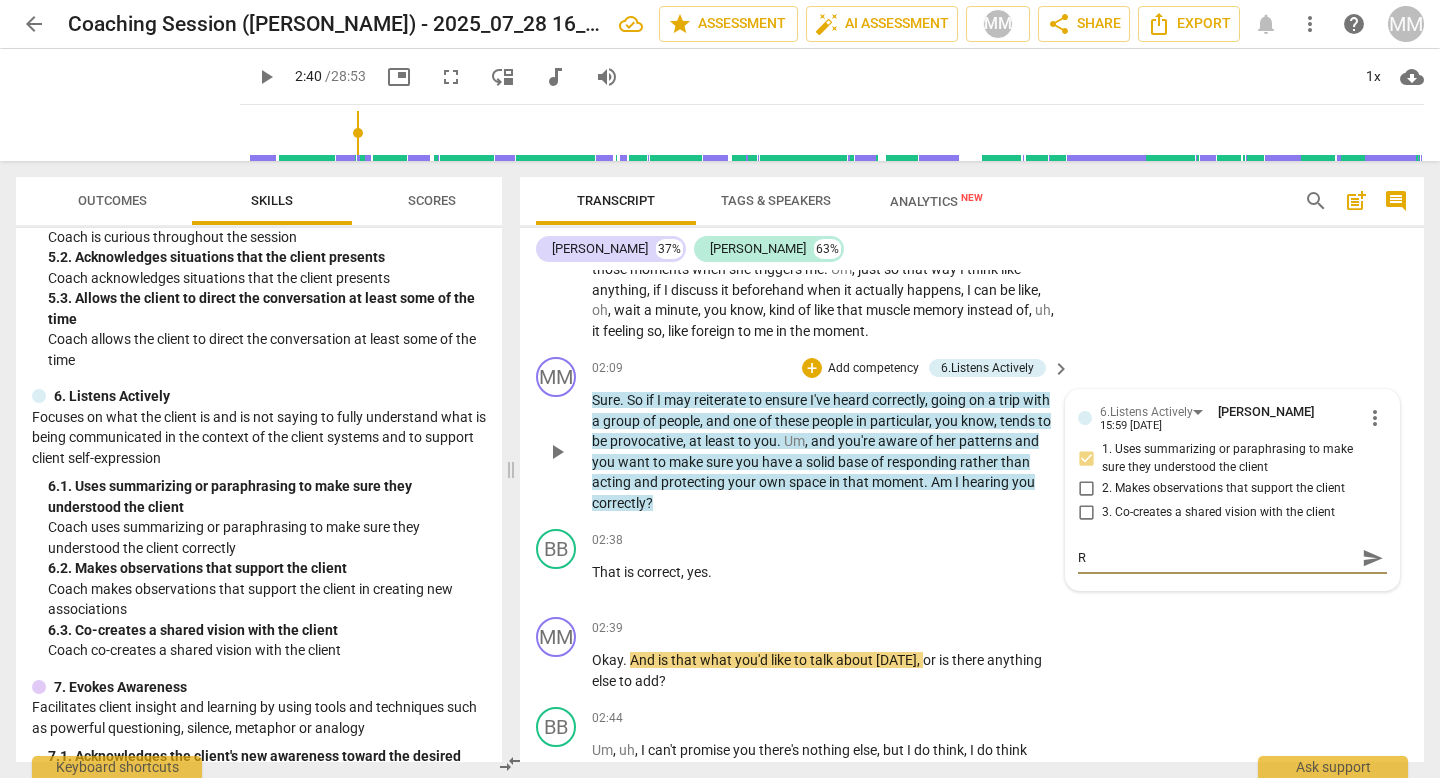 type on "Re" 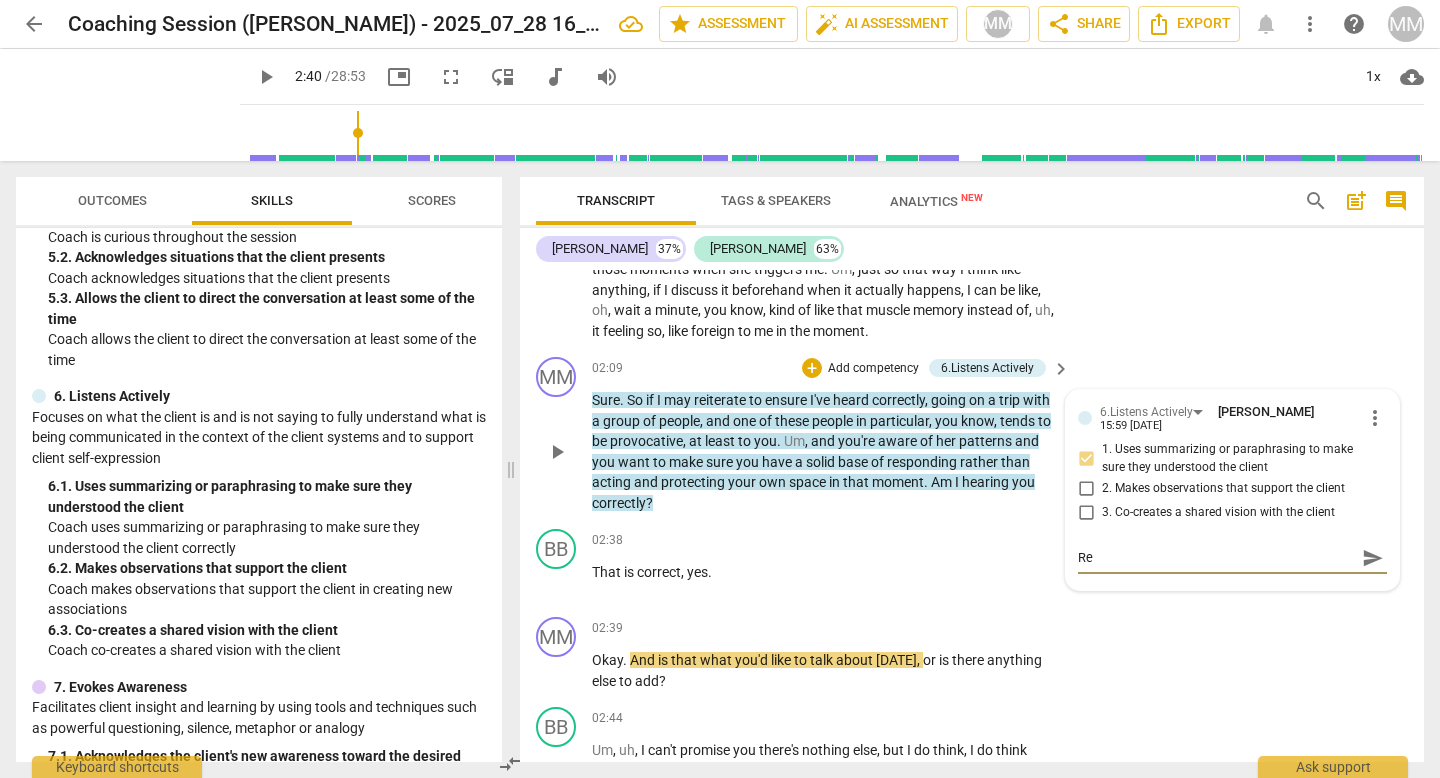 type on "Rei" 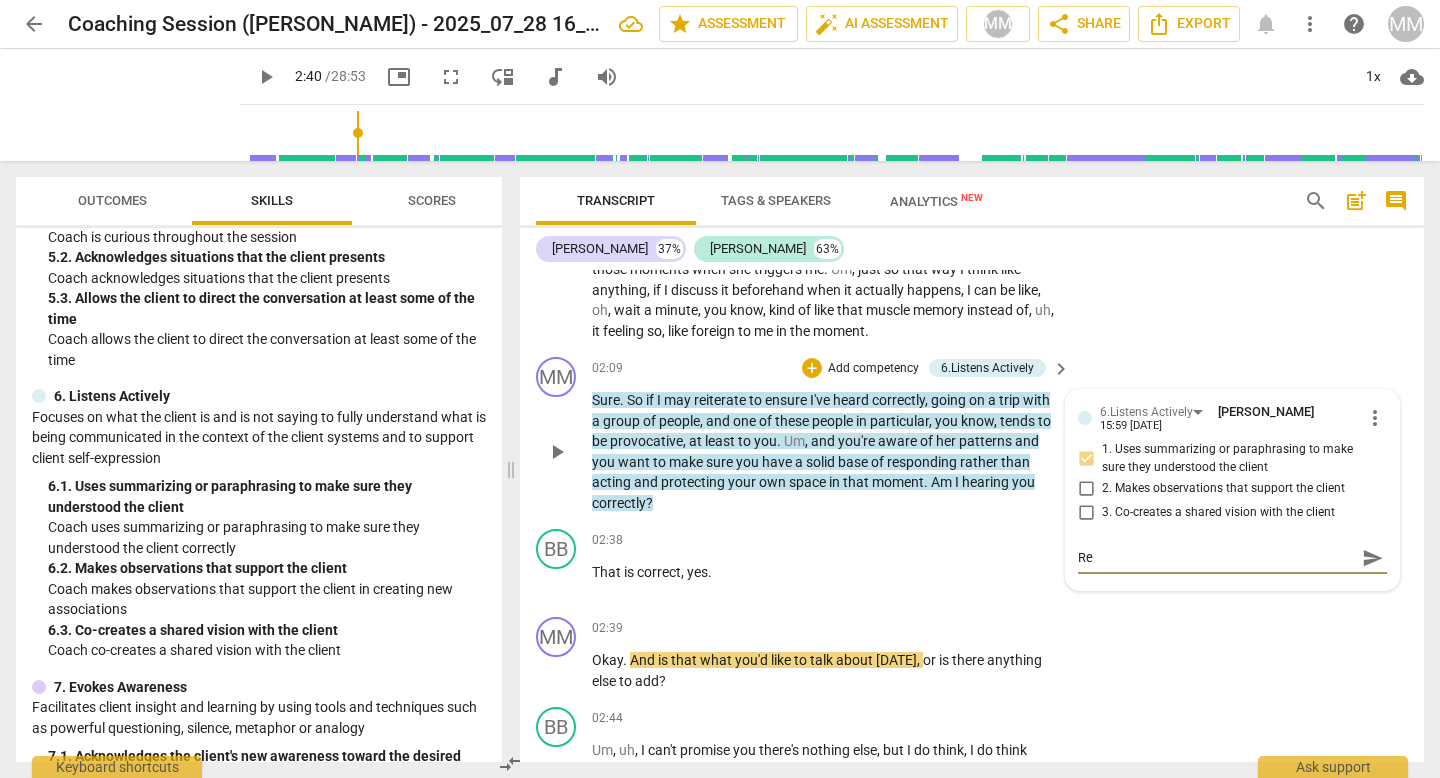type on "Rei" 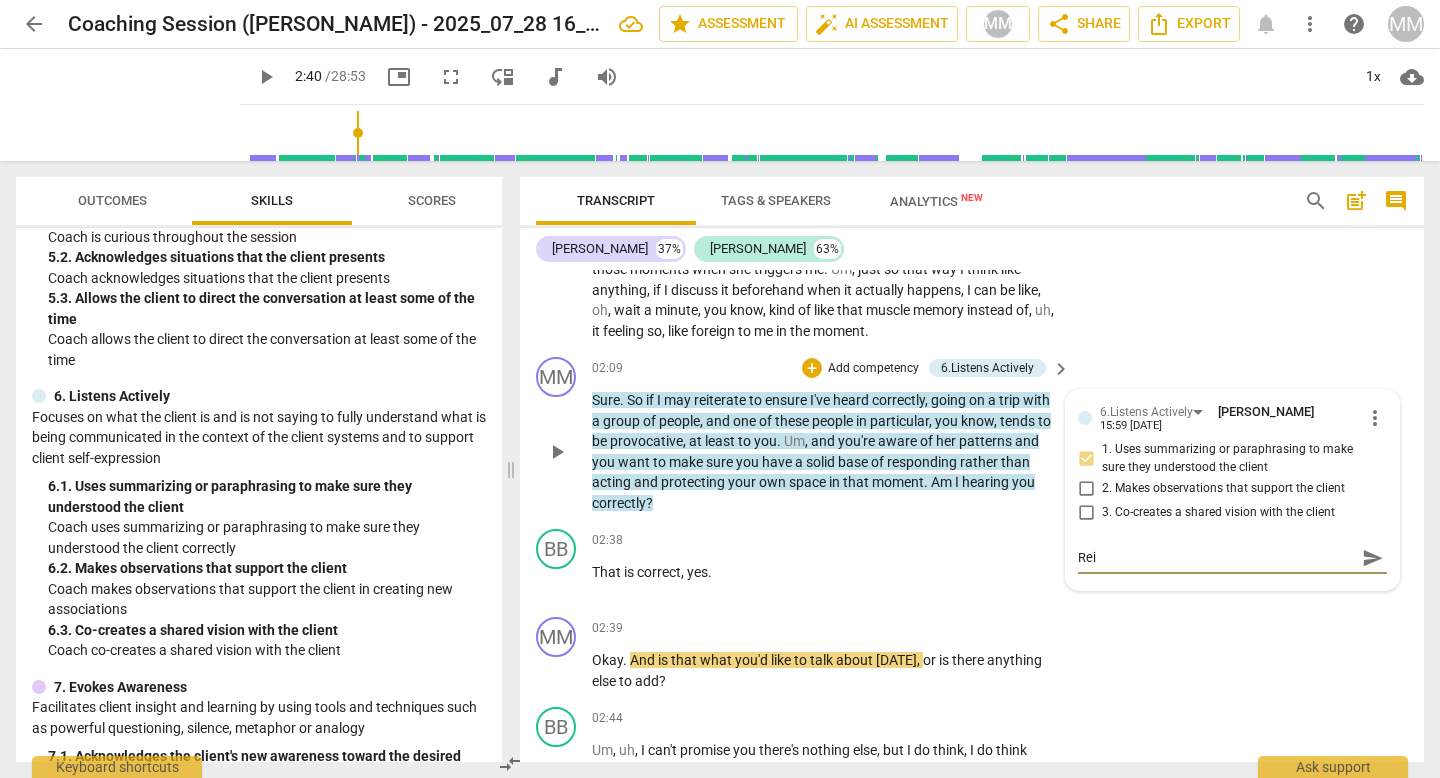 type on "Reit" 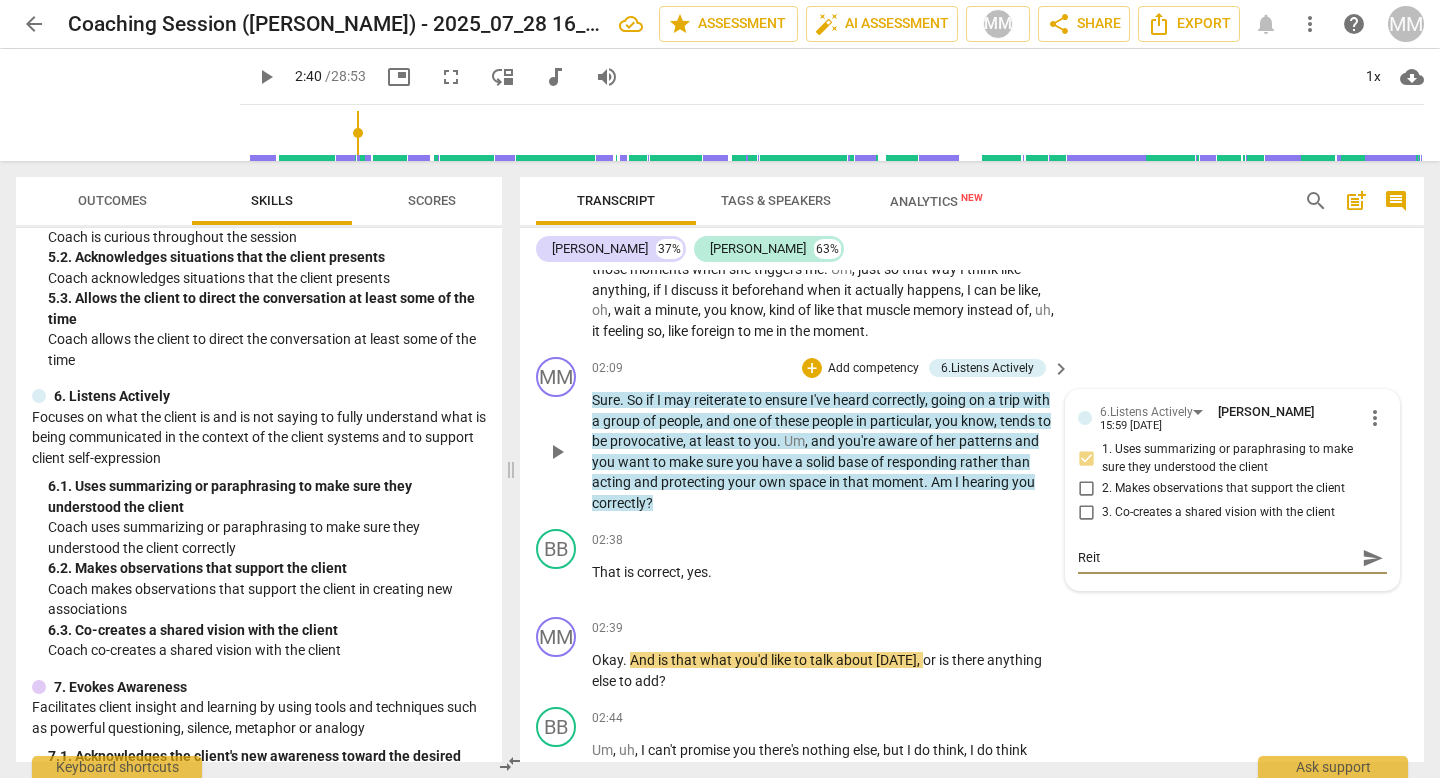 type on "Reite" 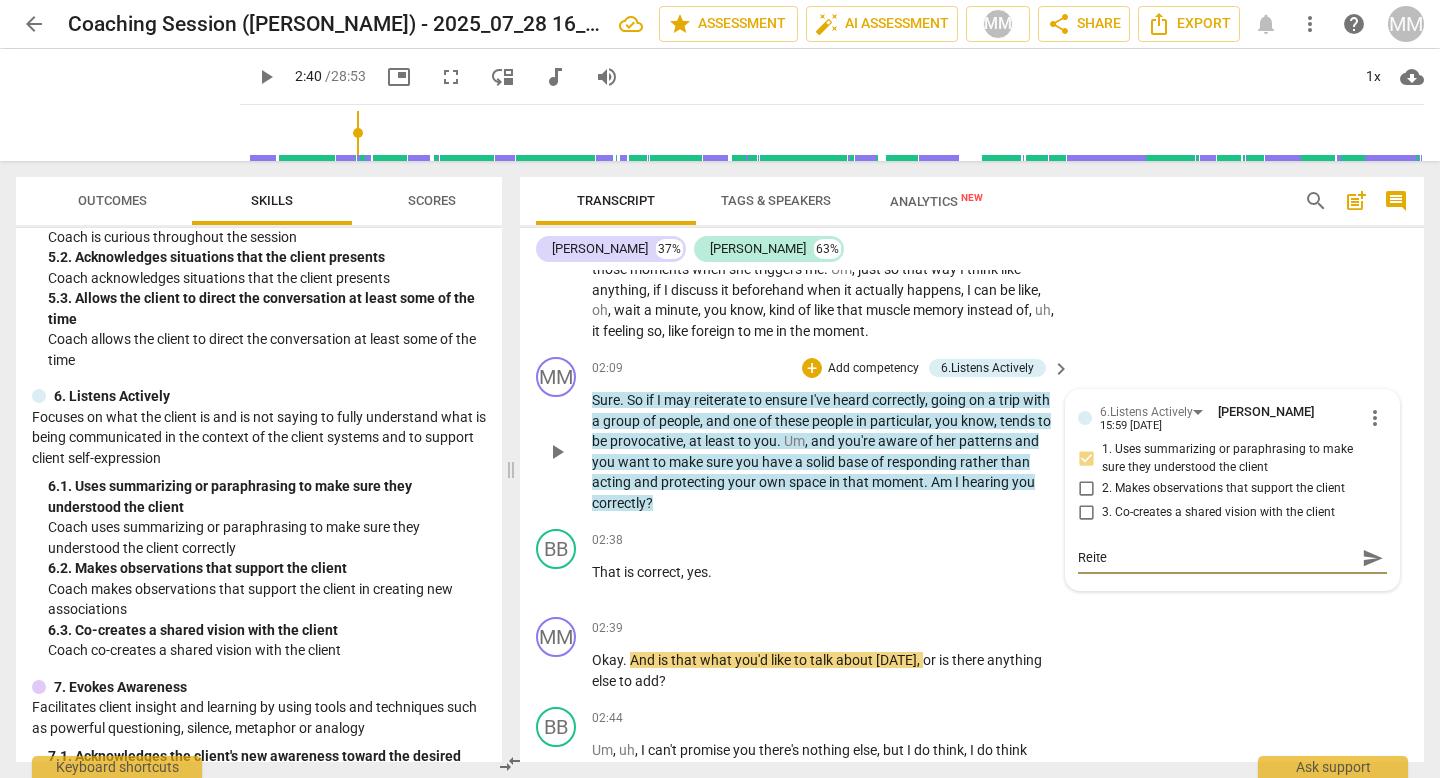 type on "[PERSON_NAME]" 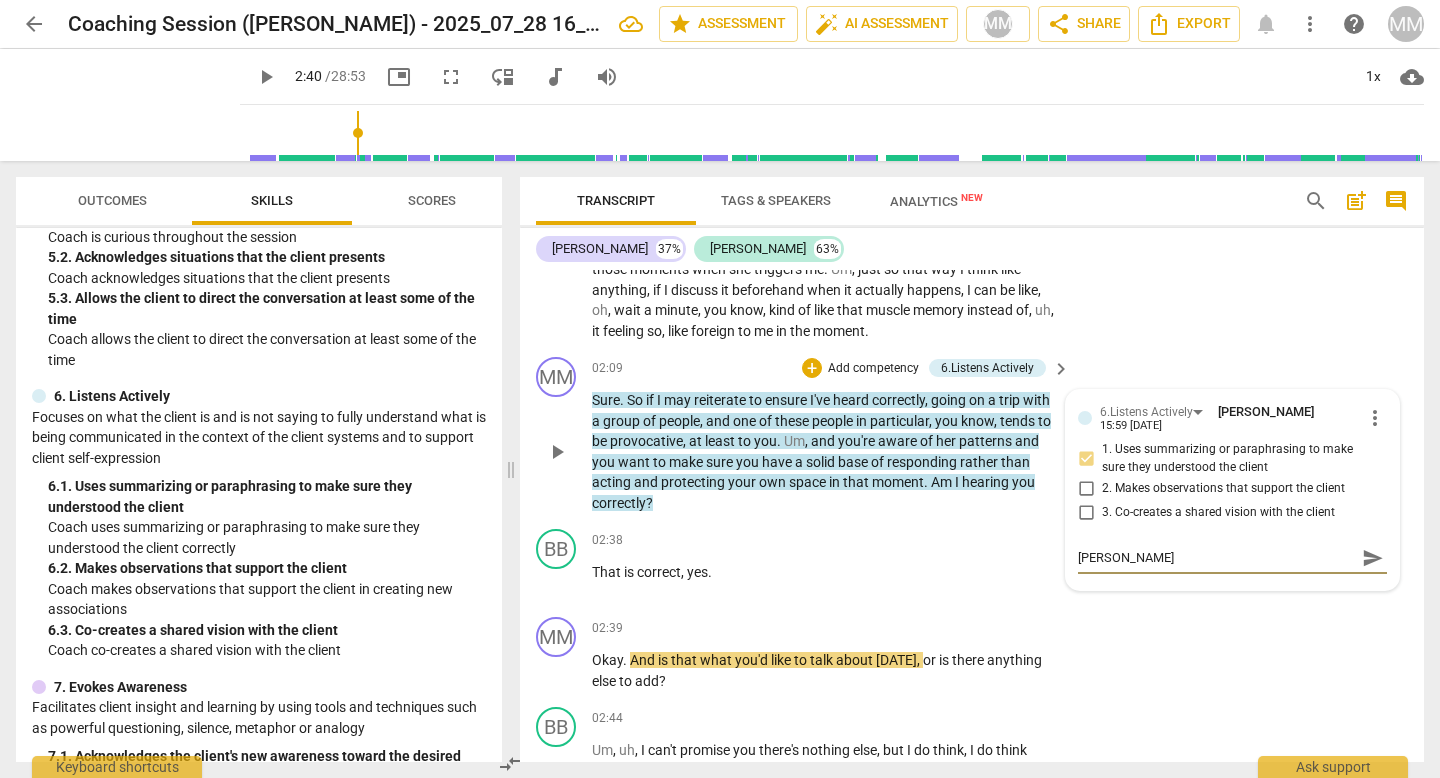type on "Reitera" 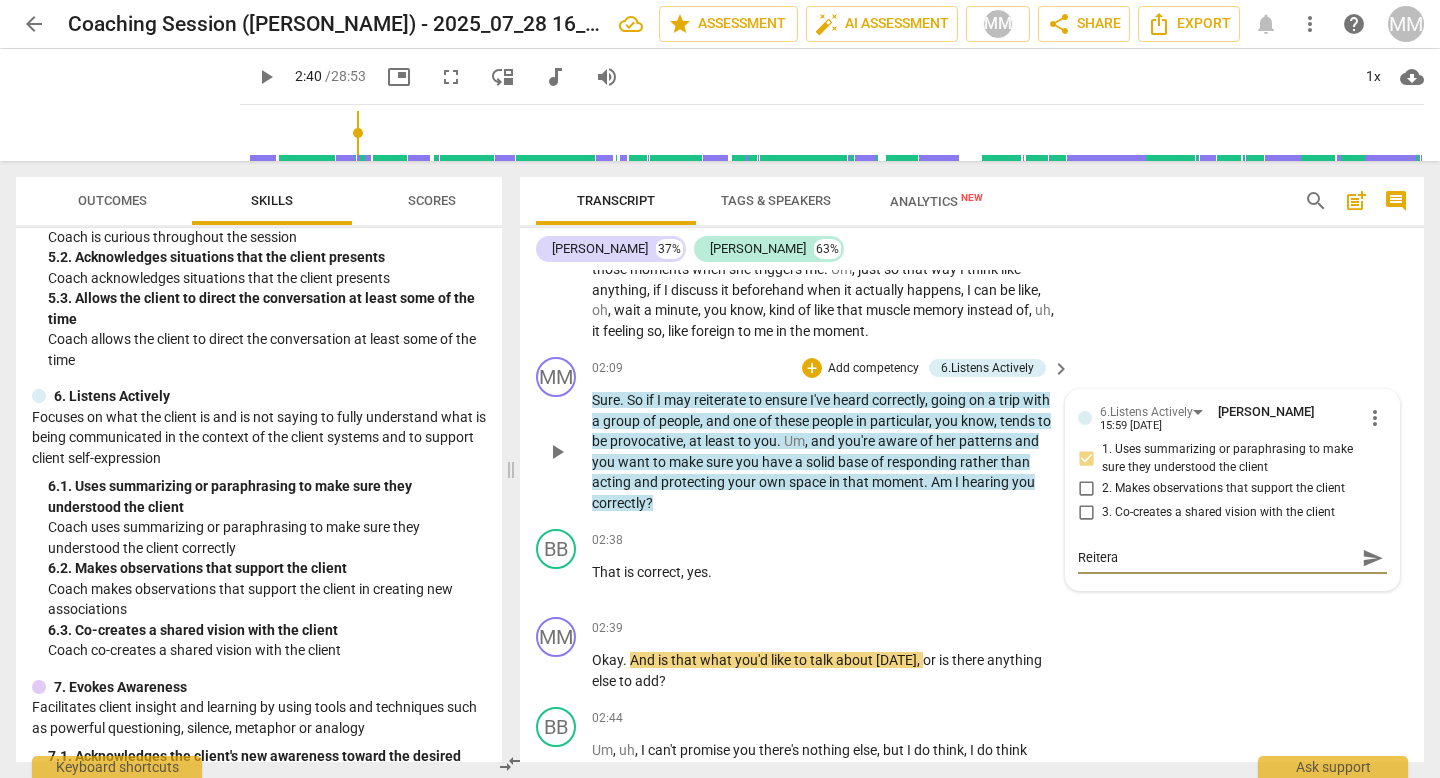 type on "Reiterat" 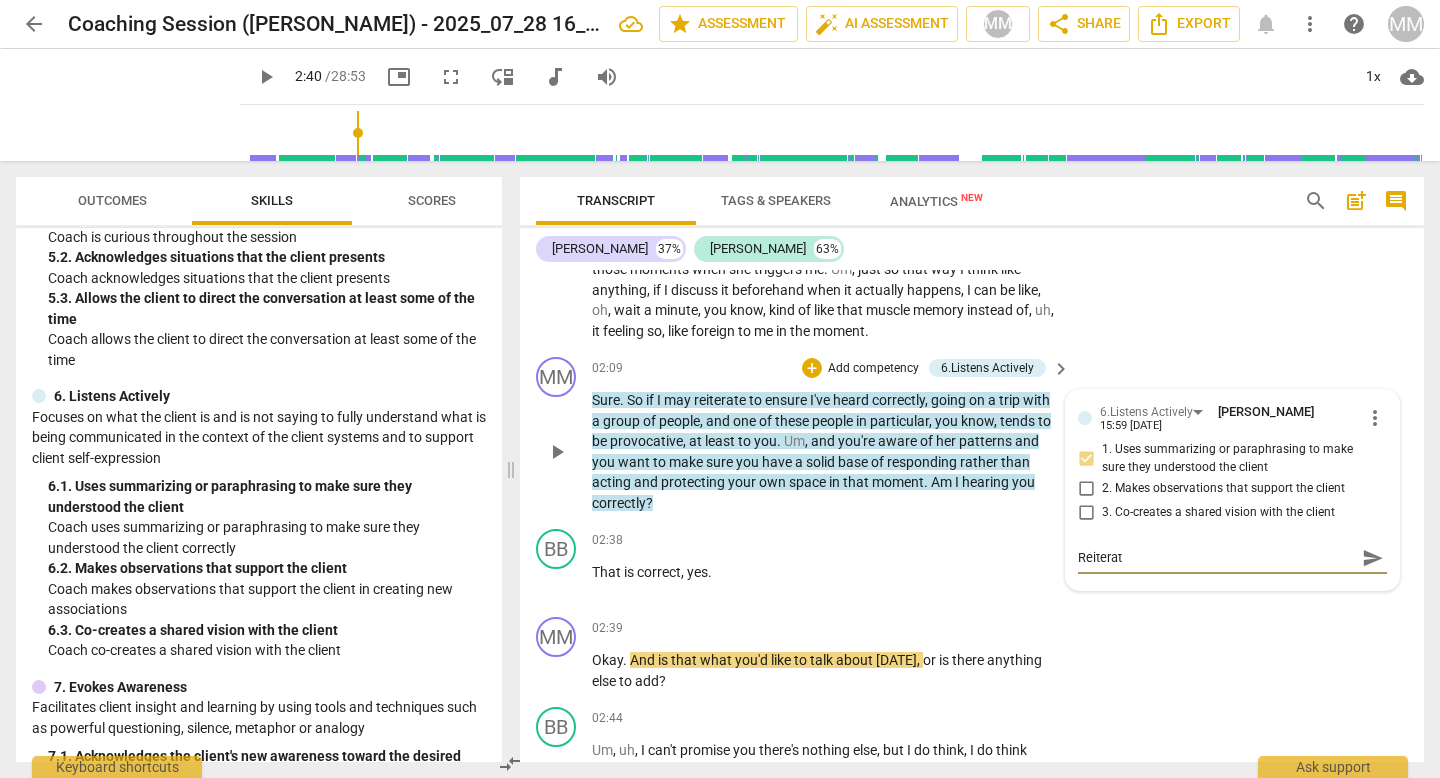 type on "Reiterate" 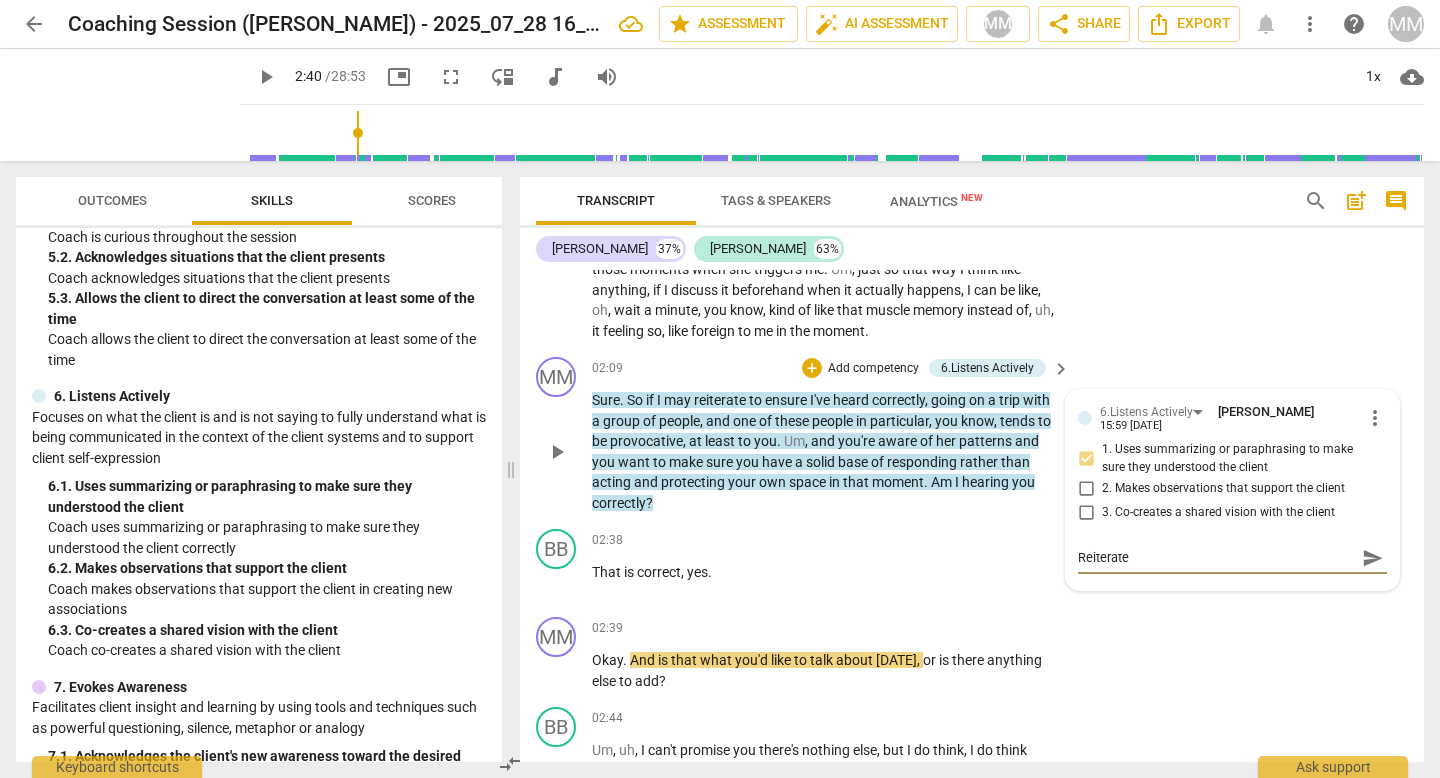 type on "Reiterated" 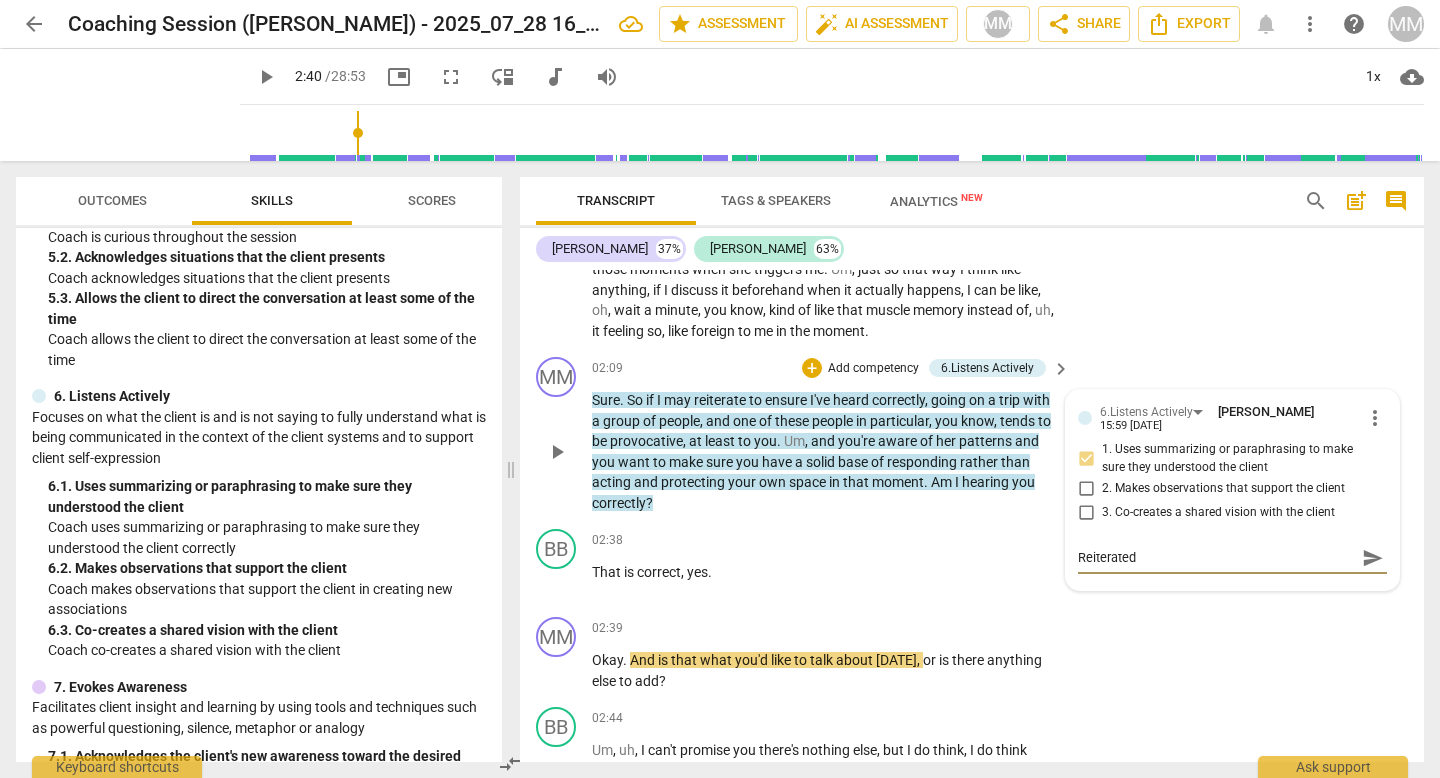 type on "Reiterated" 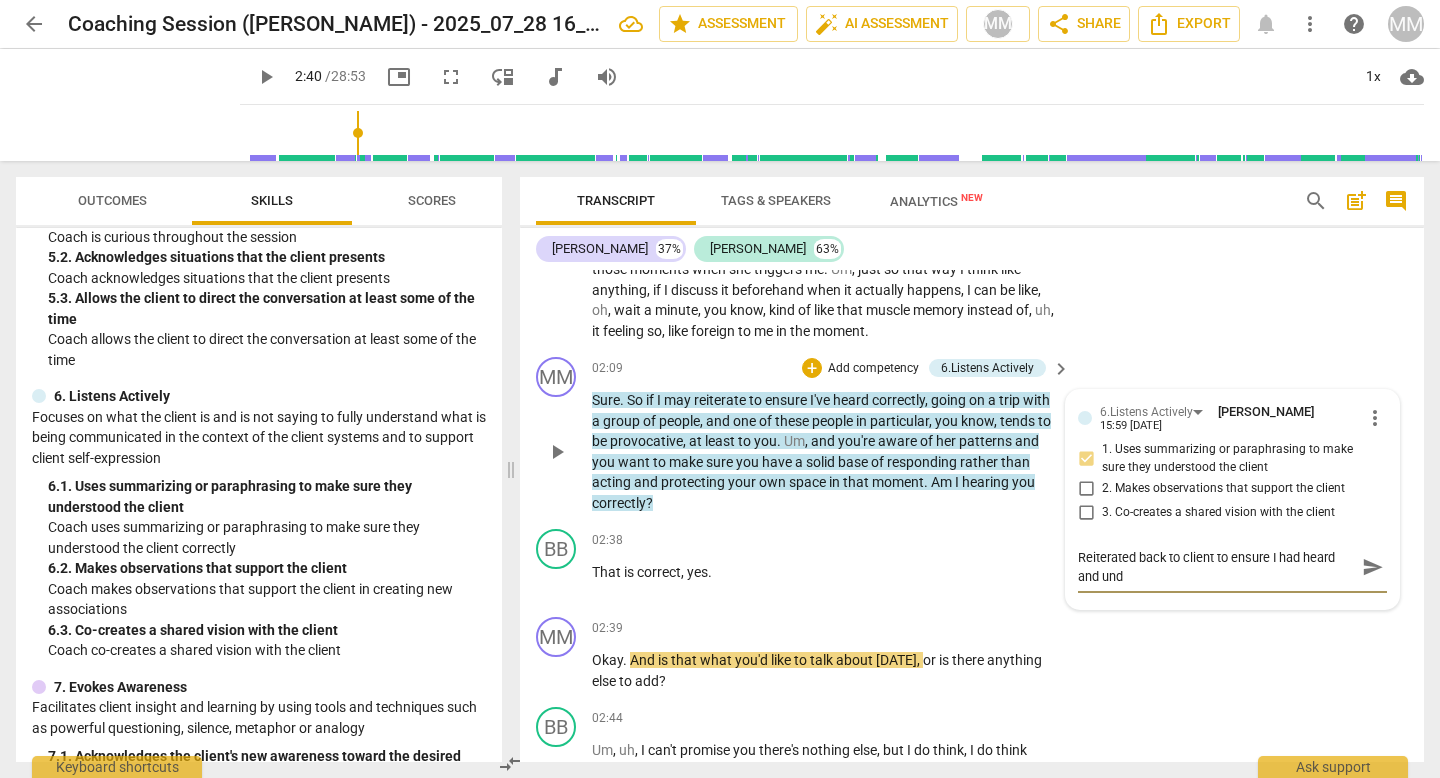 scroll, scrollTop: 0, scrollLeft: 0, axis: both 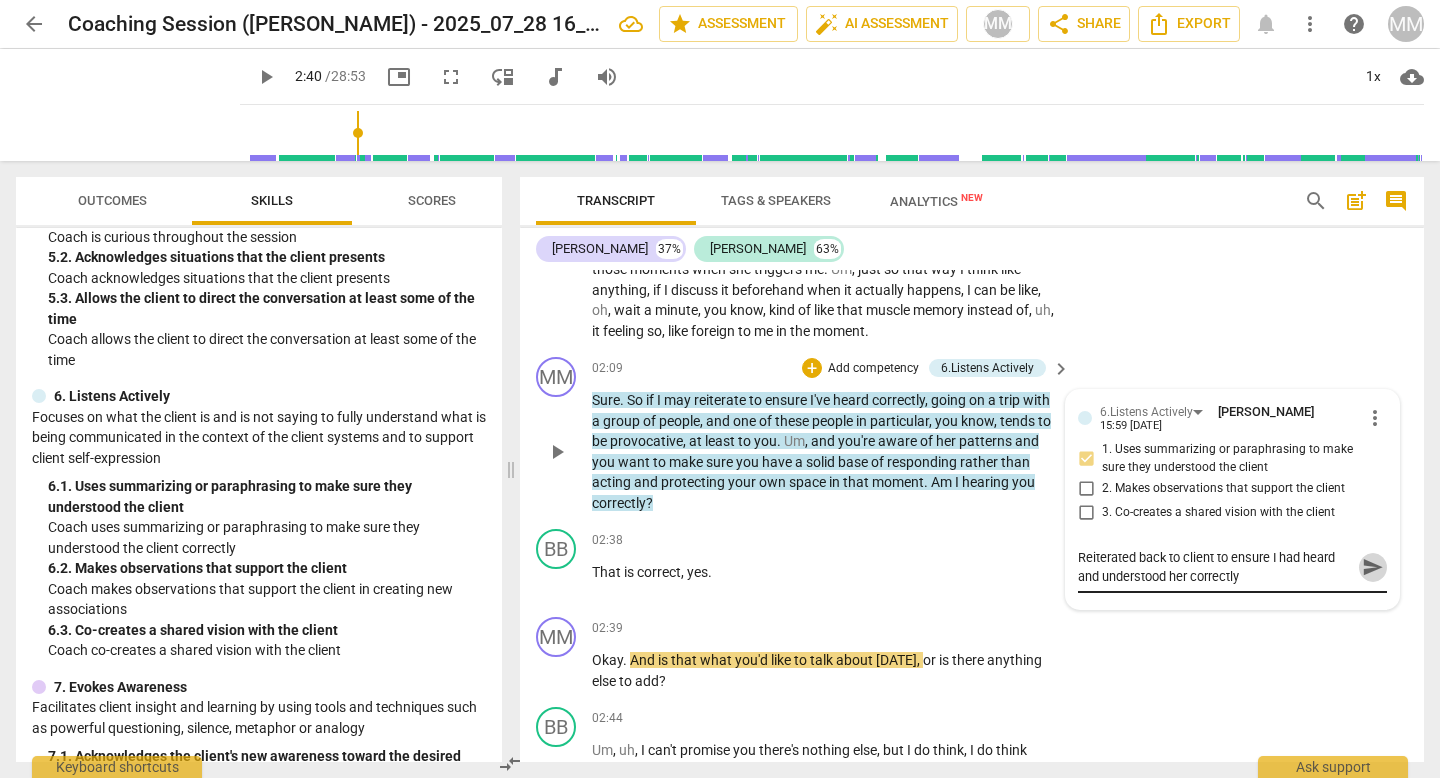 click on "send" at bounding box center [1373, 568] 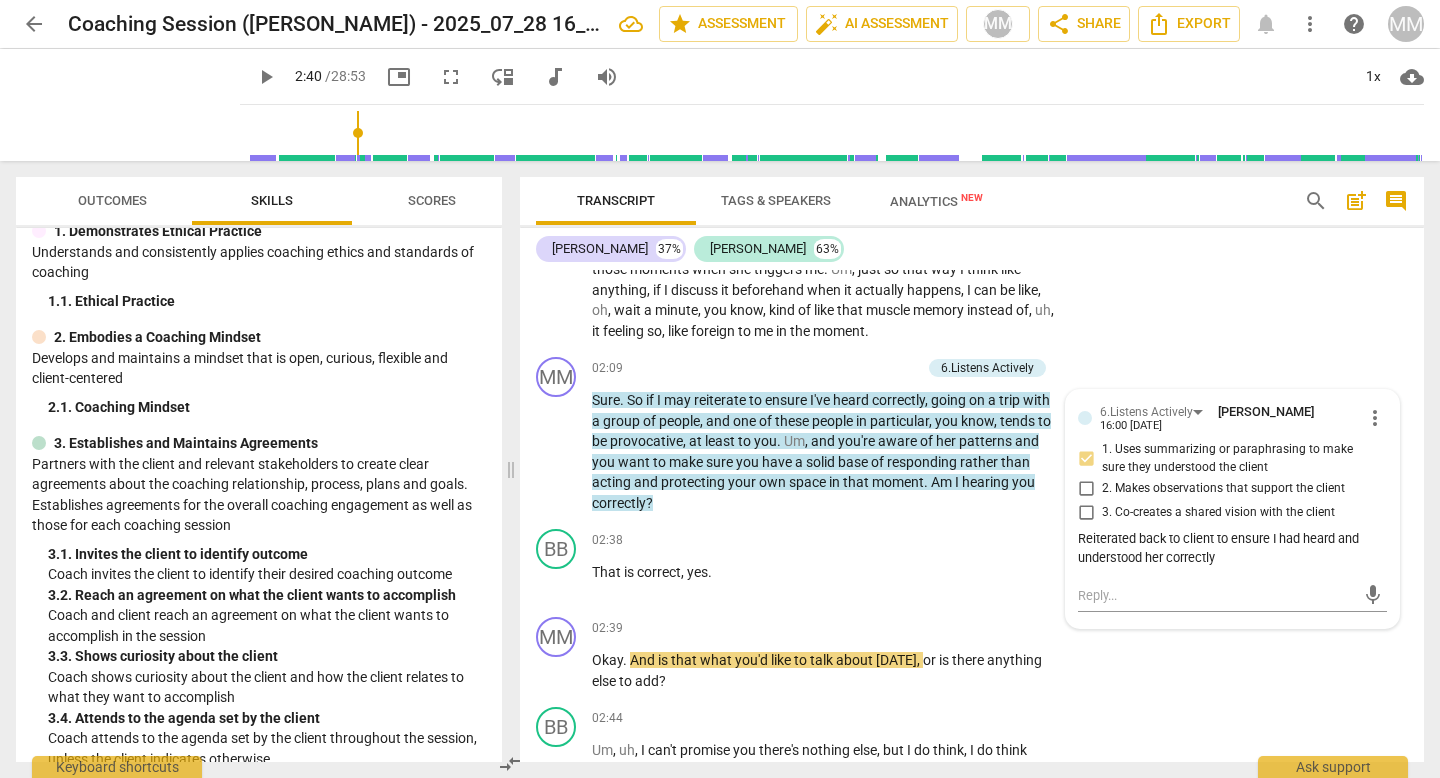 scroll, scrollTop: 0, scrollLeft: 0, axis: both 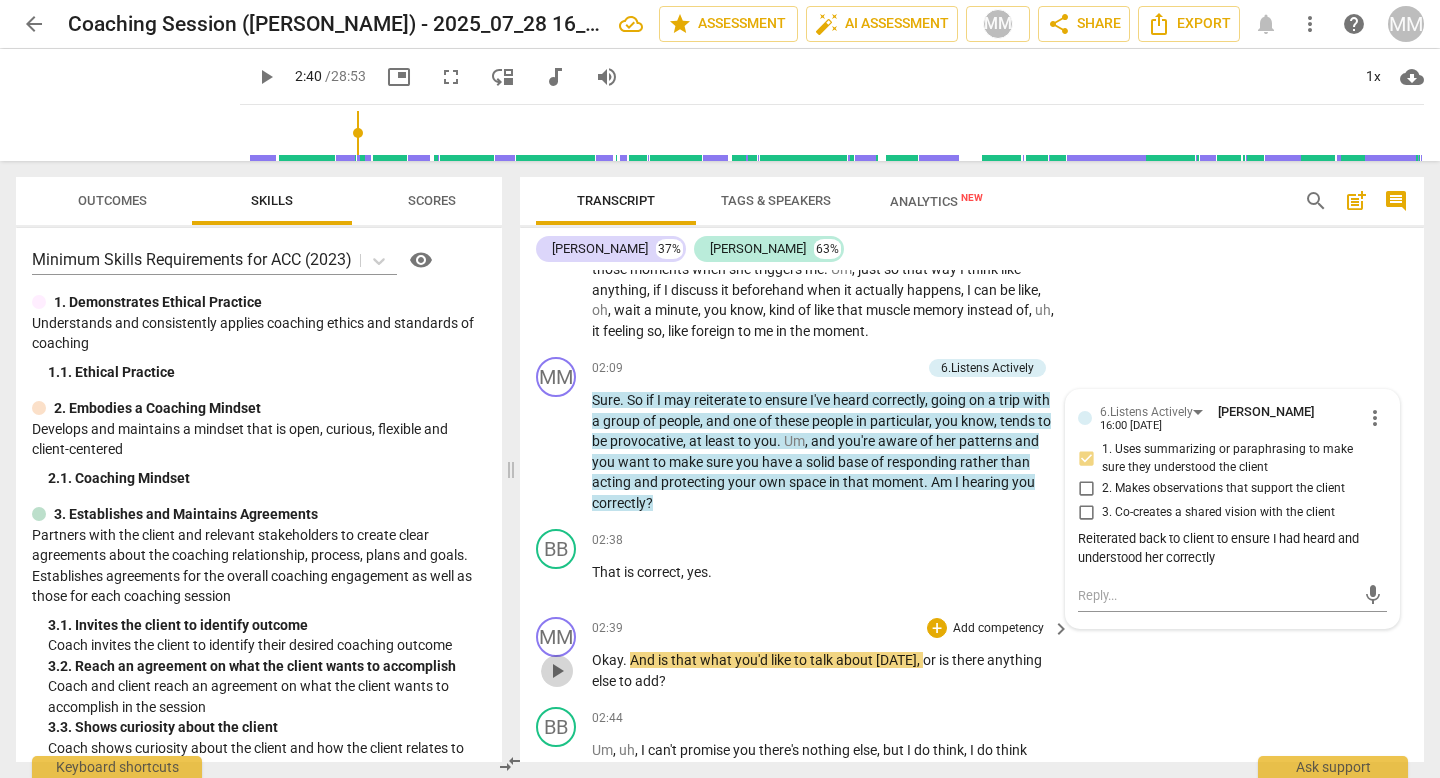 click on "play_arrow" at bounding box center [557, 671] 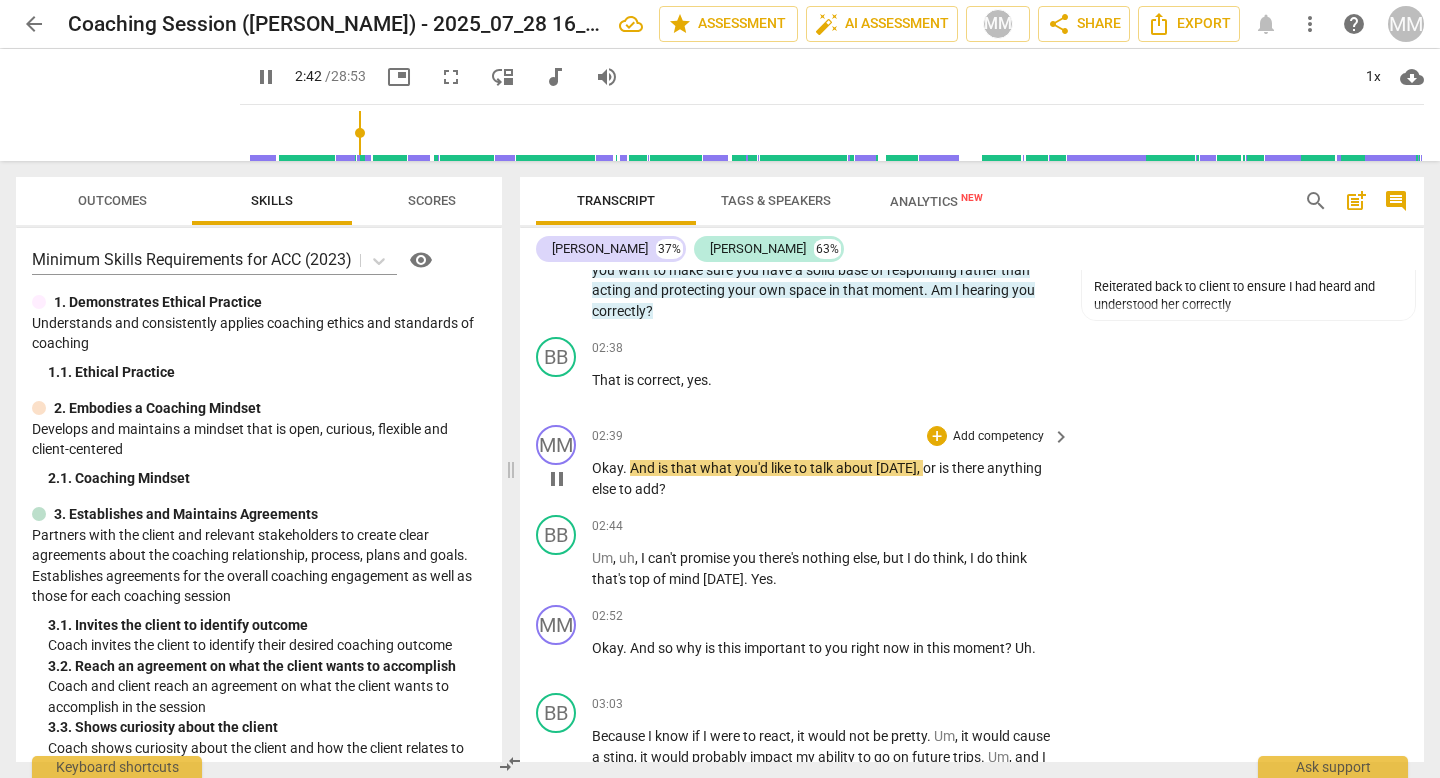 scroll, scrollTop: 625, scrollLeft: 0, axis: vertical 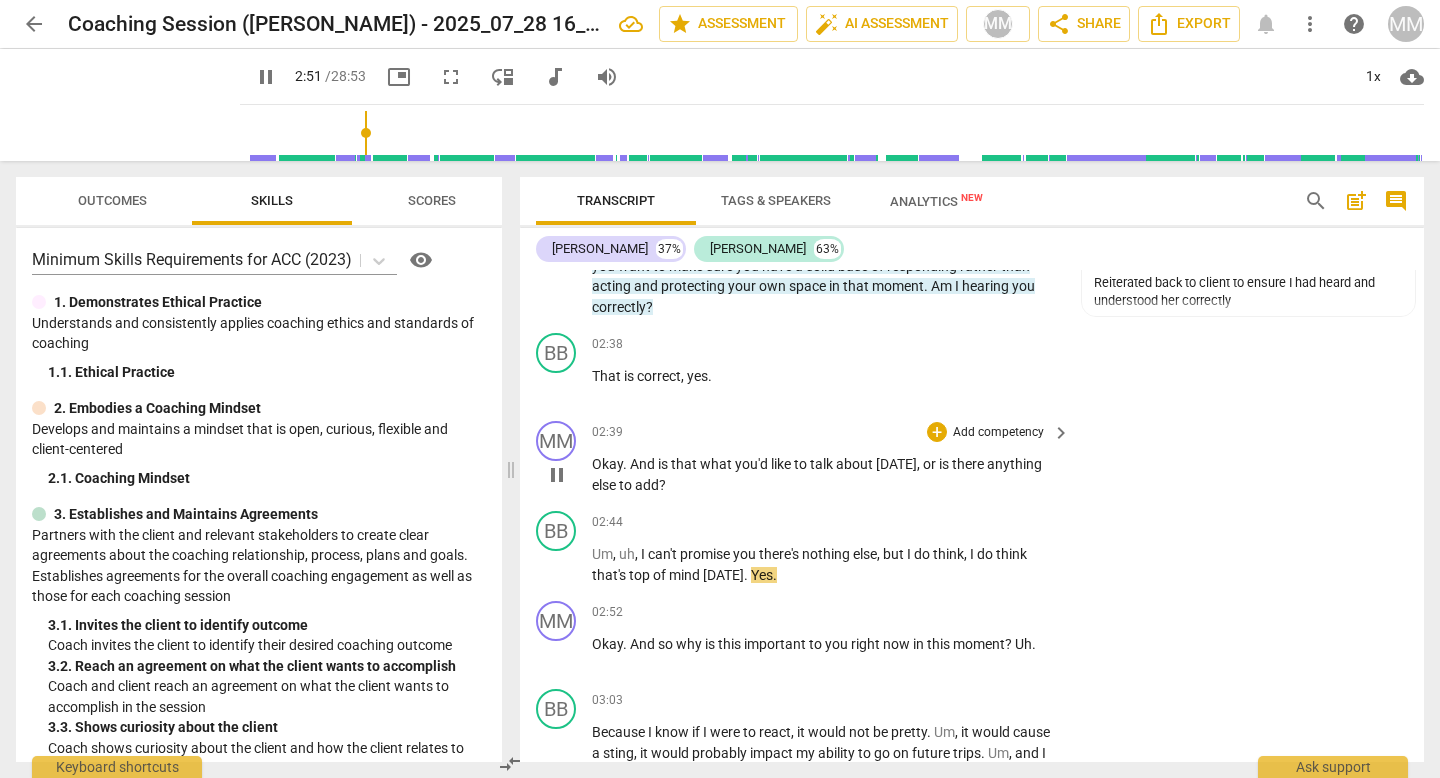 click on "pause" at bounding box center (557, 475) 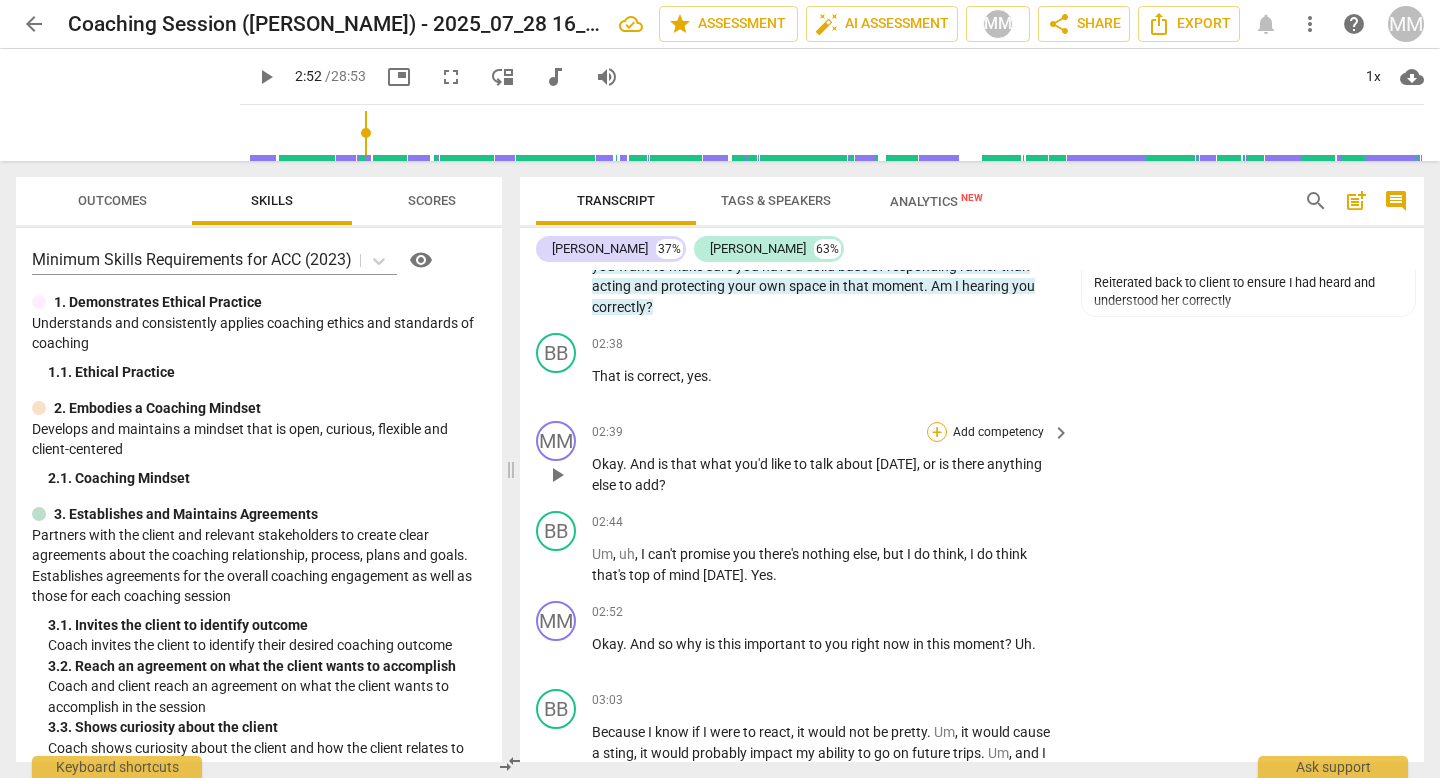 click on "+" at bounding box center [937, 432] 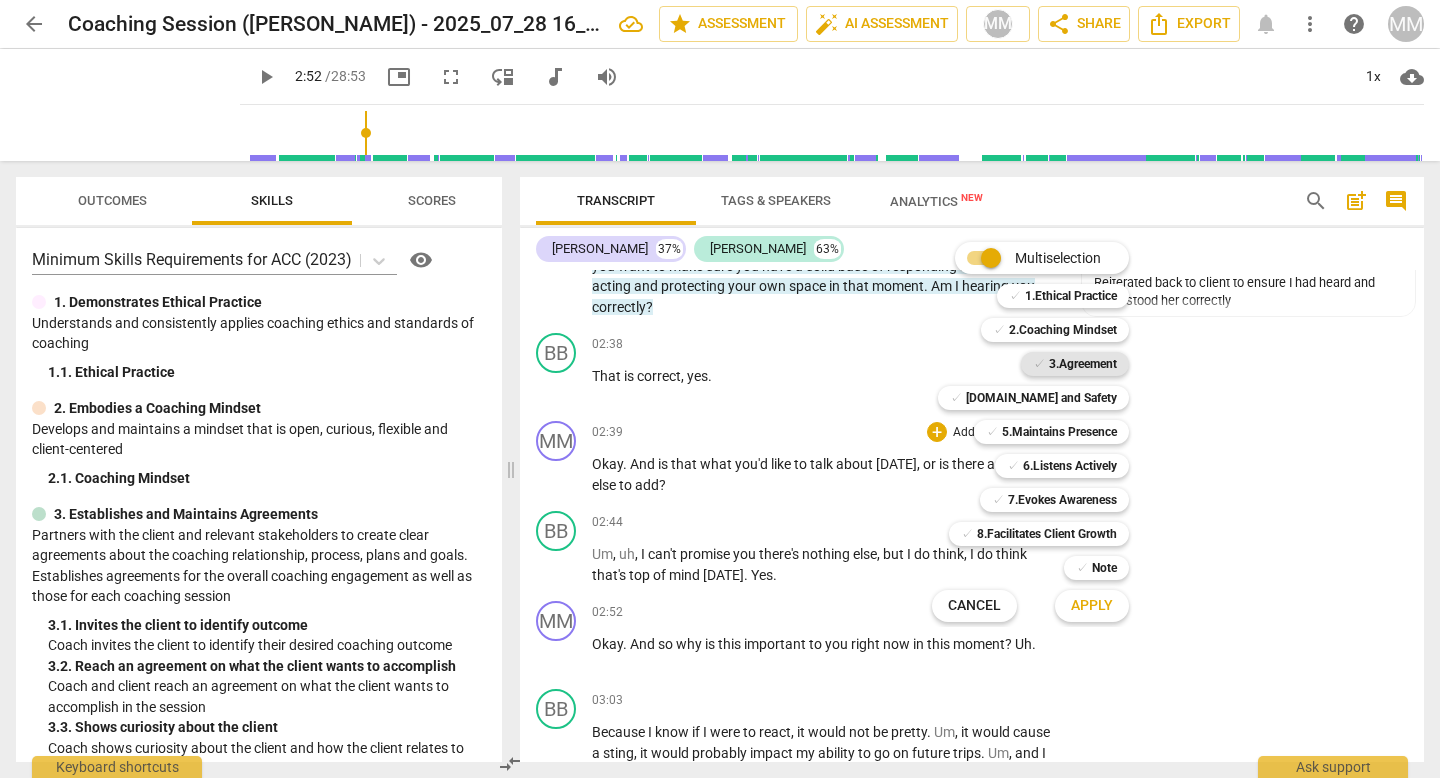 click on "3.Agreement" at bounding box center (1083, 364) 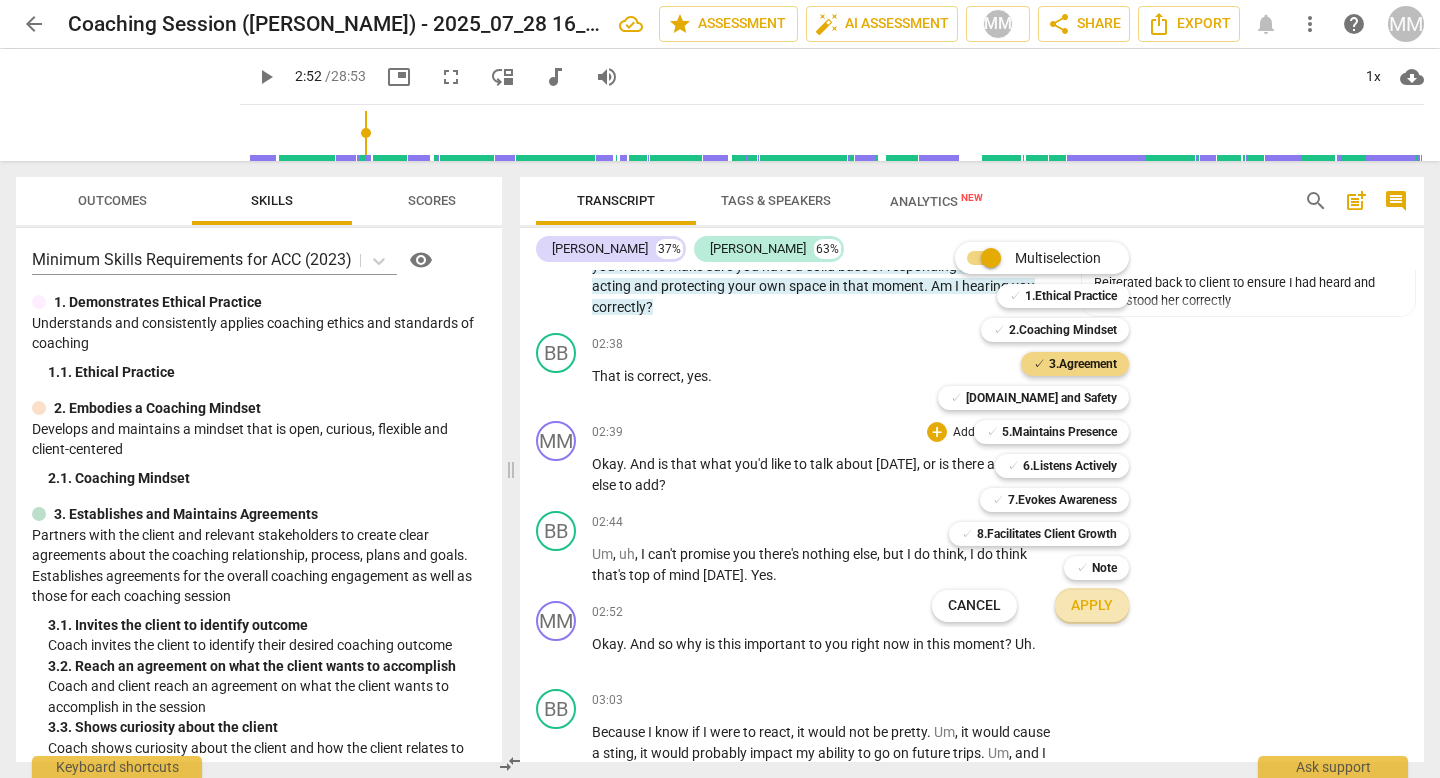 click on "Apply" at bounding box center [1092, 606] 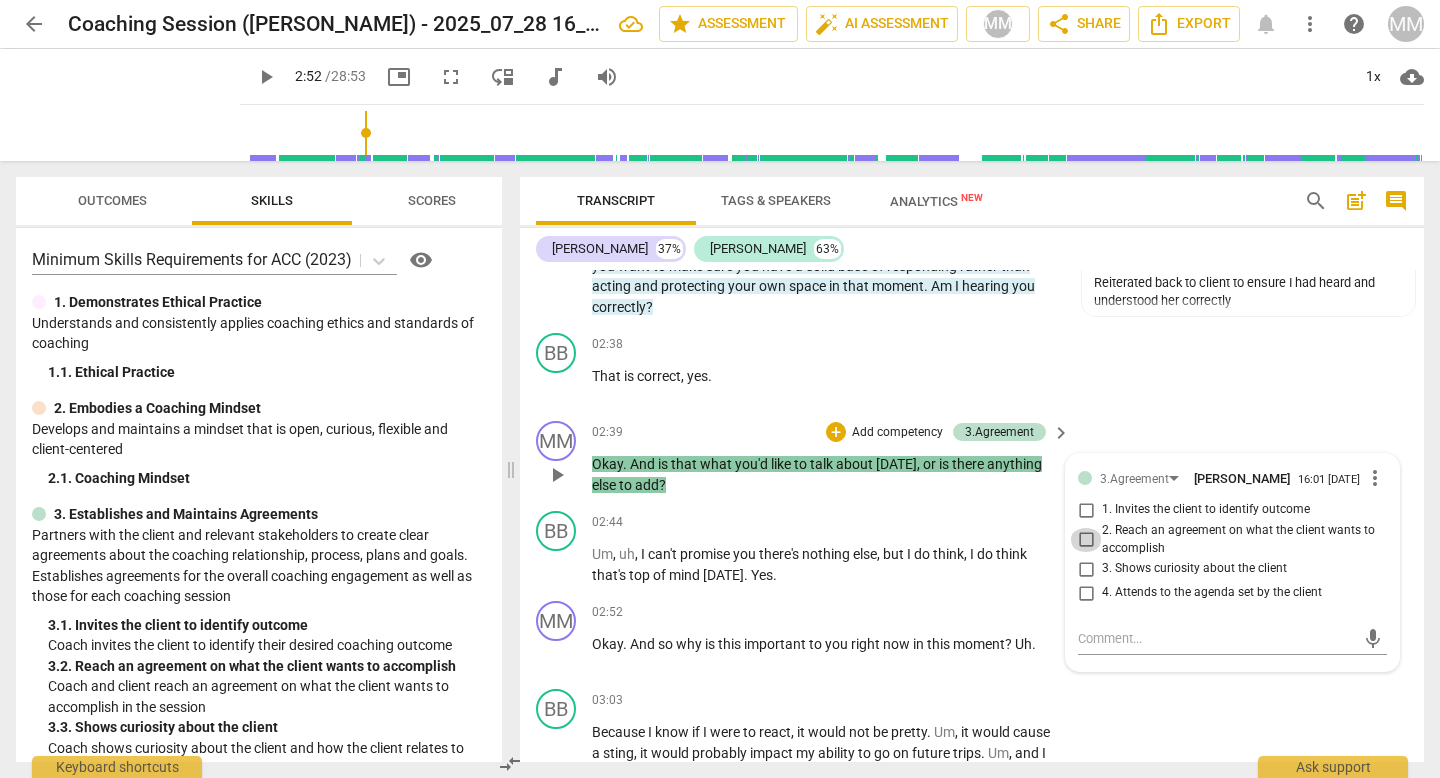 click on "2. Reach an agreement on what the client wants to accomplish" at bounding box center (1086, 540) 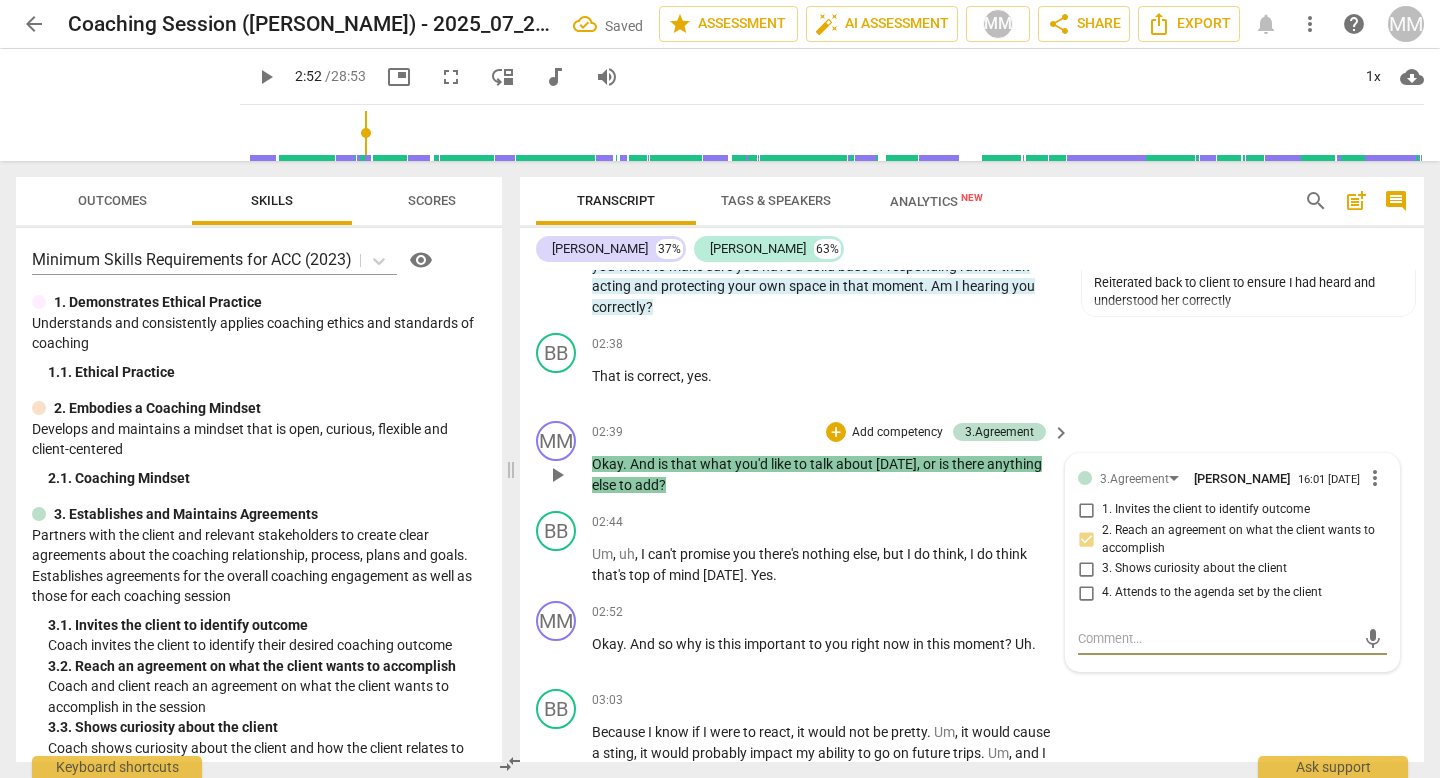 click at bounding box center (1216, 638) 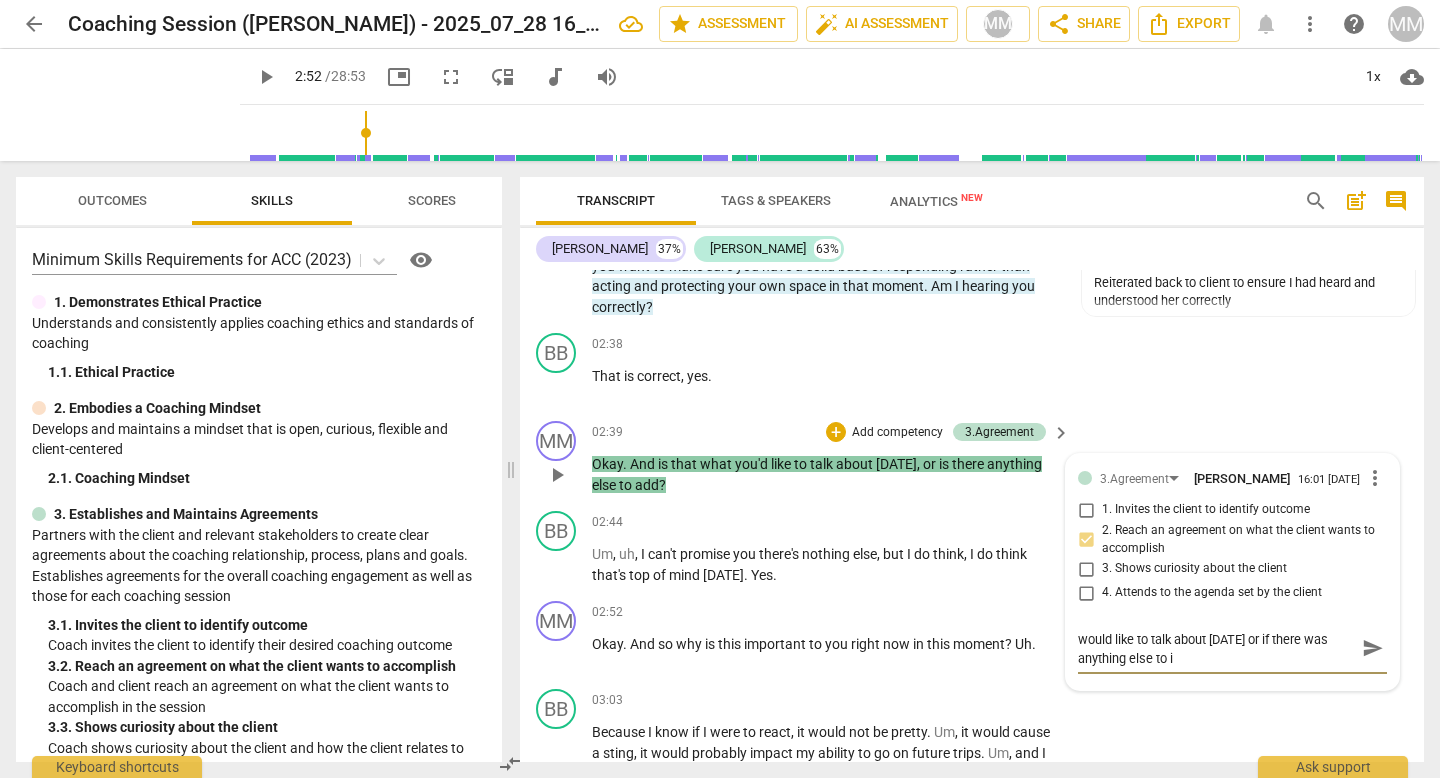 scroll, scrollTop: 0, scrollLeft: 0, axis: both 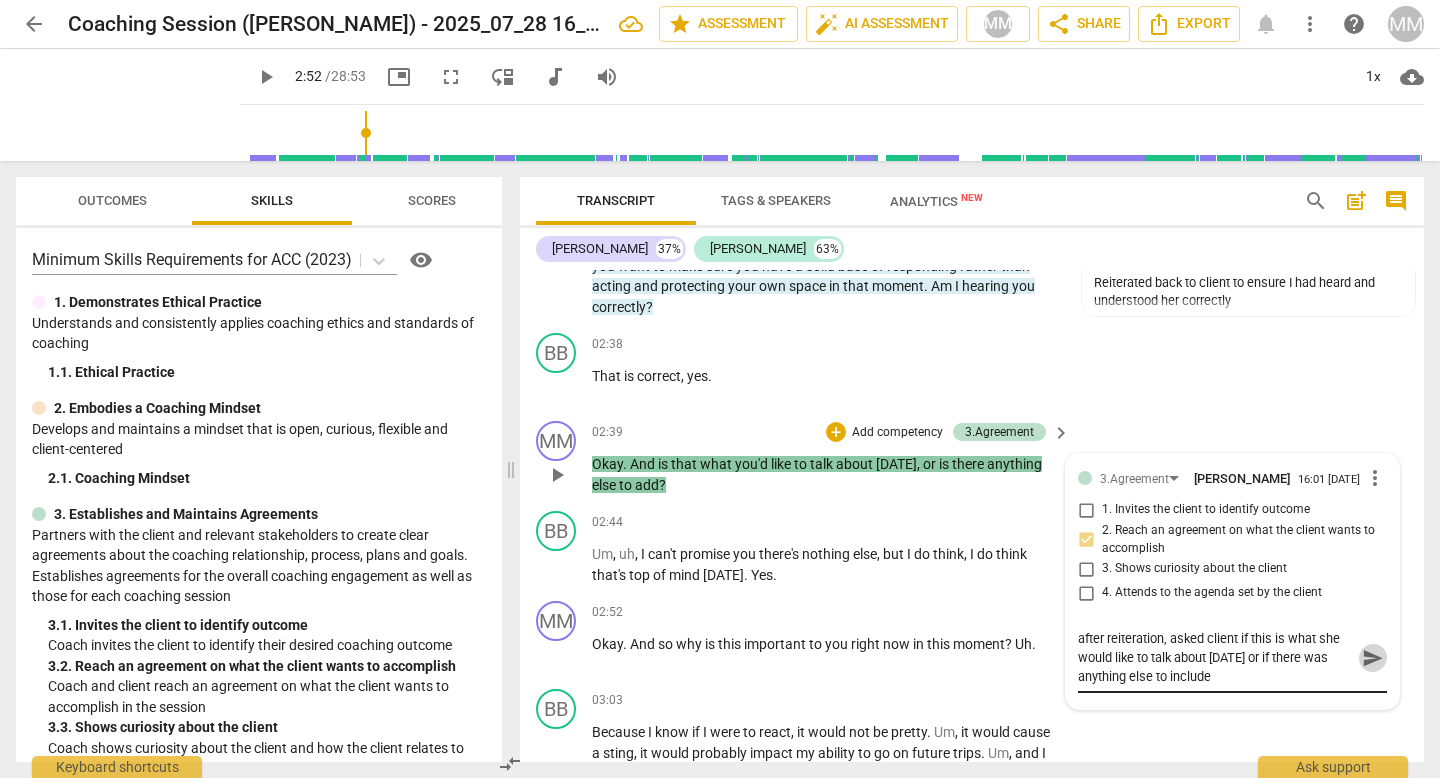 click on "send" at bounding box center (1373, 658) 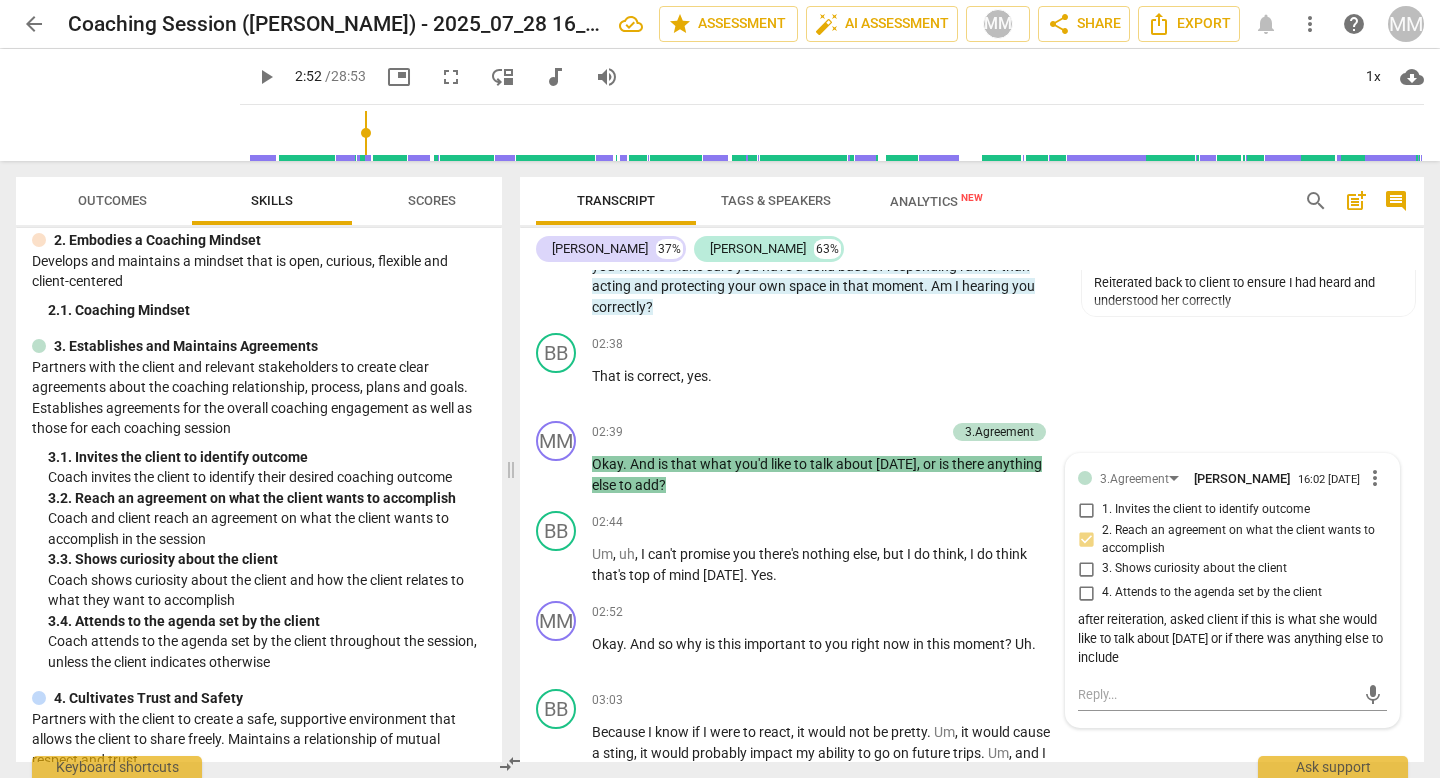 scroll, scrollTop: 173, scrollLeft: 0, axis: vertical 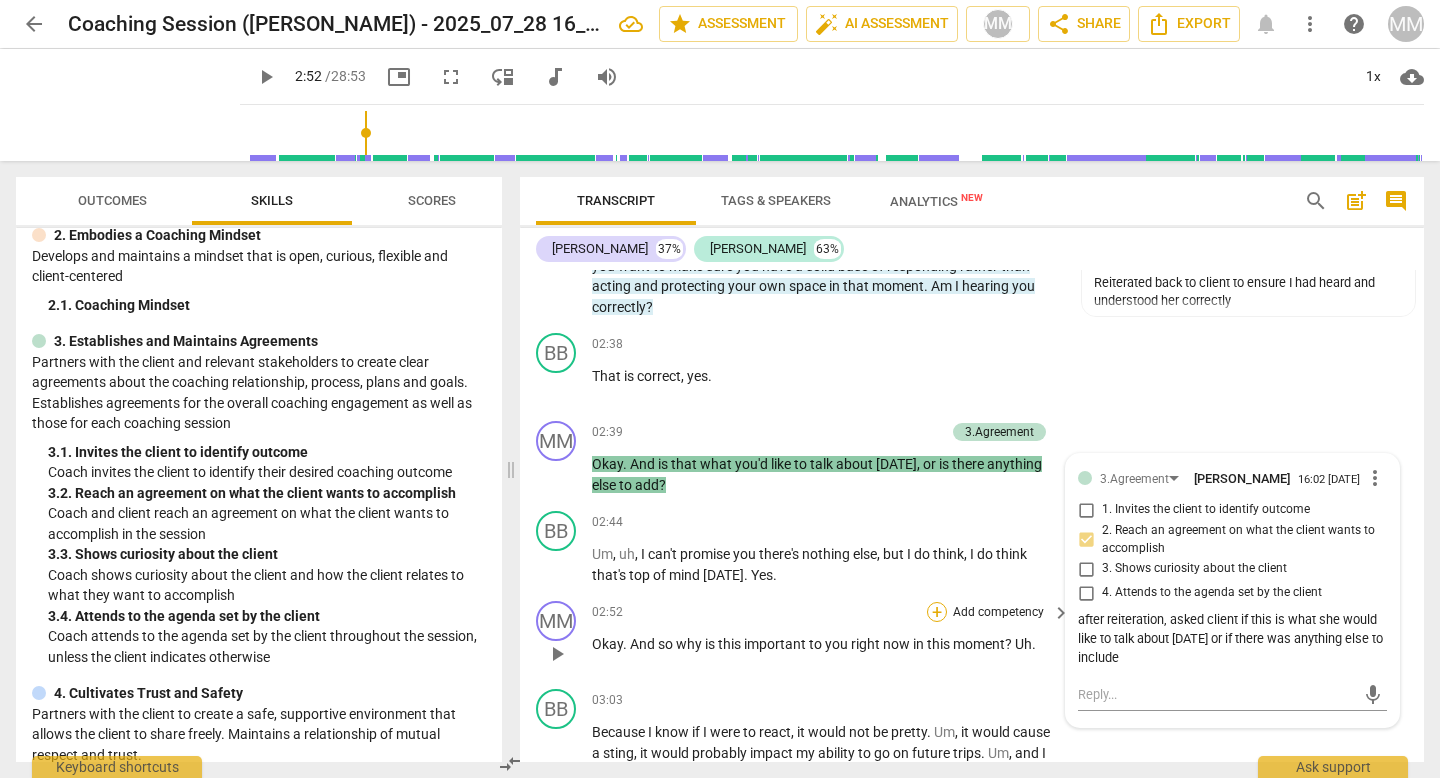 click on "+" at bounding box center (937, 612) 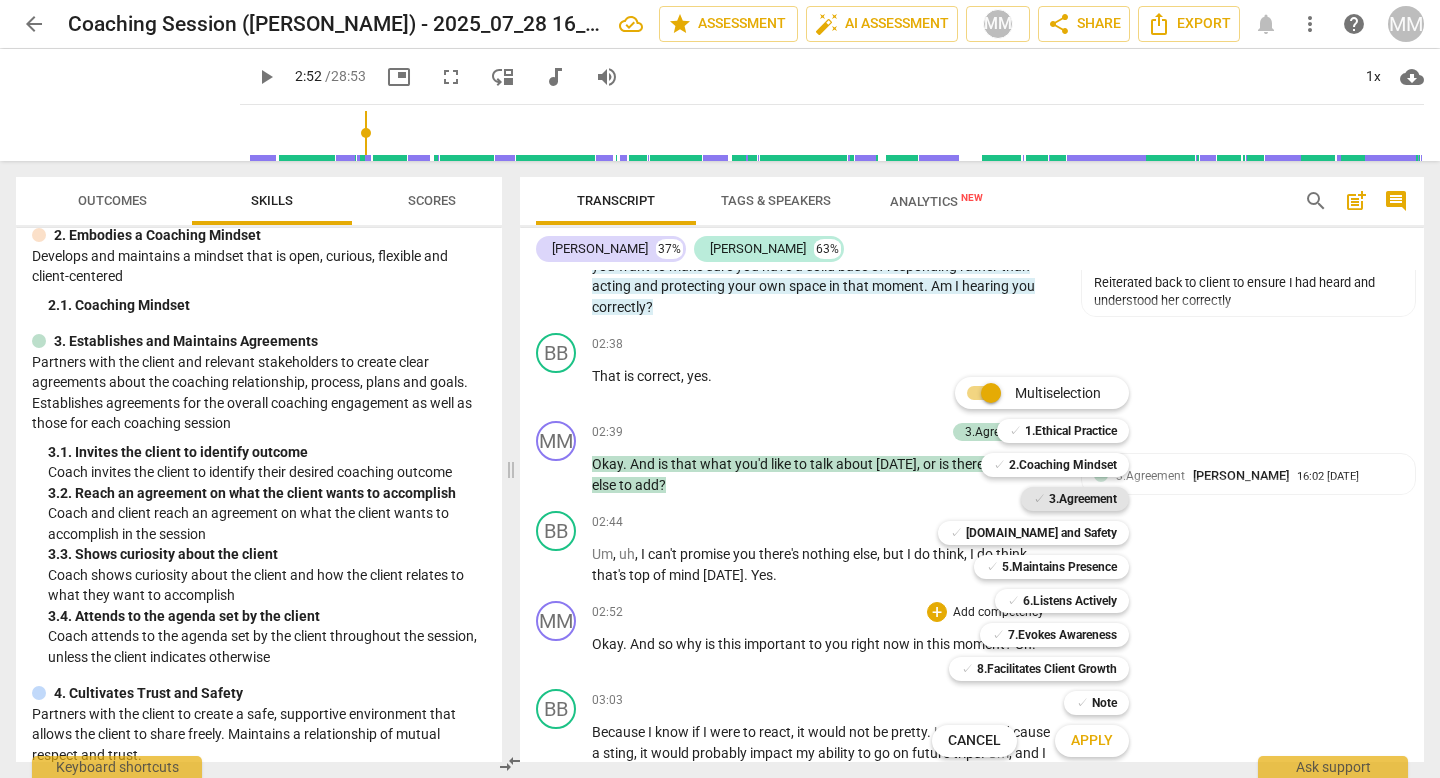 click on "3.Agreement" at bounding box center (1083, 499) 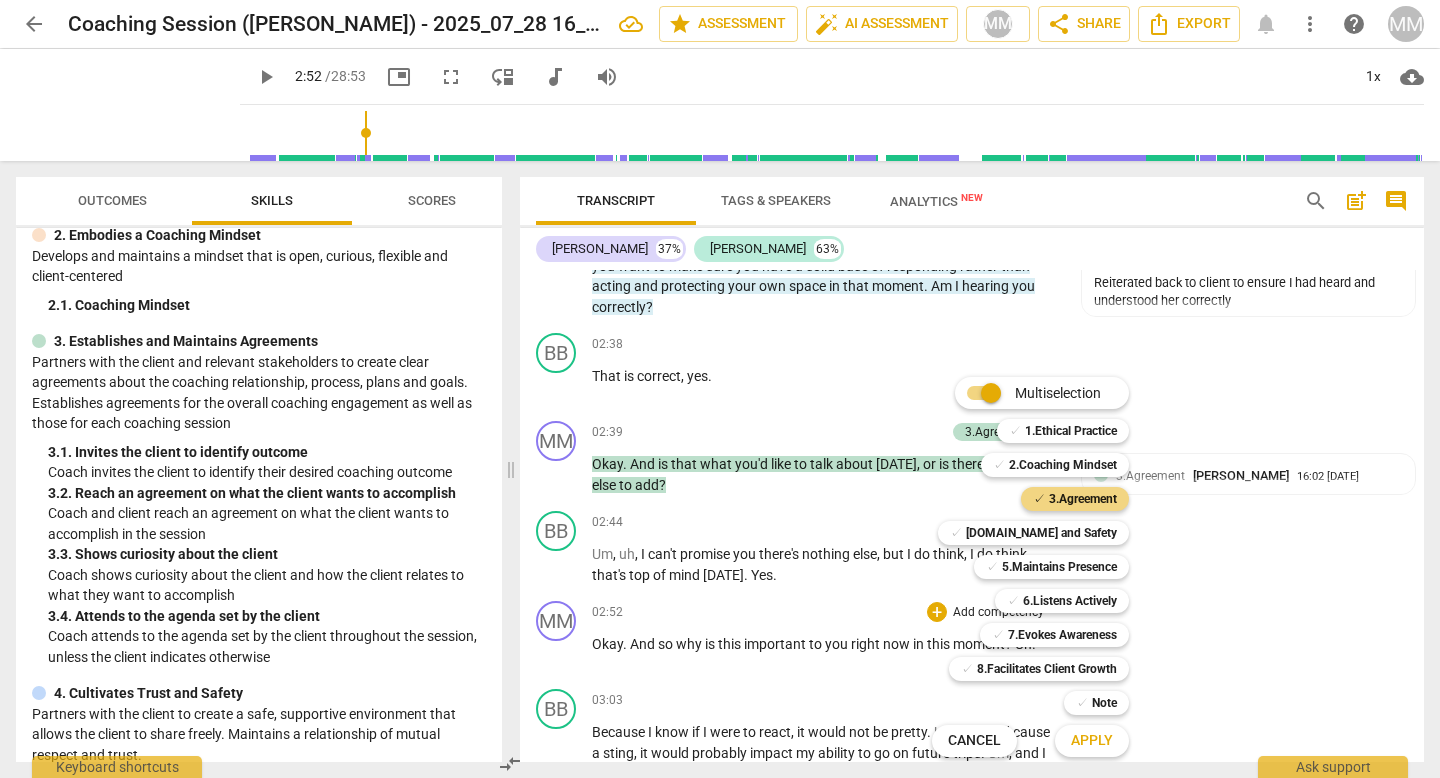 click on "Apply" at bounding box center (1092, 741) 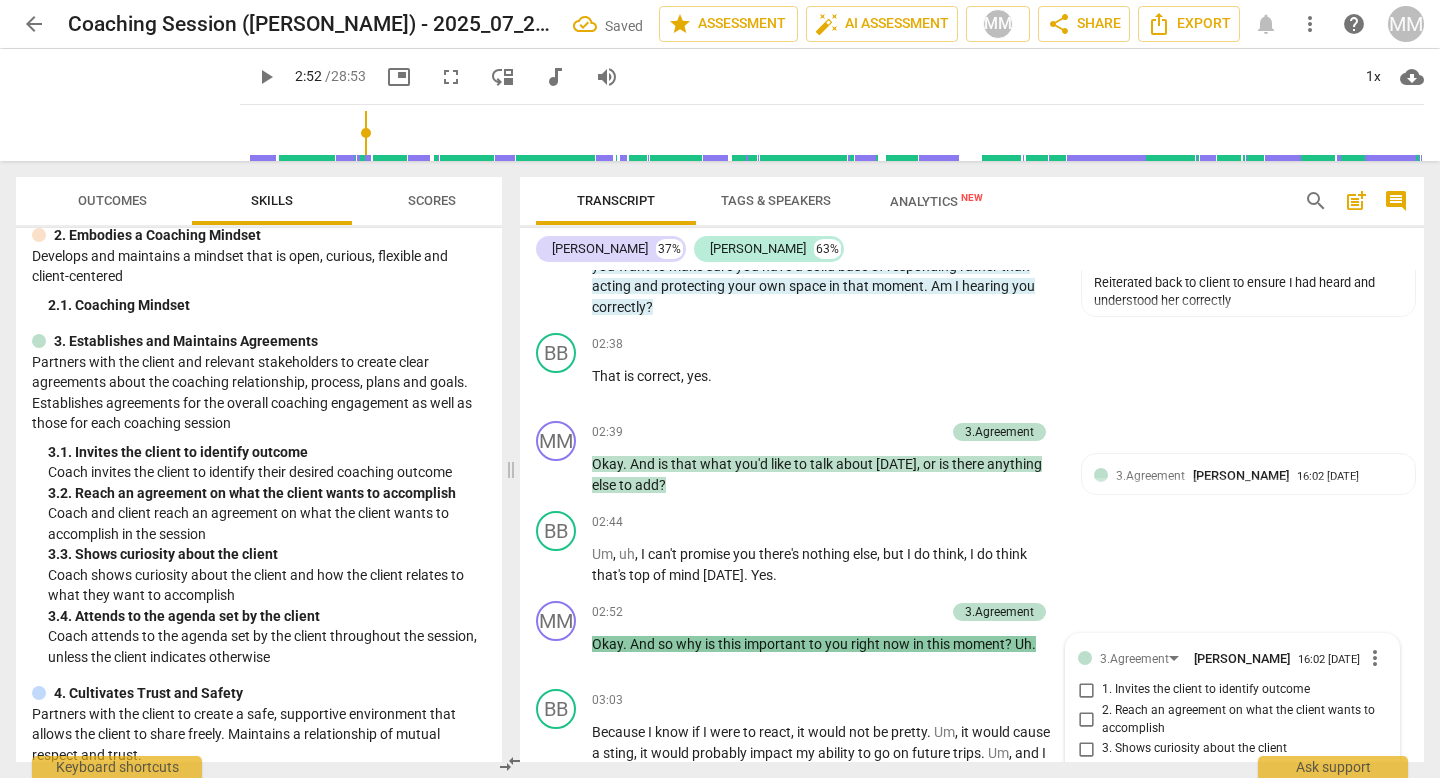 scroll, scrollTop: 935, scrollLeft: 0, axis: vertical 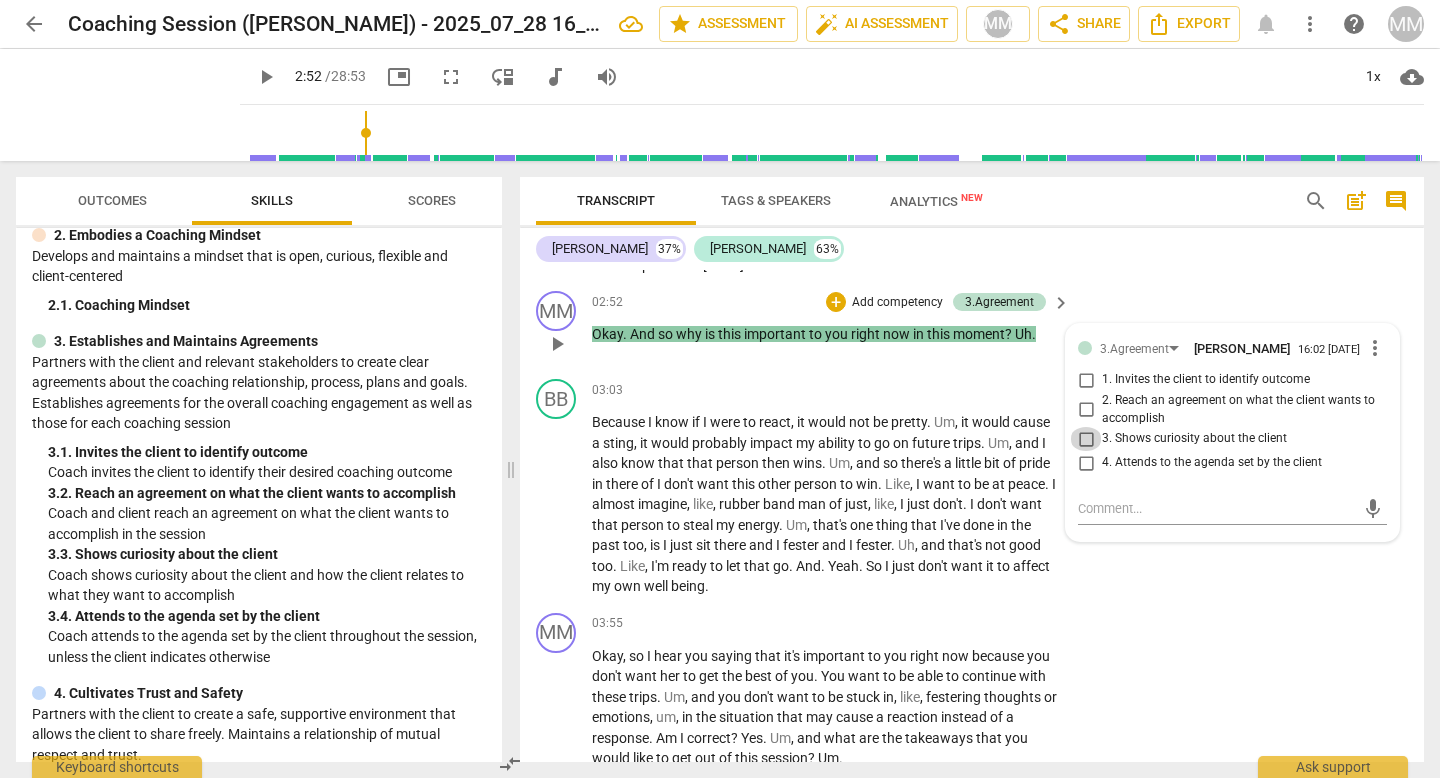 click on "3. Shows curiosity about the client" at bounding box center (1086, 439) 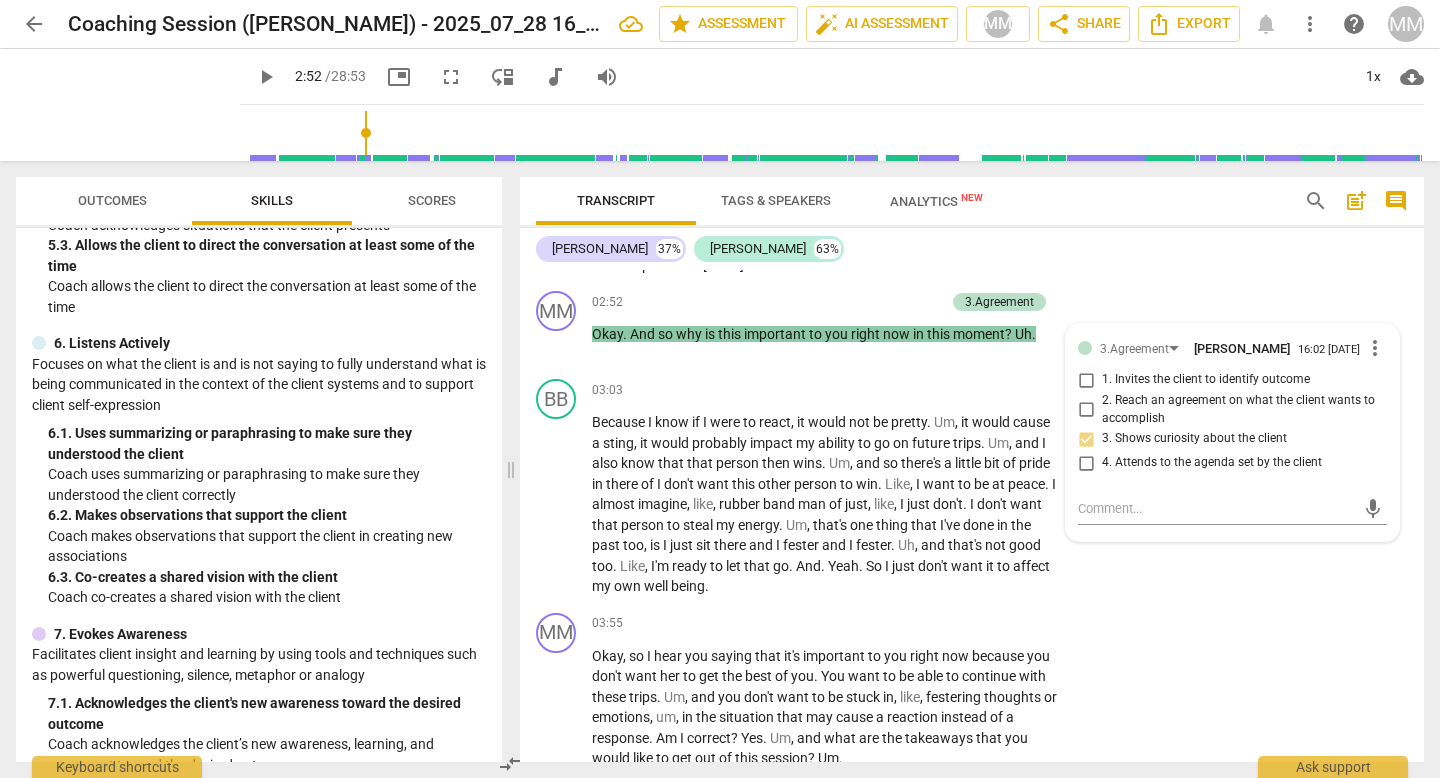 scroll, scrollTop: 1025, scrollLeft: 0, axis: vertical 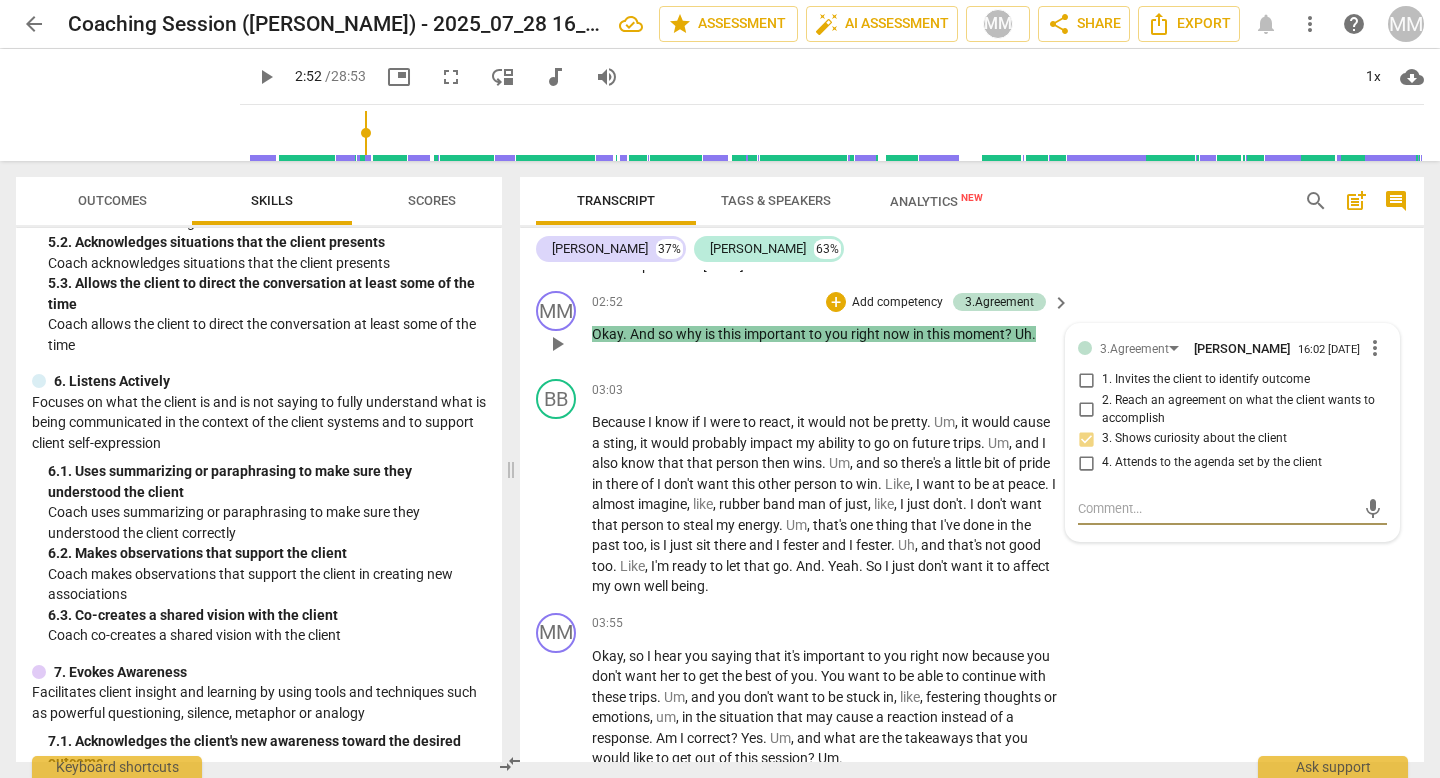 click at bounding box center (1216, 508) 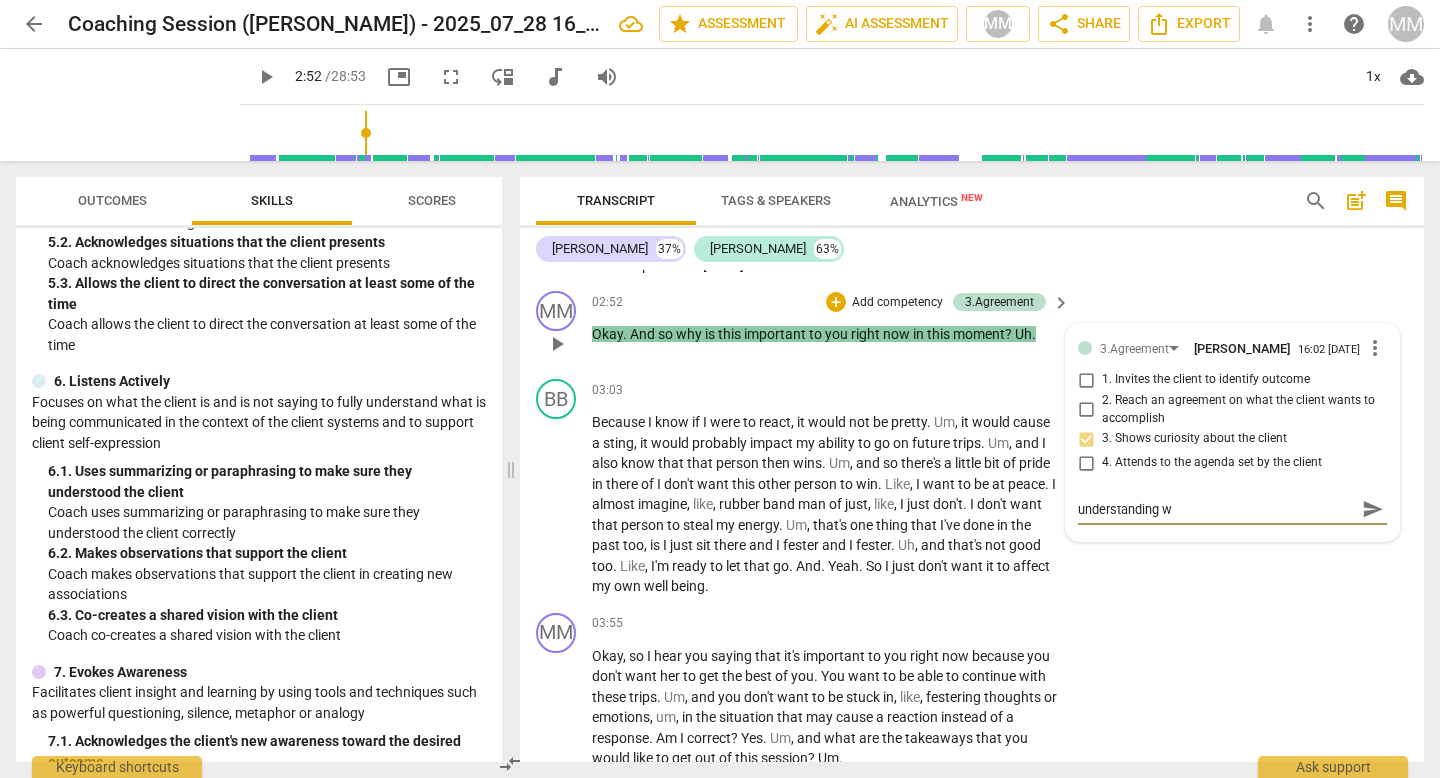 scroll, scrollTop: 0, scrollLeft: 0, axis: both 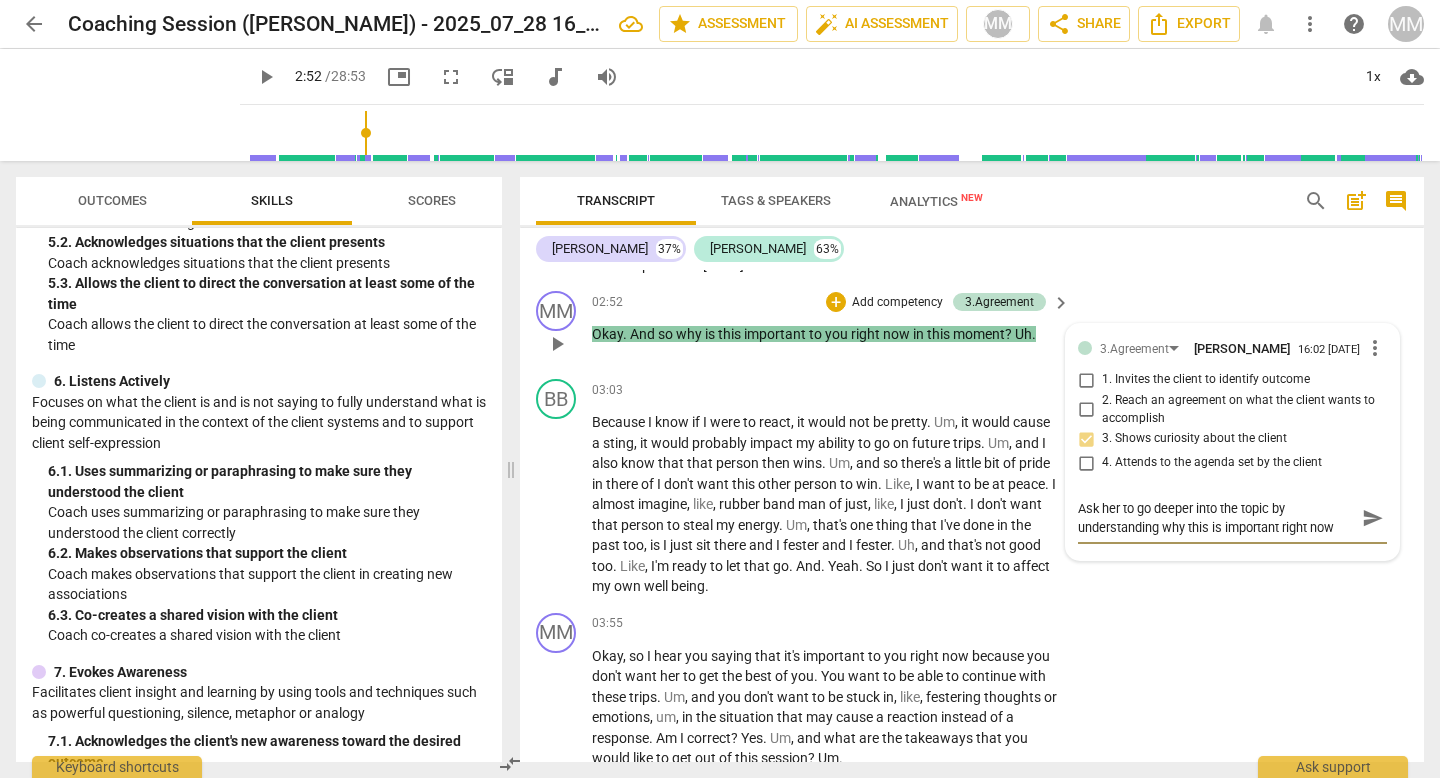 click on "send" at bounding box center (1373, 518) 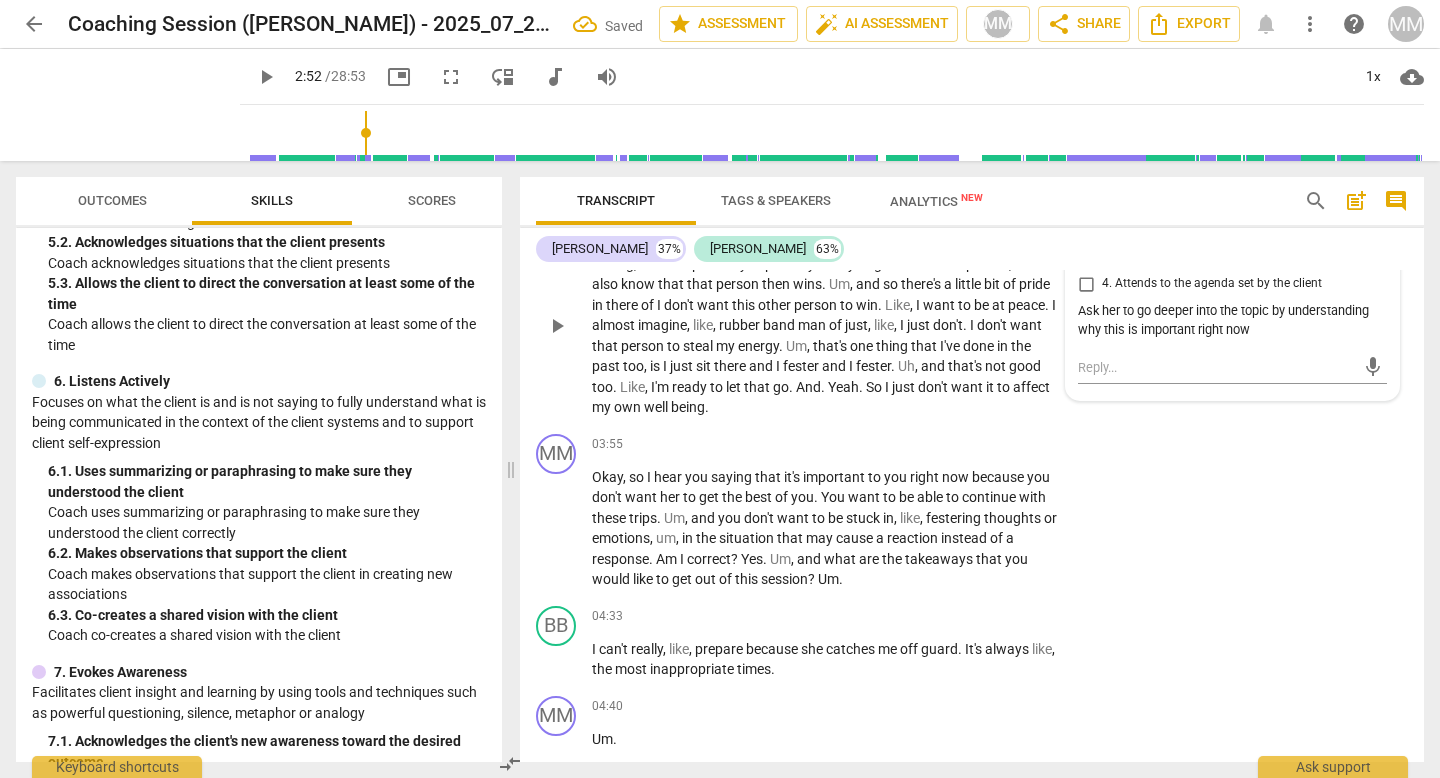 scroll, scrollTop: 1134, scrollLeft: 0, axis: vertical 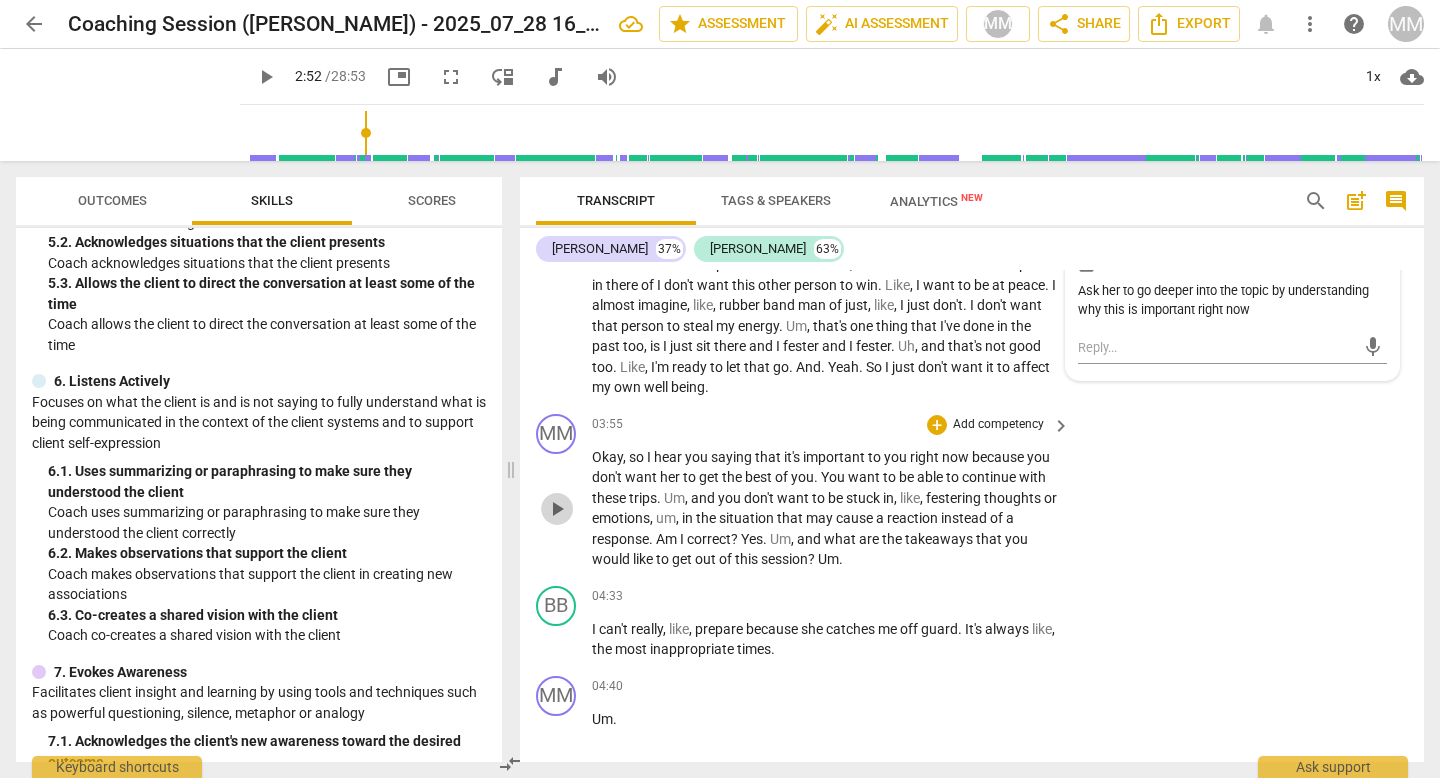 click on "play_arrow" at bounding box center (557, 509) 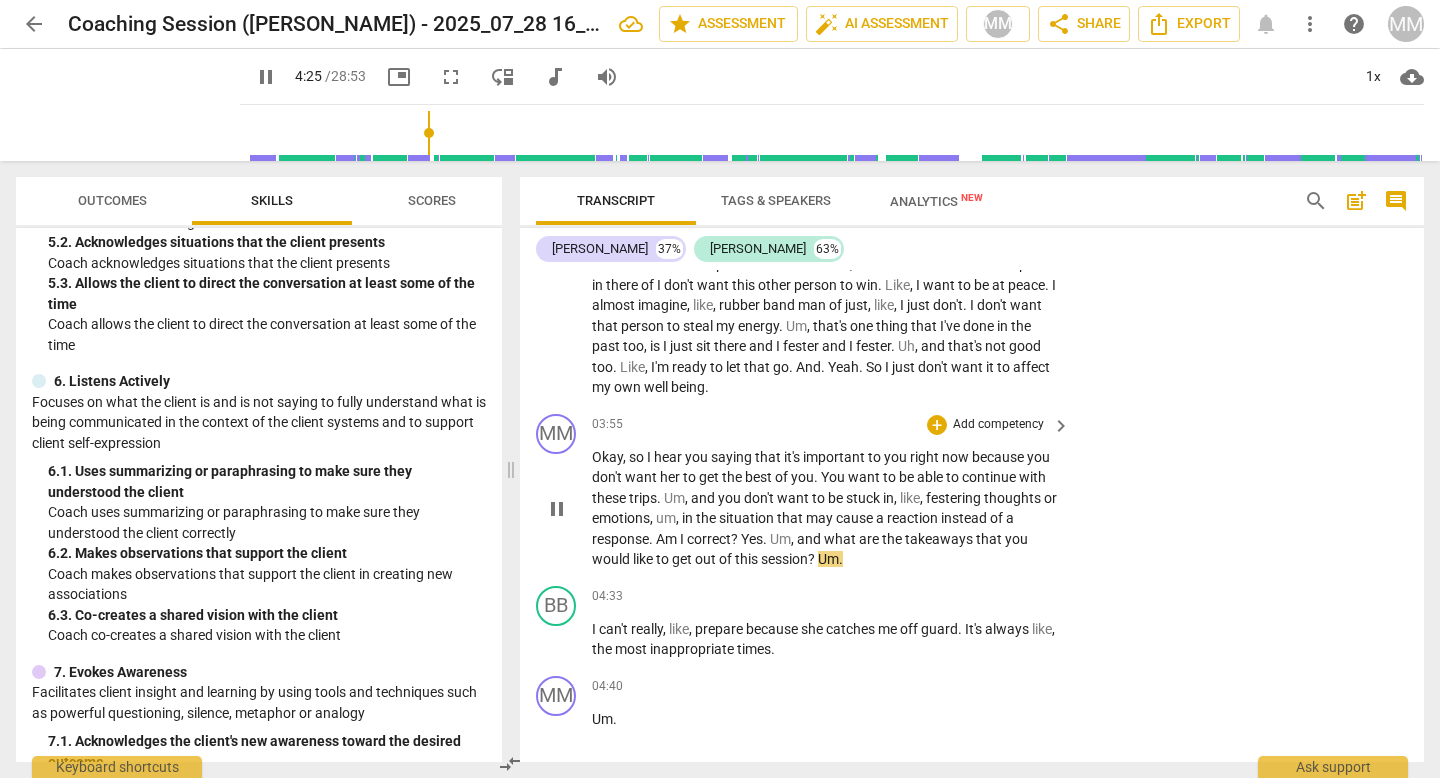 click on "pause" at bounding box center [557, 509] 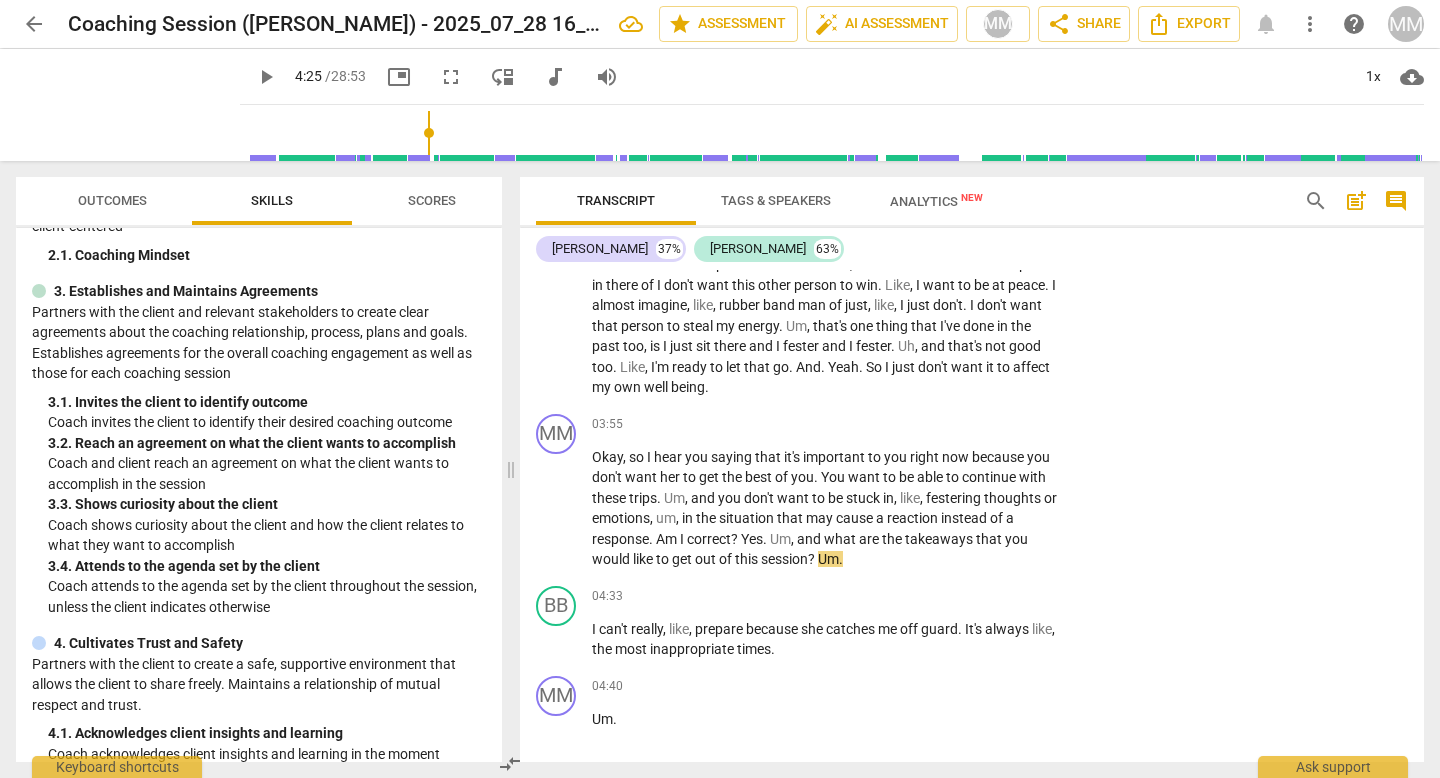 scroll, scrollTop: 231, scrollLeft: 0, axis: vertical 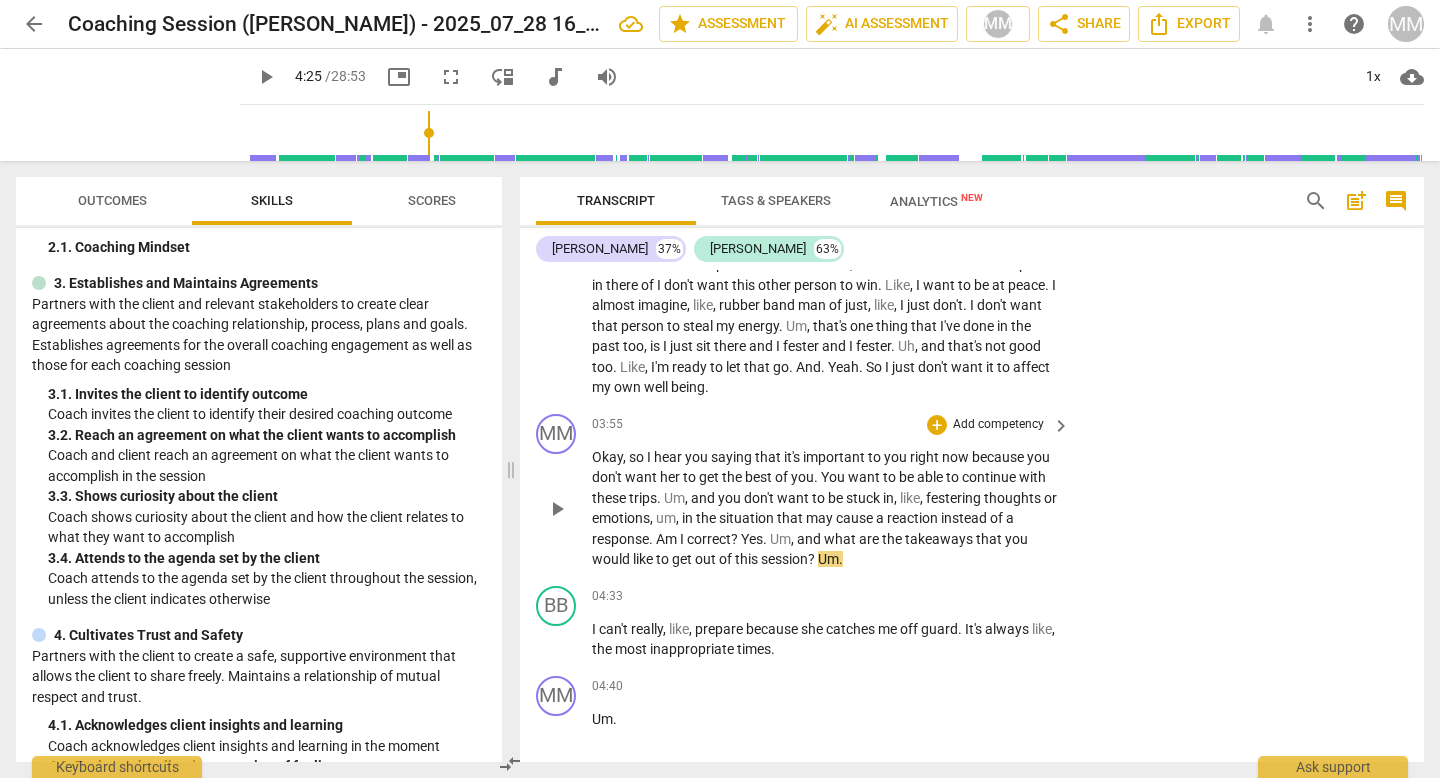 click on "Add competency" at bounding box center [998, 425] 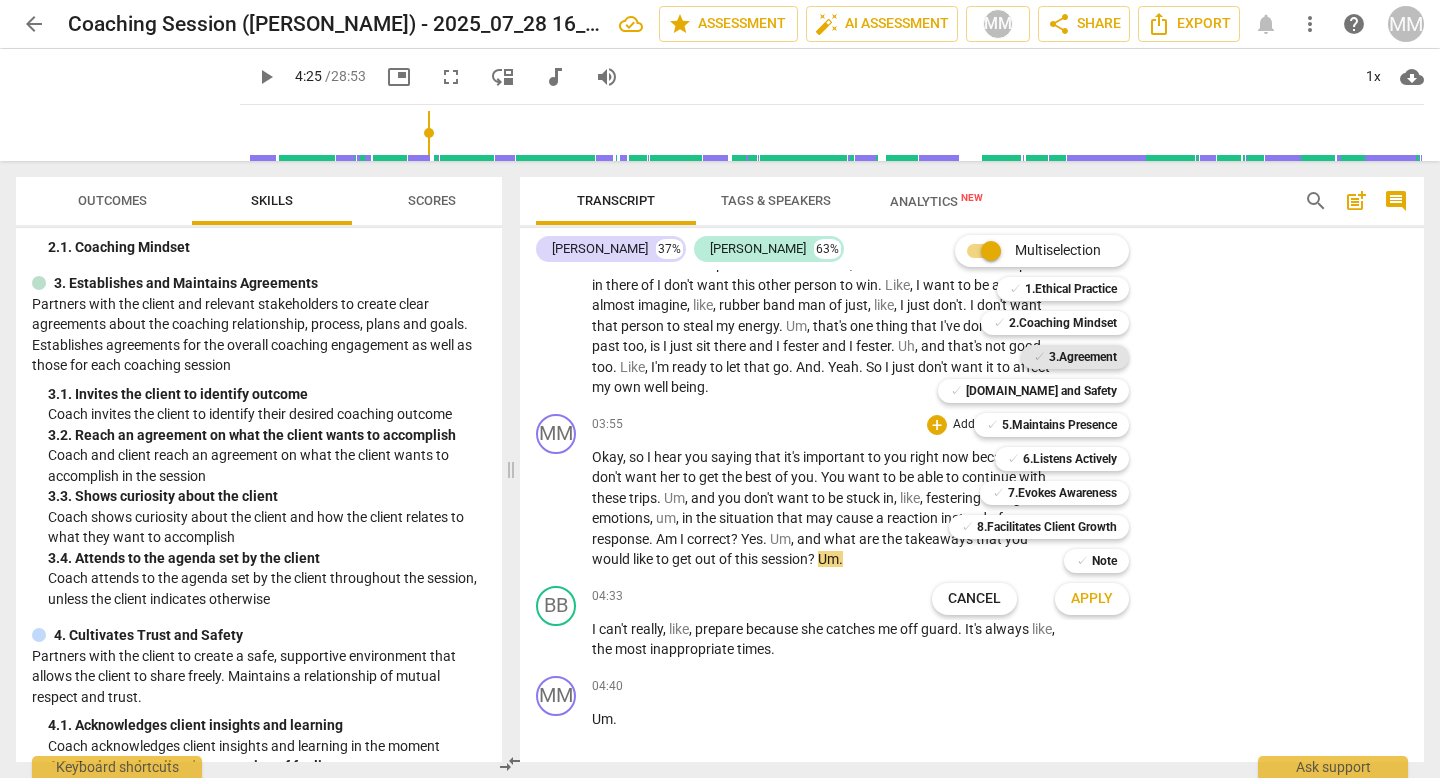 click on "3.Agreement" at bounding box center (1083, 357) 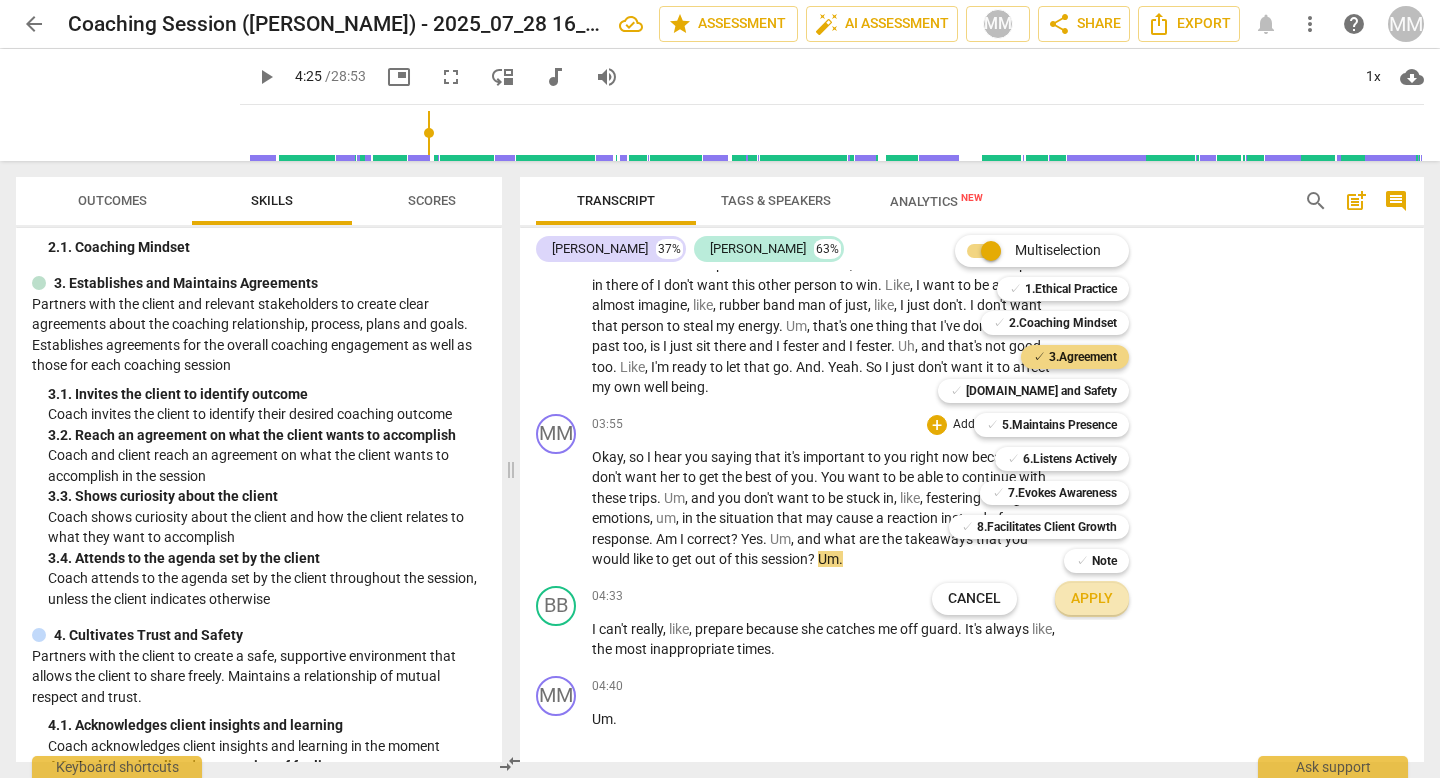 click on "Apply" at bounding box center (1092, 599) 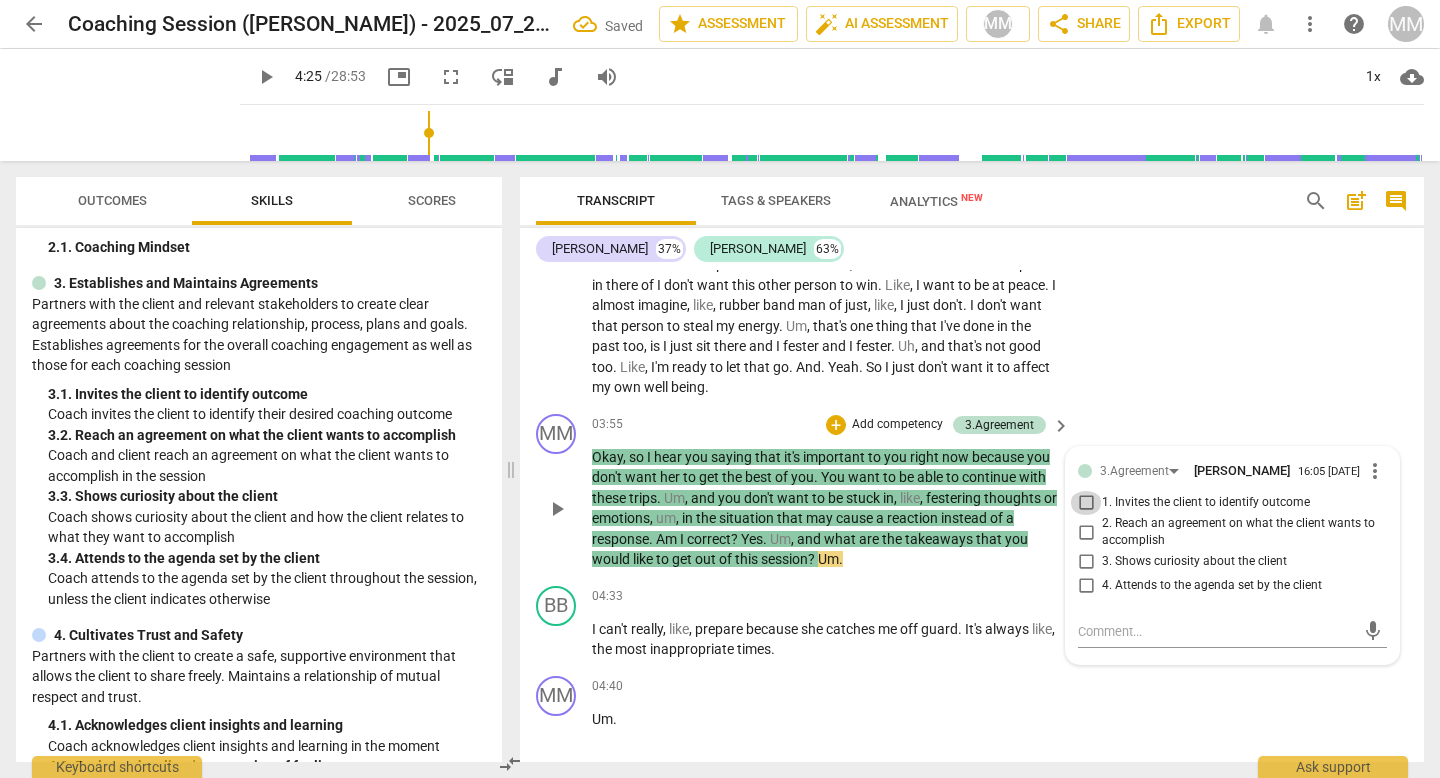click on "1. Invites the client to identify outcome" at bounding box center (1086, 503) 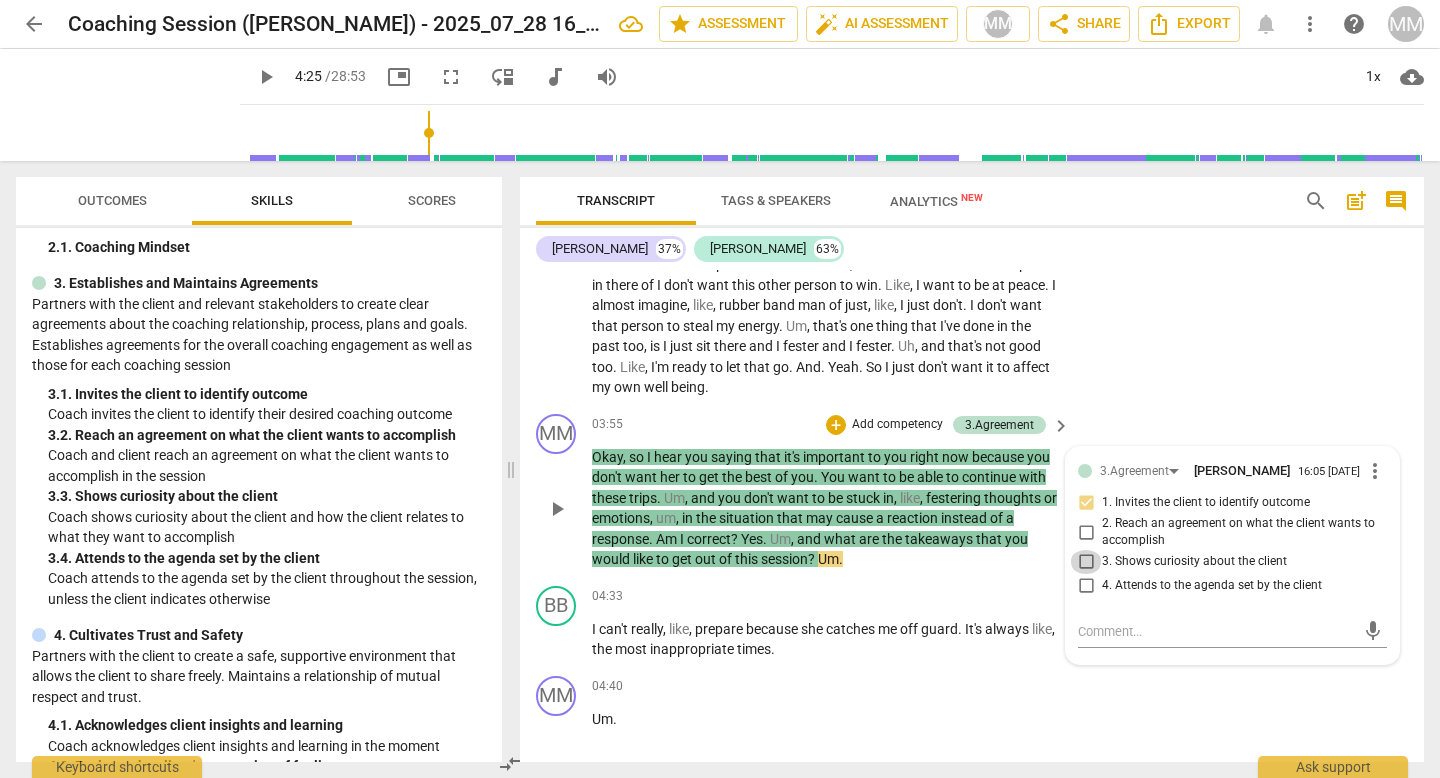 click on "3. Shows curiosity about the client" at bounding box center (1086, 562) 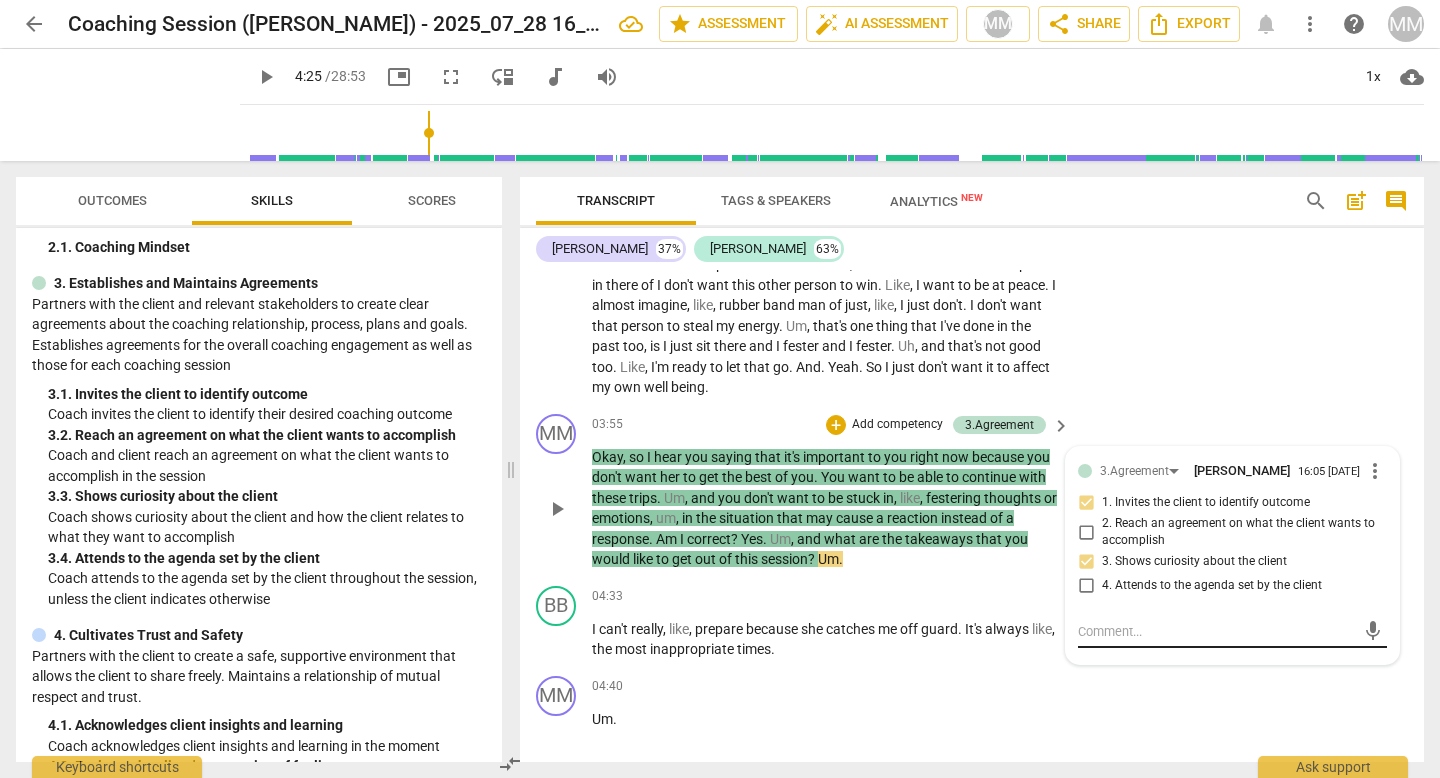 click at bounding box center (1216, 631) 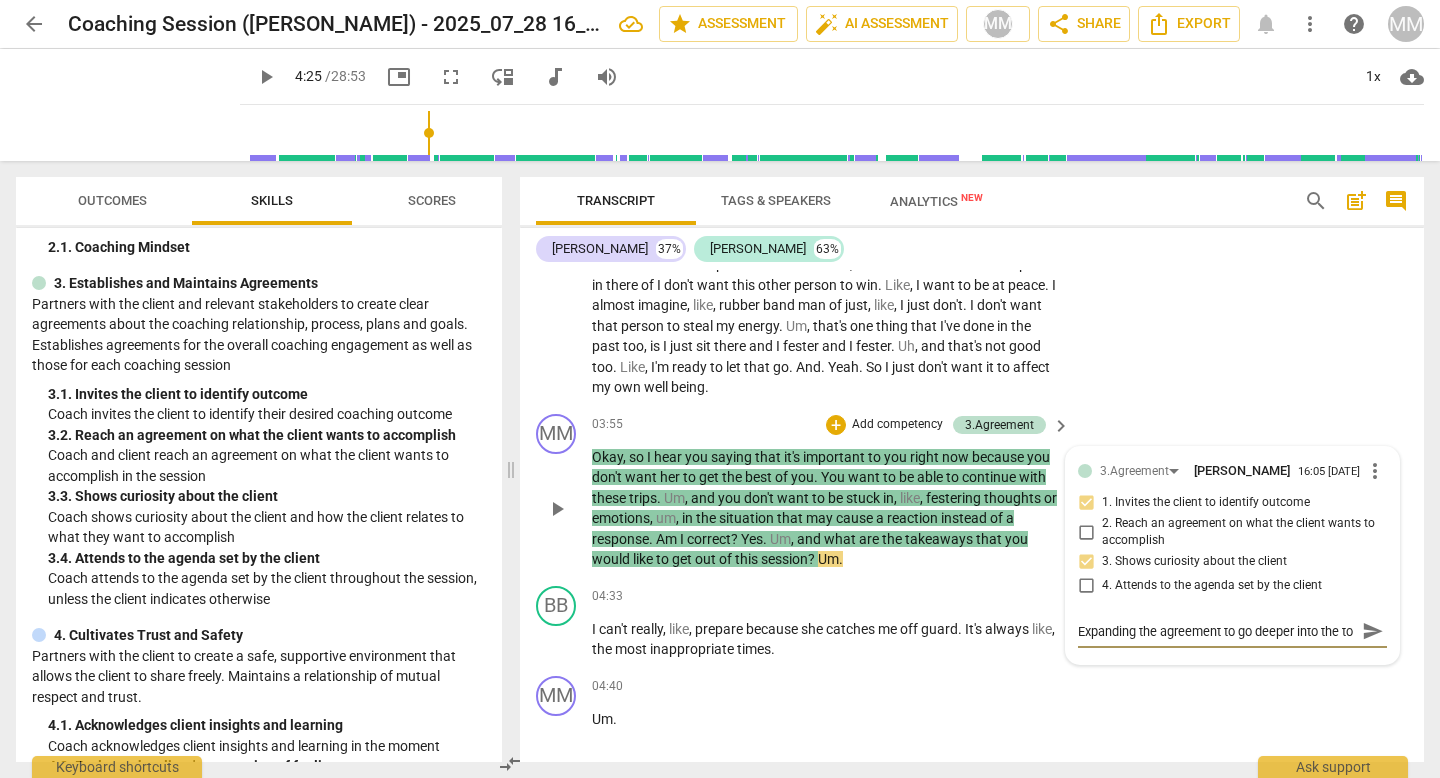scroll, scrollTop: 17, scrollLeft: 0, axis: vertical 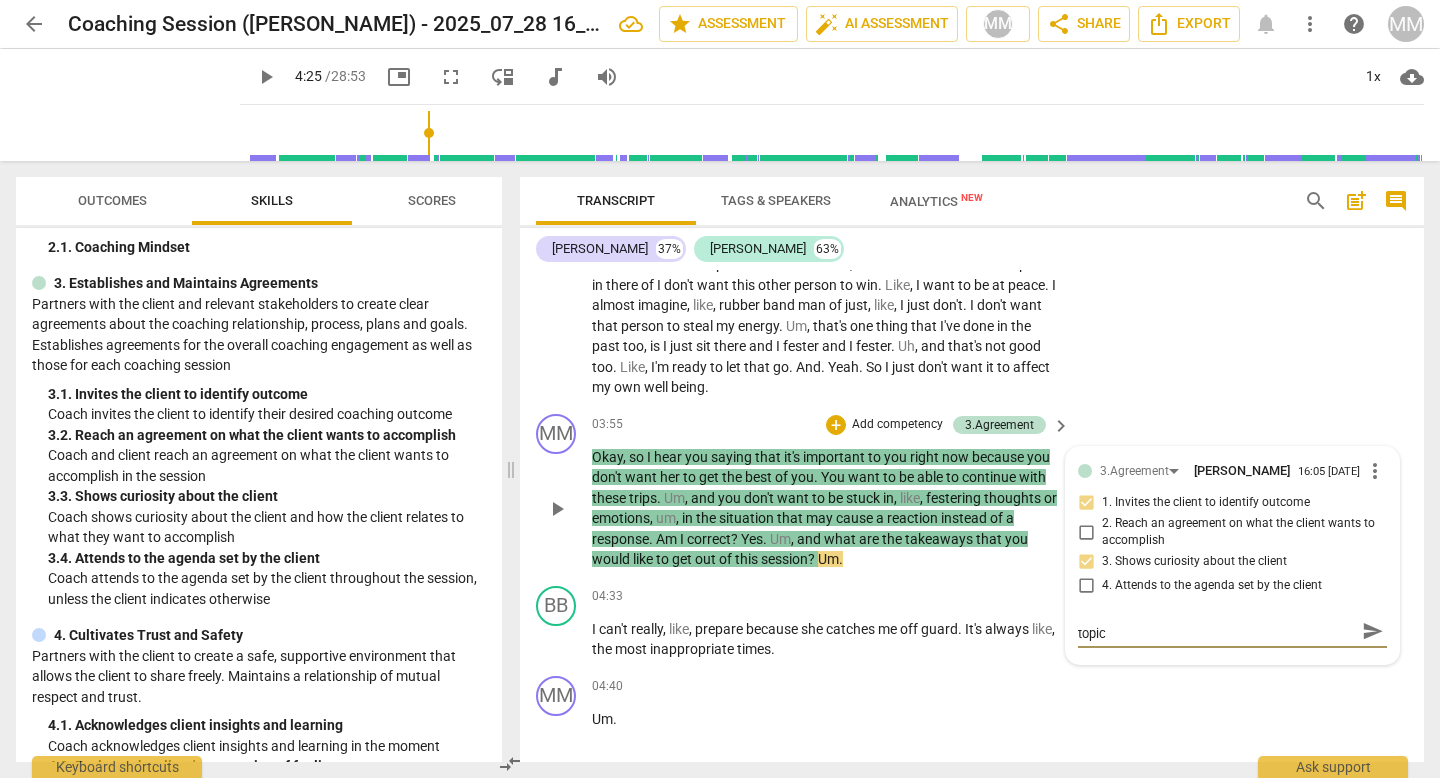 click on "send" at bounding box center [1373, 631] 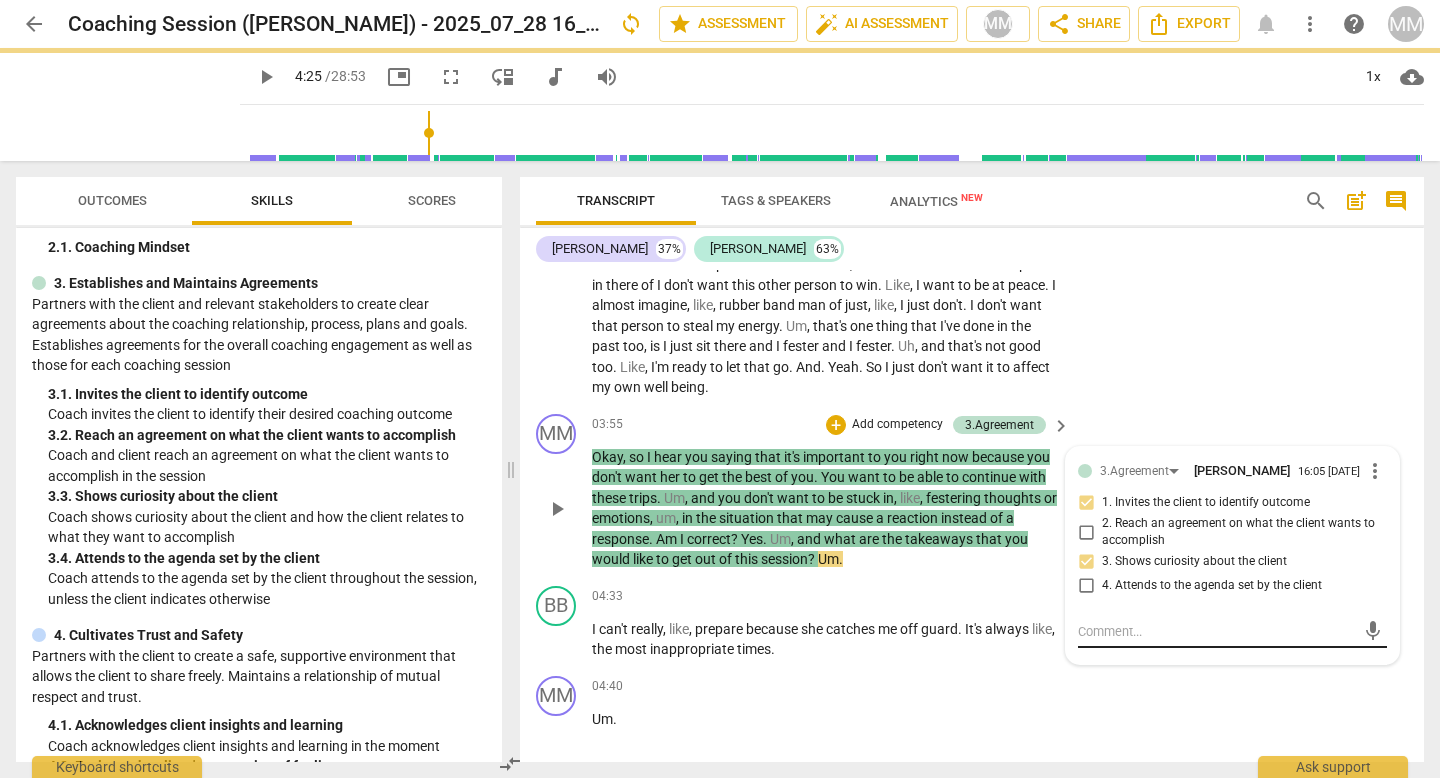 scroll, scrollTop: 0, scrollLeft: 0, axis: both 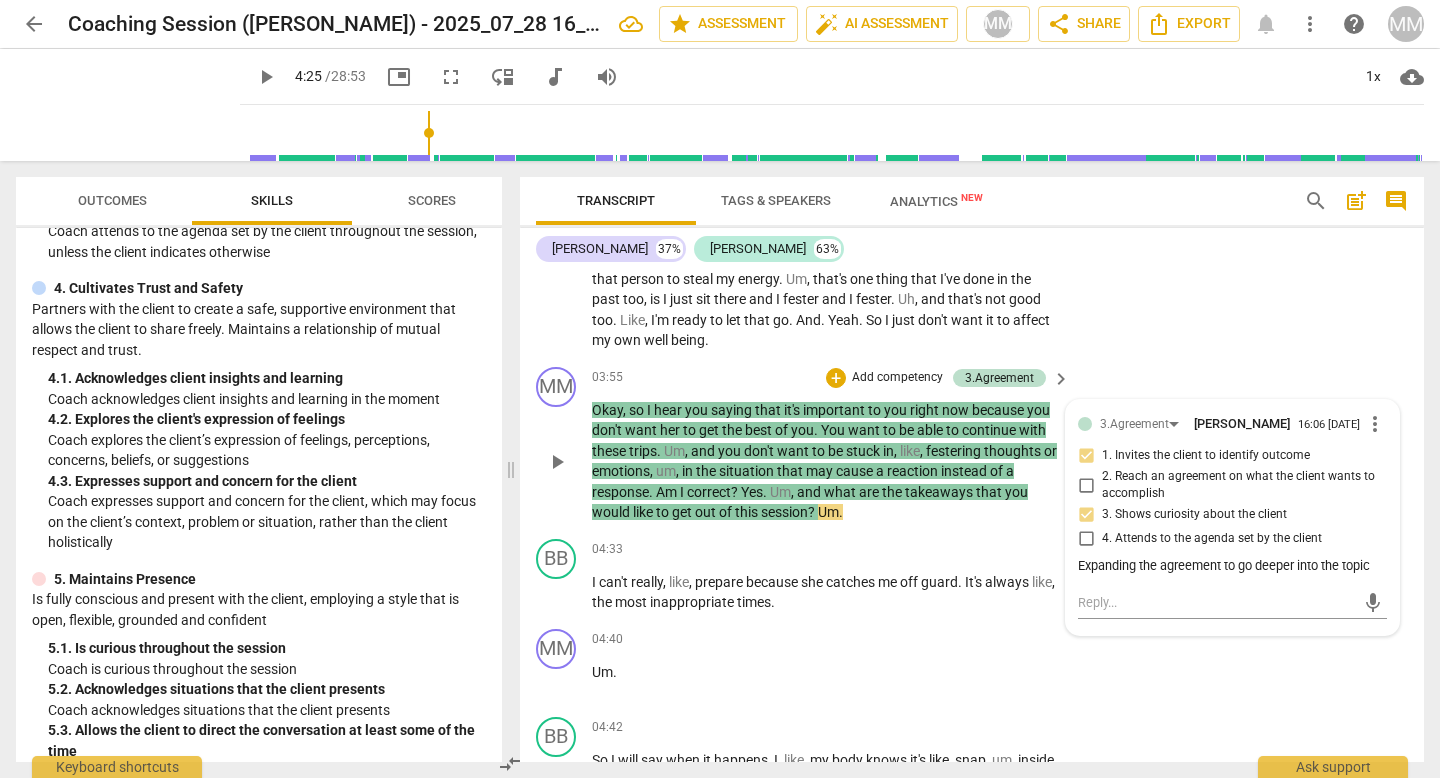 click on "Add competency" at bounding box center [897, 378] 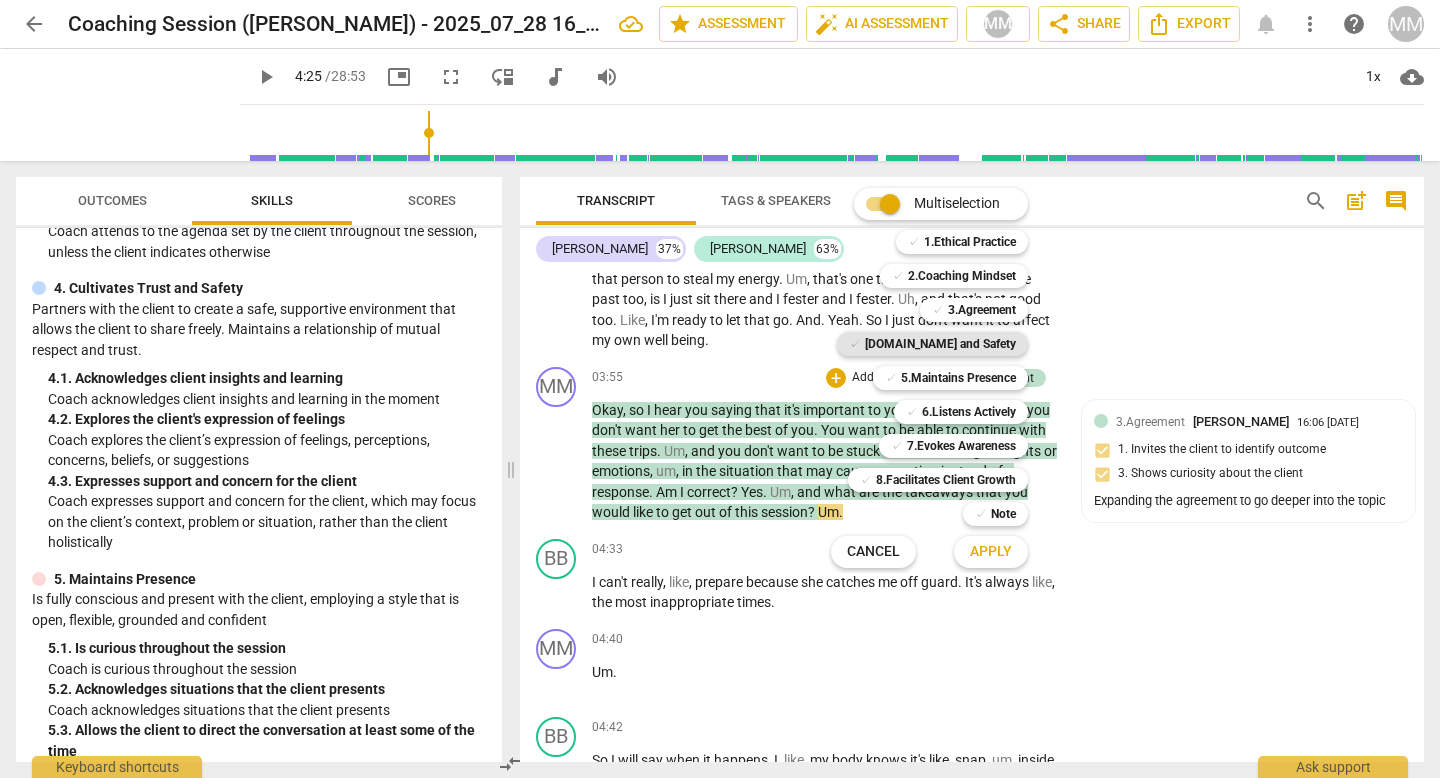 click on "[DOMAIN_NAME] and Safety" at bounding box center [940, 344] 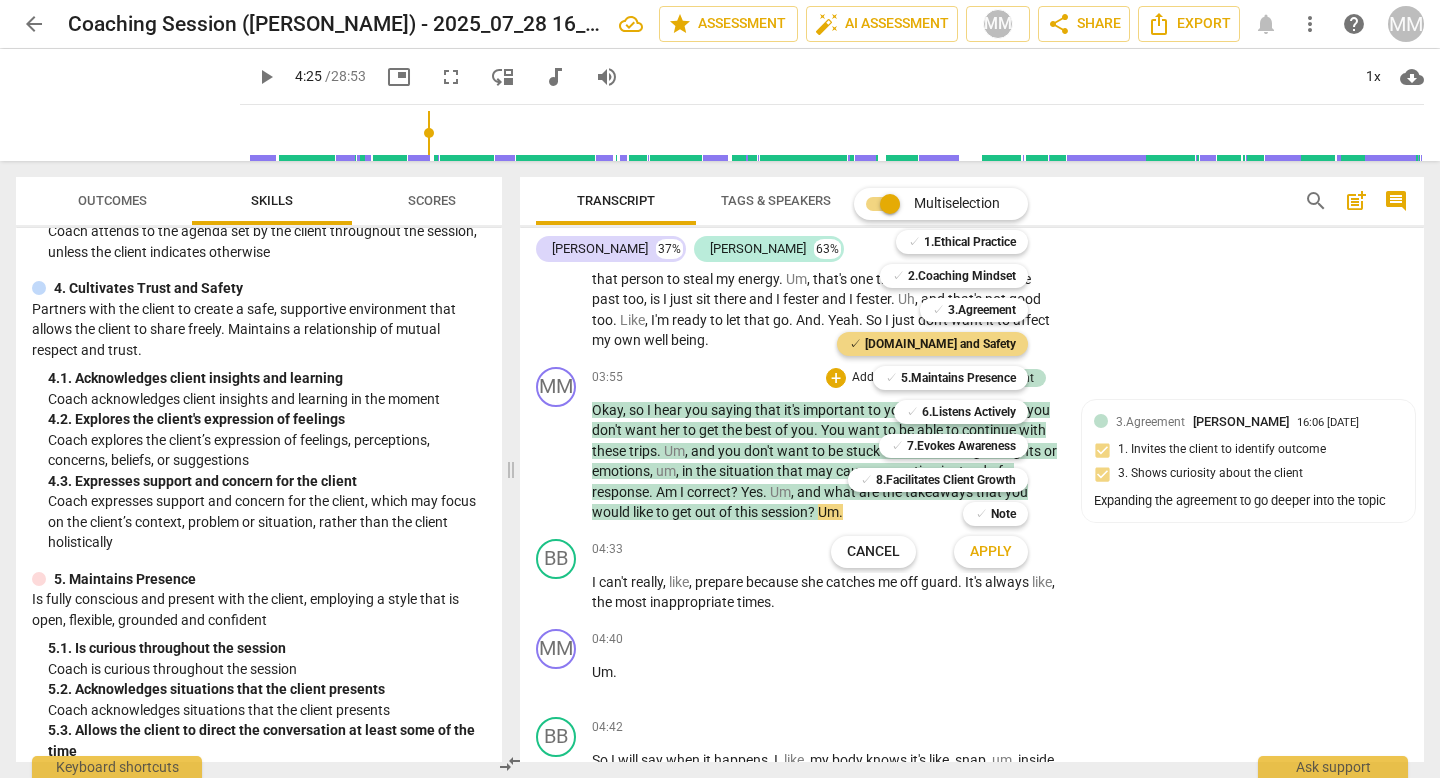click on "Apply" at bounding box center [991, 552] 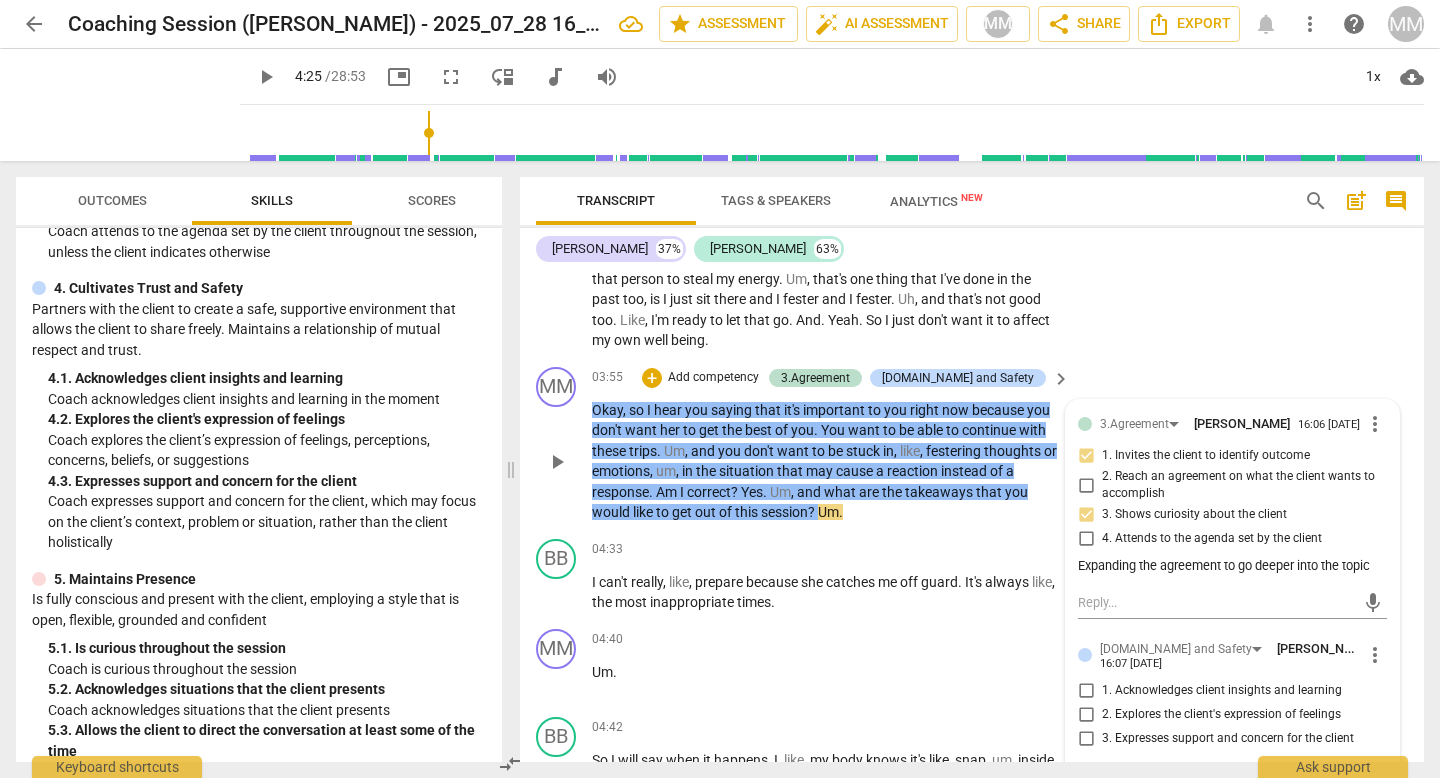 click on "2. Explores the client's expression of feelings" at bounding box center [1086, 715] 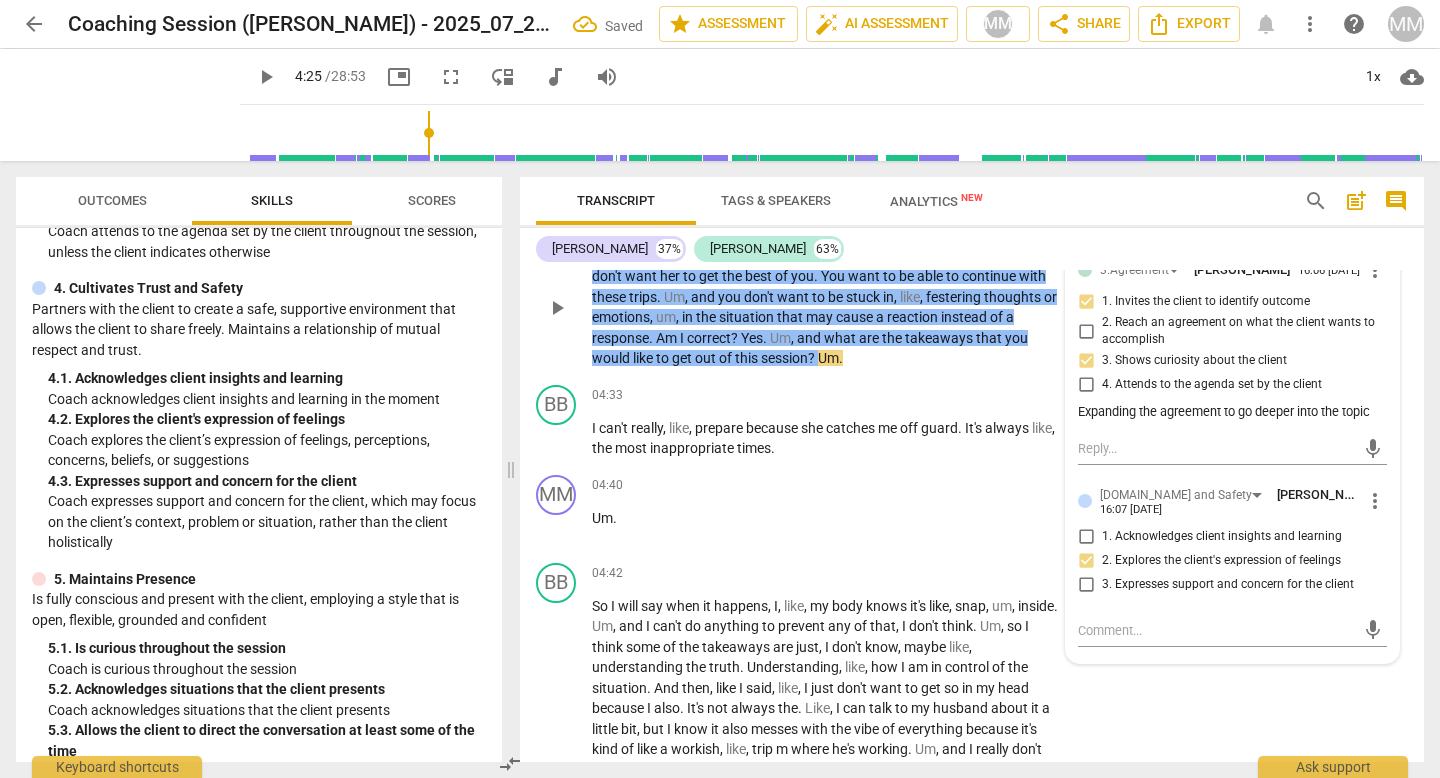 scroll, scrollTop: 1338, scrollLeft: 0, axis: vertical 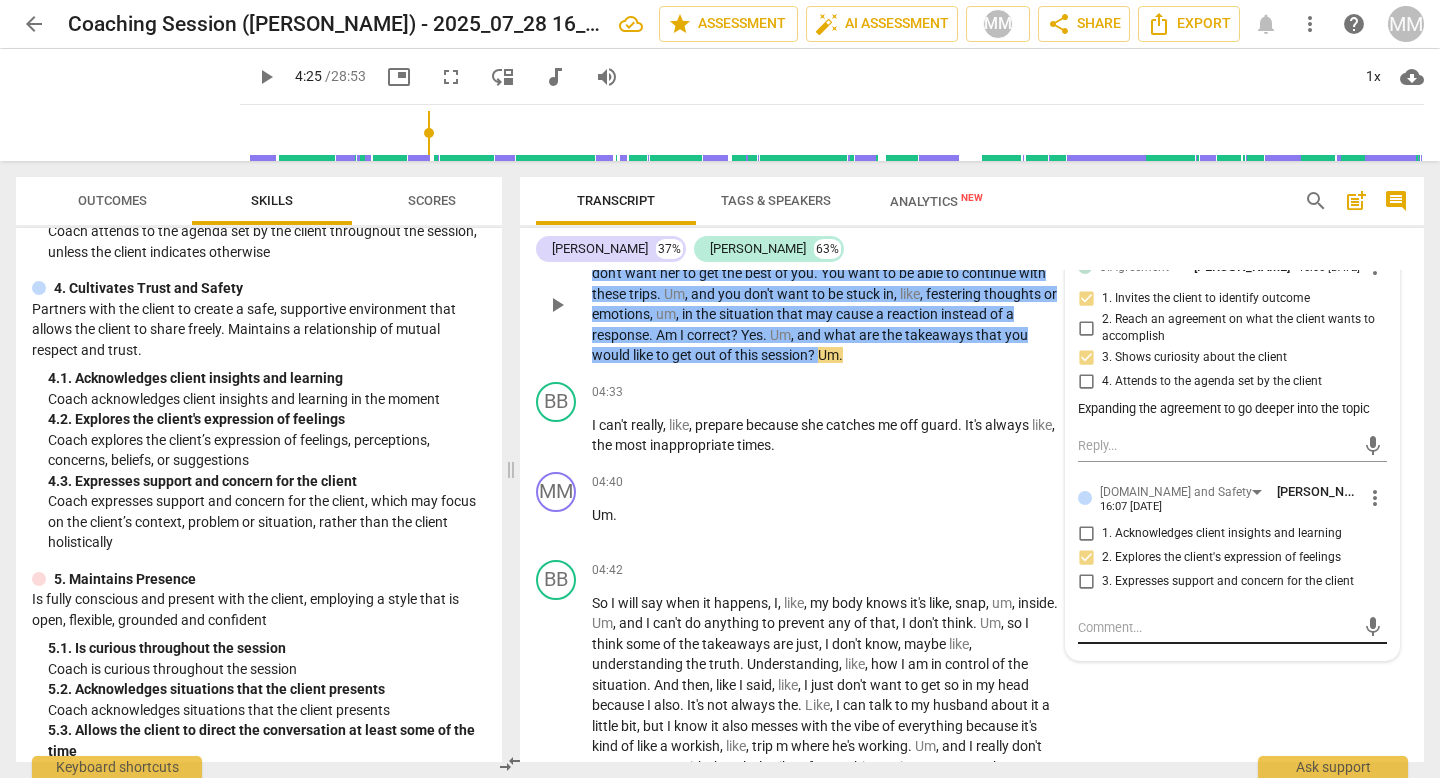 click at bounding box center [1216, 627] 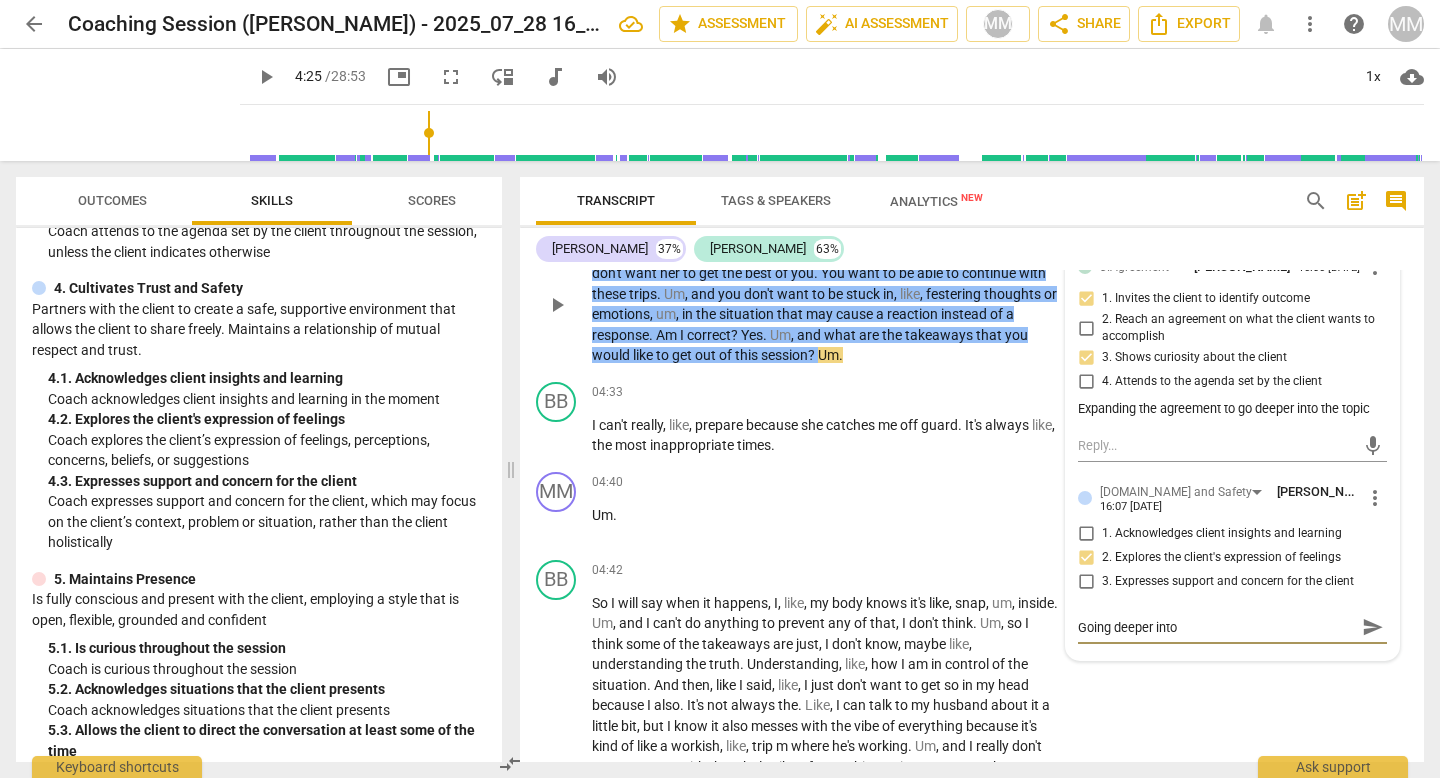 click on "3. Expresses support and concern for the client" at bounding box center (1086, 582) 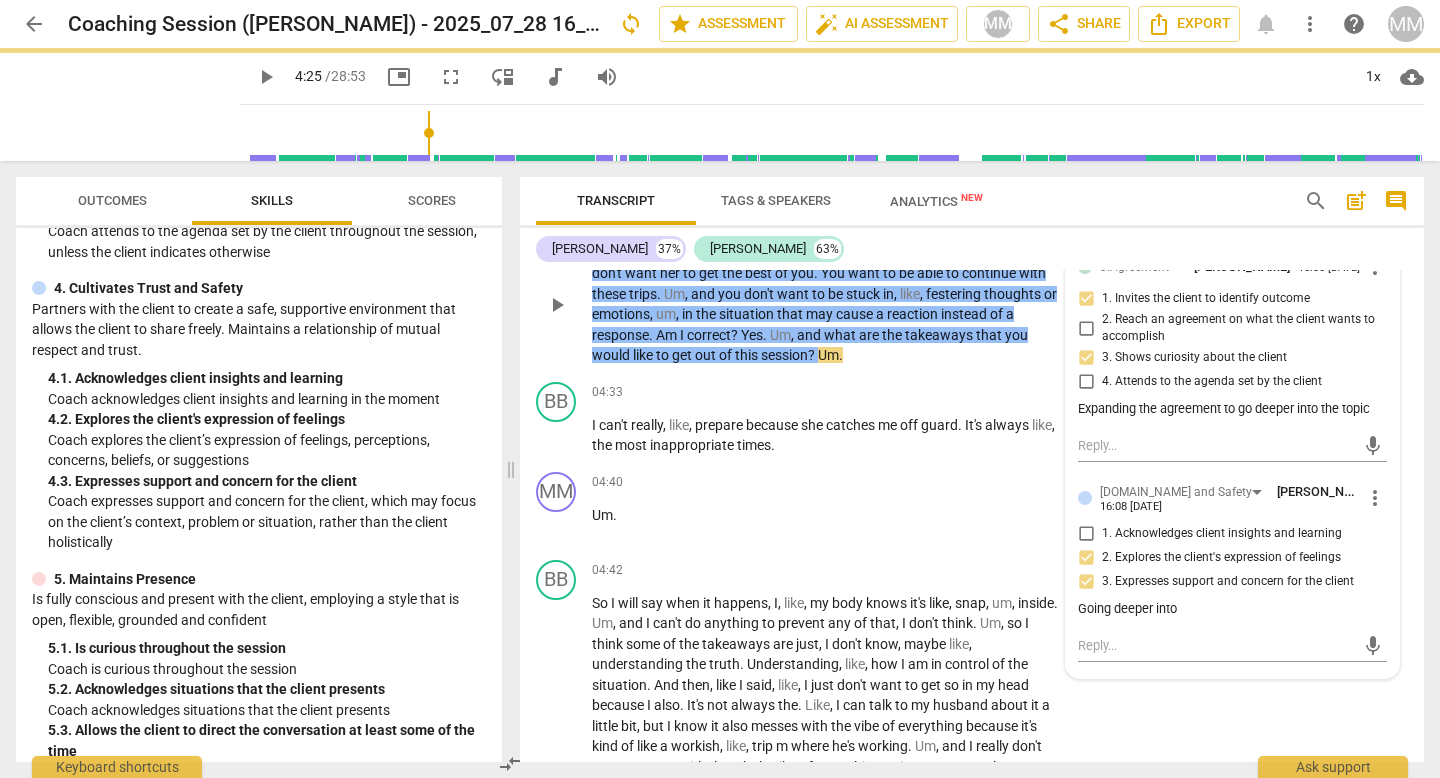 click on "Going deeper into" at bounding box center [1232, 609] 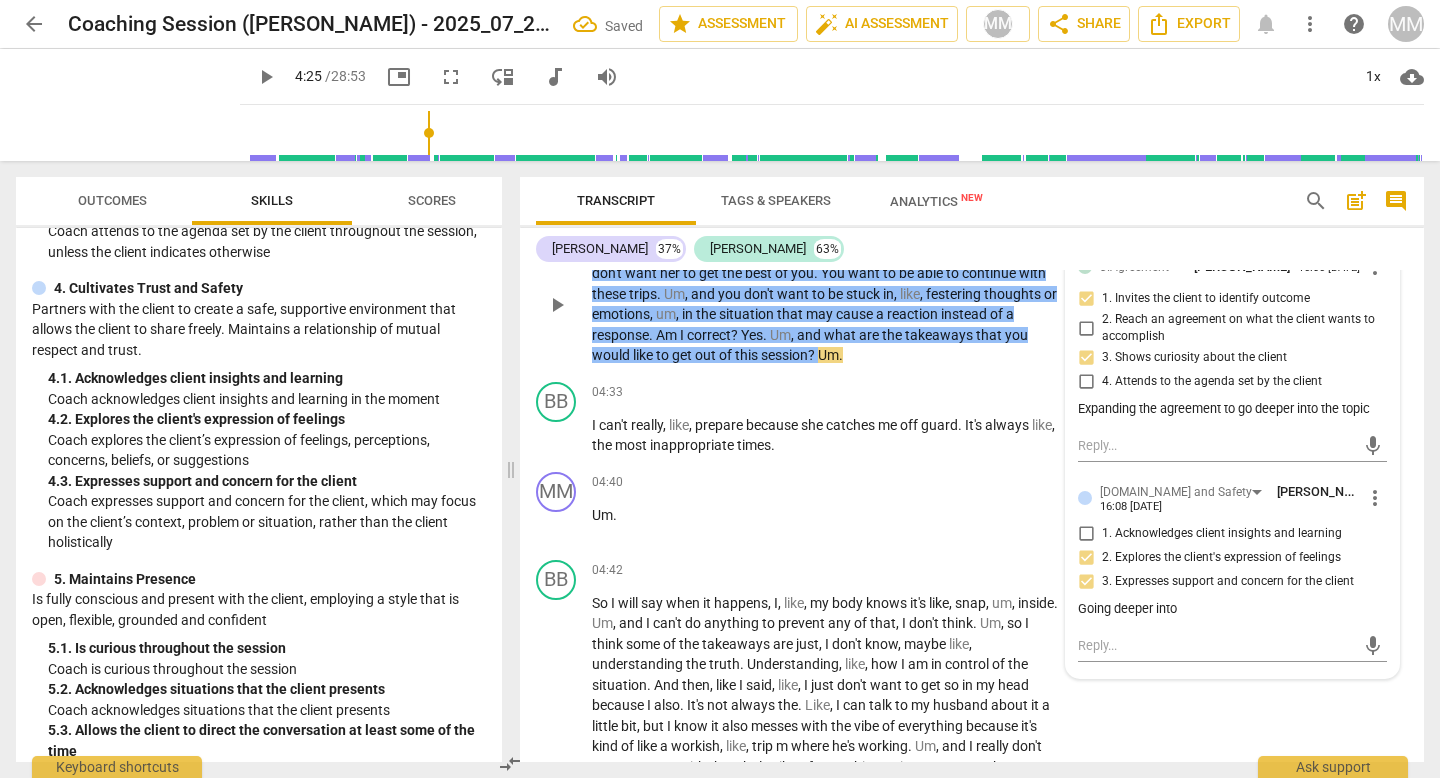 click on "Going deeper into" at bounding box center (1232, 609) 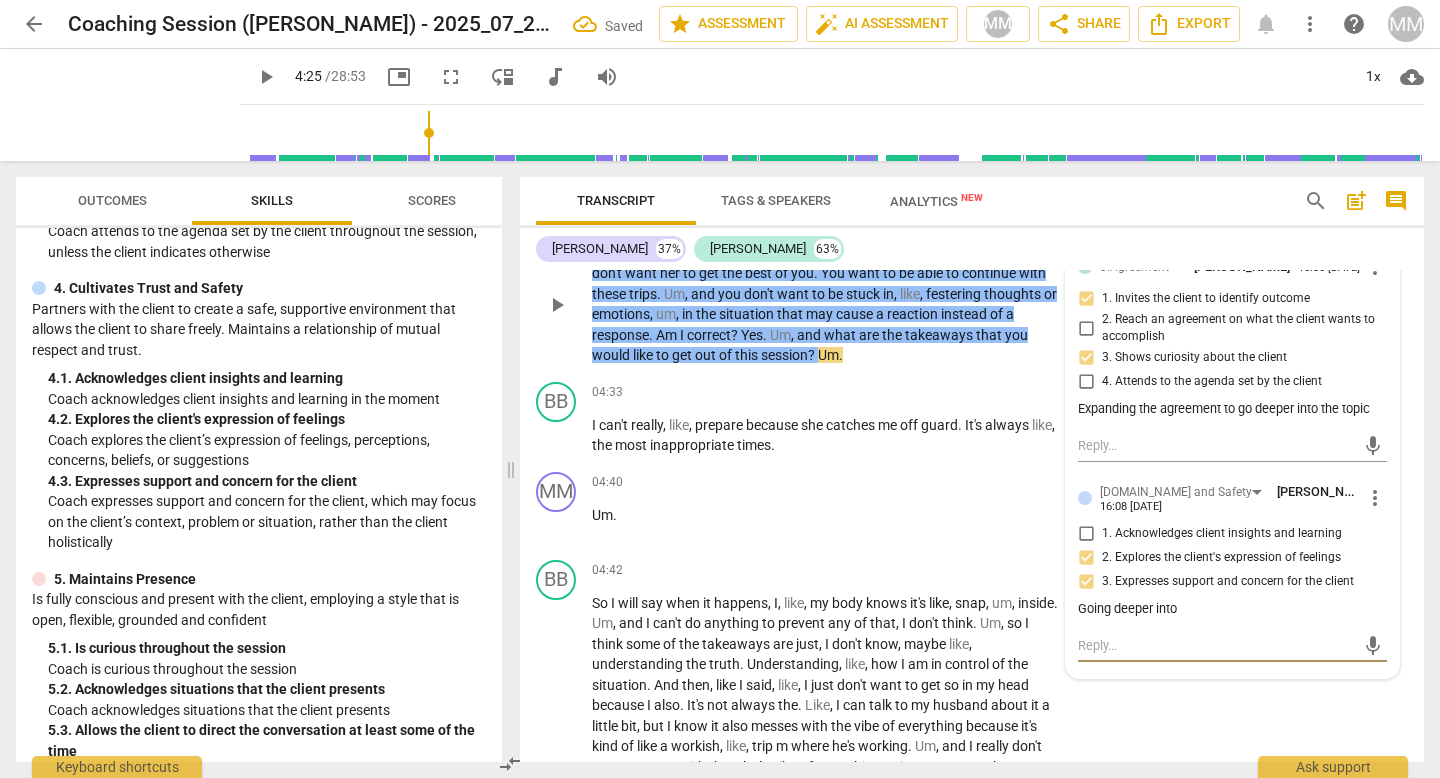 click at bounding box center [1216, 645] 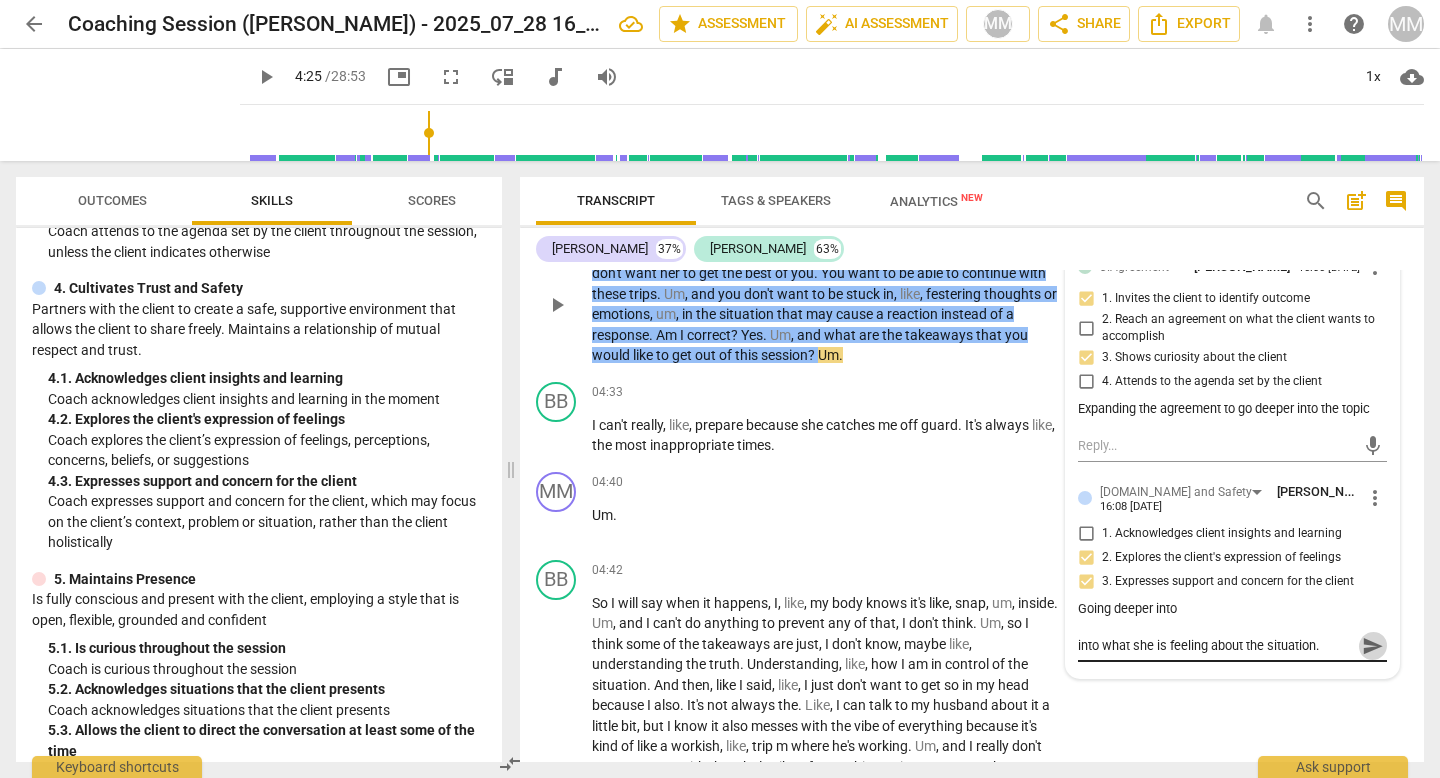 click on "send" at bounding box center [1373, 646] 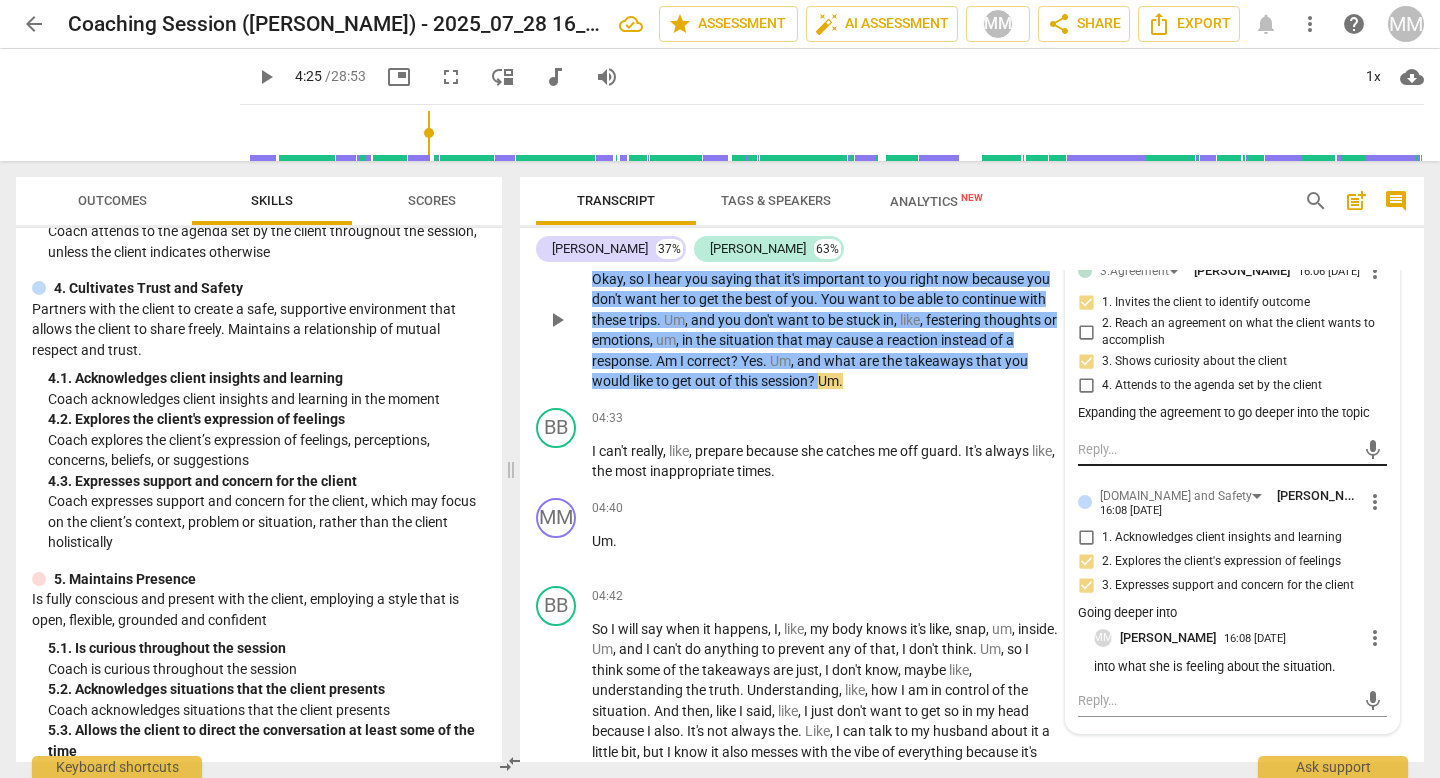 scroll, scrollTop: 1355, scrollLeft: 0, axis: vertical 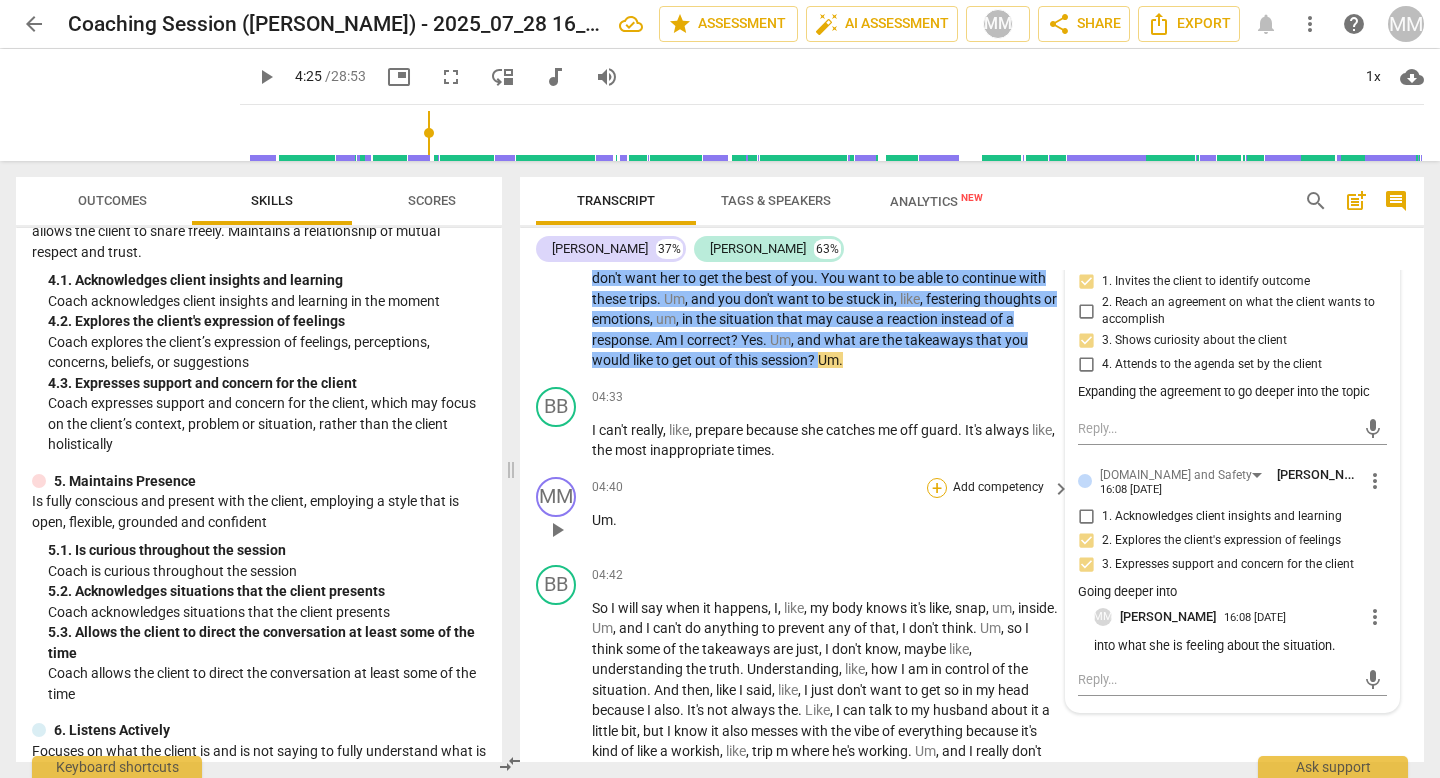 click on "+" at bounding box center (937, 488) 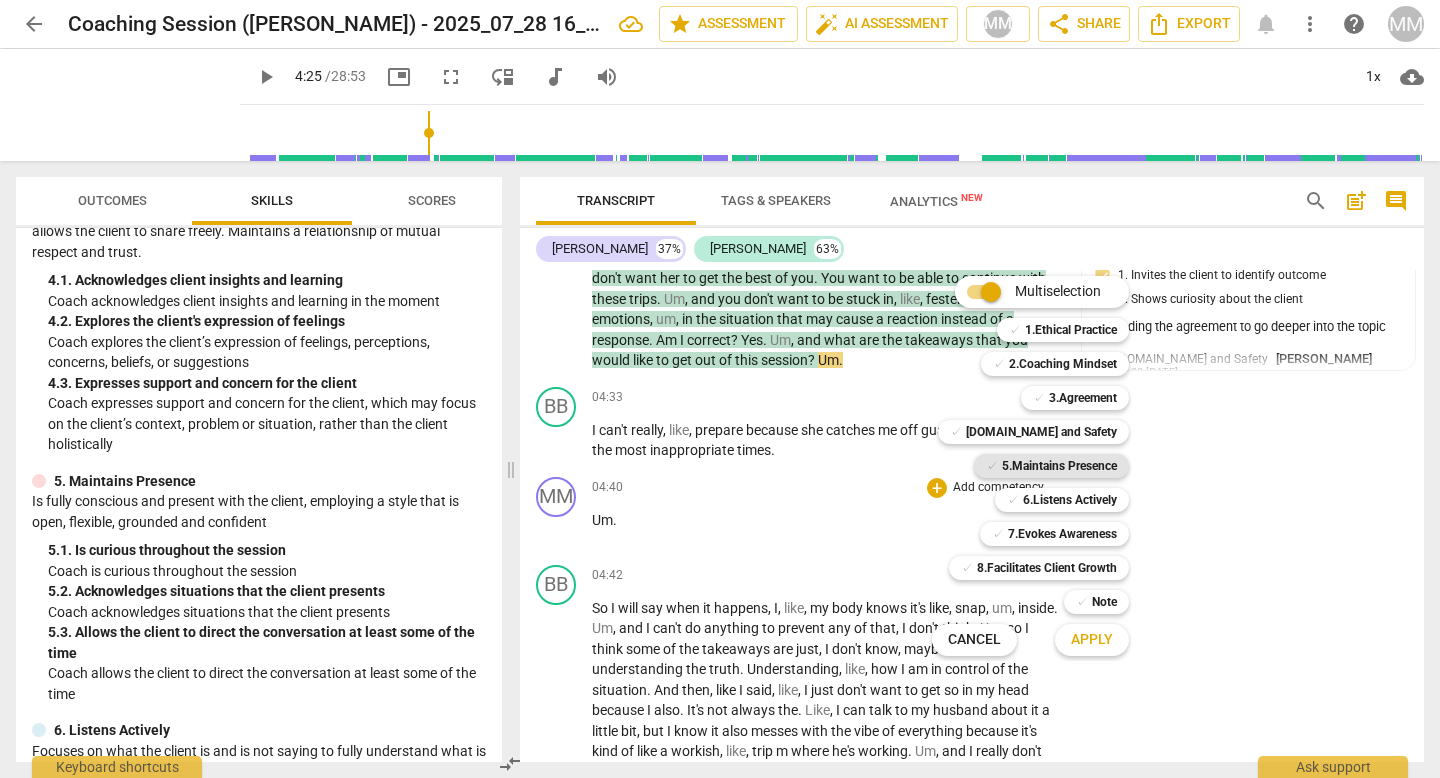 click on "5.Maintains Presence" at bounding box center (1059, 466) 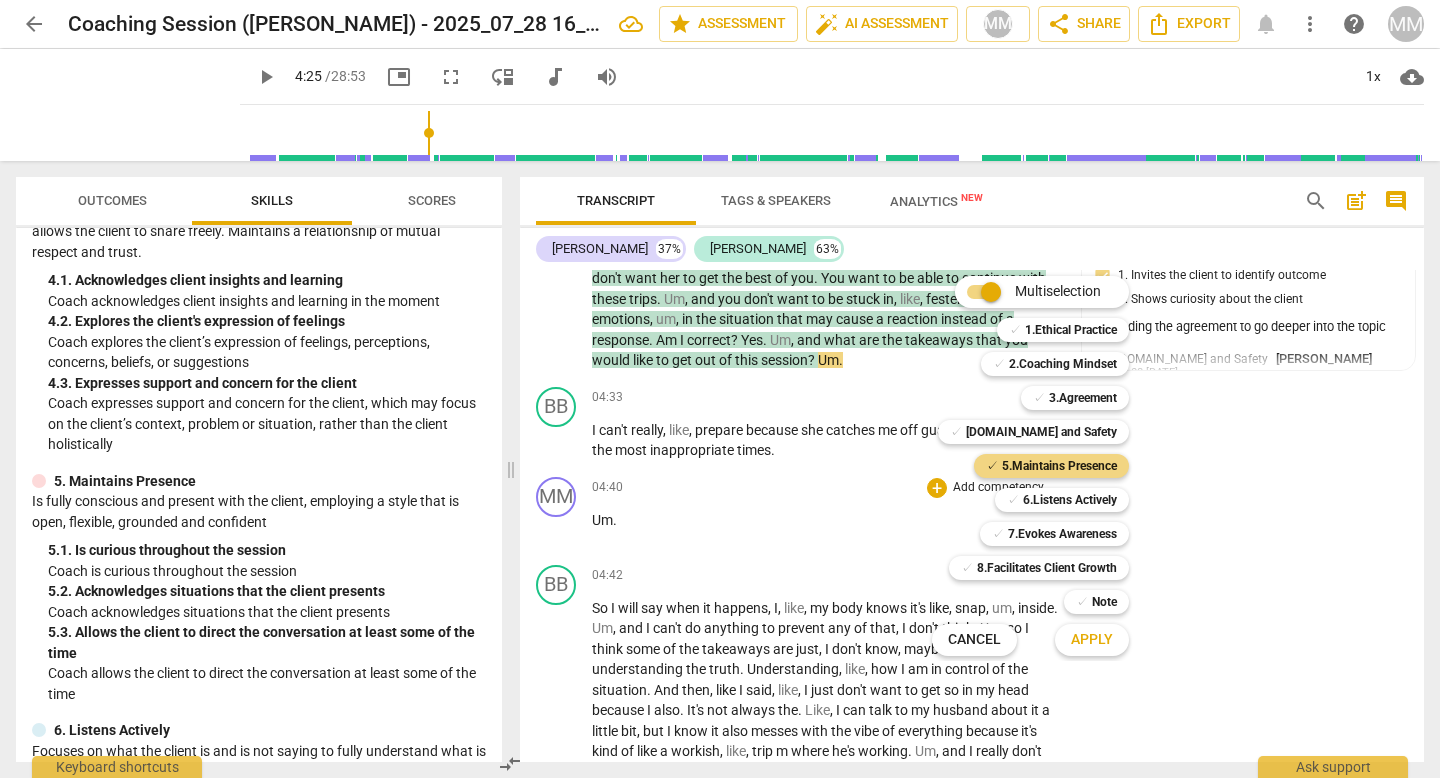 click on "Apply" at bounding box center (1092, 640) 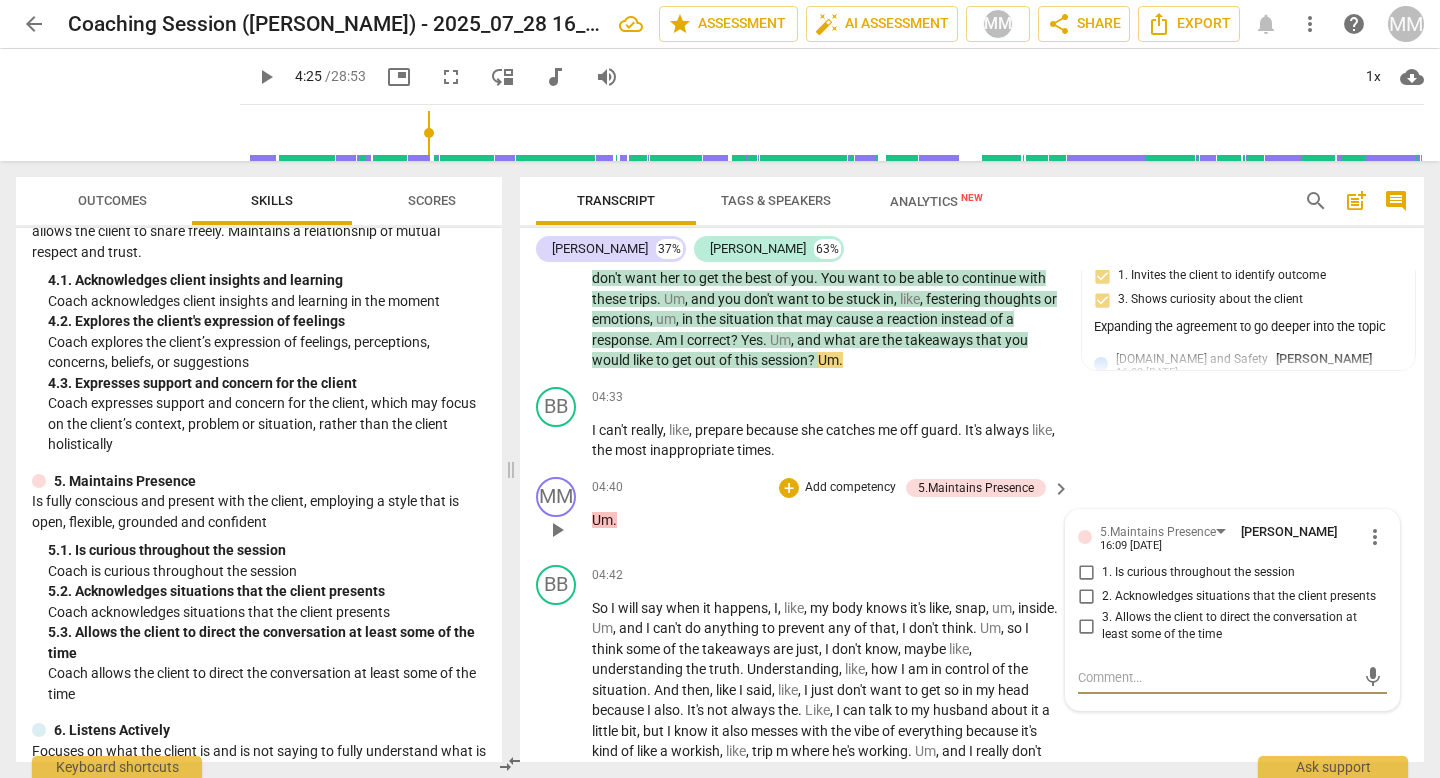 click on "2. Acknowledges situations that the client presents" at bounding box center (1086, 597) 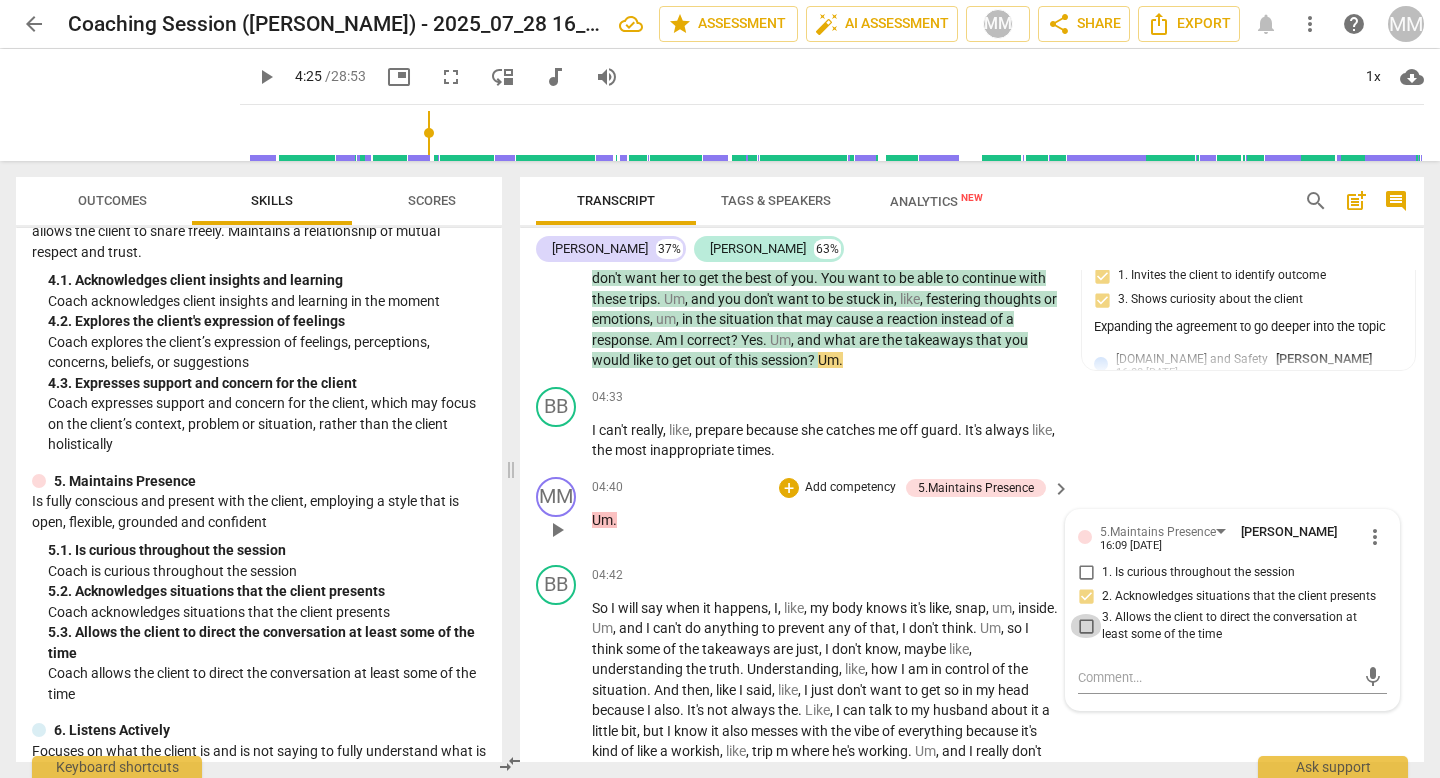 click on "3. Allows the client to direct the conversation at least some of the time" at bounding box center (1086, 626) 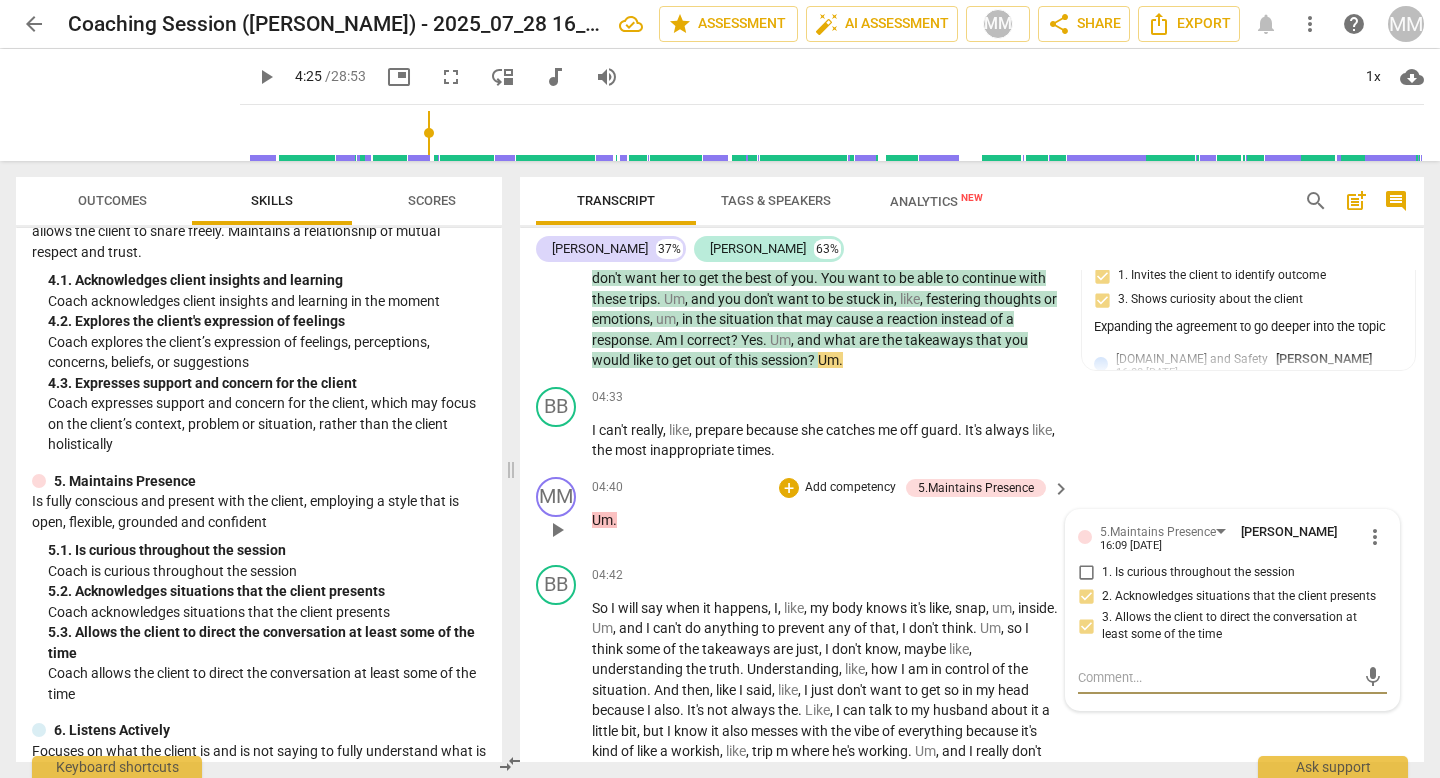 click at bounding box center (1216, 677) 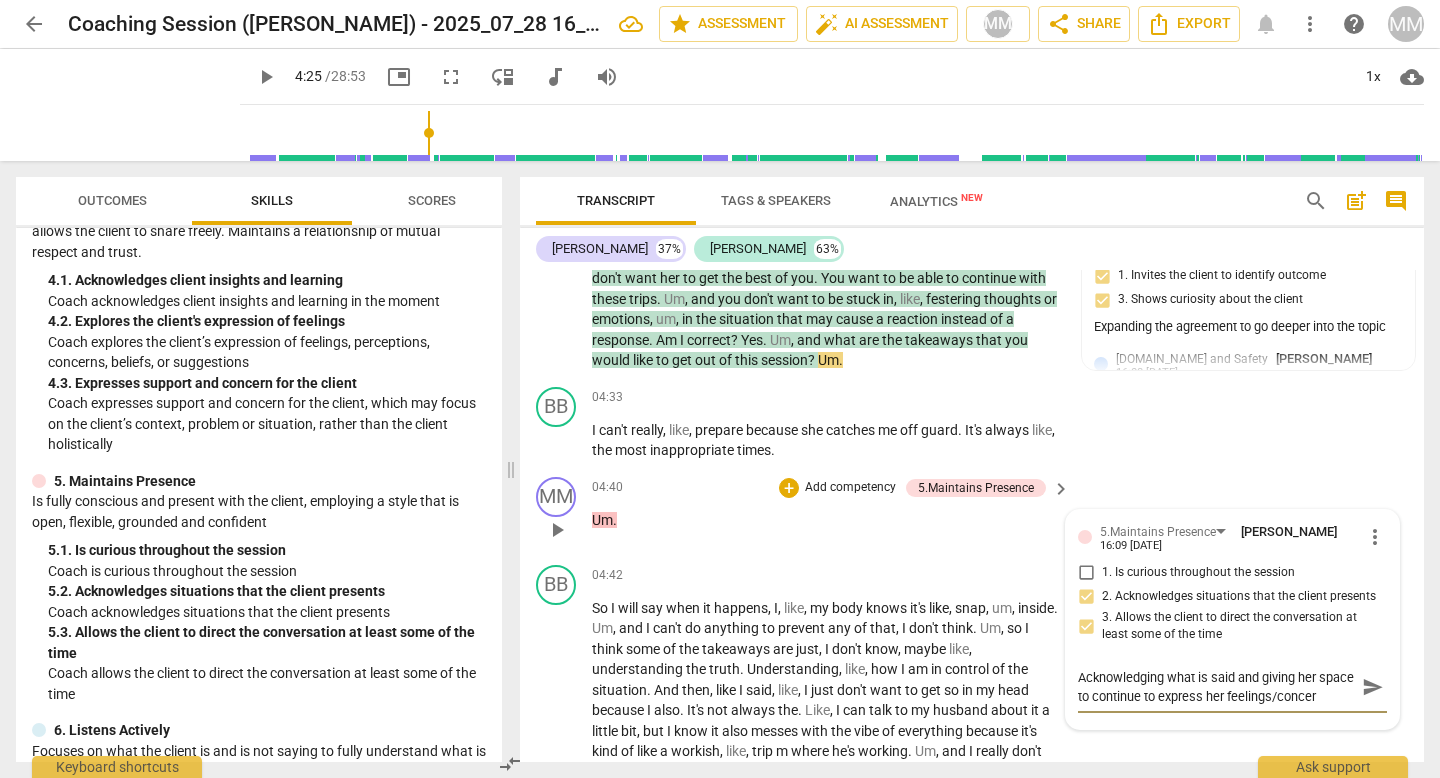 scroll, scrollTop: 17, scrollLeft: 0, axis: vertical 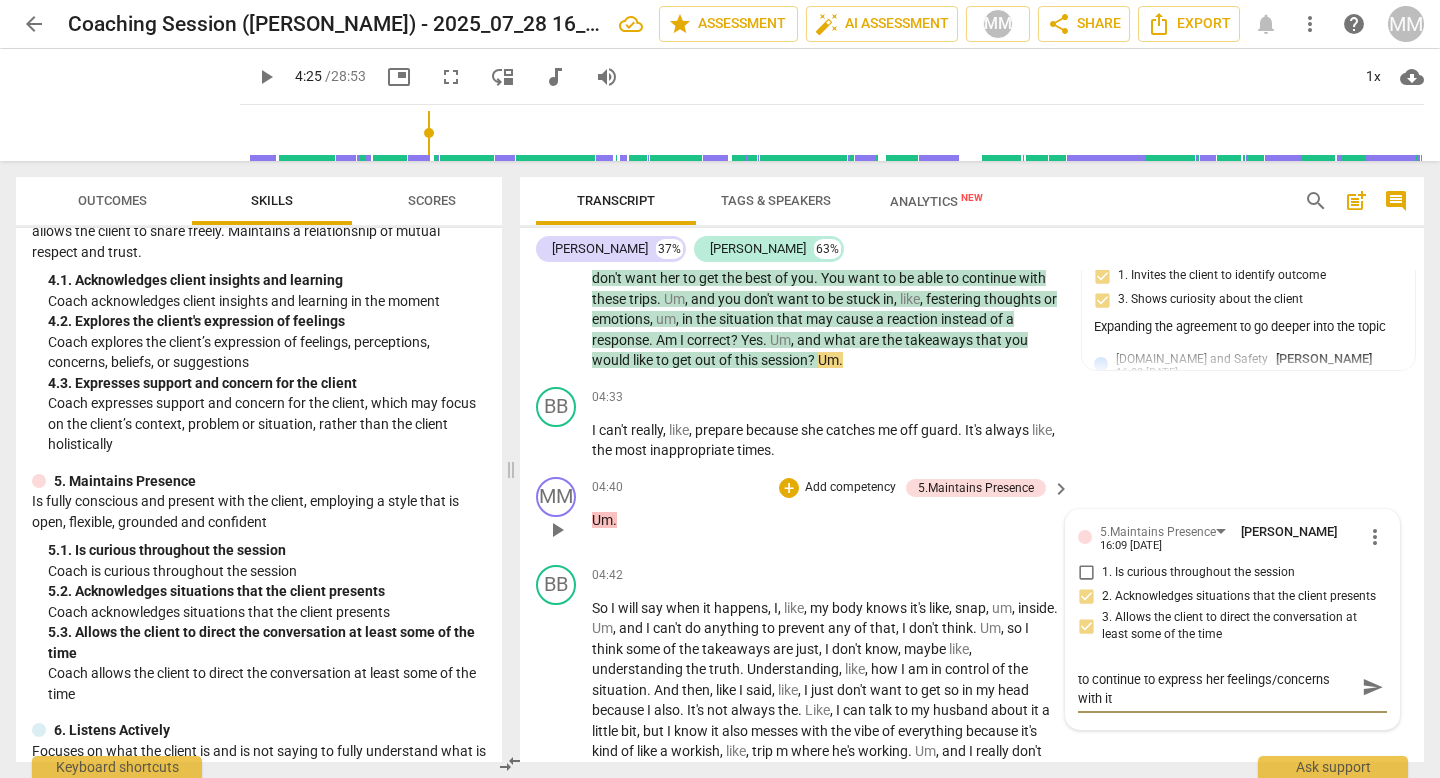 click on "send" at bounding box center [1373, 687] 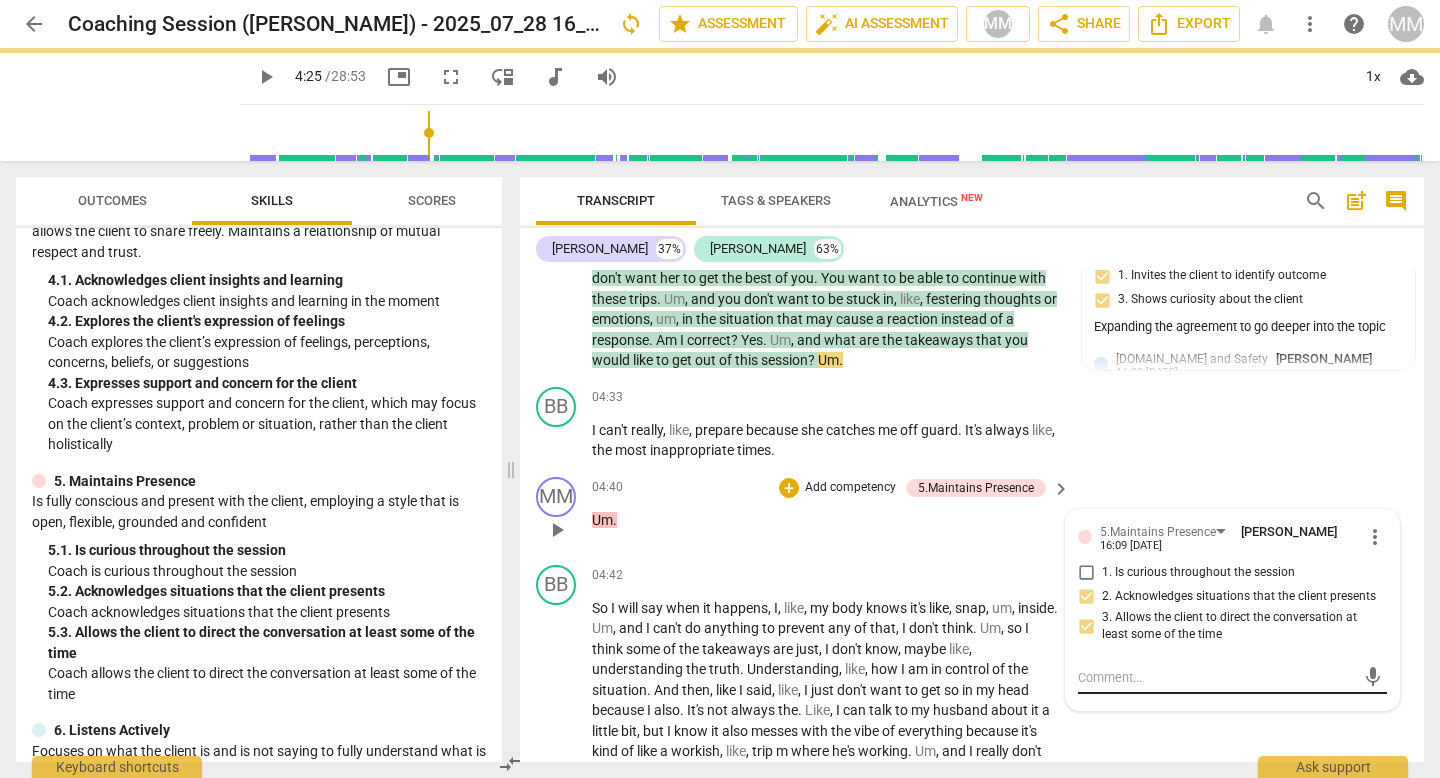 scroll, scrollTop: 0, scrollLeft: 0, axis: both 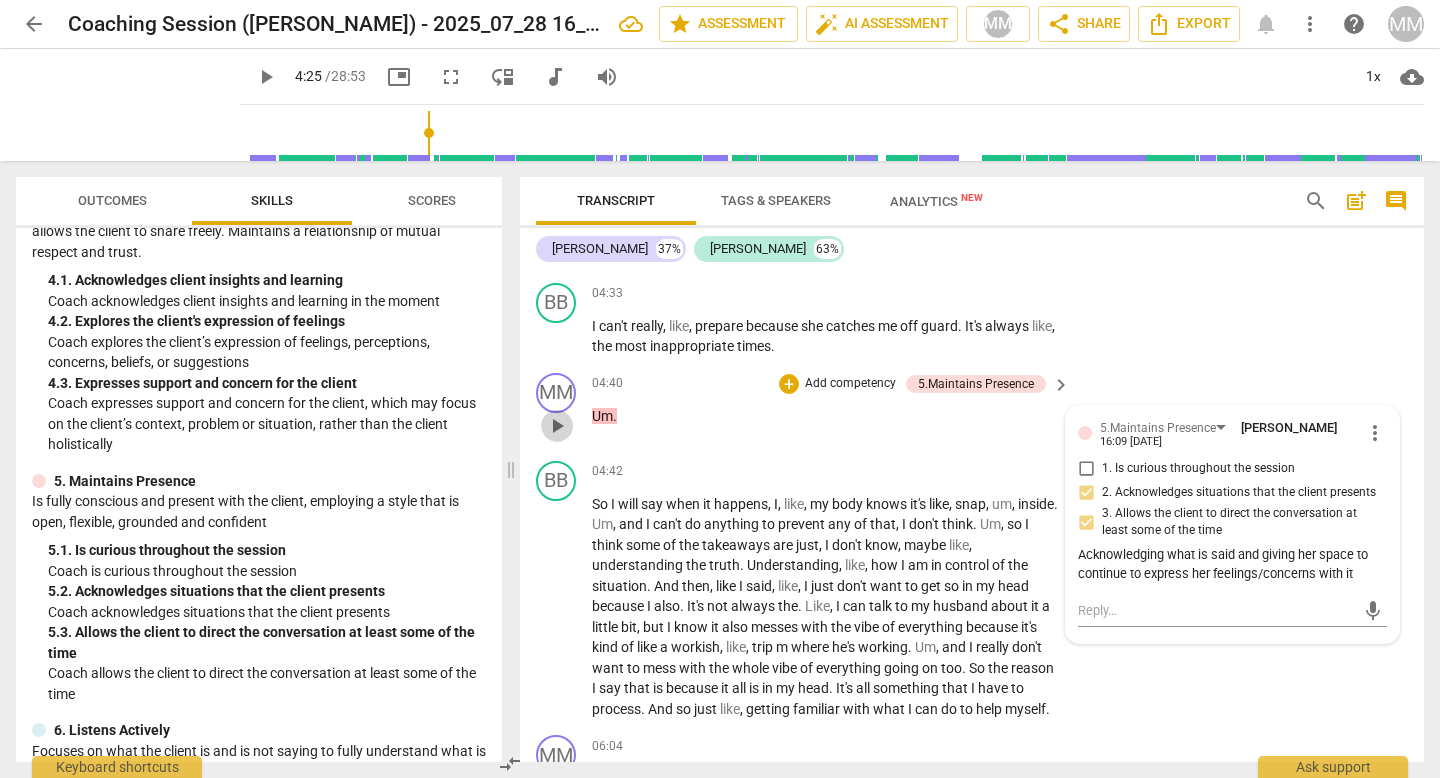 click on "play_arrow" at bounding box center [557, 426] 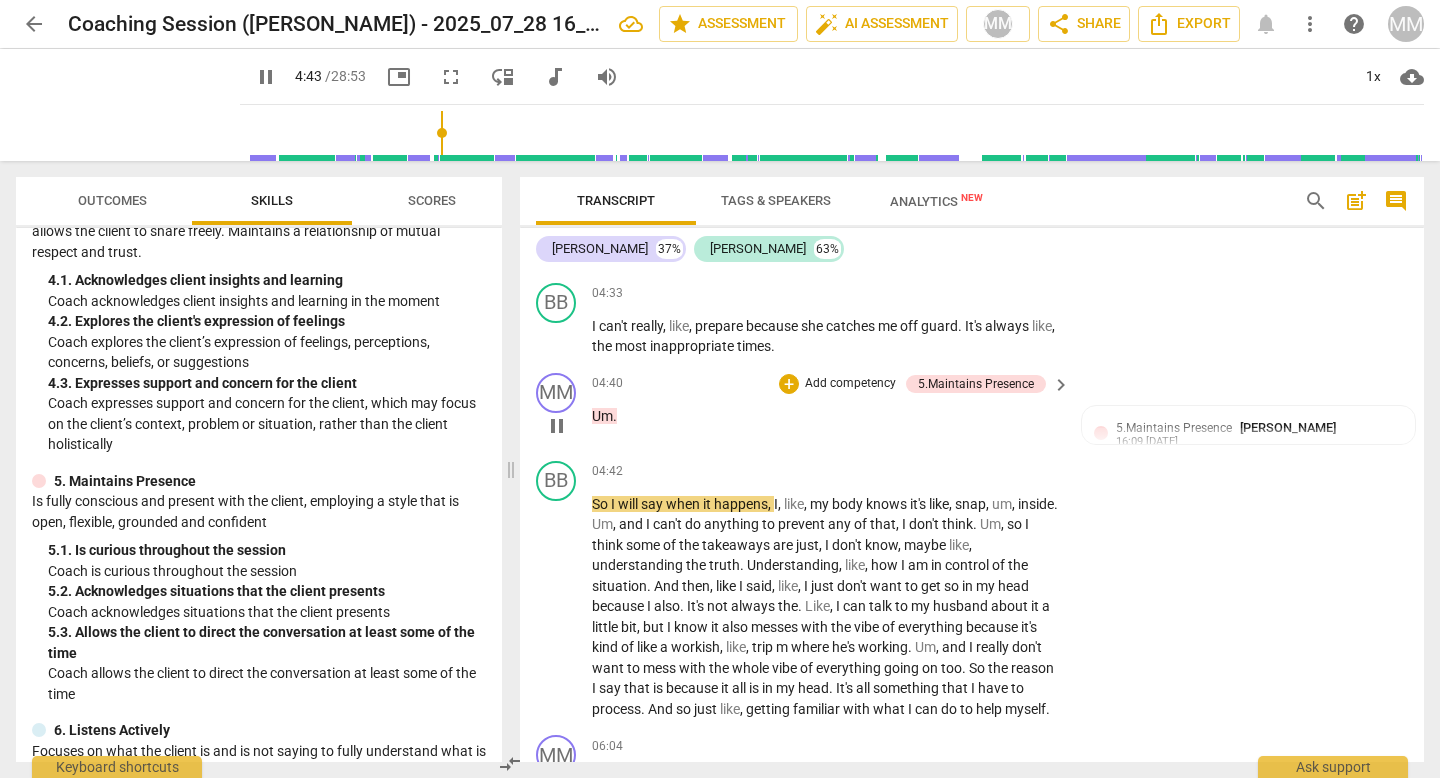 click on "Um ." at bounding box center (826, 416) 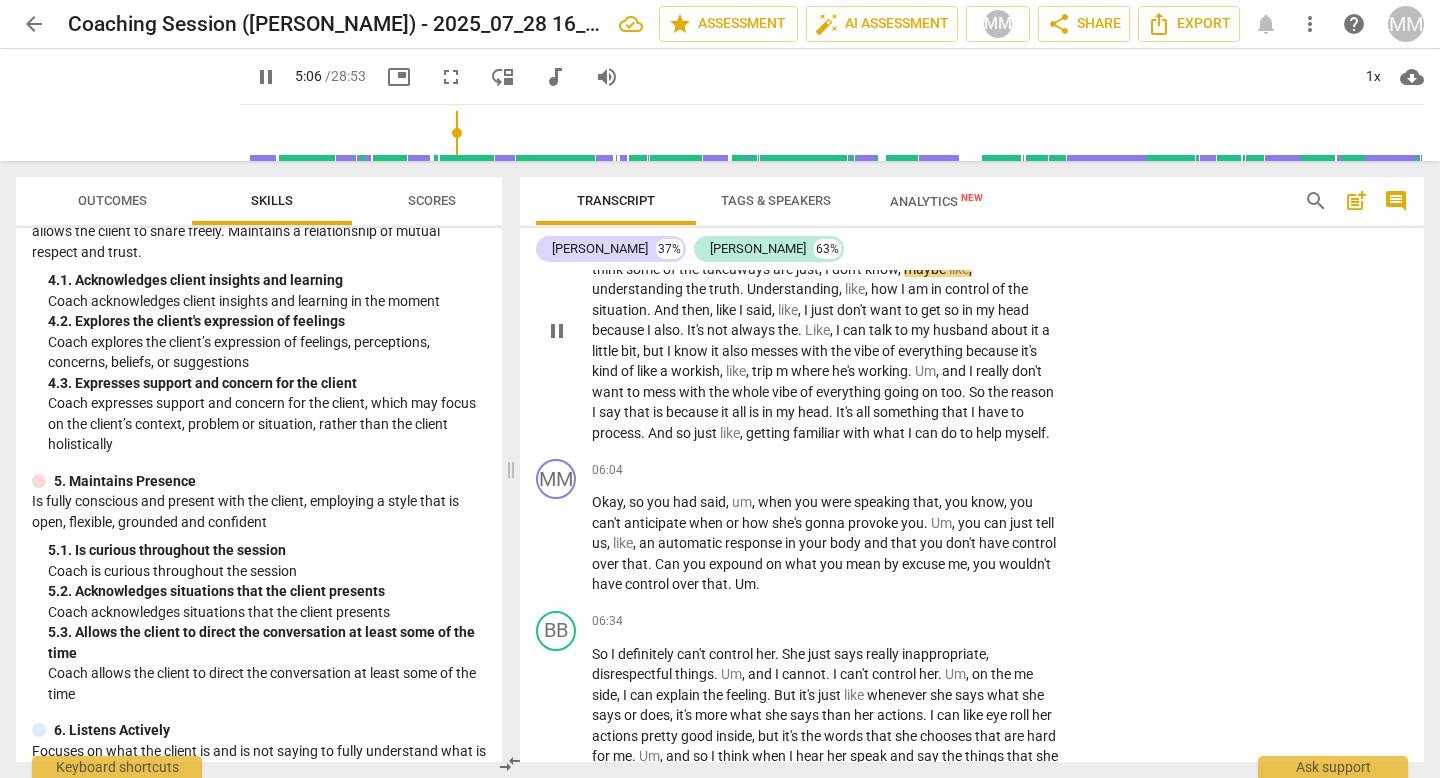 scroll, scrollTop: 1648, scrollLeft: 0, axis: vertical 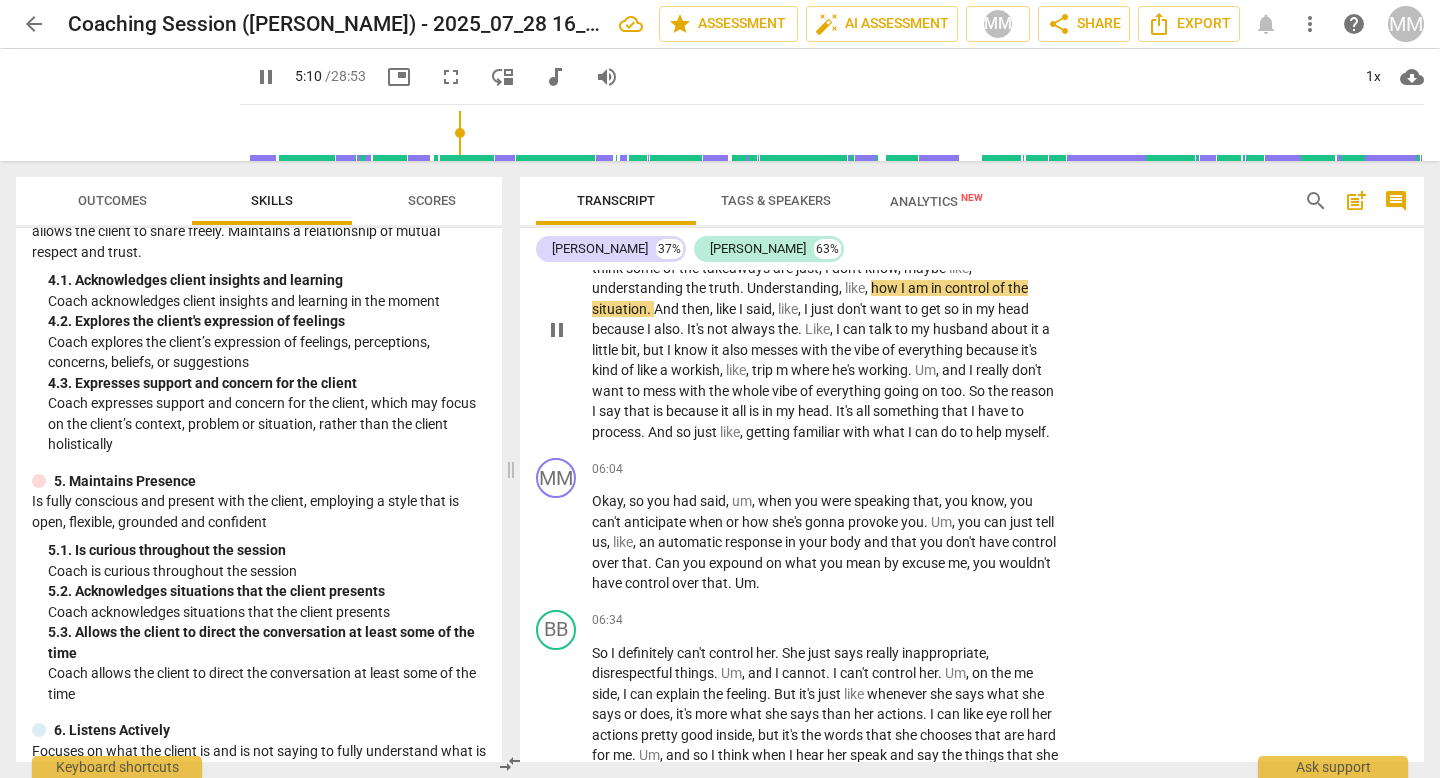 click on "m" at bounding box center (783, 370) 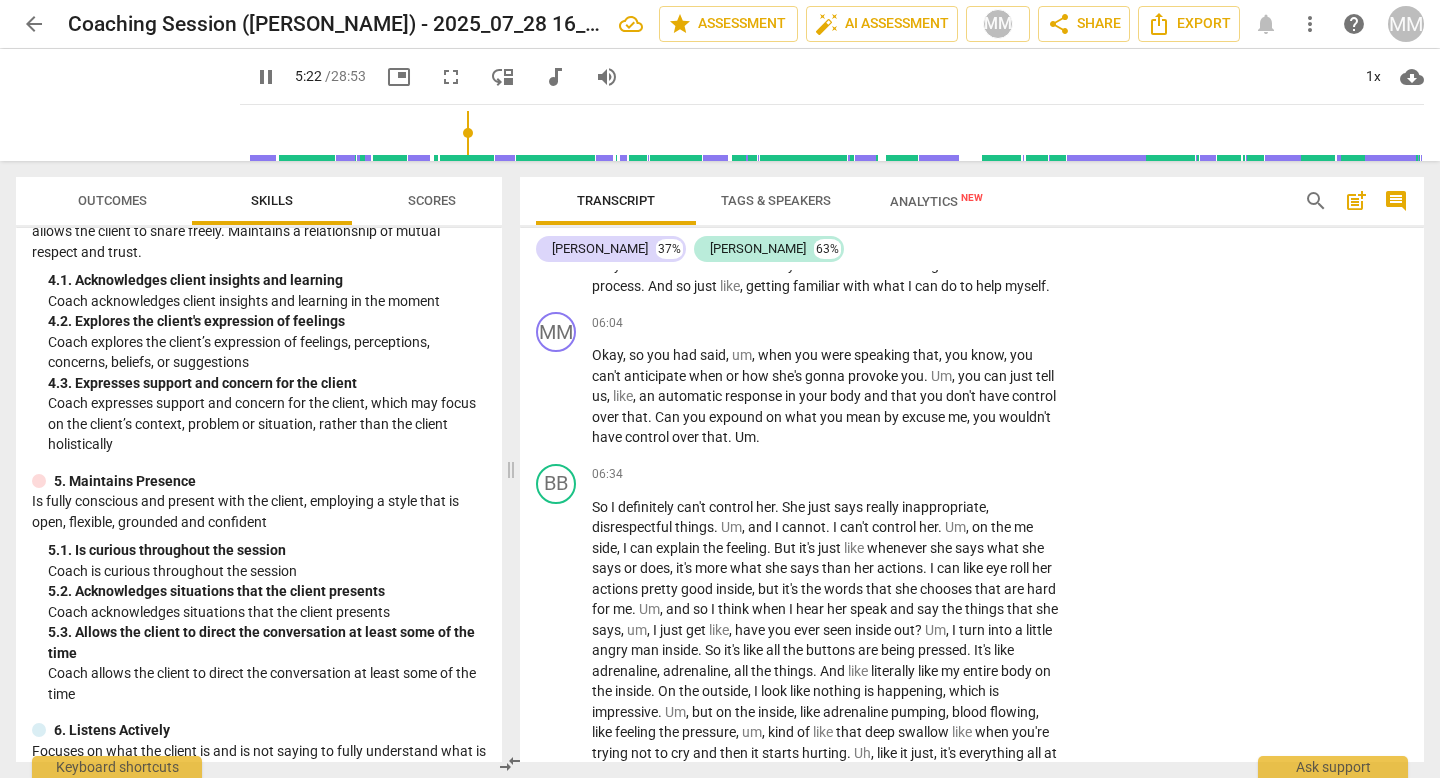 scroll, scrollTop: 1796, scrollLeft: 0, axis: vertical 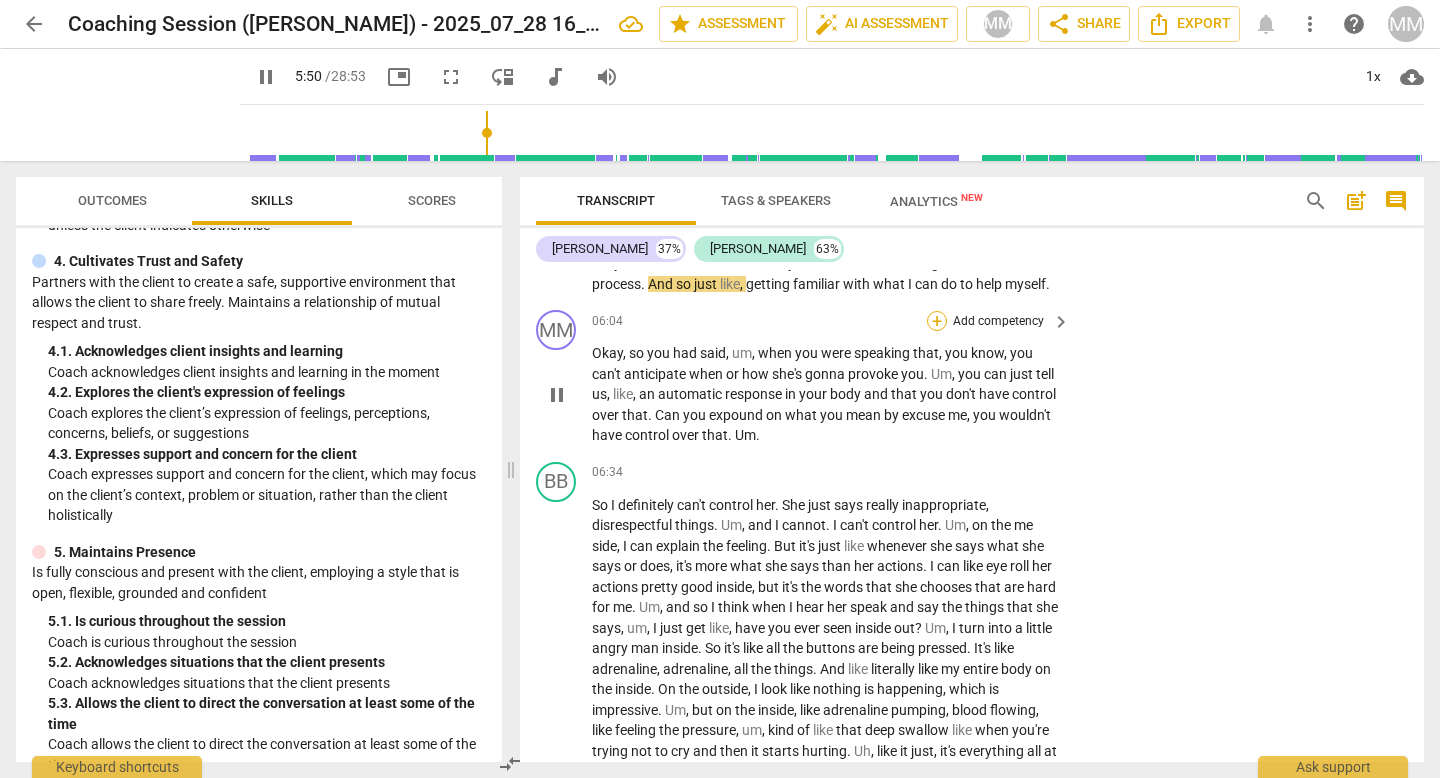 click on "+" at bounding box center [937, 321] 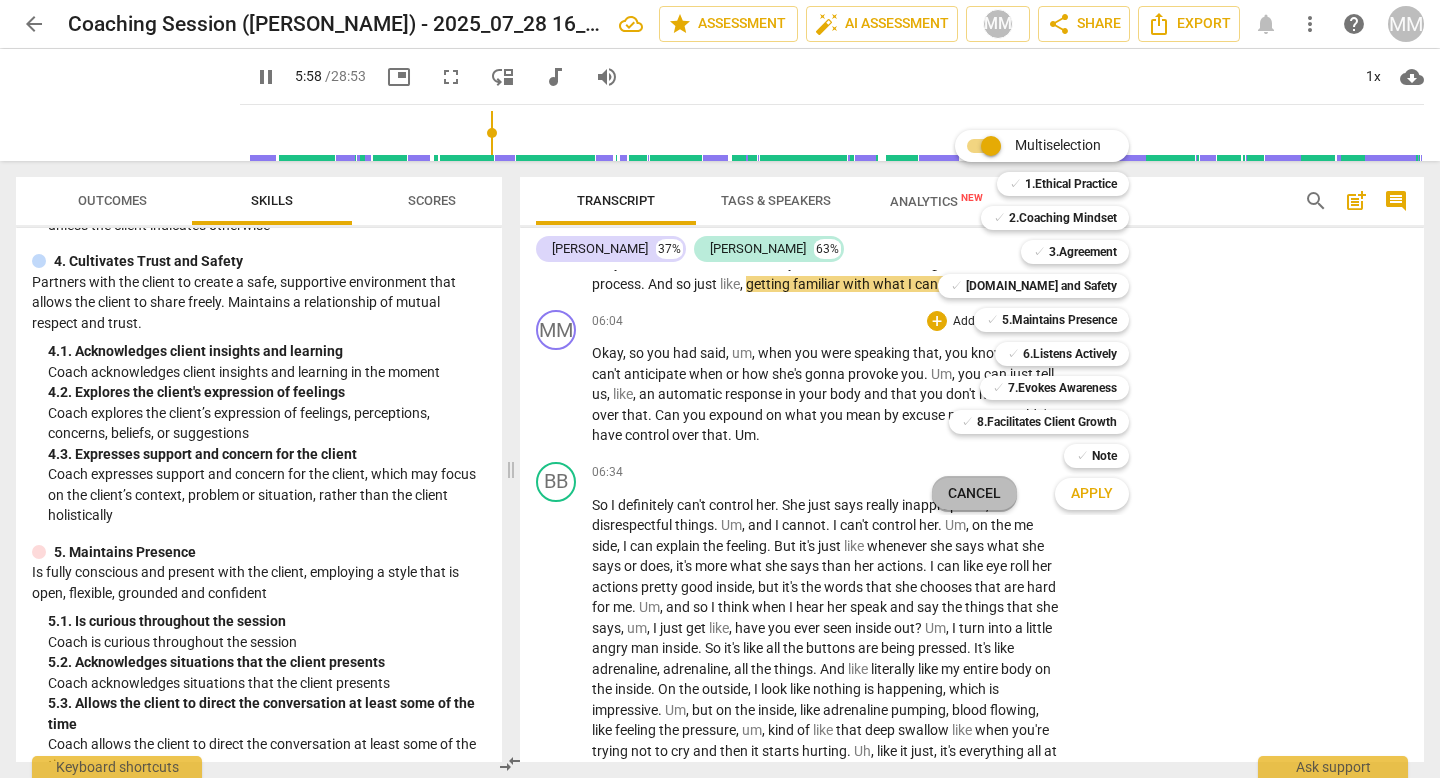 click on "Cancel" at bounding box center [974, 494] 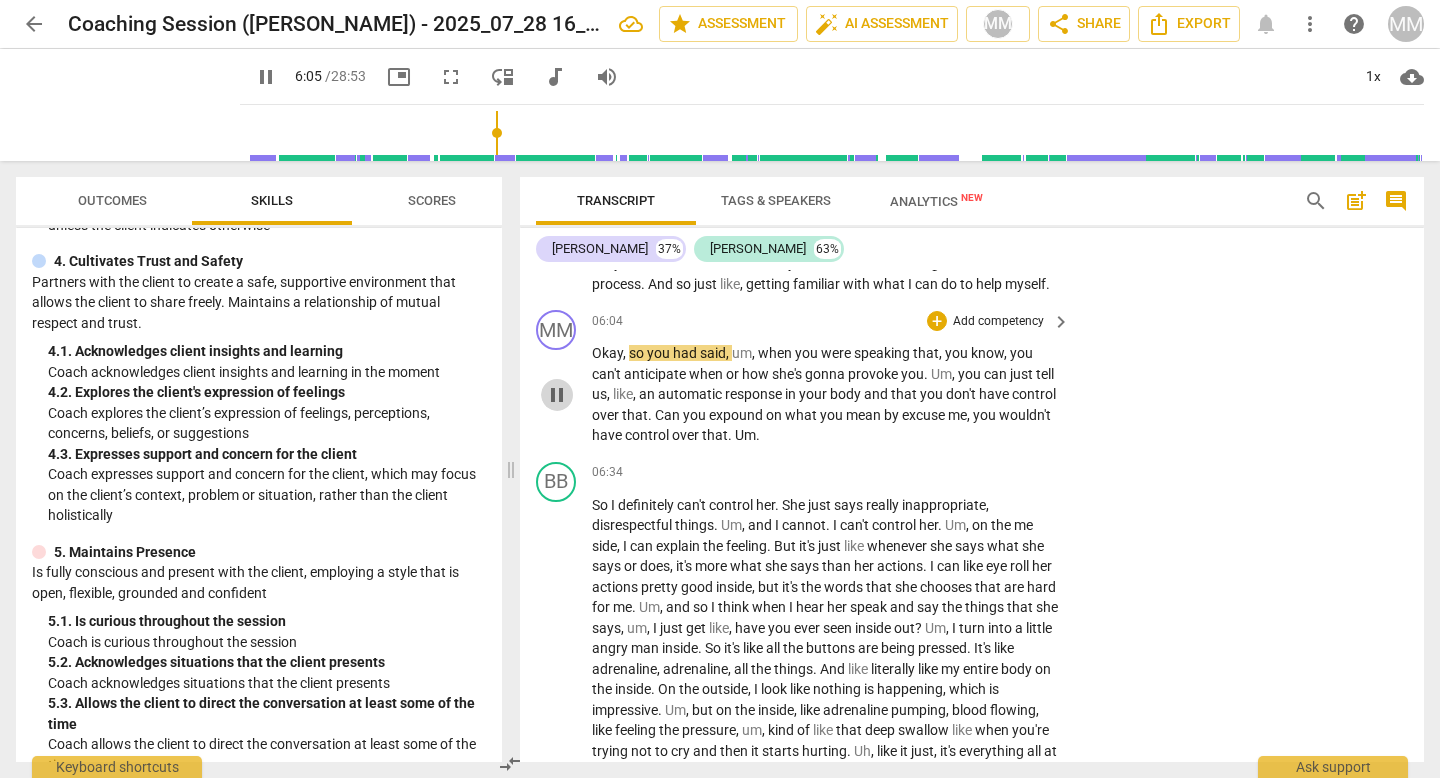 click on "pause" at bounding box center [557, 395] 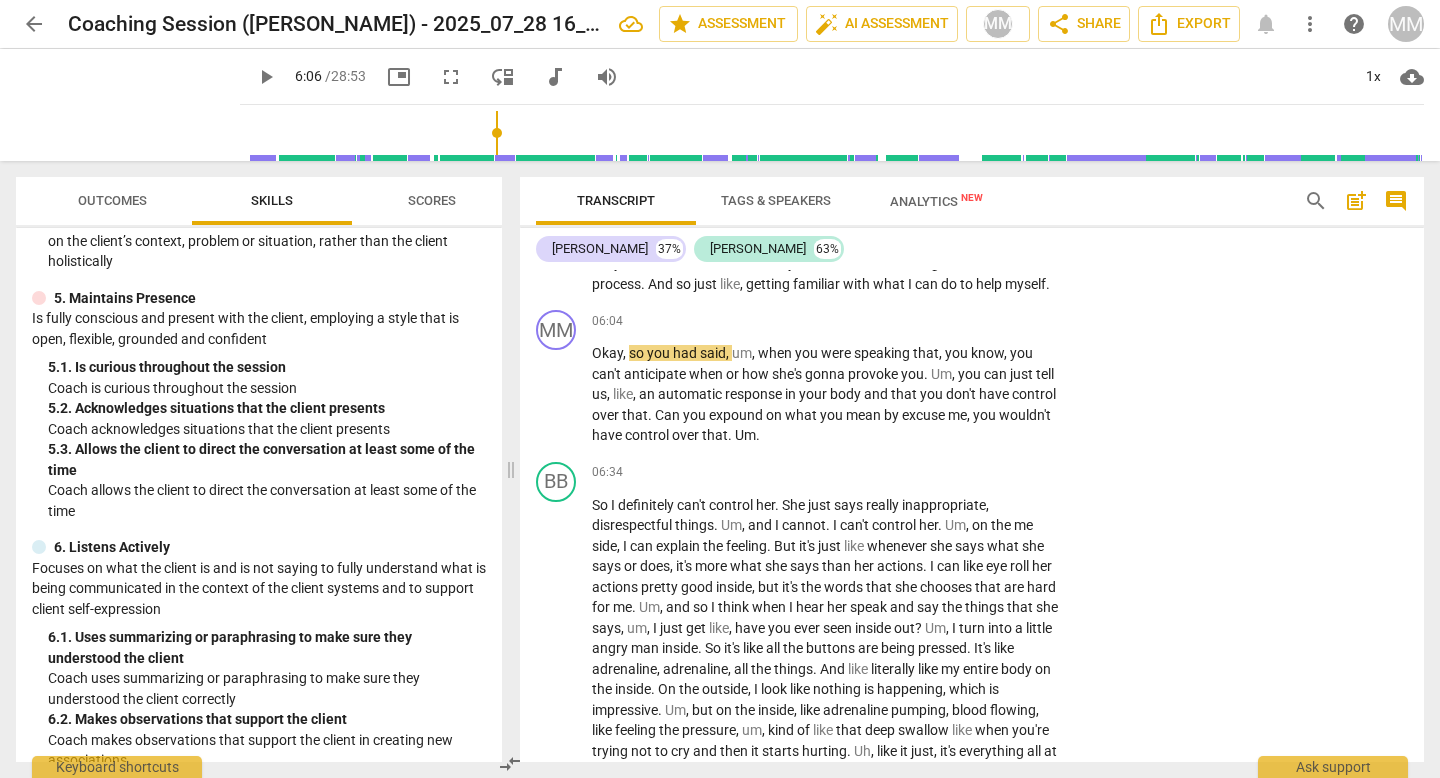 scroll, scrollTop: 810, scrollLeft: 0, axis: vertical 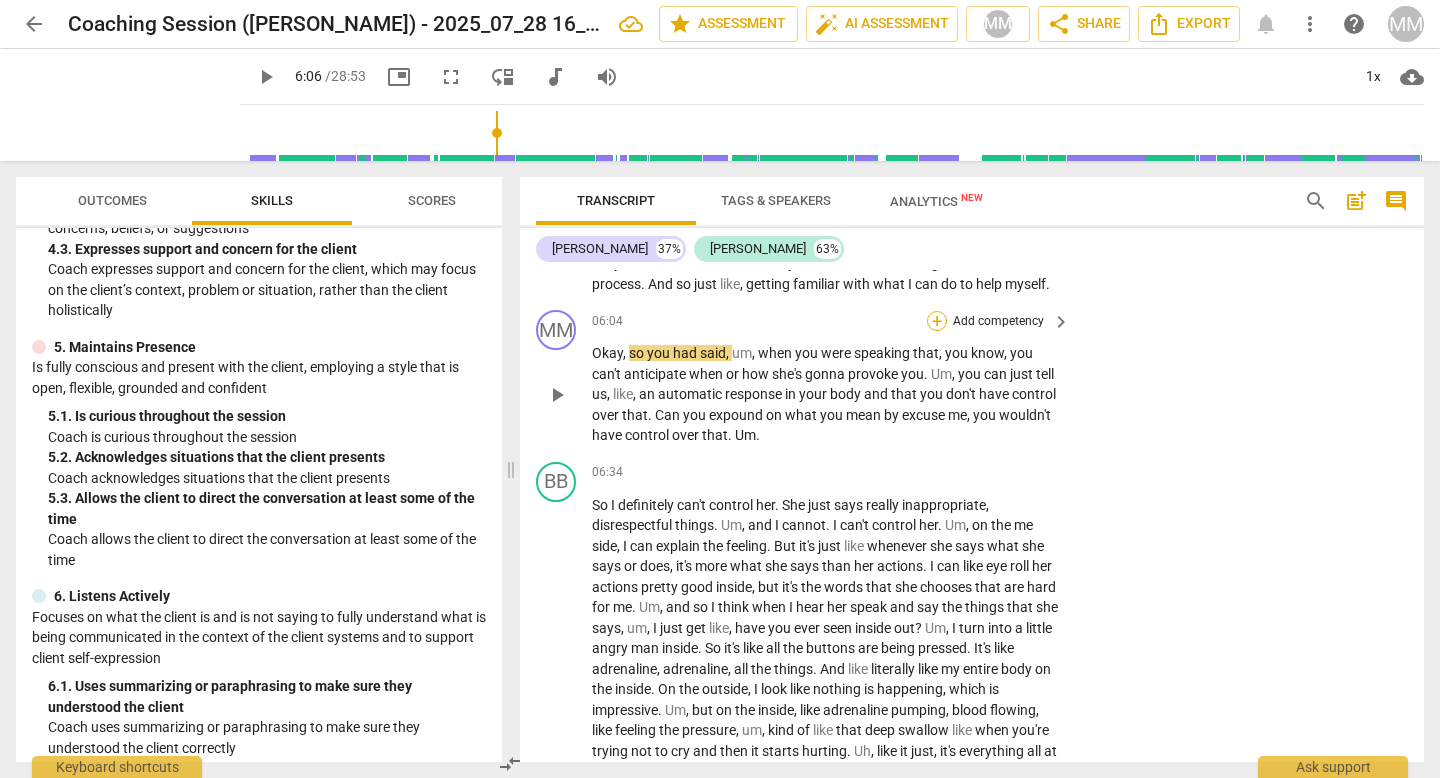 click on "+" at bounding box center (937, 321) 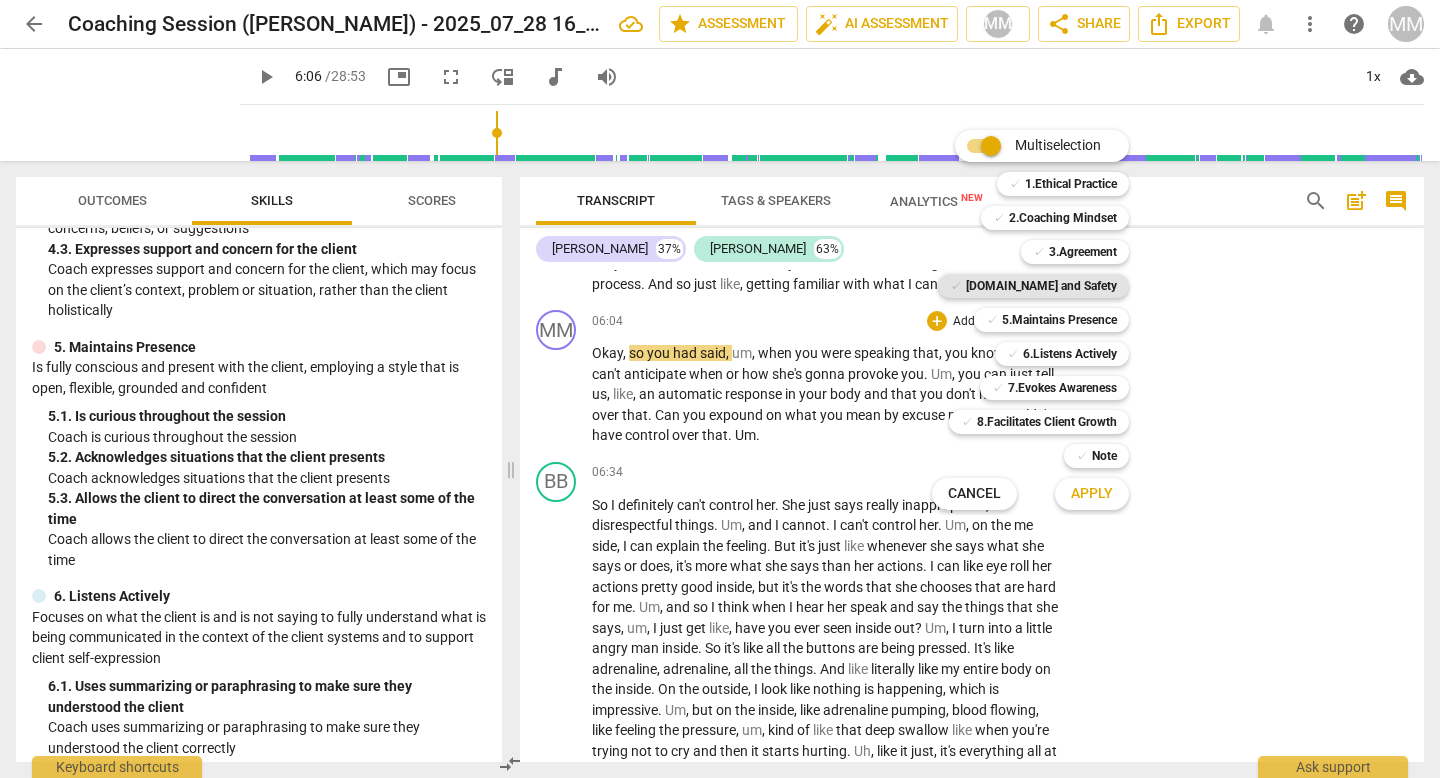 click on "[DOMAIN_NAME] and Safety" at bounding box center (1041, 286) 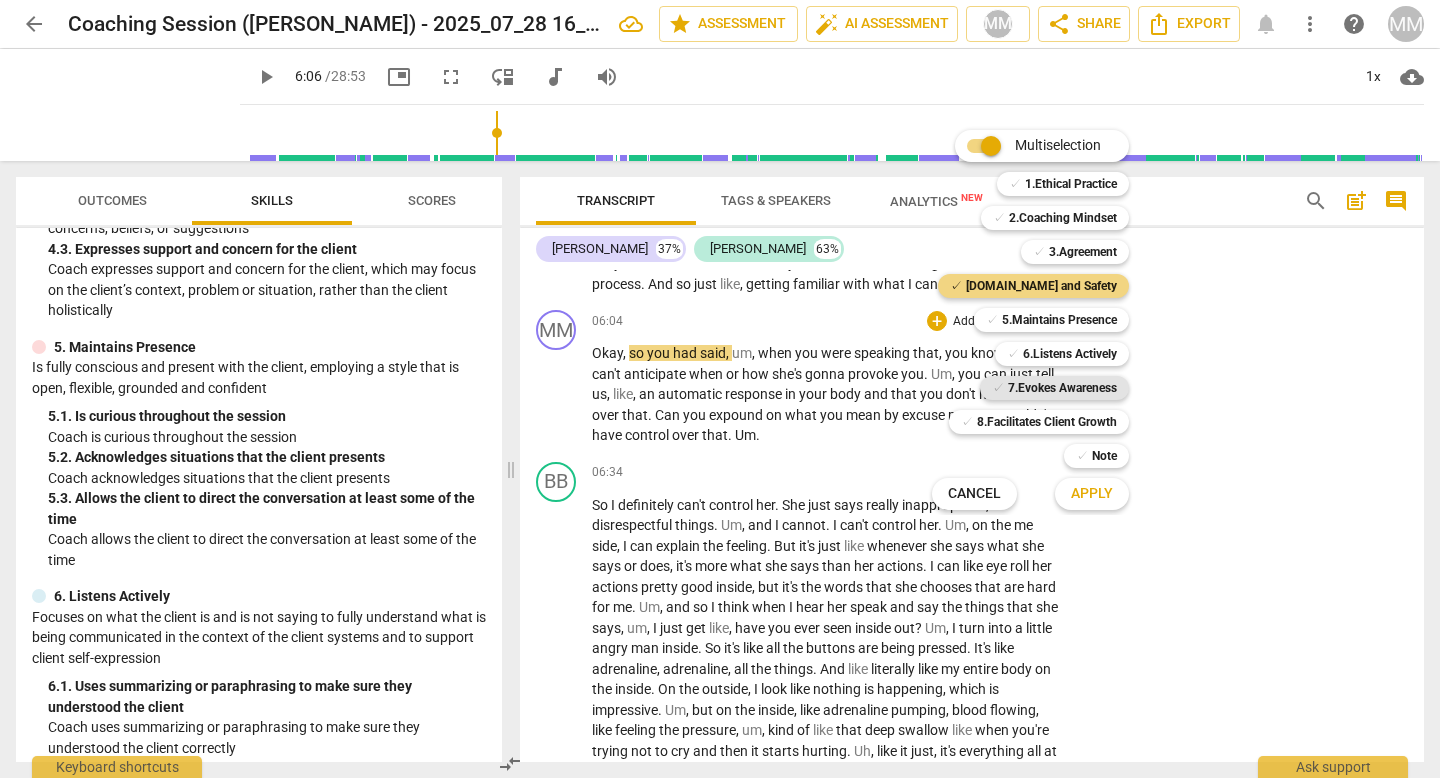 click on "7.Evokes Awareness" at bounding box center [1062, 388] 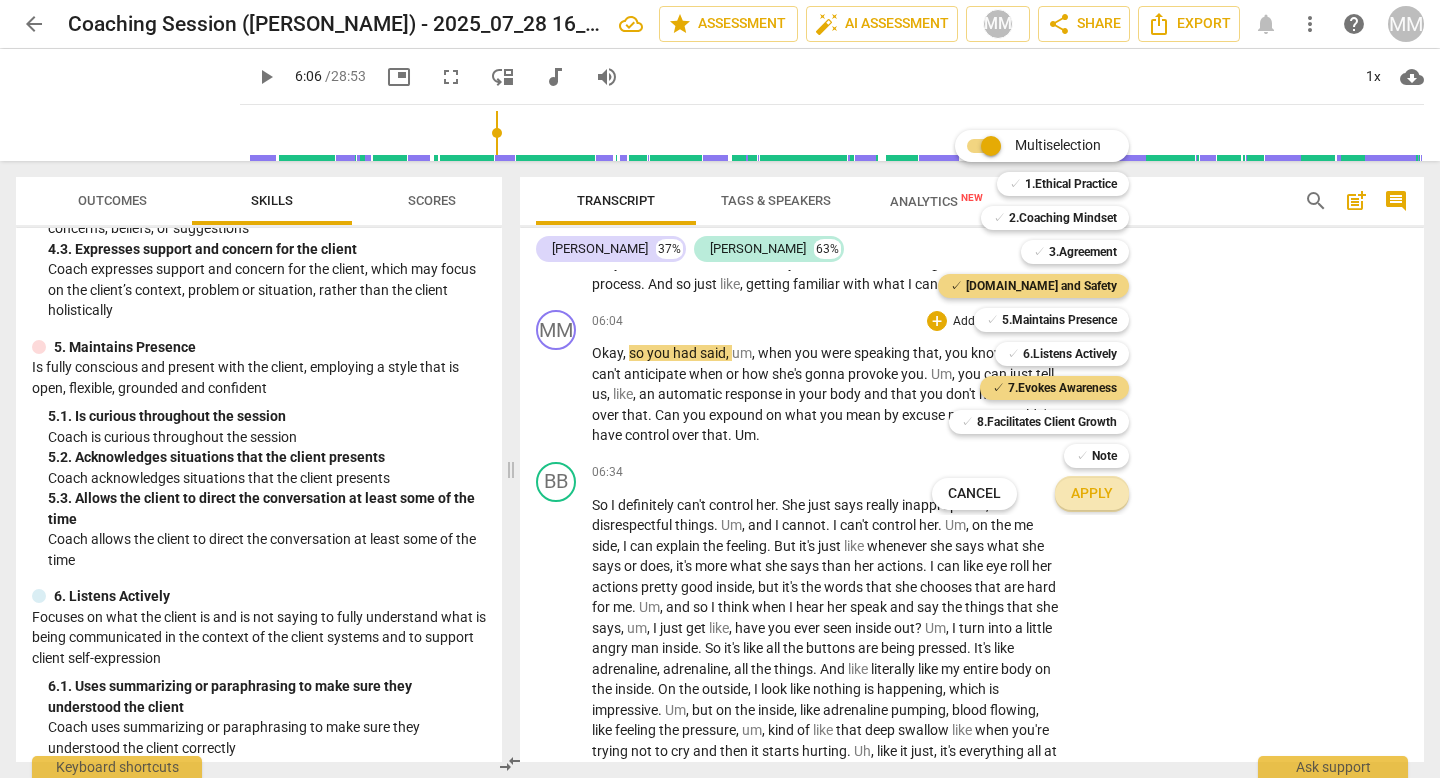 click on "Apply" at bounding box center (1092, 494) 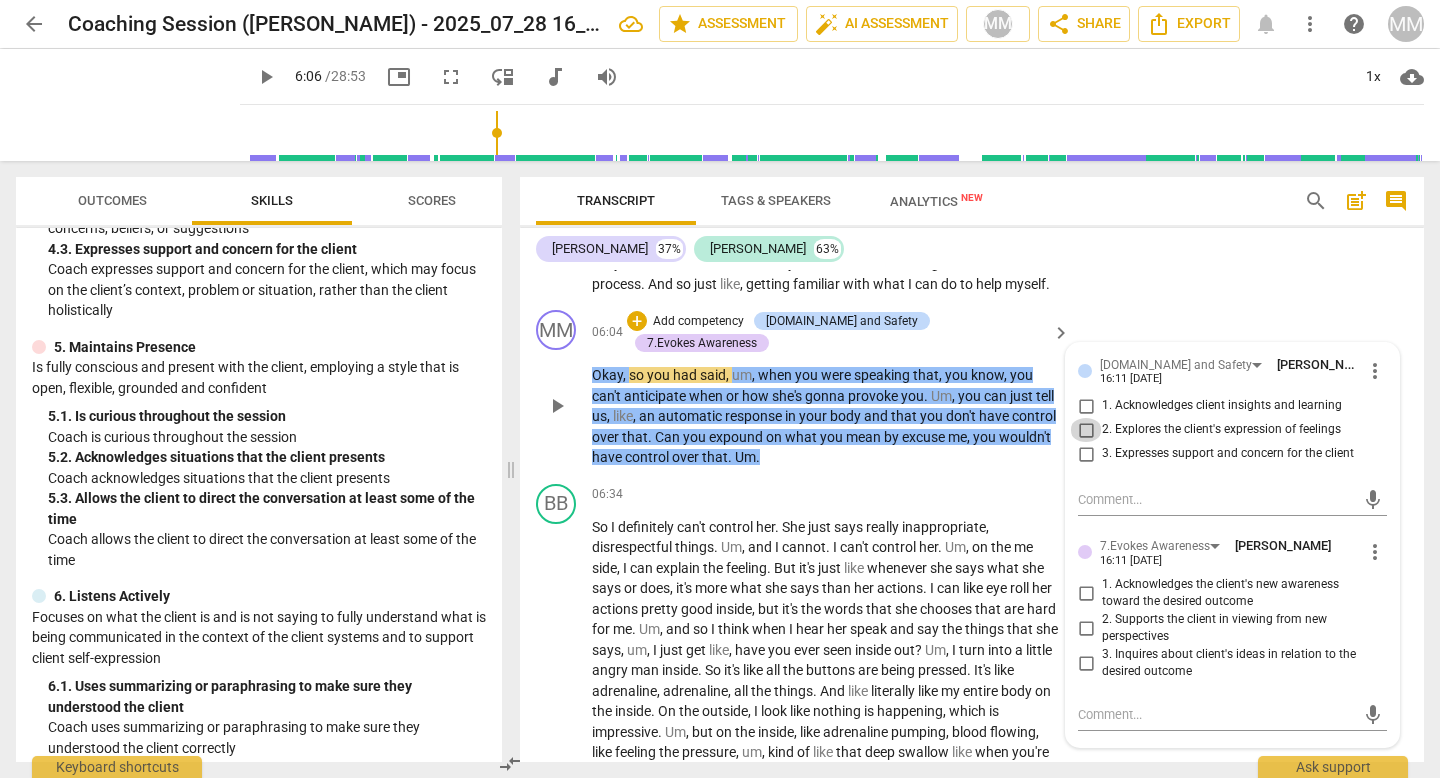 click on "2. Explores the client's expression of feelings" at bounding box center (1086, 430) 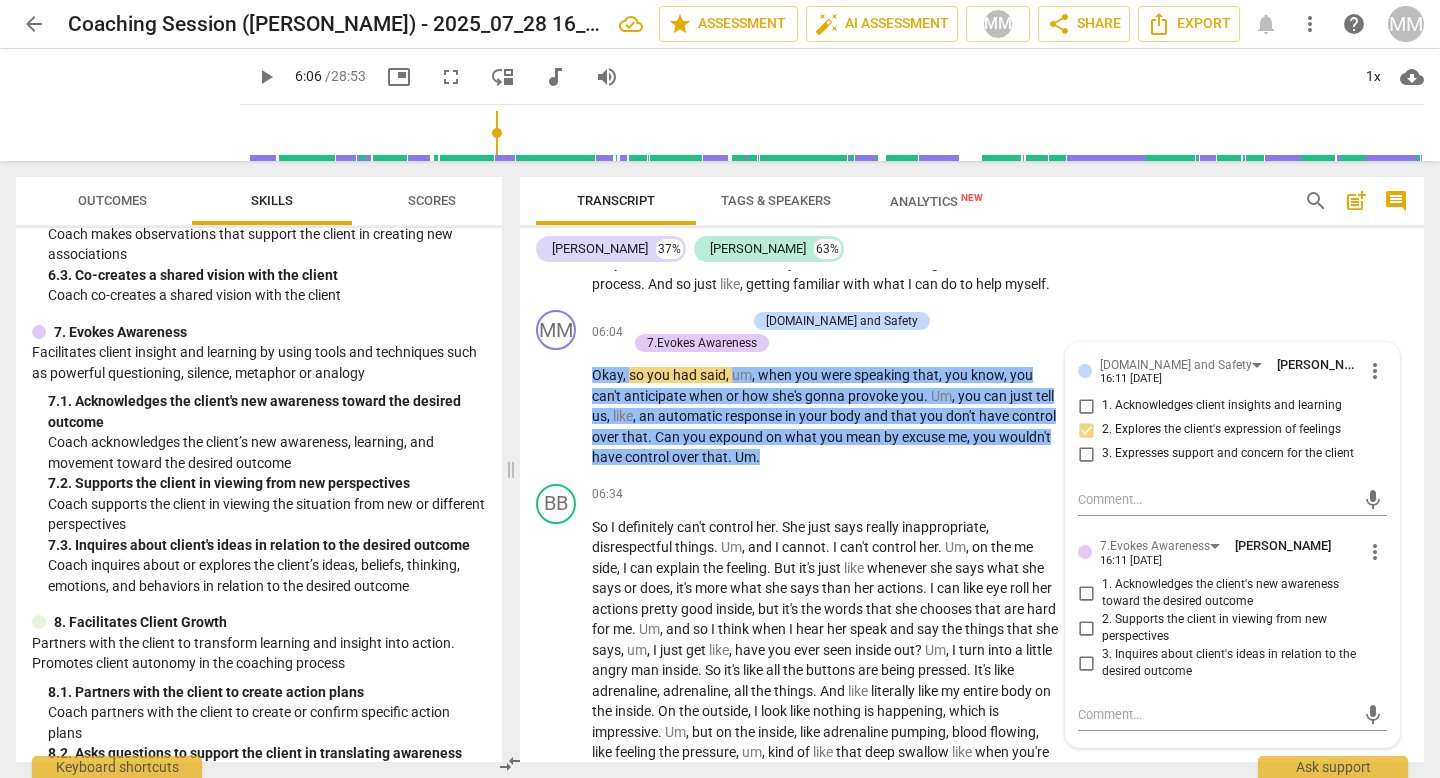 scroll, scrollTop: 1363, scrollLeft: 0, axis: vertical 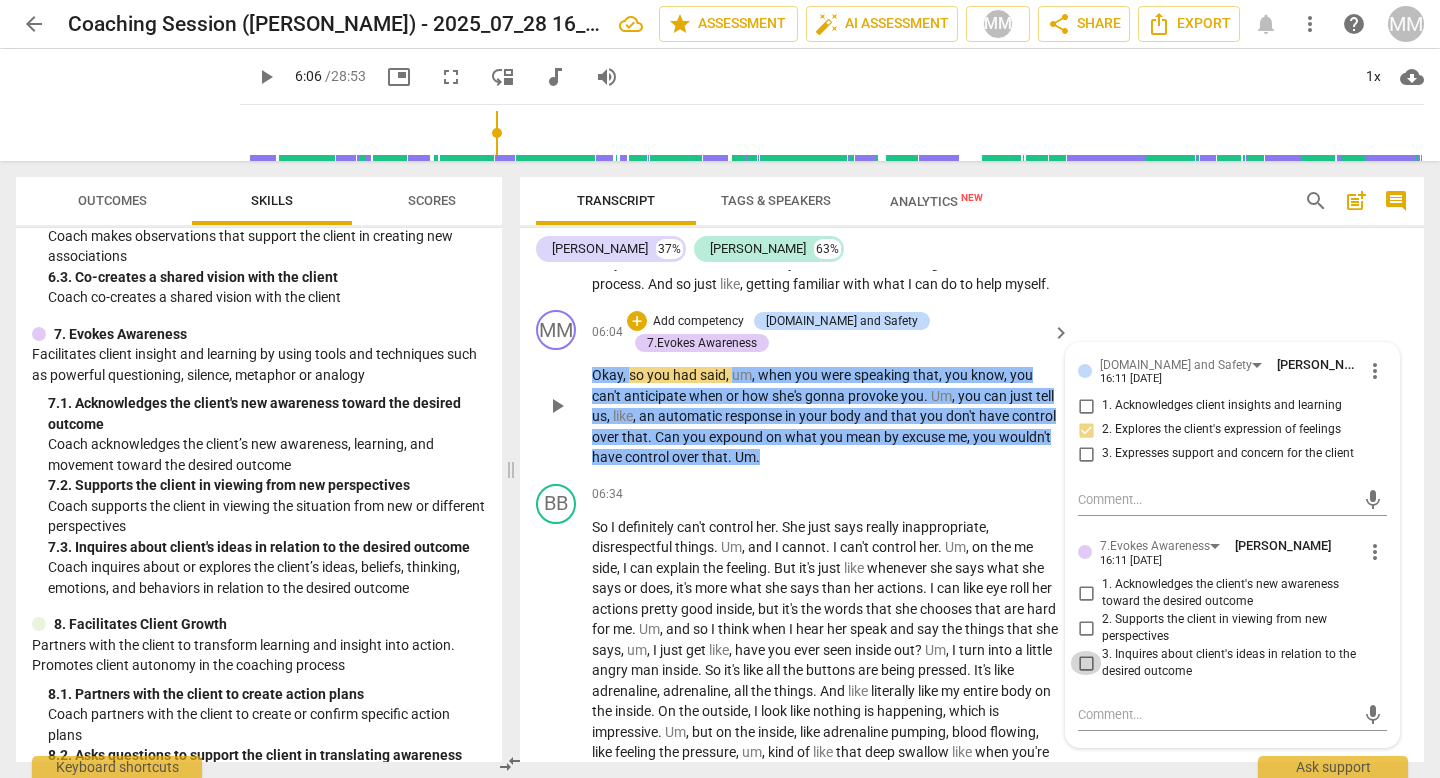 click on "3. Inquires about client's ideas in relation to the desired outcome" at bounding box center [1086, 663] 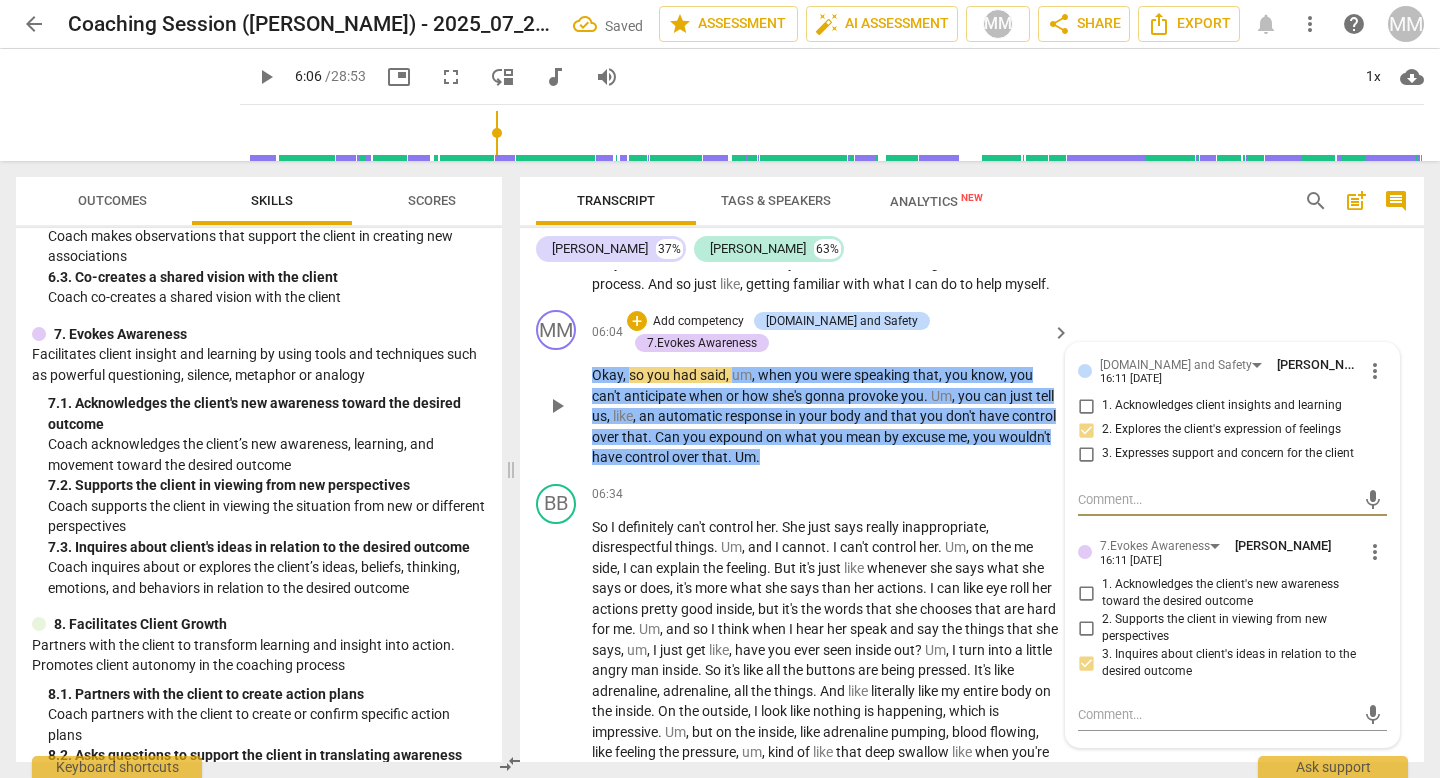 click at bounding box center [1216, 499] 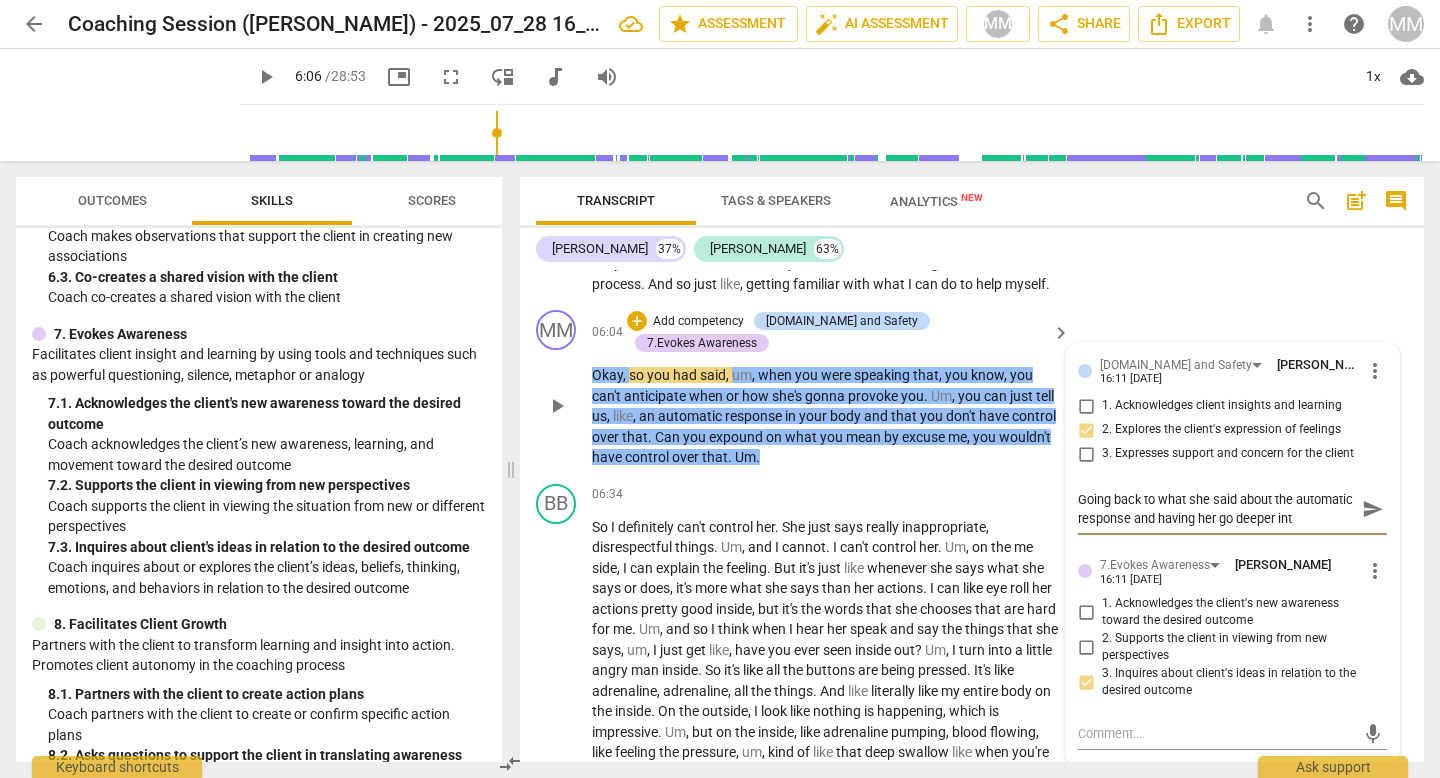 scroll, scrollTop: 17, scrollLeft: 0, axis: vertical 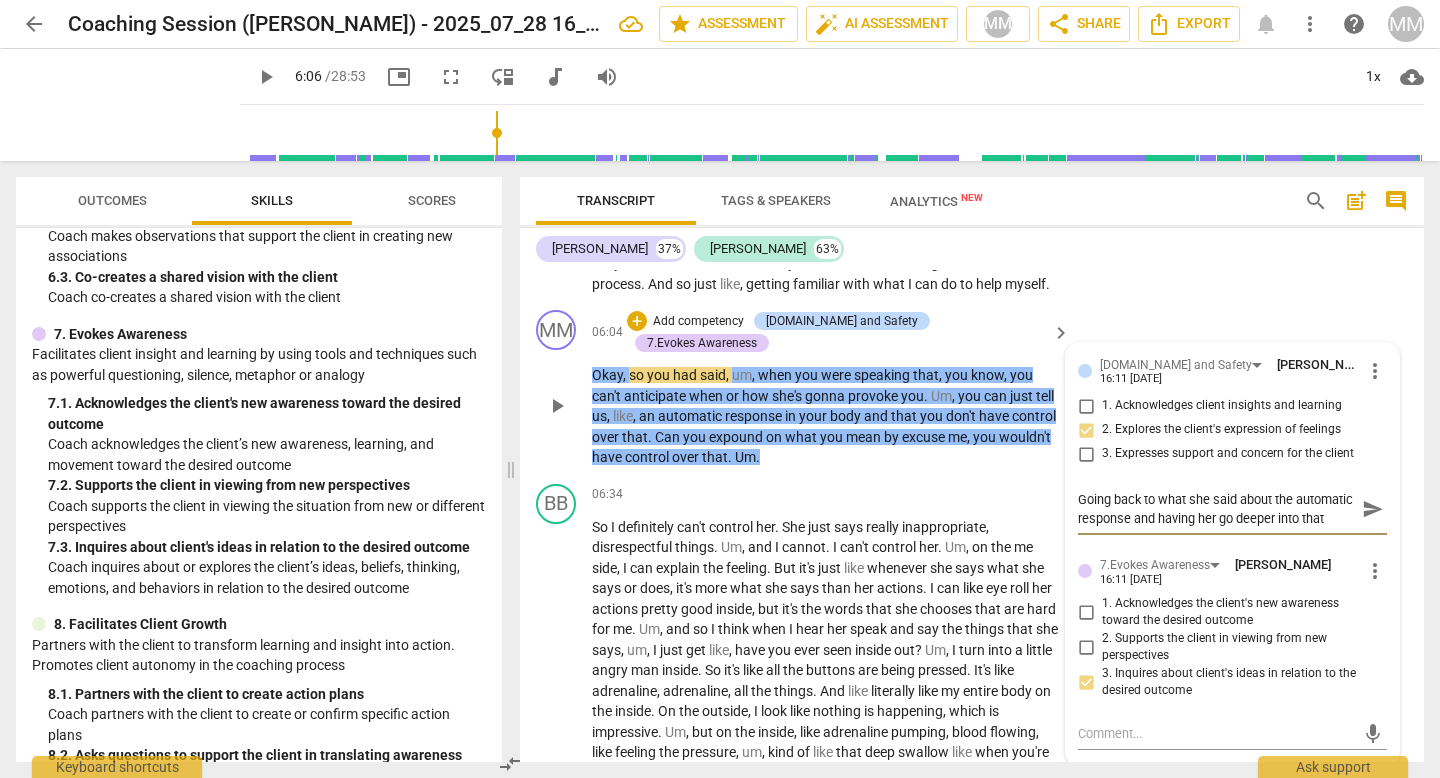 click on "send" at bounding box center (1373, 509) 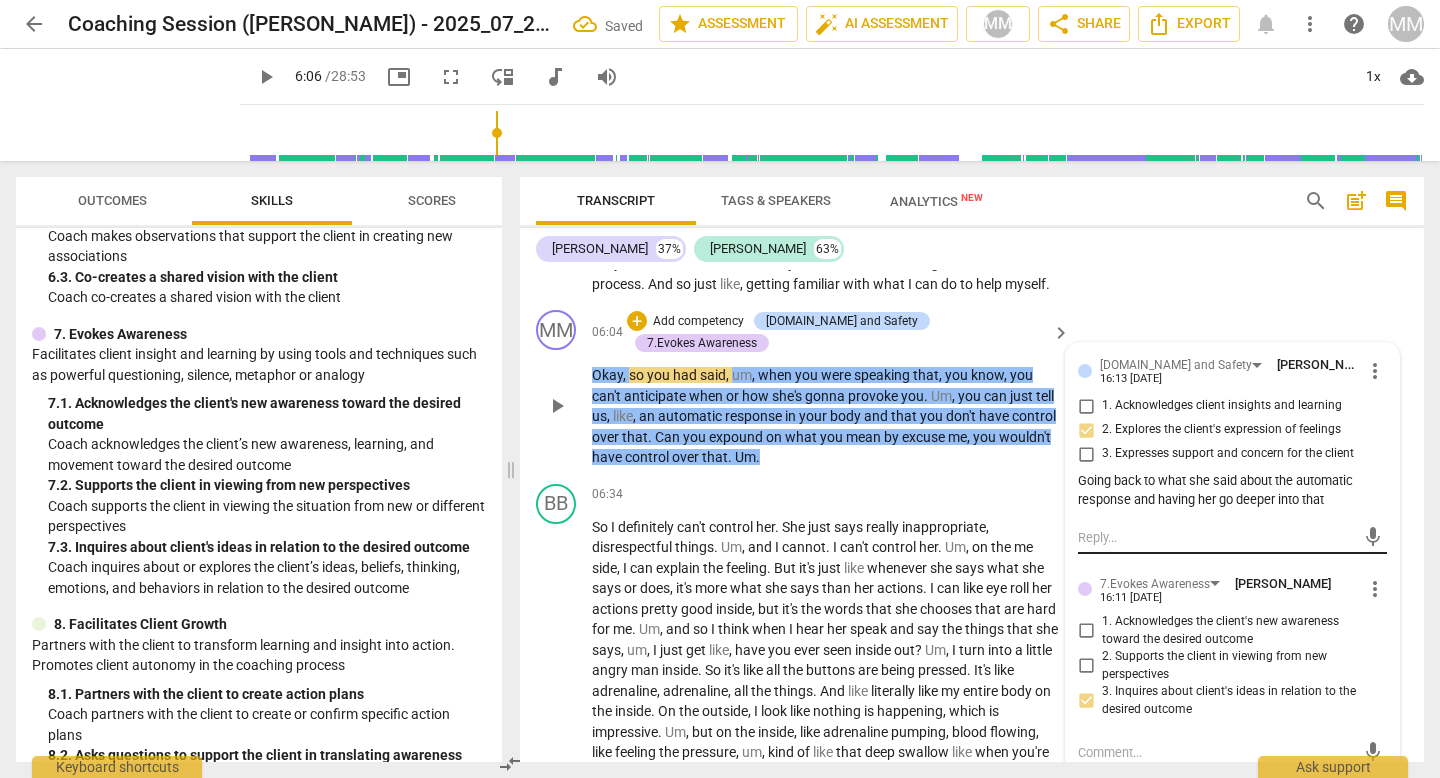scroll, scrollTop: 0, scrollLeft: 0, axis: both 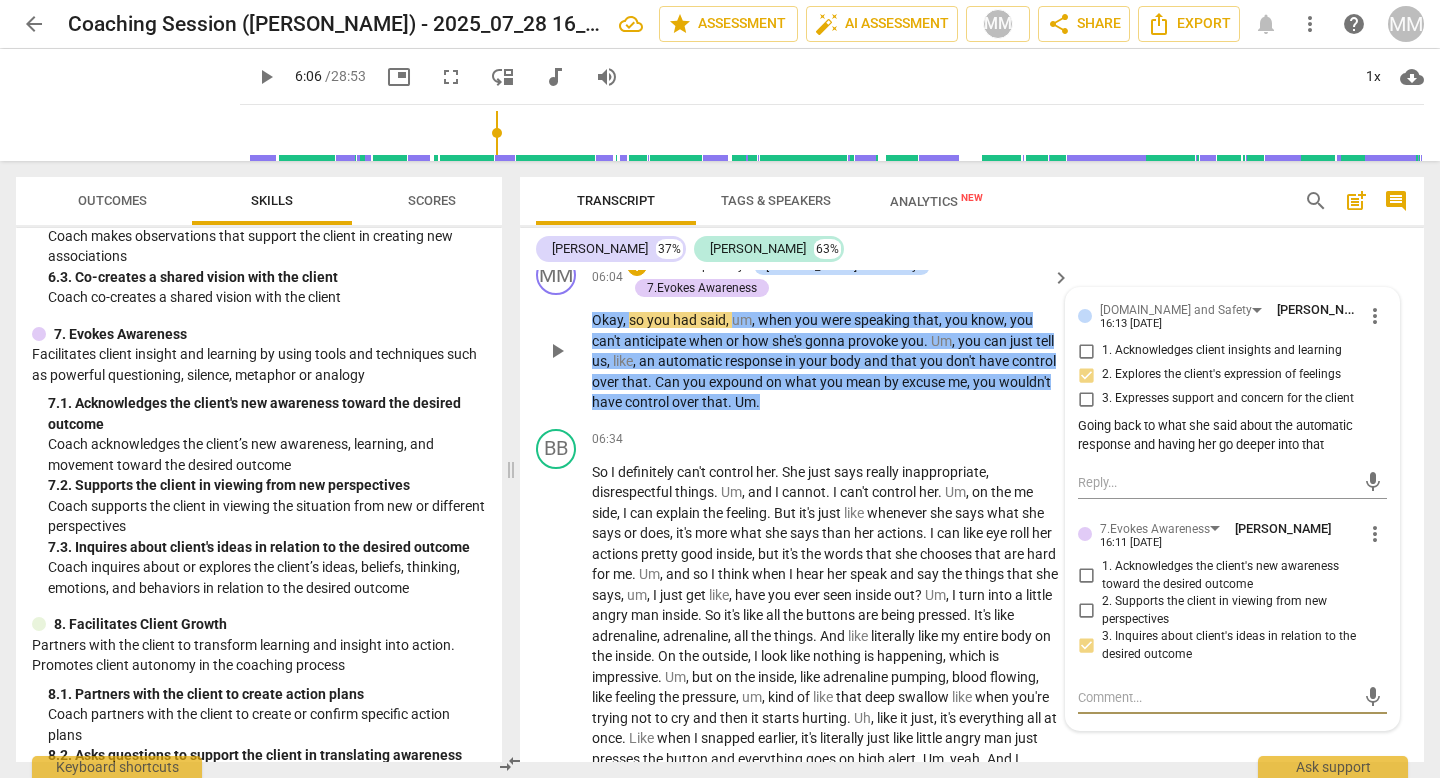 click at bounding box center [1216, 697] 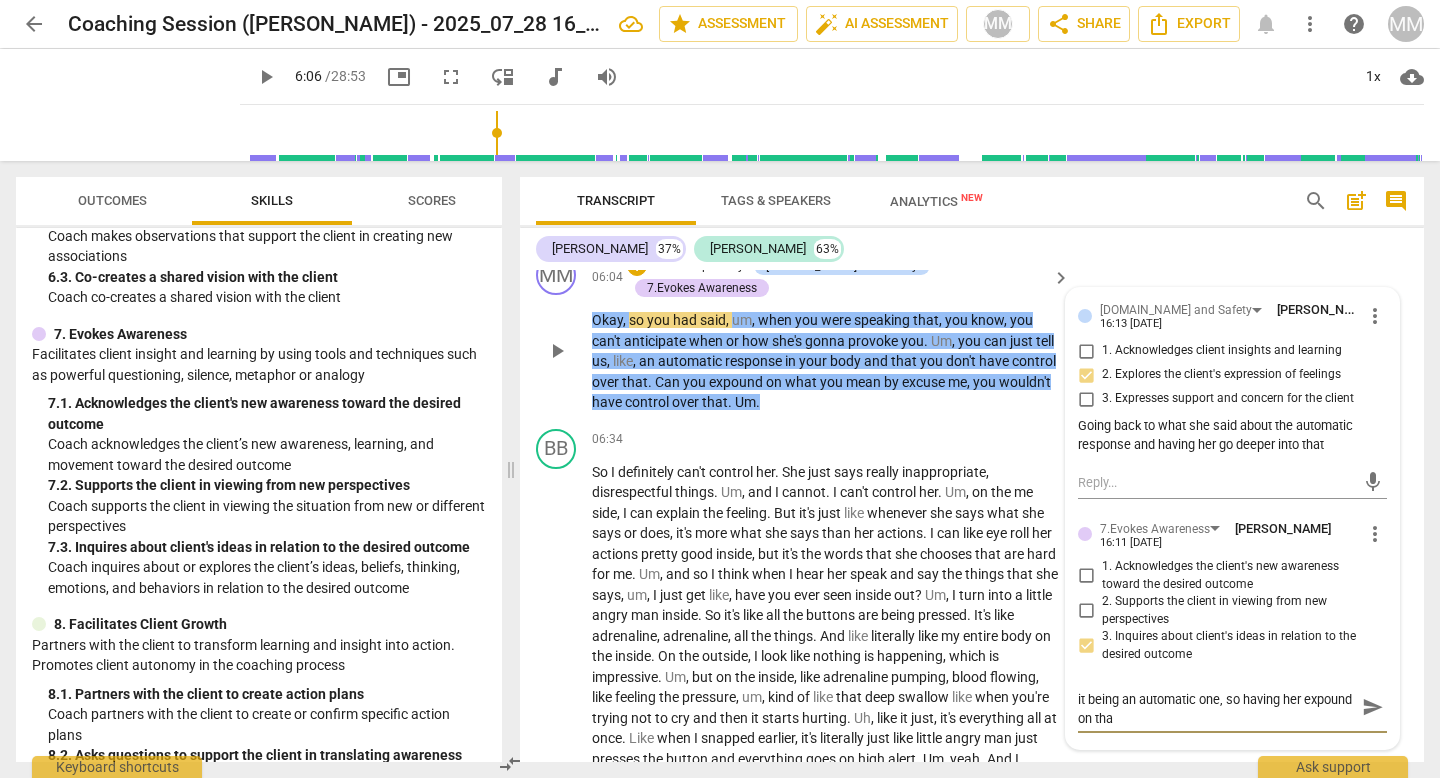 scroll, scrollTop: 0, scrollLeft: 0, axis: both 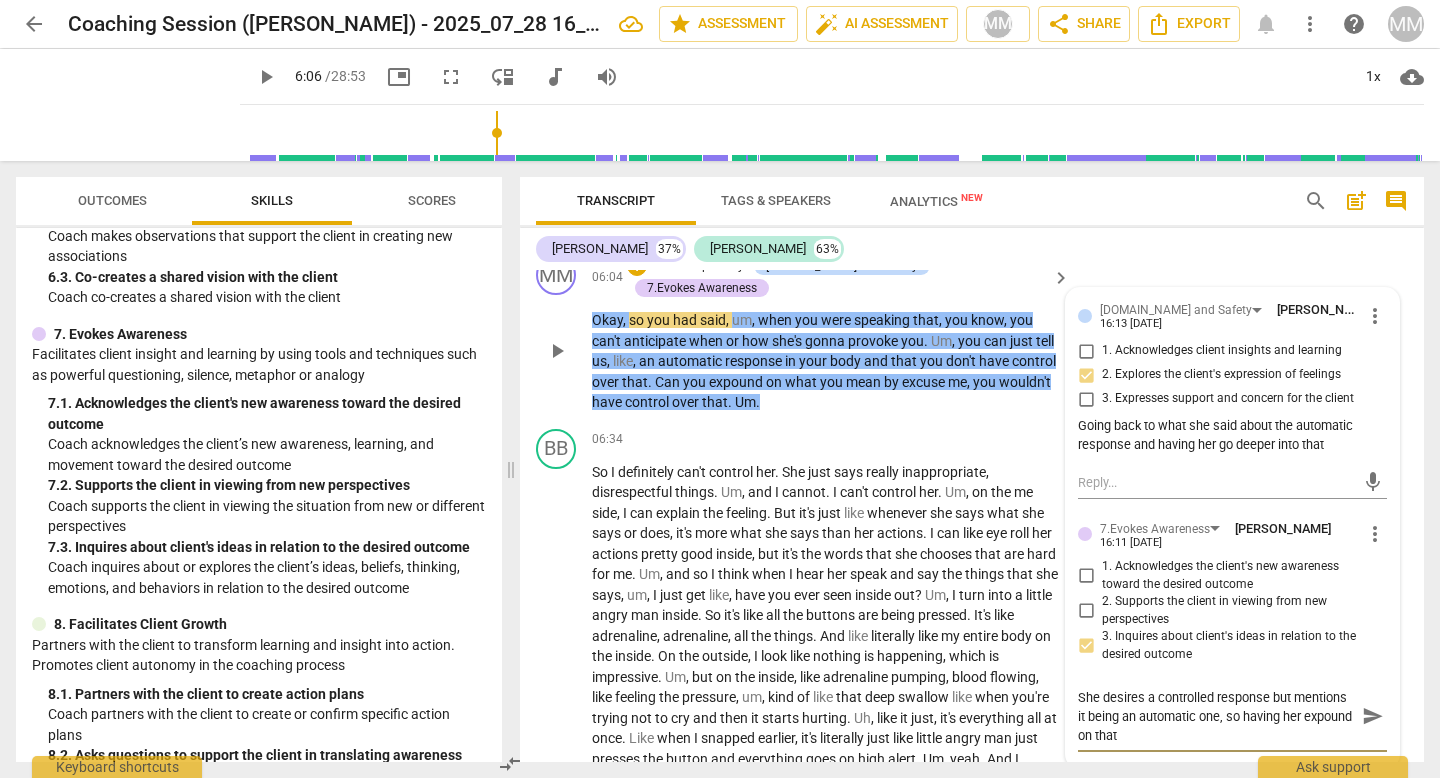 click on "send" at bounding box center (1373, 716) 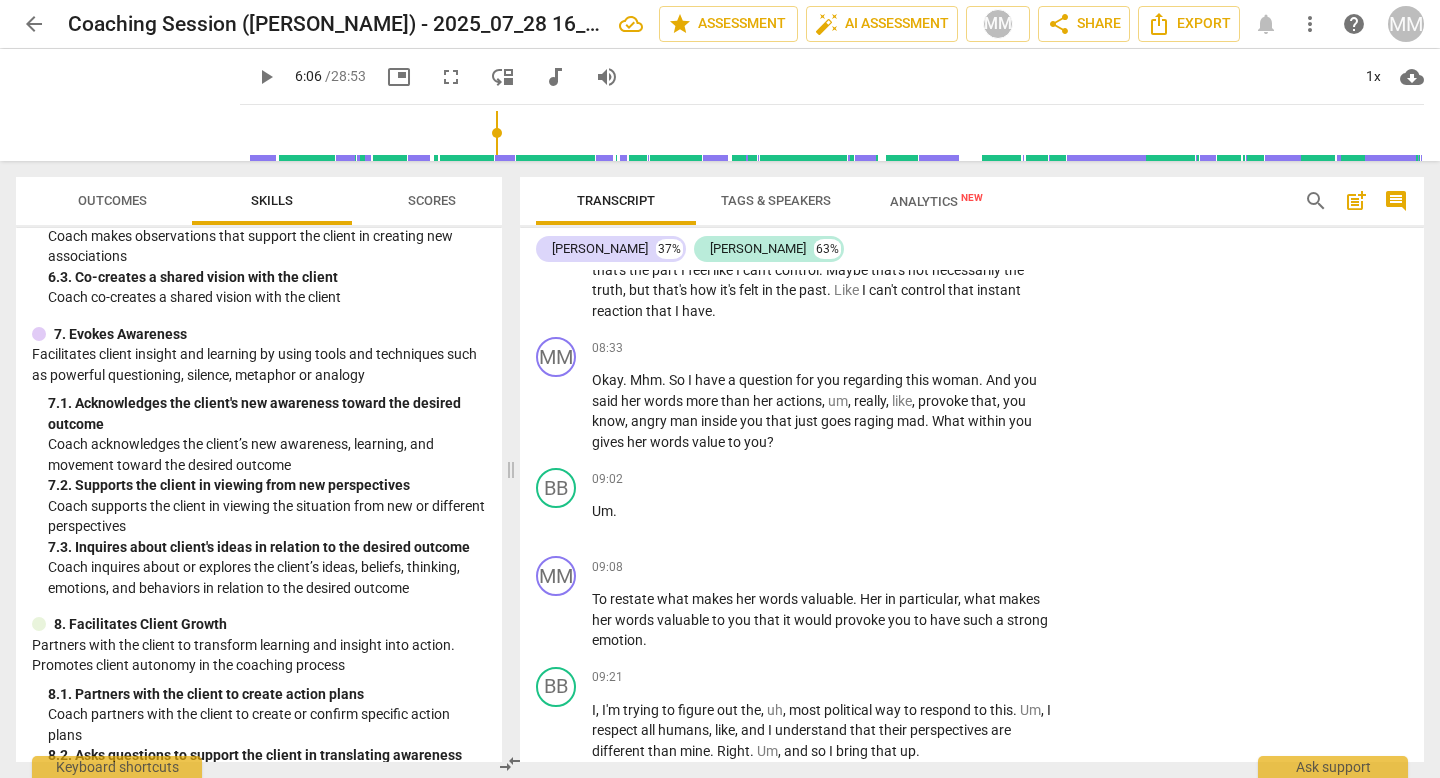 scroll, scrollTop: 2378, scrollLeft: 0, axis: vertical 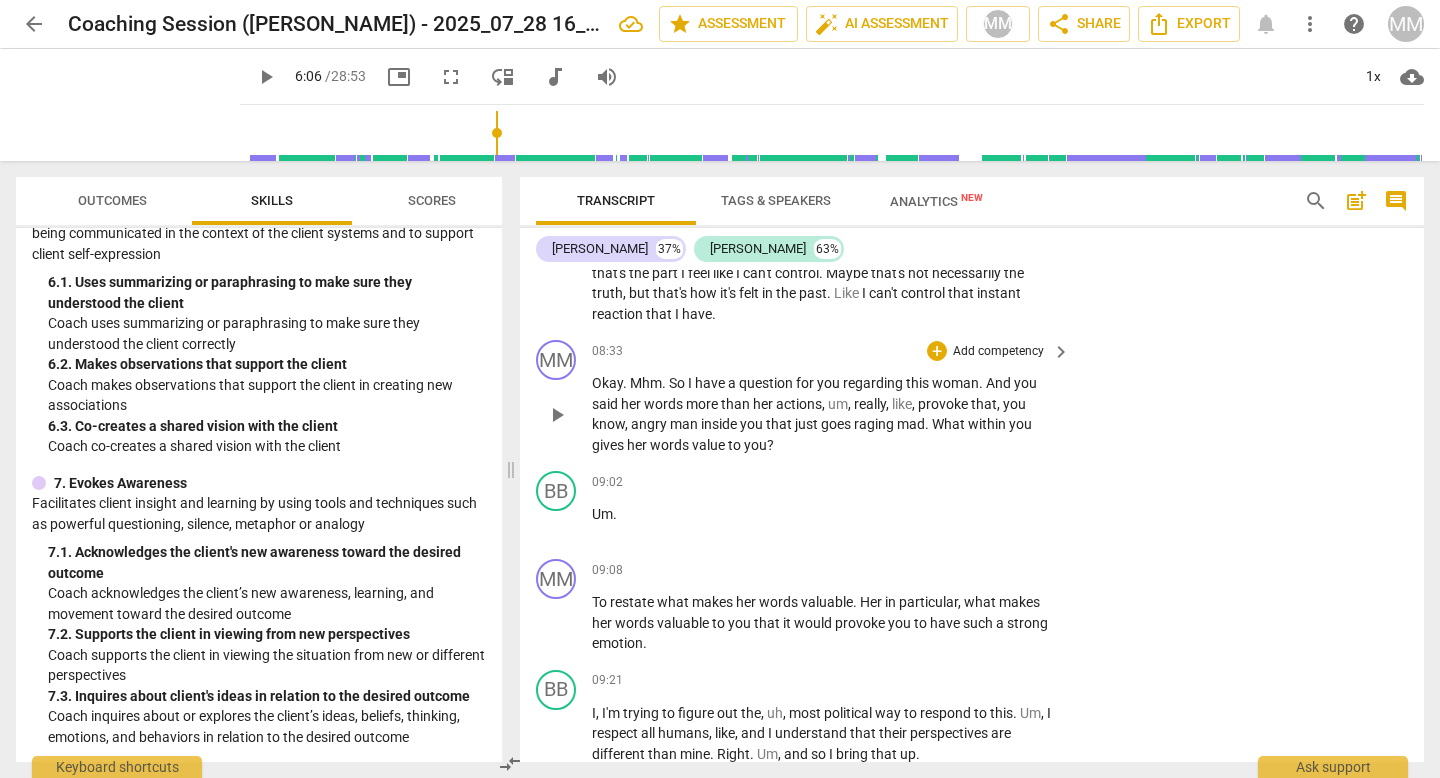 click on "Add competency" at bounding box center (998, 352) 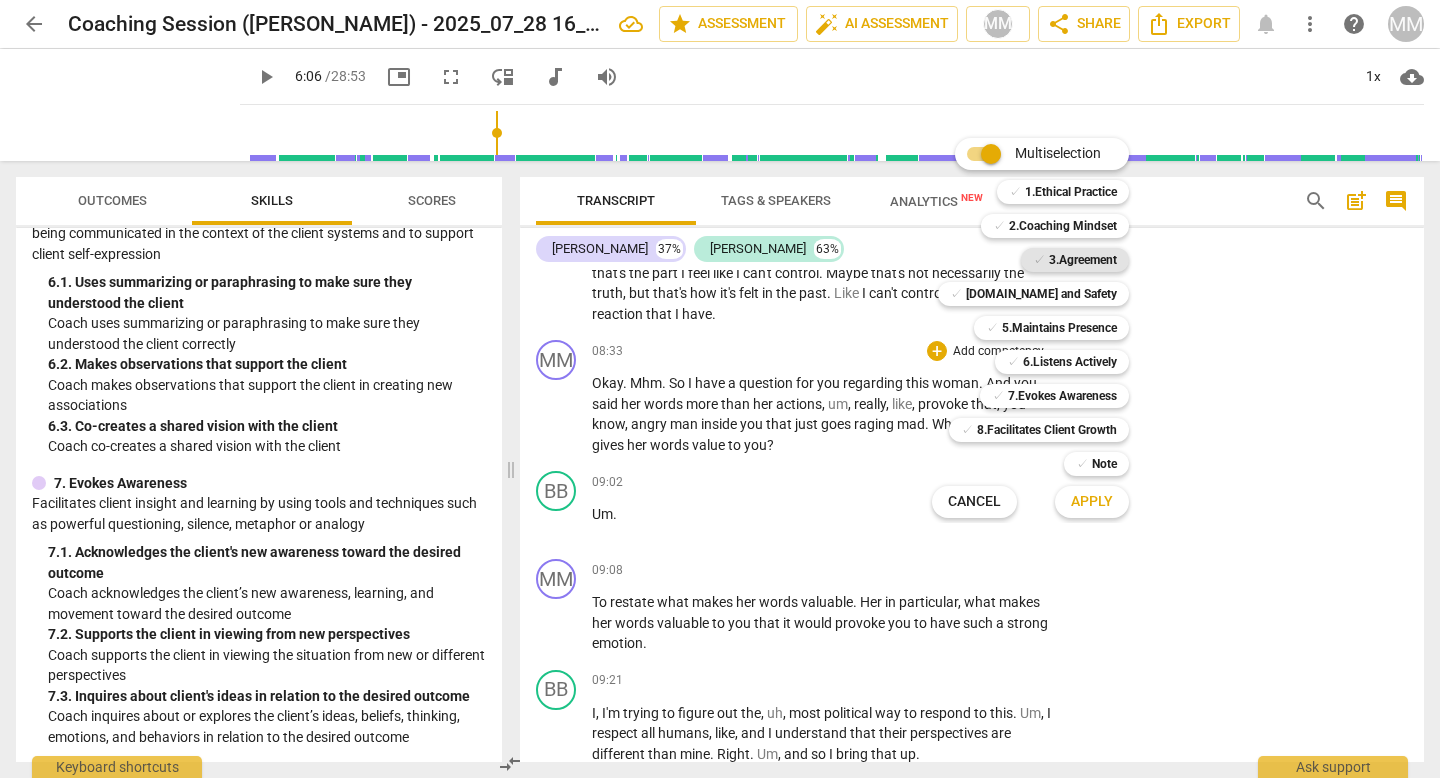click on "3.Agreement" at bounding box center (1083, 260) 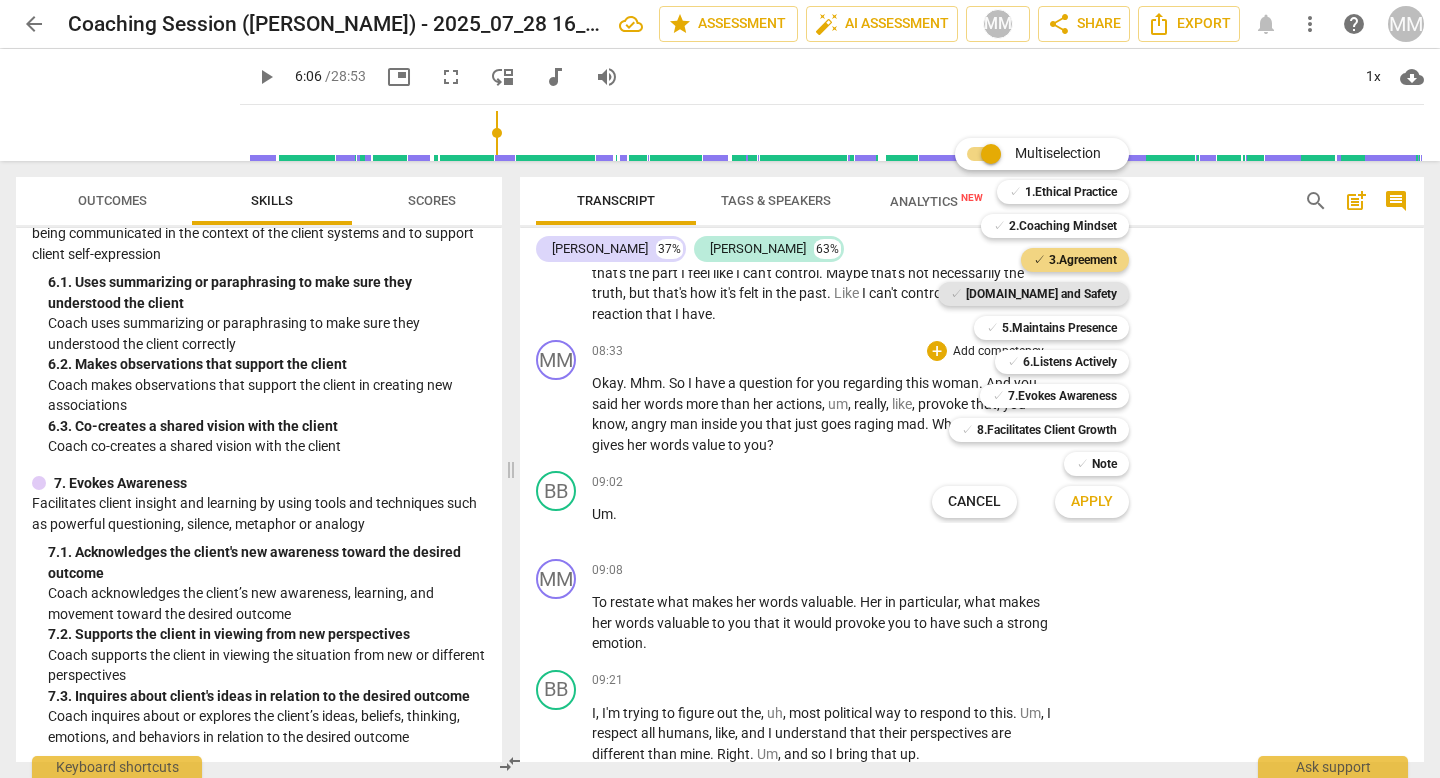 click on "[DOMAIN_NAME] and Safety" at bounding box center (1041, 294) 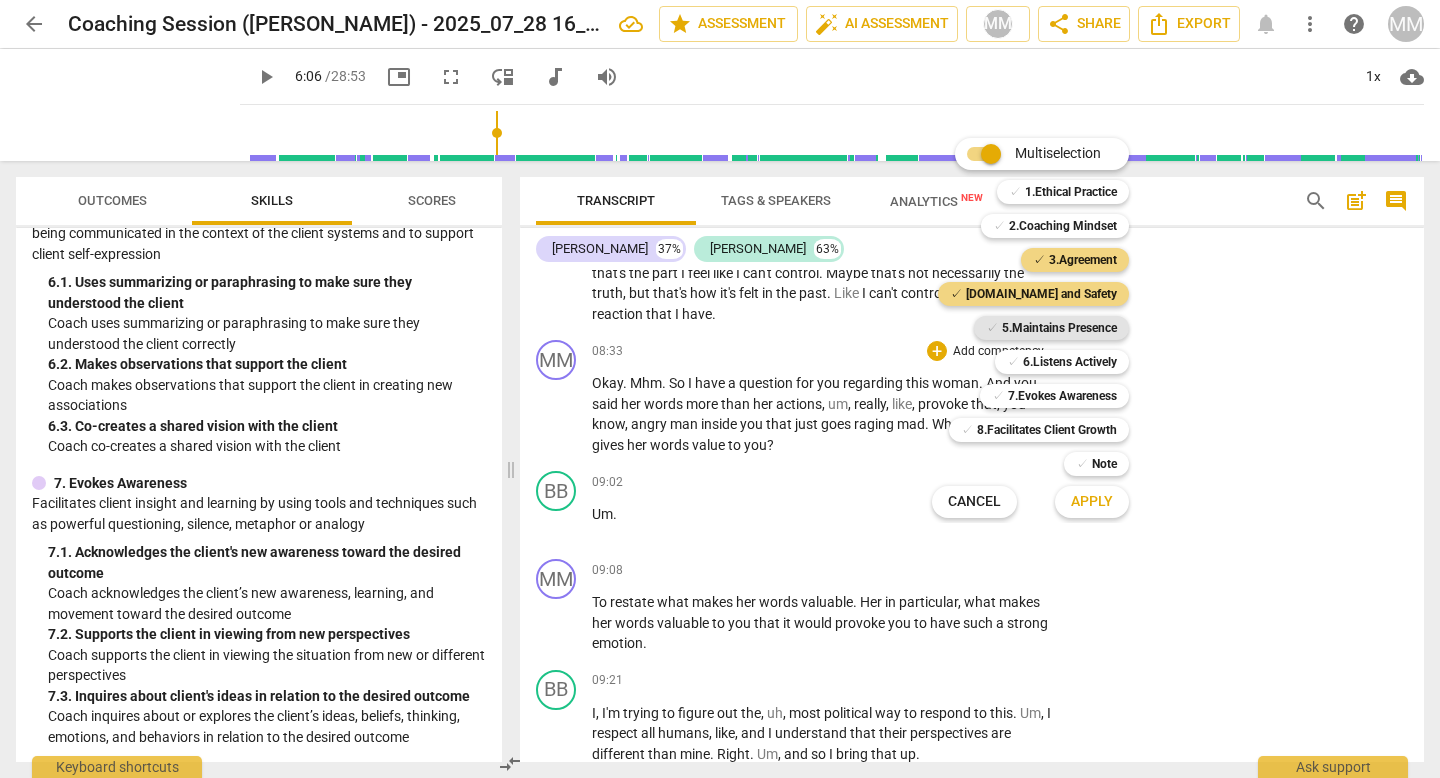 click on "5.Maintains Presence" at bounding box center (1059, 328) 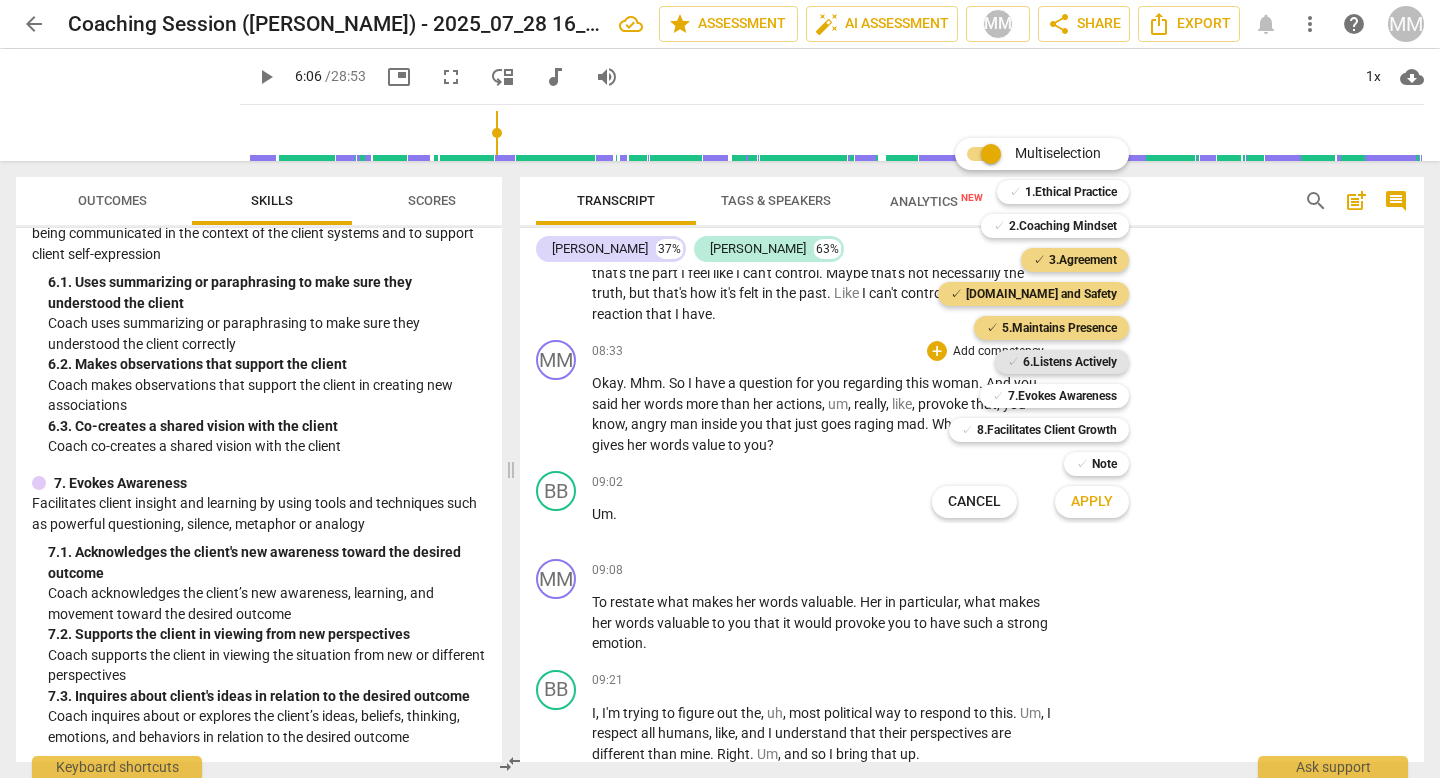 click on "6.Listens Actively" at bounding box center [1070, 362] 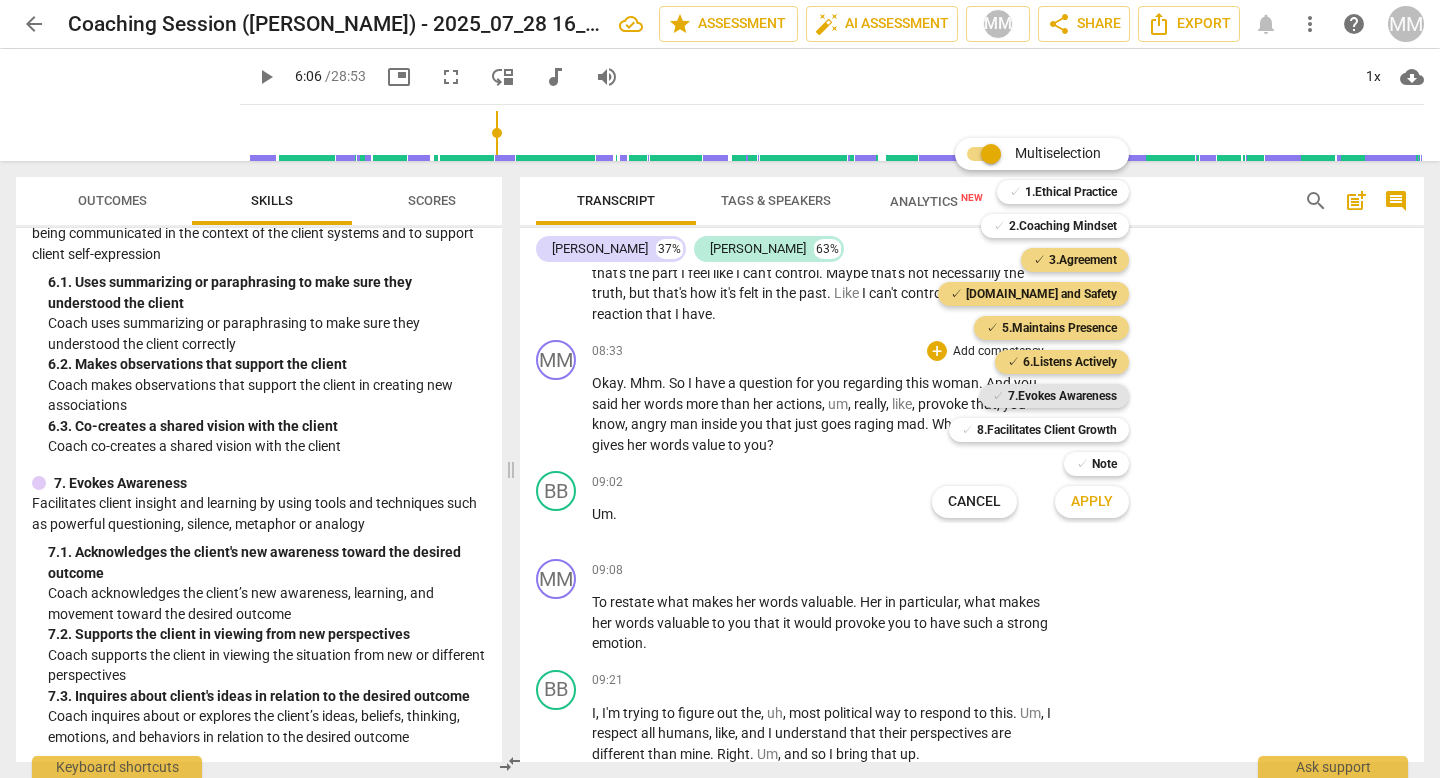 click on "7.Evokes Awareness" at bounding box center [1062, 396] 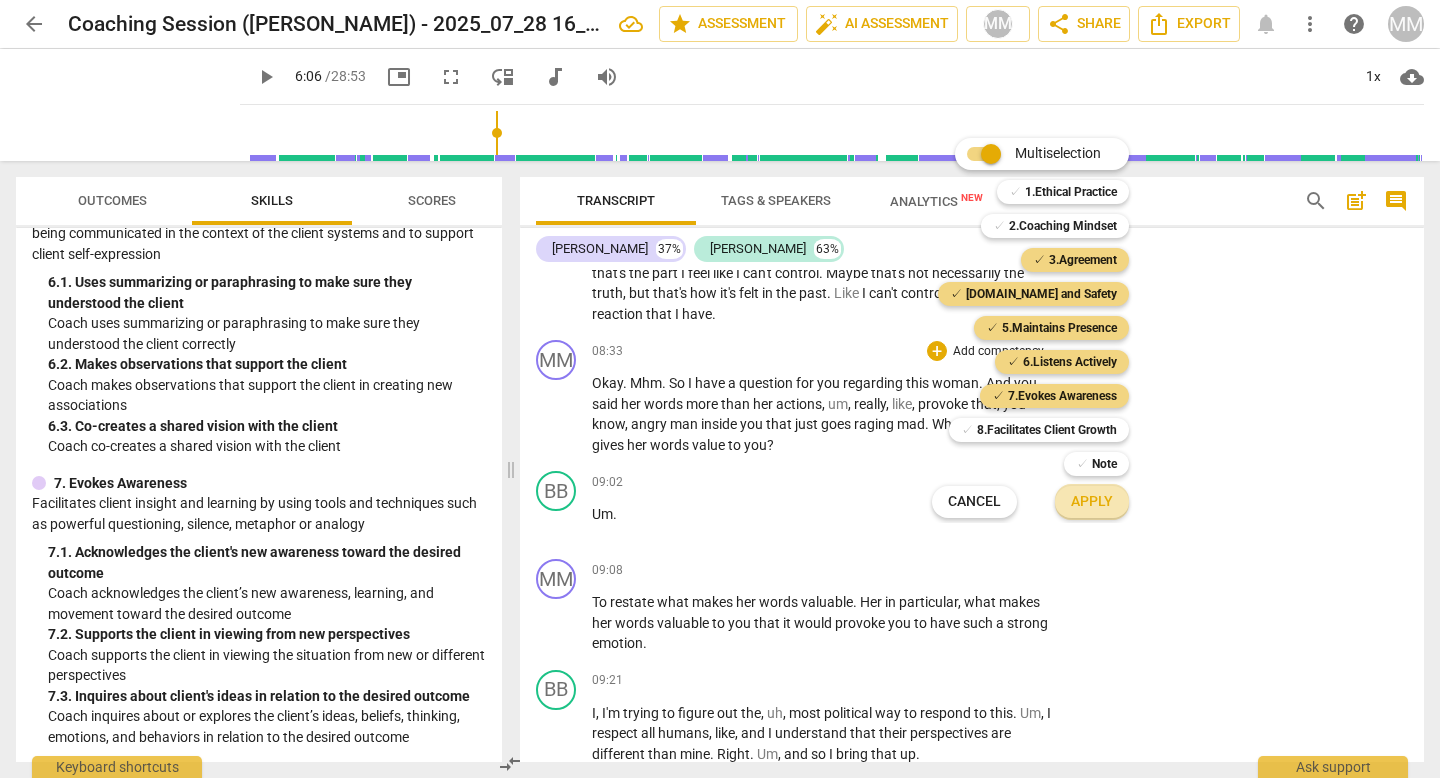 click on "Apply" at bounding box center [1092, 502] 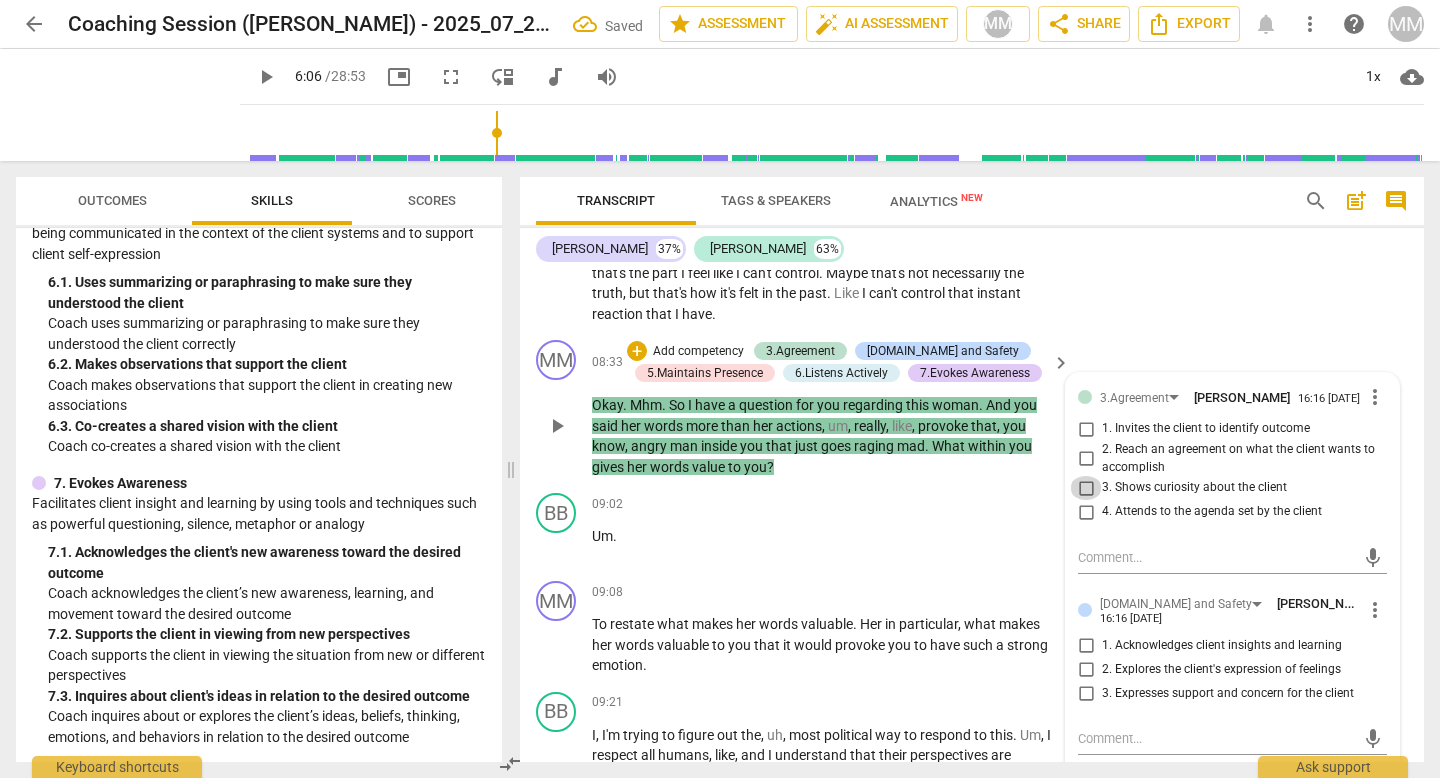 click on "3. Shows curiosity about the client" at bounding box center [1086, 488] 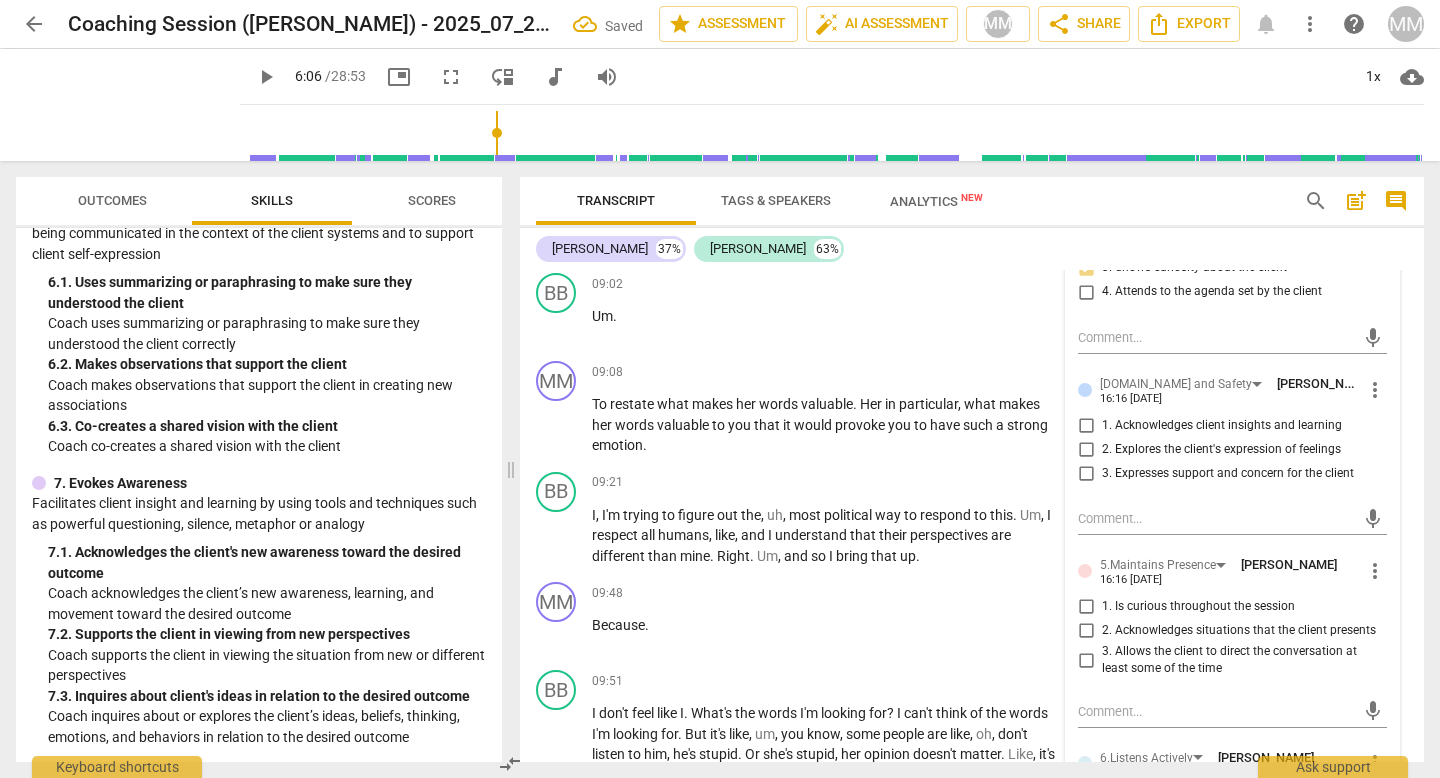 scroll, scrollTop: 2607, scrollLeft: 0, axis: vertical 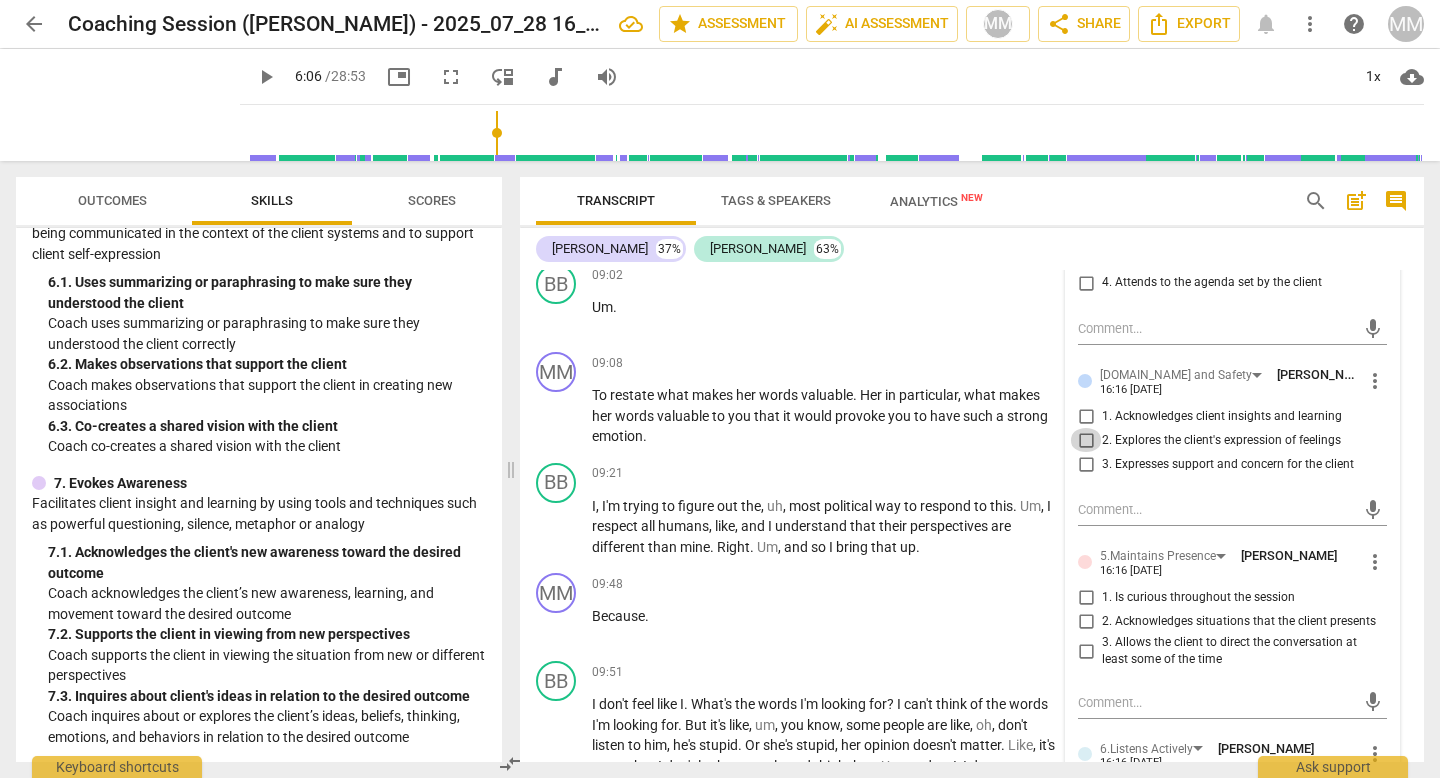 click on "2. Explores the client's expression of feelings" at bounding box center (1086, 440) 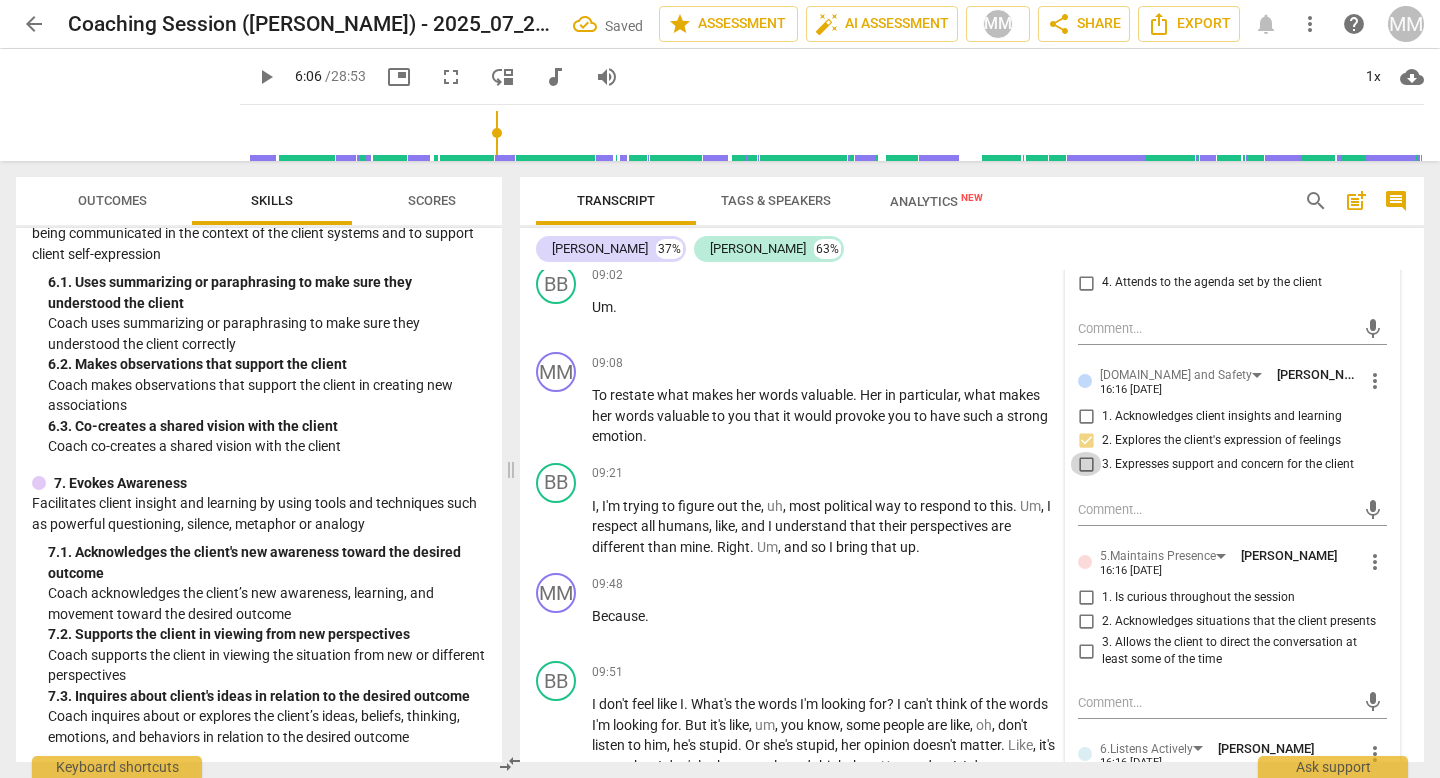 click on "3. Expresses support and concern for the client" at bounding box center [1086, 464] 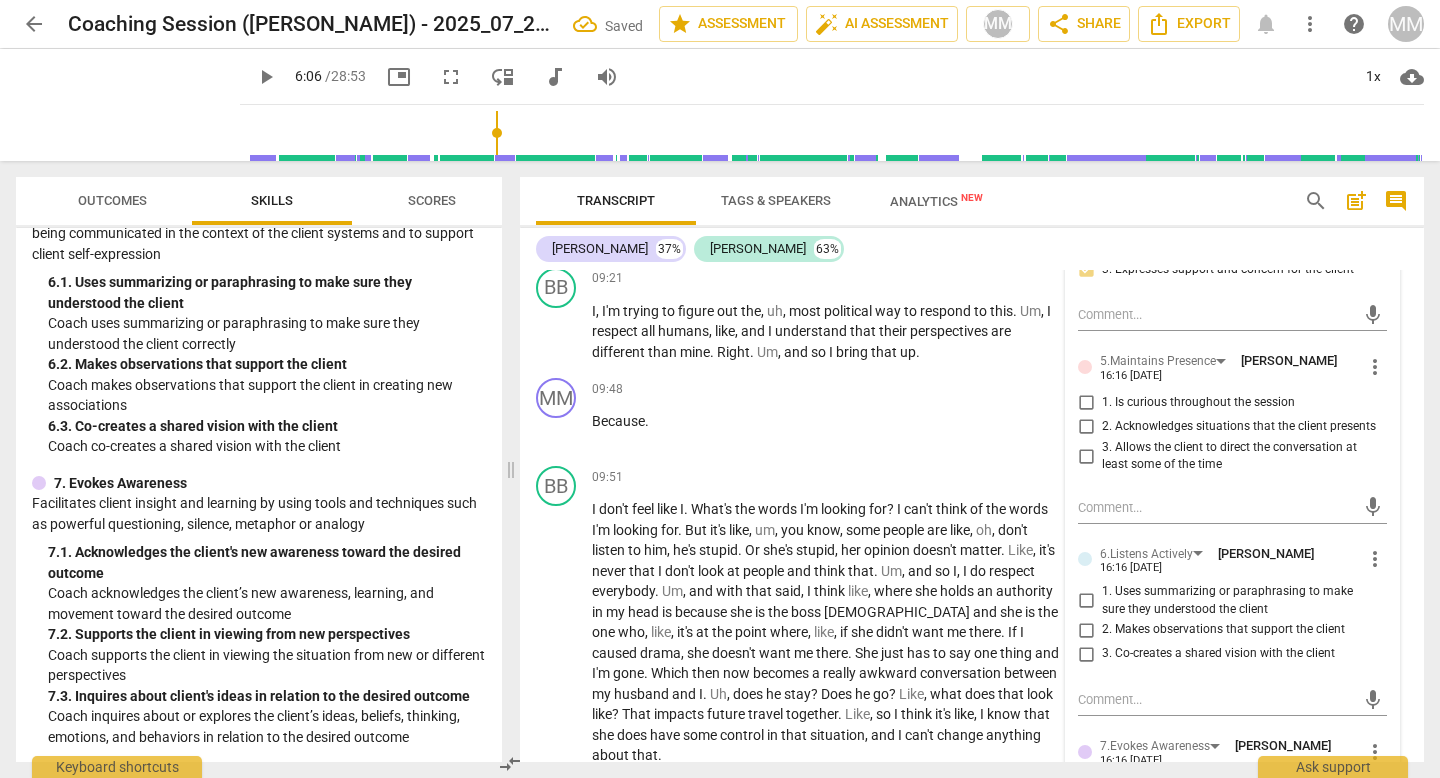scroll, scrollTop: 2818, scrollLeft: 0, axis: vertical 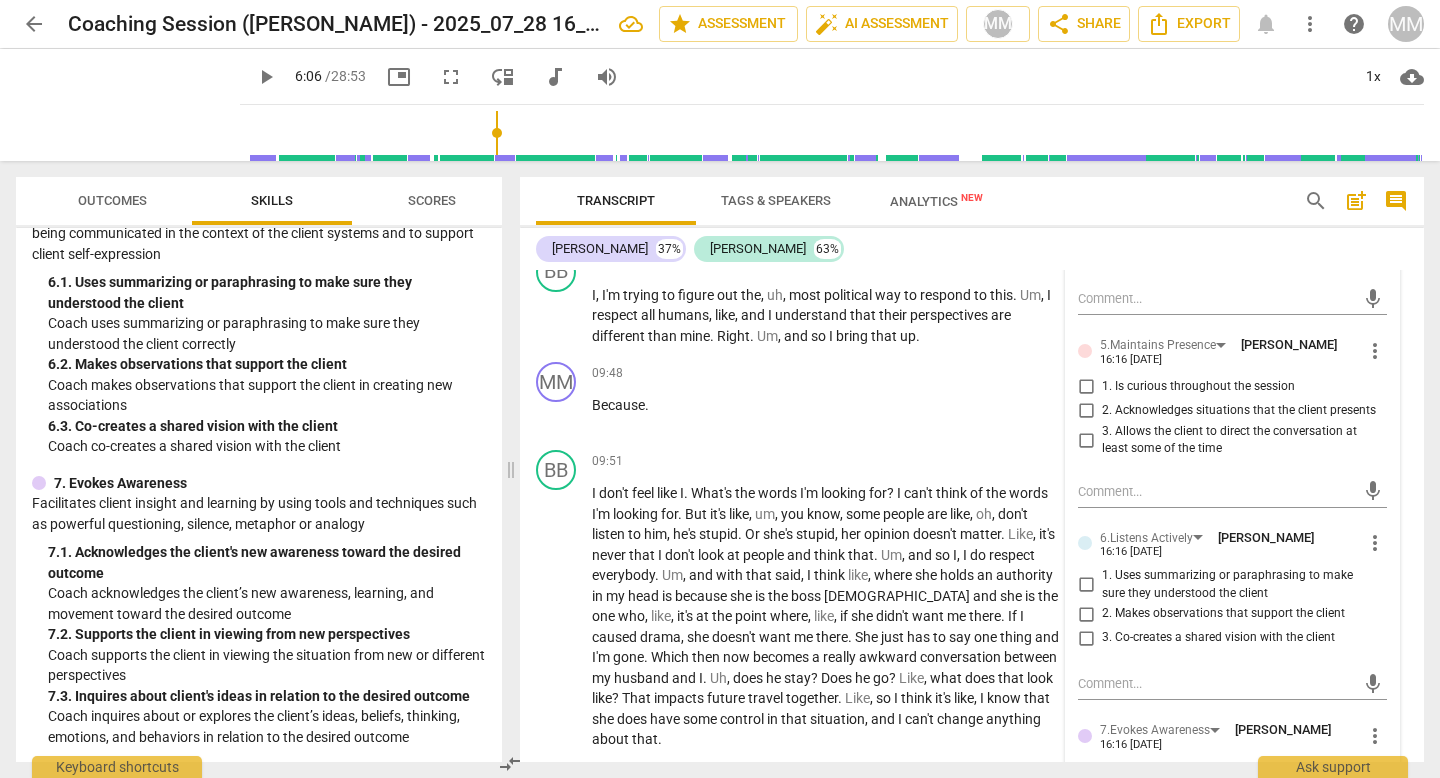 click on "1. Is curious throughout the session" at bounding box center (1086, 387) 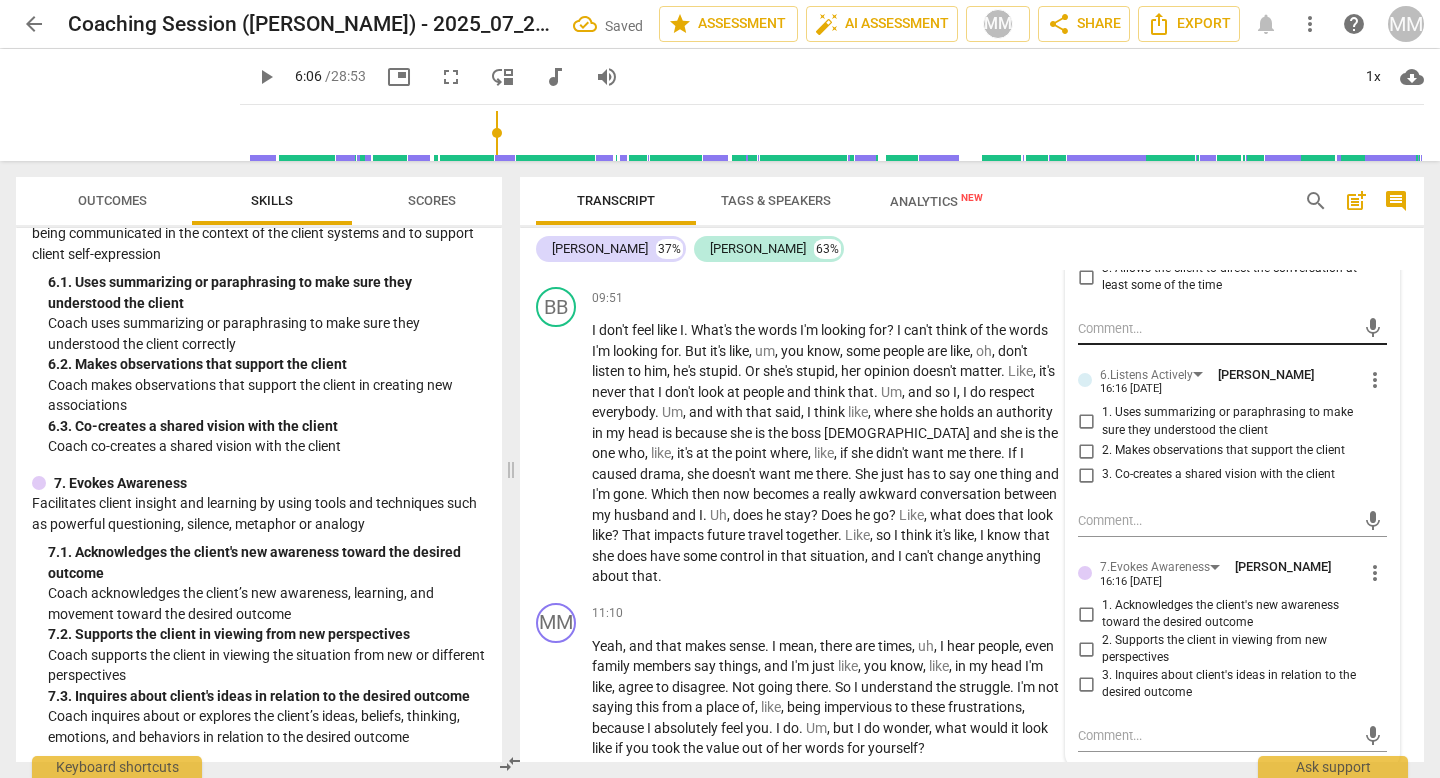 scroll, scrollTop: 2995, scrollLeft: 0, axis: vertical 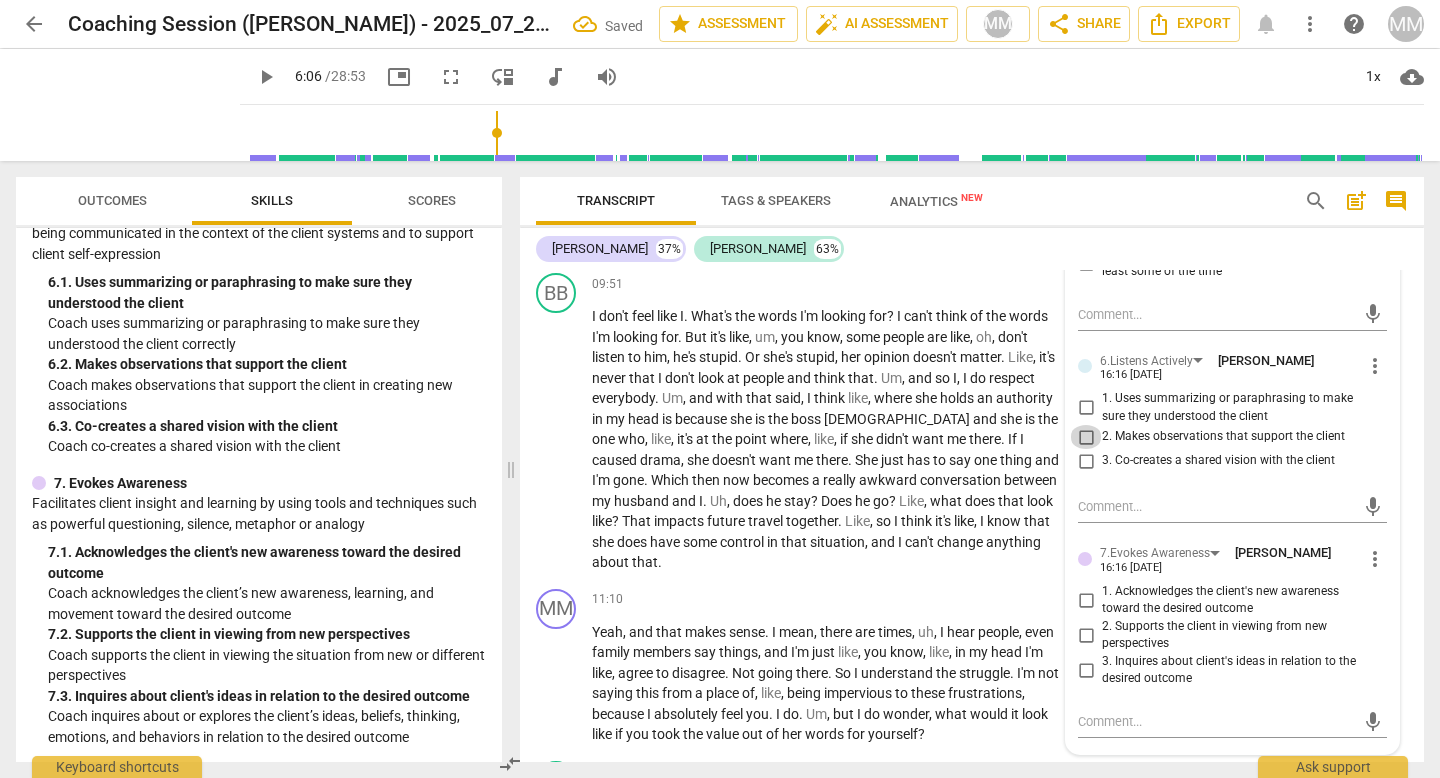 click on "2. Makes observations that support the client" at bounding box center [1086, 437] 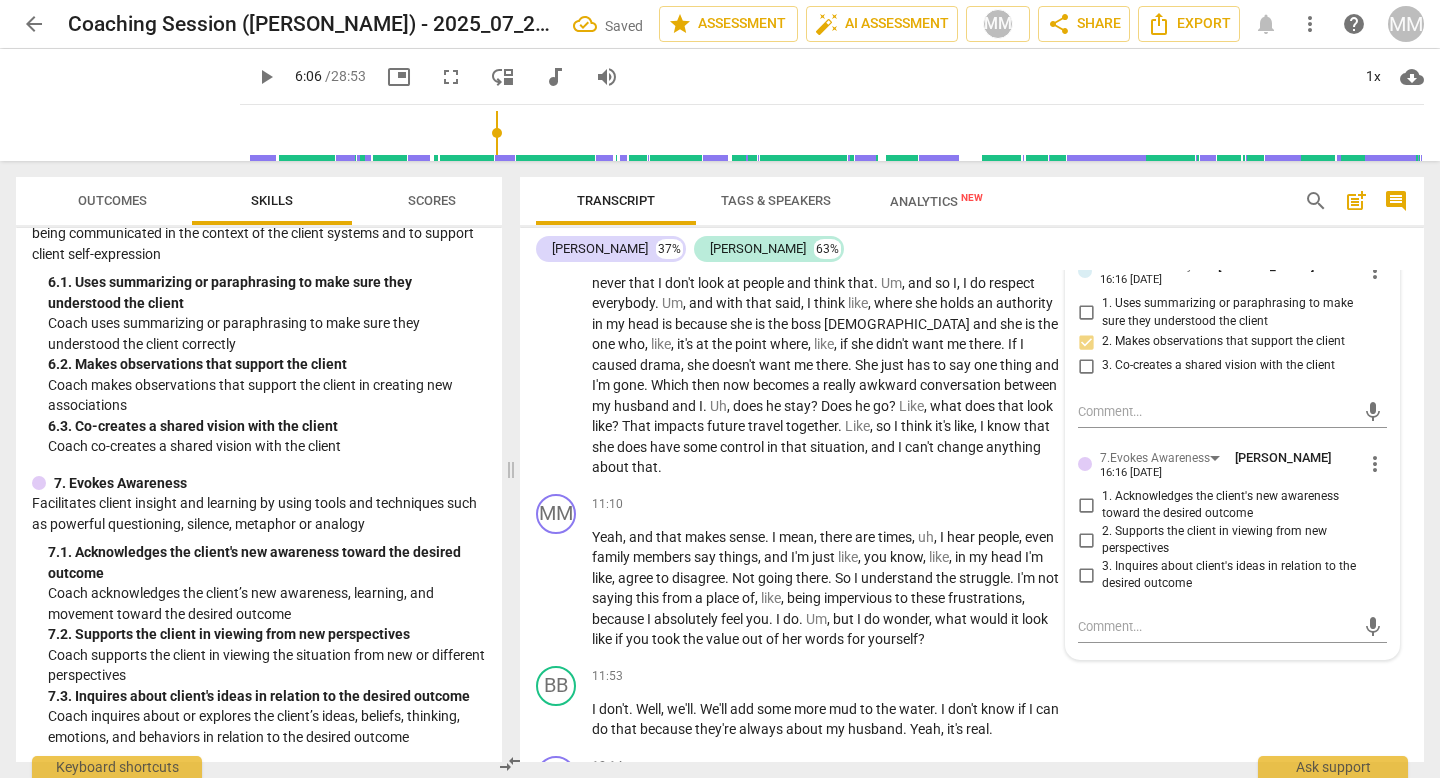 scroll, scrollTop: 3092, scrollLeft: 0, axis: vertical 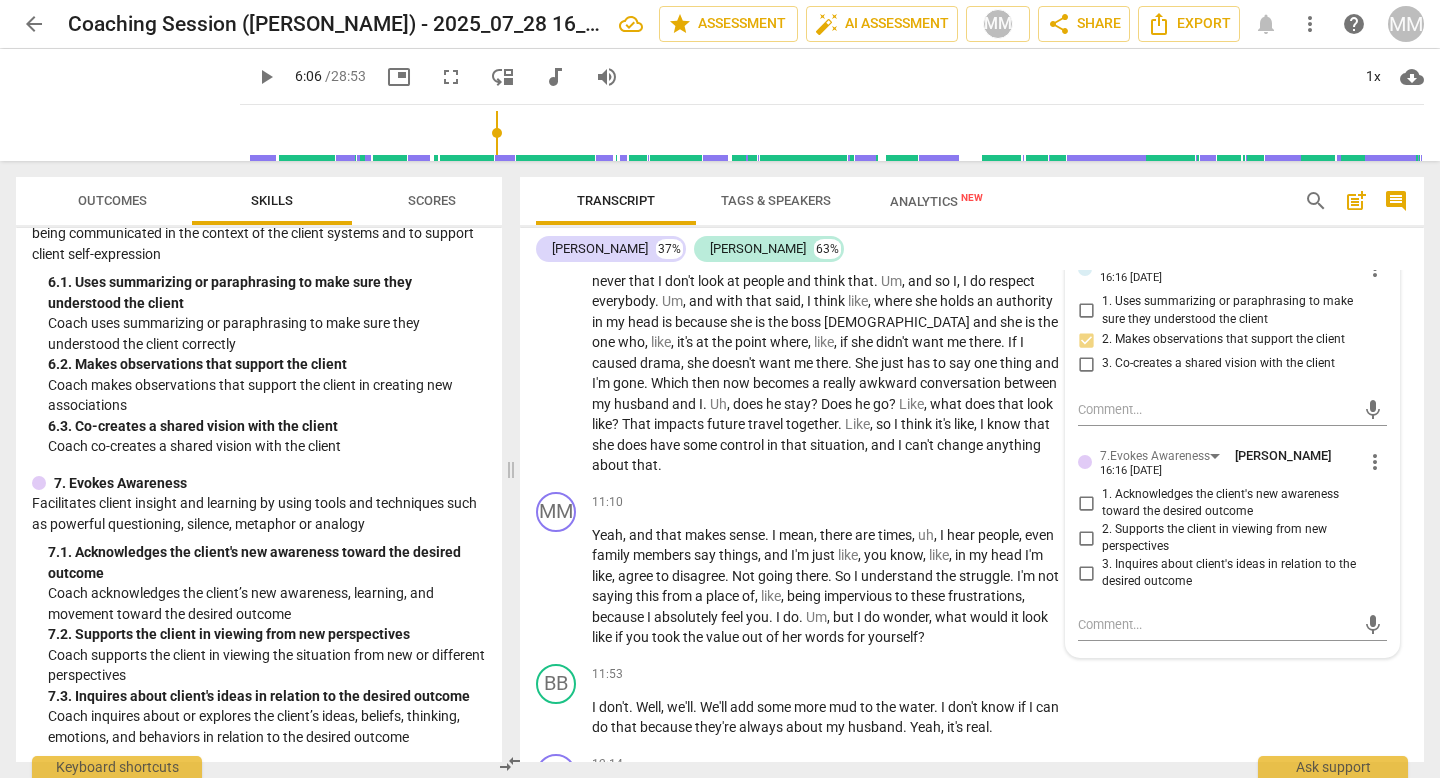 click on "2. Supports the client in viewing from new perspectives" at bounding box center (1086, 538) 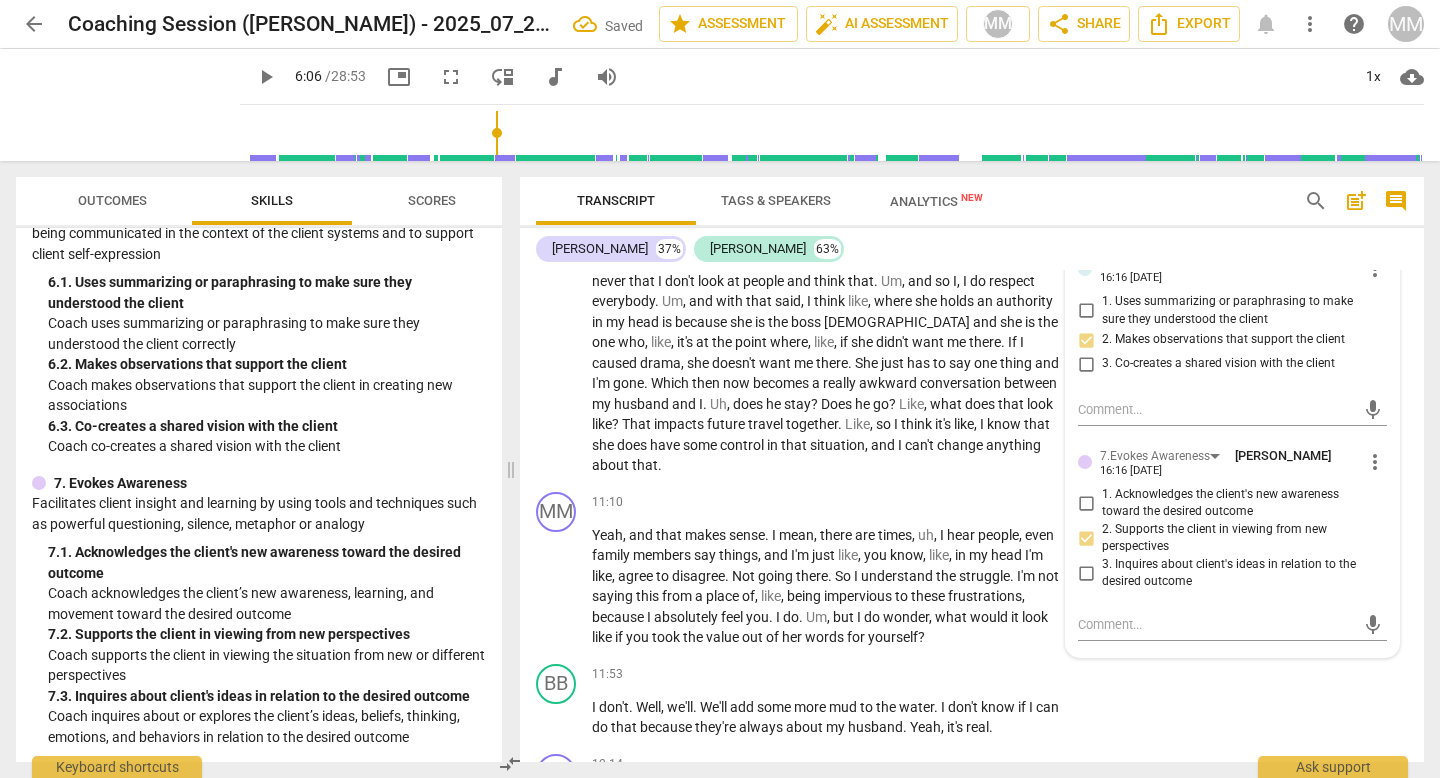 click on "3. Inquires about client's ideas in relation to the desired outcome" at bounding box center [1086, 573] 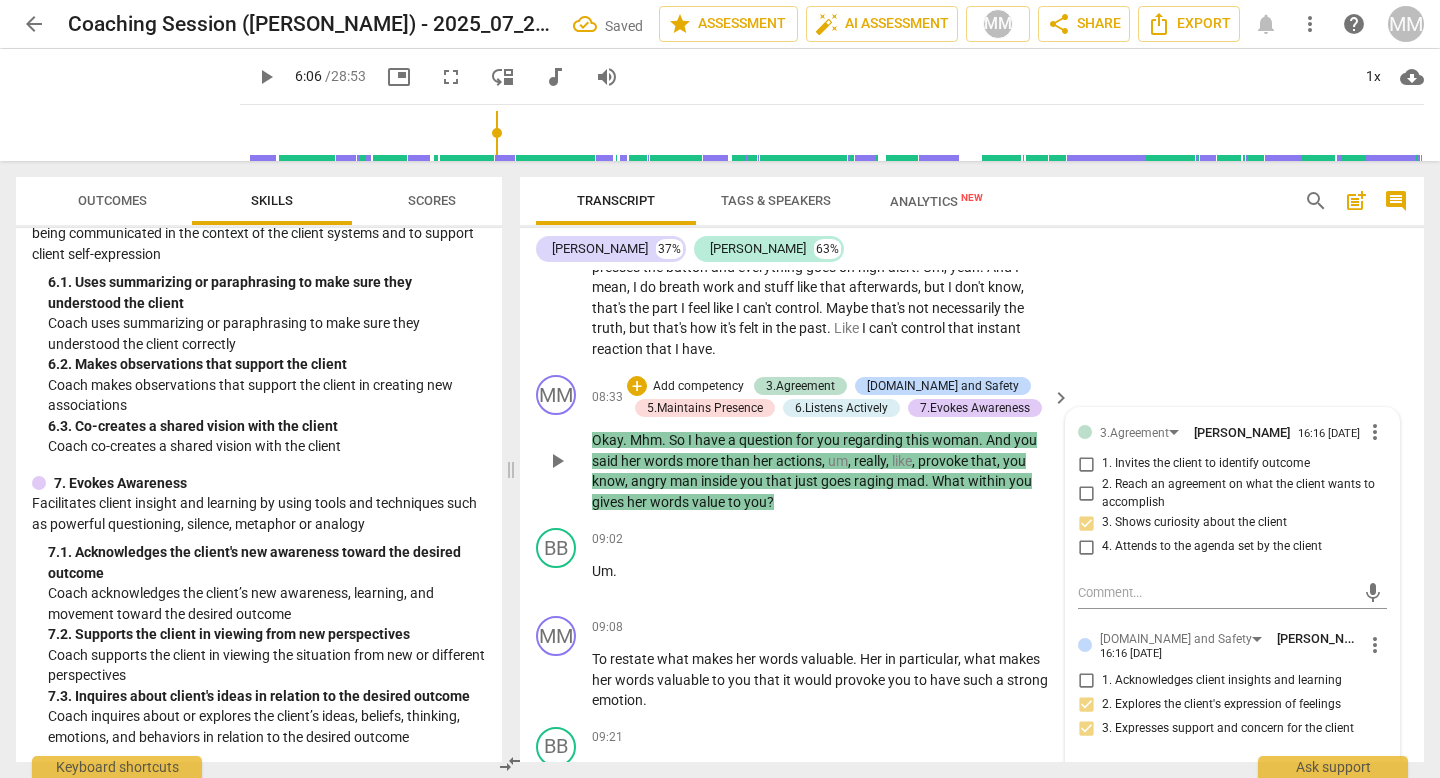 scroll, scrollTop: 2342, scrollLeft: 0, axis: vertical 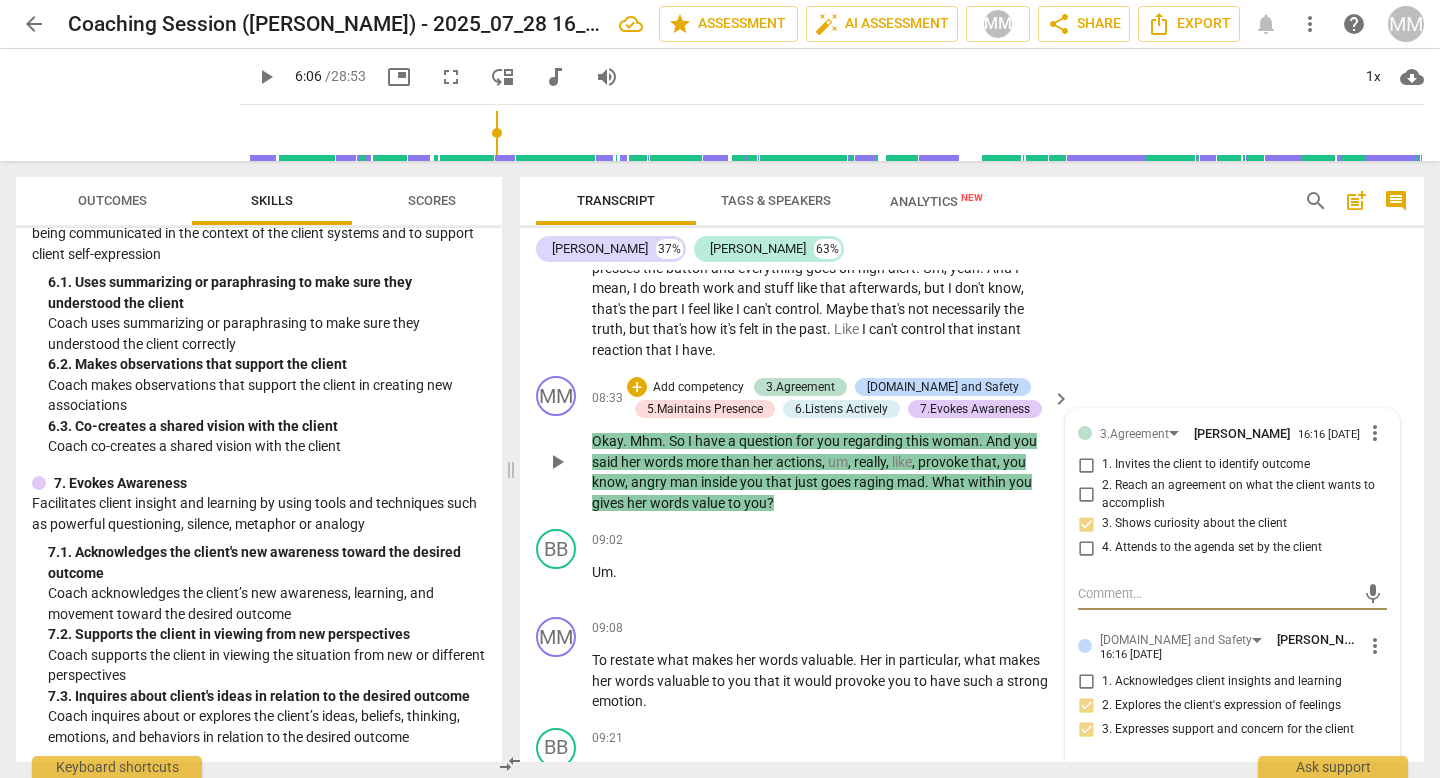 click at bounding box center [1216, 593] 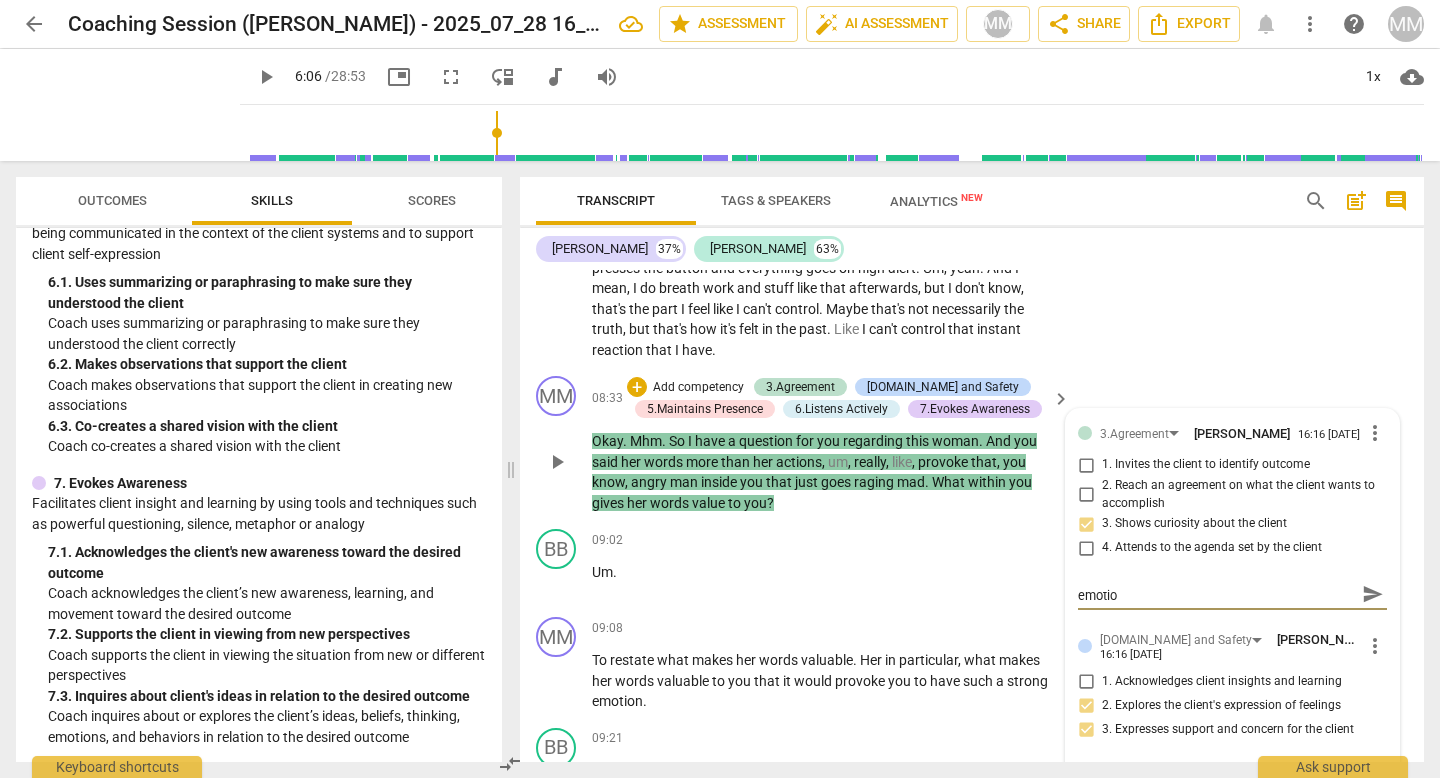 scroll, scrollTop: 0, scrollLeft: 0, axis: both 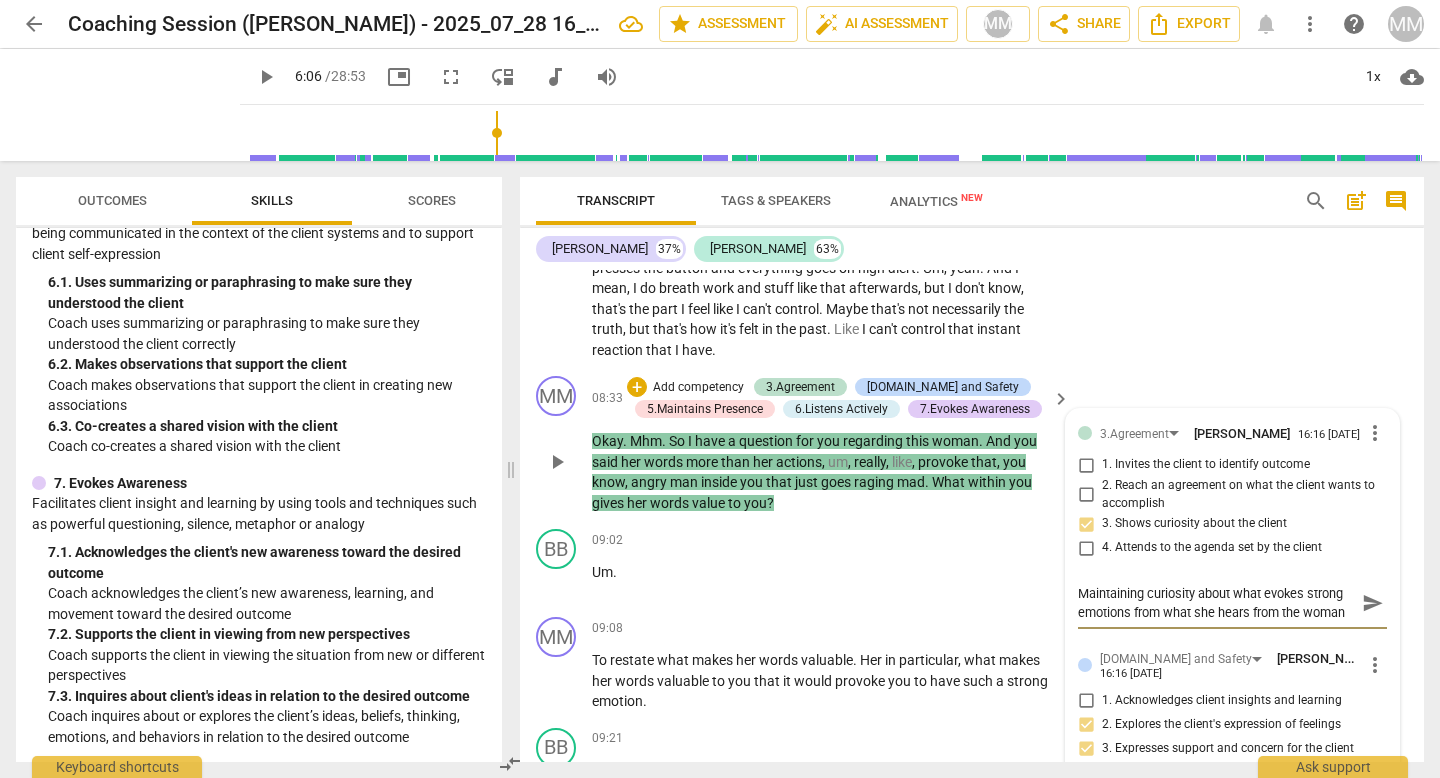 click on "send" at bounding box center [1373, 603] 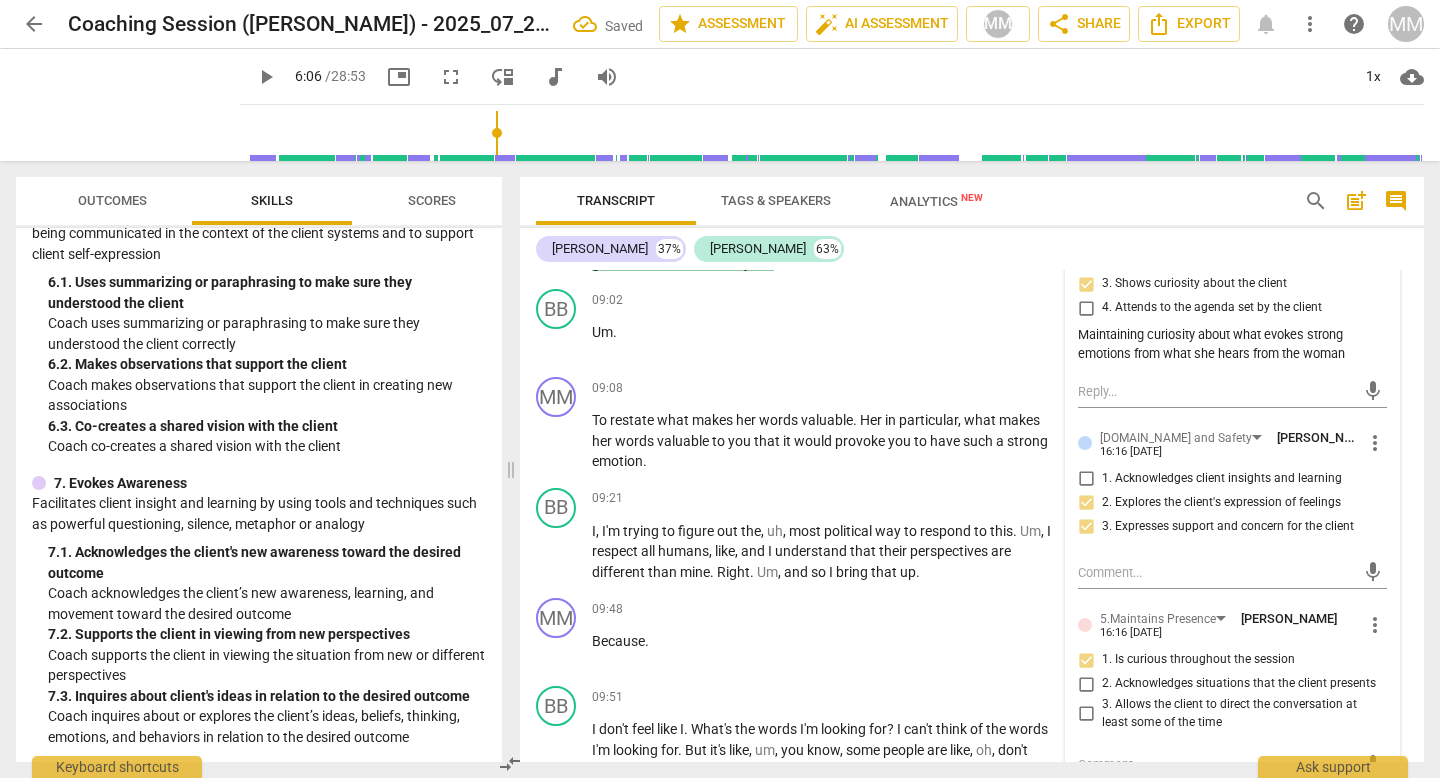 scroll, scrollTop: 2586, scrollLeft: 0, axis: vertical 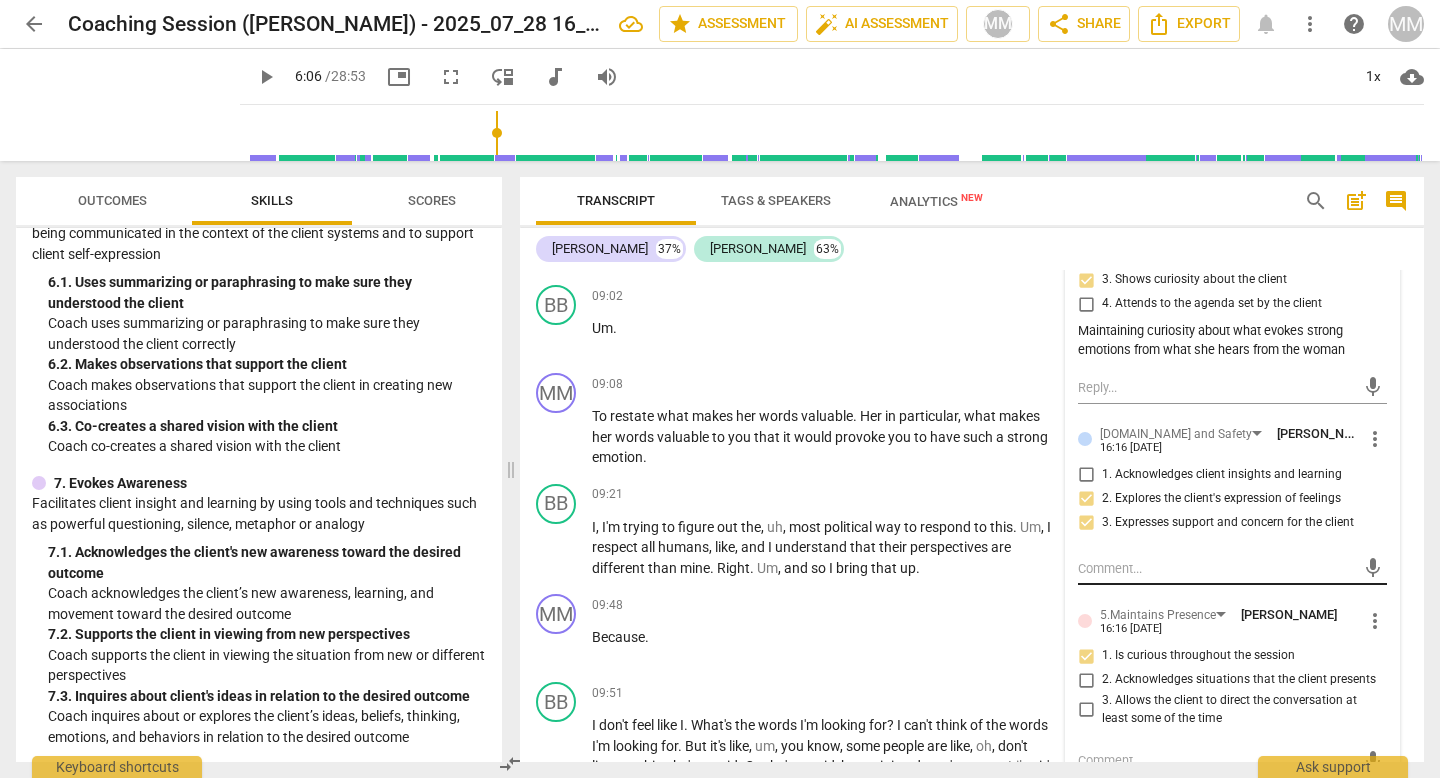 click at bounding box center [1216, 568] 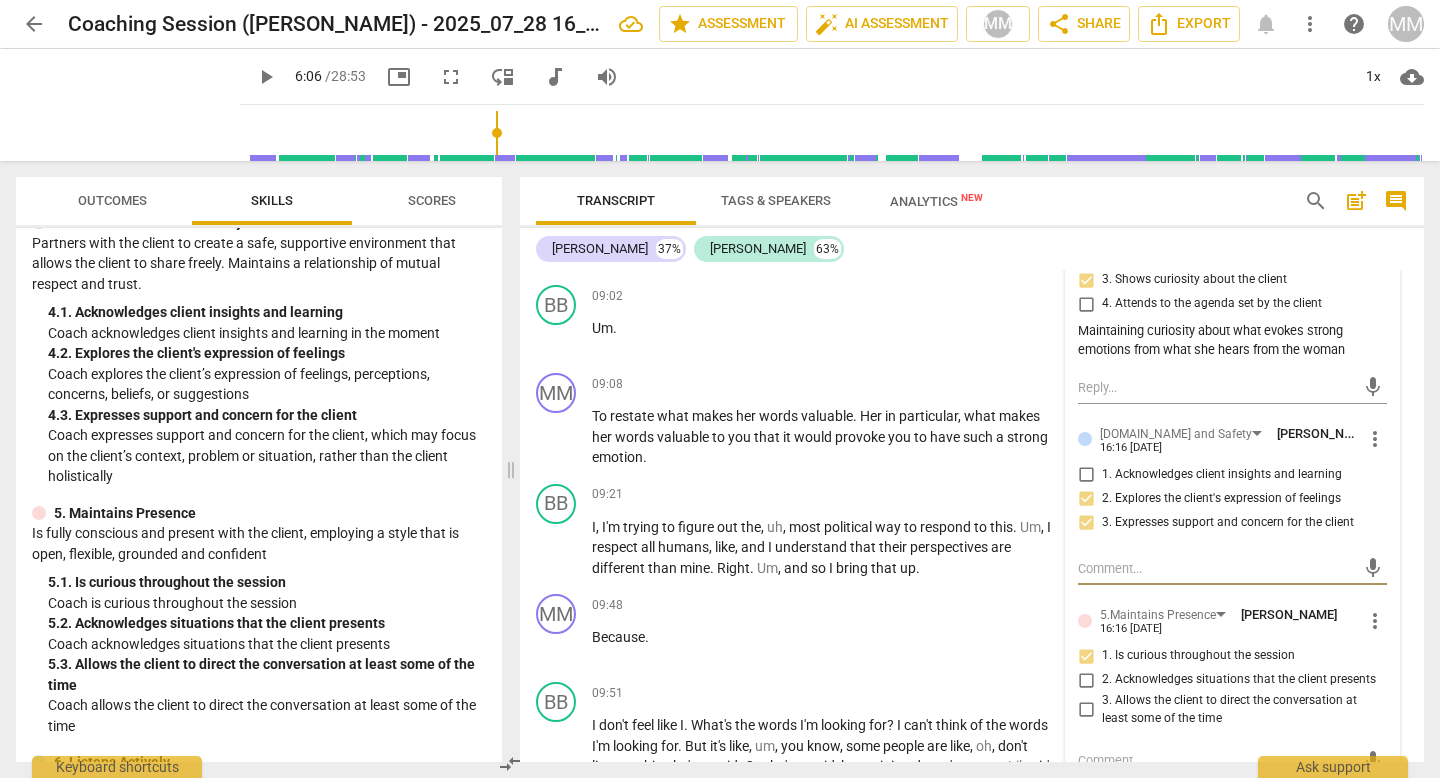 scroll, scrollTop: 646, scrollLeft: 0, axis: vertical 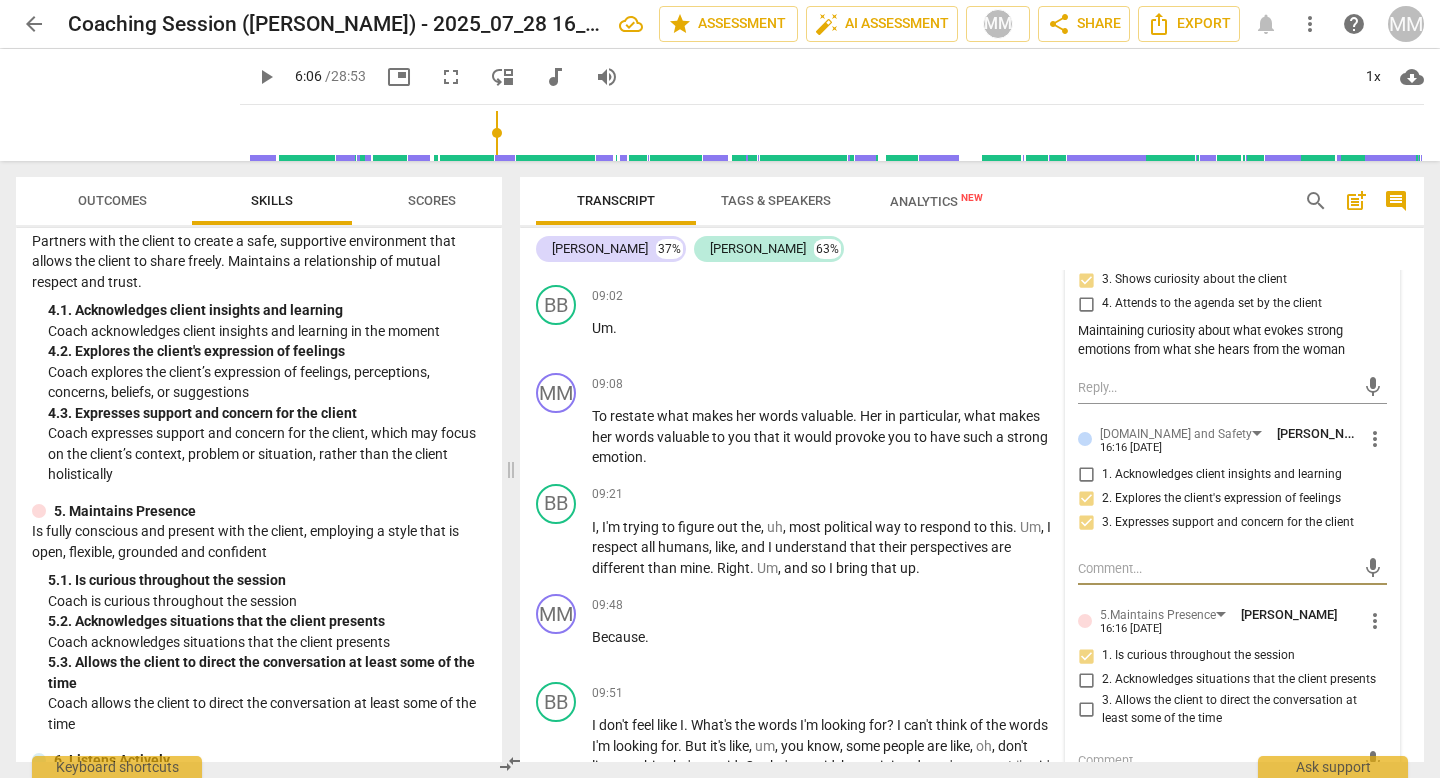 click at bounding box center (1216, 568) 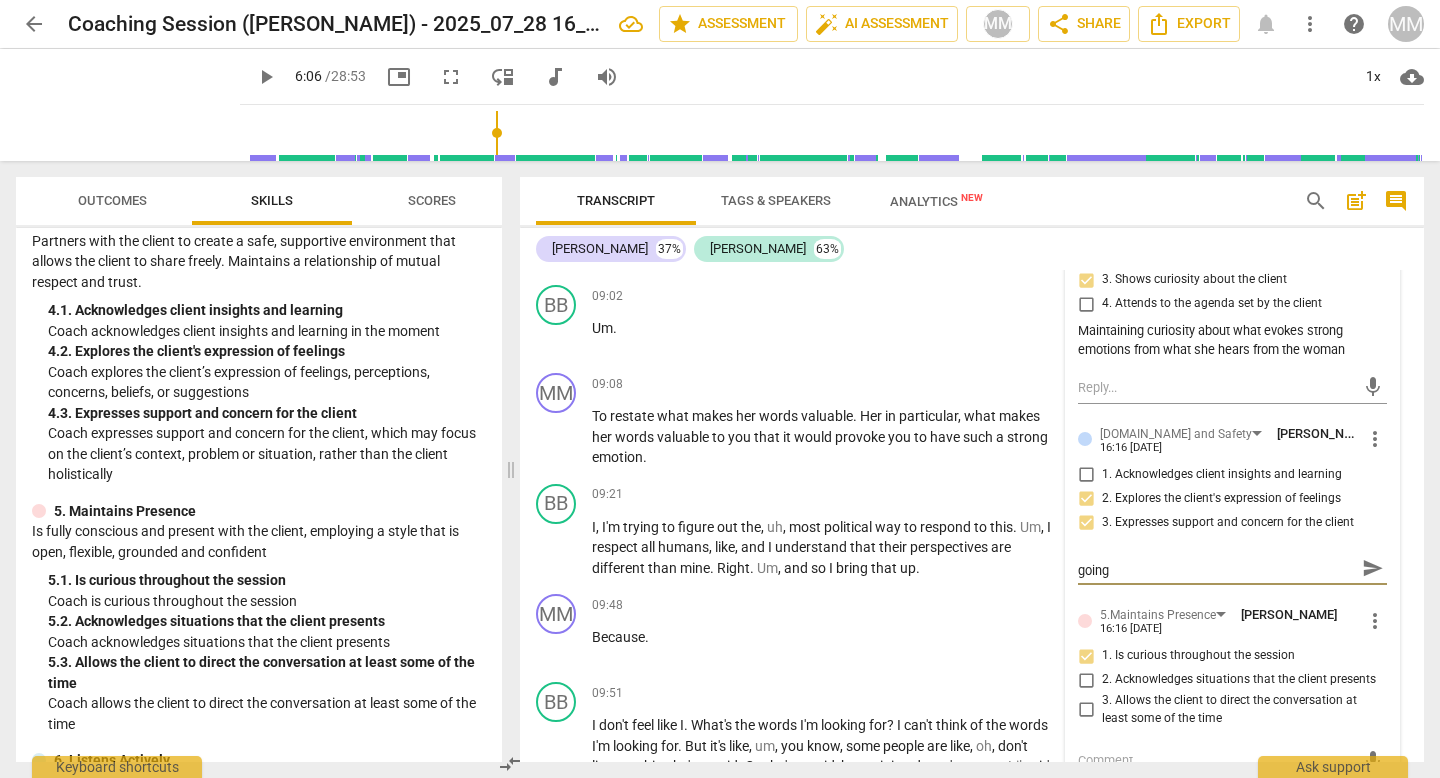 scroll, scrollTop: 0, scrollLeft: 0, axis: both 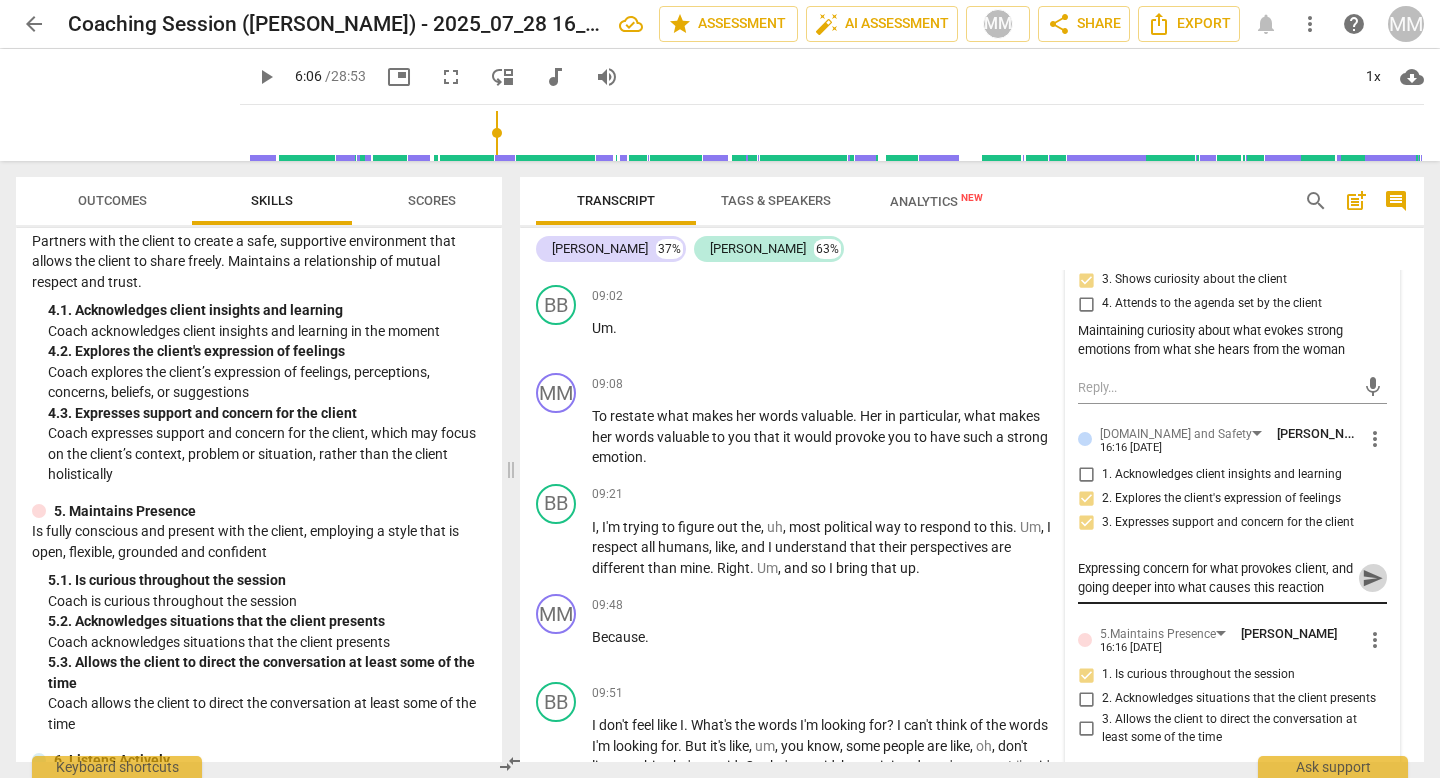 click on "send" at bounding box center (1373, 578) 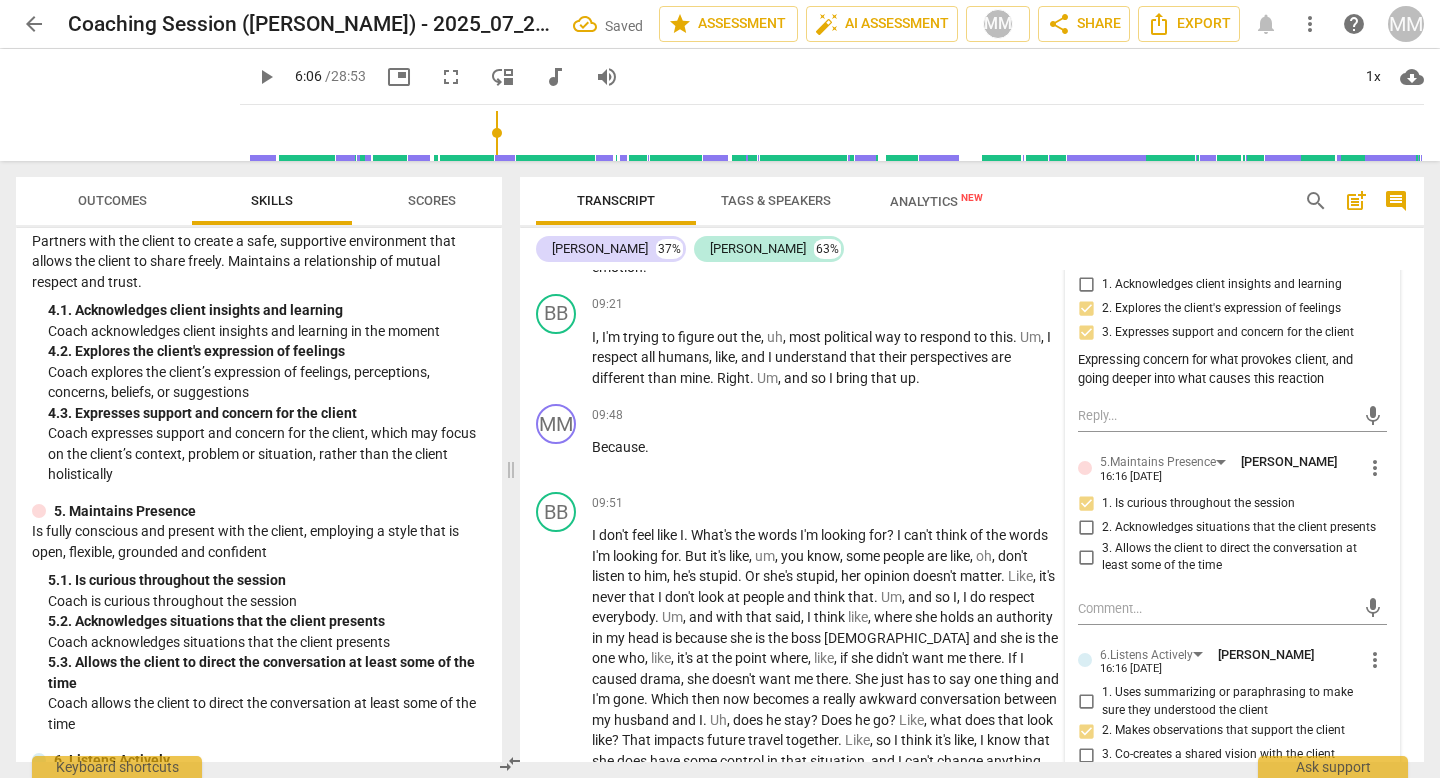 scroll, scrollTop: 2807, scrollLeft: 0, axis: vertical 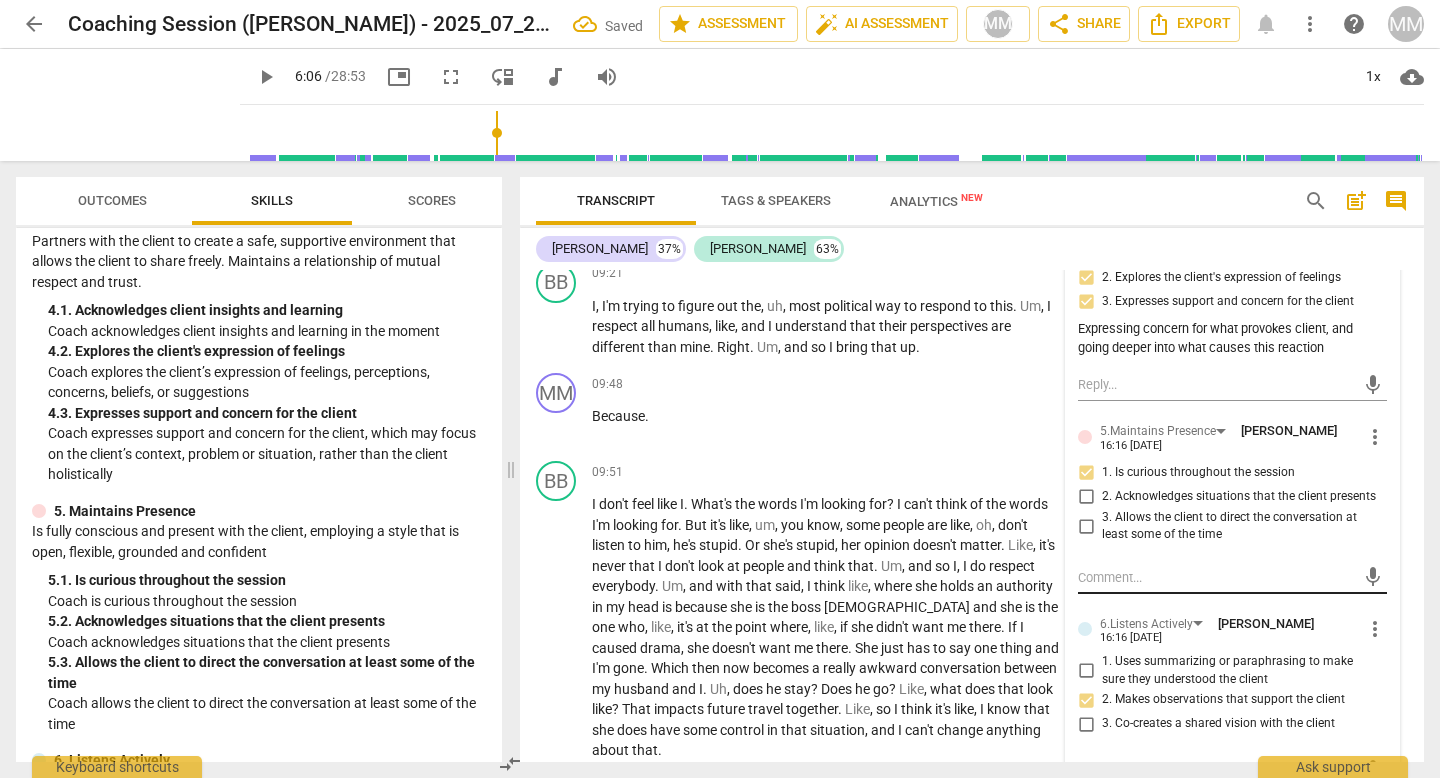 click at bounding box center [1216, 577] 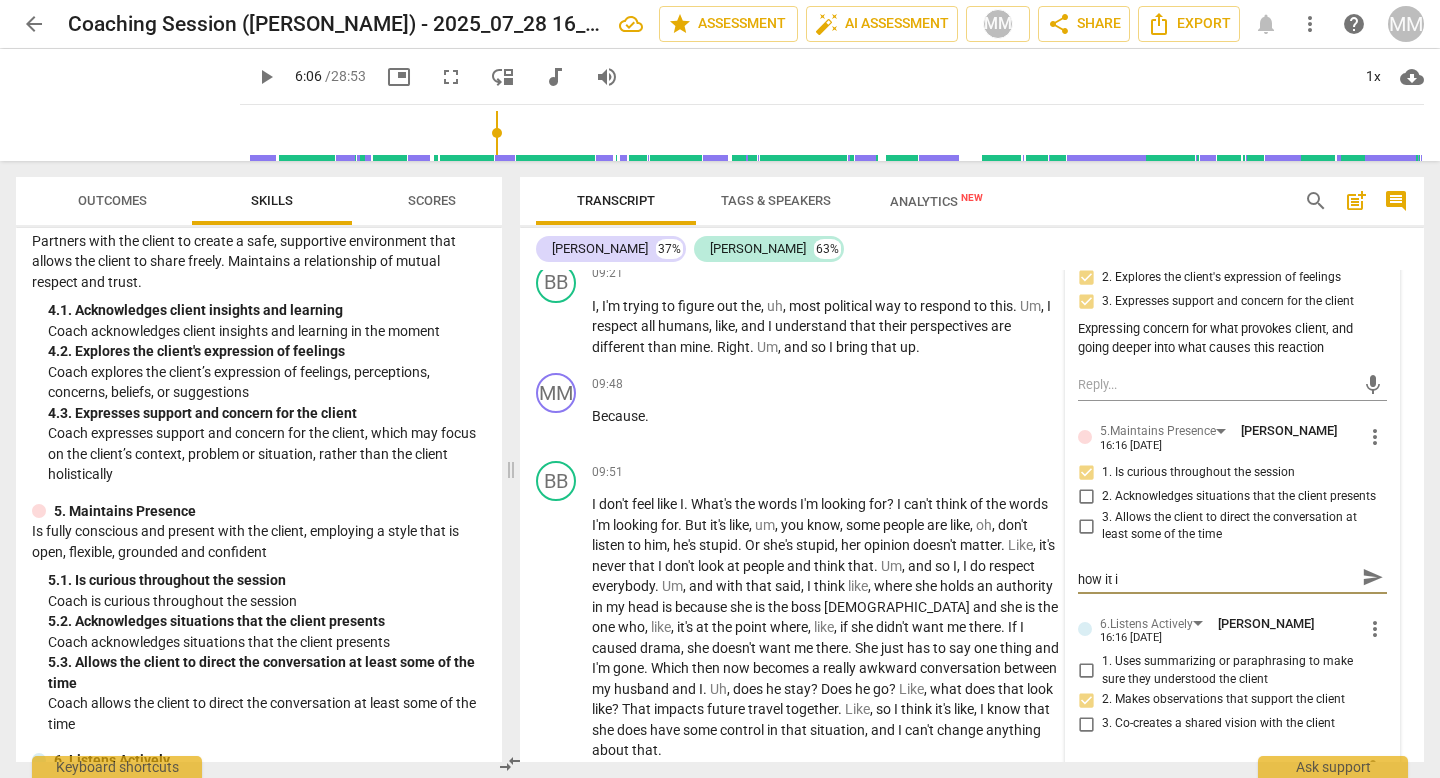 scroll, scrollTop: 0, scrollLeft: 0, axis: both 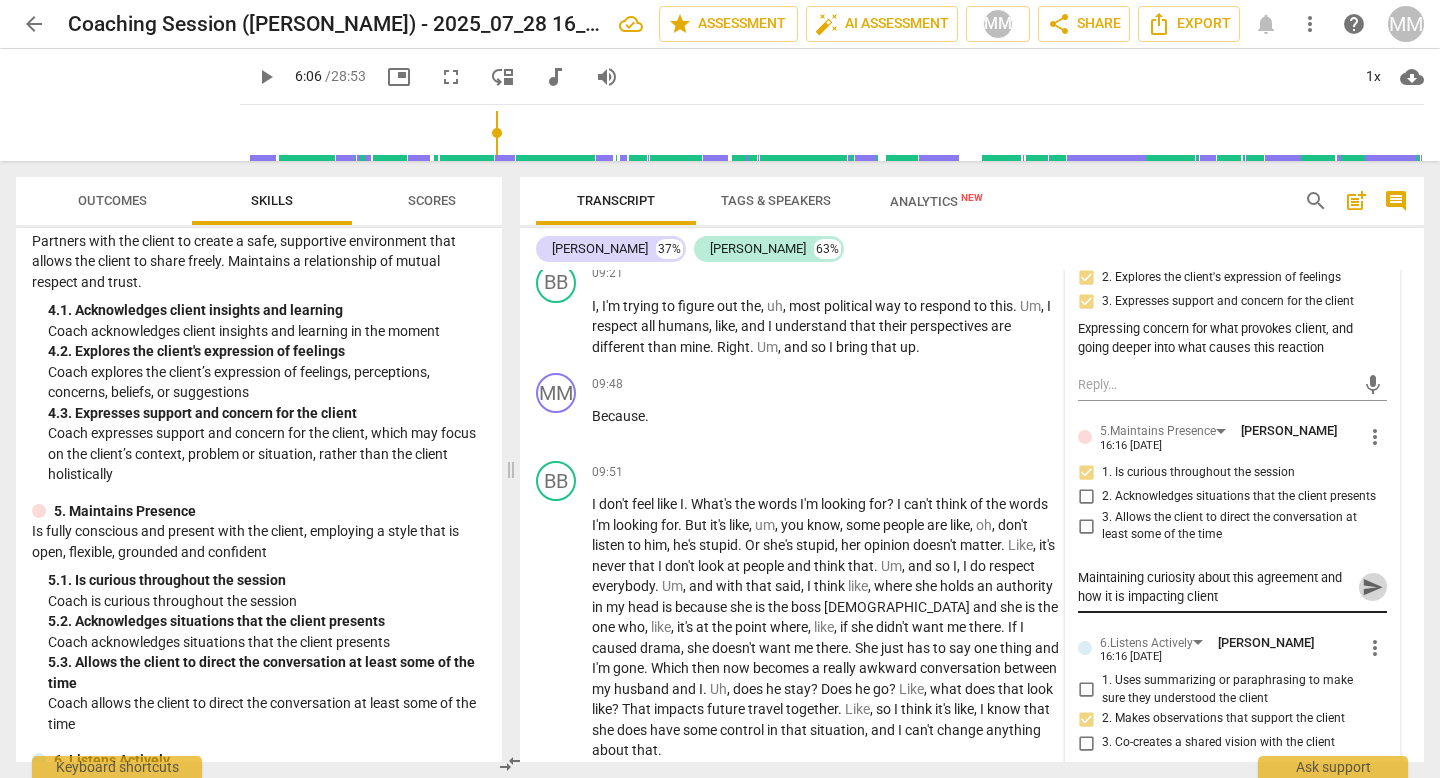 click on "send" at bounding box center [1373, 587] 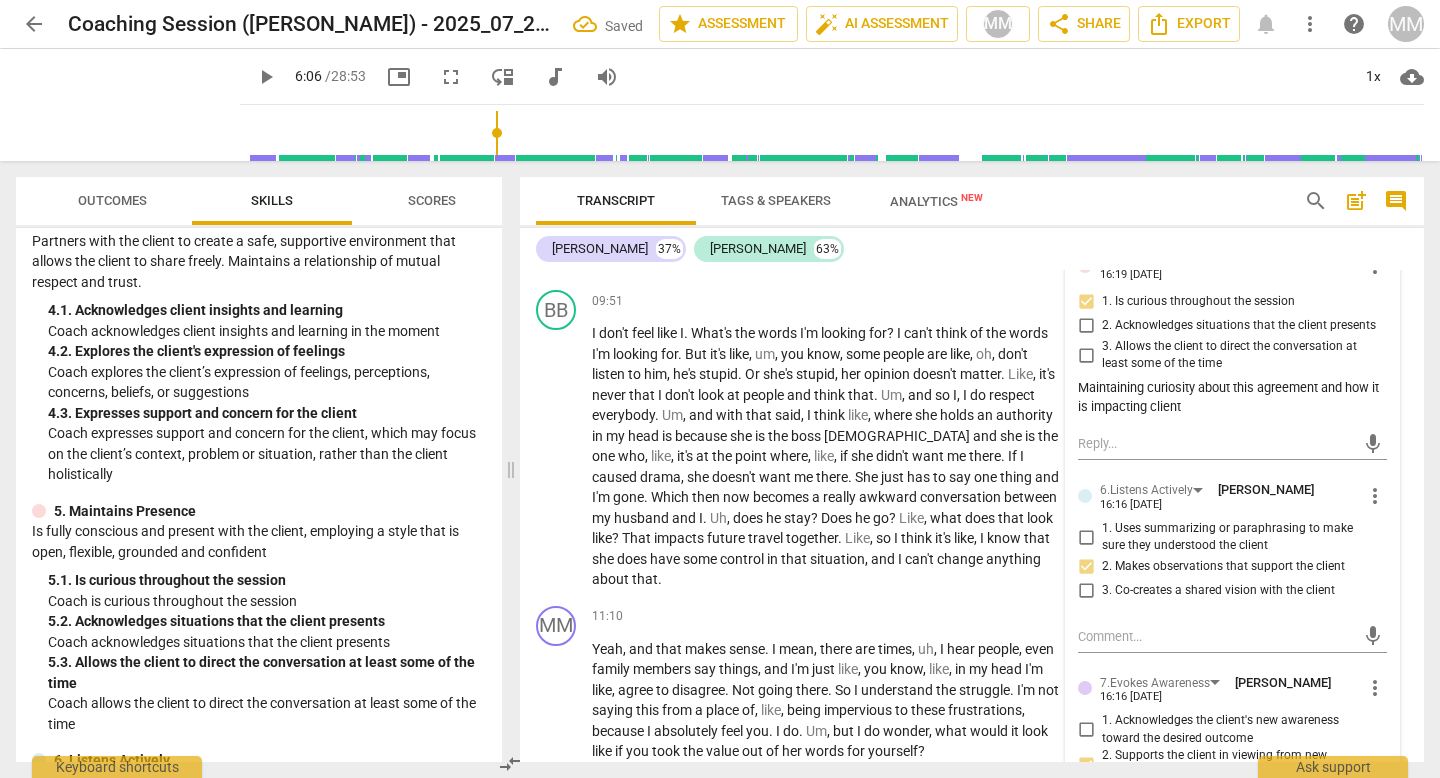 scroll, scrollTop: 2979, scrollLeft: 0, axis: vertical 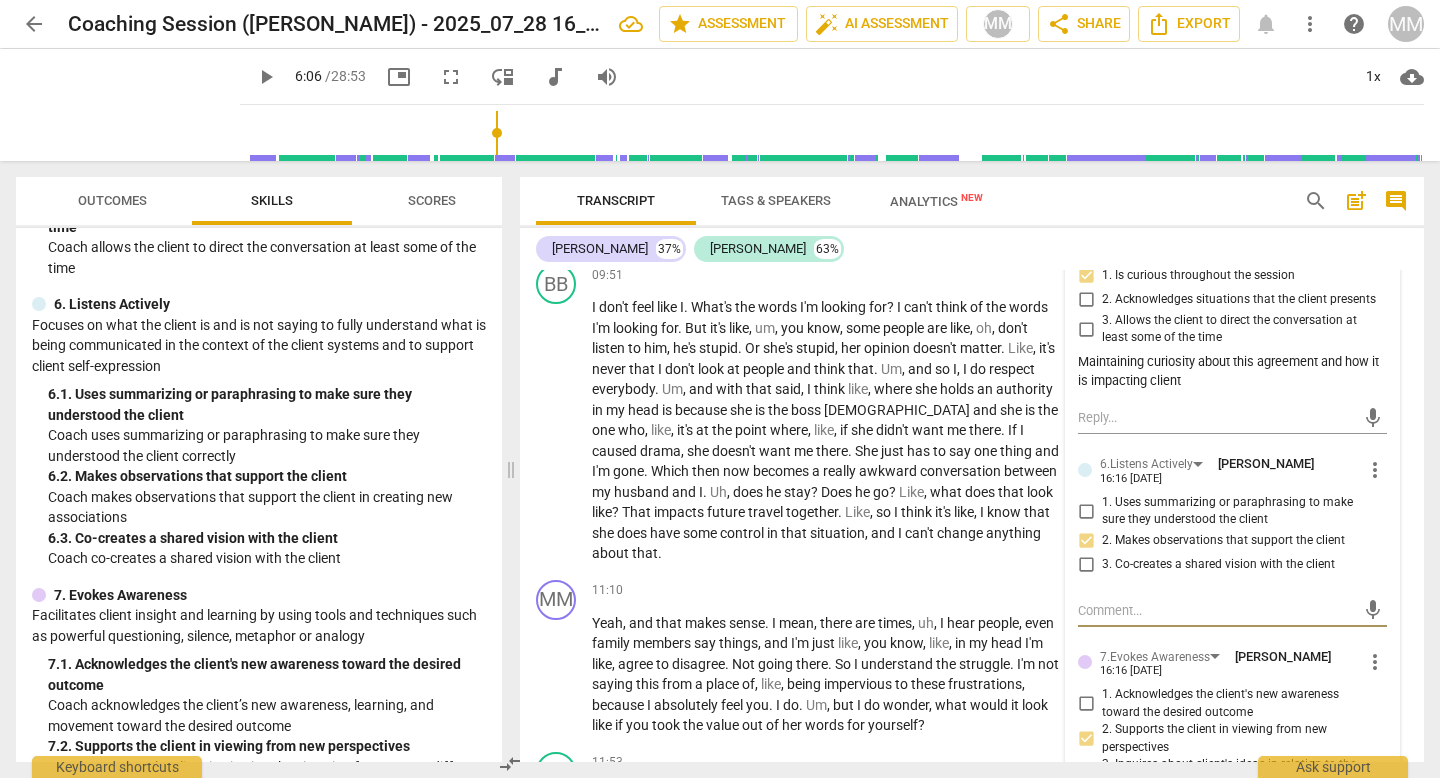 click at bounding box center (1216, 610) 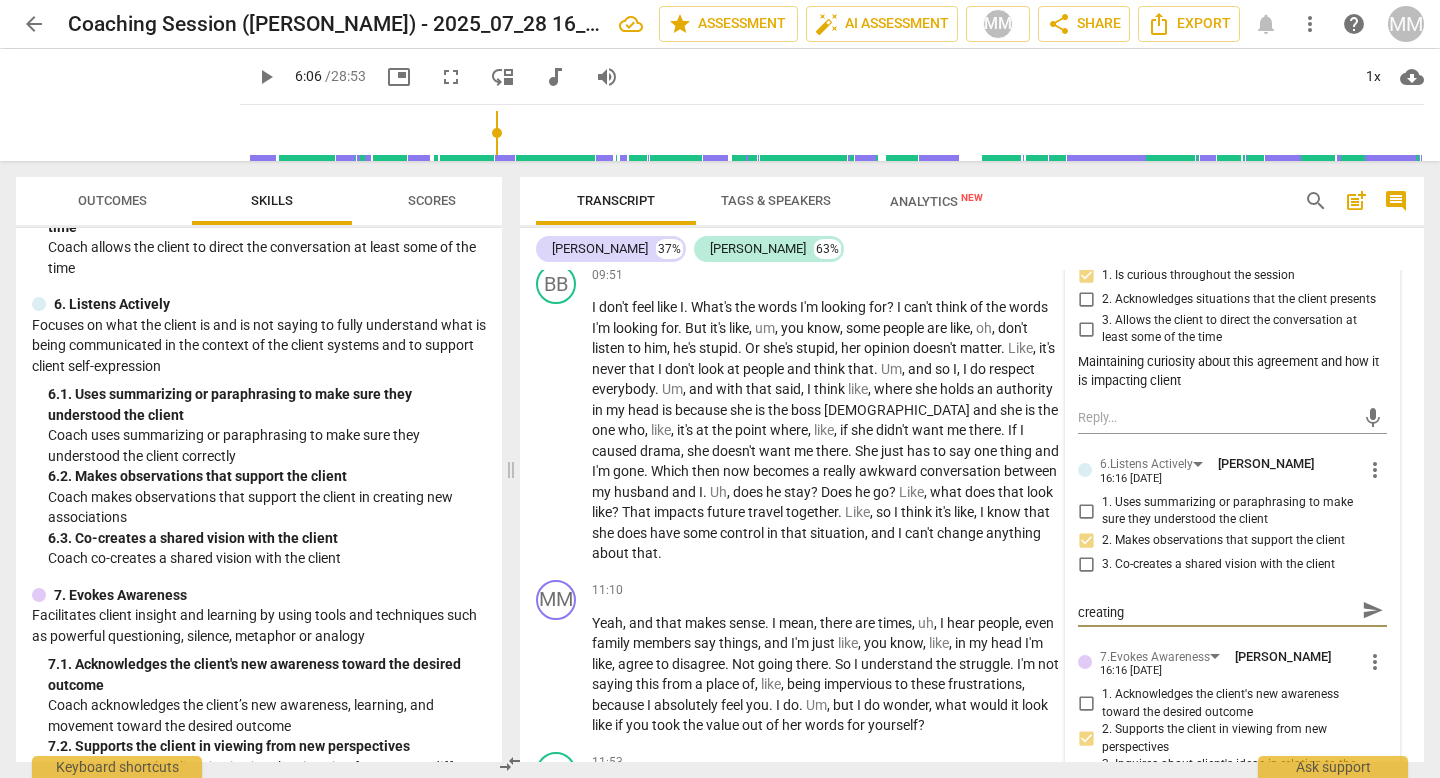 scroll, scrollTop: 0, scrollLeft: 0, axis: both 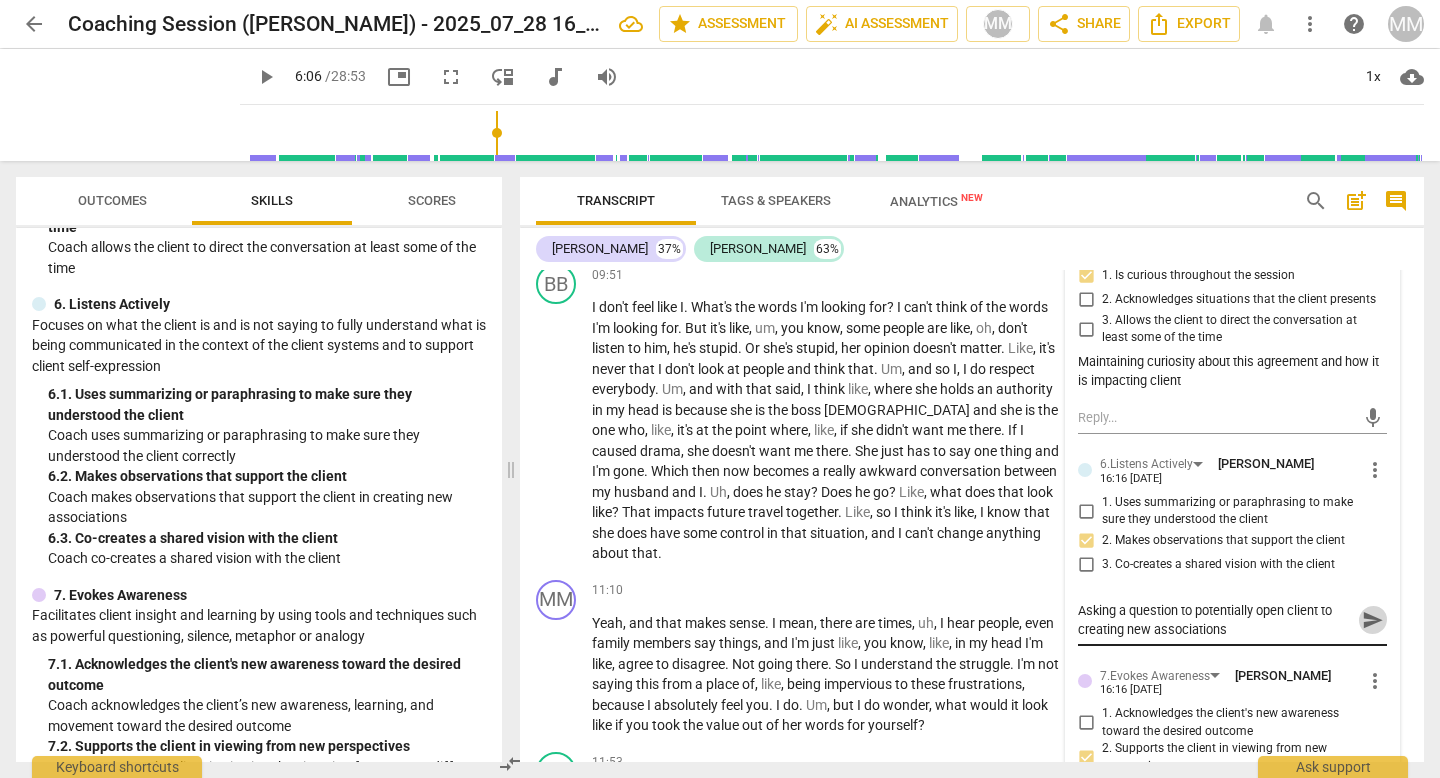click on "send" at bounding box center [1373, 620] 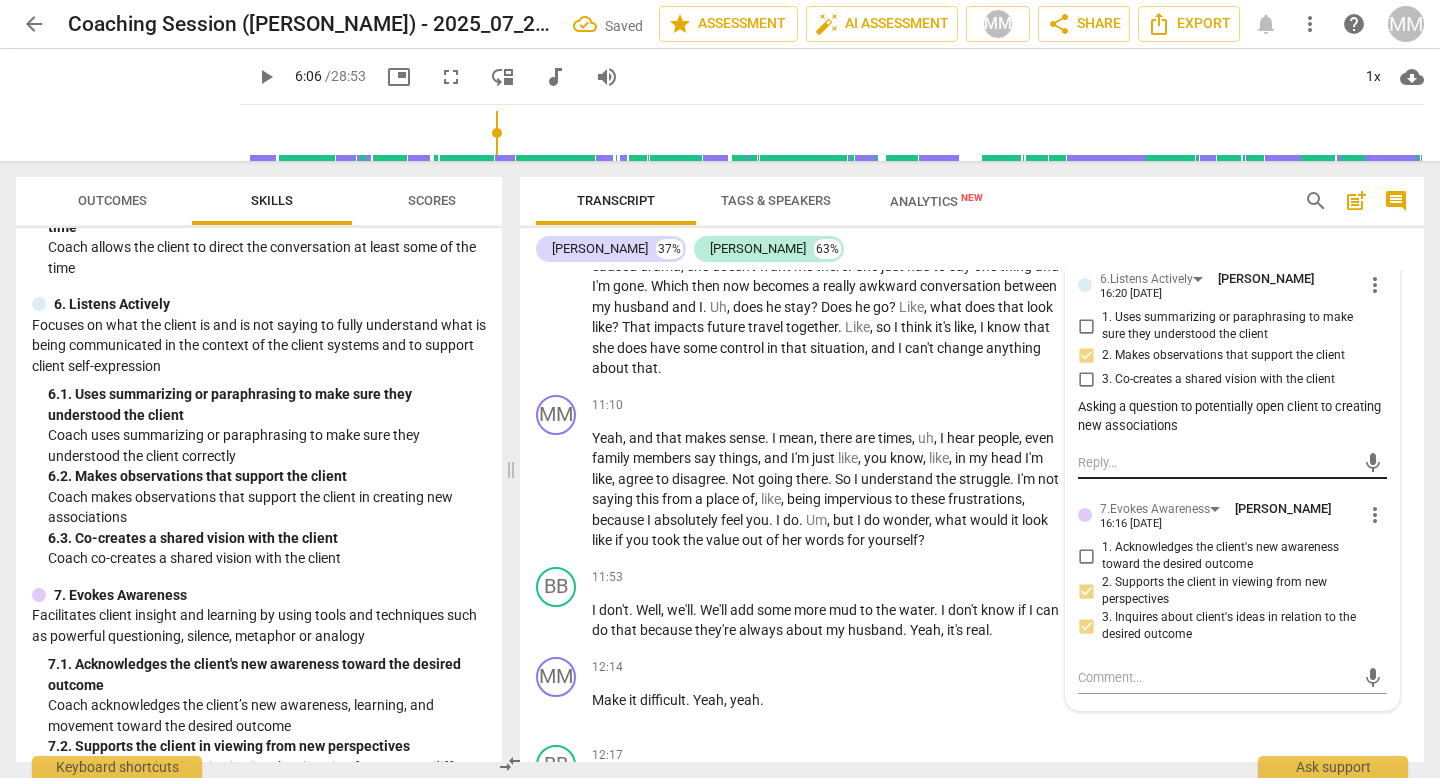 scroll, scrollTop: 3197, scrollLeft: 0, axis: vertical 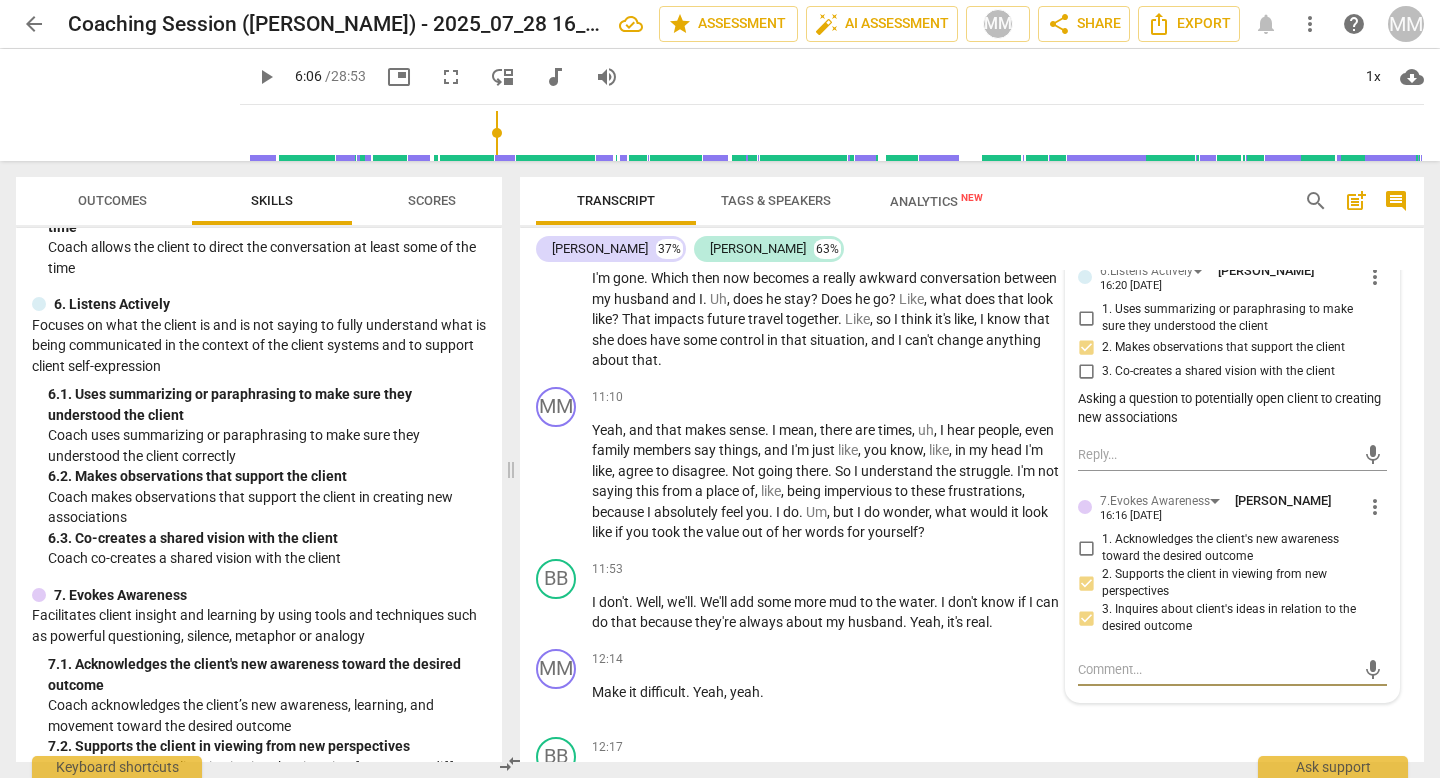 click at bounding box center [1216, 669] 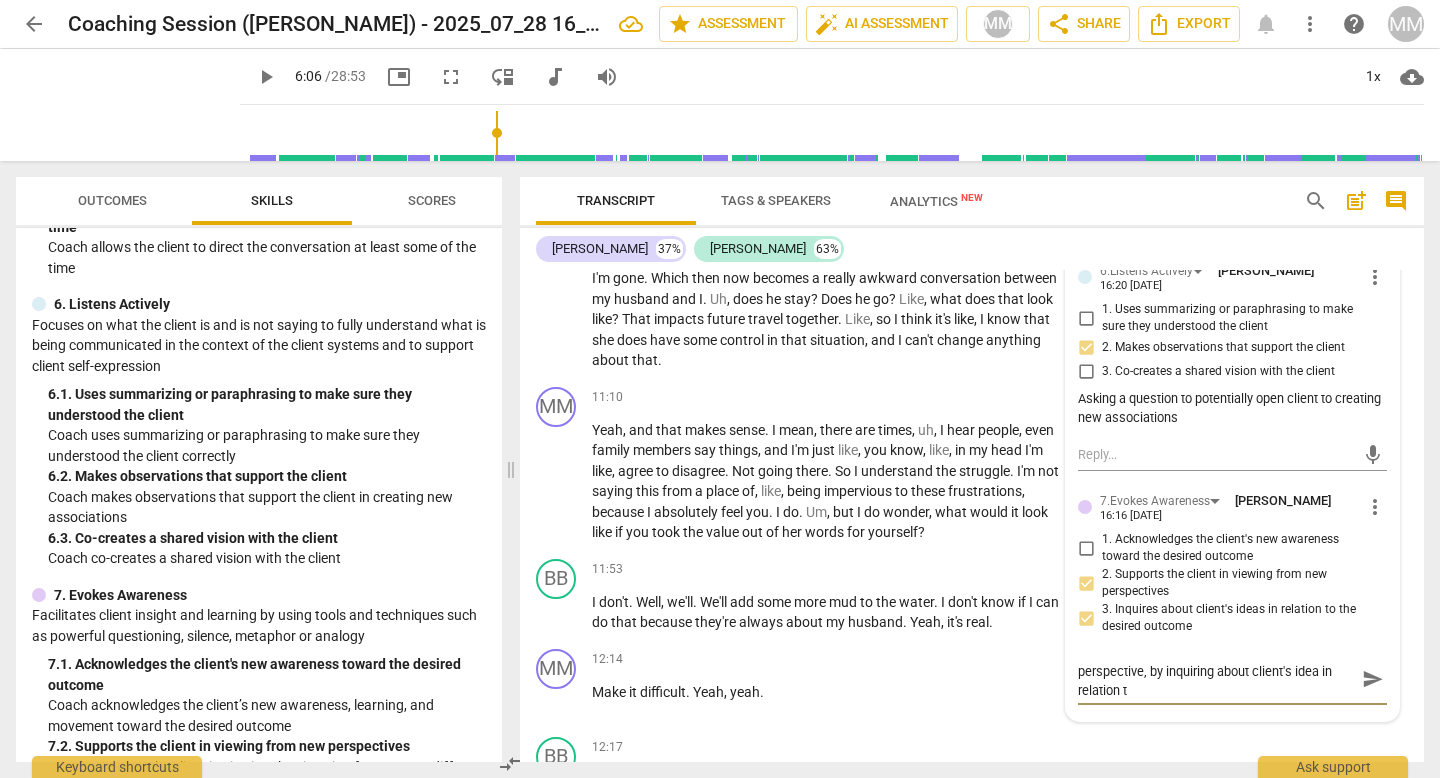 scroll, scrollTop: 0, scrollLeft: 0, axis: both 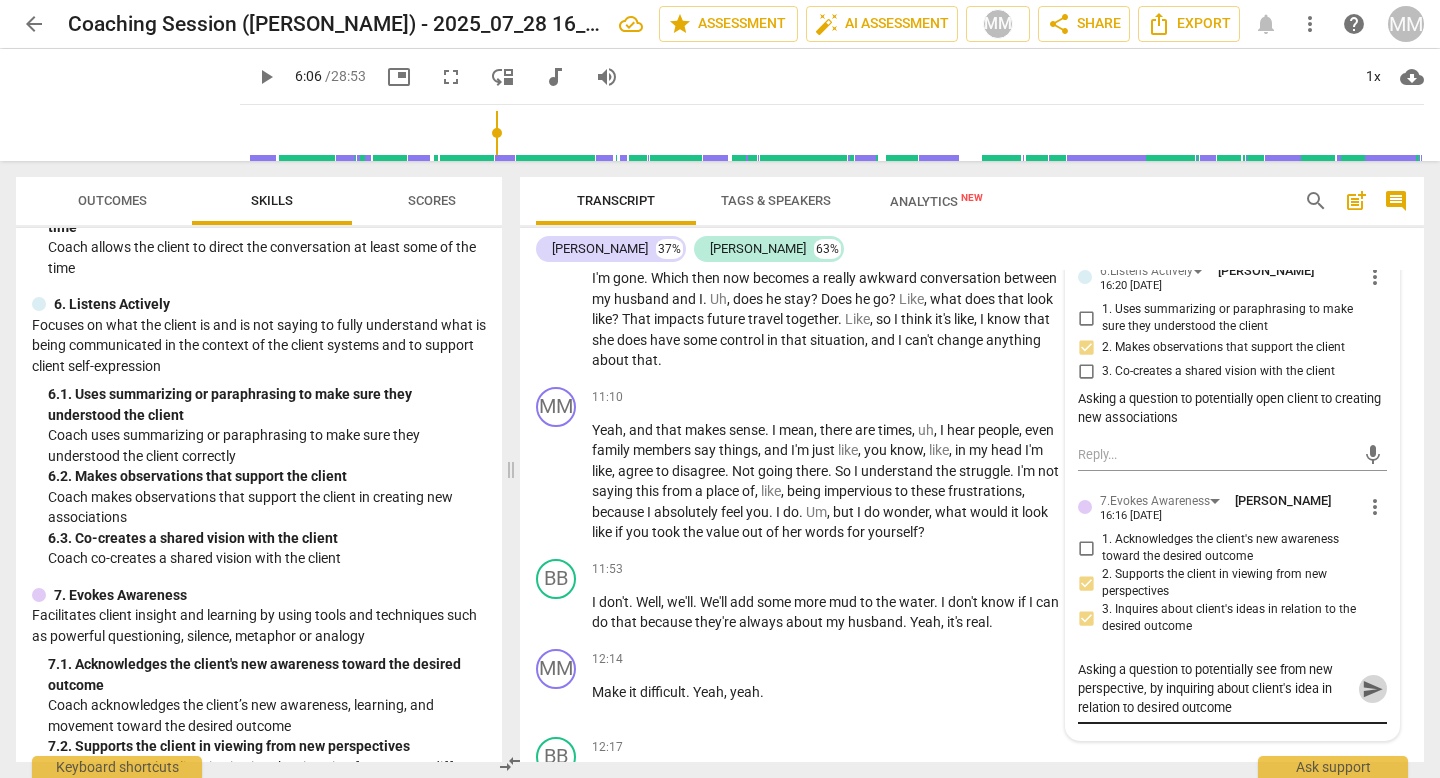 click on "send" at bounding box center (1373, 689) 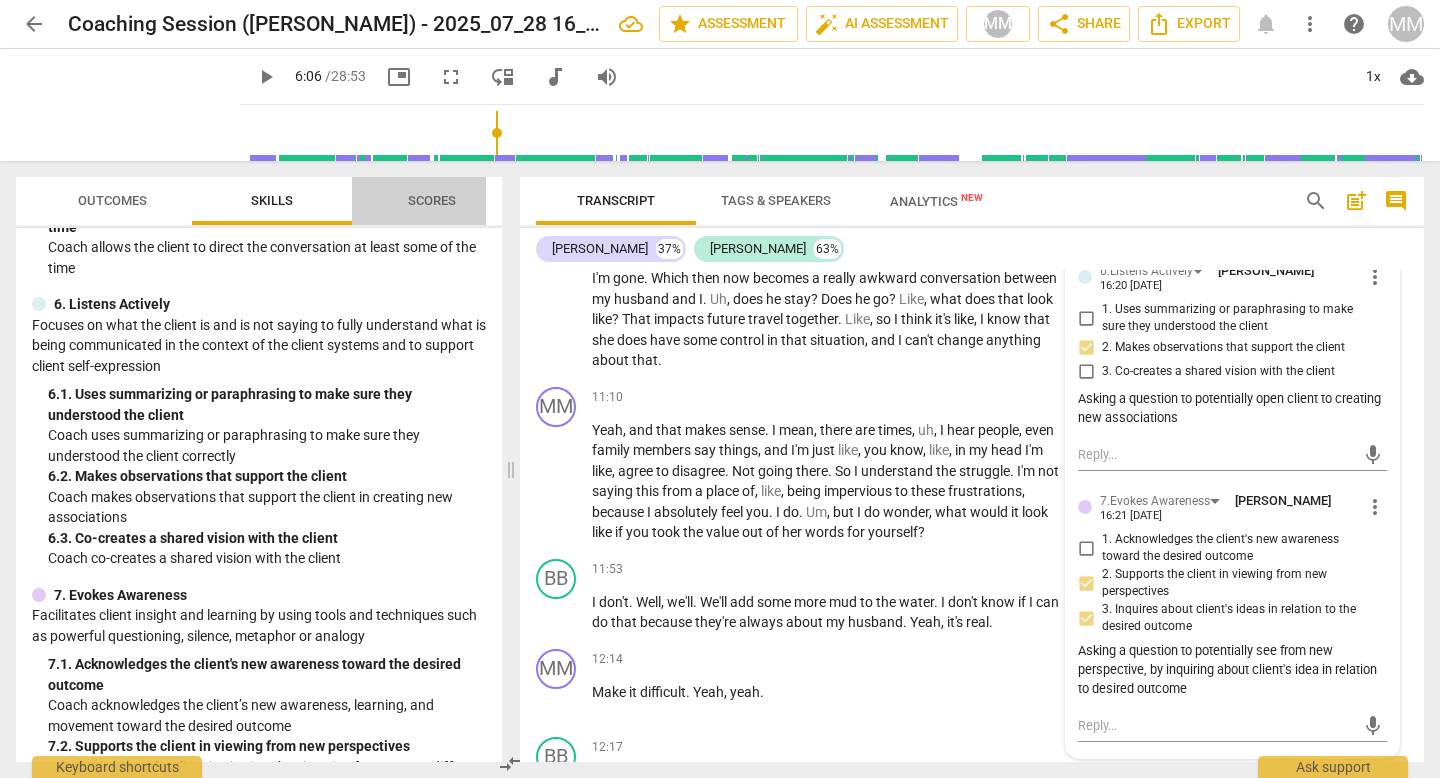 click on "Scores" at bounding box center (432, 200) 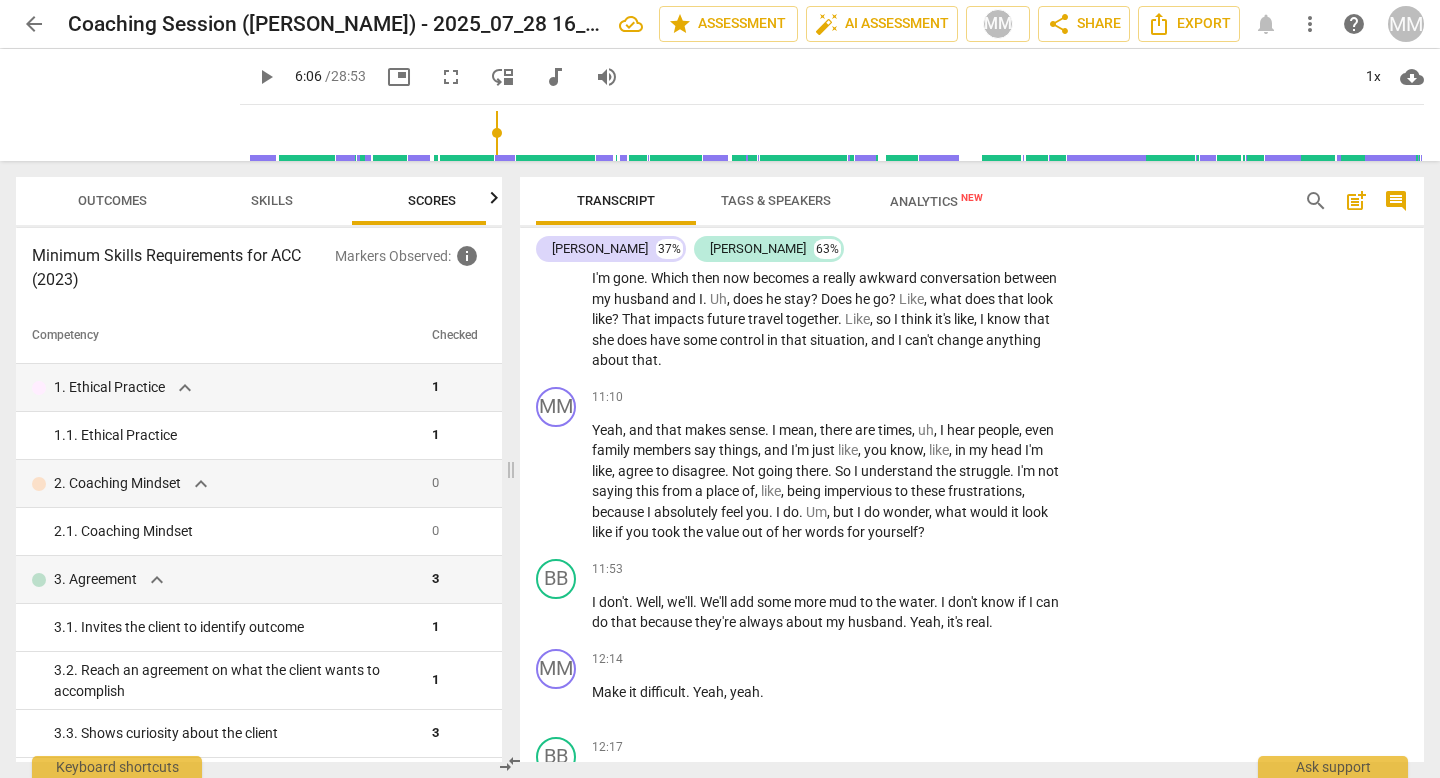 scroll, scrollTop: 0, scrollLeft: 26, axis: horizontal 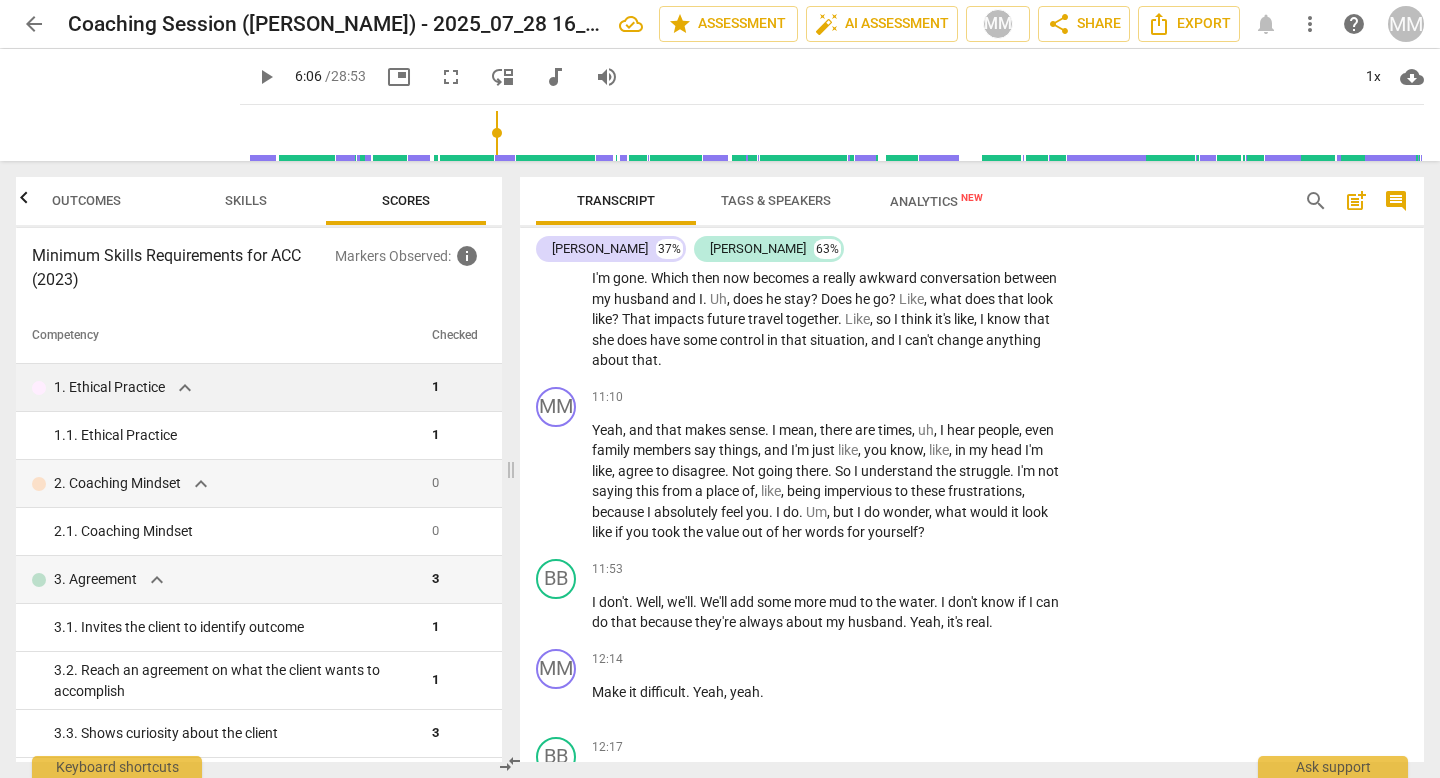 click on "expand_more" at bounding box center [185, 388] 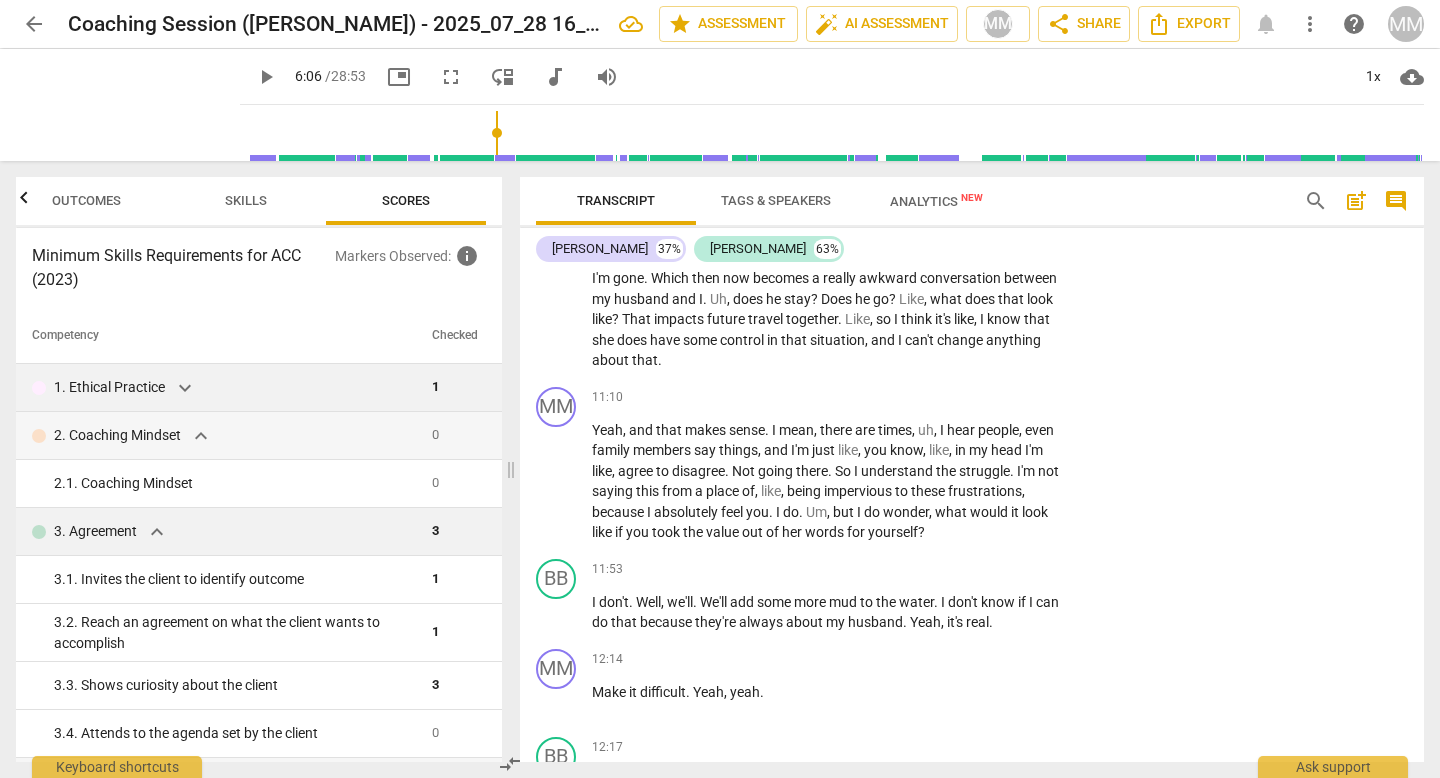 click on "expand_more" at bounding box center [157, 532] 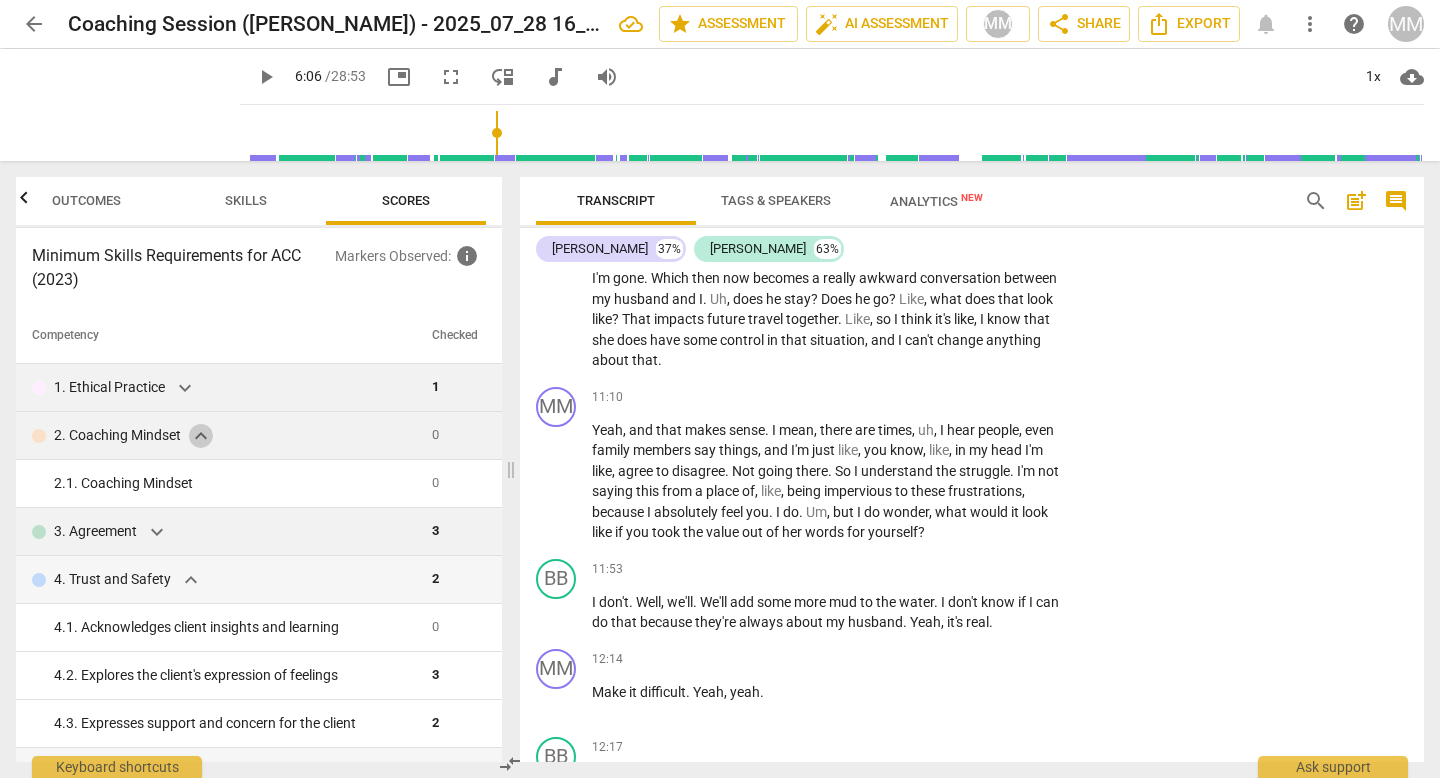 click on "expand_more" at bounding box center [201, 436] 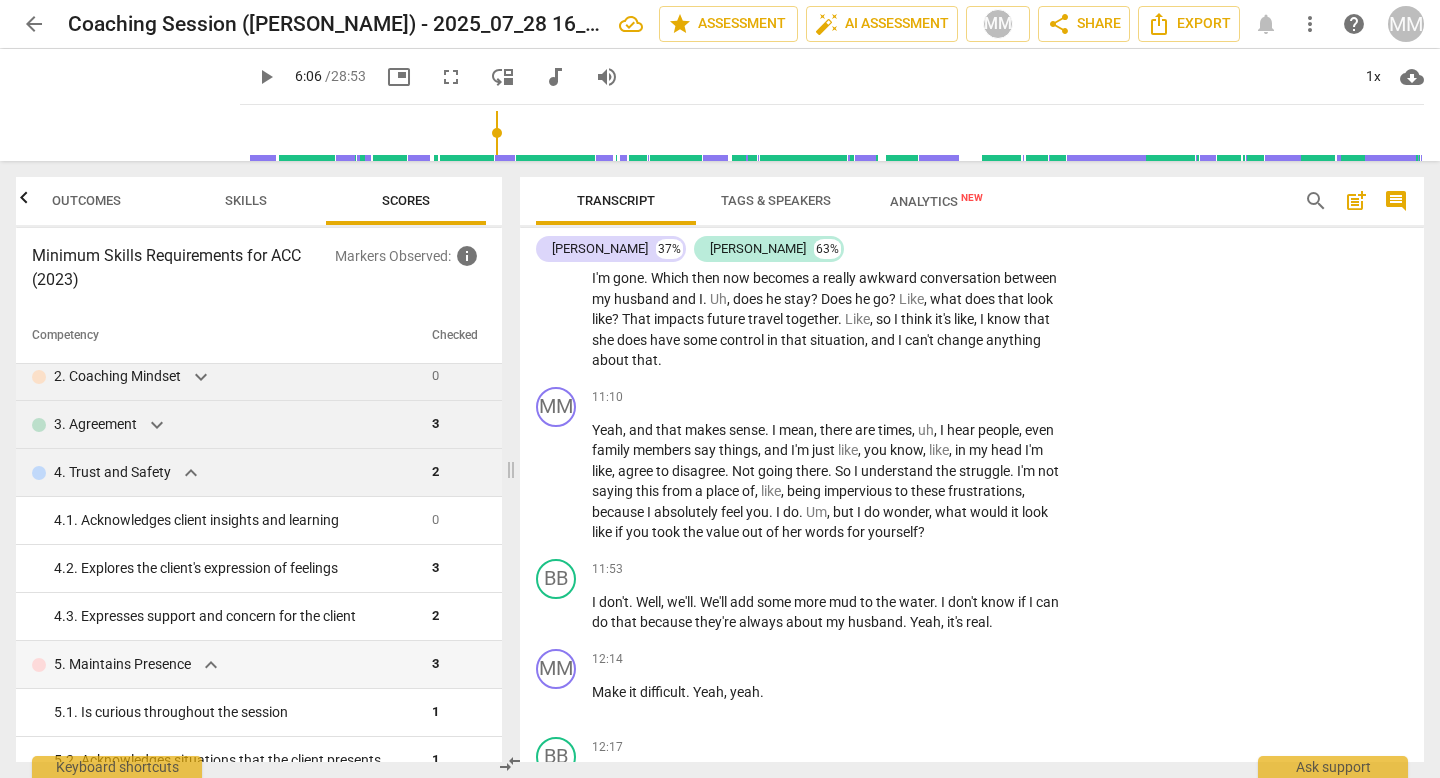scroll, scrollTop: 80, scrollLeft: 0, axis: vertical 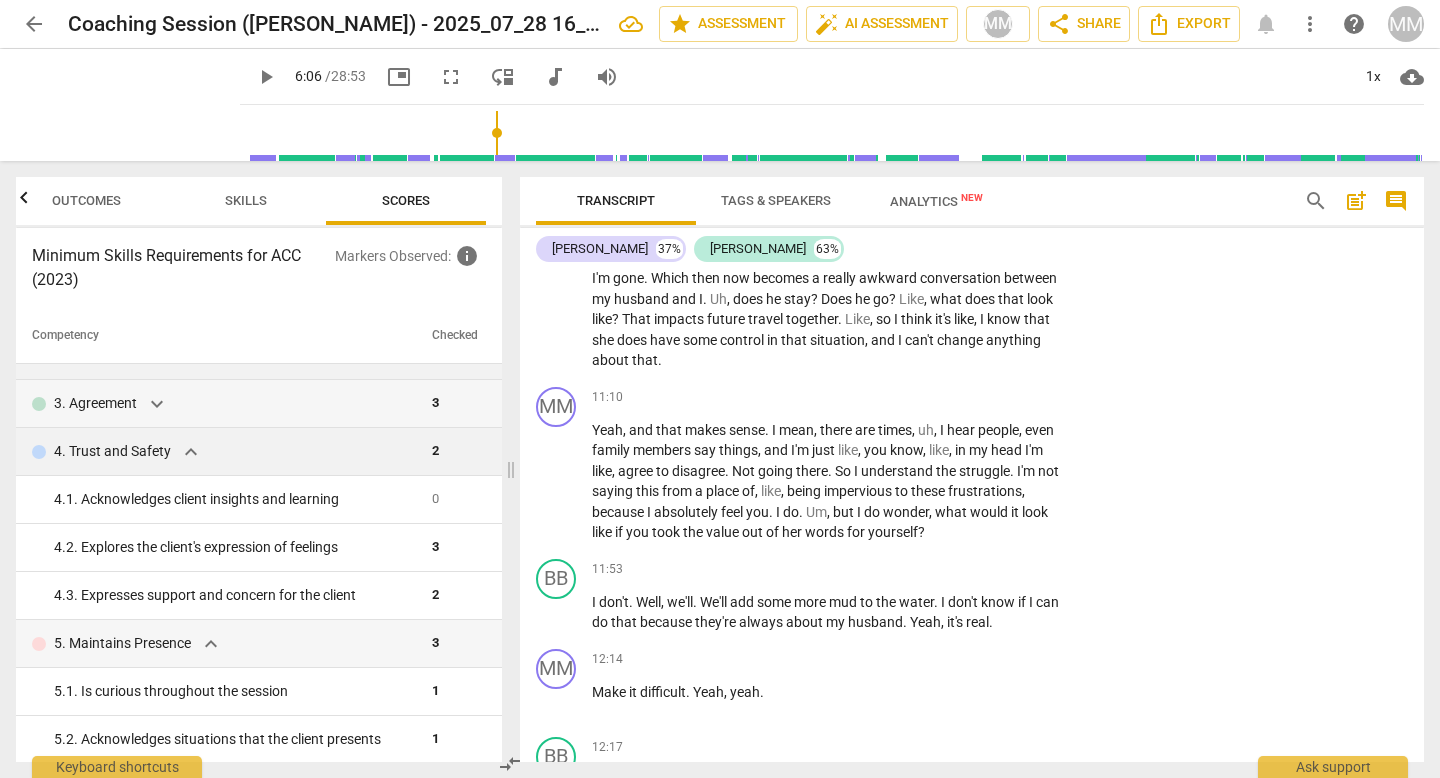 click on "expand_more" at bounding box center (191, 452) 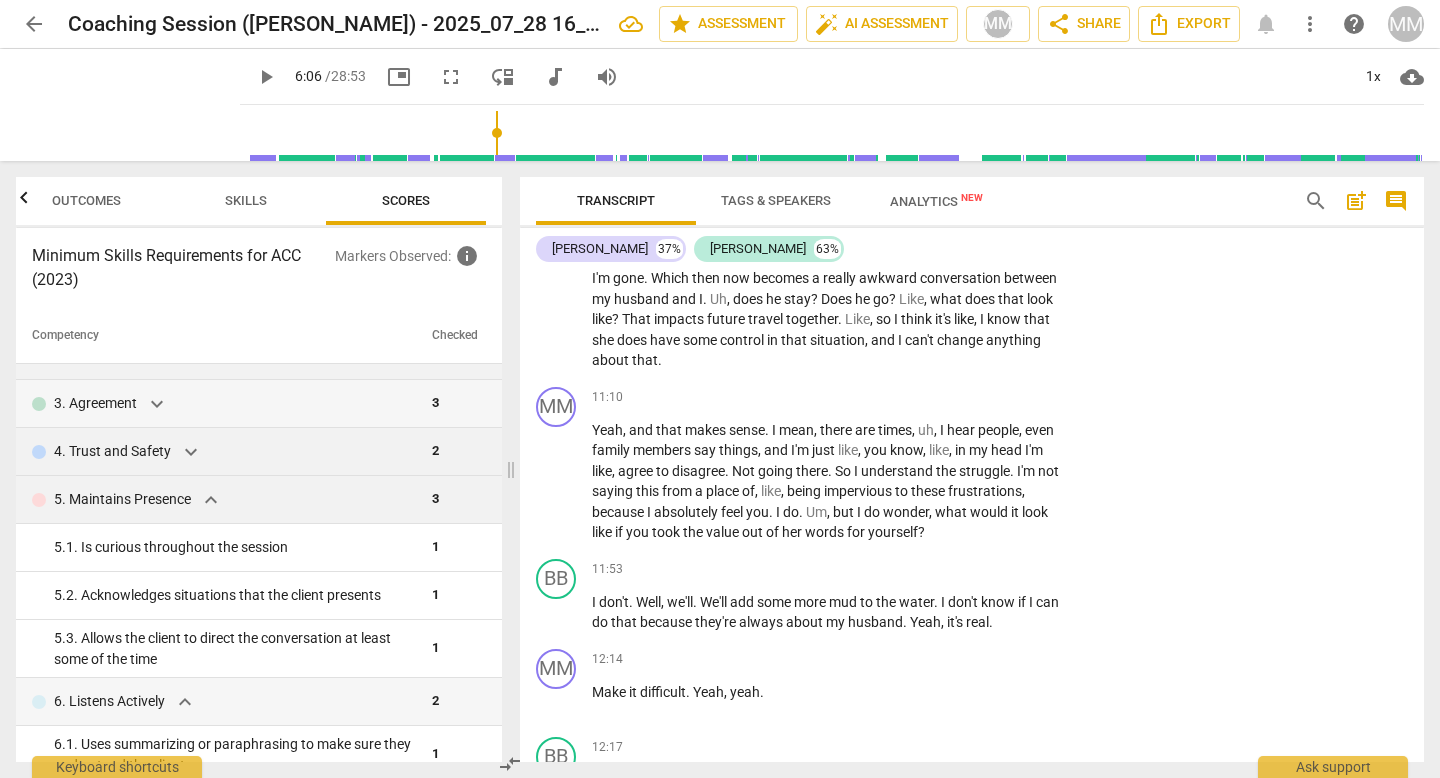 click on "expand_more" at bounding box center [211, 500] 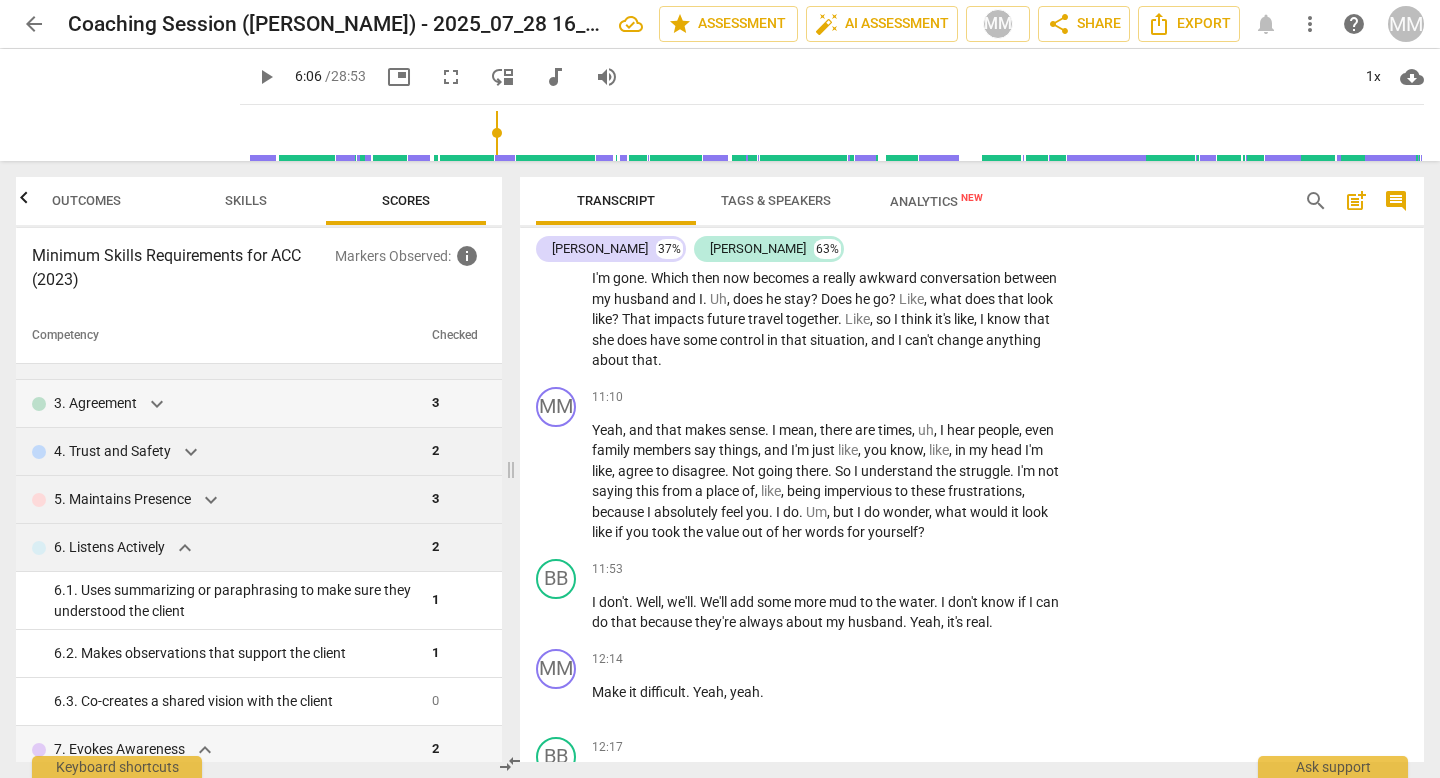 click on "expand_more" at bounding box center (185, 548) 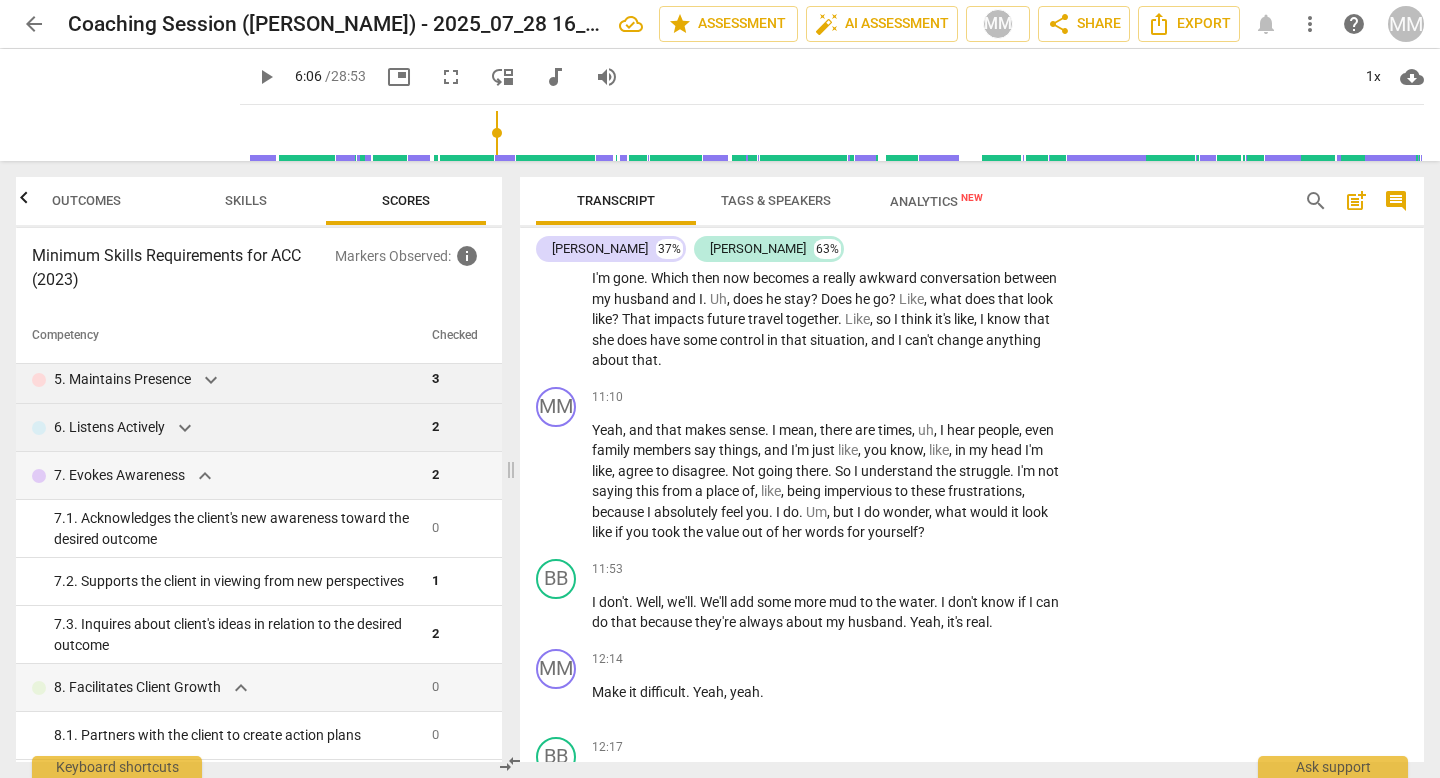 scroll, scrollTop: 204, scrollLeft: 0, axis: vertical 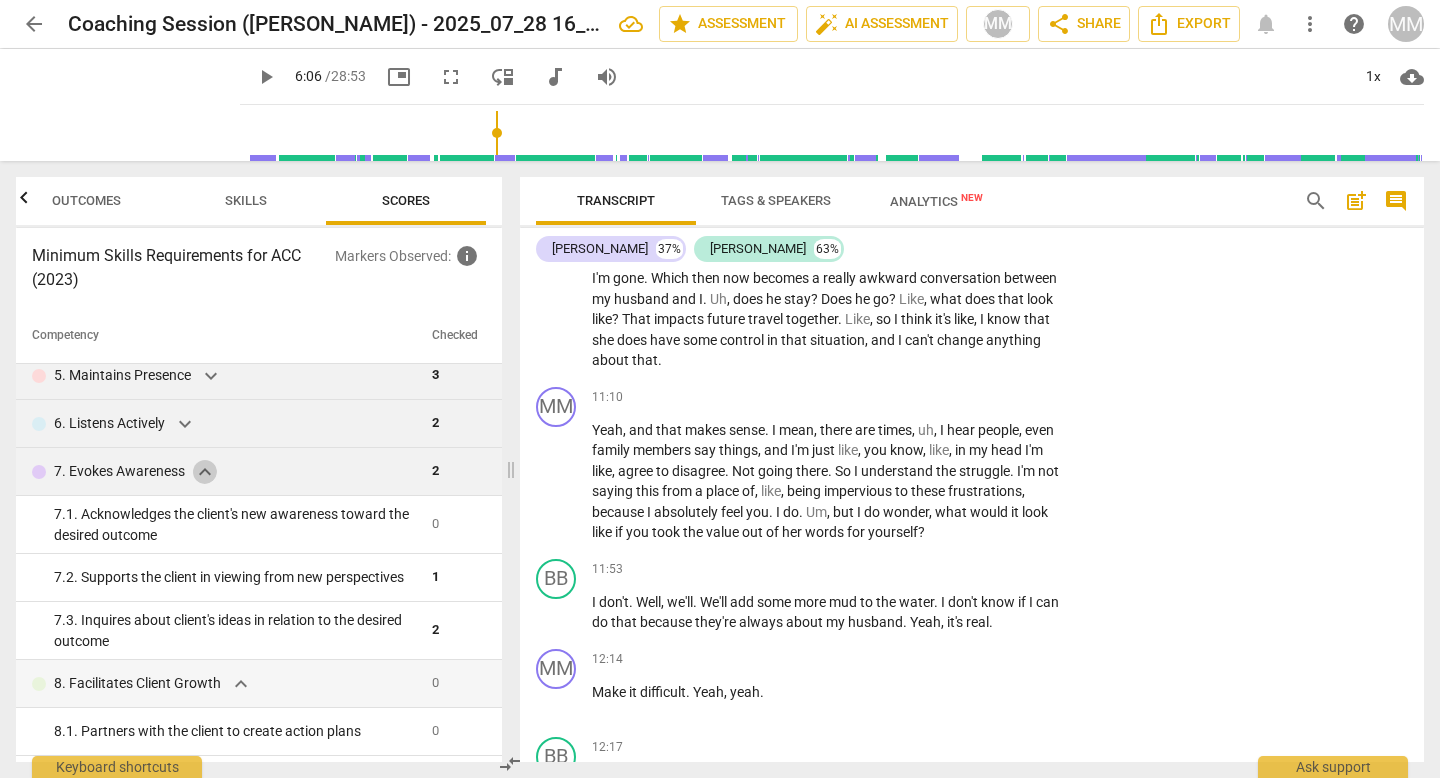 click on "expand_more" at bounding box center (205, 472) 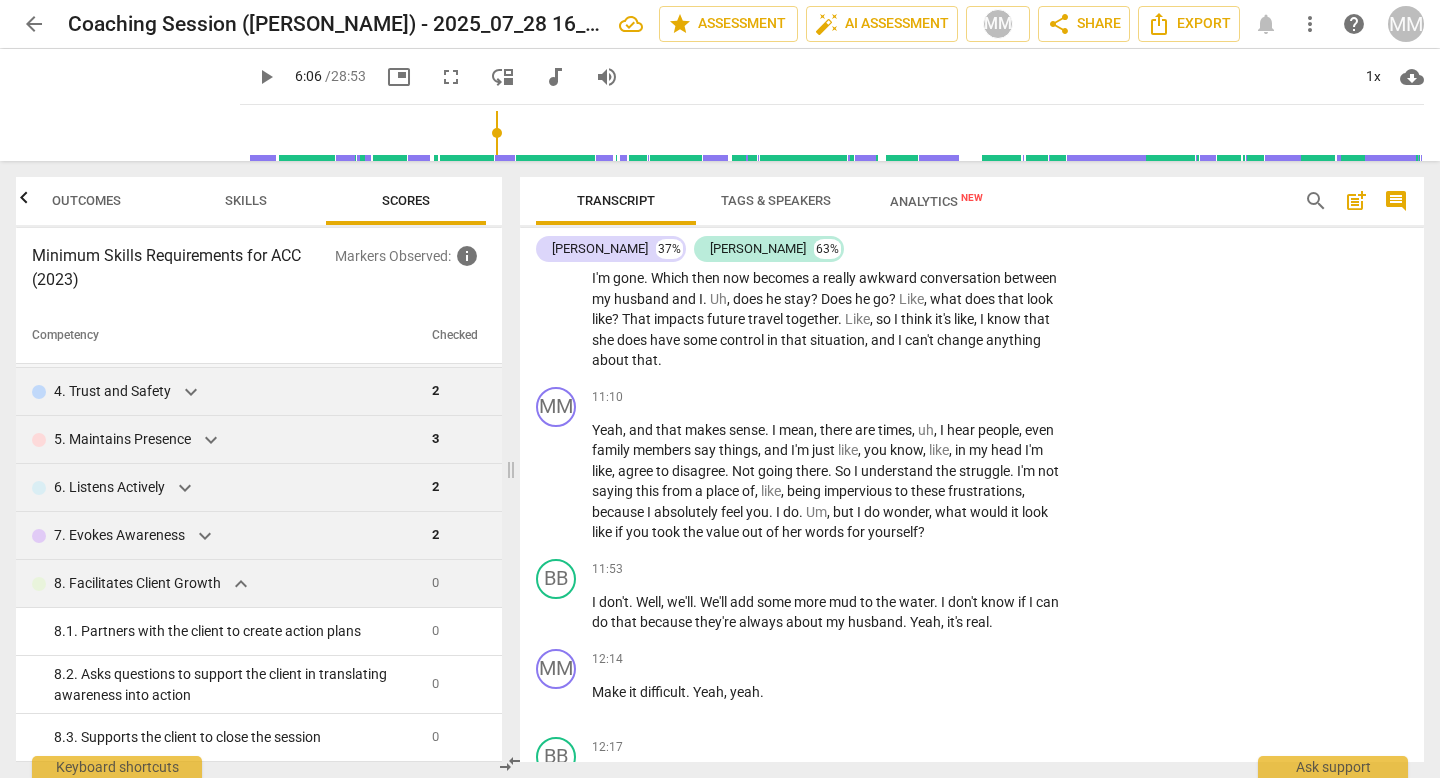 click on "expand_more" at bounding box center [241, 584] 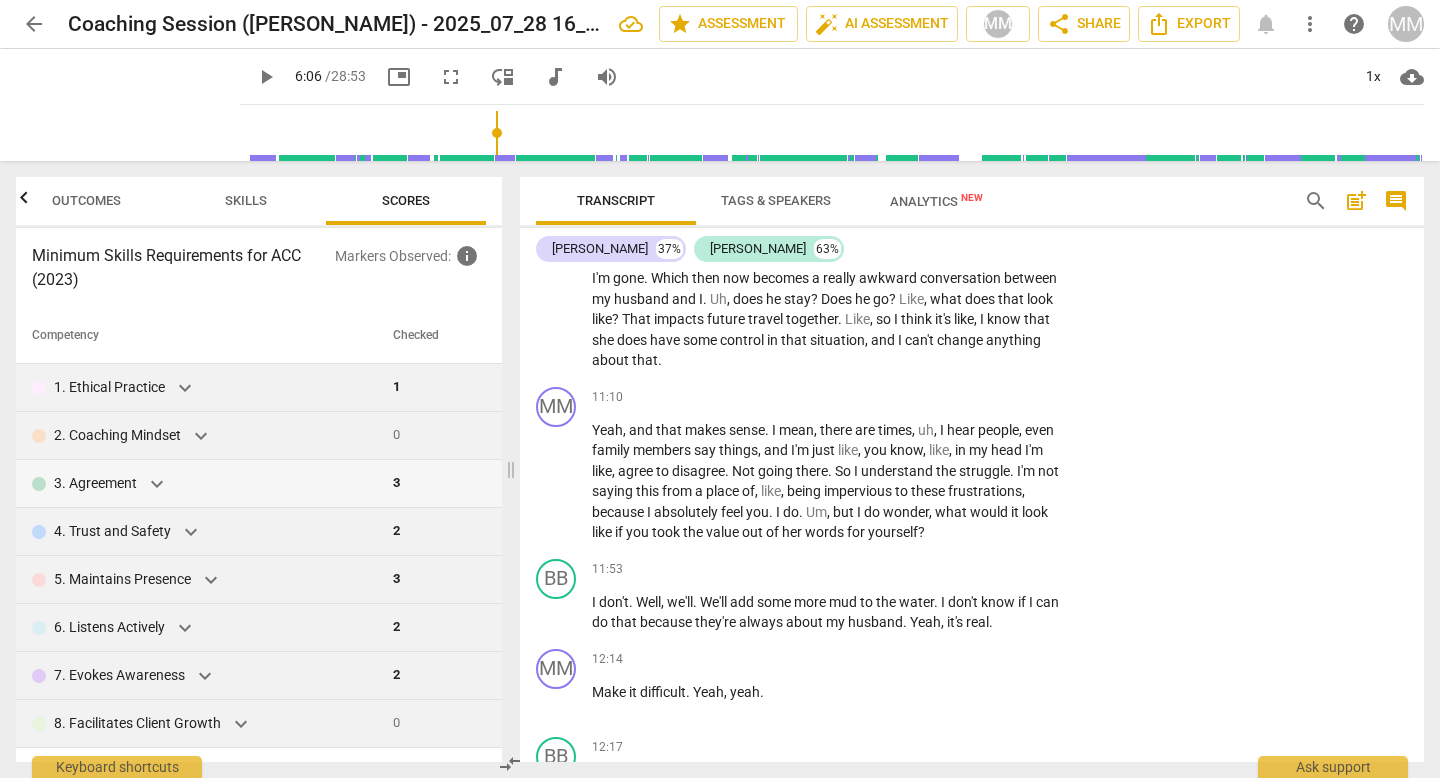 scroll, scrollTop: 0, scrollLeft: 0, axis: both 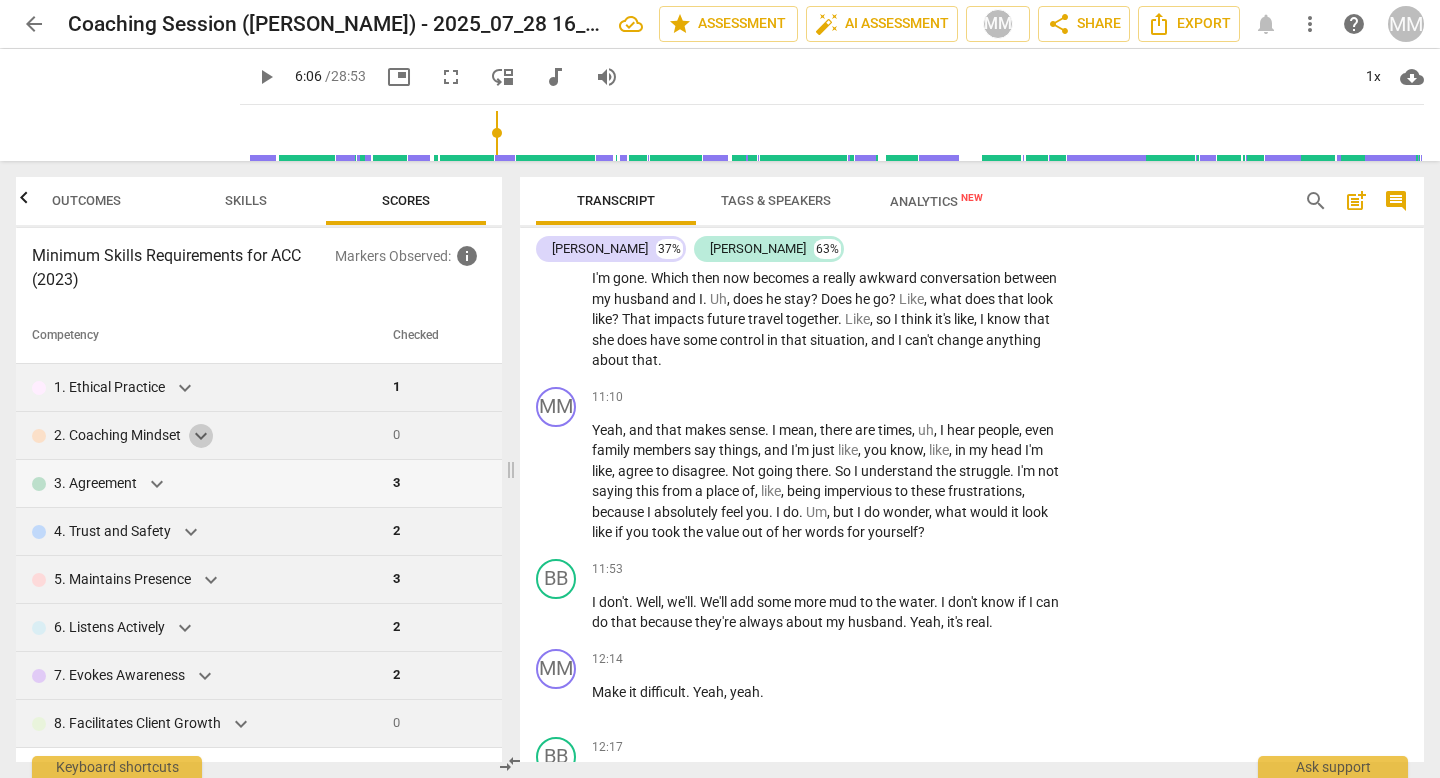 click on "expand_more" at bounding box center (201, 436) 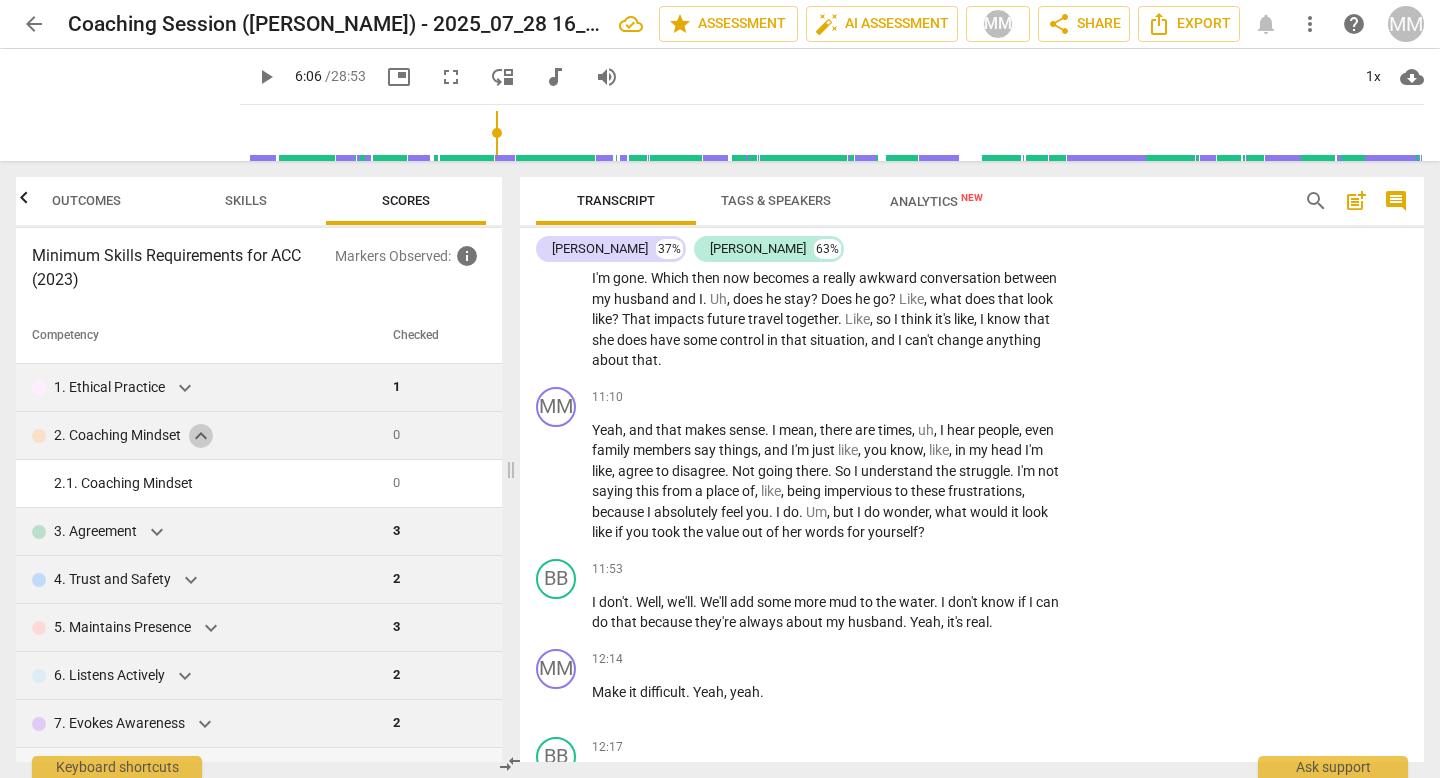 click on "expand_more" at bounding box center (201, 436) 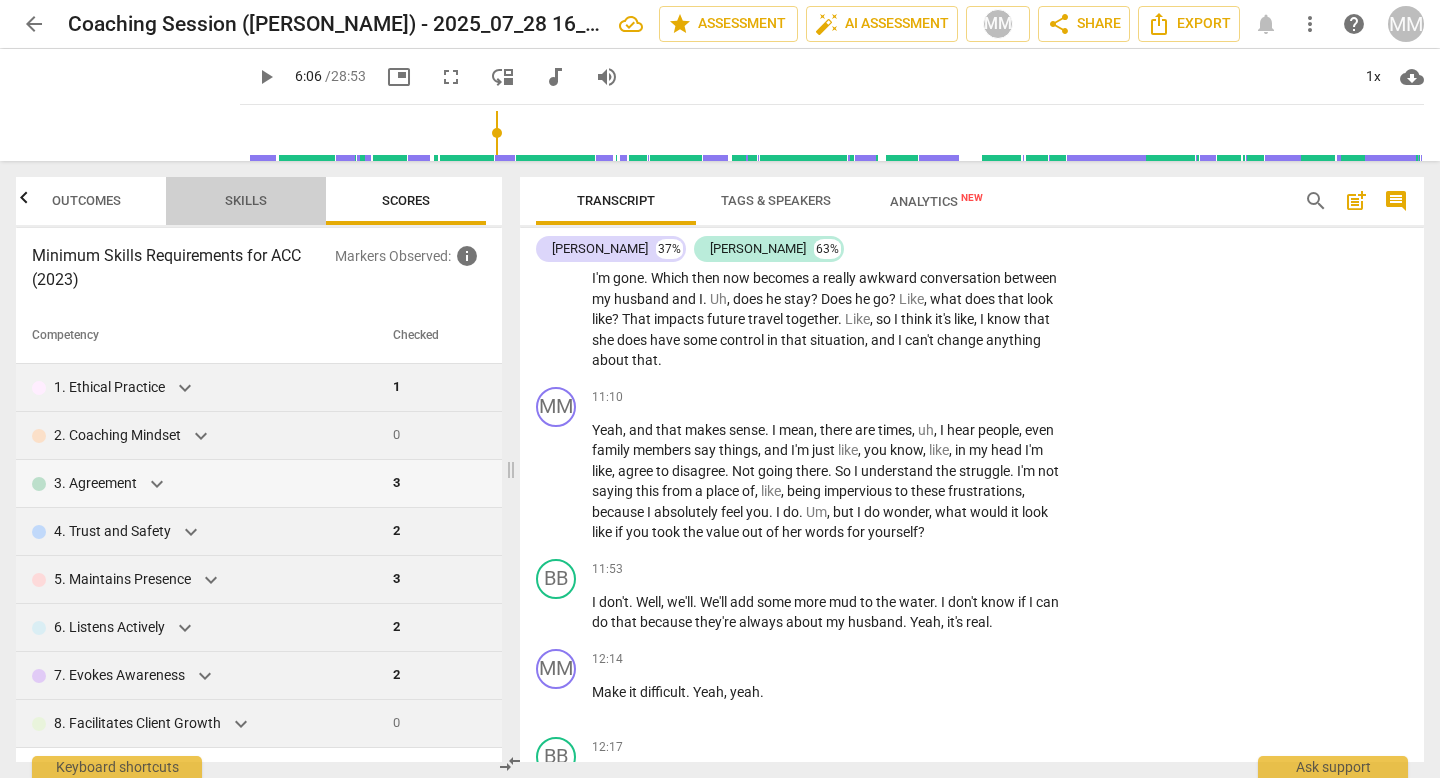 click on "Skills" at bounding box center [246, 200] 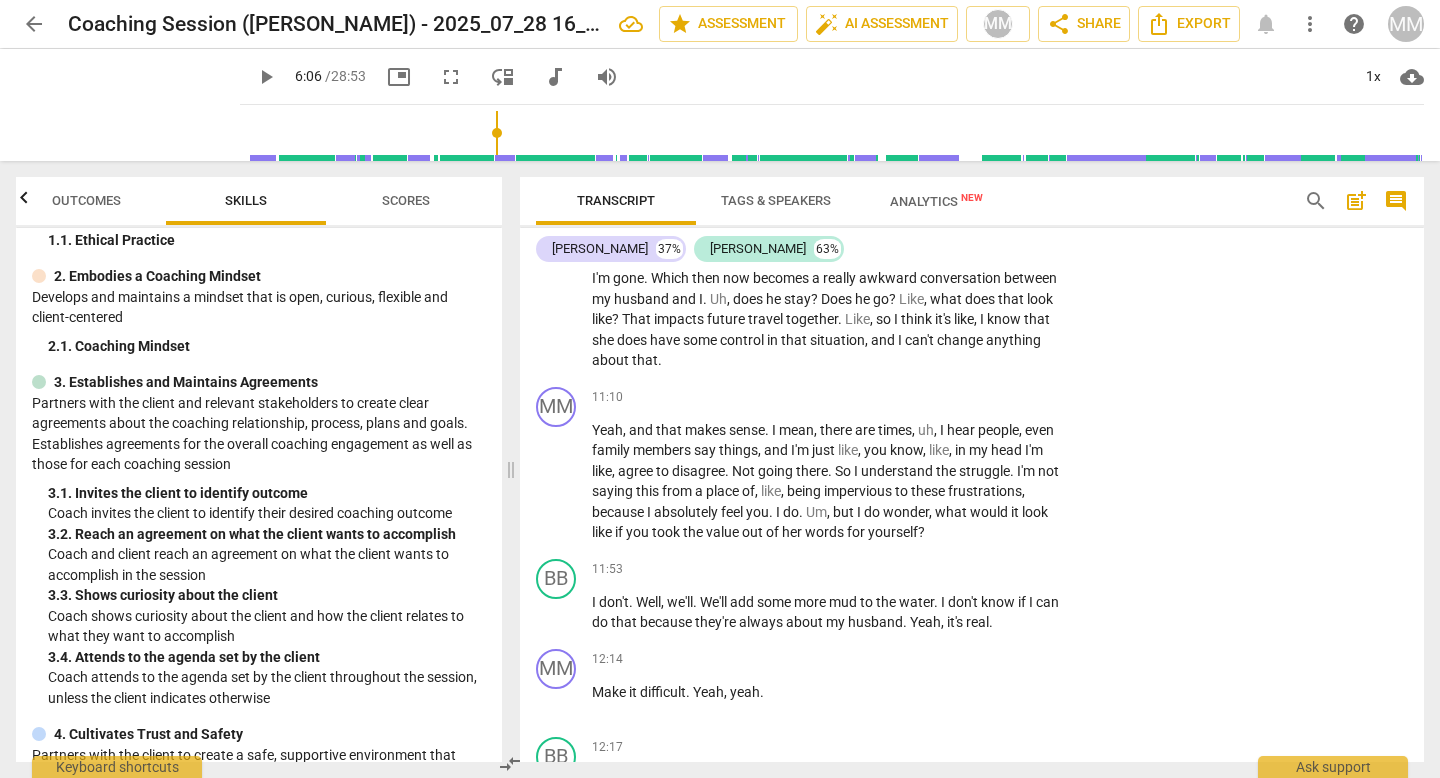 scroll, scrollTop: 136, scrollLeft: 0, axis: vertical 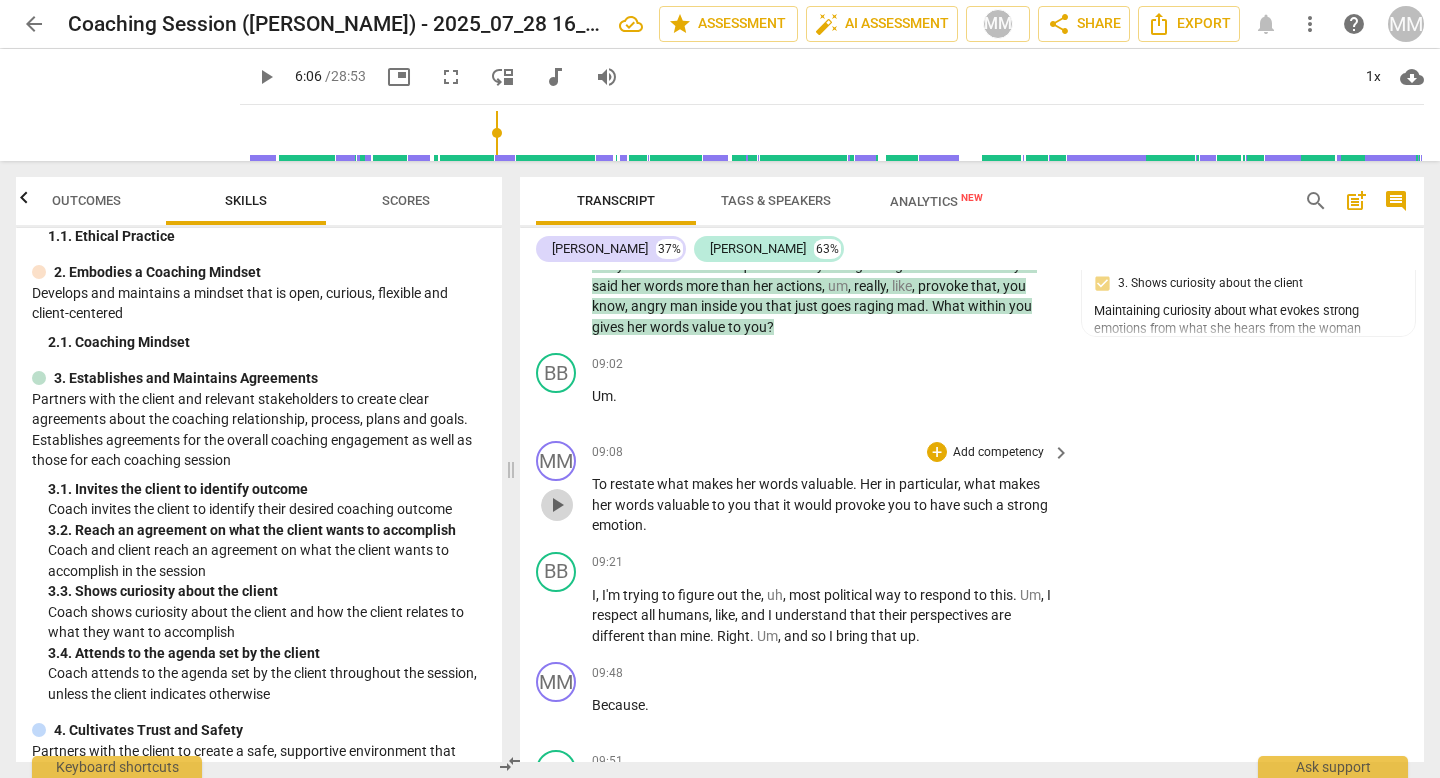 click on "play_arrow" at bounding box center [557, 505] 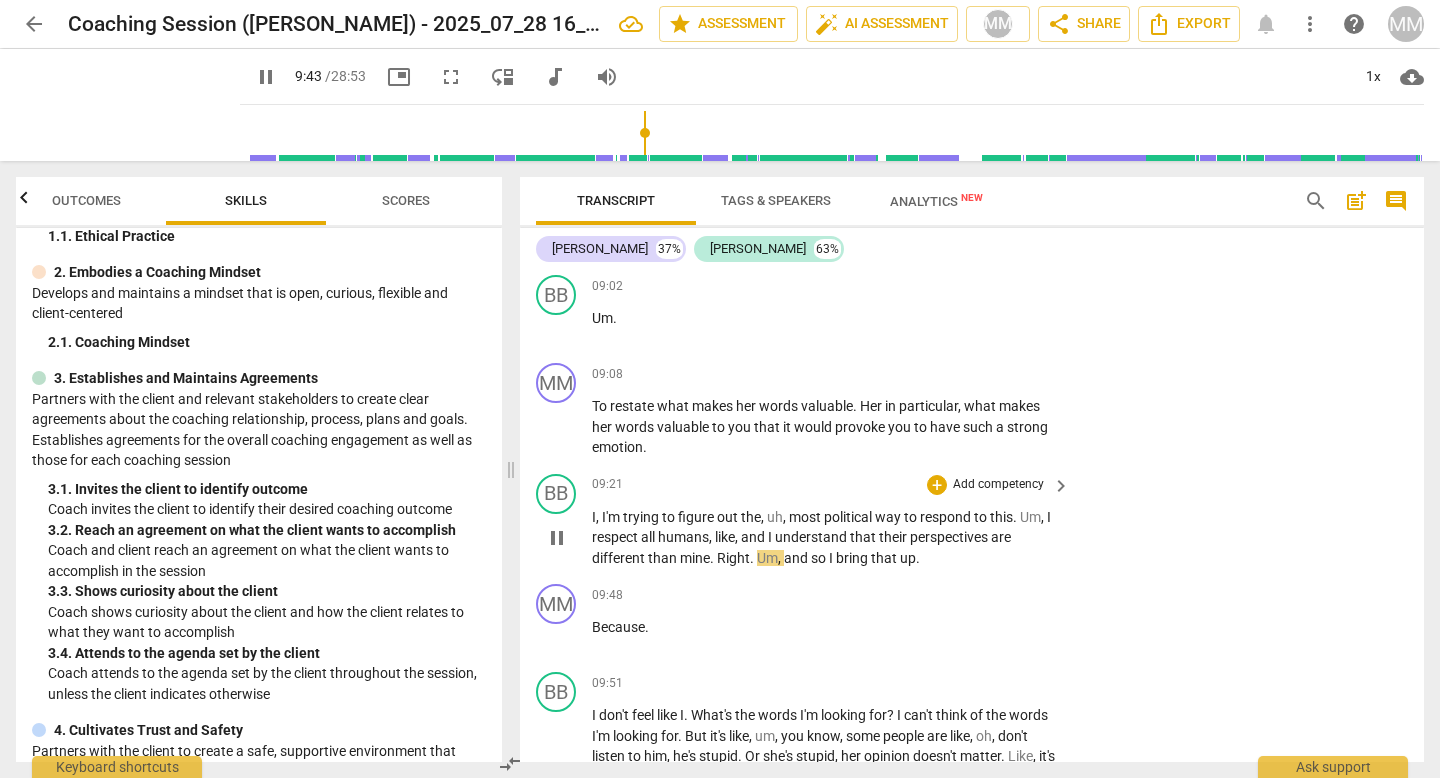 scroll, scrollTop: 2597, scrollLeft: 0, axis: vertical 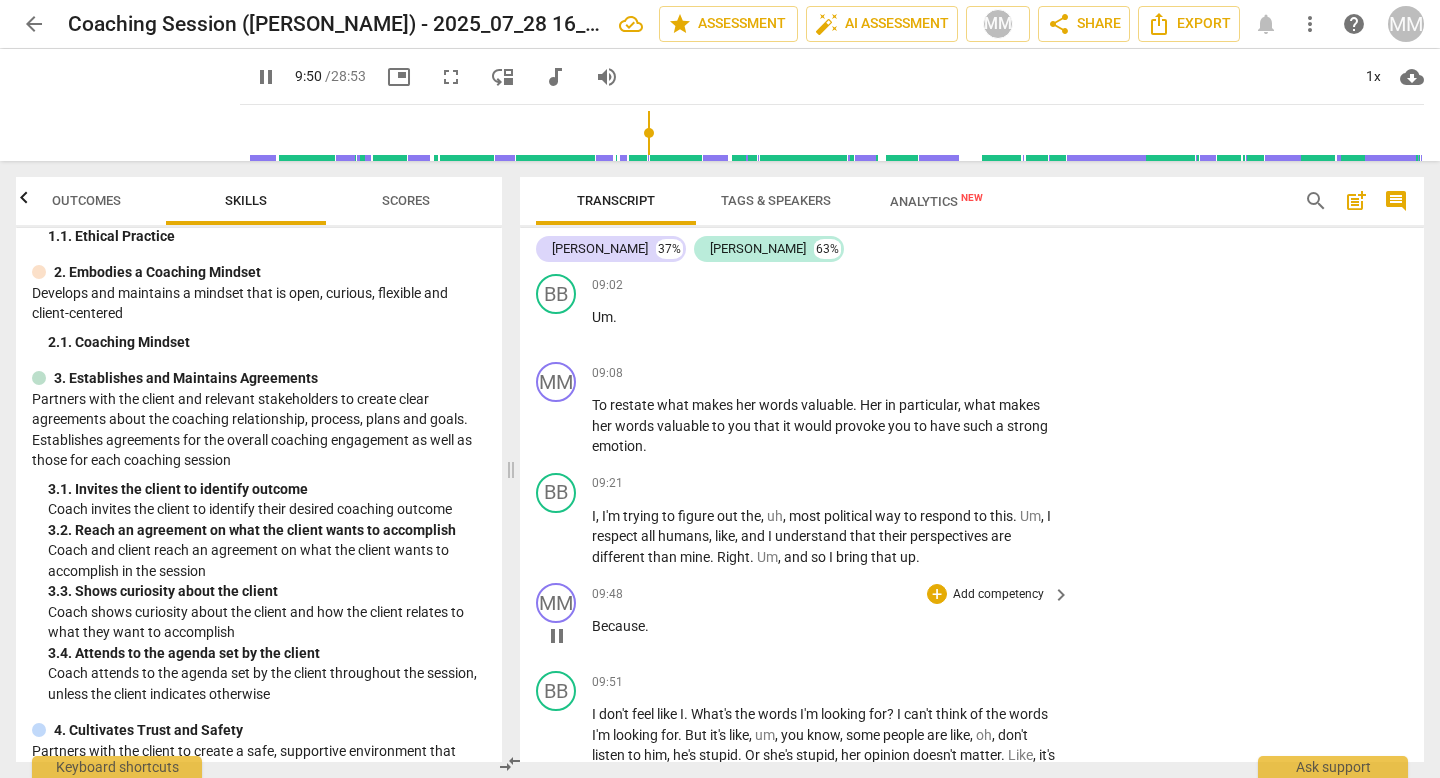 click on "Because ." at bounding box center (826, 626) 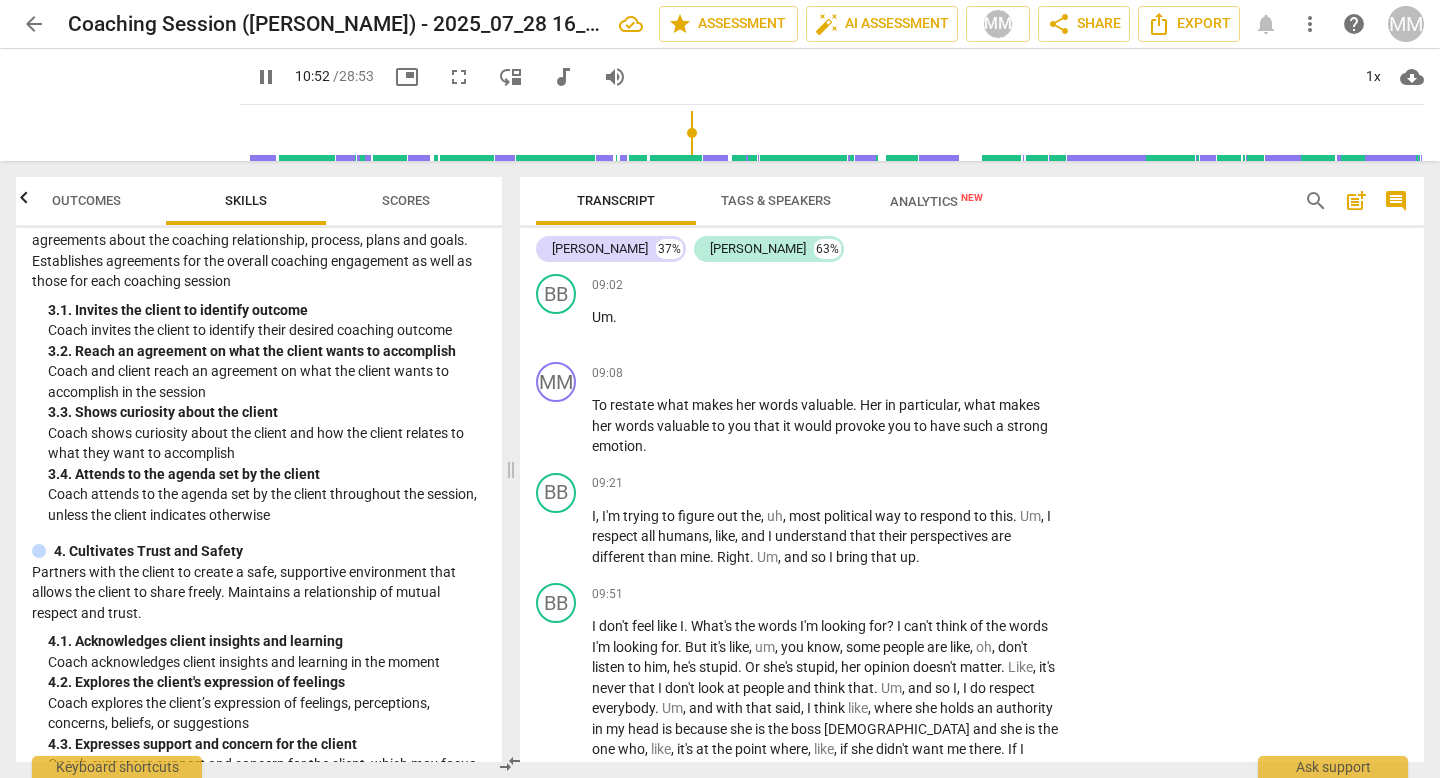 scroll, scrollTop: 263, scrollLeft: 0, axis: vertical 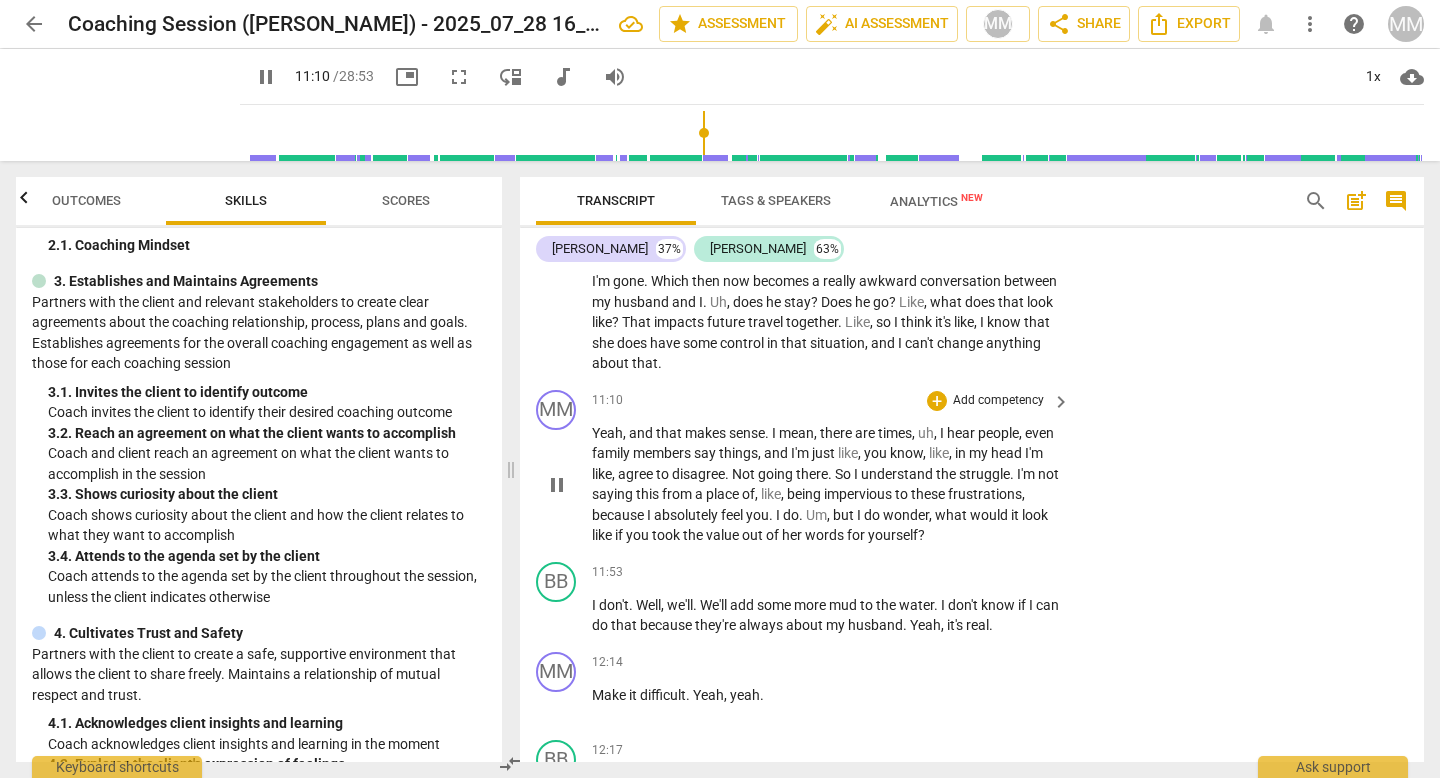 click on "pause" at bounding box center (557, 485) 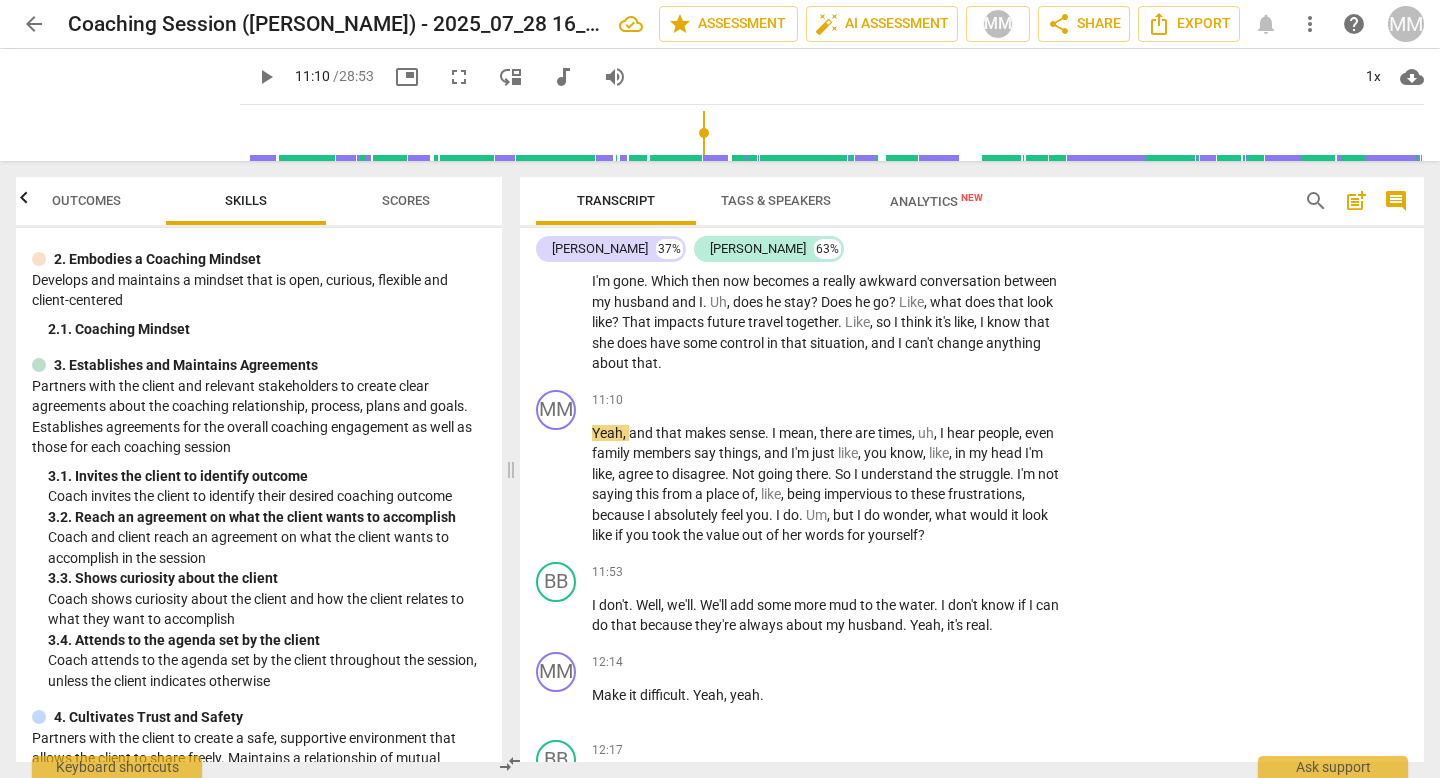 scroll, scrollTop: 148, scrollLeft: 0, axis: vertical 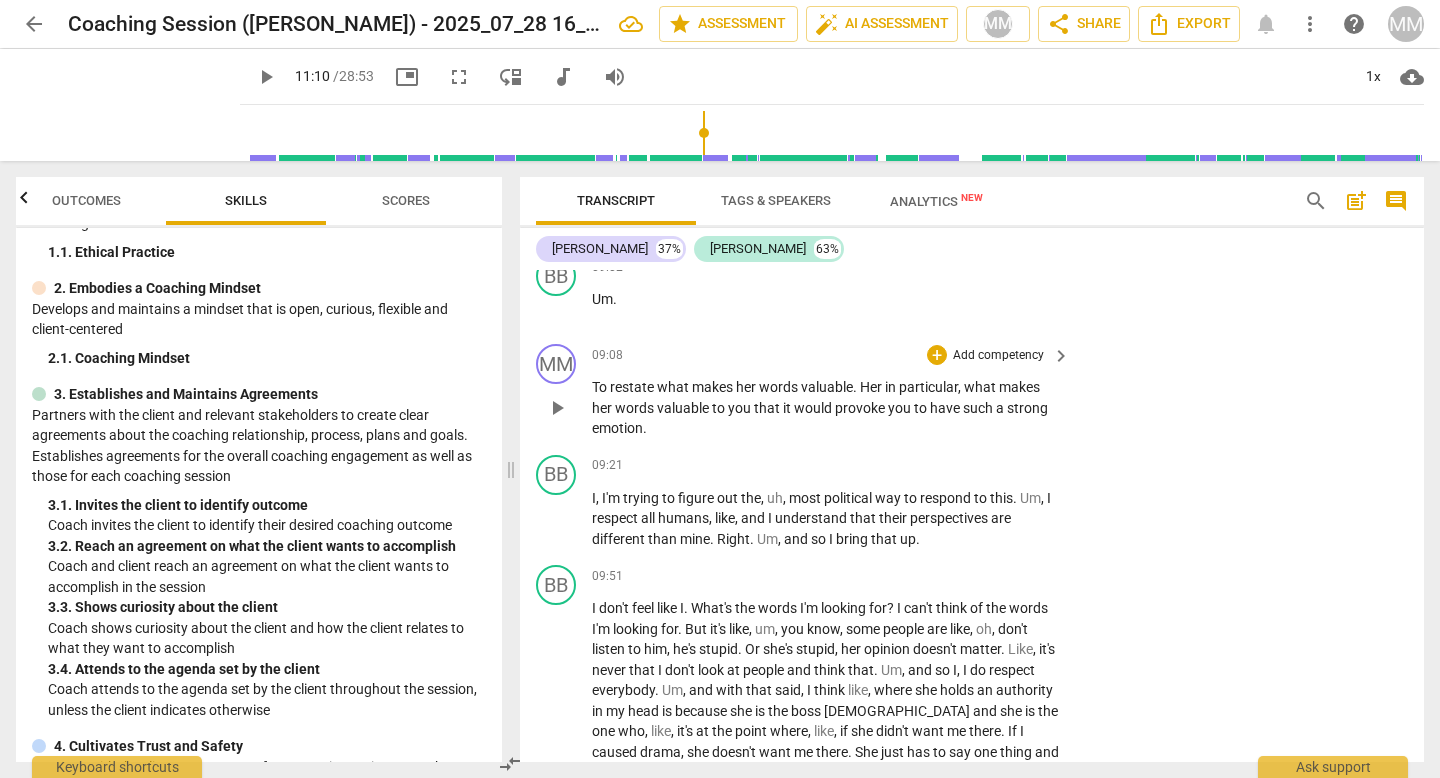 click on "Add competency" at bounding box center (998, 356) 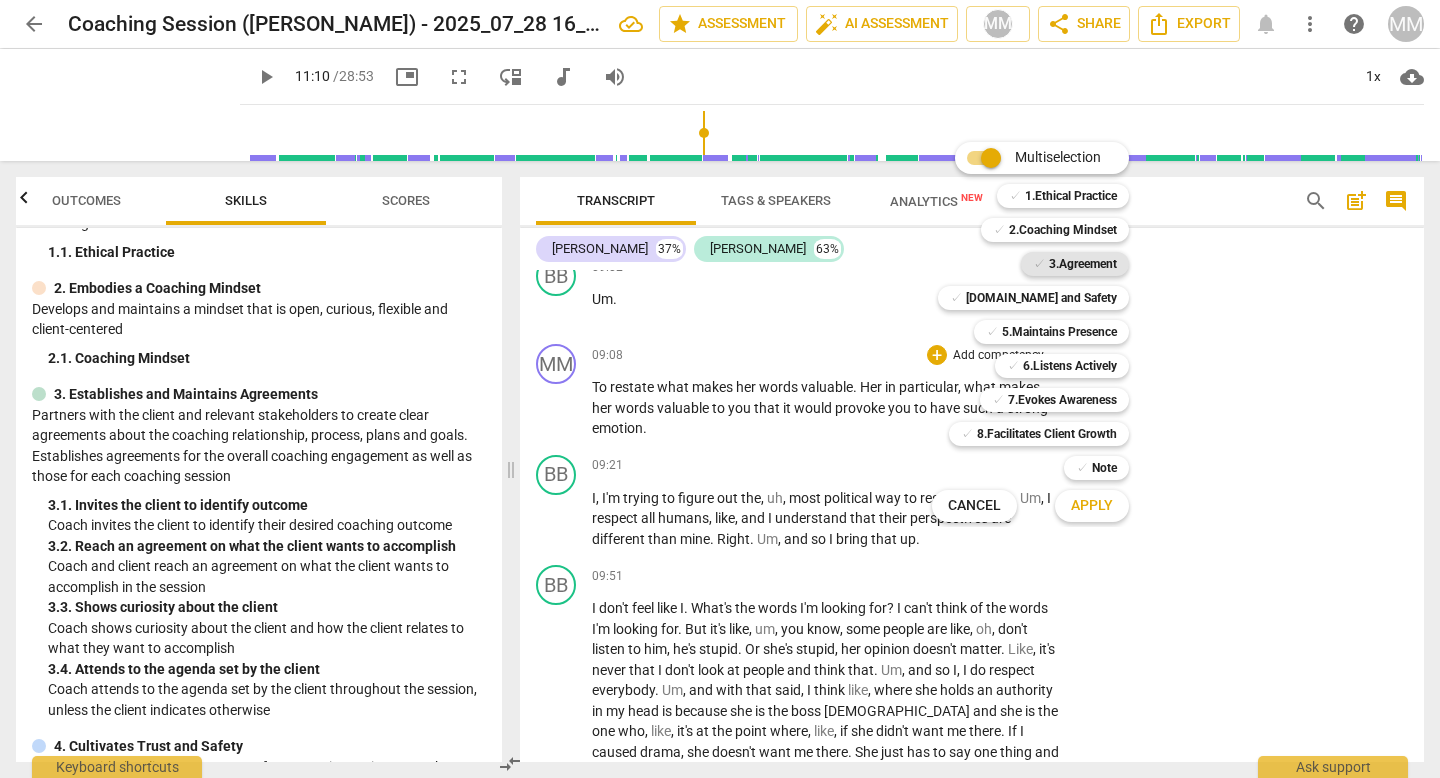 click on "3.Agreement" at bounding box center (1083, 264) 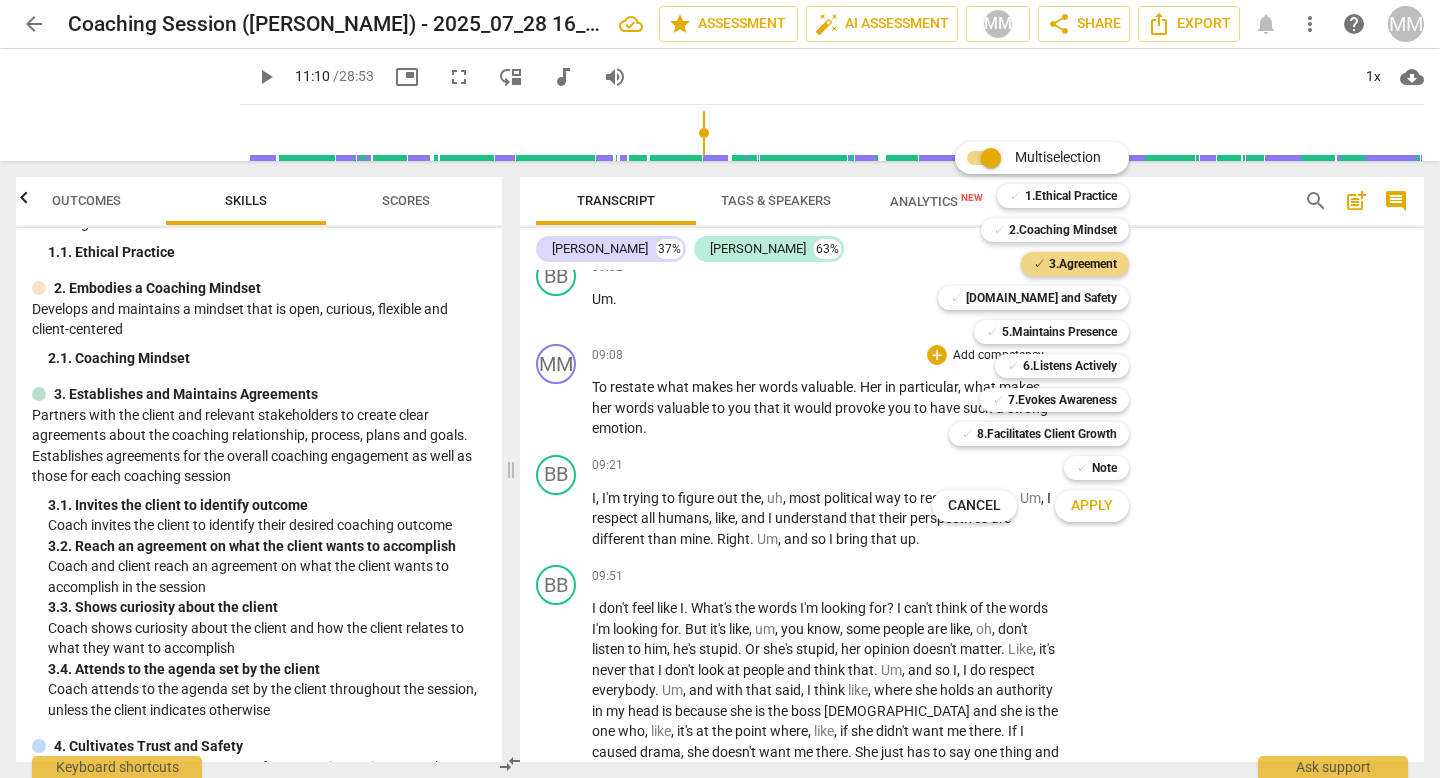 click on "Apply" at bounding box center [1092, 506] 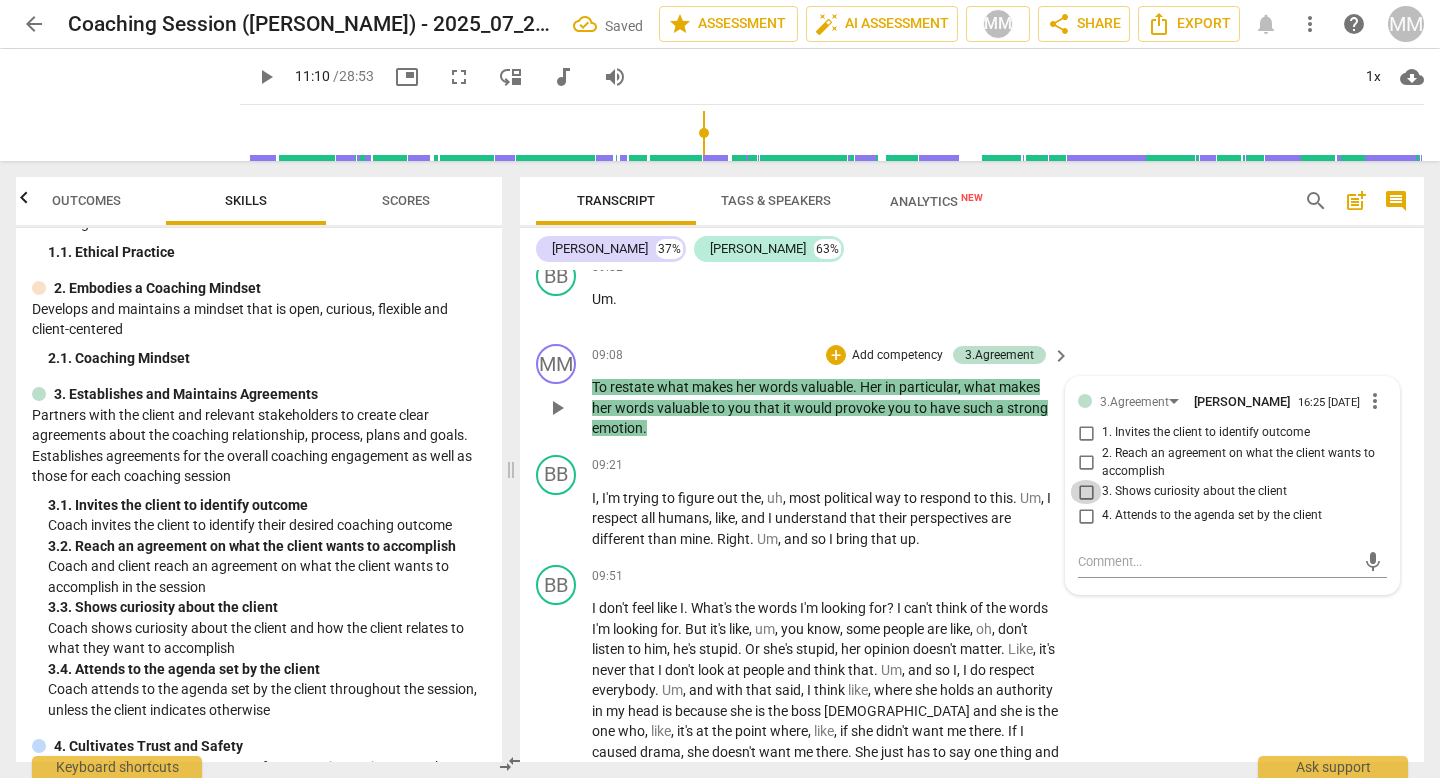 click on "3. Shows curiosity about the client" at bounding box center (1086, 492) 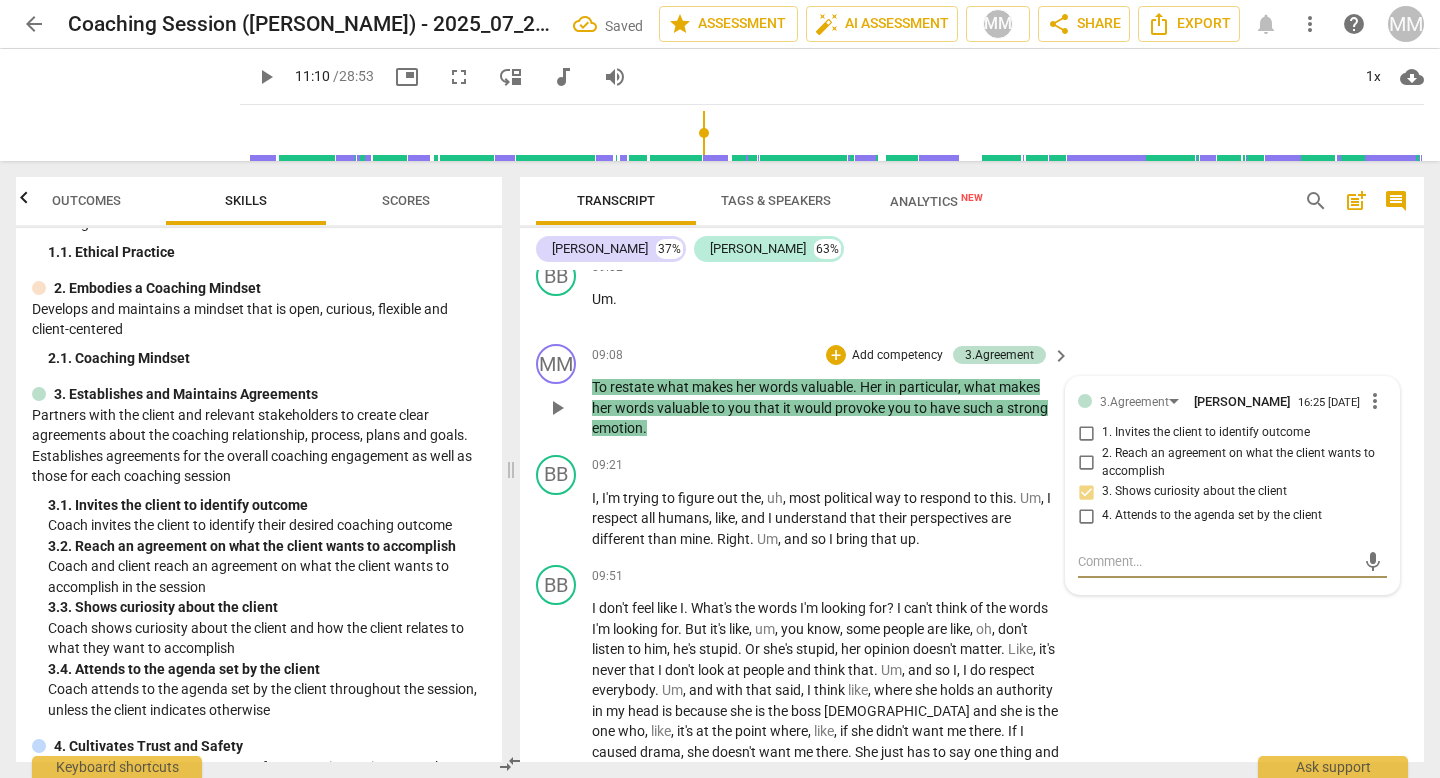 click at bounding box center [1216, 561] 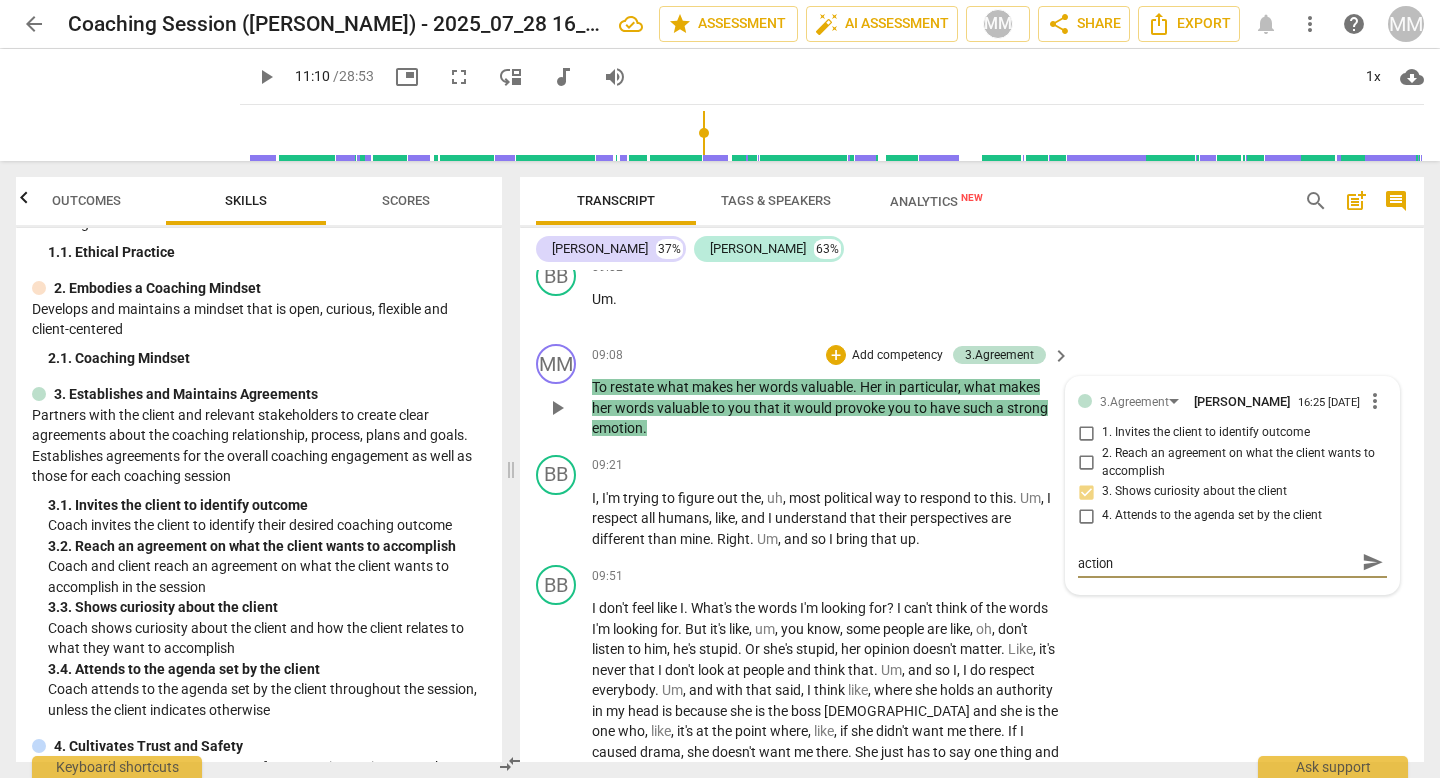 scroll, scrollTop: 0, scrollLeft: 0, axis: both 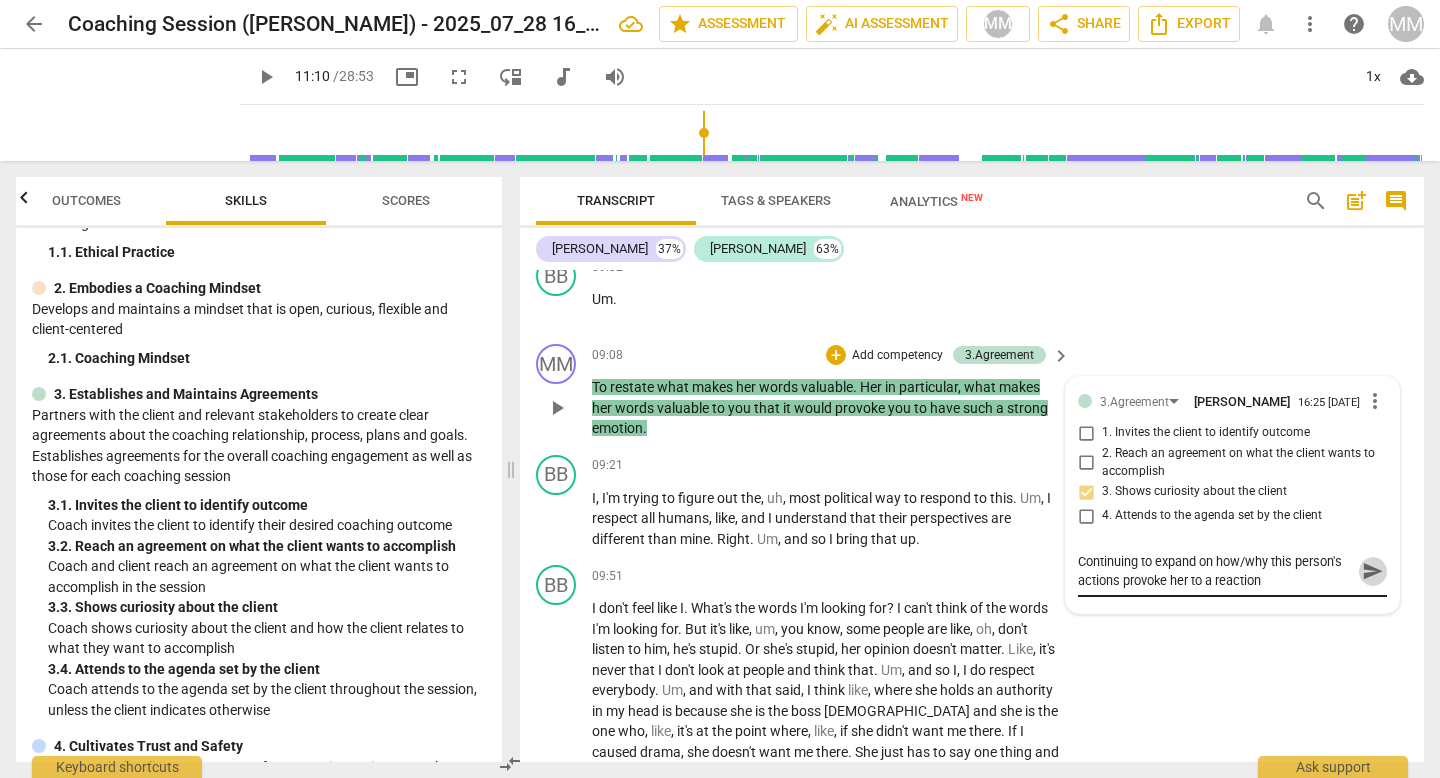 click on "send" at bounding box center [1373, 571] 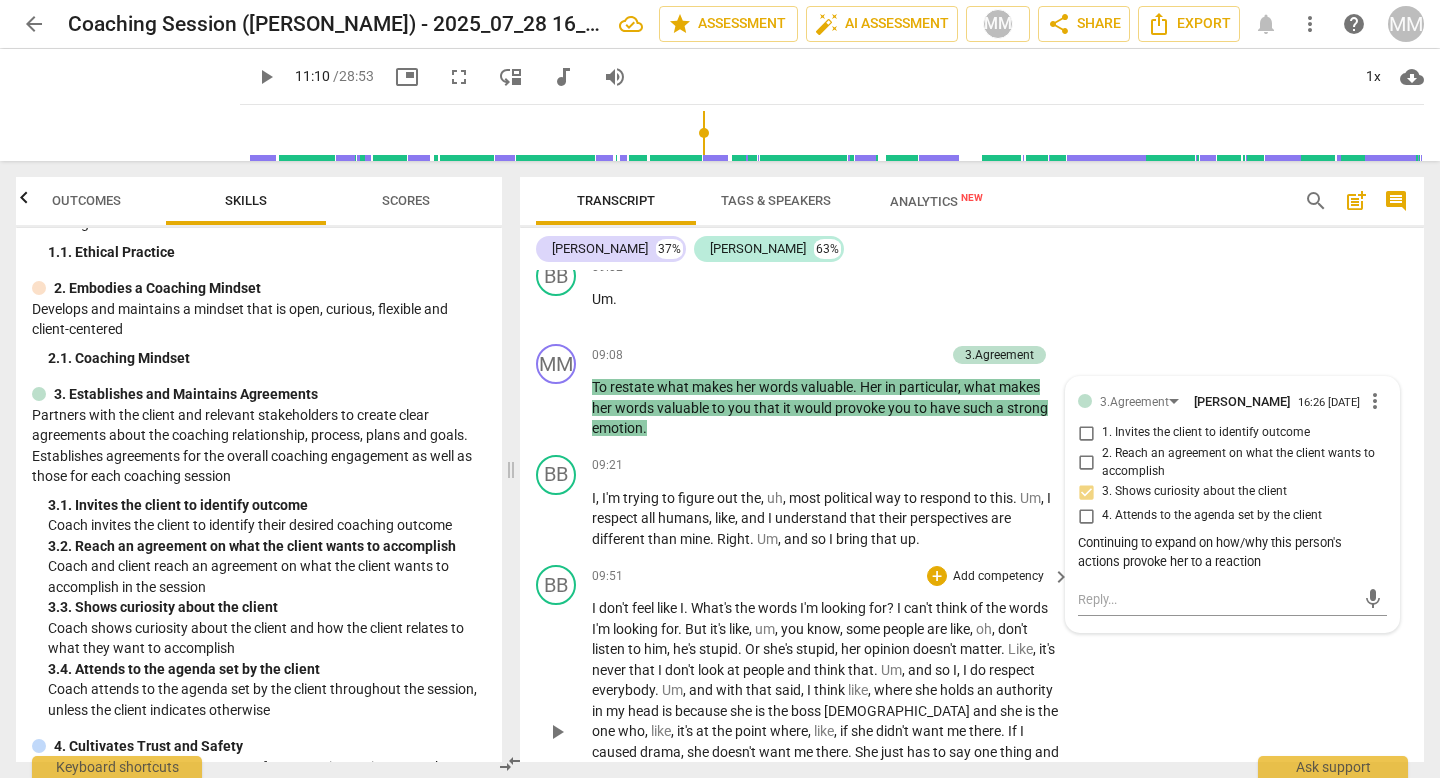 click on "and" at bounding box center (921, 670) 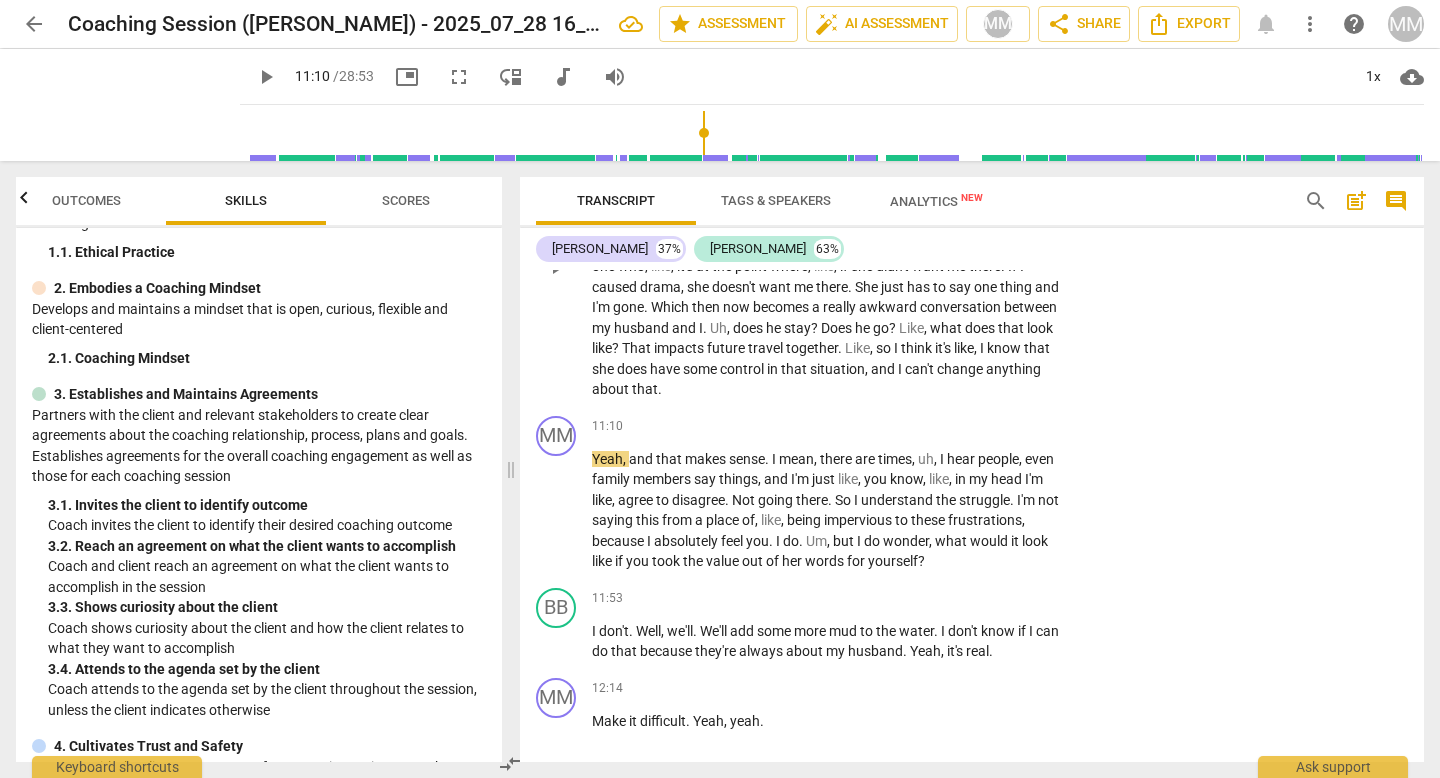scroll, scrollTop: 3086, scrollLeft: 0, axis: vertical 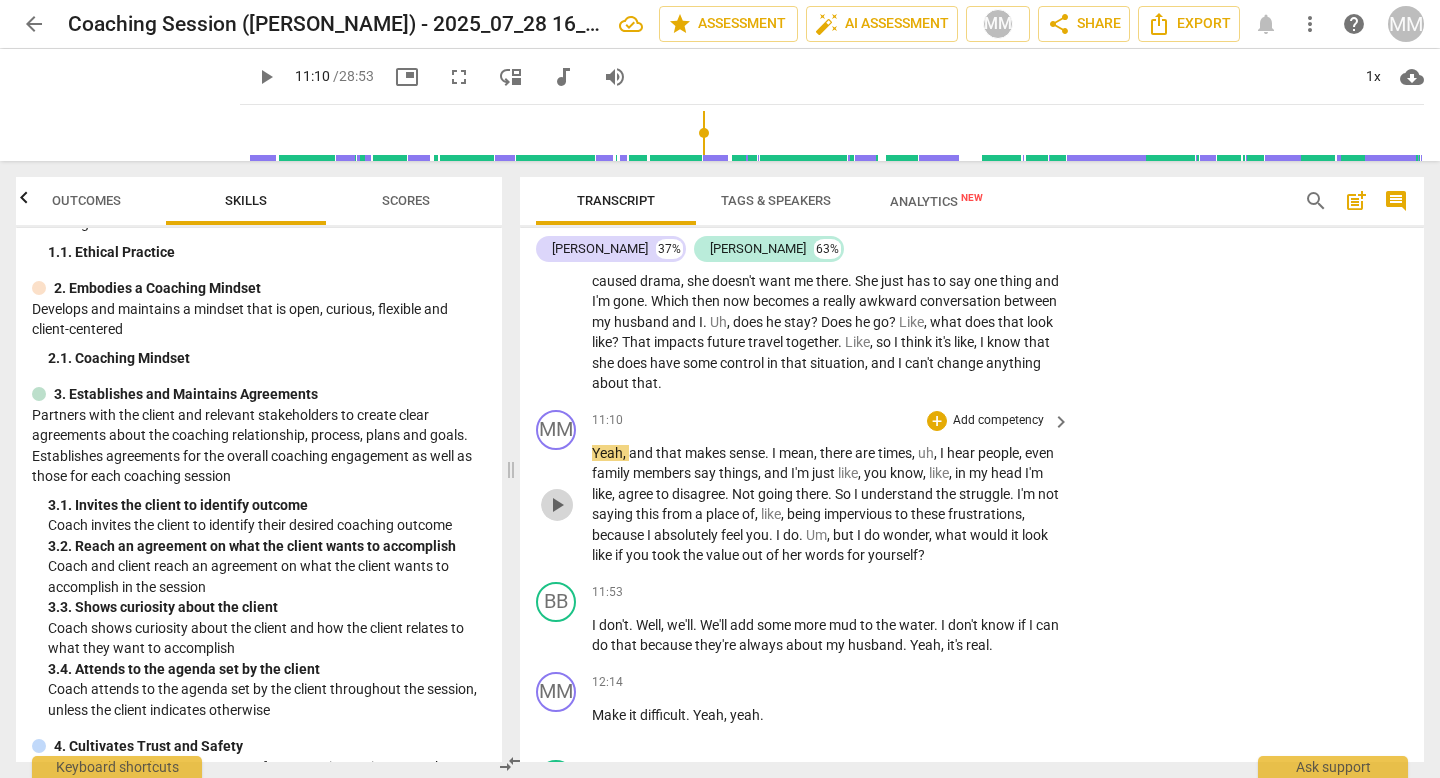 click on "play_arrow" at bounding box center [557, 505] 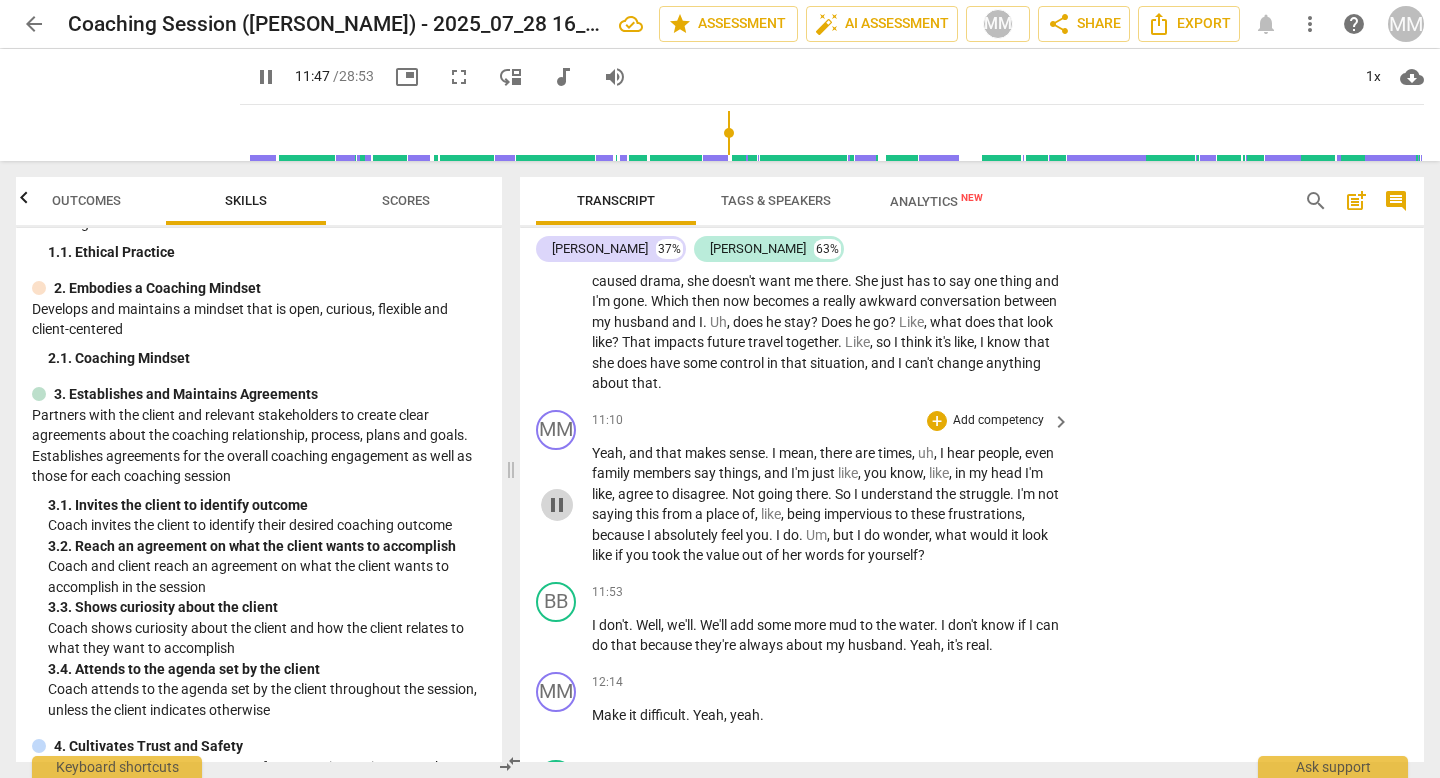 click on "pause" at bounding box center (557, 505) 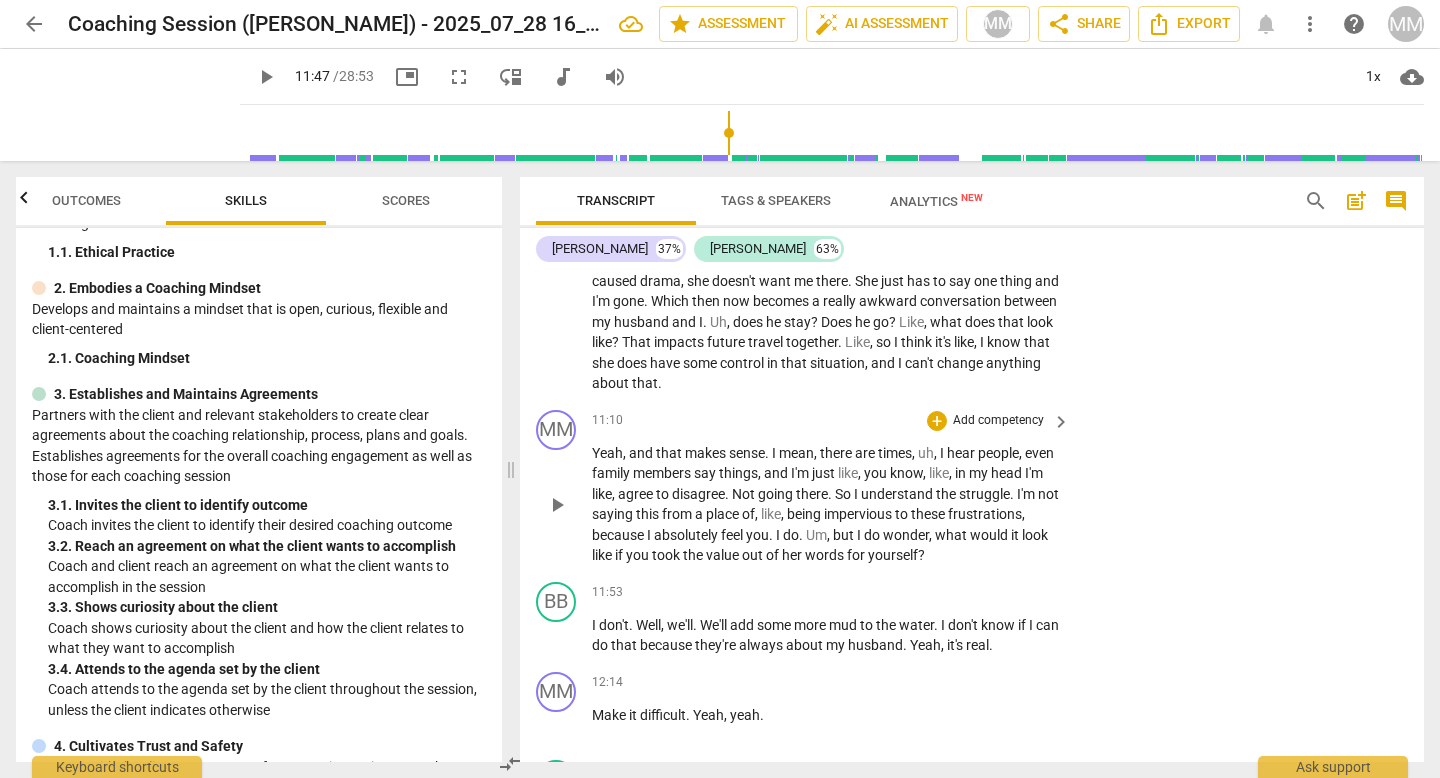 click on "Add competency" at bounding box center [998, 421] 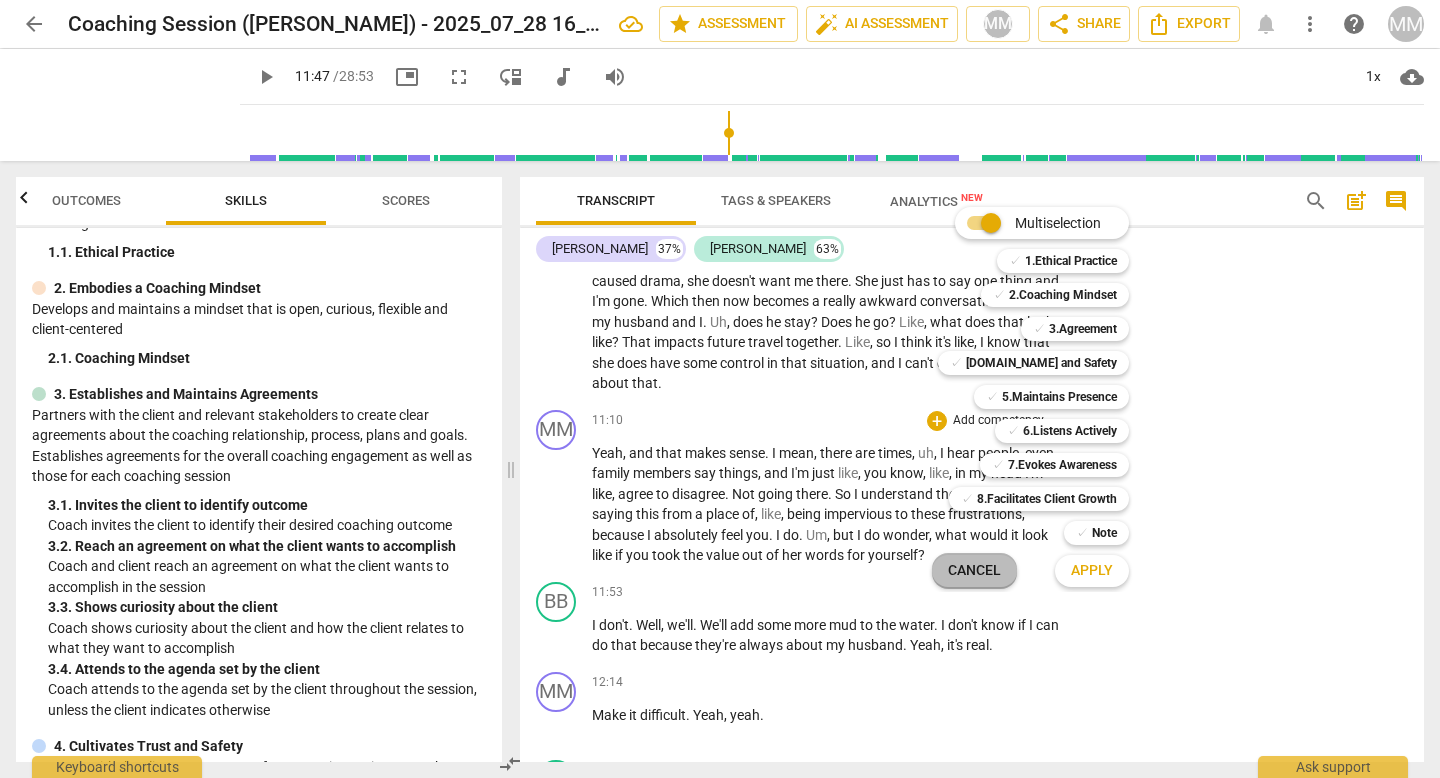 click on "Cancel" at bounding box center (974, 571) 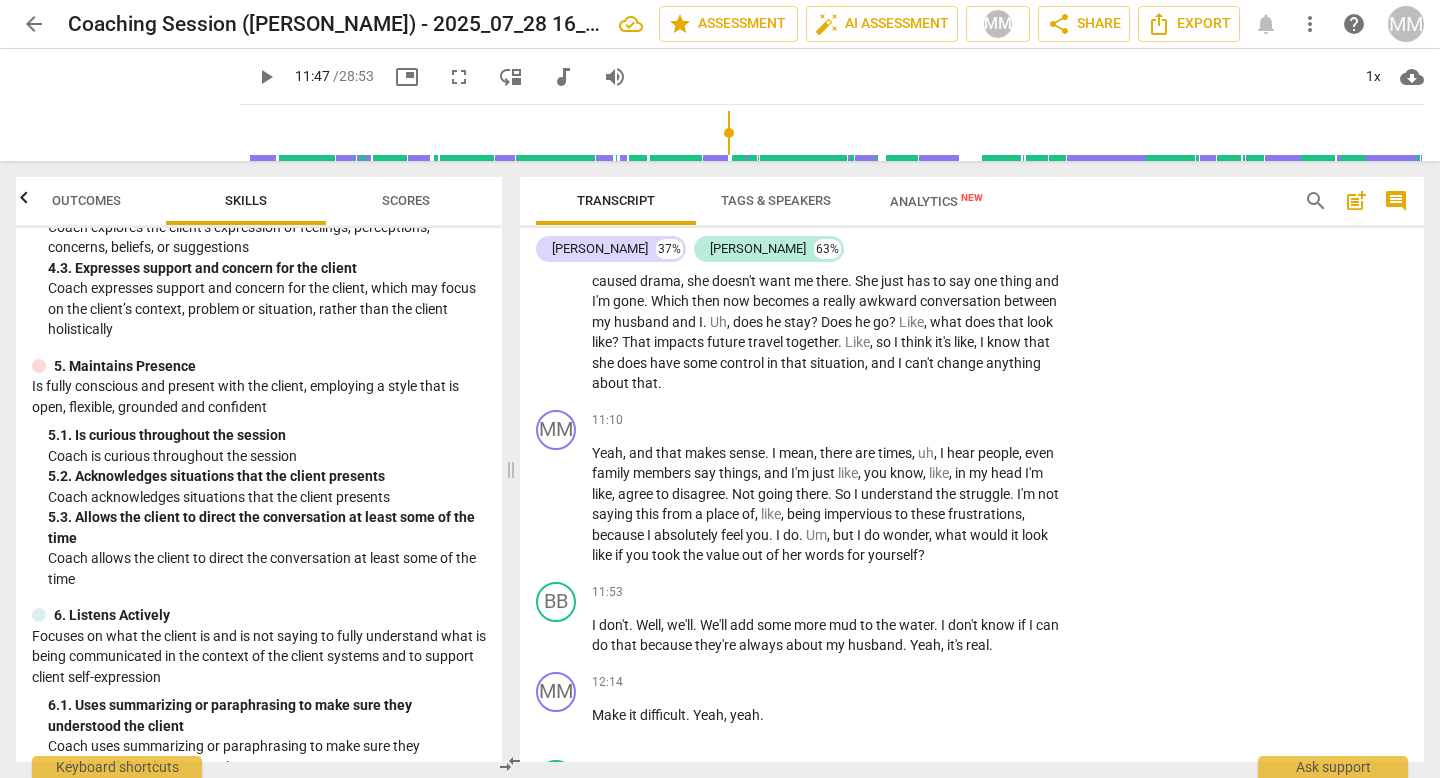 scroll, scrollTop: 776, scrollLeft: 0, axis: vertical 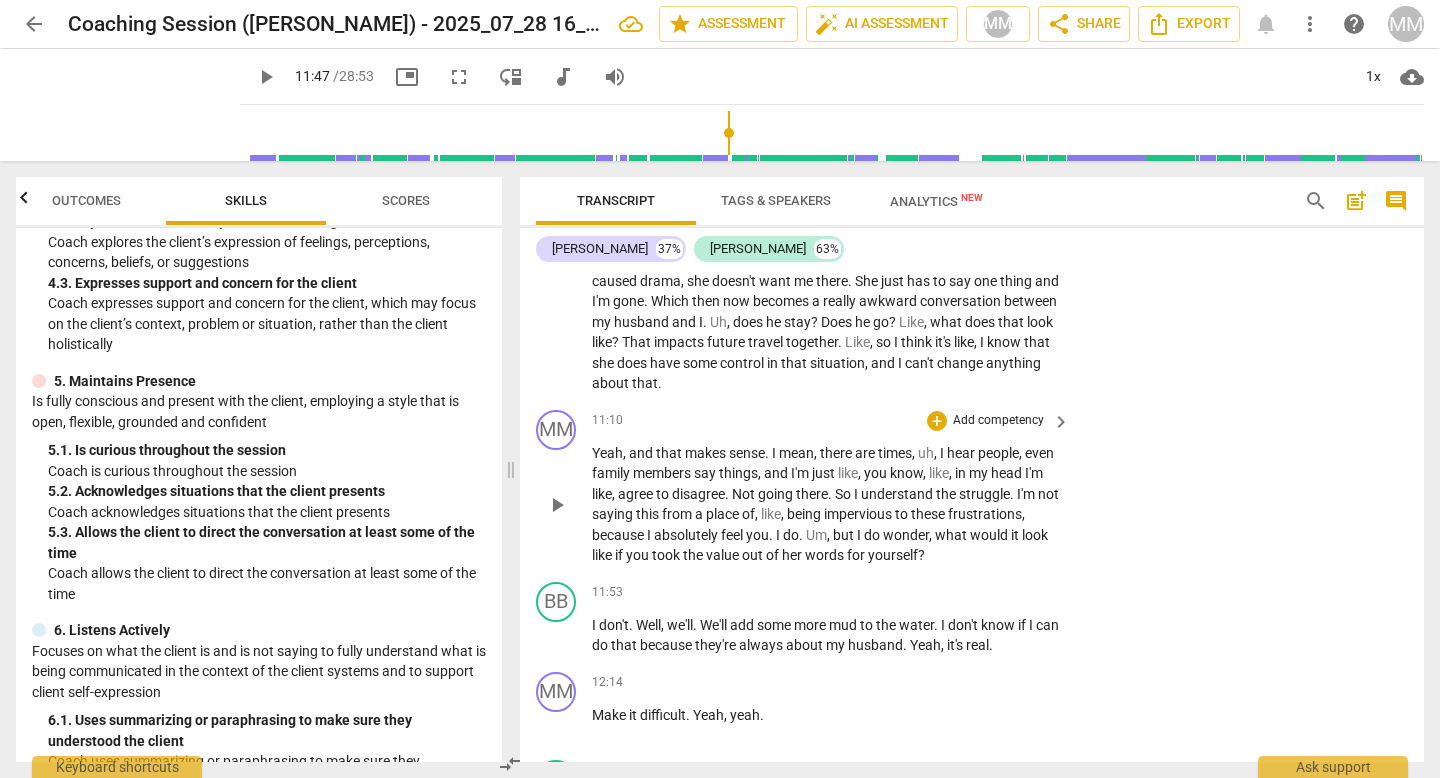 click on "Add competency" at bounding box center (998, 421) 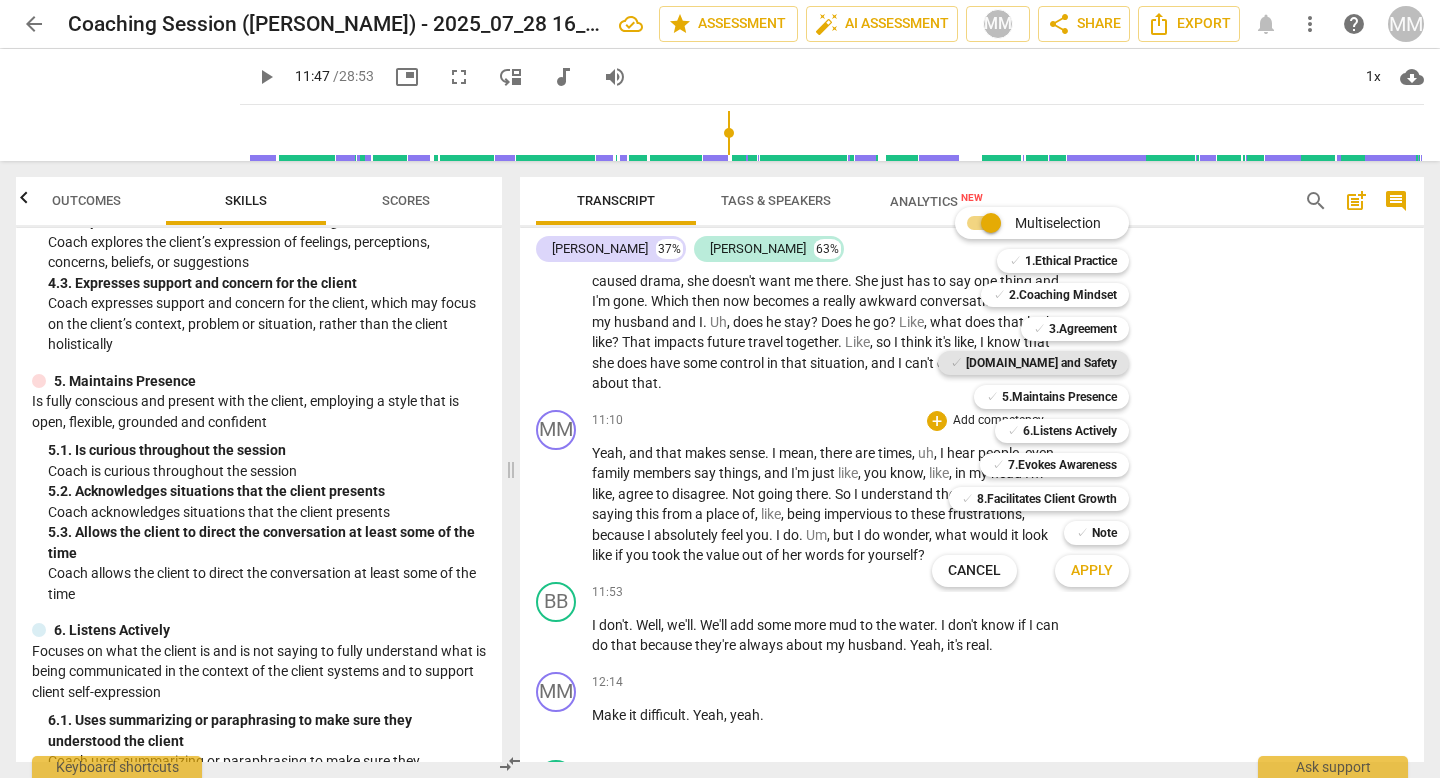 click on "[DOMAIN_NAME] and Safety" at bounding box center (1041, 363) 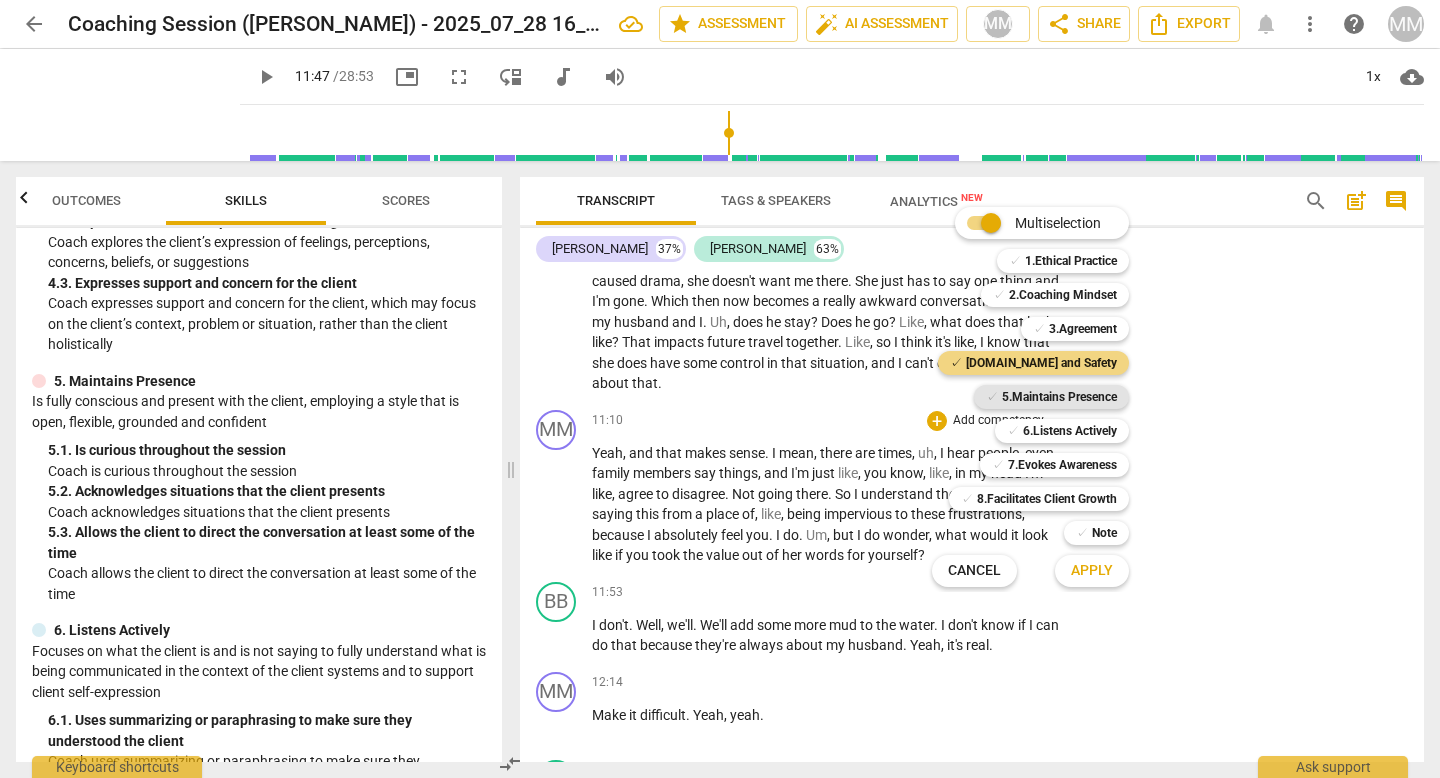 click on "5.Maintains Presence" at bounding box center [1059, 397] 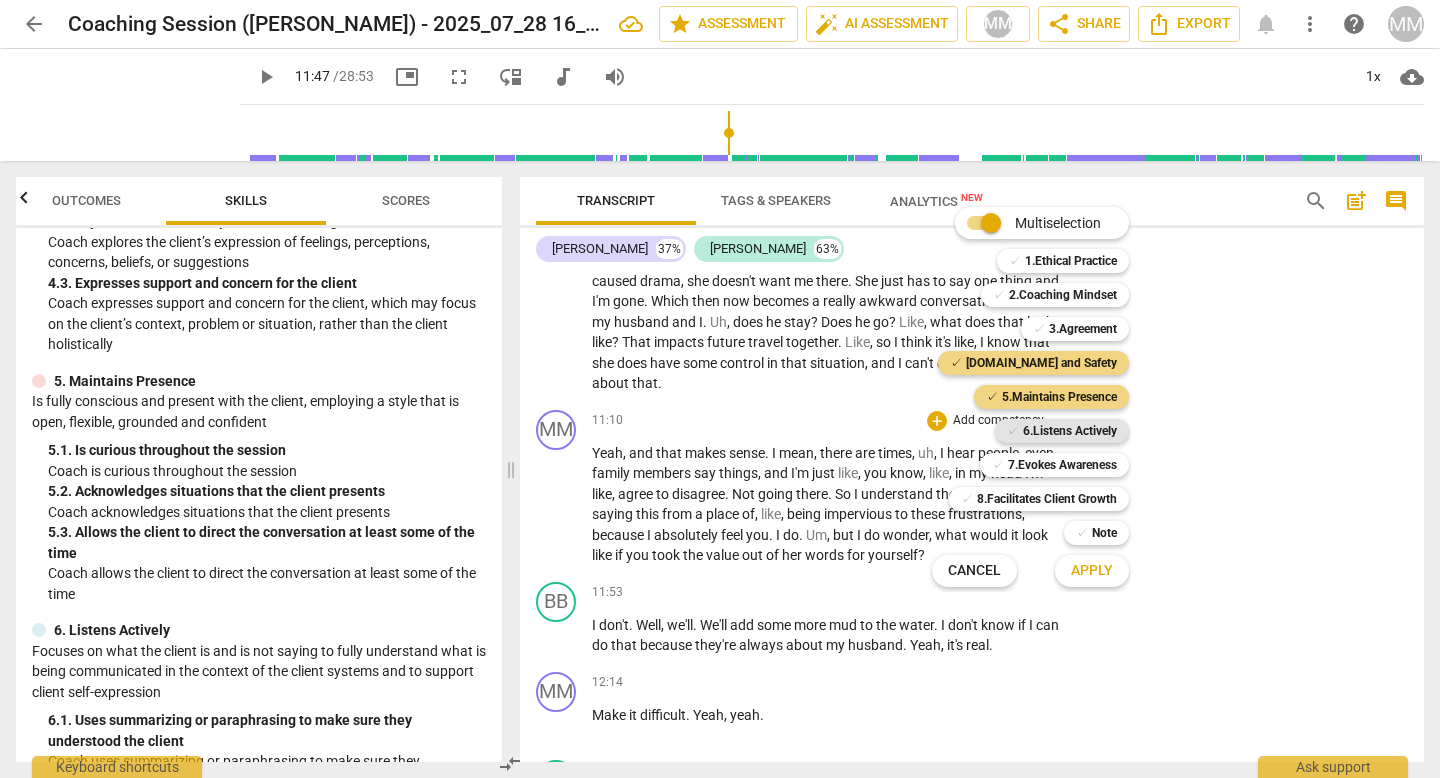 click on "6.Listens Actively" at bounding box center (1070, 431) 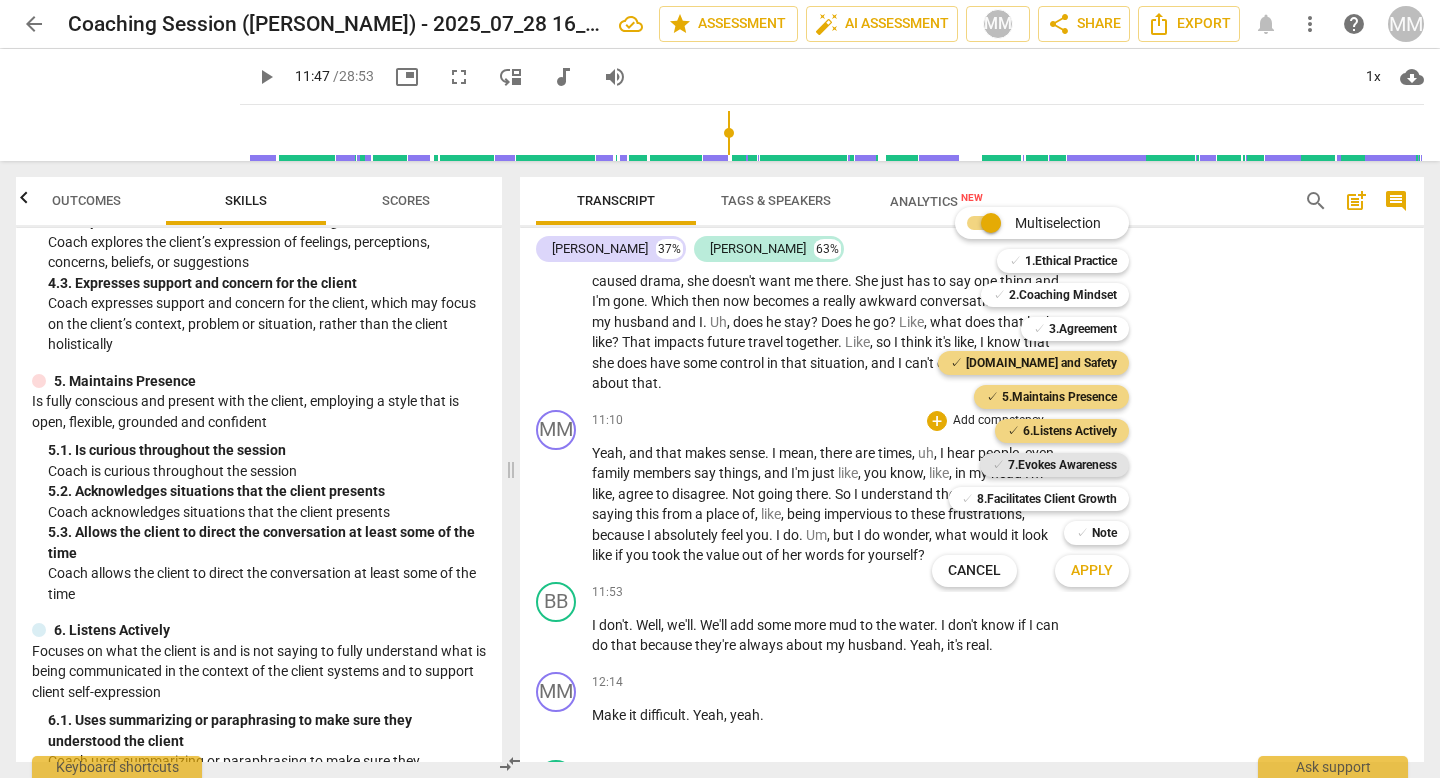 click on "7.Evokes Awareness" at bounding box center (1062, 465) 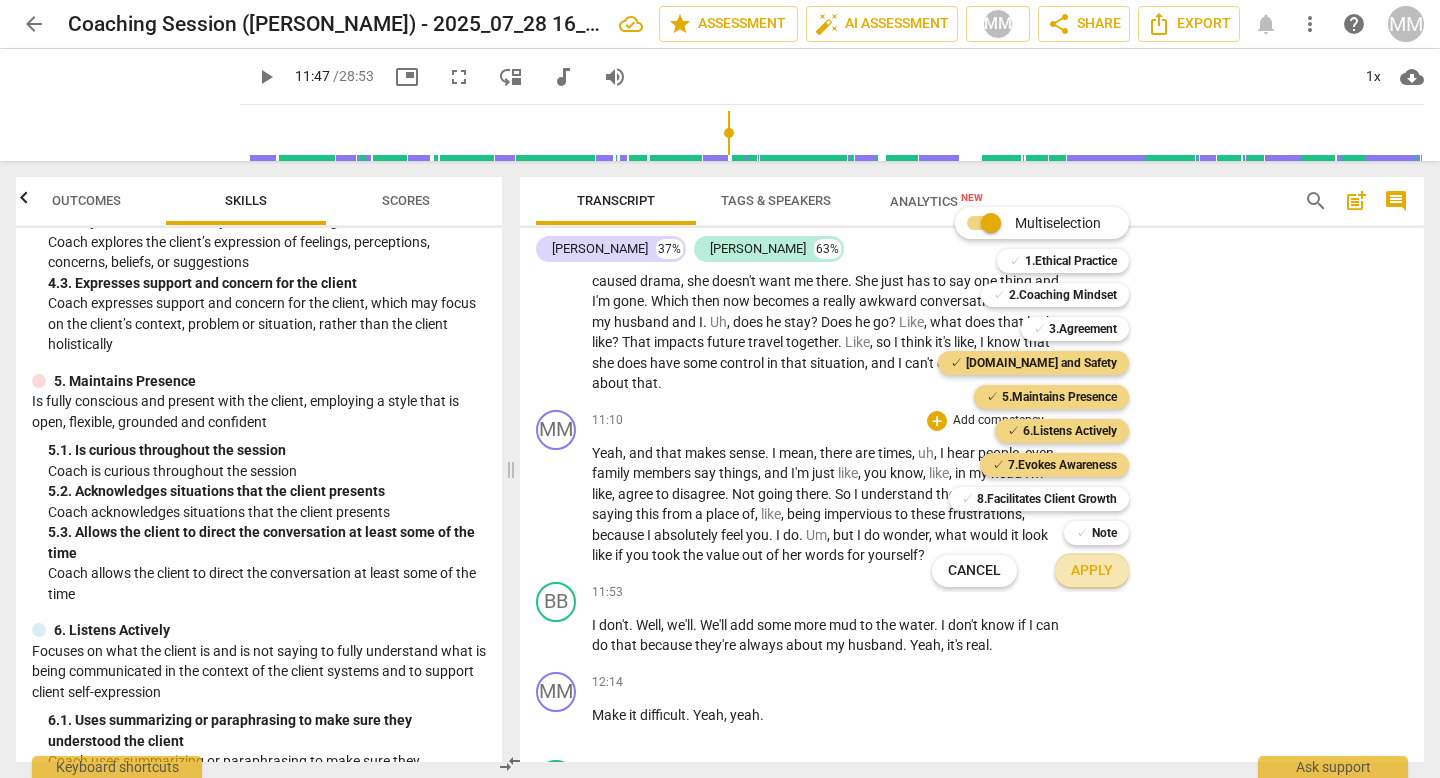 click on "Apply" at bounding box center [1092, 571] 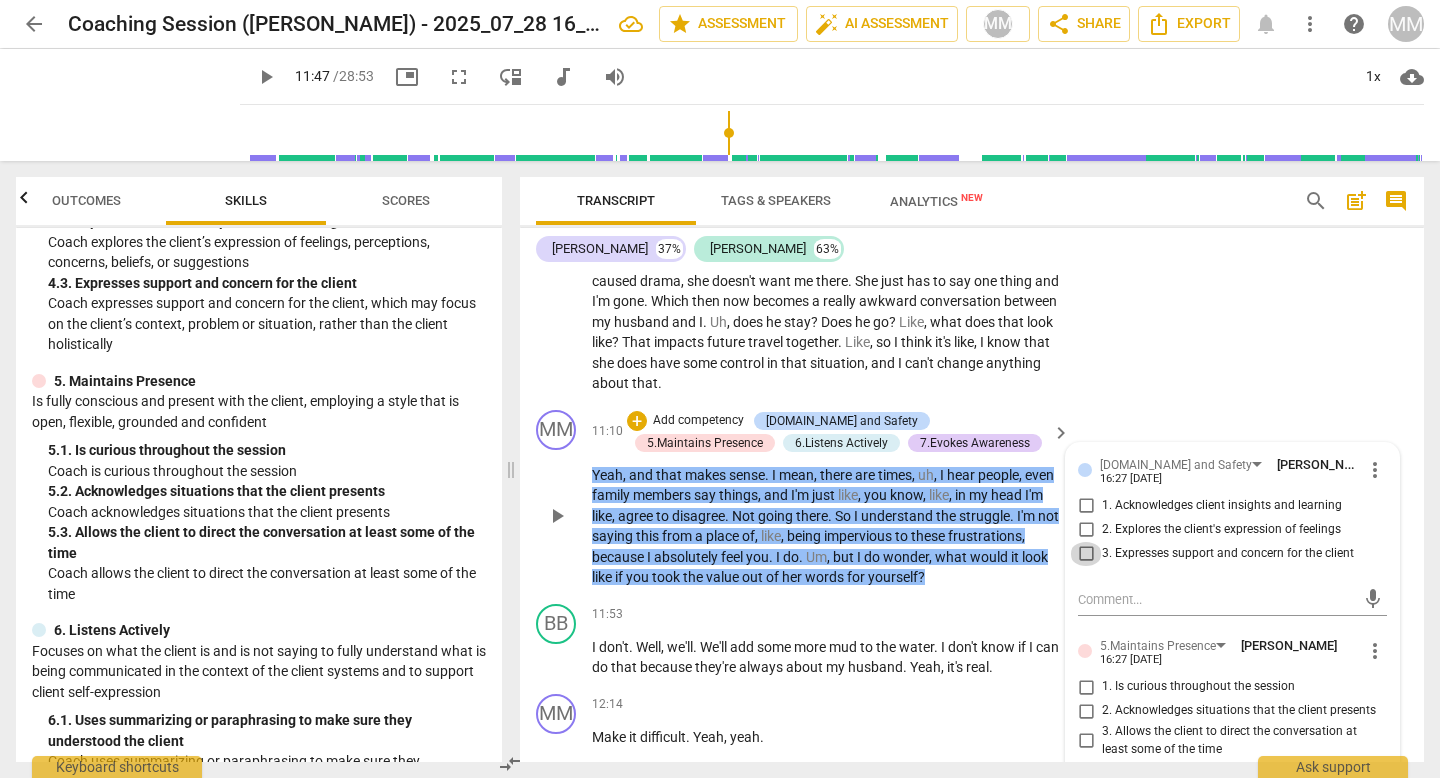 click on "3. Expresses support and concern for the client" at bounding box center [1086, 554] 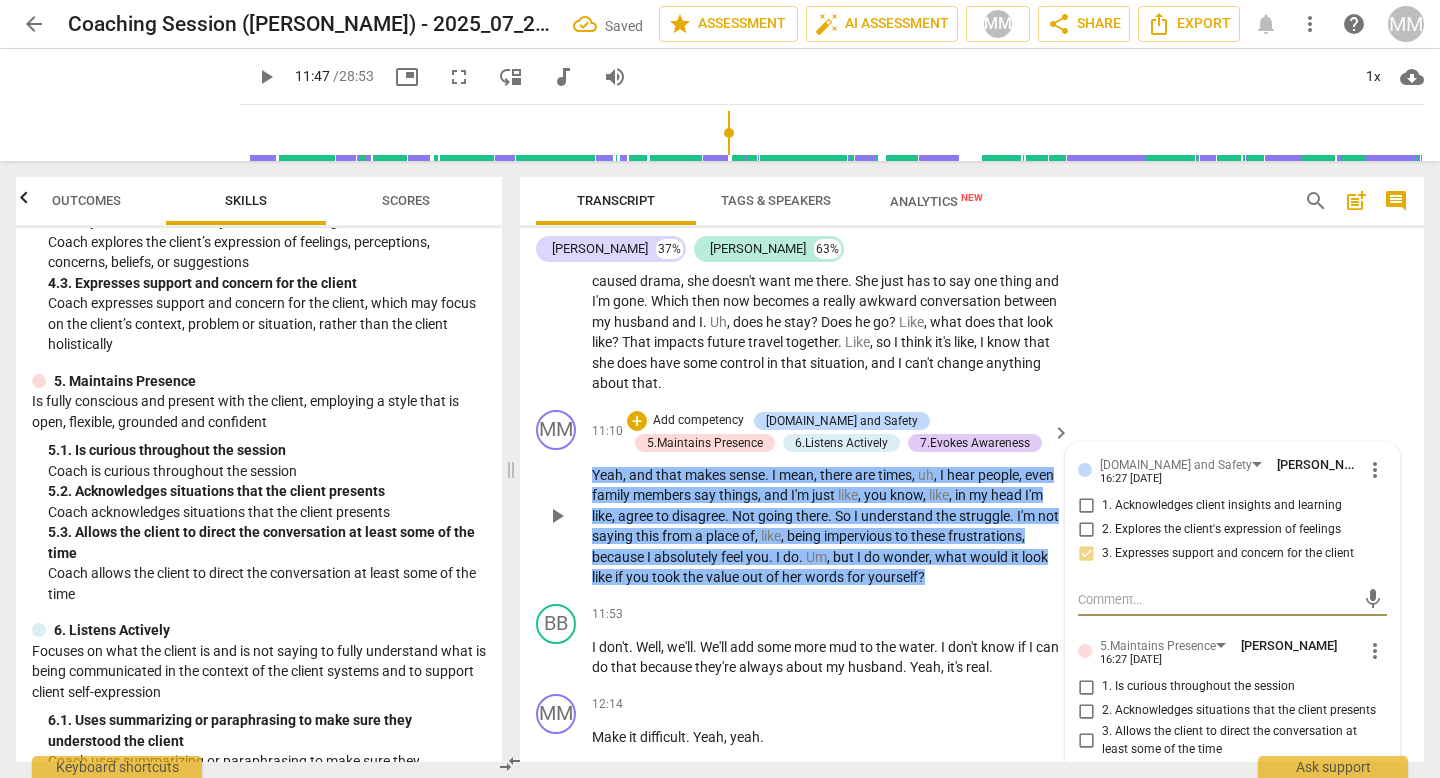 click at bounding box center (1216, 599) 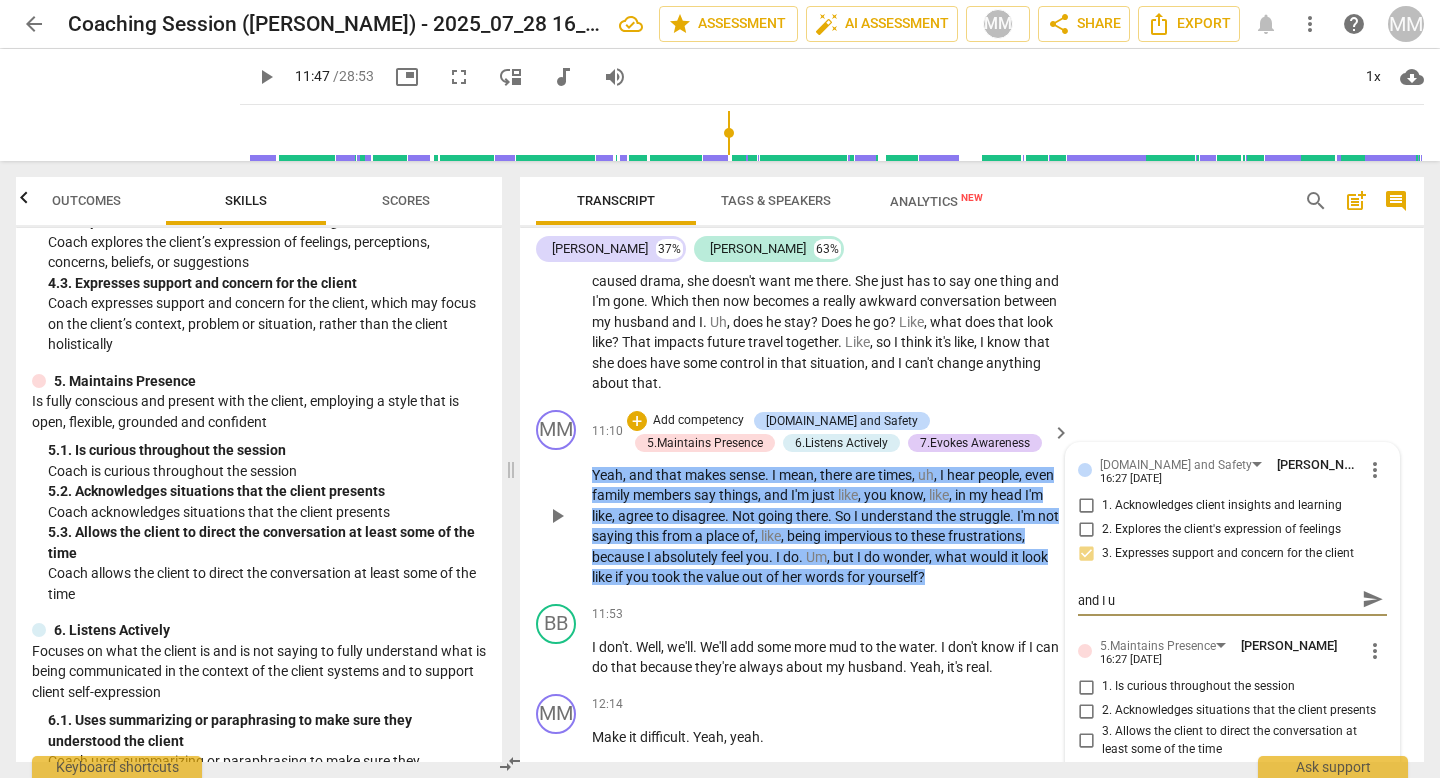 scroll, scrollTop: 0, scrollLeft: 0, axis: both 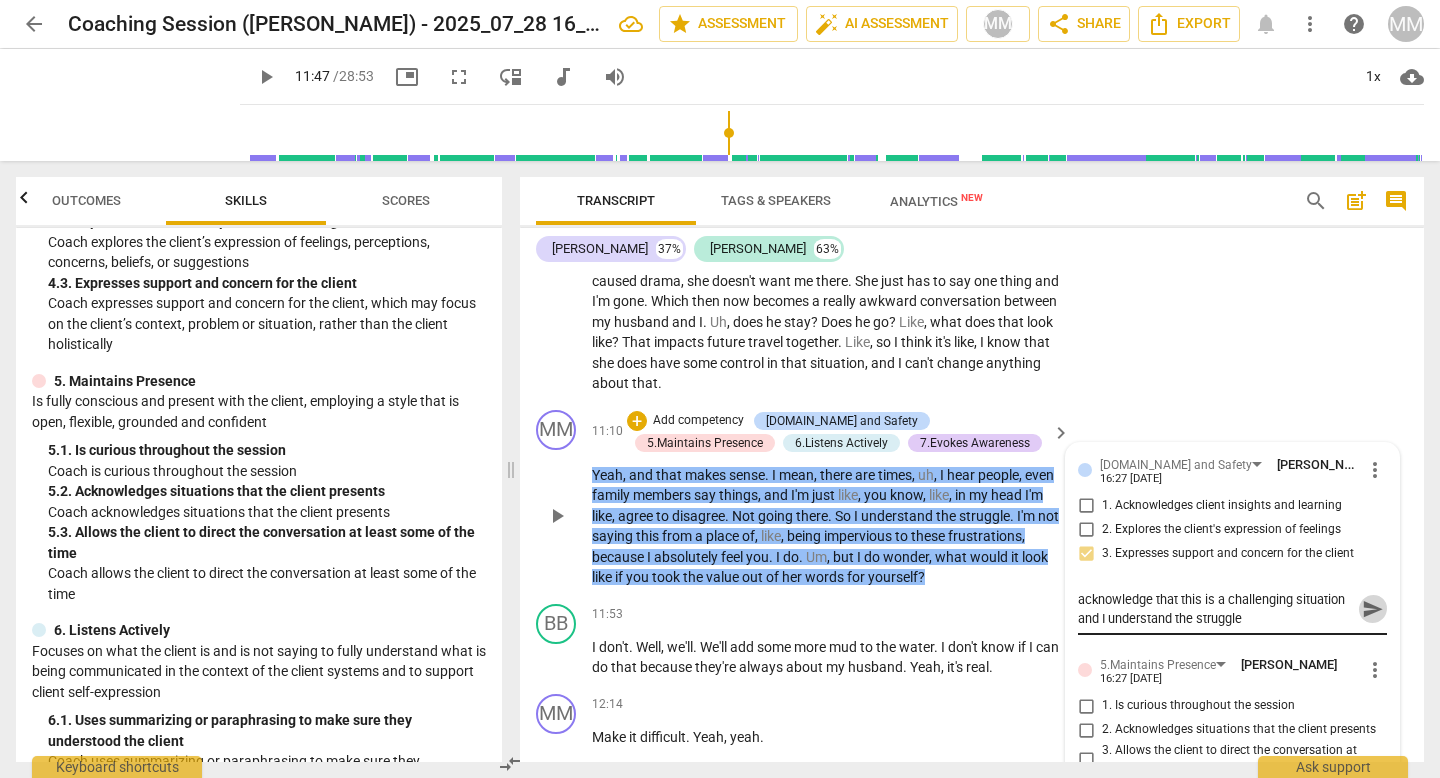click on "send" at bounding box center [1373, 609] 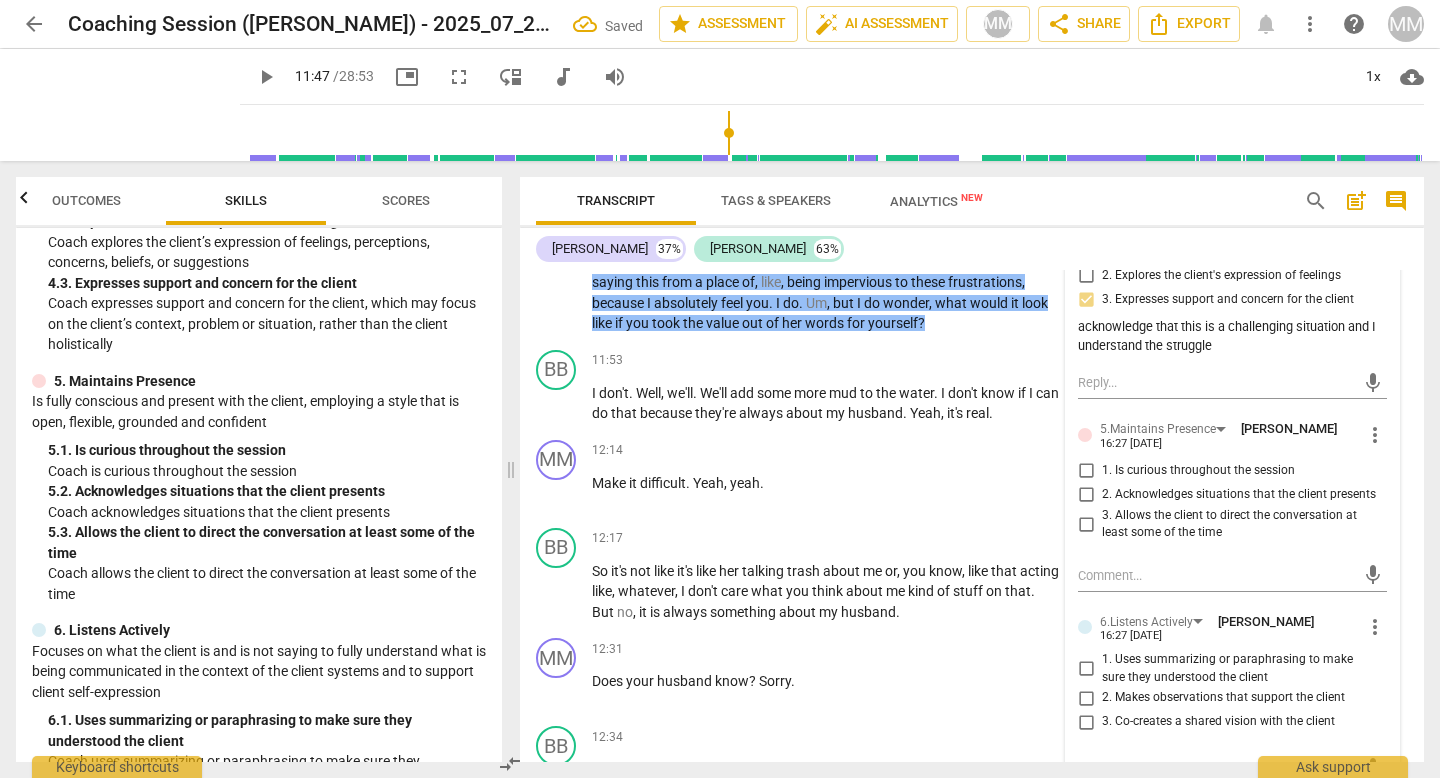 scroll, scrollTop: 3358, scrollLeft: 0, axis: vertical 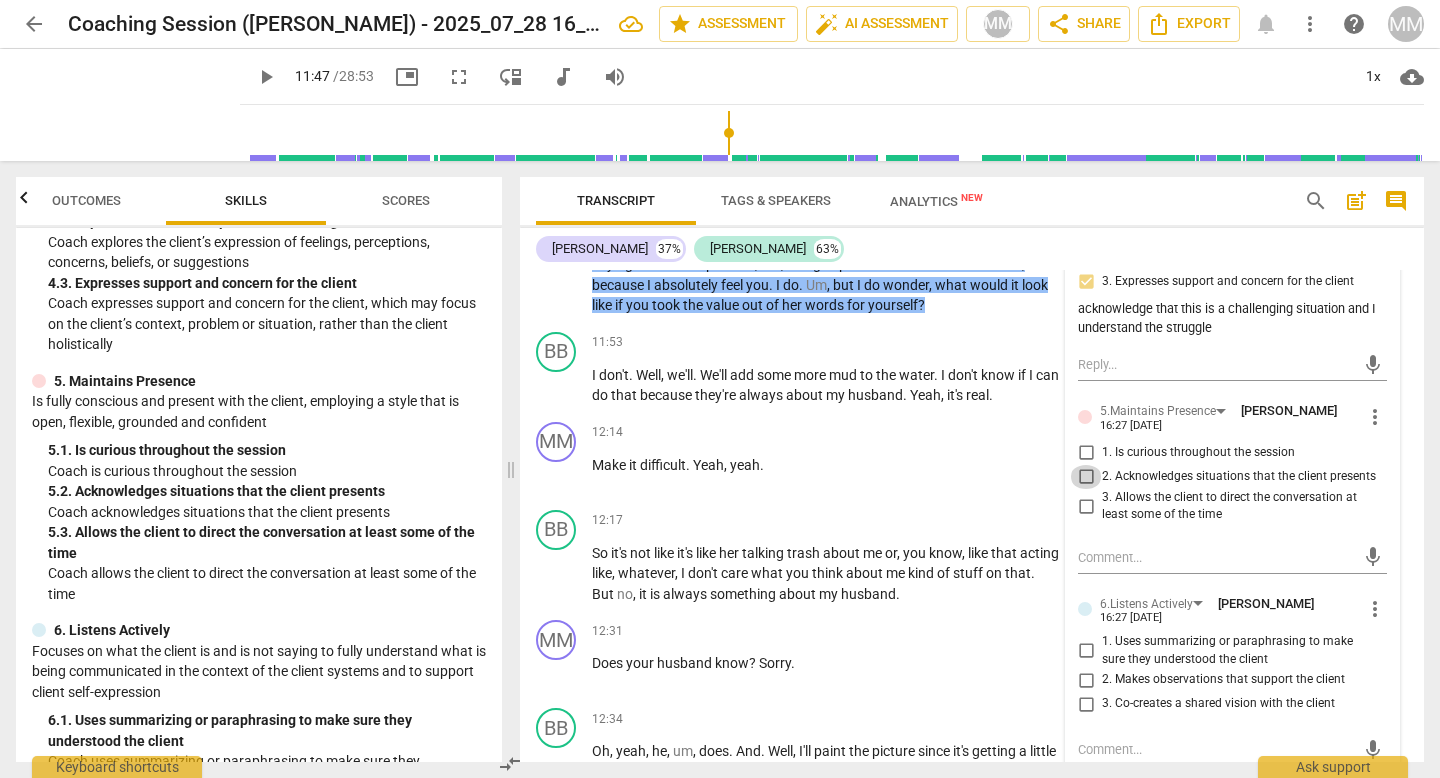 click on "2. Acknowledges situations that the client presents" at bounding box center (1086, 477) 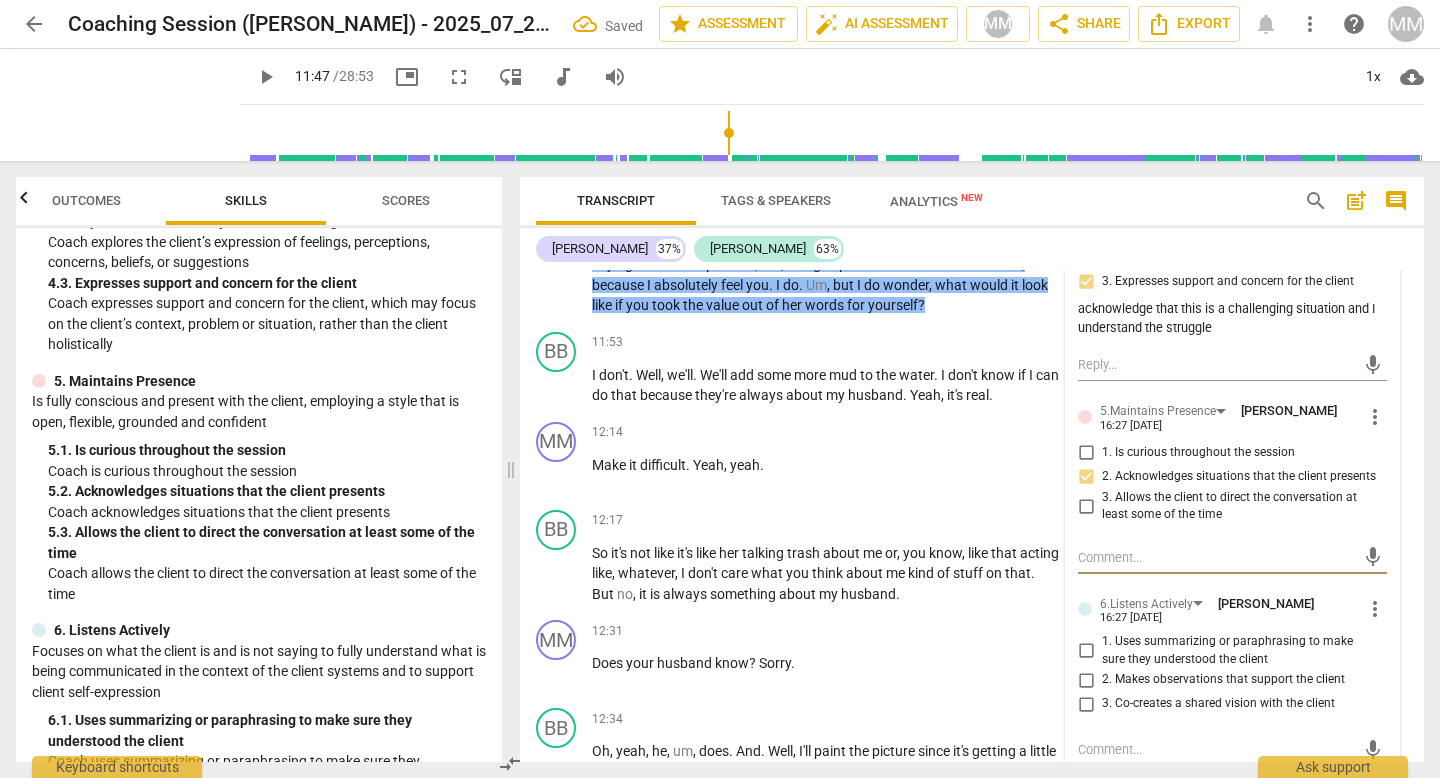 click at bounding box center [1216, 557] 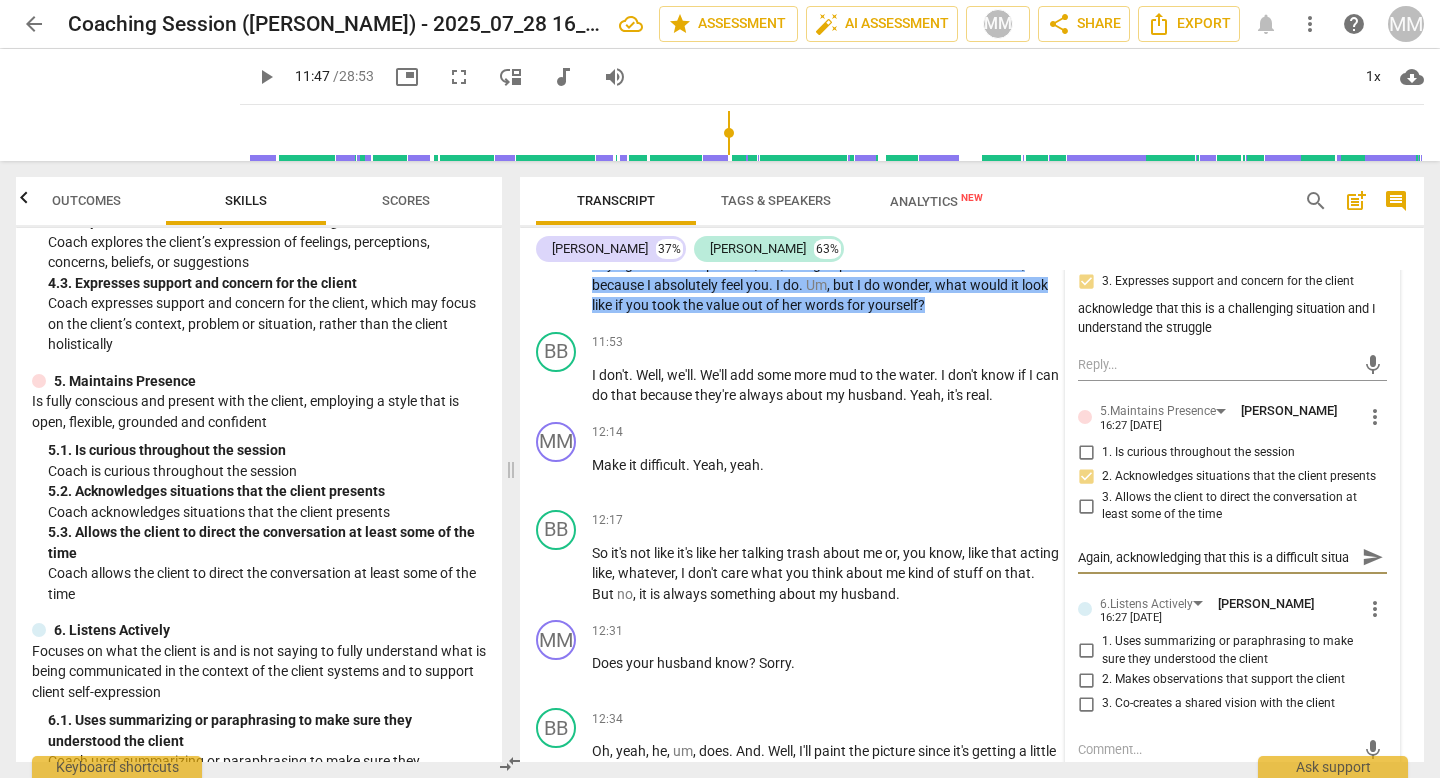 scroll, scrollTop: 18, scrollLeft: 0, axis: vertical 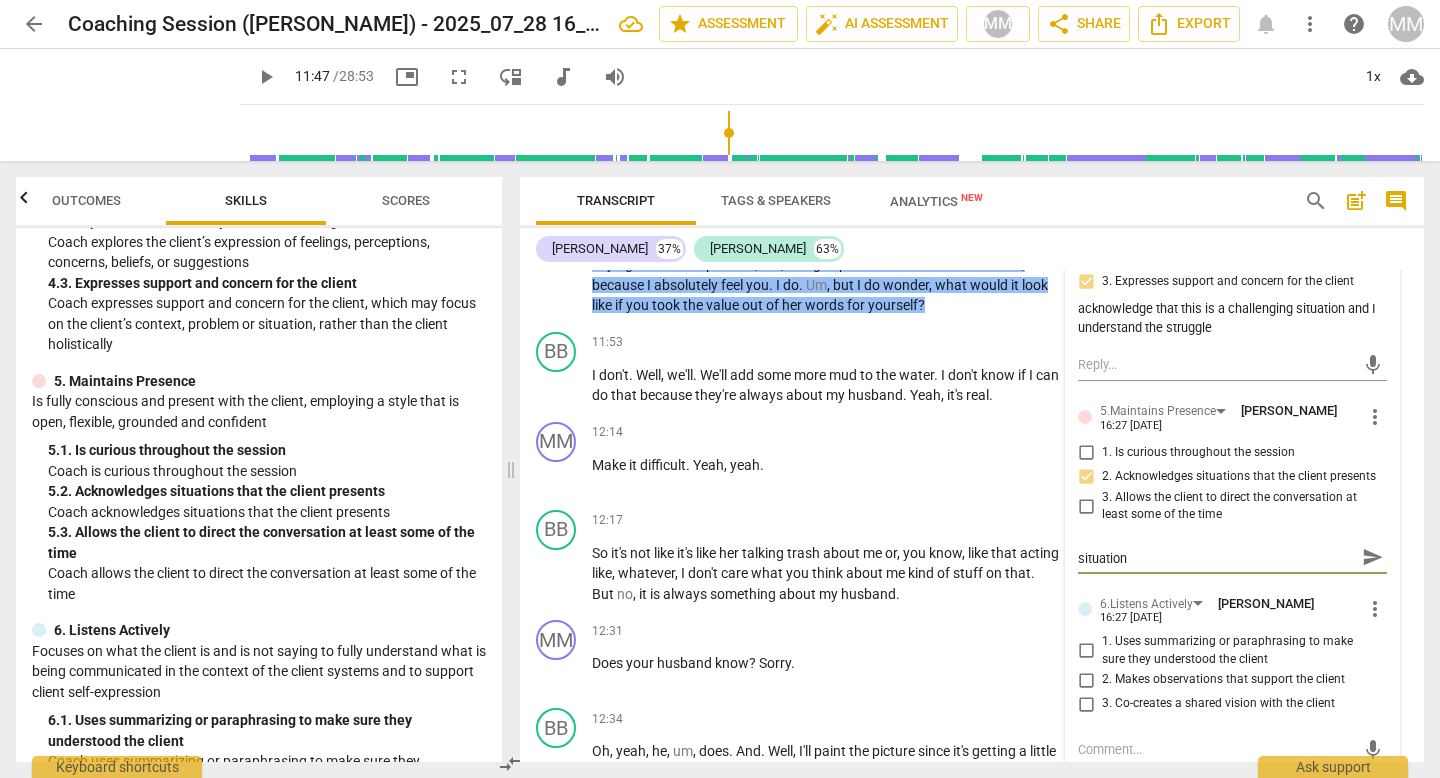 click on "send" at bounding box center [1373, 557] 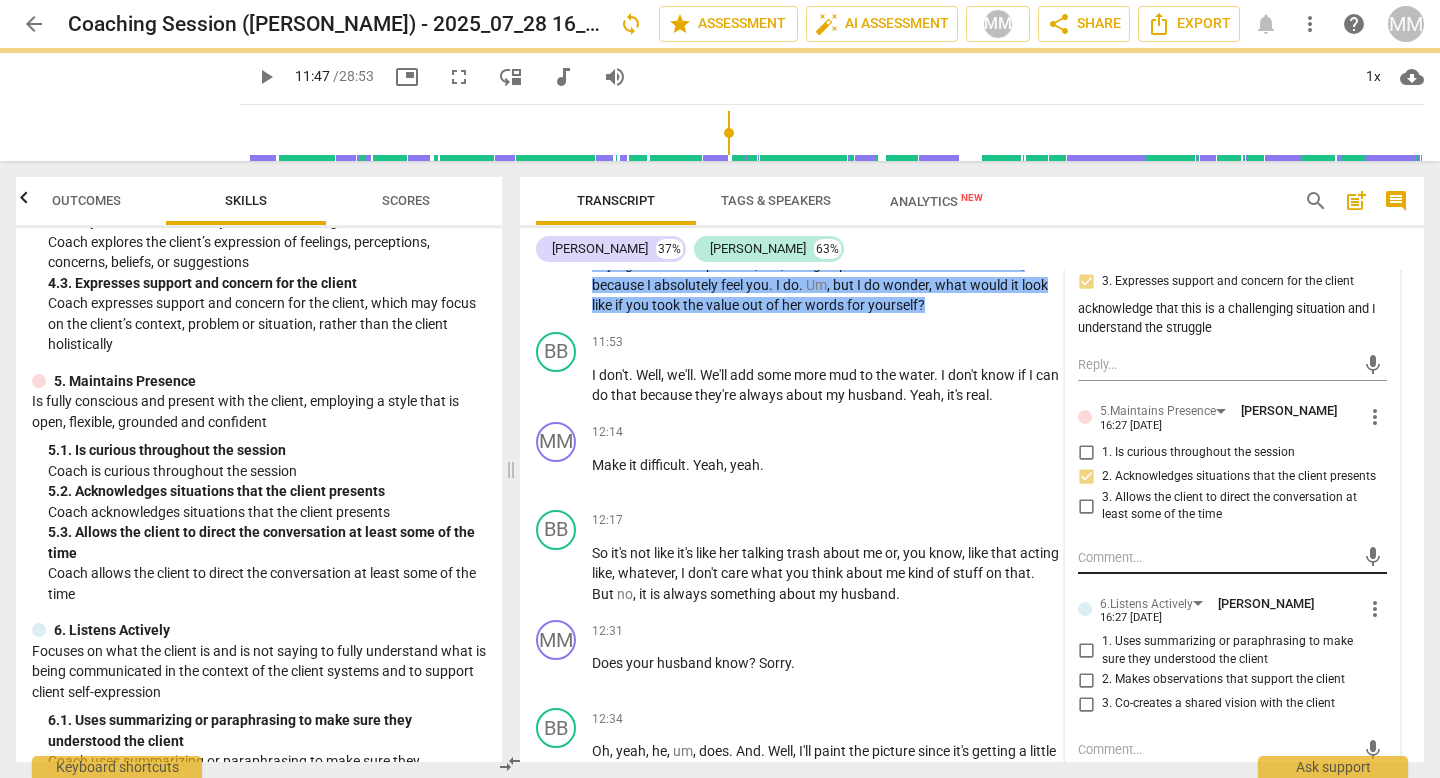 scroll, scrollTop: 0, scrollLeft: 0, axis: both 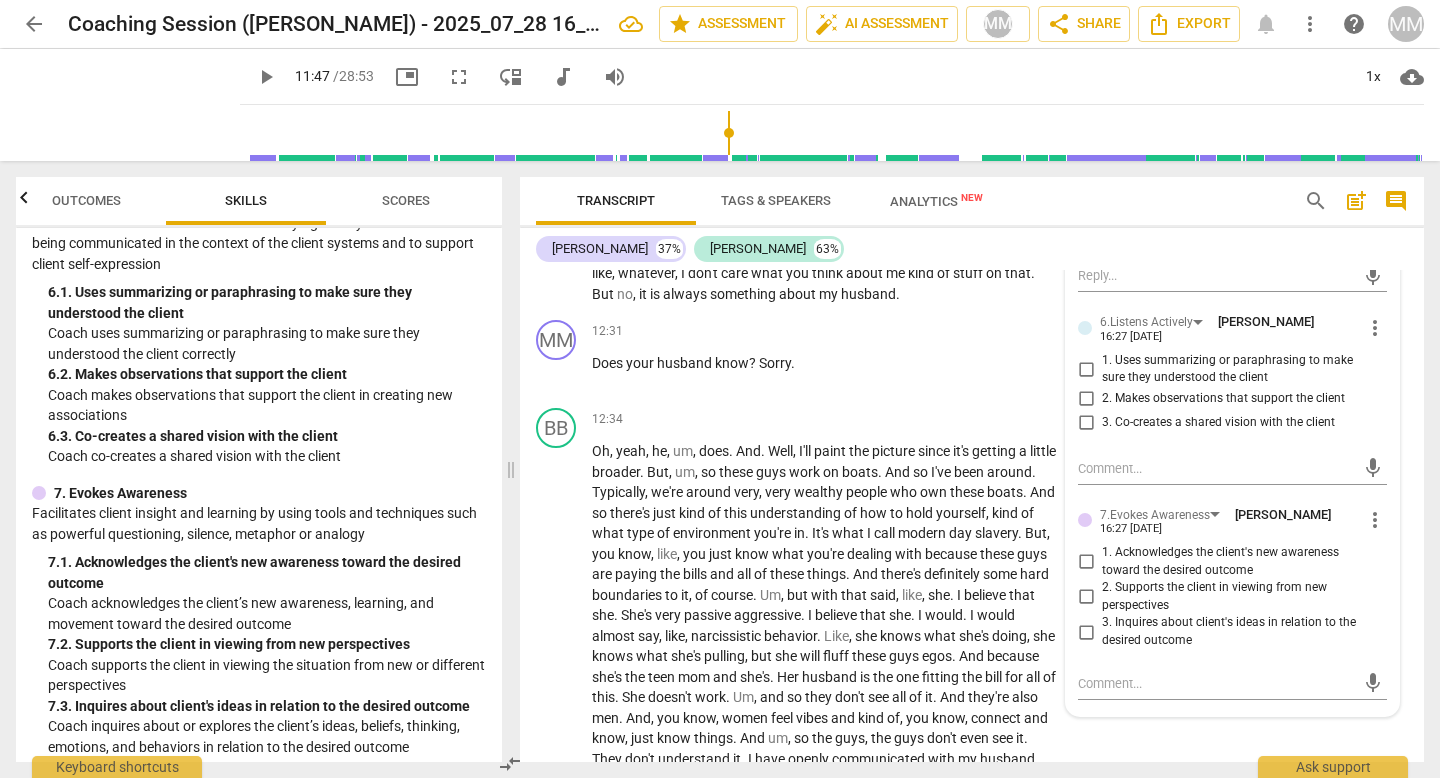 click on "3. Co-creates a shared vision with the client" at bounding box center [1086, 423] 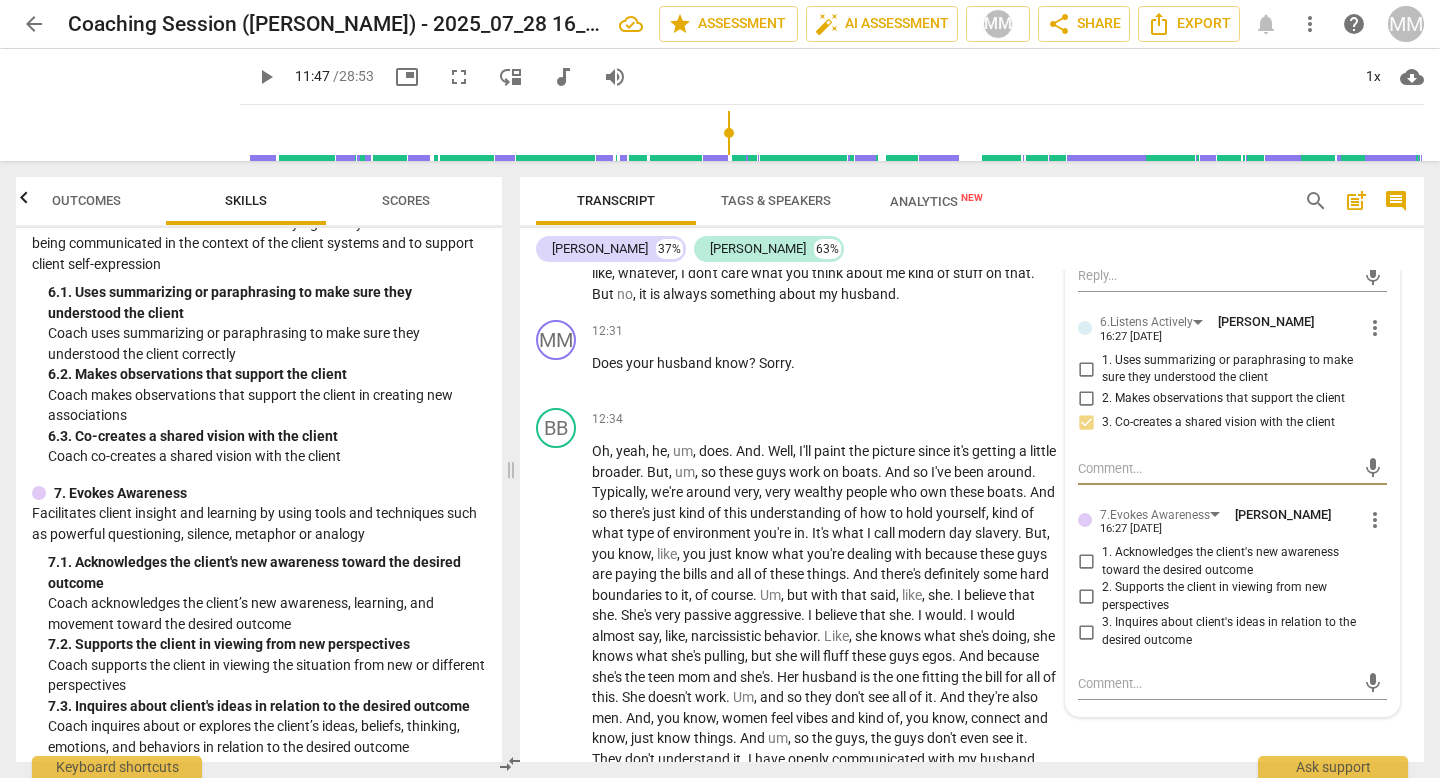 click at bounding box center [1216, 468] 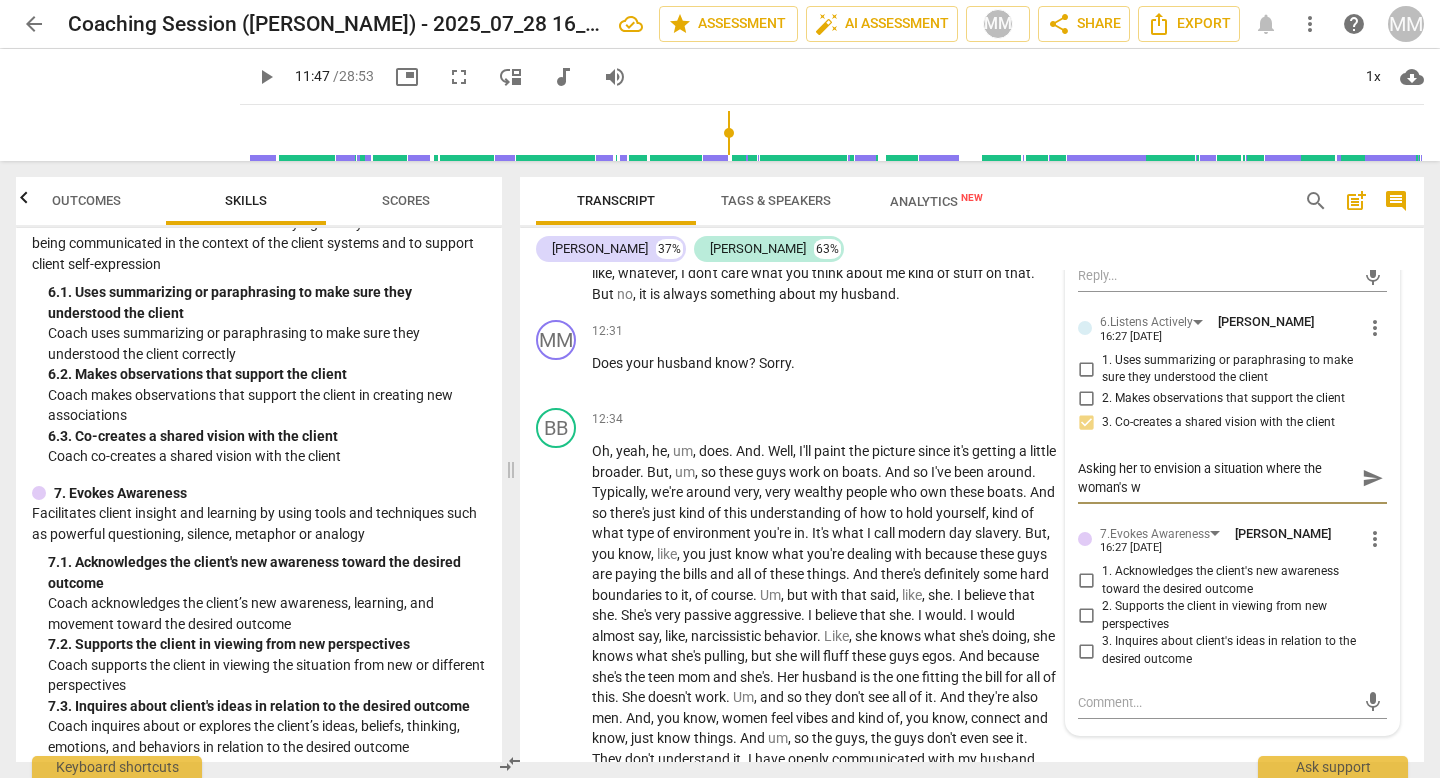 scroll, scrollTop: 0, scrollLeft: 0, axis: both 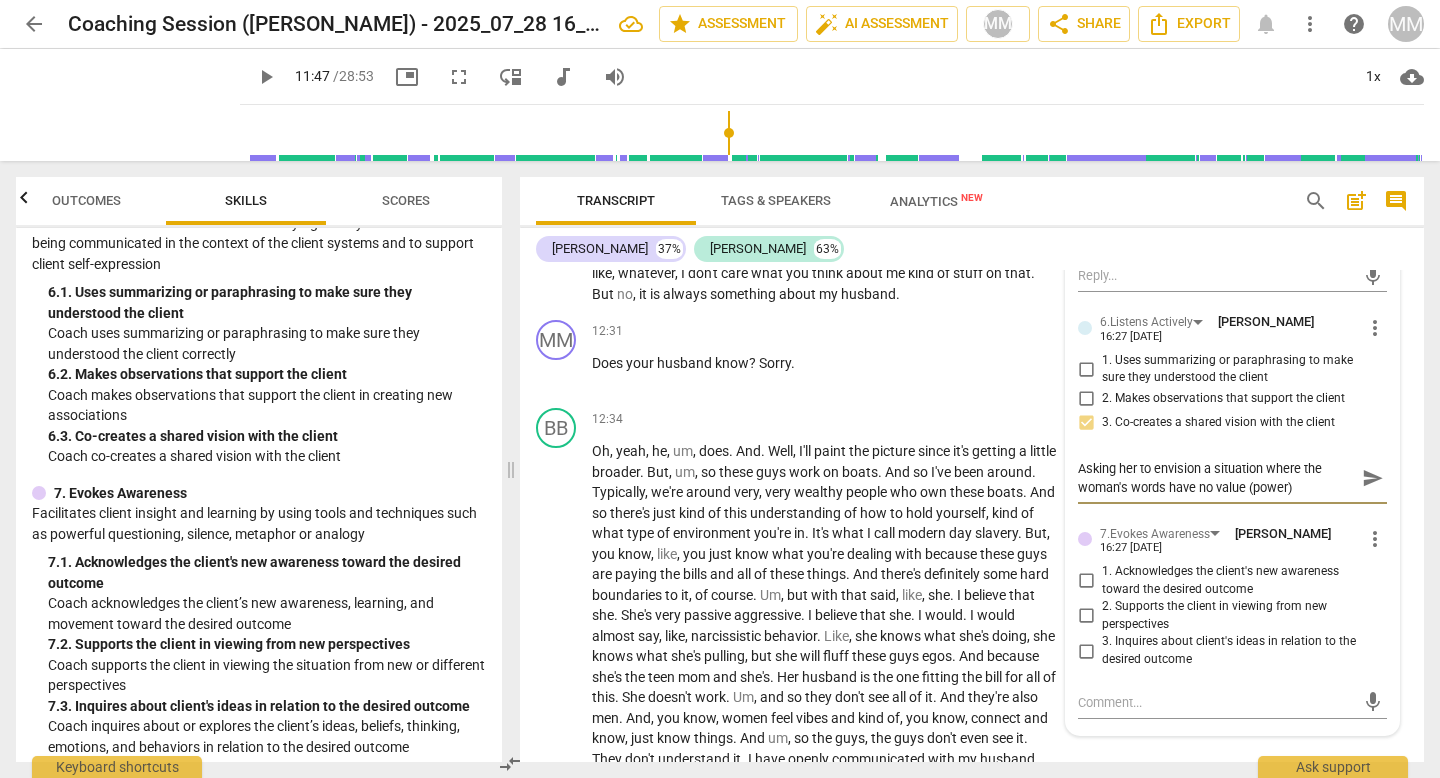 click on "send" at bounding box center (1373, 478) 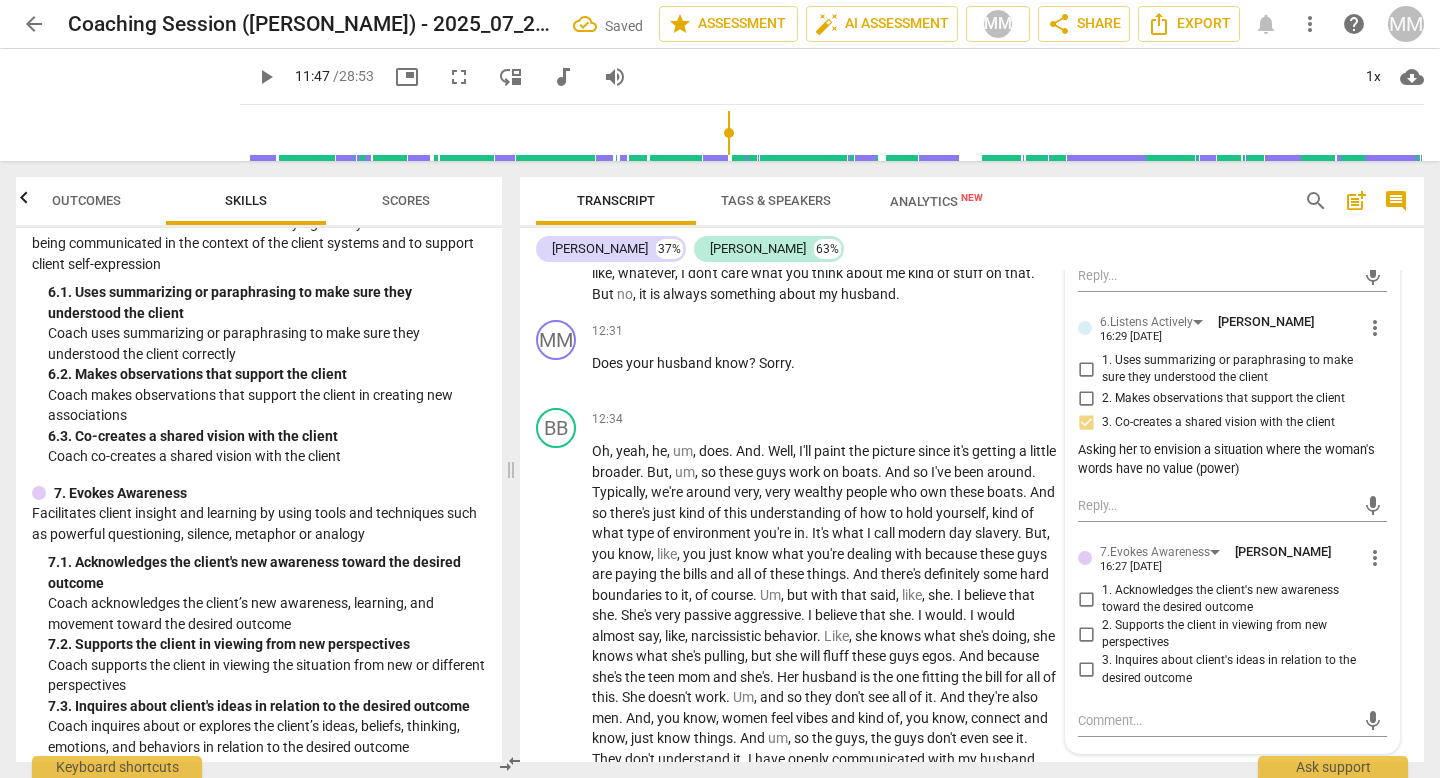 click on "2. Supports the client in viewing from new perspectives" at bounding box center [1086, 634] 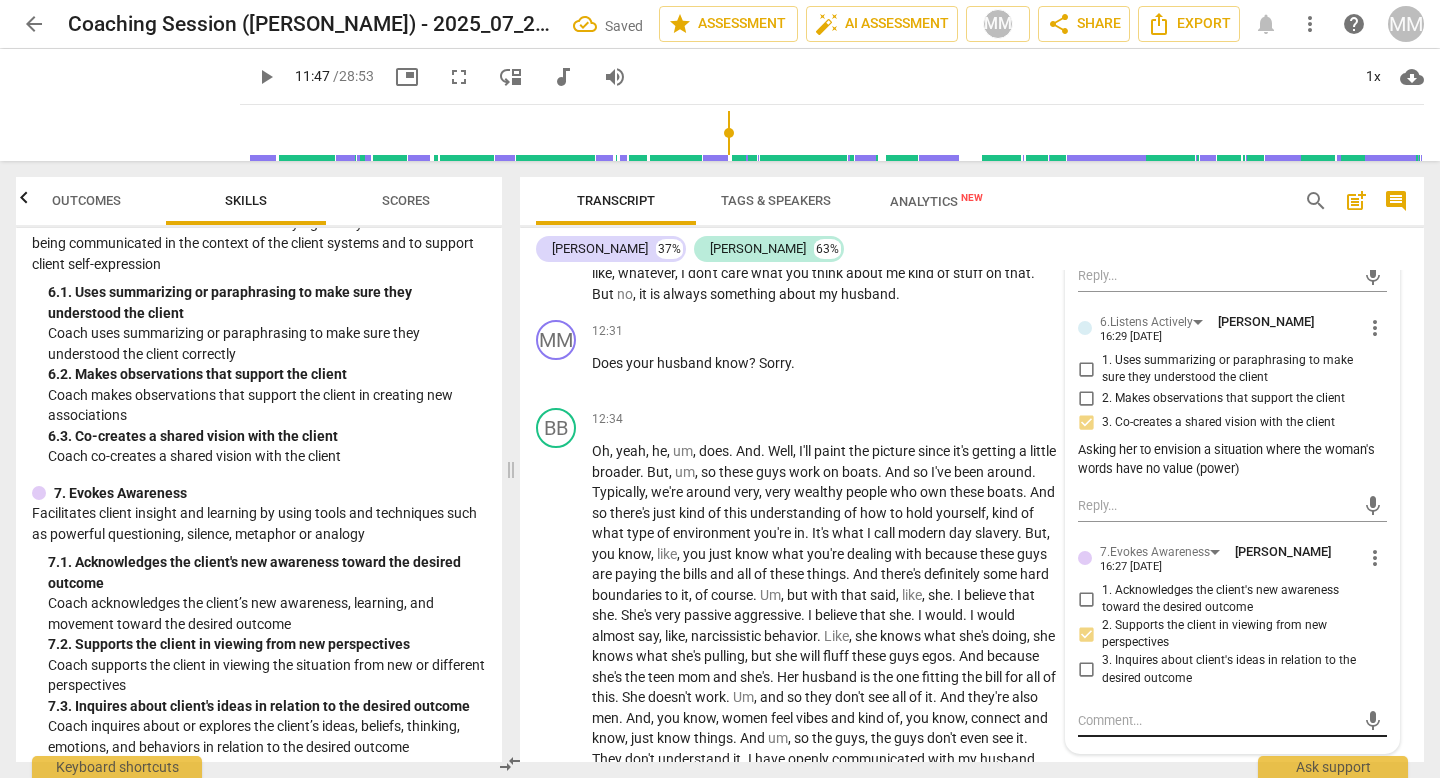 click on "mic" at bounding box center [1232, 721] 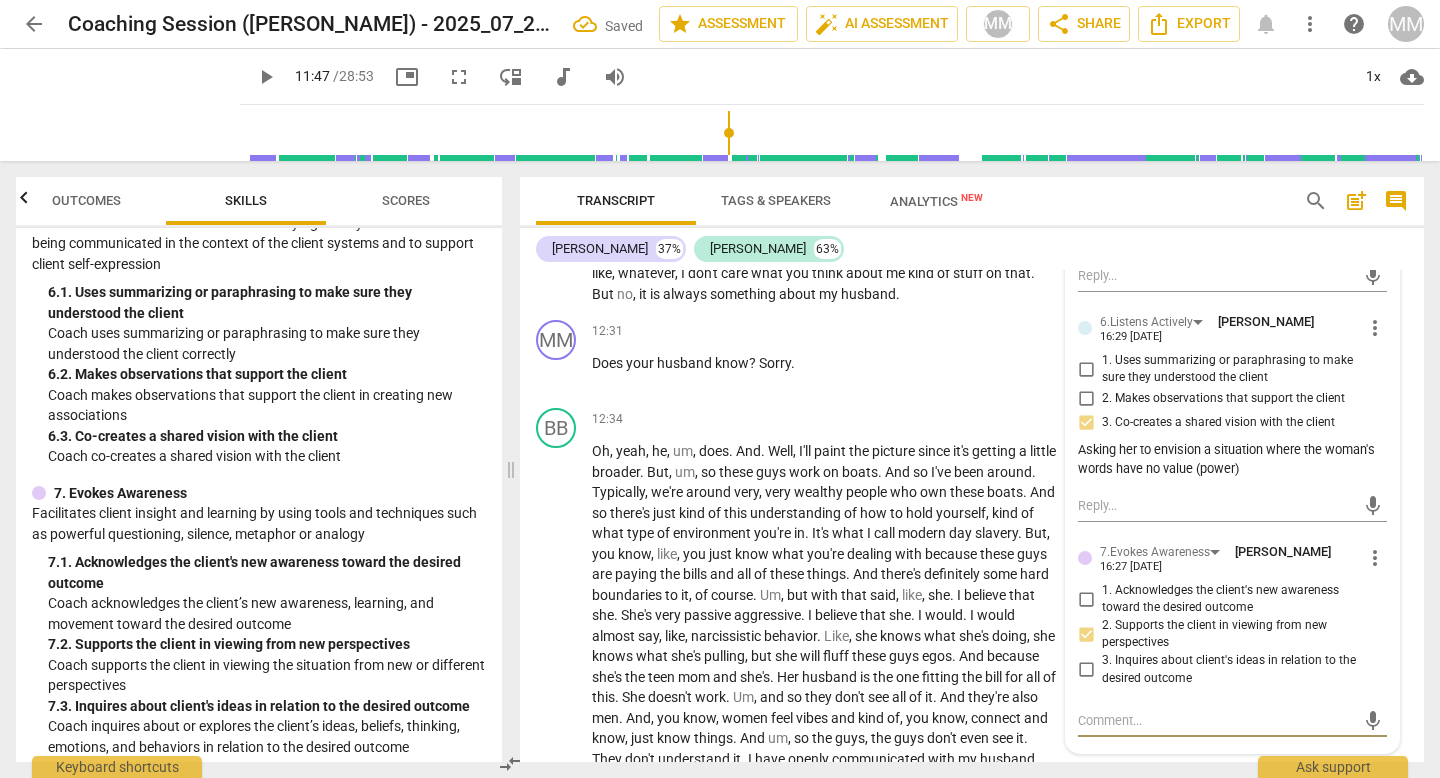 click at bounding box center [1216, 720] 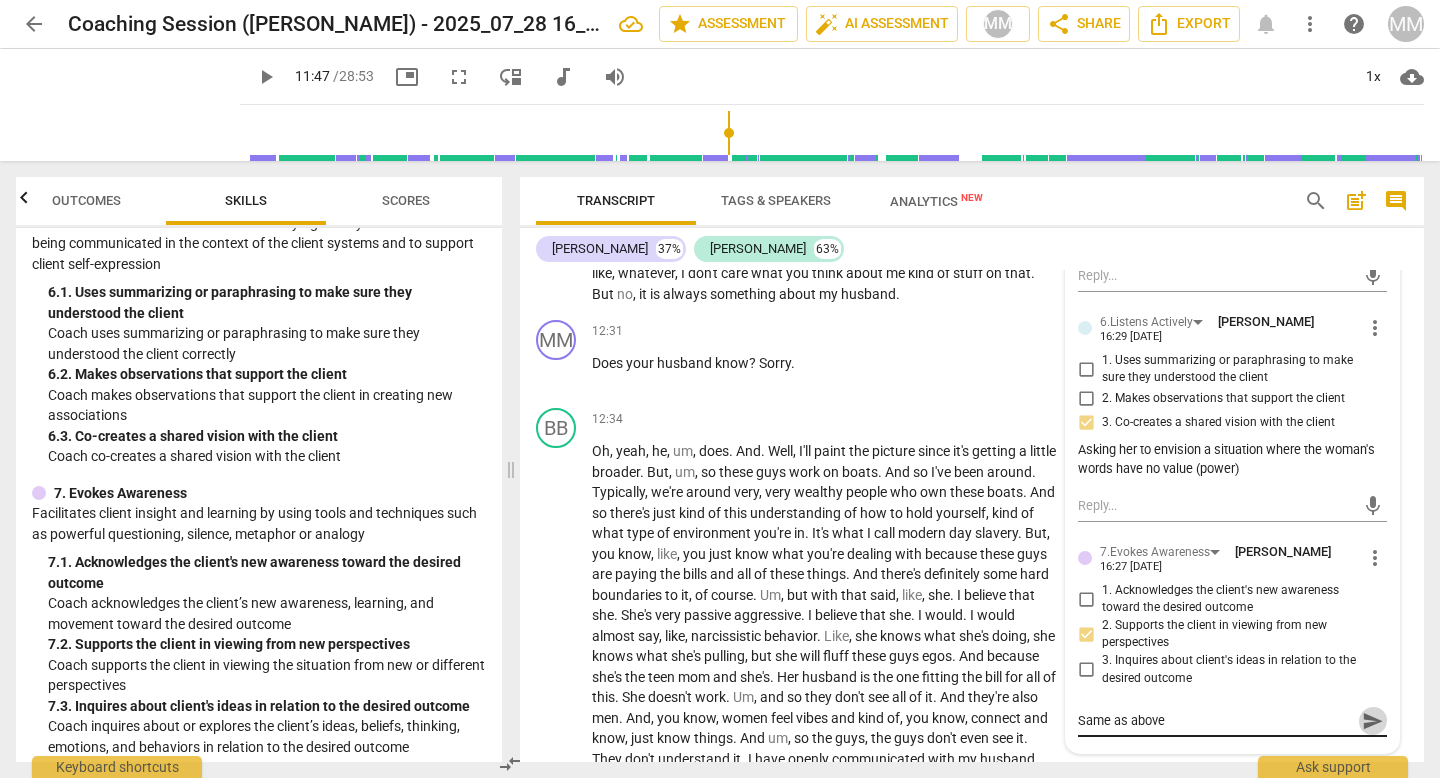 click on "send" at bounding box center (1373, 721) 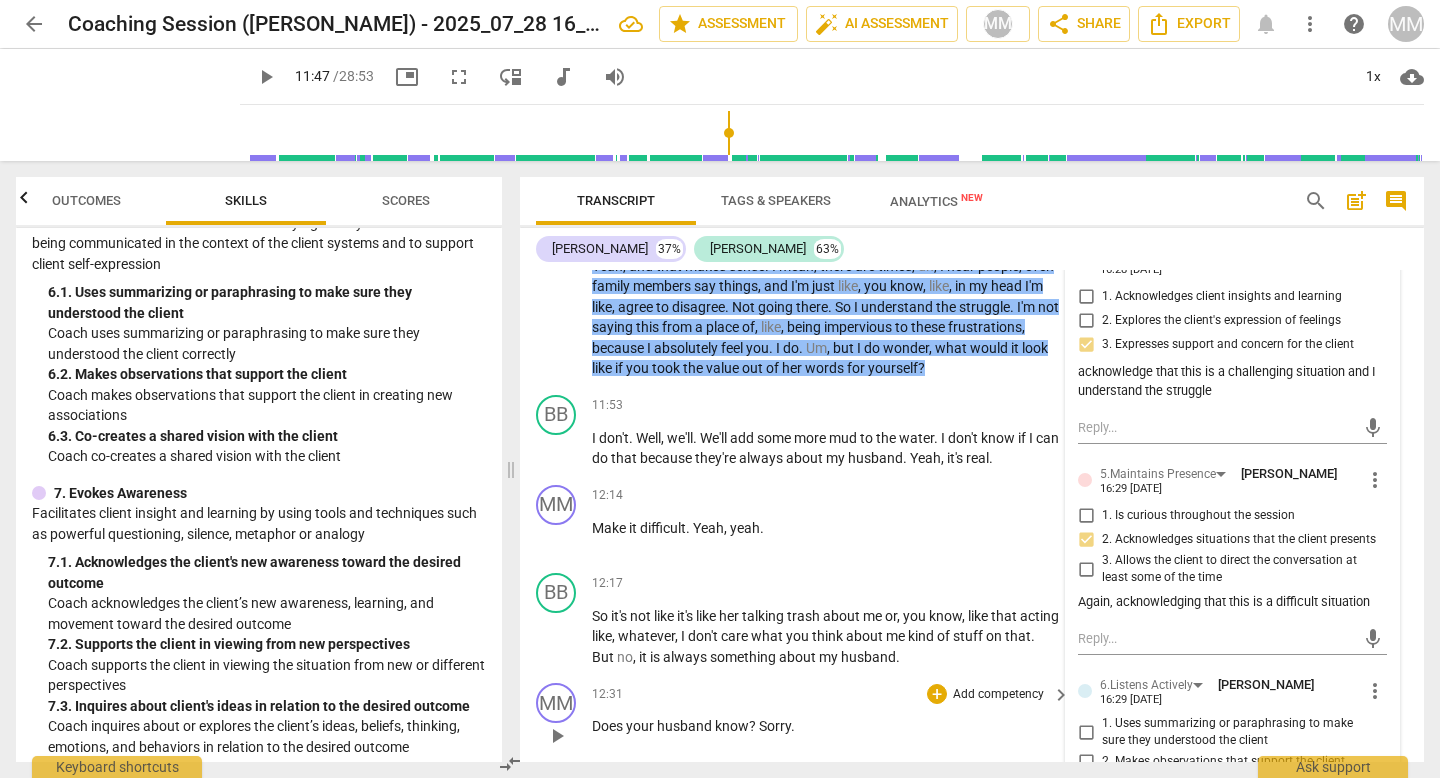 scroll, scrollTop: 3293, scrollLeft: 0, axis: vertical 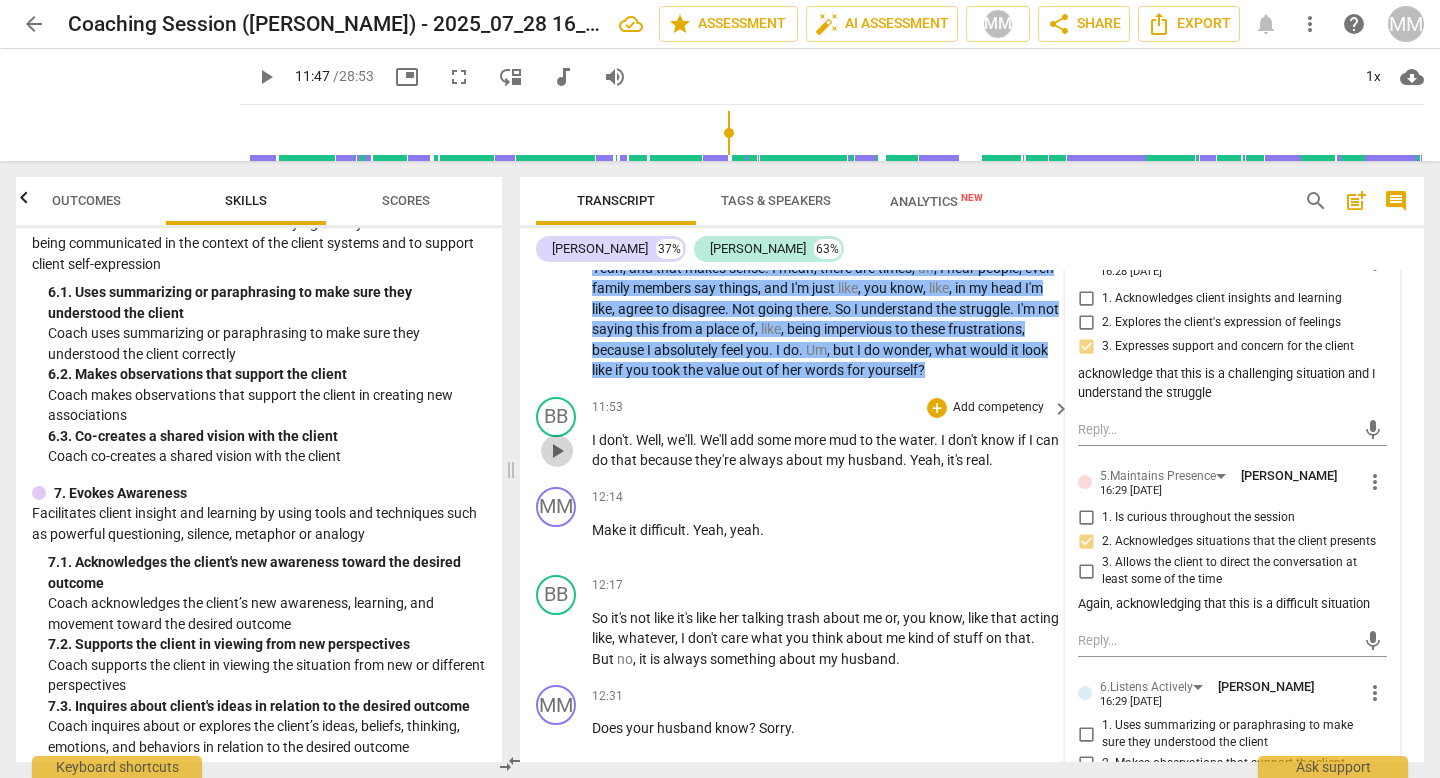 click on "play_arrow" at bounding box center [557, 451] 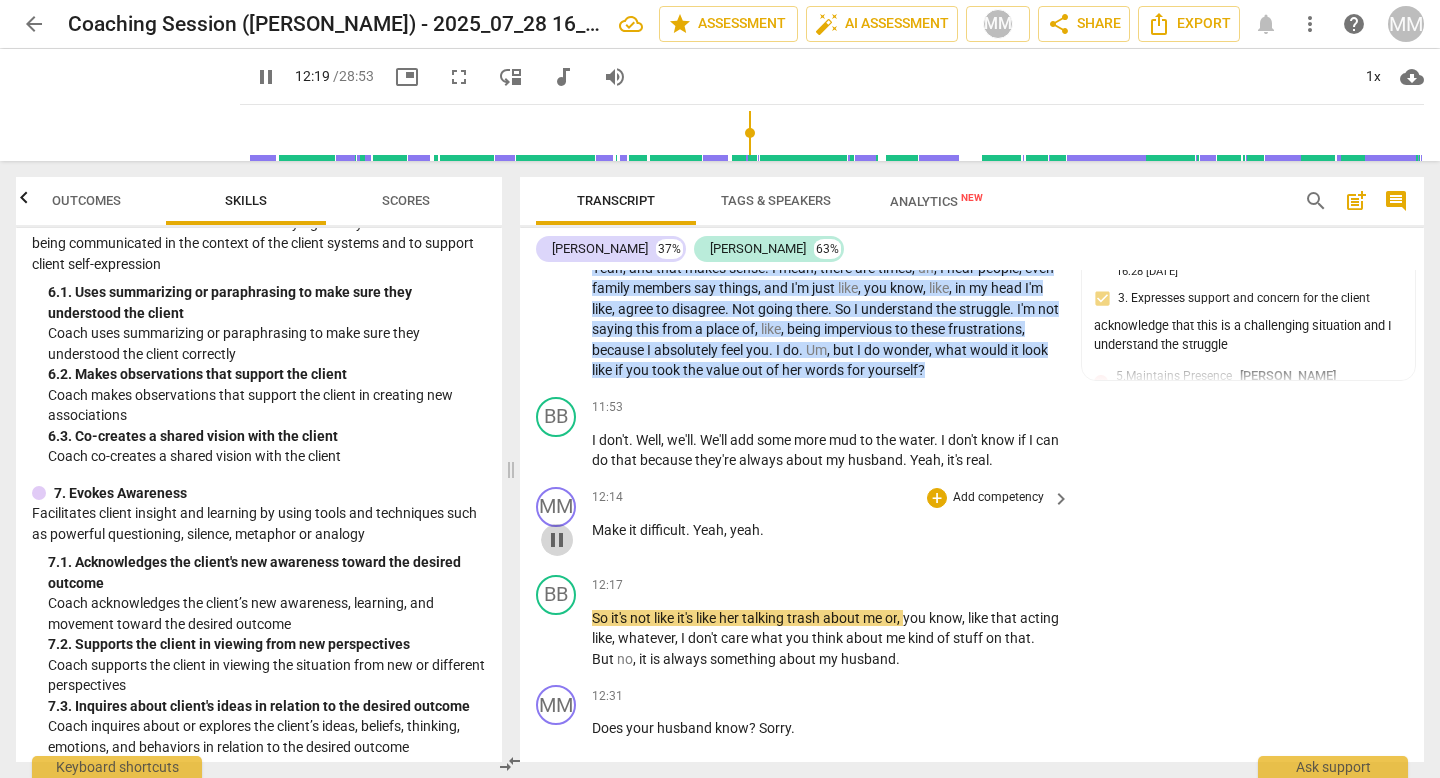 click on "pause" at bounding box center [557, 540] 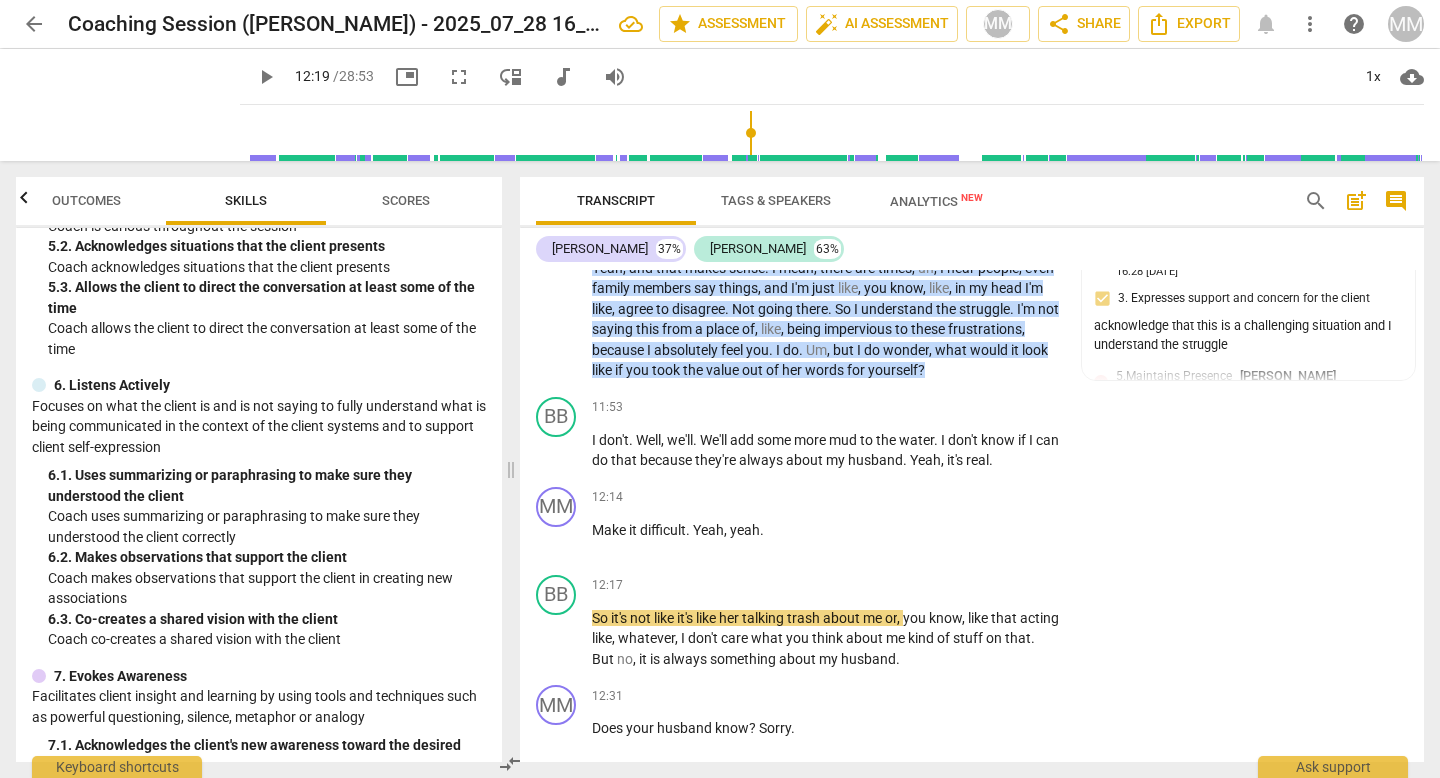 scroll, scrollTop: 998, scrollLeft: 0, axis: vertical 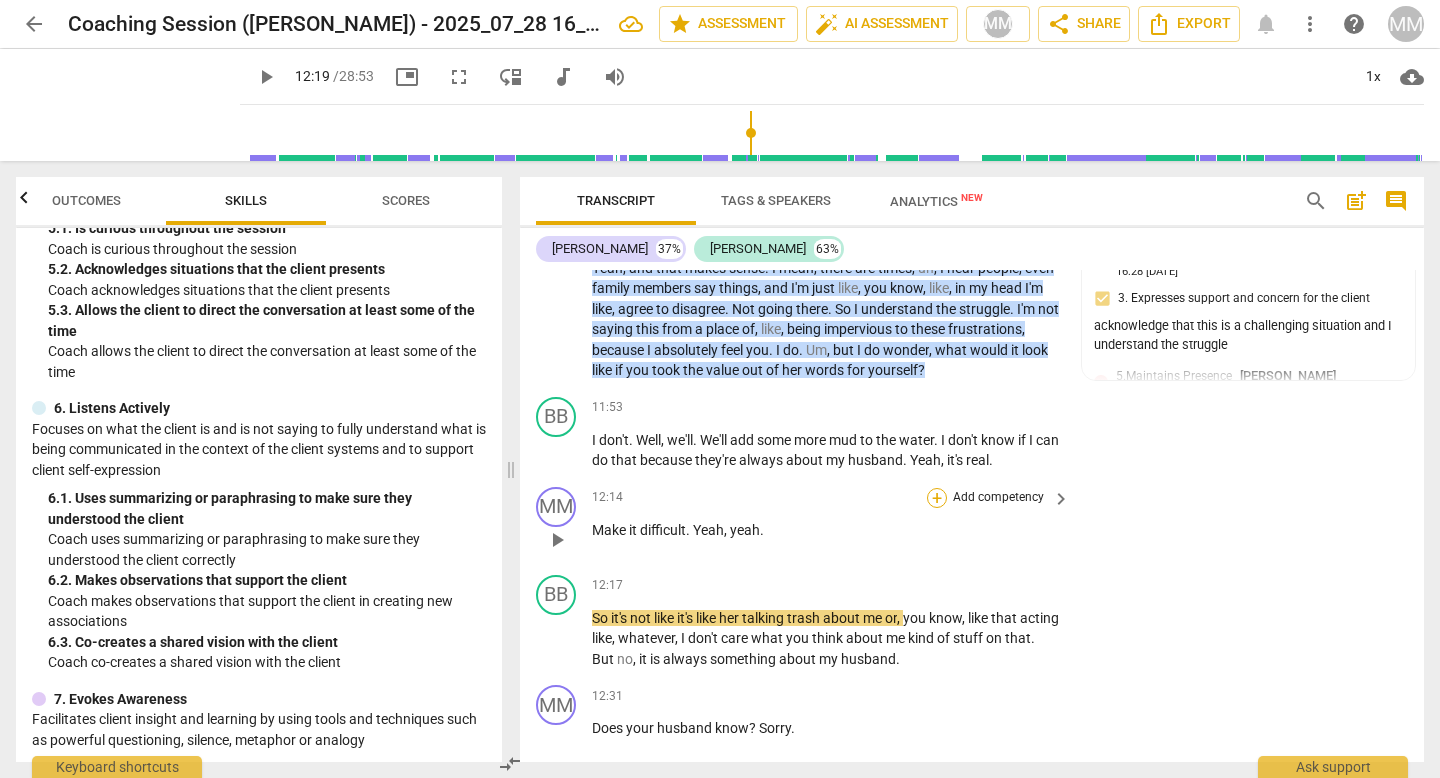 click on "+" at bounding box center [937, 498] 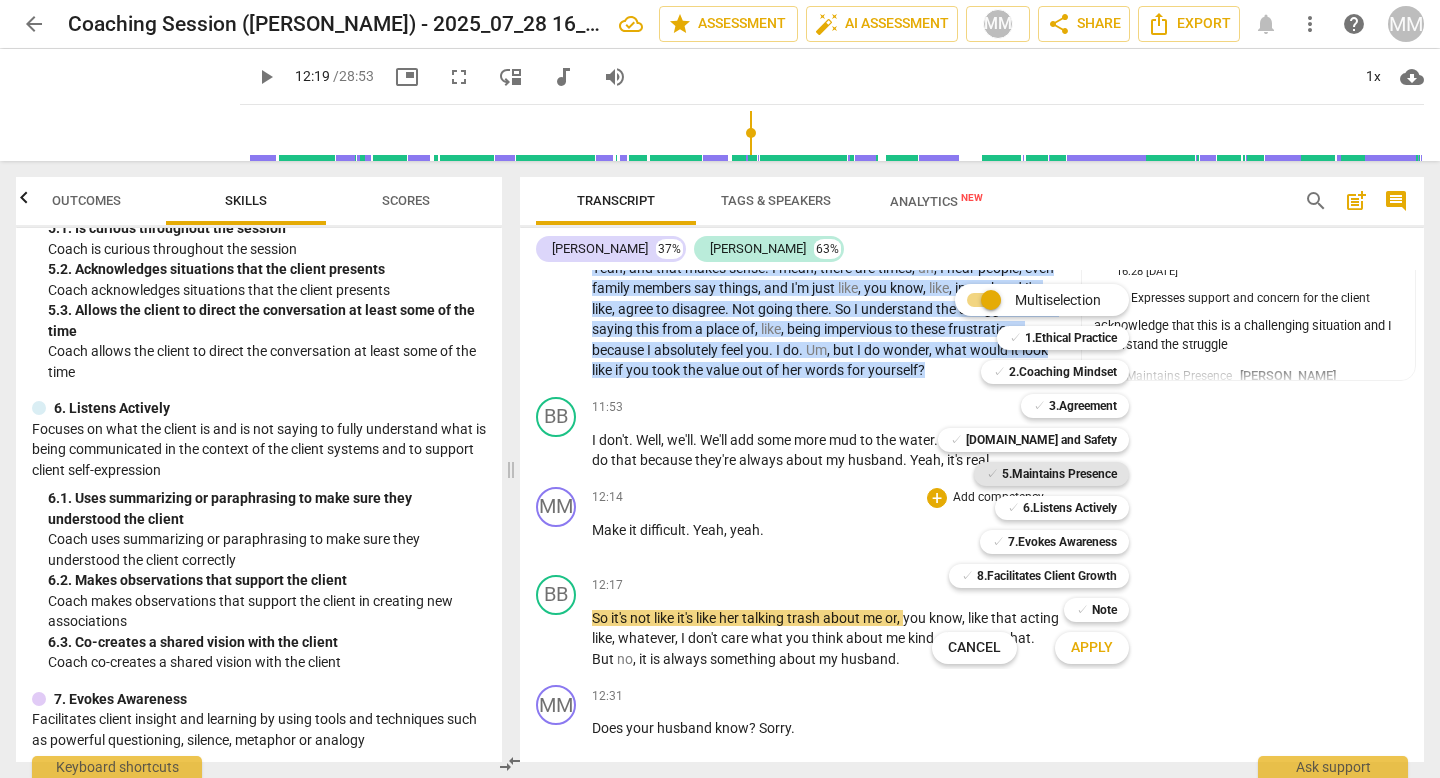 click on "5.Maintains Presence" at bounding box center (1059, 474) 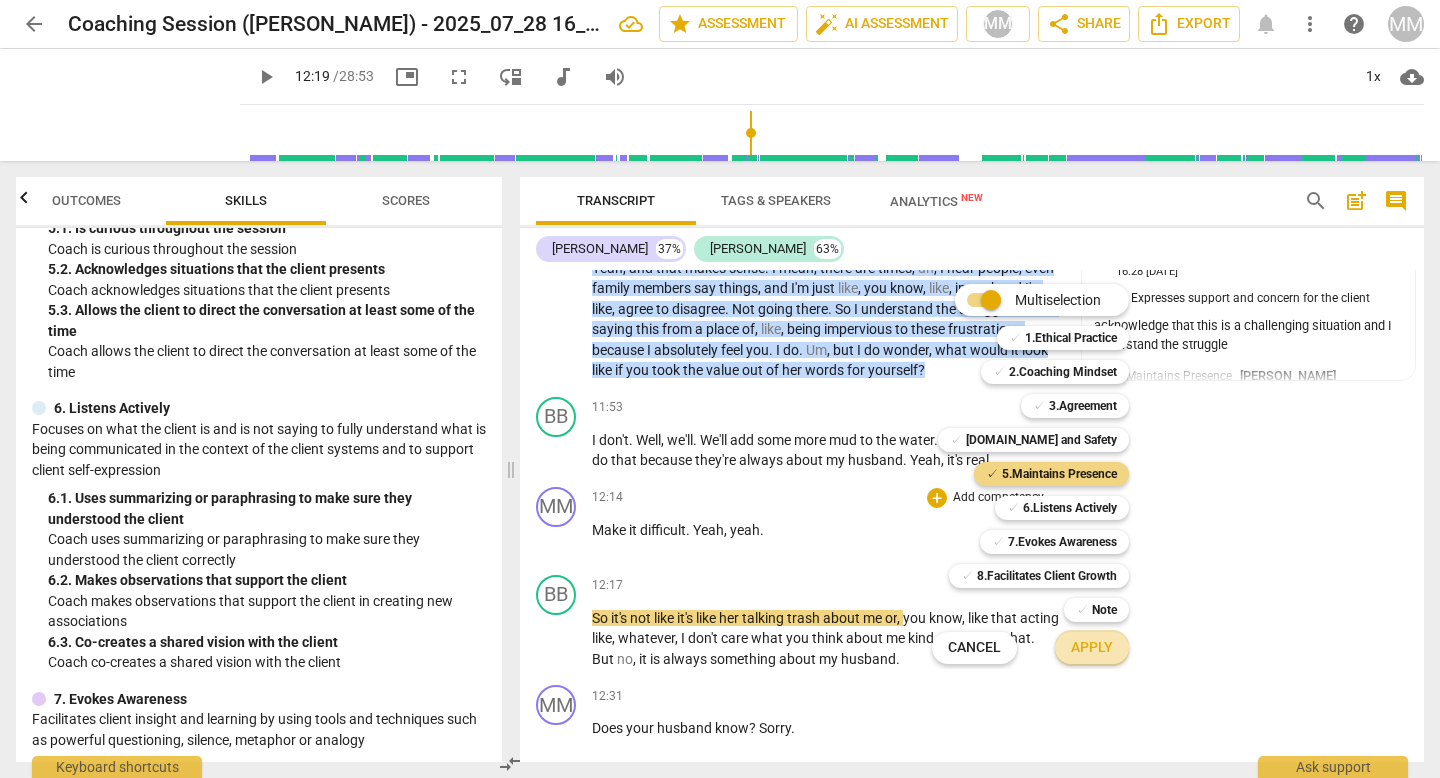 click on "Apply" at bounding box center [1092, 648] 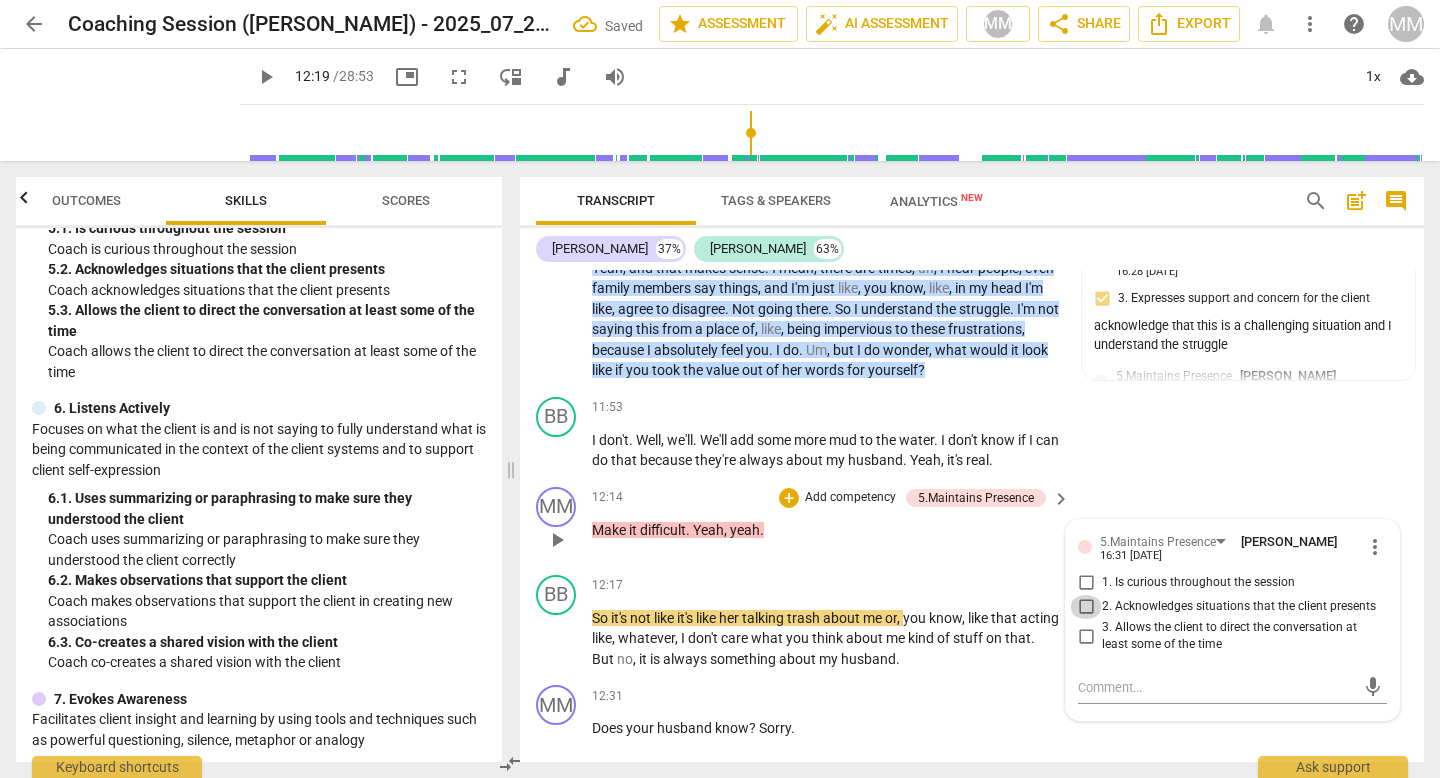 click on "2. Acknowledges situations that the client presents" at bounding box center [1086, 607] 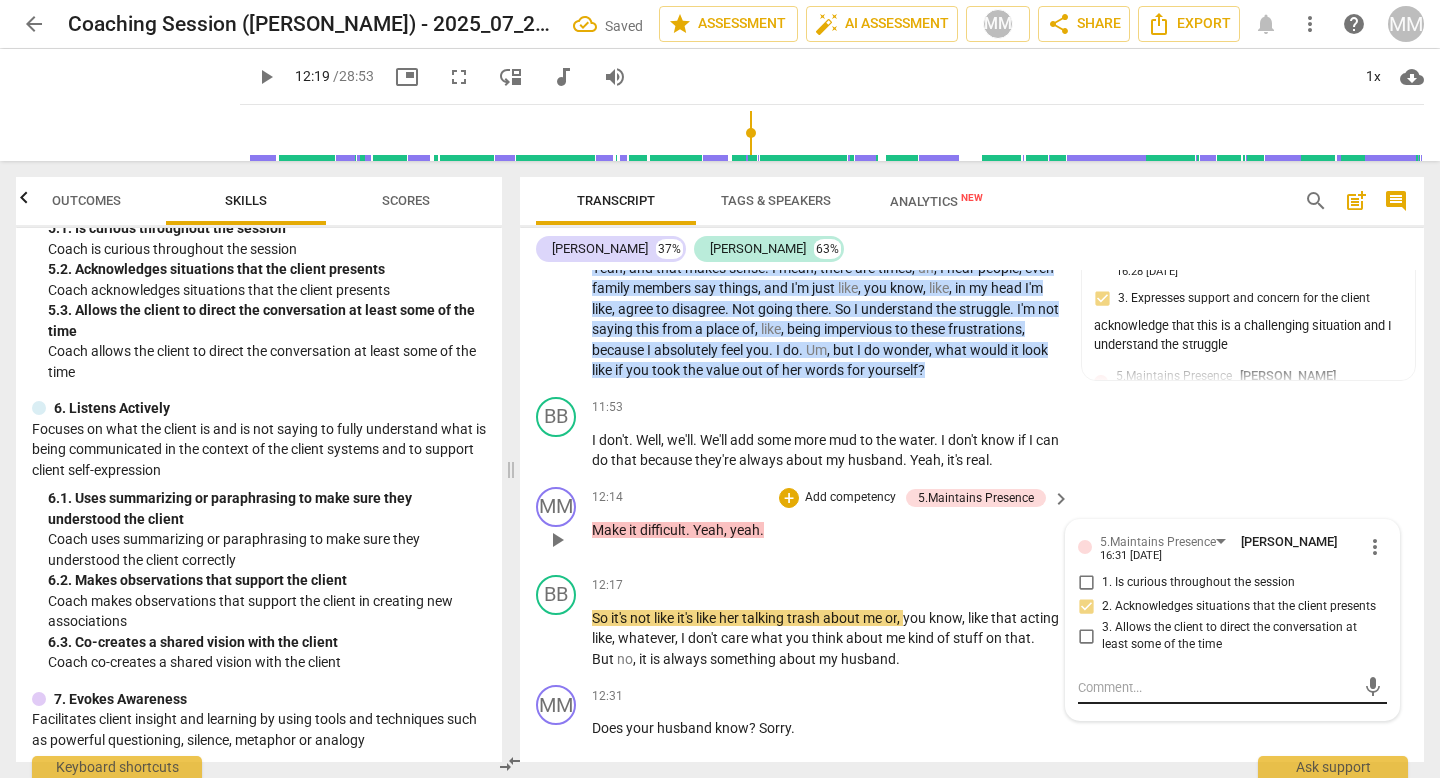 click at bounding box center [1216, 687] 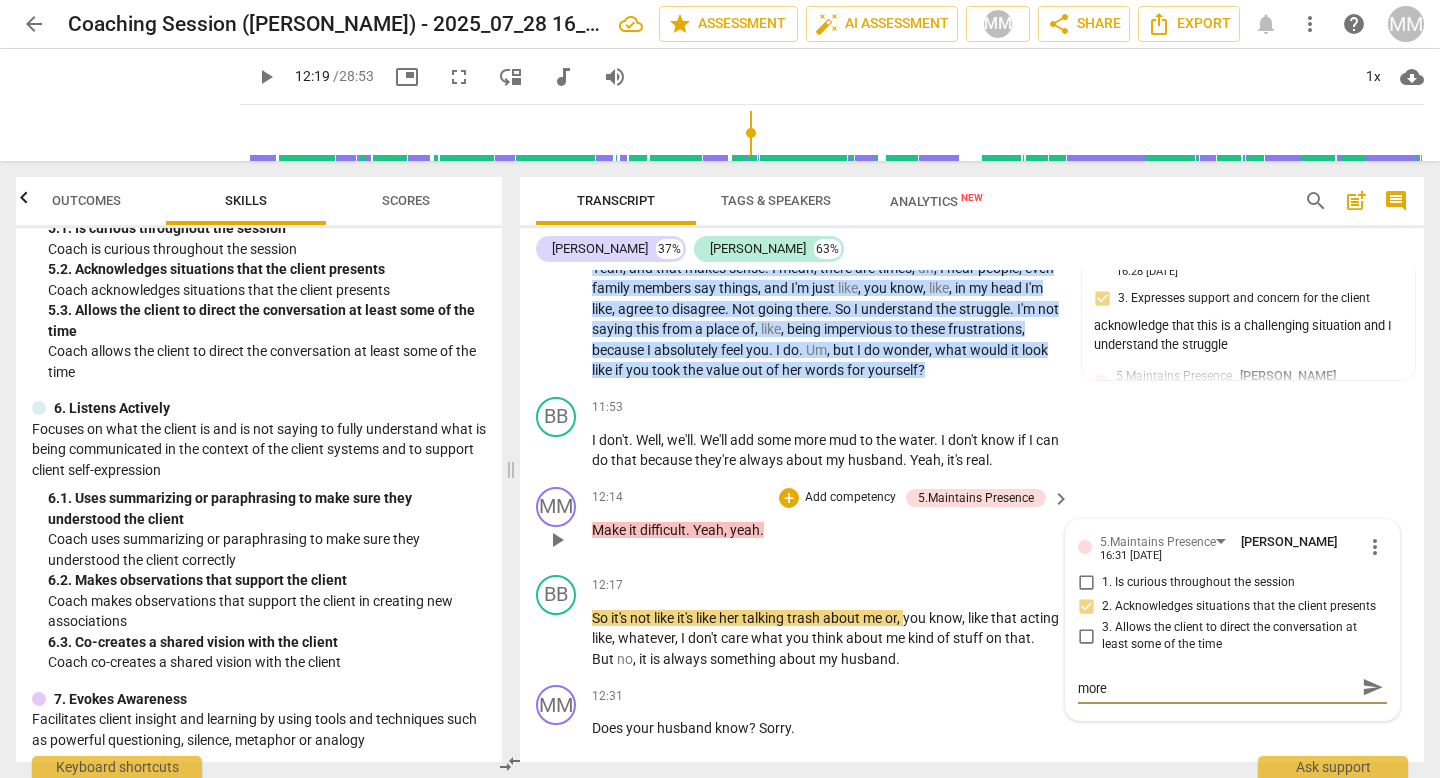 scroll, scrollTop: 0, scrollLeft: 0, axis: both 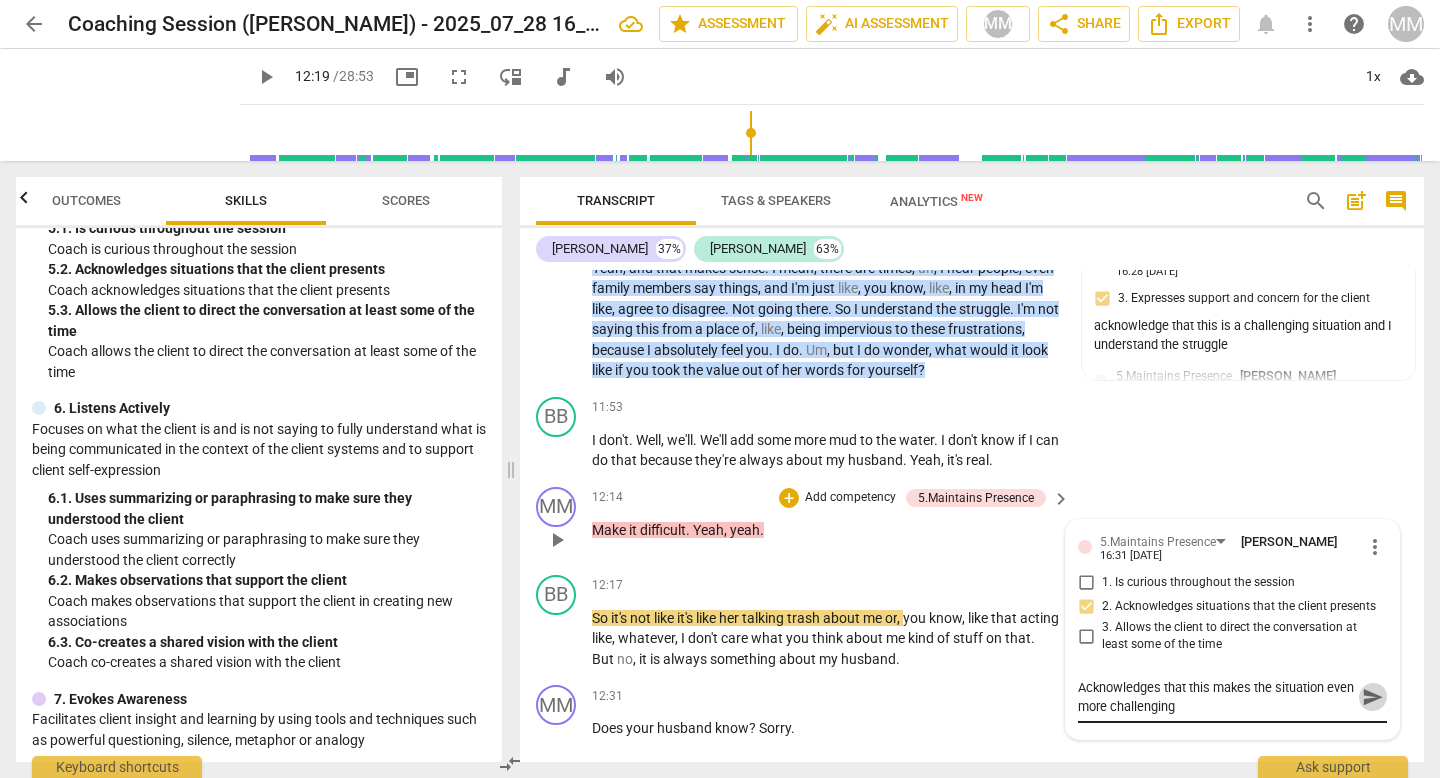 click on "send" at bounding box center [1373, 697] 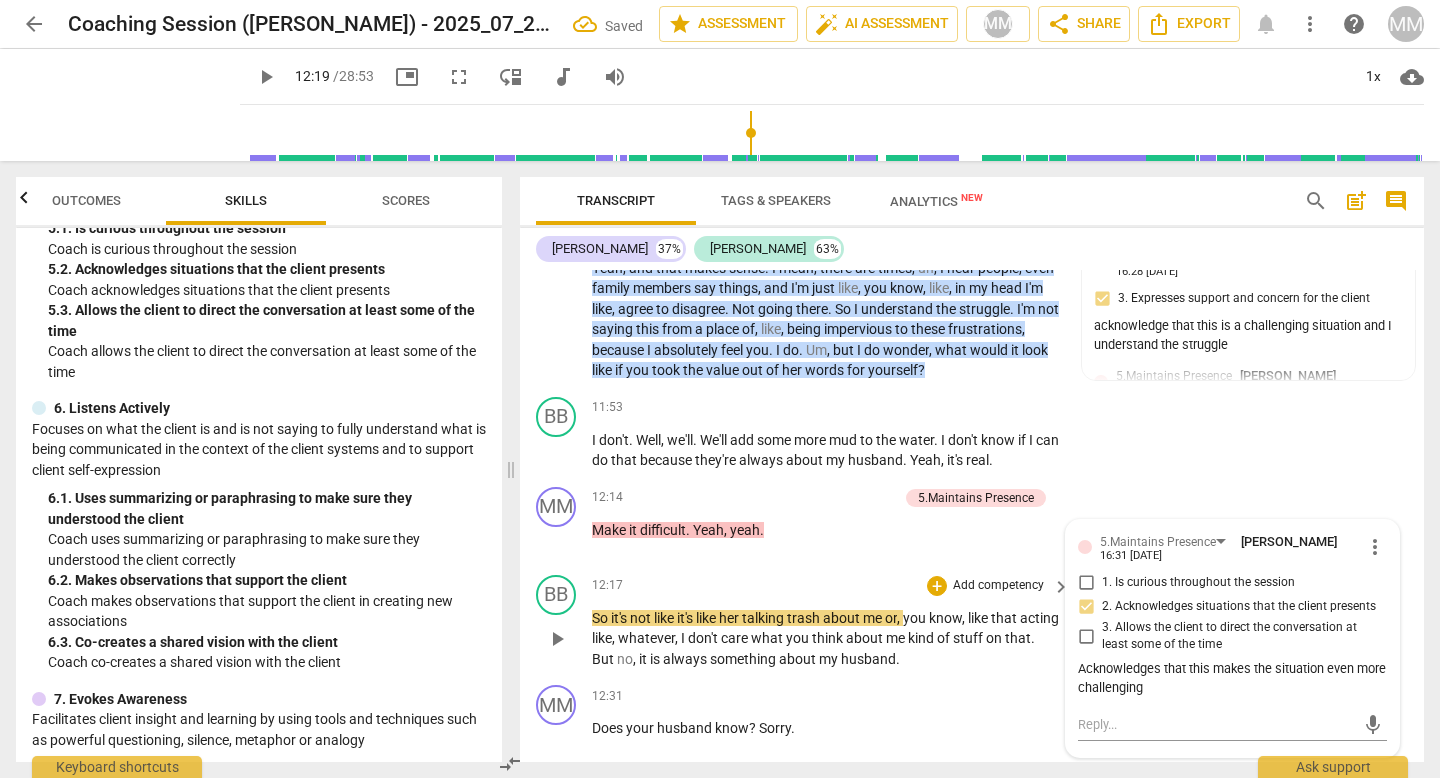 click on "husband" at bounding box center (868, 659) 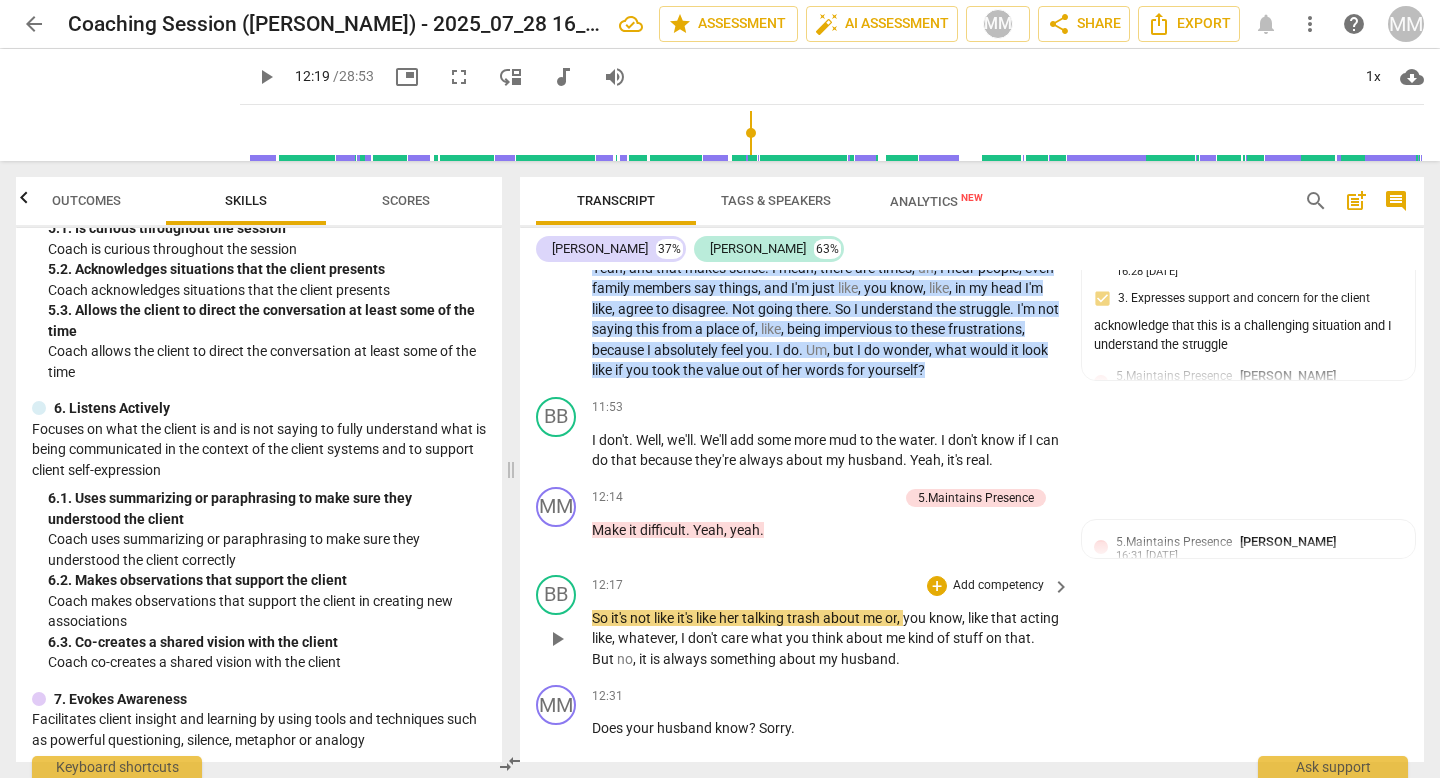 click on "play_arrow" at bounding box center (557, 639) 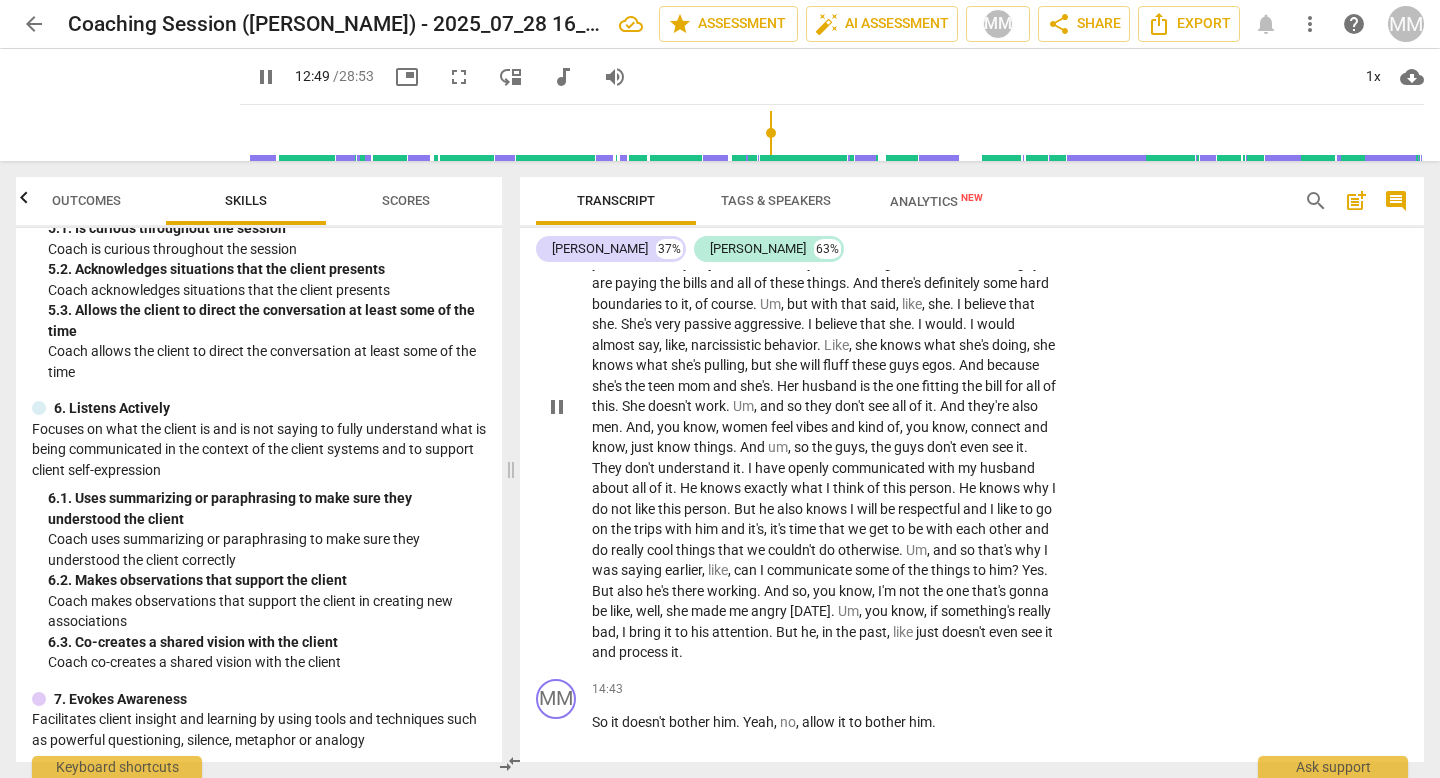scroll, scrollTop: 3952, scrollLeft: 0, axis: vertical 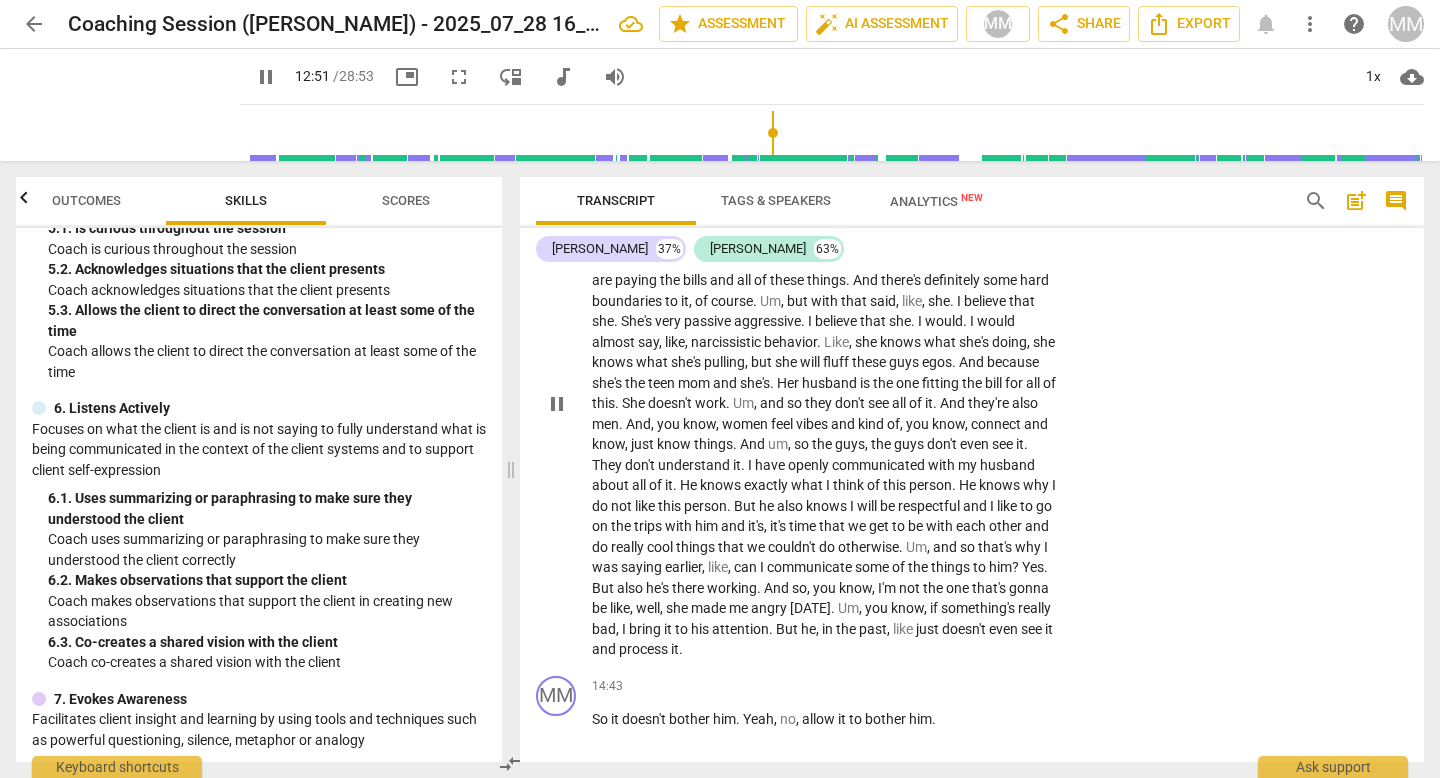 click on "teen" at bounding box center (663, 383) 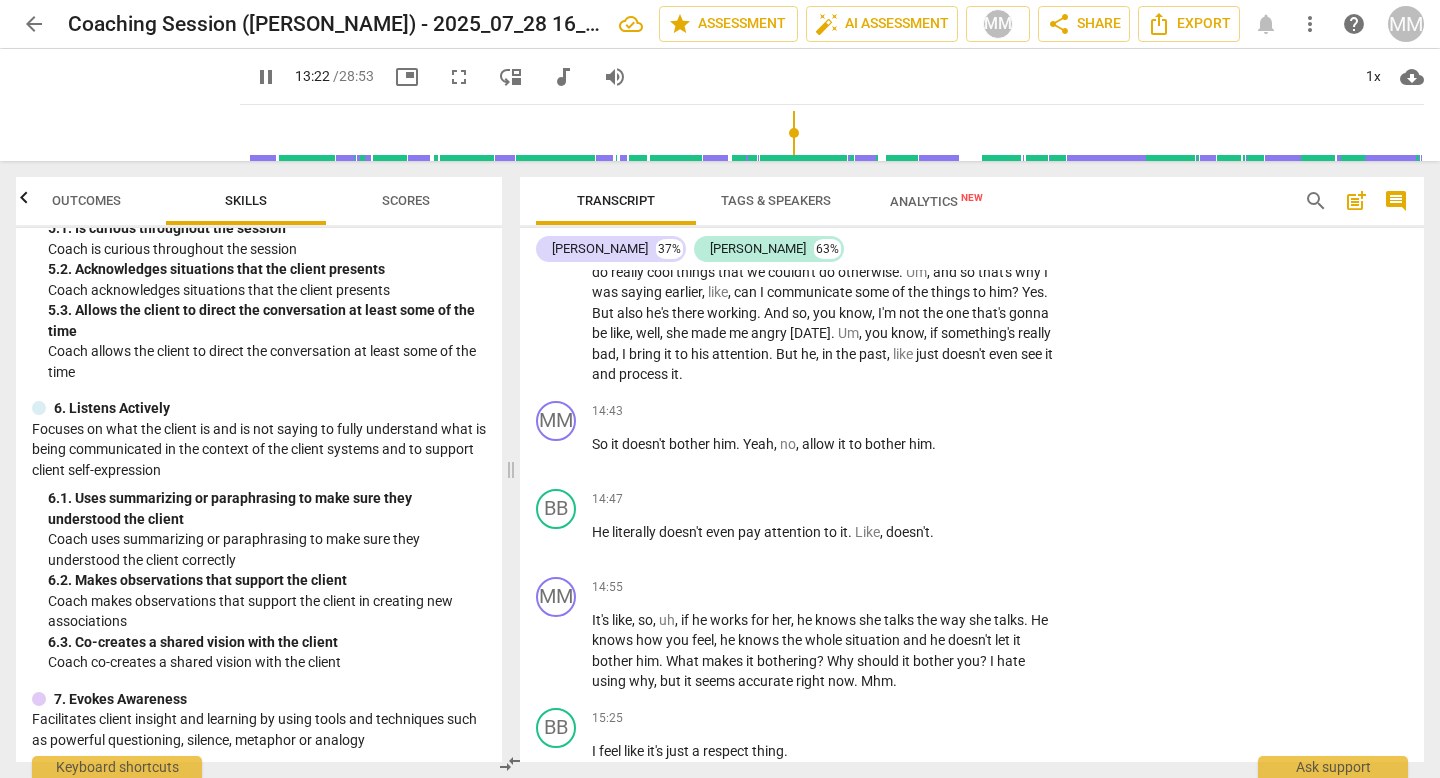 scroll, scrollTop: 4233, scrollLeft: 0, axis: vertical 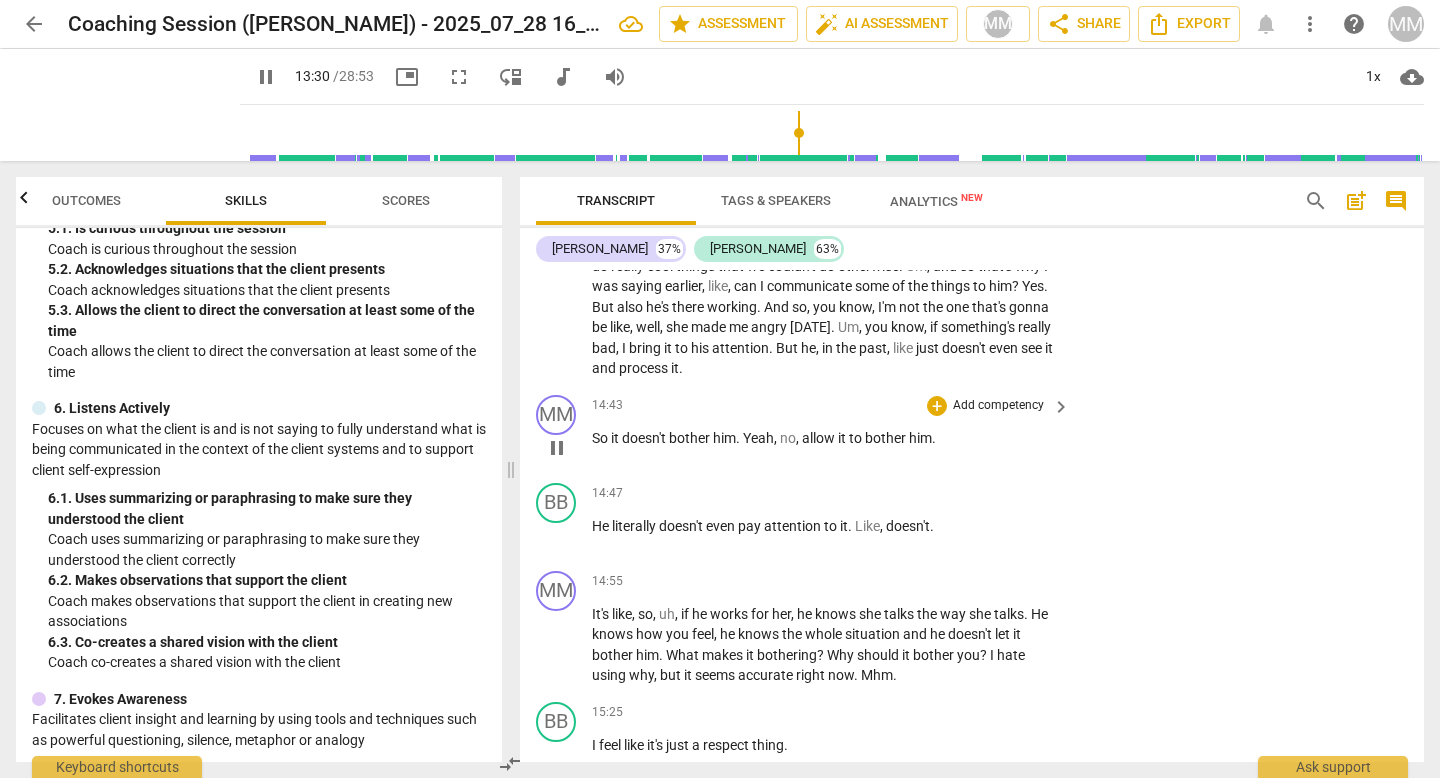 click on "pause" at bounding box center (557, 448) 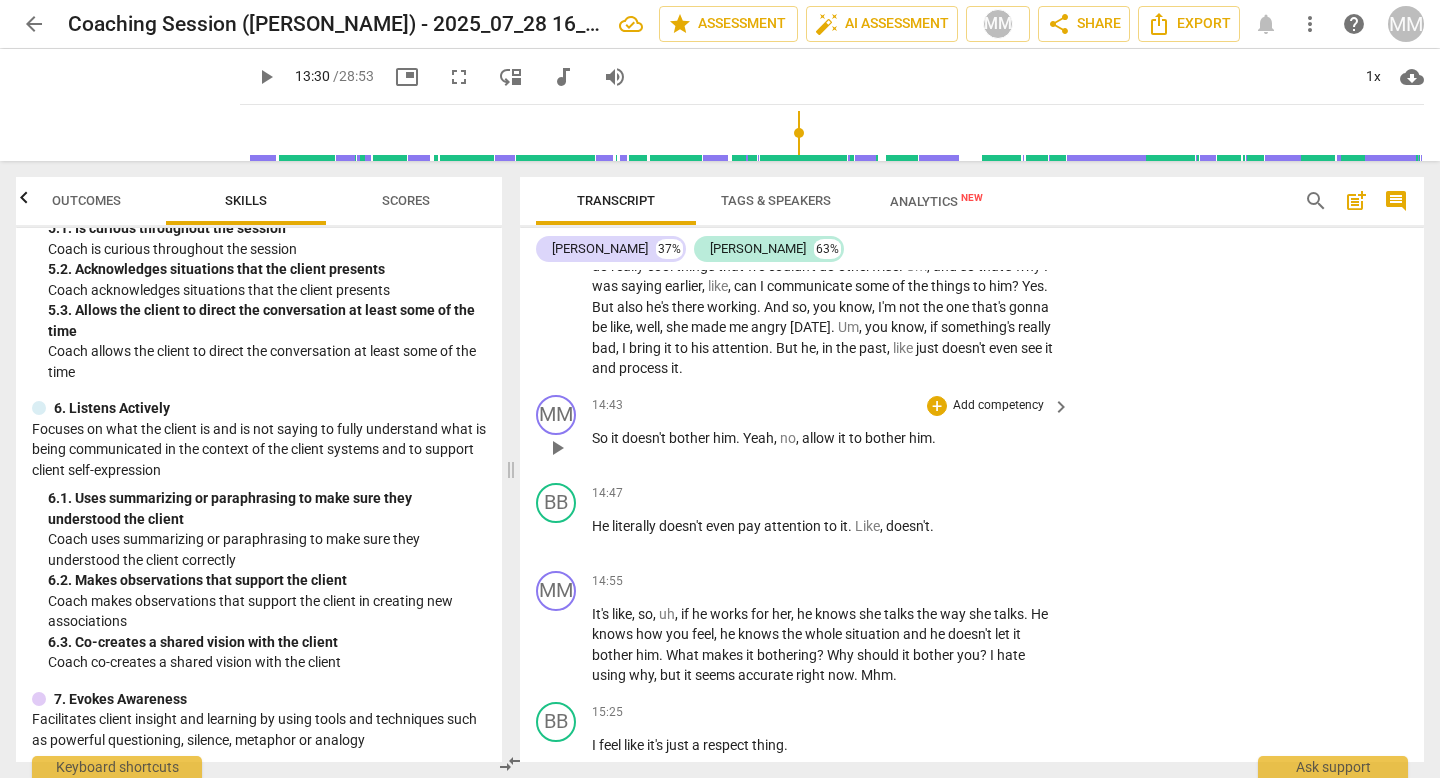 click on "play_arrow" at bounding box center (557, 448) 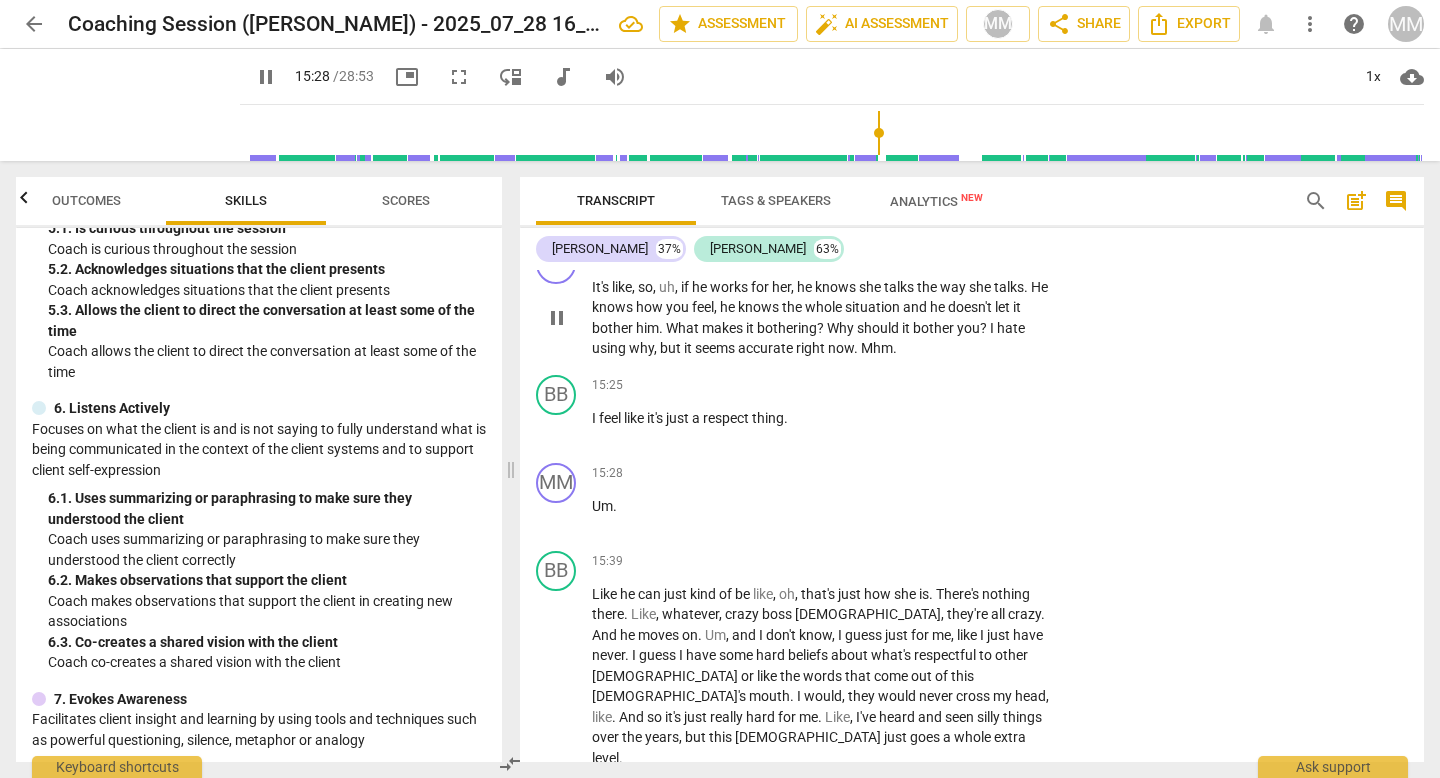 scroll, scrollTop: 4561, scrollLeft: 0, axis: vertical 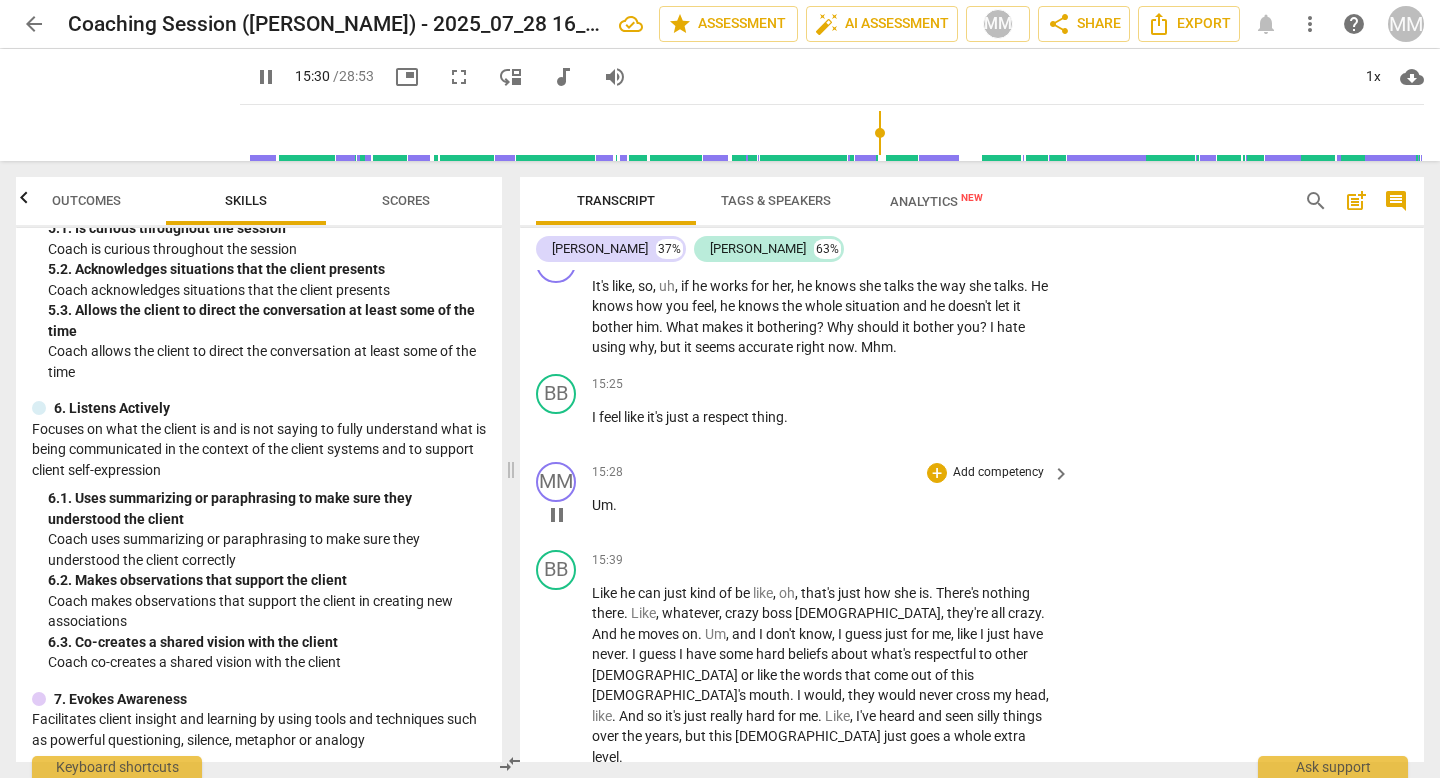 click on "." at bounding box center [615, 505] 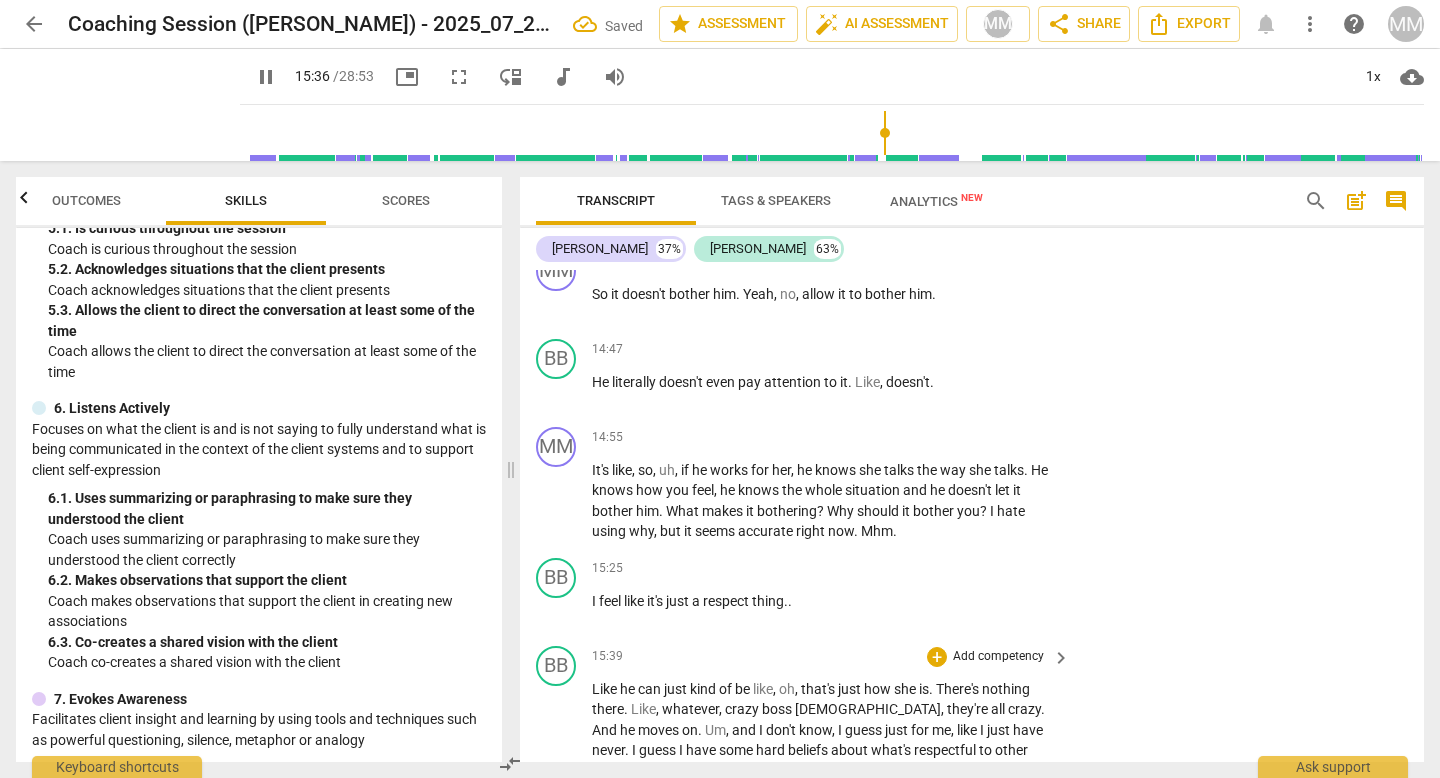 scroll, scrollTop: 4374, scrollLeft: 0, axis: vertical 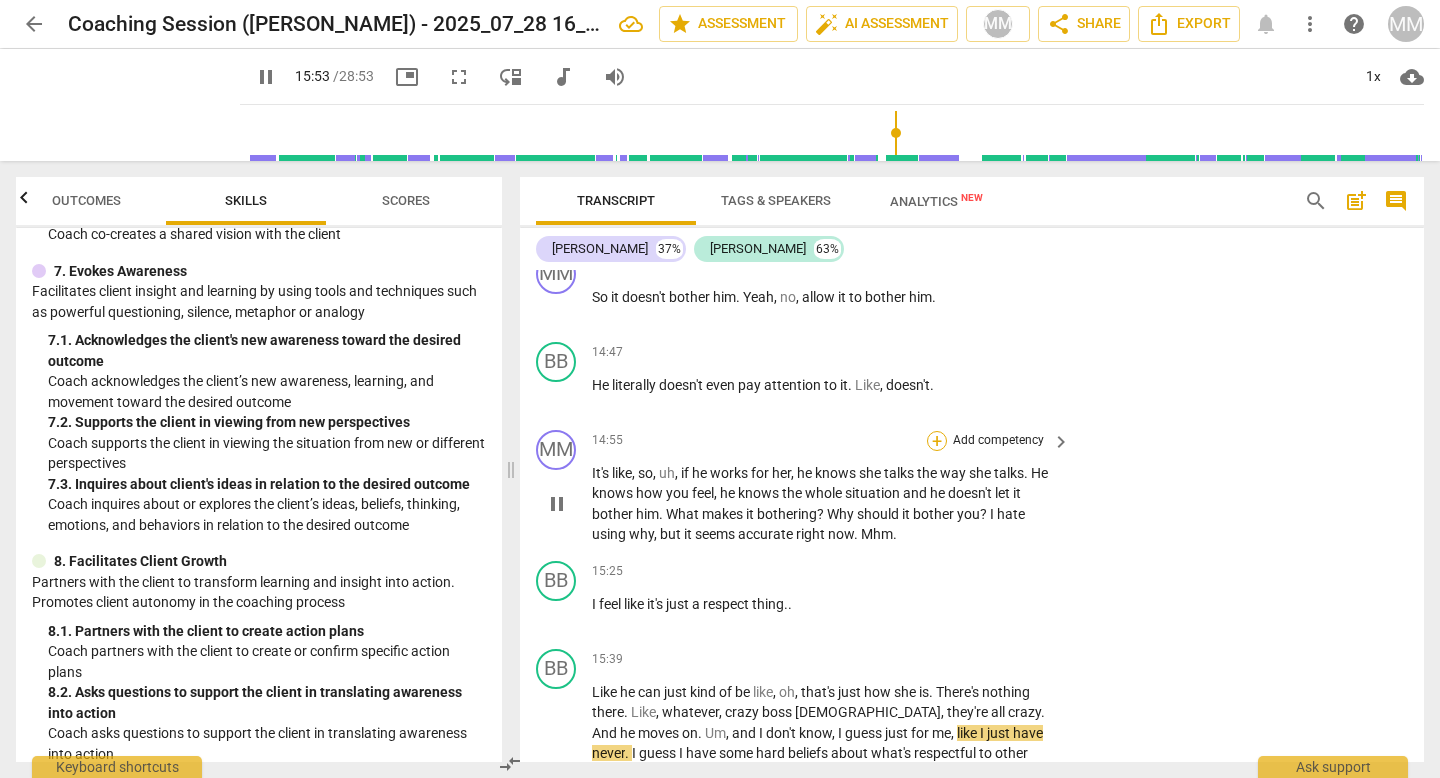 click on "+" at bounding box center [937, 441] 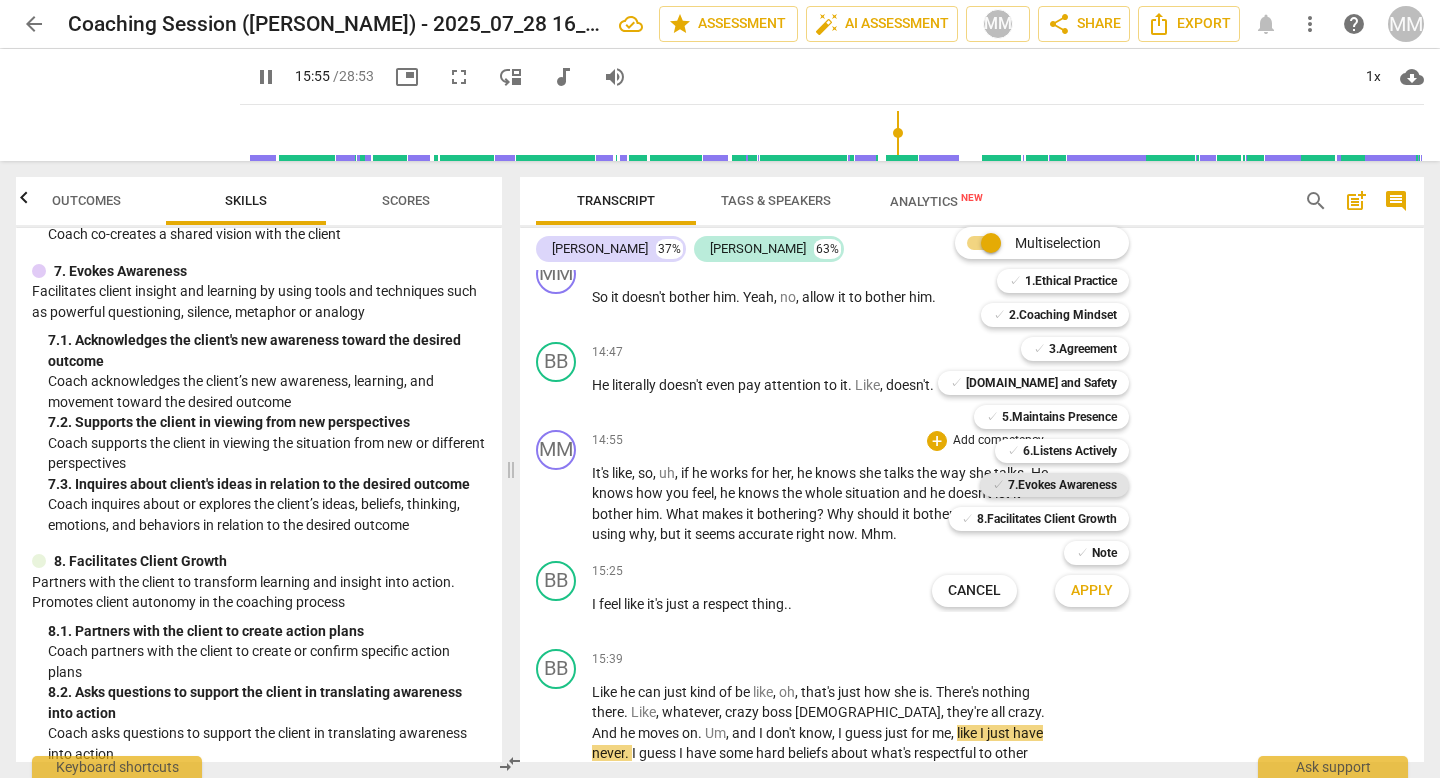 click on "7.Evokes Awareness" at bounding box center (1062, 485) 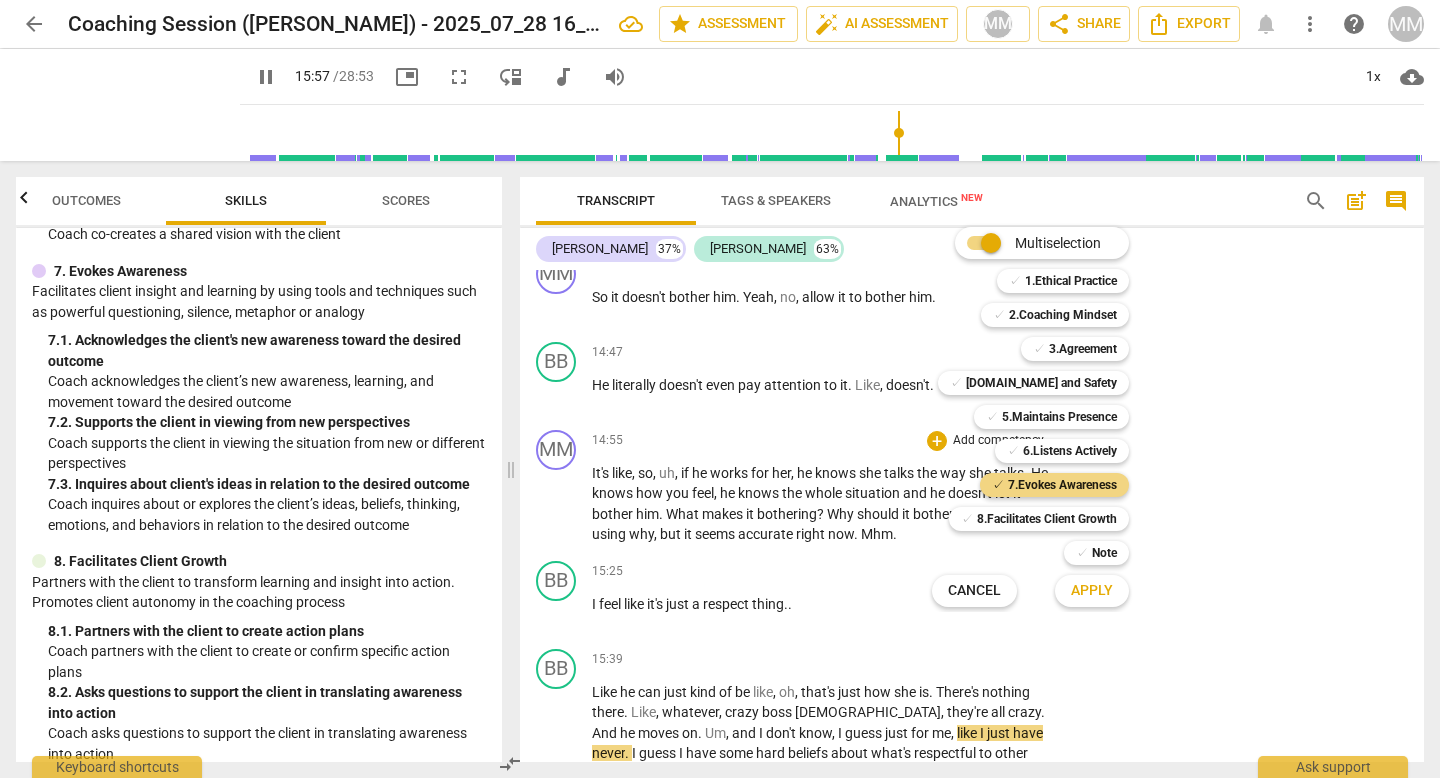 click on "Apply" at bounding box center [1092, 591] 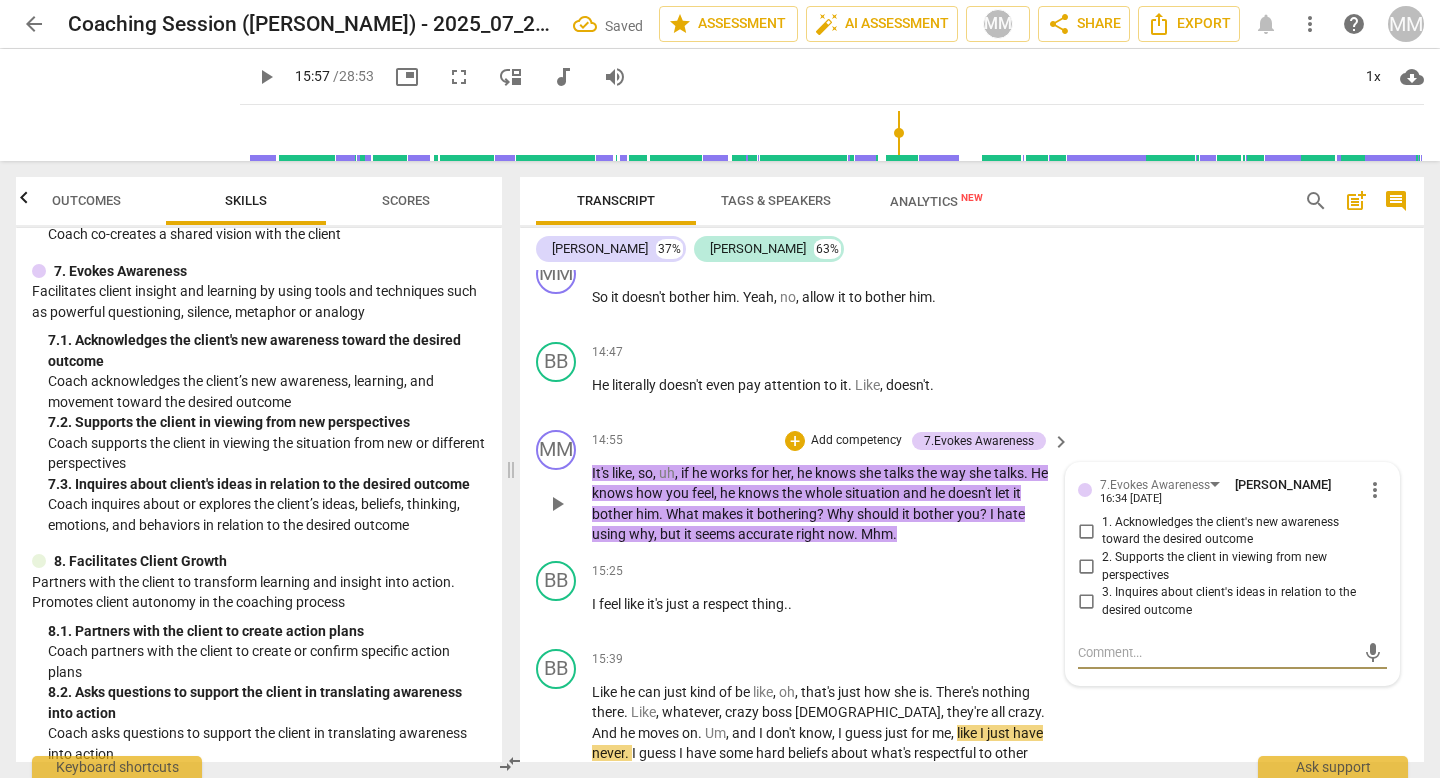 click on "3. Inquires about client's ideas in relation to the desired outcome" at bounding box center (1086, 602) 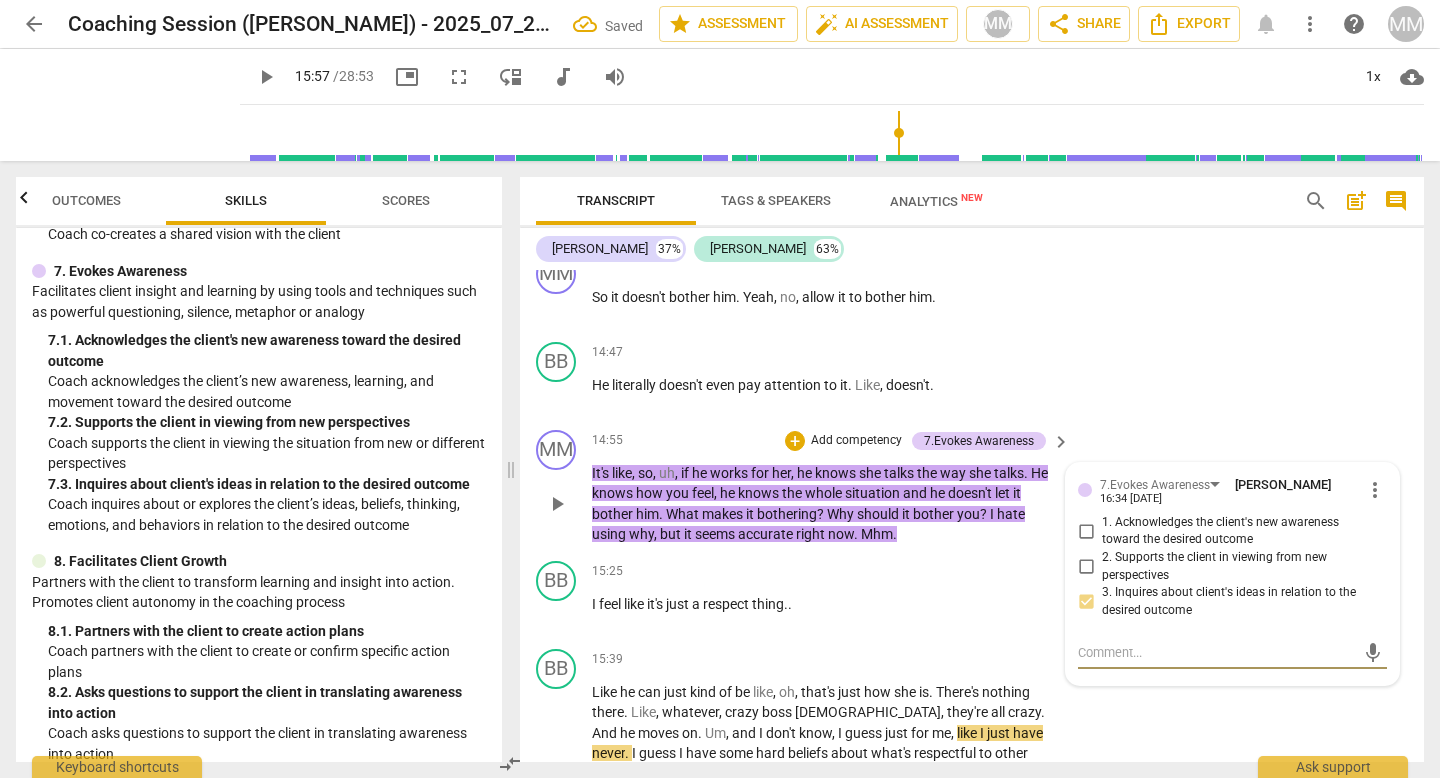 click at bounding box center [1216, 652] 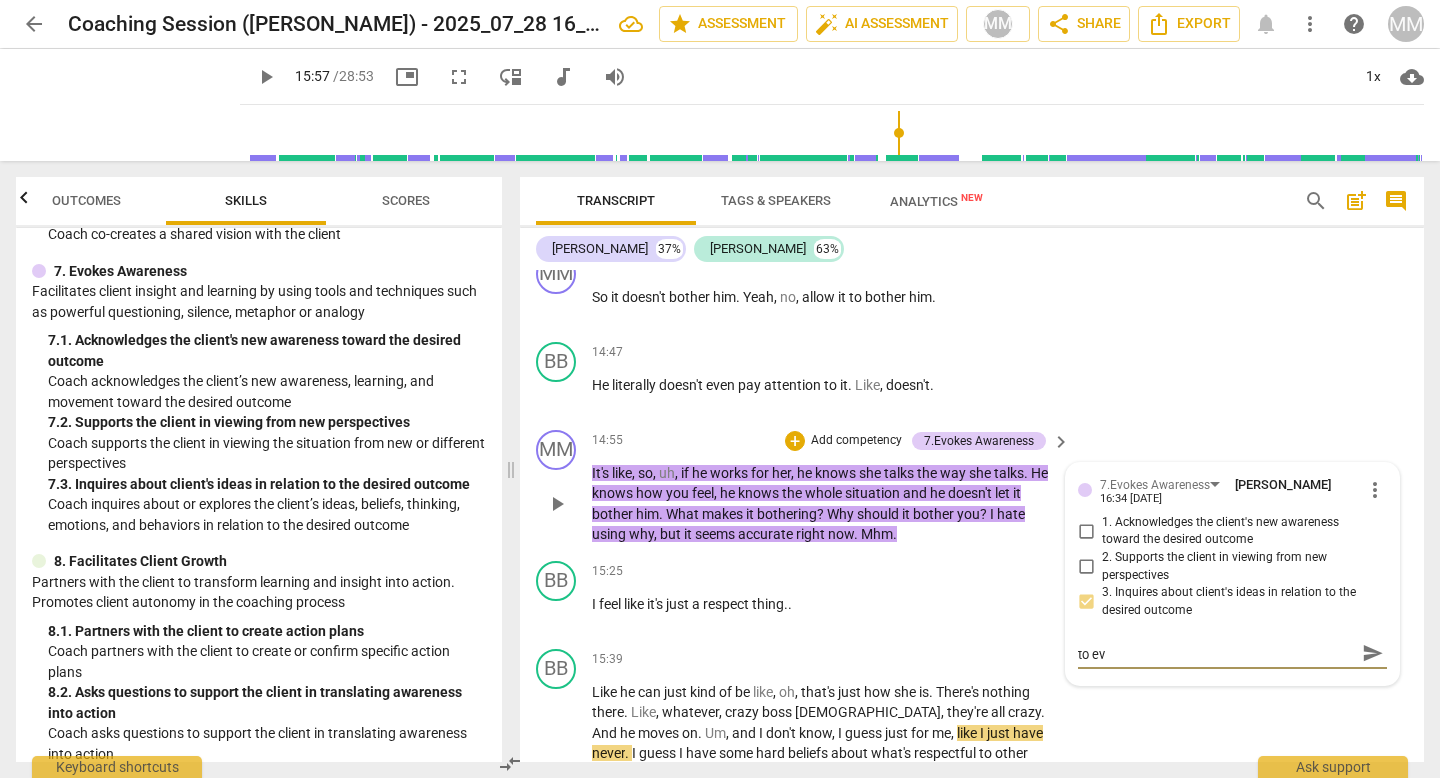 scroll, scrollTop: 0, scrollLeft: 0, axis: both 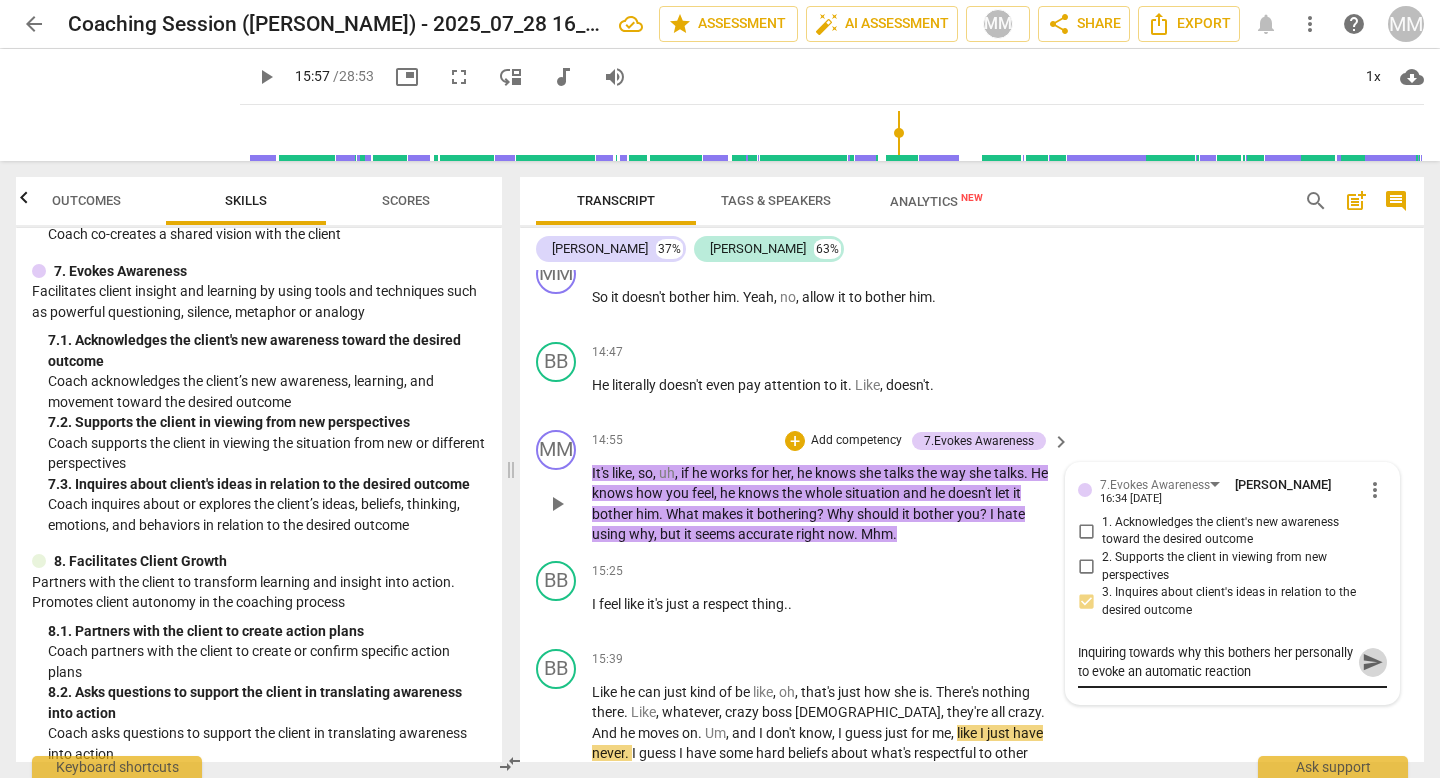 click on "send" at bounding box center (1373, 662) 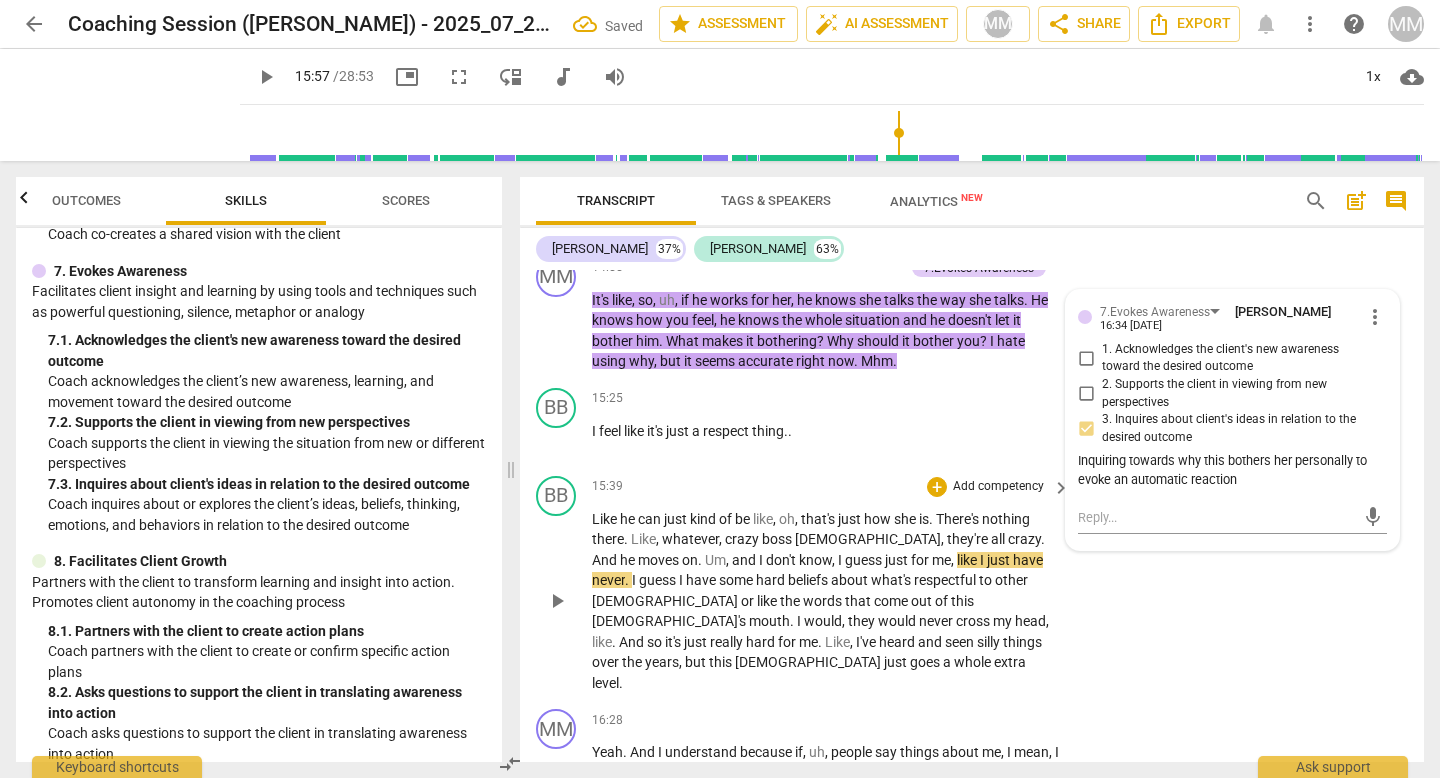 scroll, scrollTop: 4563, scrollLeft: 0, axis: vertical 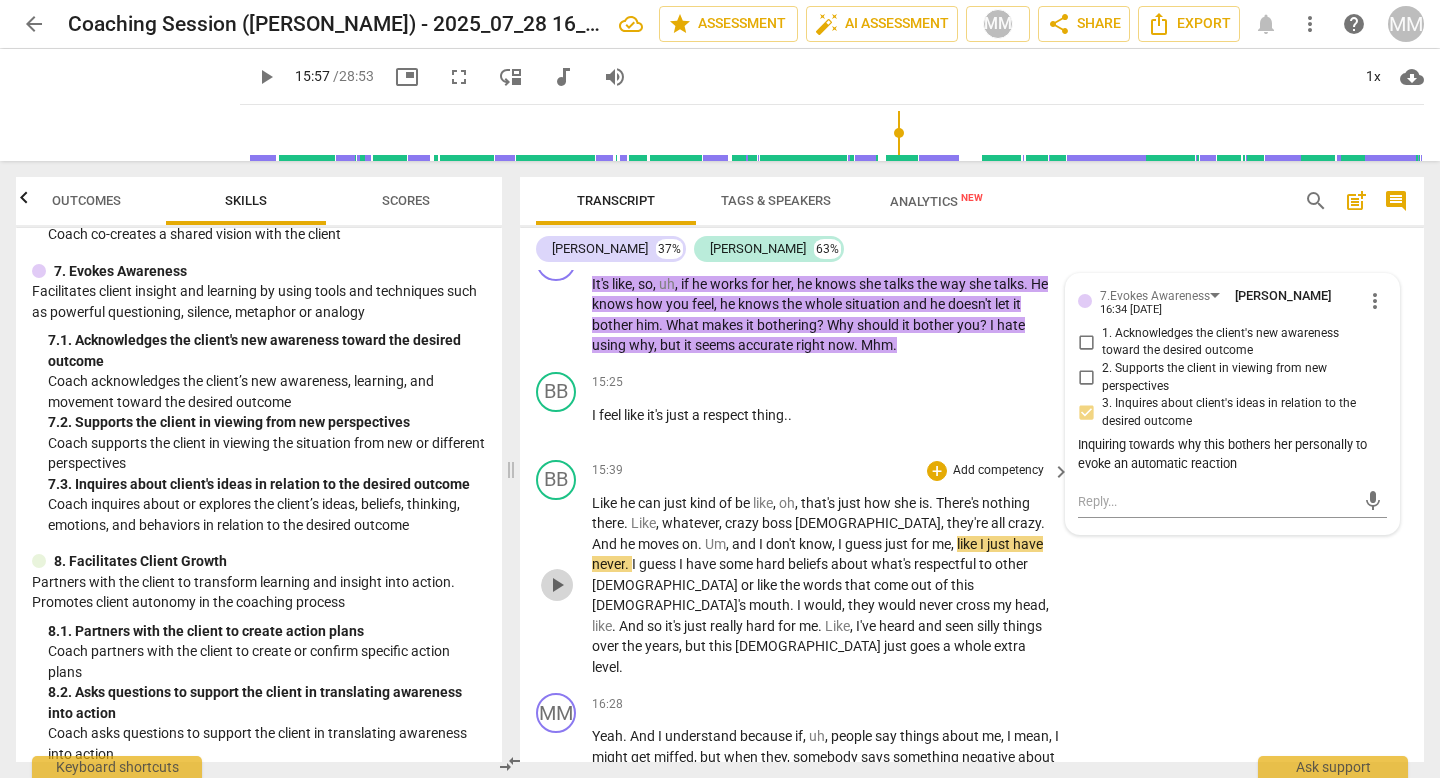 click on "play_arrow" at bounding box center [557, 585] 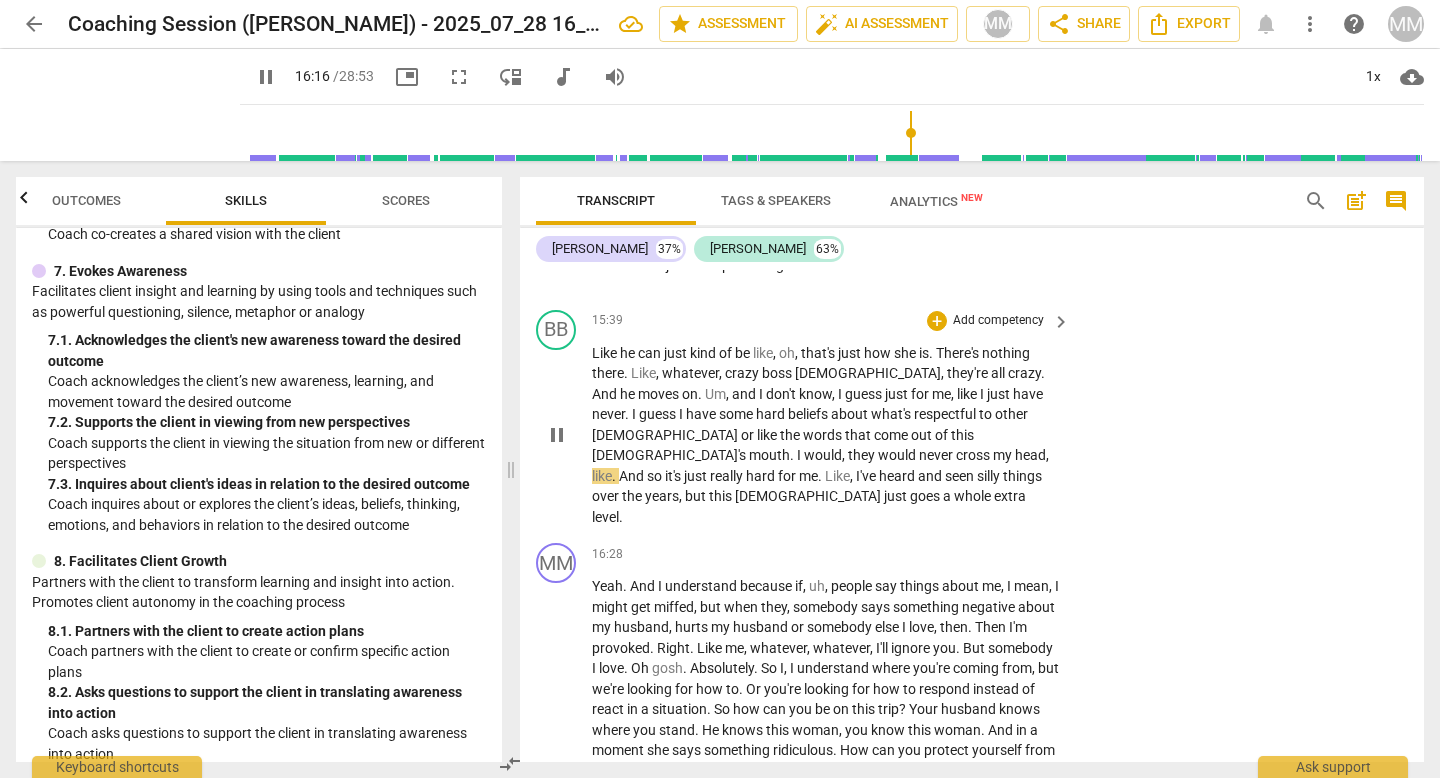 scroll, scrollTop: 4717, scrollLeft: 0, axis: vertical 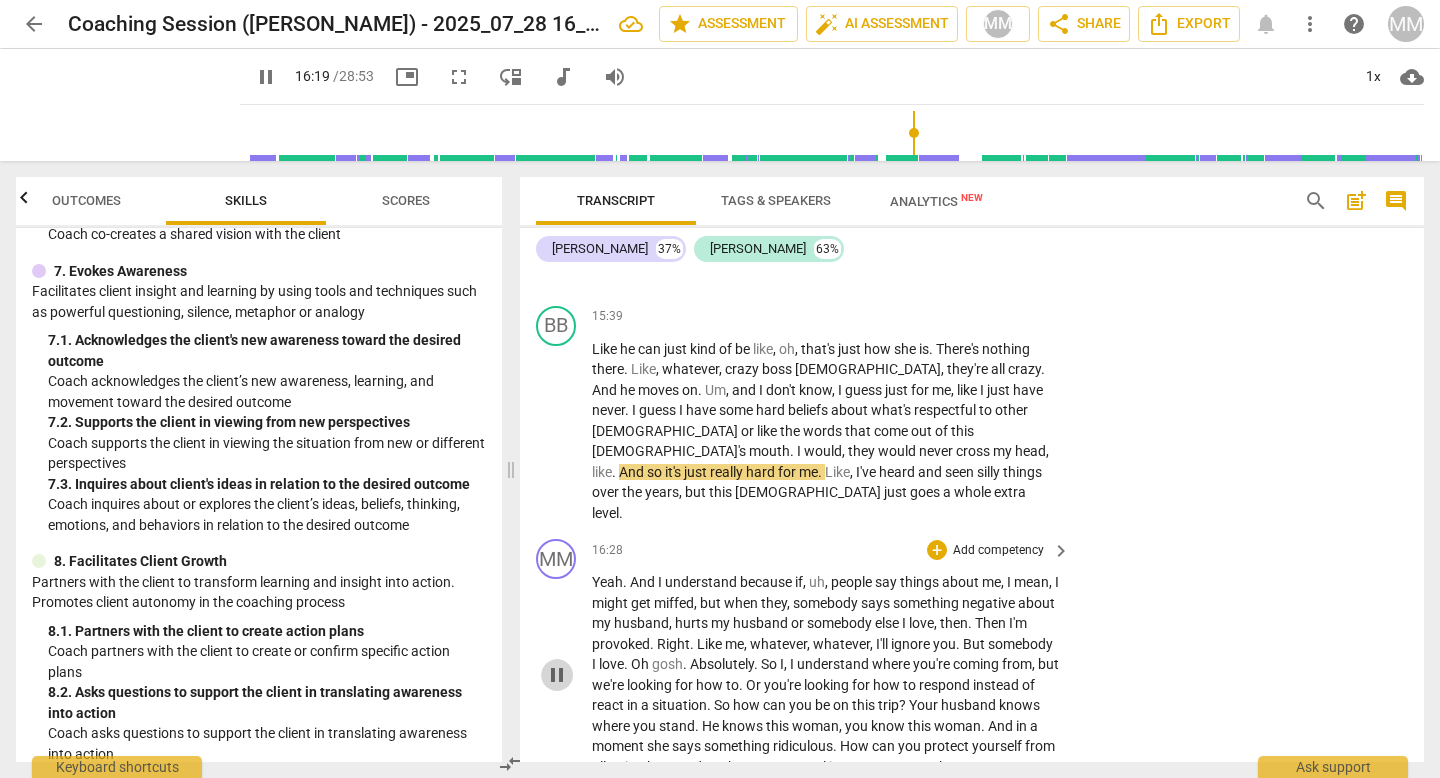 click on "pause" at bounding box center [557, 675] 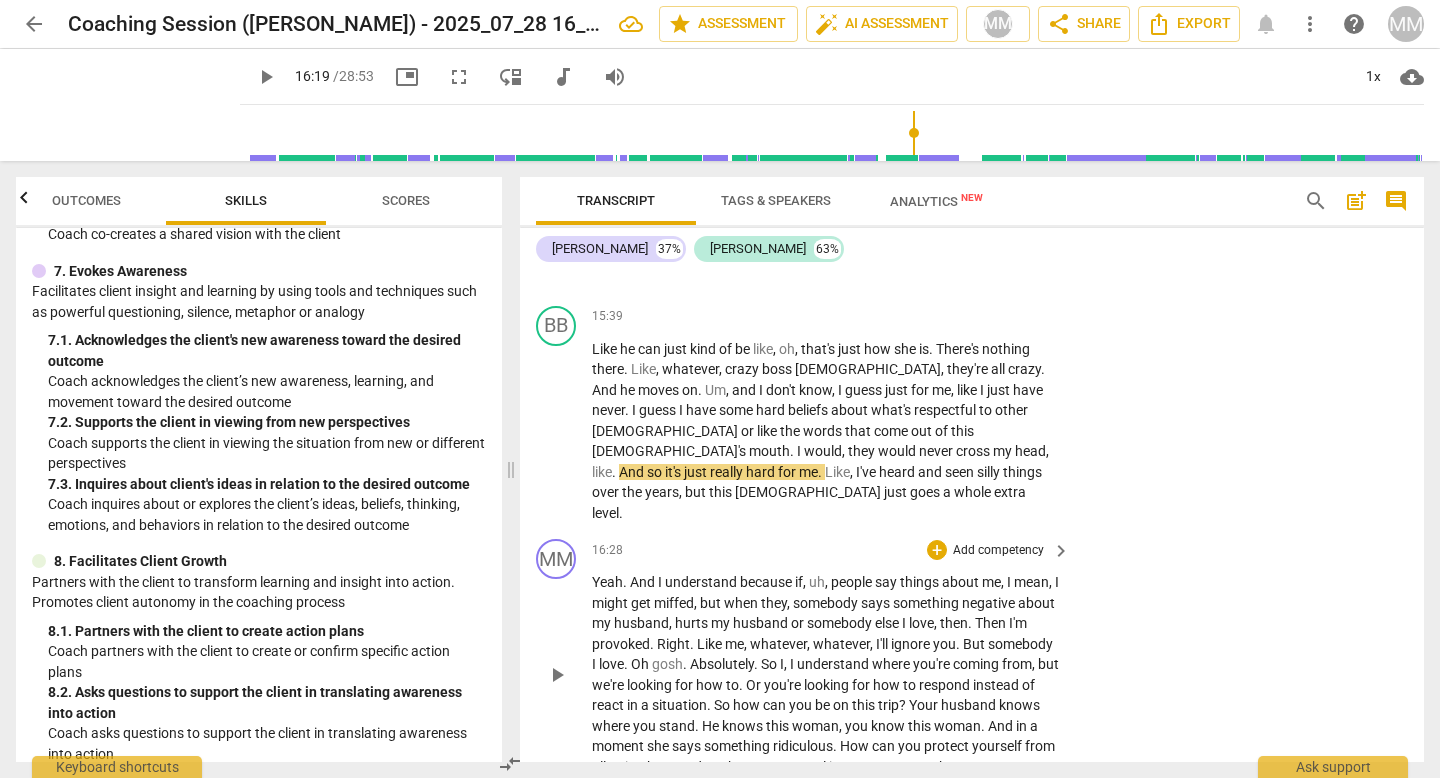 click on "play_arrow" at bounding box center (557, 675) 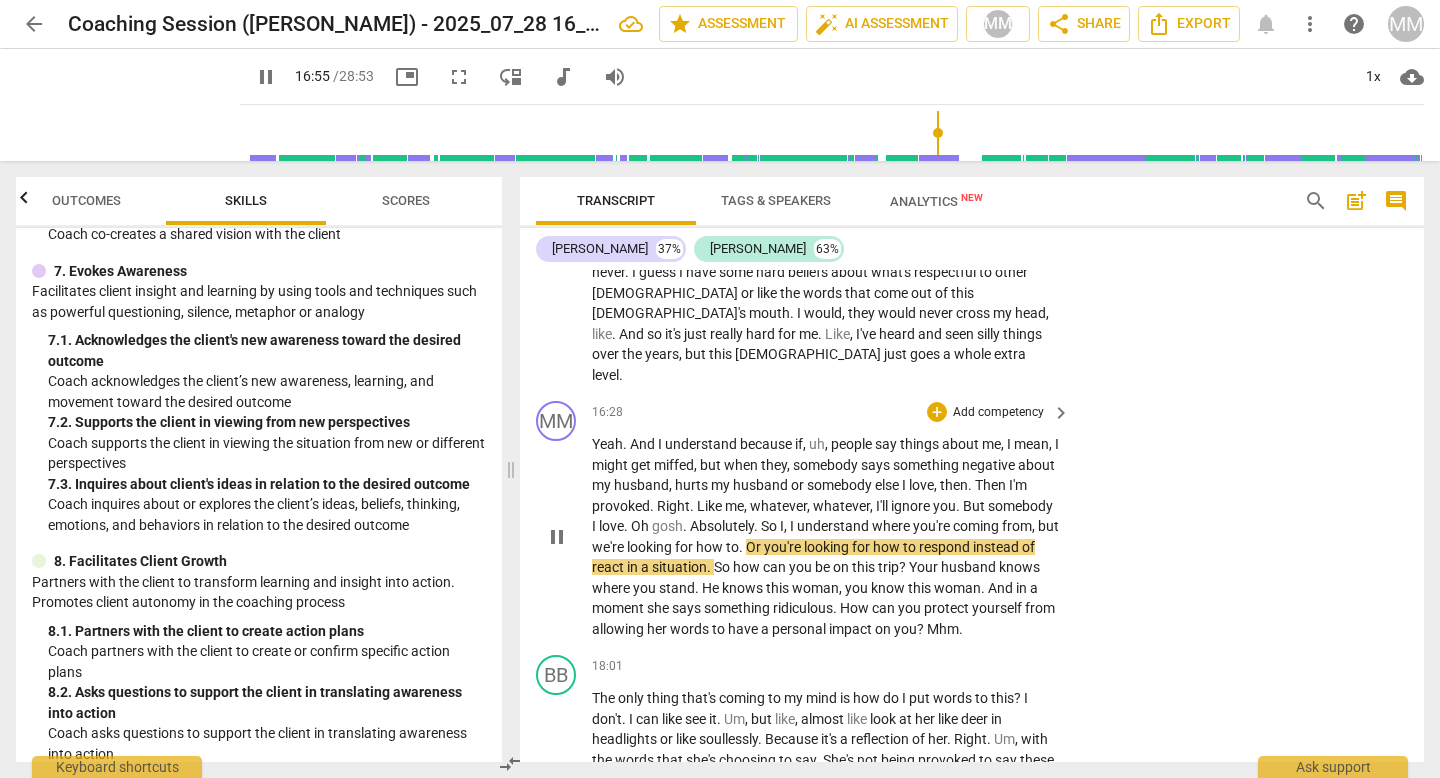 scroll, scrollTop: 4859, scrollLeft: 0, axis: vertical 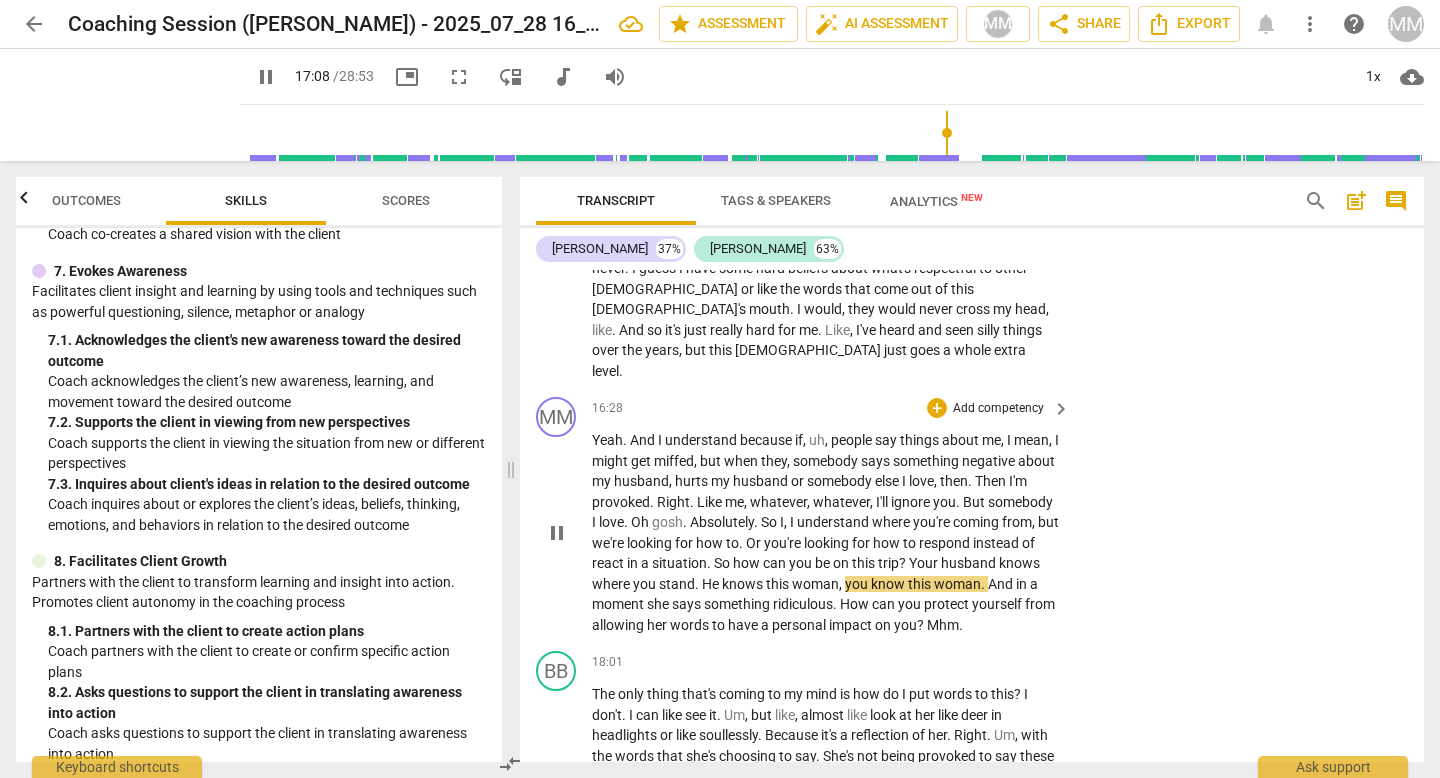 click on "Yeah .   And   I   understand   because   if ,   uh ,   people   say   things   about   me ,   I   mean ,   I   might   get   miffed ,   but   when   they ,   somebody   says   something   negative   about   my   husband ,   hurts   my   husband   or   somebody   else   I   love ,   then .   Then   I'm   provoked .   Right .   Like   me ,   whatever ,   whatever ,   I'll   ignore   you .   But   somebody   I   love .   Oh   gosh .   Absolutely .   So   I ,   I   understand   where   you're   coming   from ,   but   we're   looking   for   how   to .   Or   you're   looking   for   how   to   respond   instead   of   react   in   a   situation .   So   how   can   you   be   on   this   trip ?   Your   husband   knows   where   you   stand .   He   knows   this   woman ,   you   know   this   woman .   And   in   a   moment   she   says   something   ridiculous .   How   can   you   protect   yourself   from   allowing   her   words   to   have   a   personal   impact   on   you ?   Mhm ." at bounding box center [826, 532] 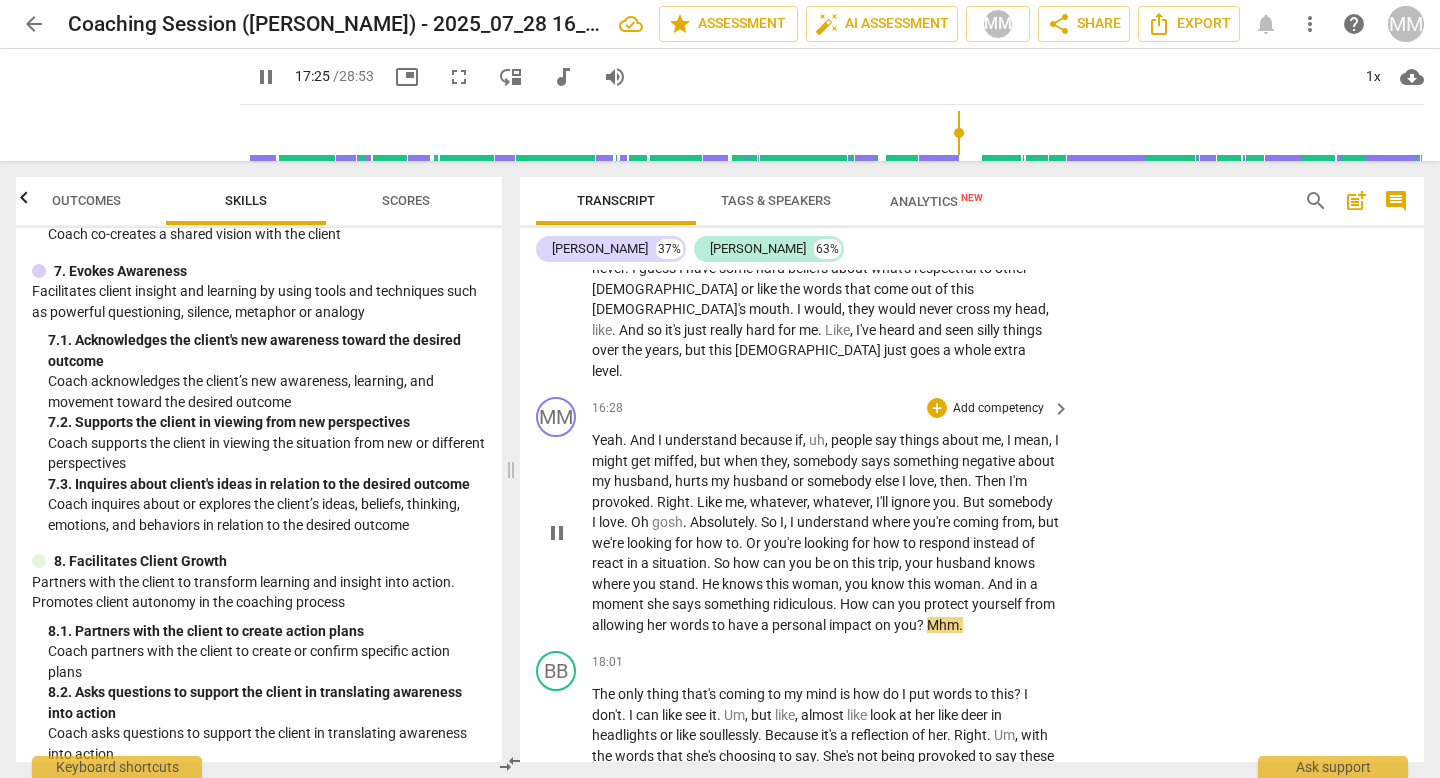 click on "Add competency" at bounding box center [998, 409] 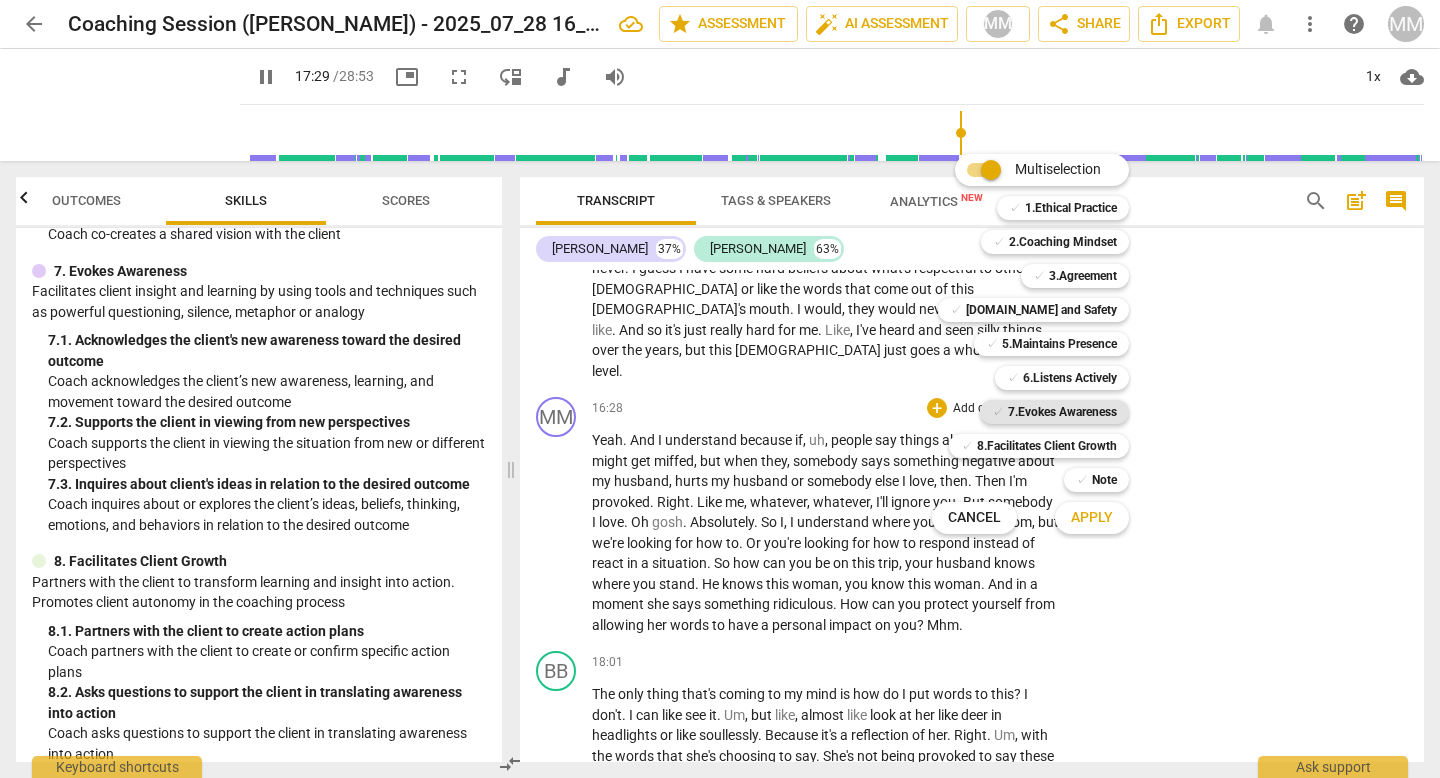 click on "7.Evokes Awareness" at bounding box center (1062, 412) 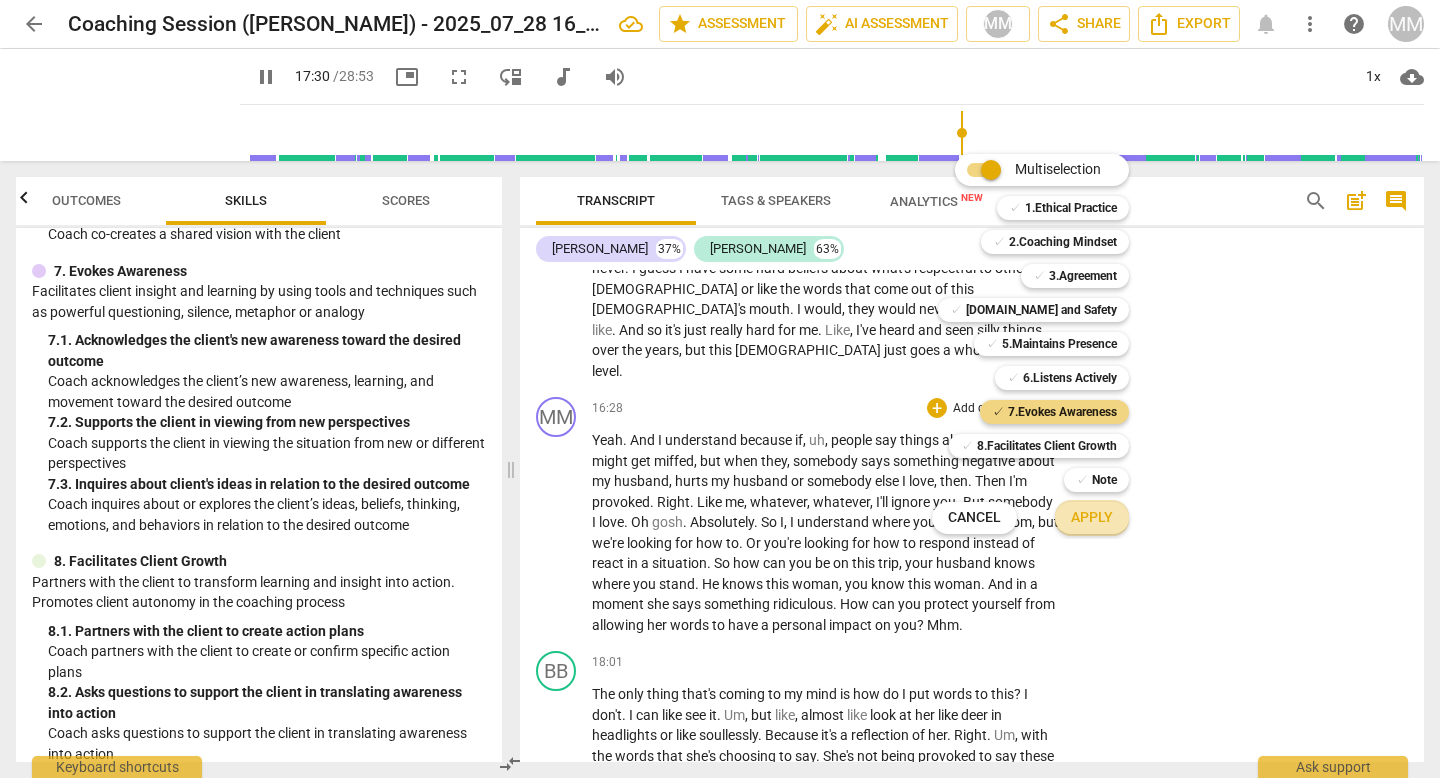 click on "Apply" at bounding box center [1092, 518] 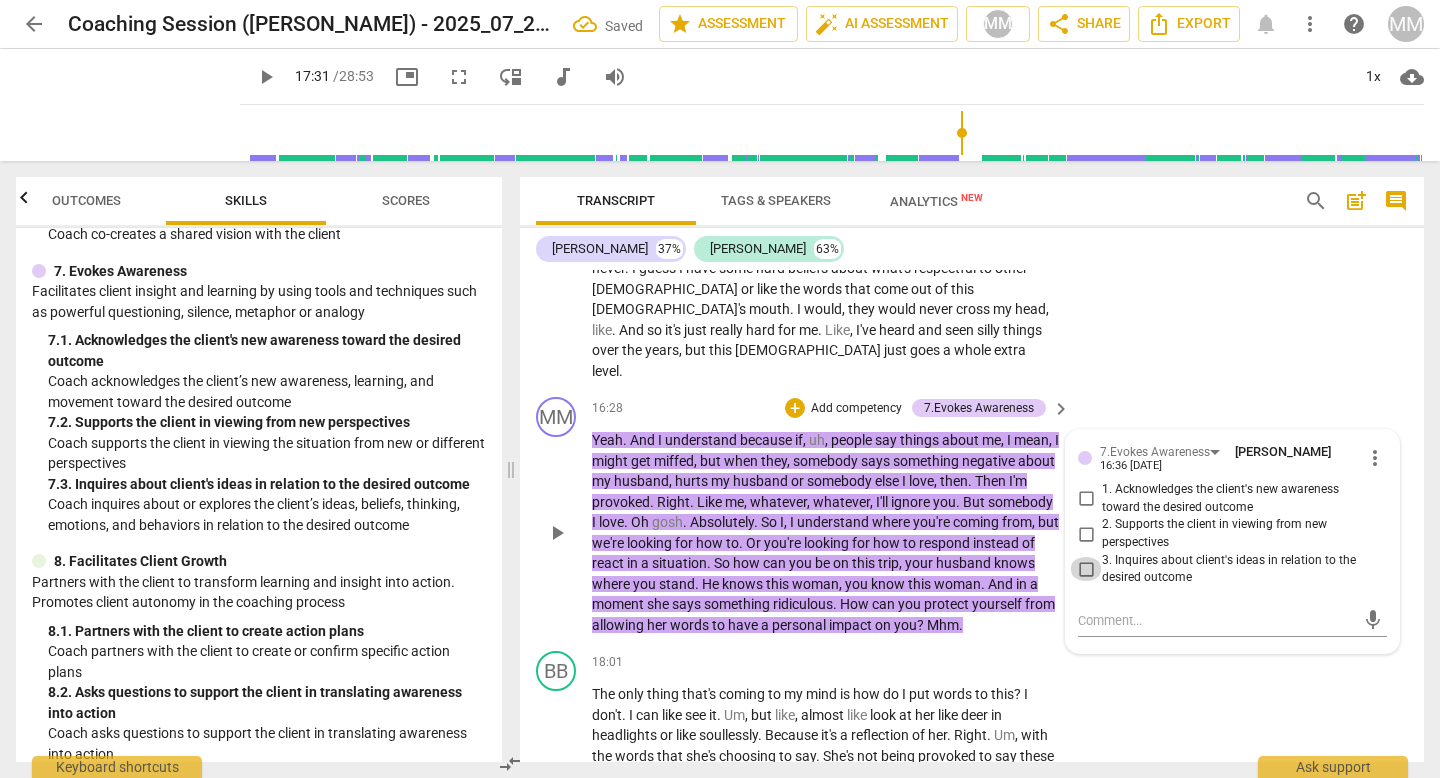 click on "3. Inquires about client's ideas in relation to the desired outcome" at bounding box center [1086, 569] 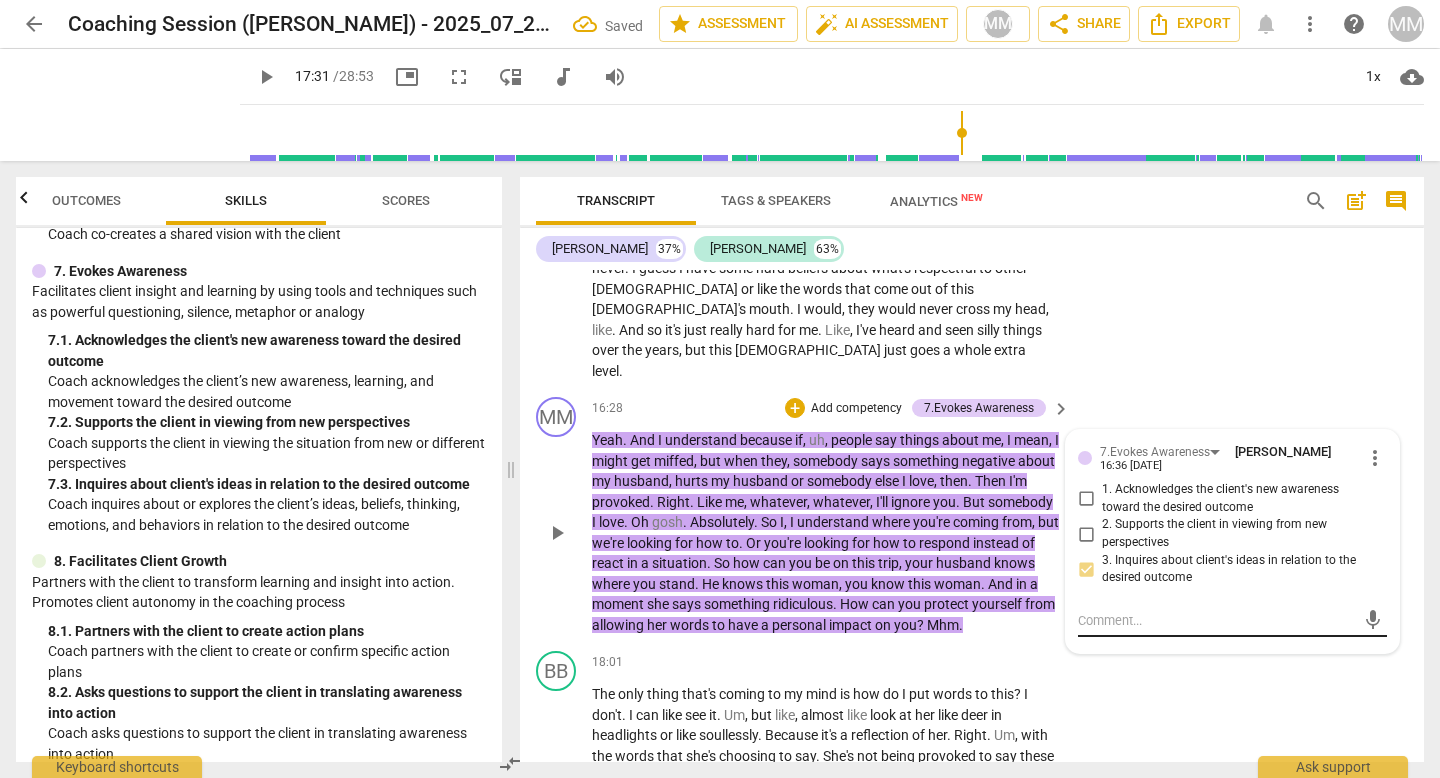 click at bounding box center (1216, 620) 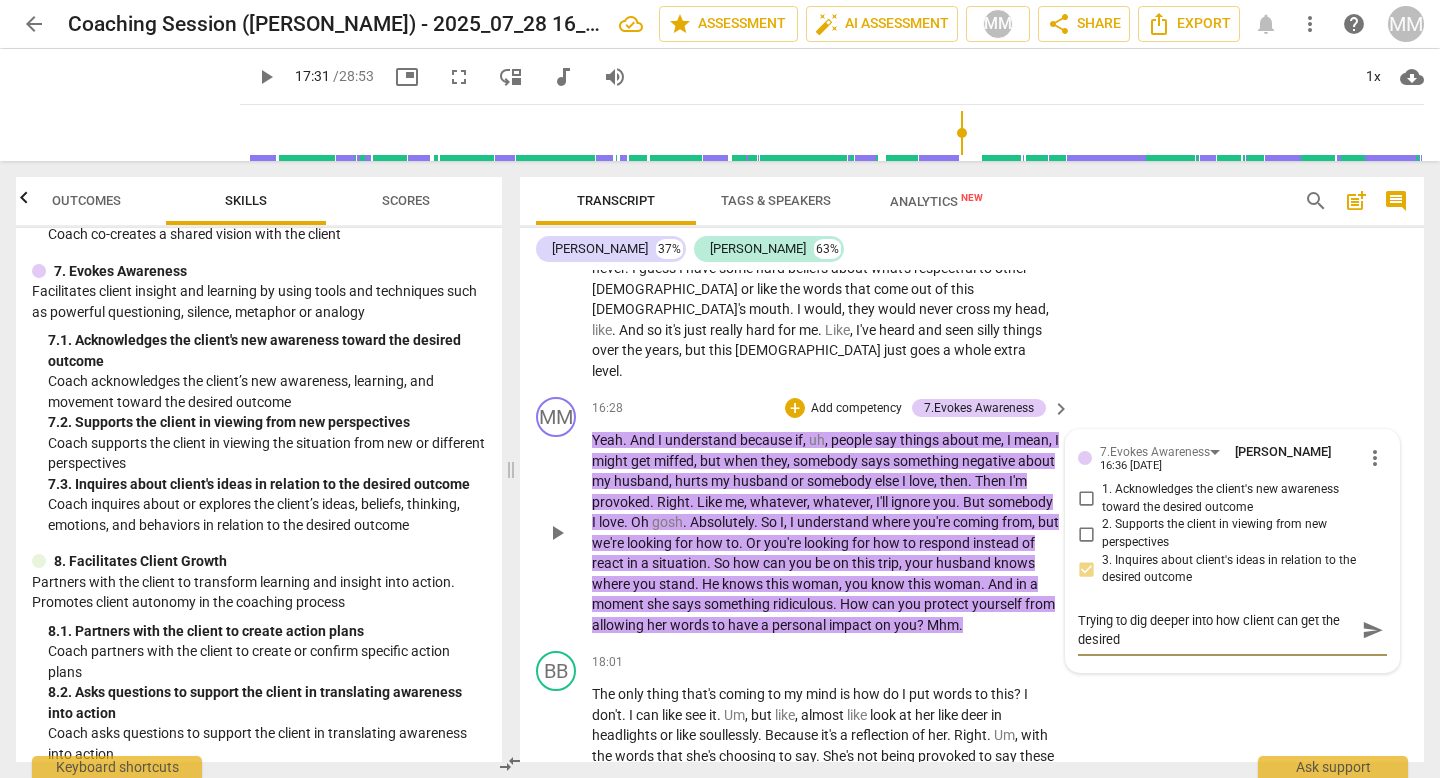 scroll, scrollTop: 0, scrollLeft: 0, axis: both 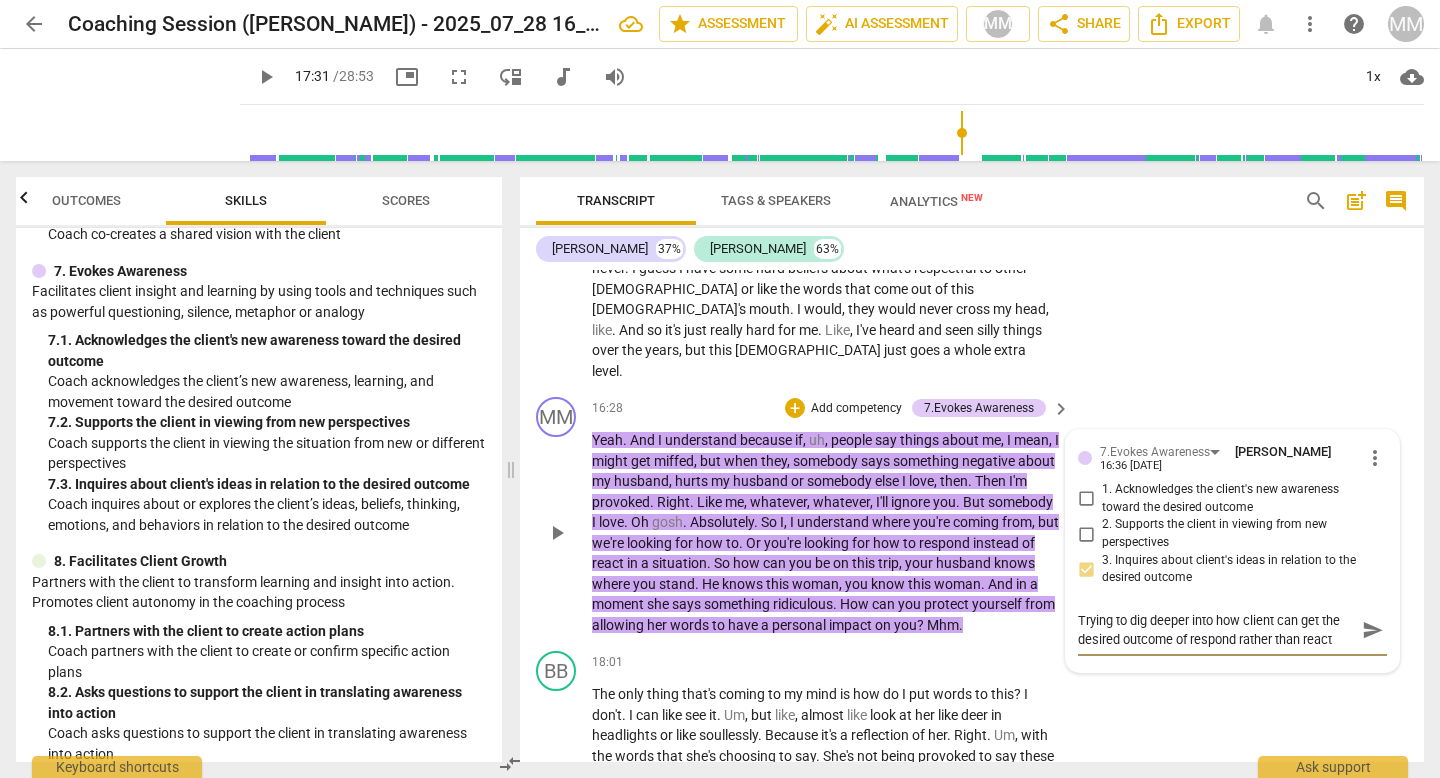 click on "send" at bounding box center [1373, 630] 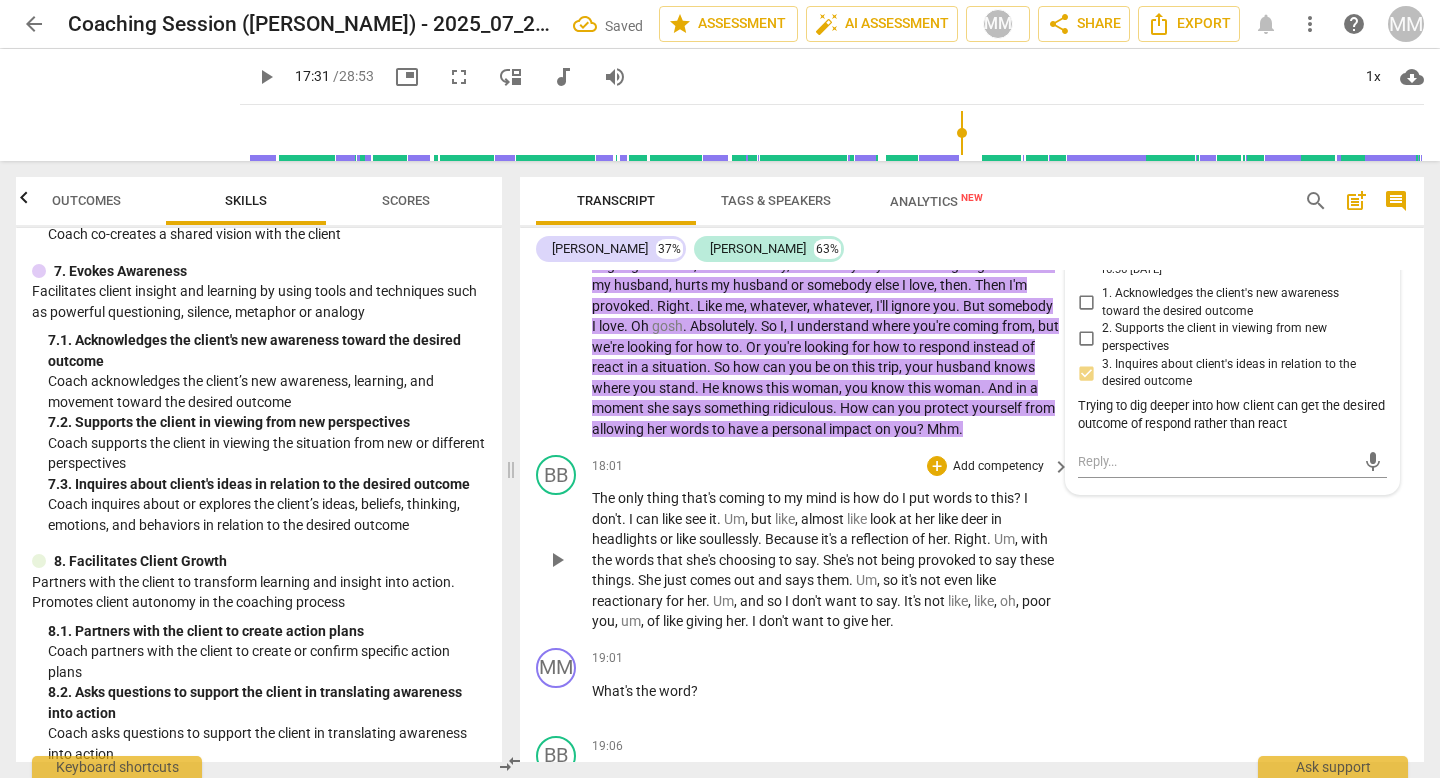 scroll, scrollTop: 5056, scrollLeft: 0, axis: vertical 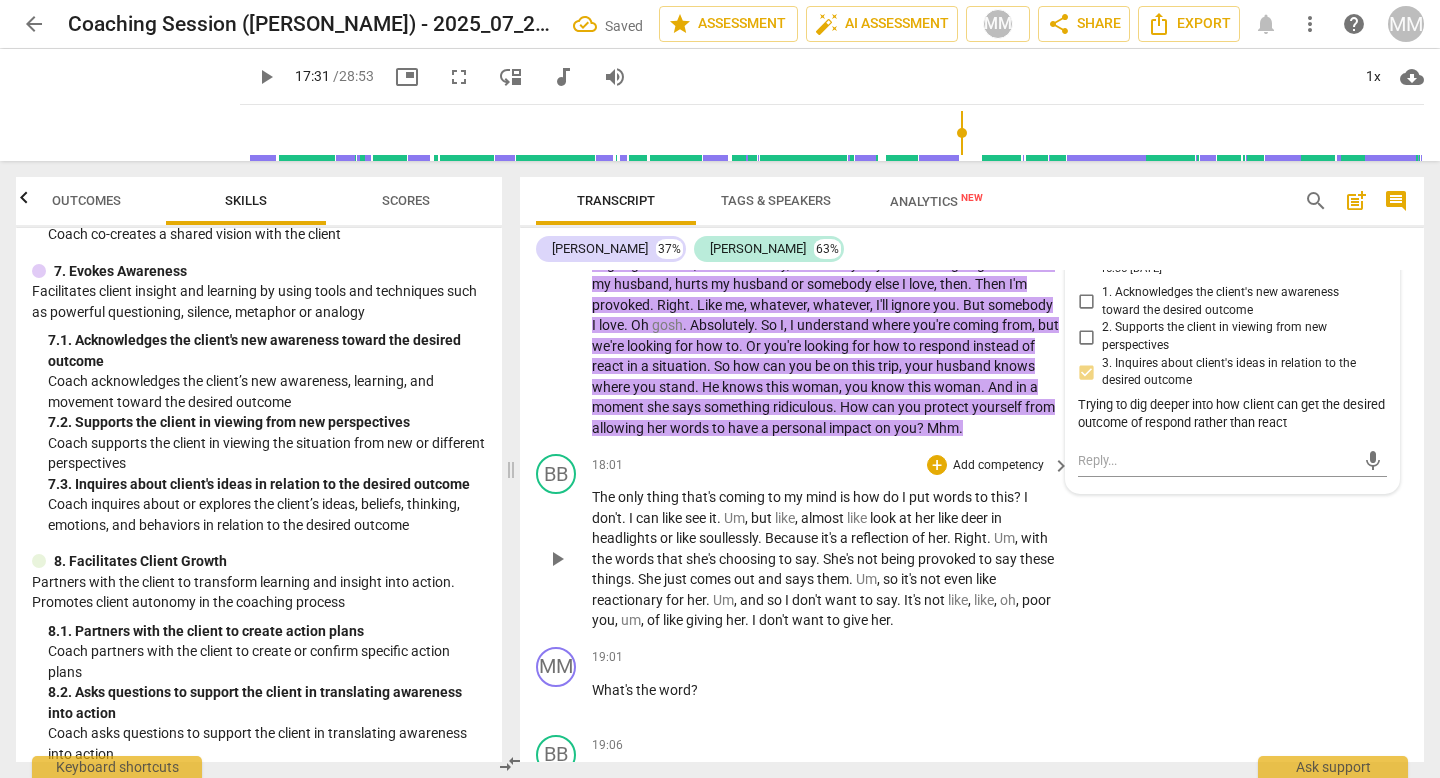click on "play_arrow" at bounding box center (557, 559) 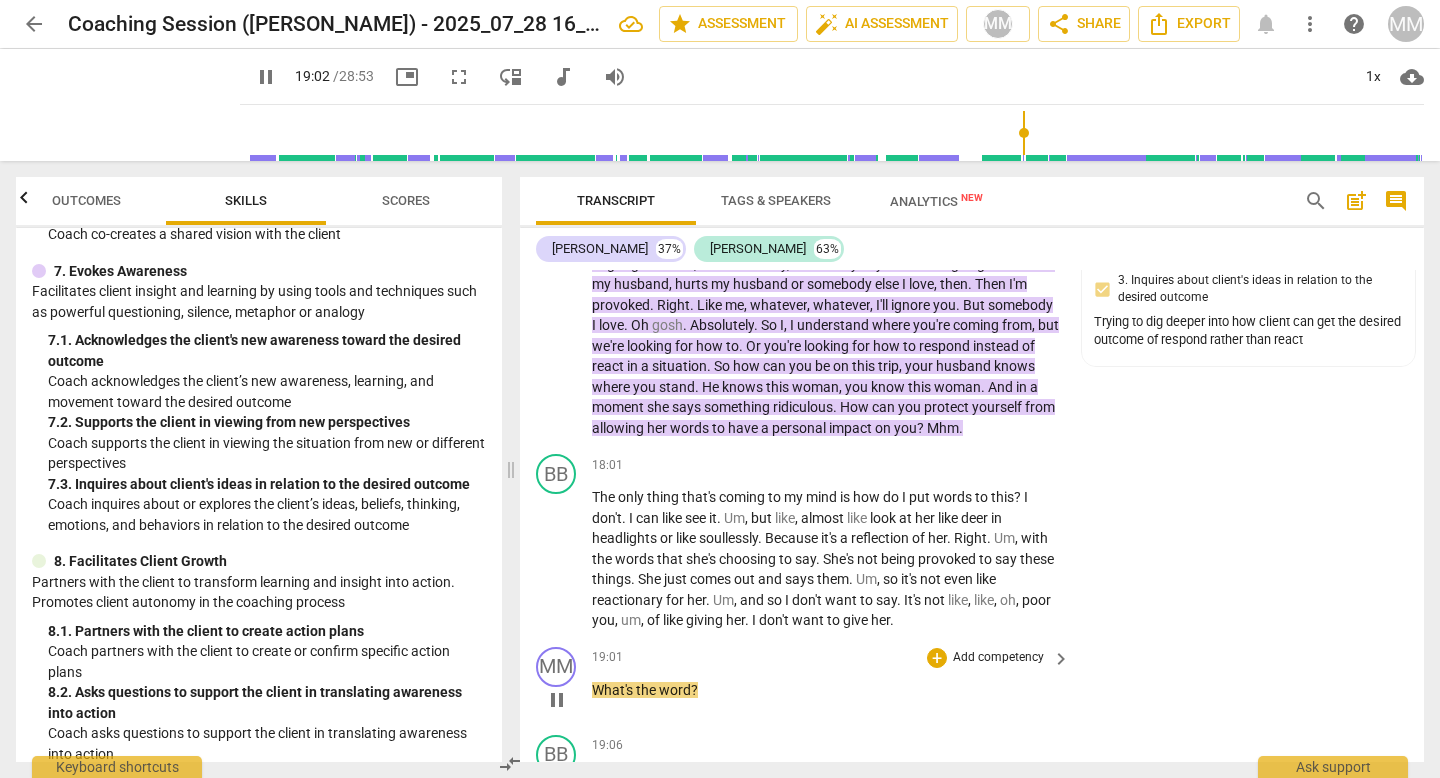 click on "What's   the   word ?" at bounding box center (826, 690) 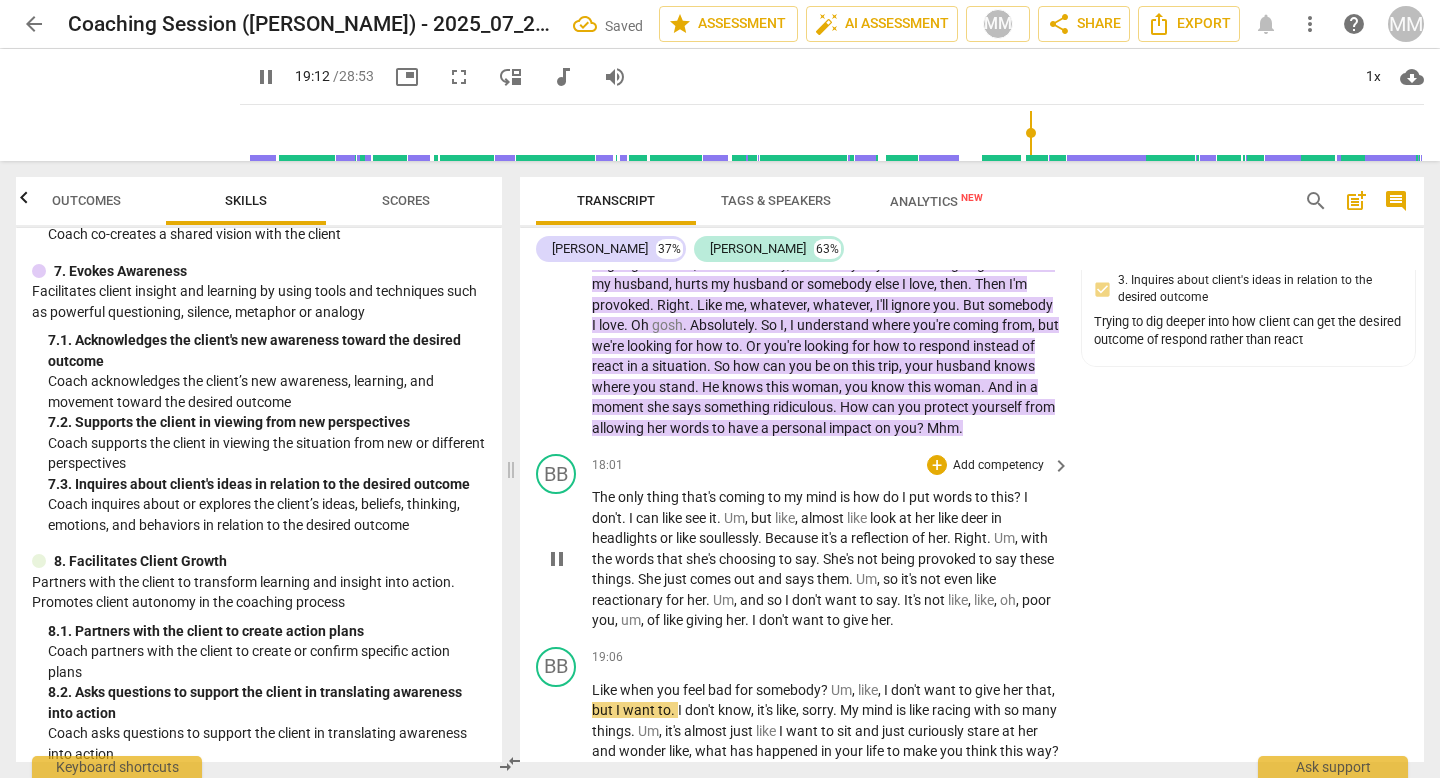 click on "The   only   thing   that's   coming   to   my   mind   is   how   do   I   put   words   to   this ?   I   don't .   I   can   like   see   it .   Um ,   but   like ,   almost   like   look   at   her   like   deer   in   headlights   or   like   soullessly .   Because   it's   a   reflection   of   her .   Right .   Um ,   with   the   words   that   she's   choosing   to   say .   She's   not   being   provoked   to   say   these   things .   She   just   comes   out   and   says   them .   Um ,   so   it's   not   even   like   reactionary   for   her .   Um ,   and   so   I   don't   want   to   say .   It's   not   like ,   like ,   oh ,   poor   you ,   um ,   of   like   giving   her .   I   don't   want   to   give   her ." at bounding box center (826, 559) 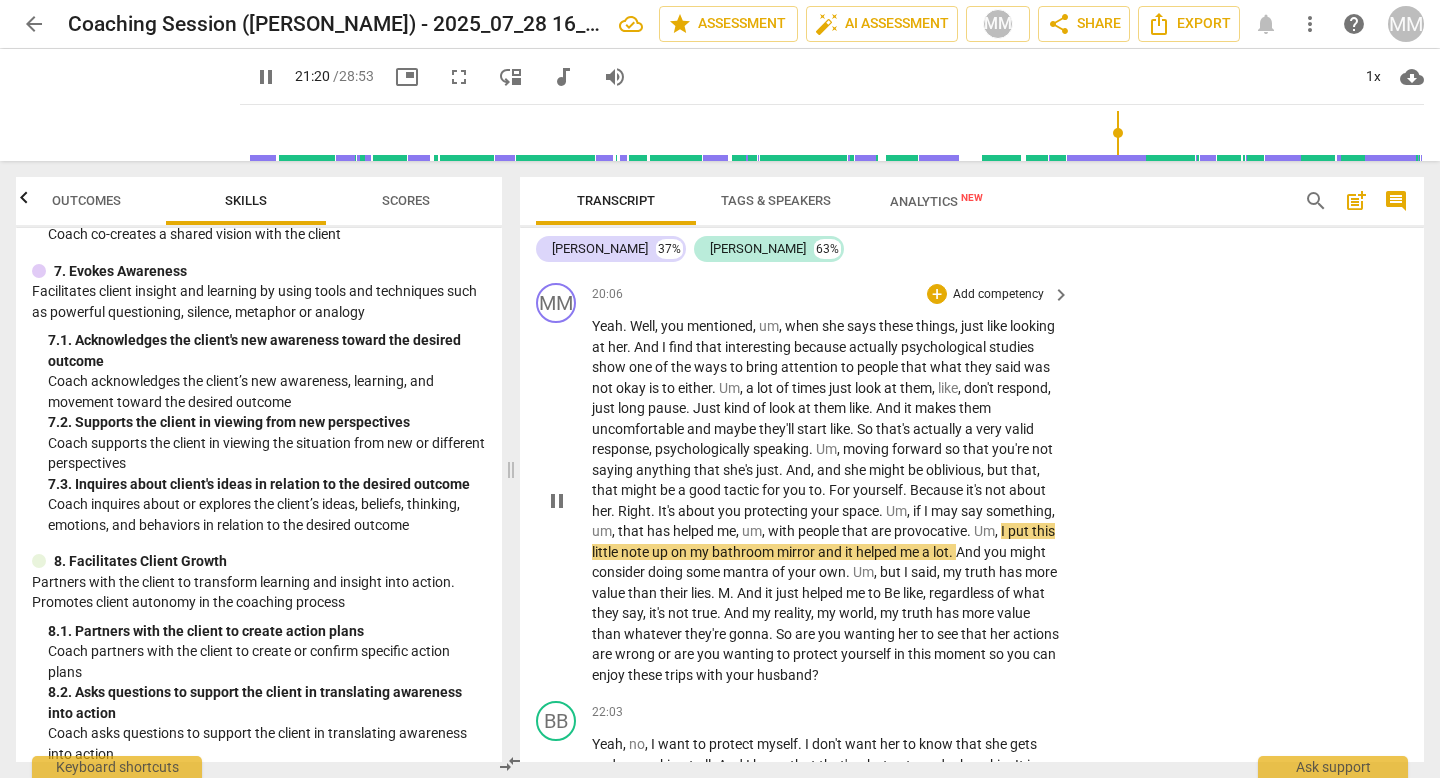 scroll, scrollTop: 5795, scrollLeft: 0, axis: vertical 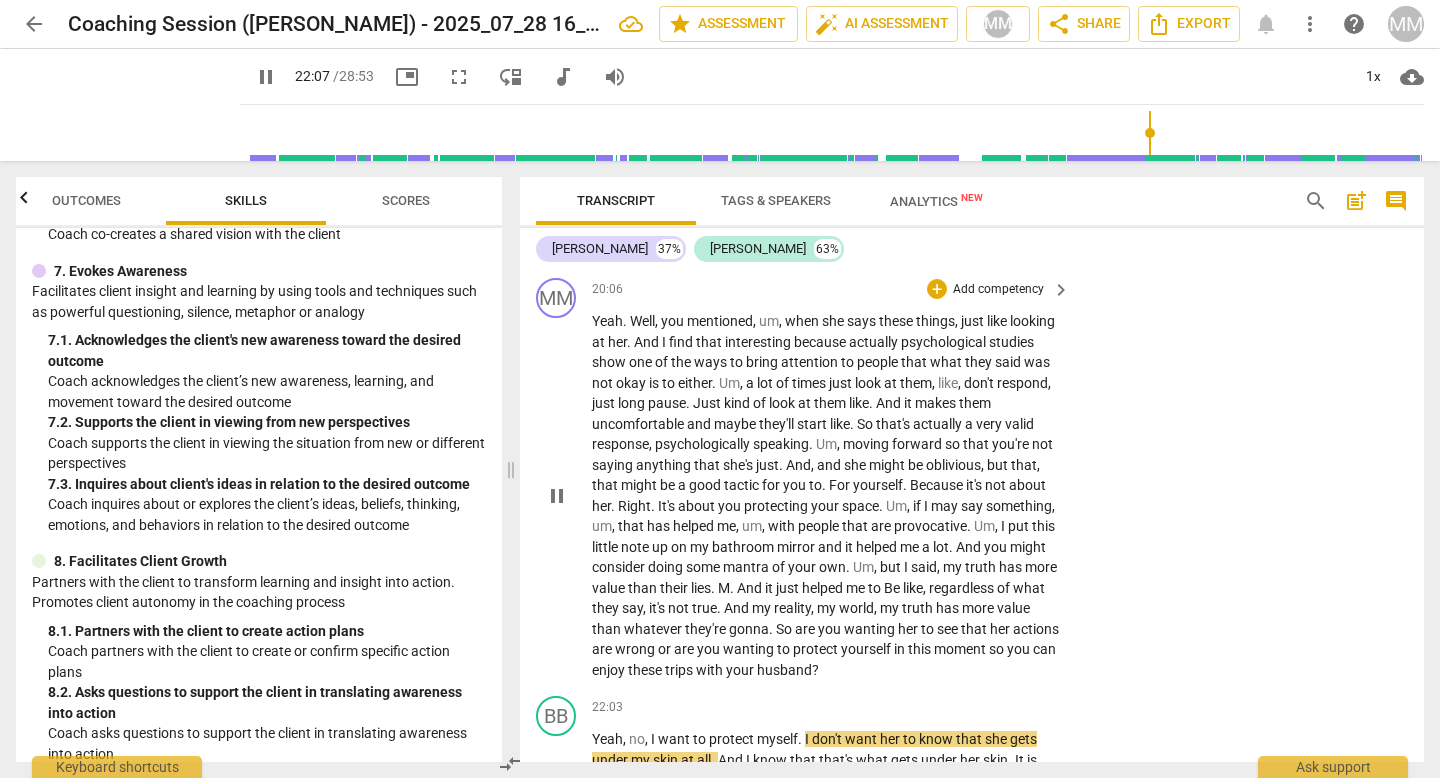 click on "pause" at bounding box center [557, 496] 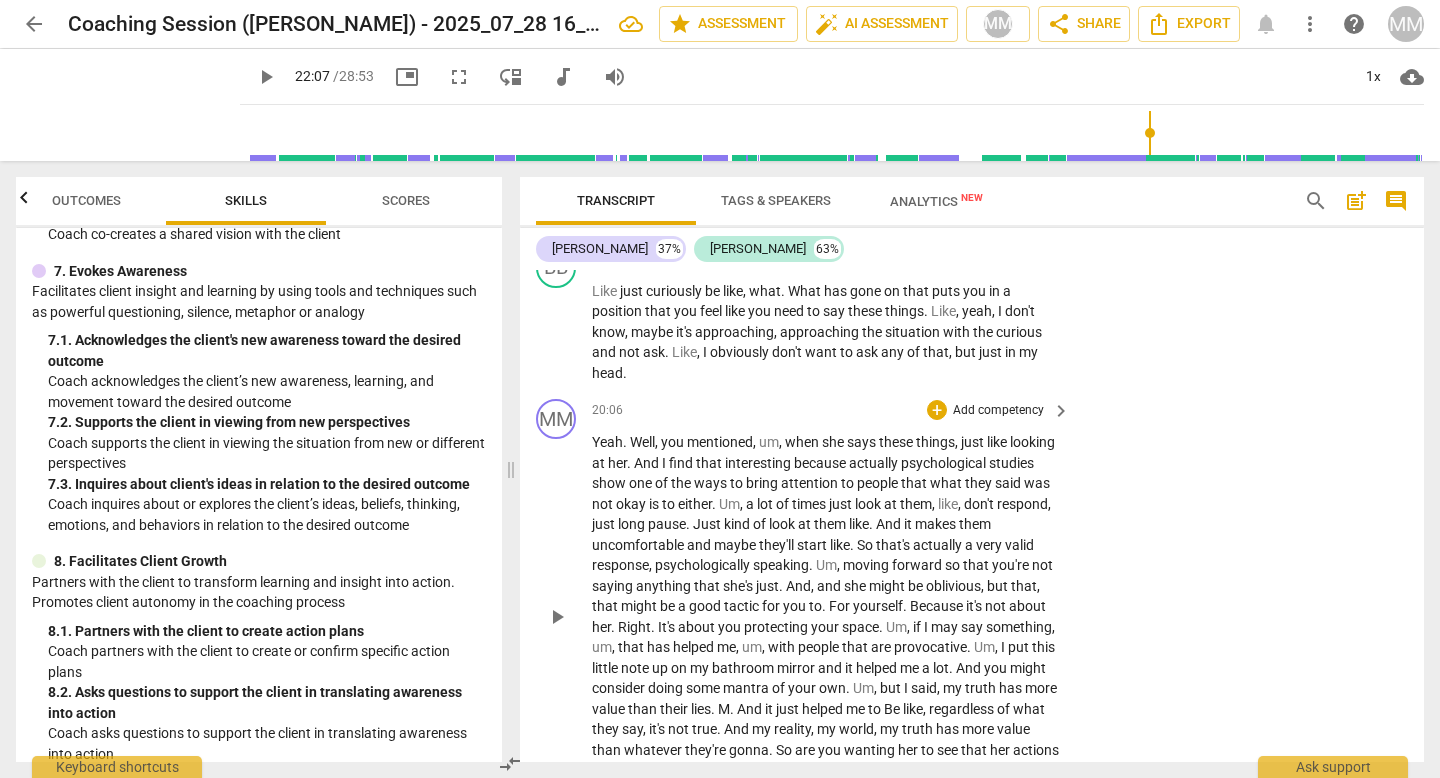scroll, scrollTop: 5673, scrollLeft: 0, axis: vertical 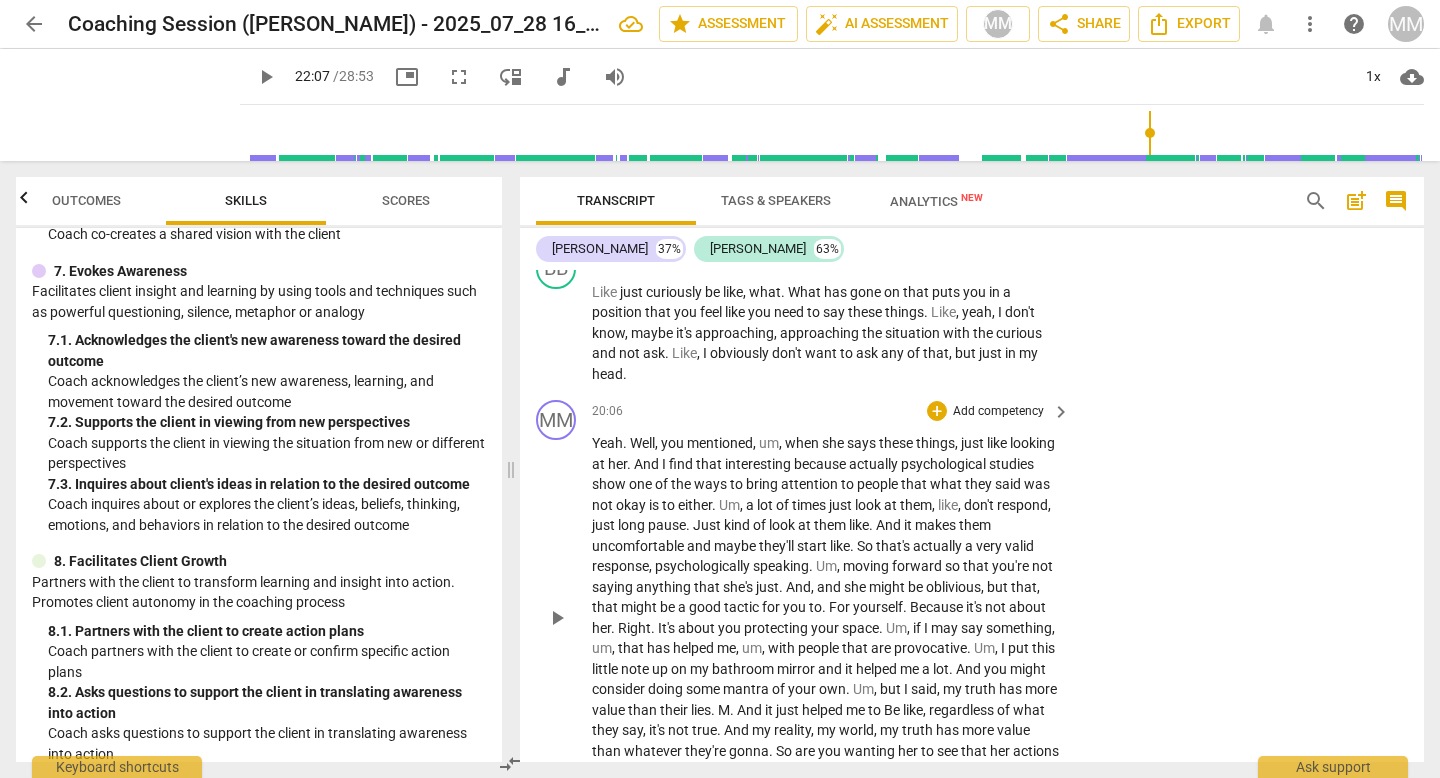 click on "Add competency" at bounding box center (998, 412) 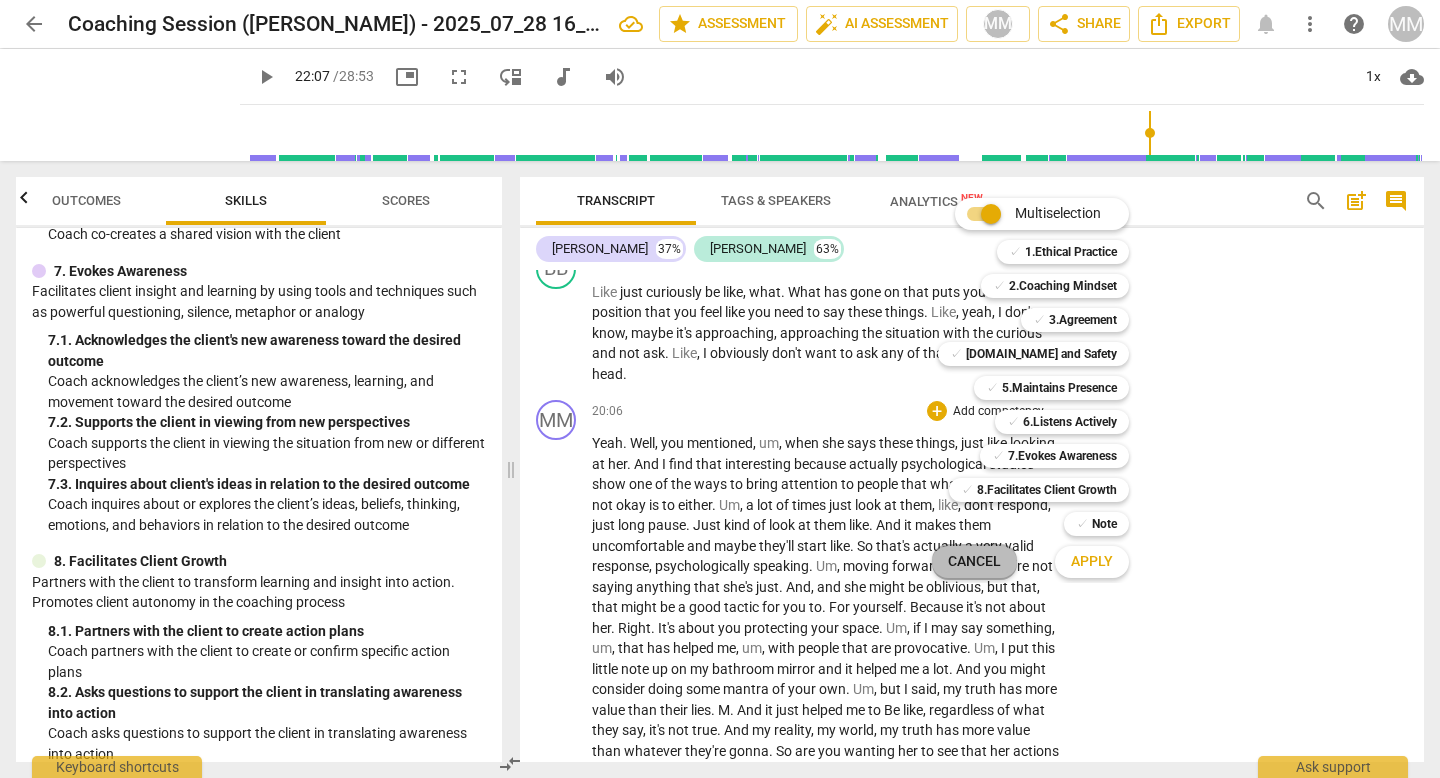 click on "Cancel" at bounding box center [974, 562] 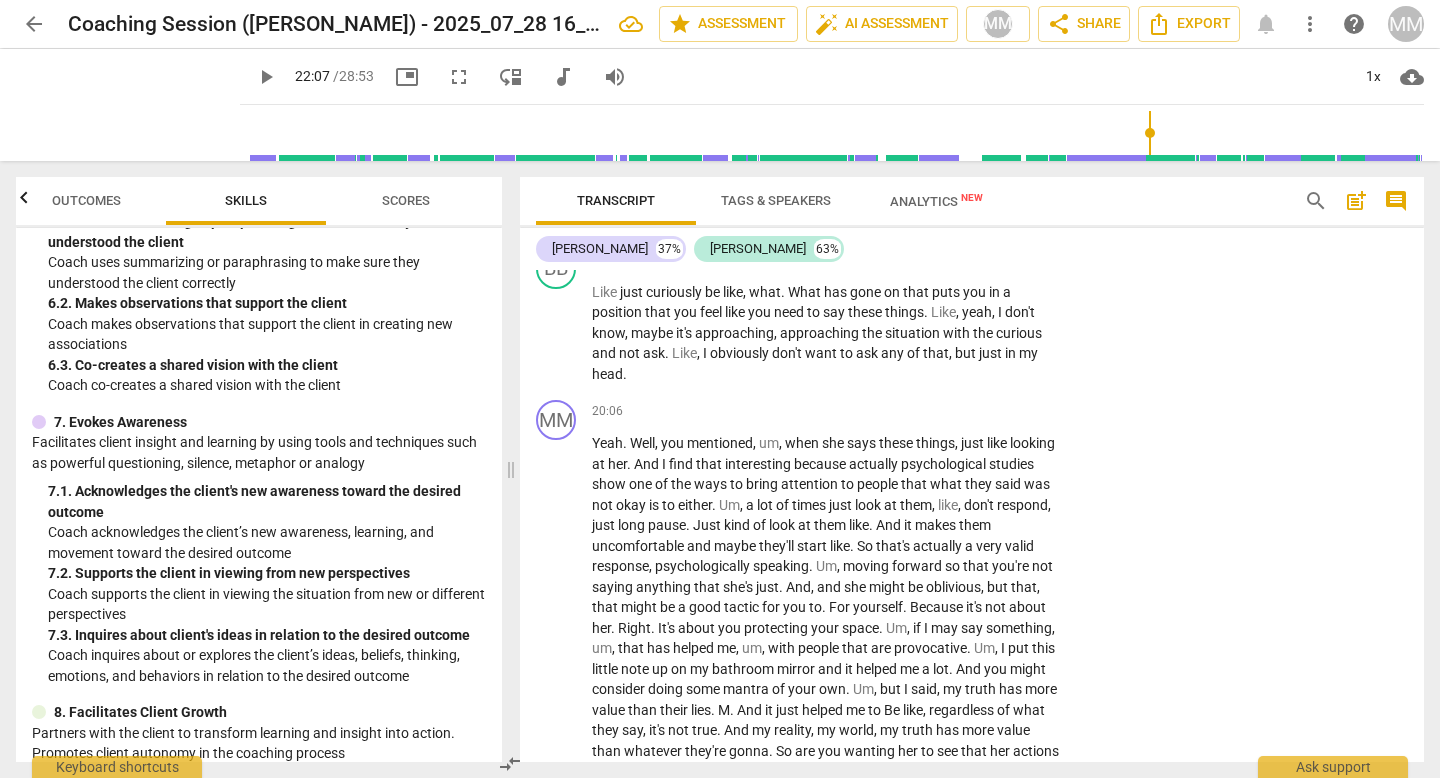 scroll, scrollTop: 1274, scrollLeft: 0, axis: vertical 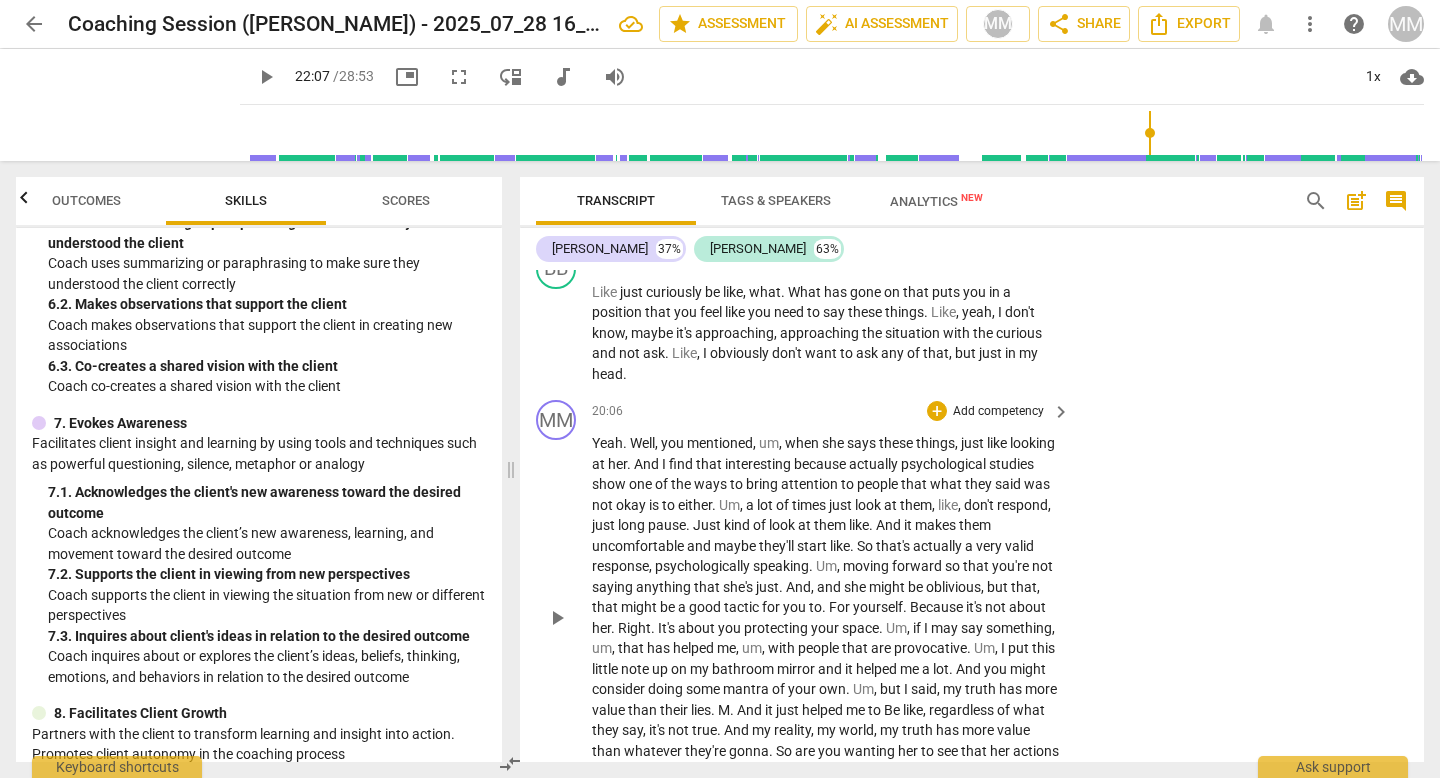 click on "Add competency" at bounding box center (998, 412) 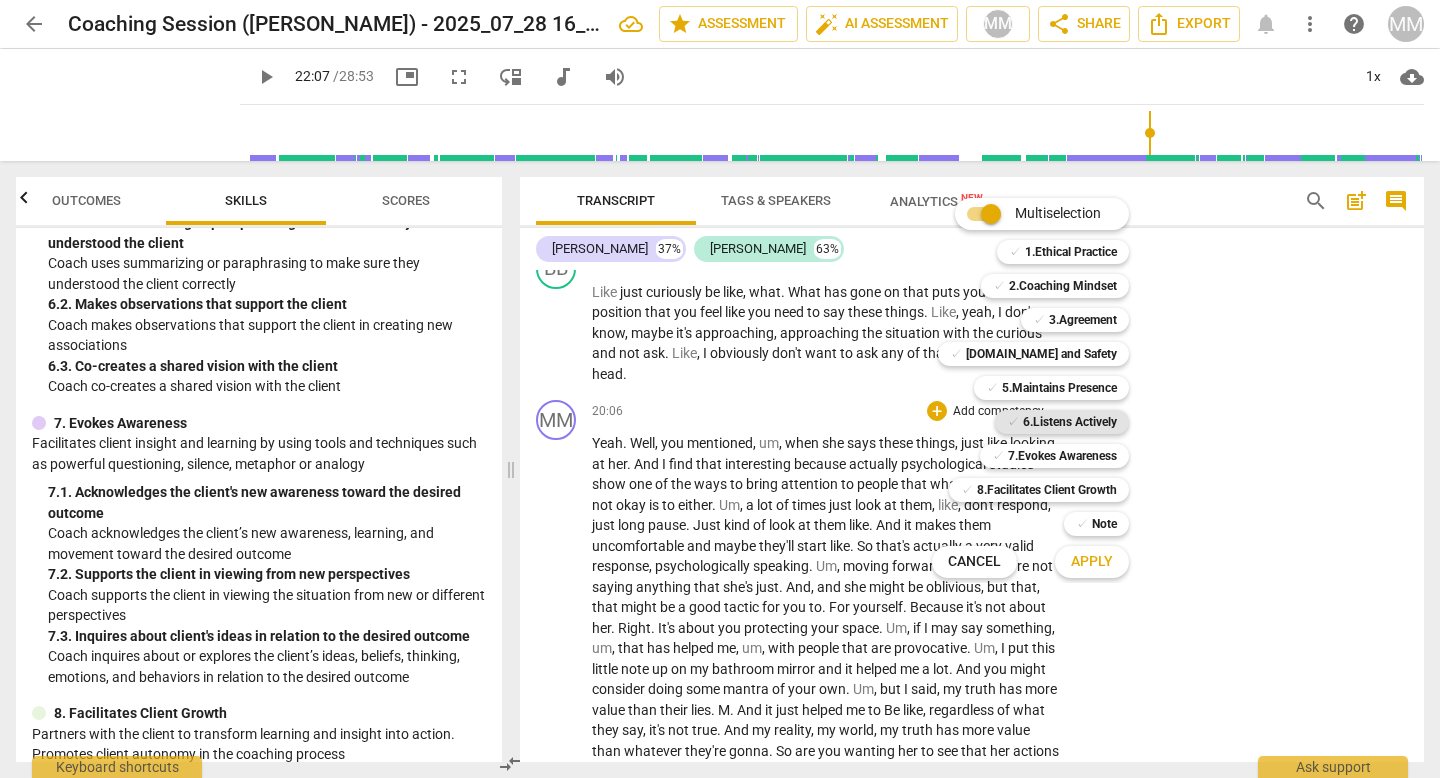 click on "6.Listens Actively" at bounding box center [1070, 422] 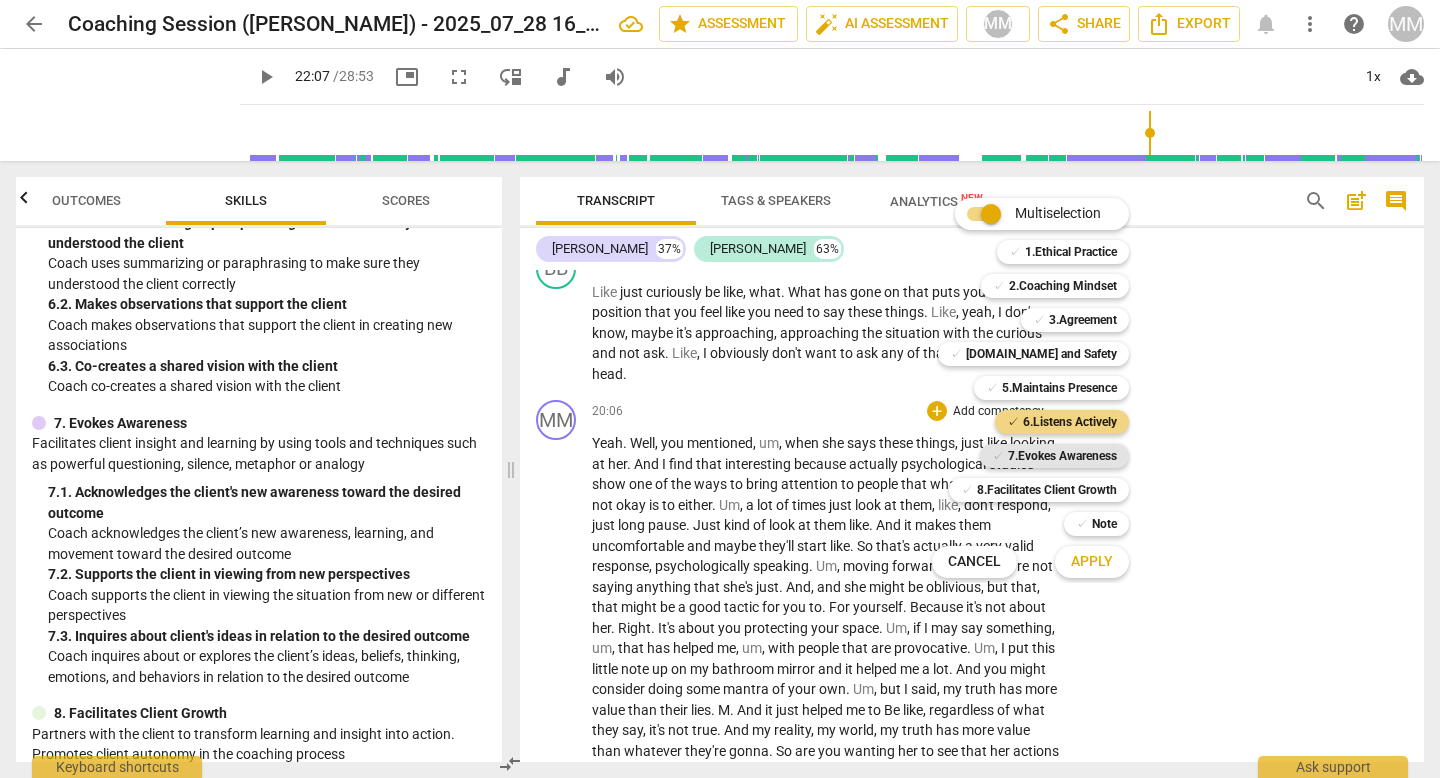 click on "7.Evokes Awareness" at bounding box center [1062, 456] 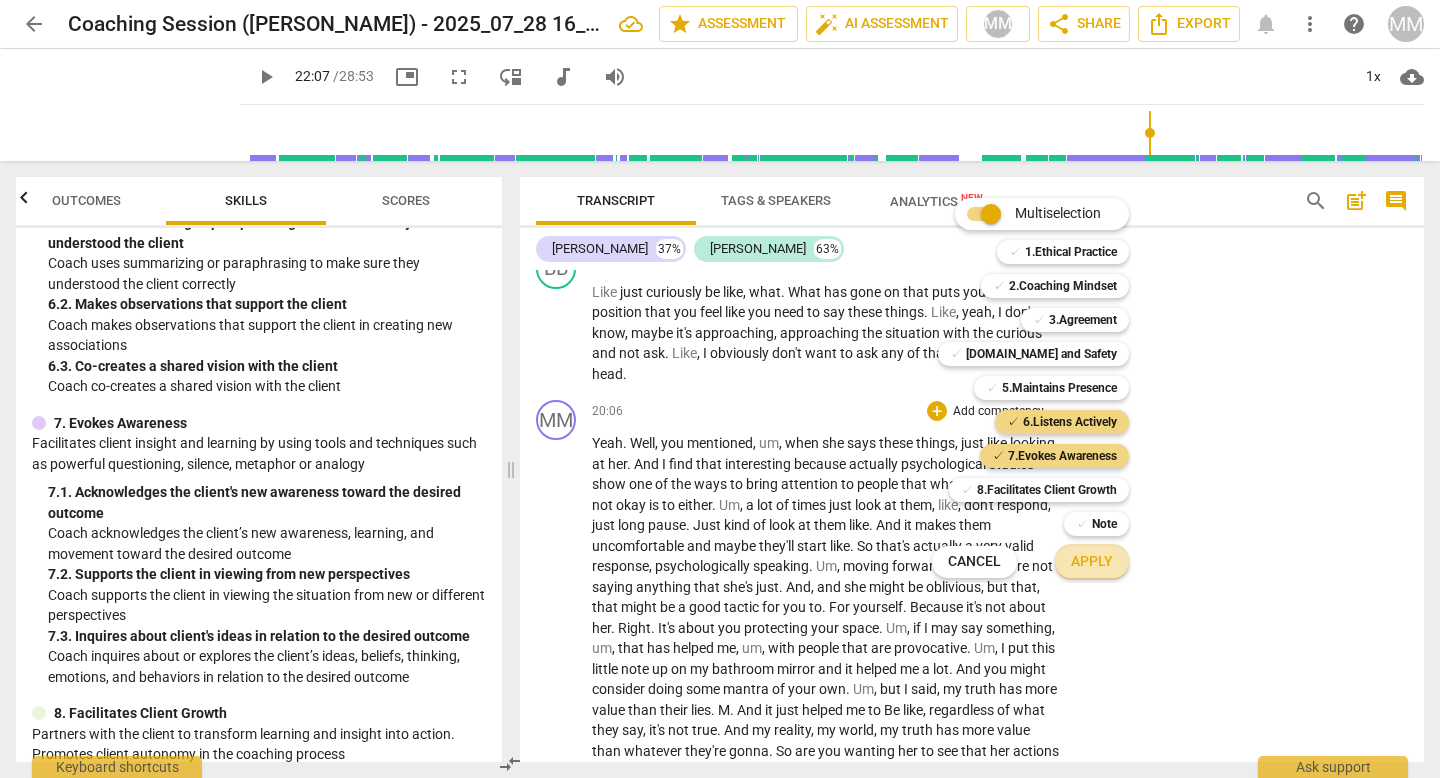 click on "Apply" at bounding box center (1092, 562) 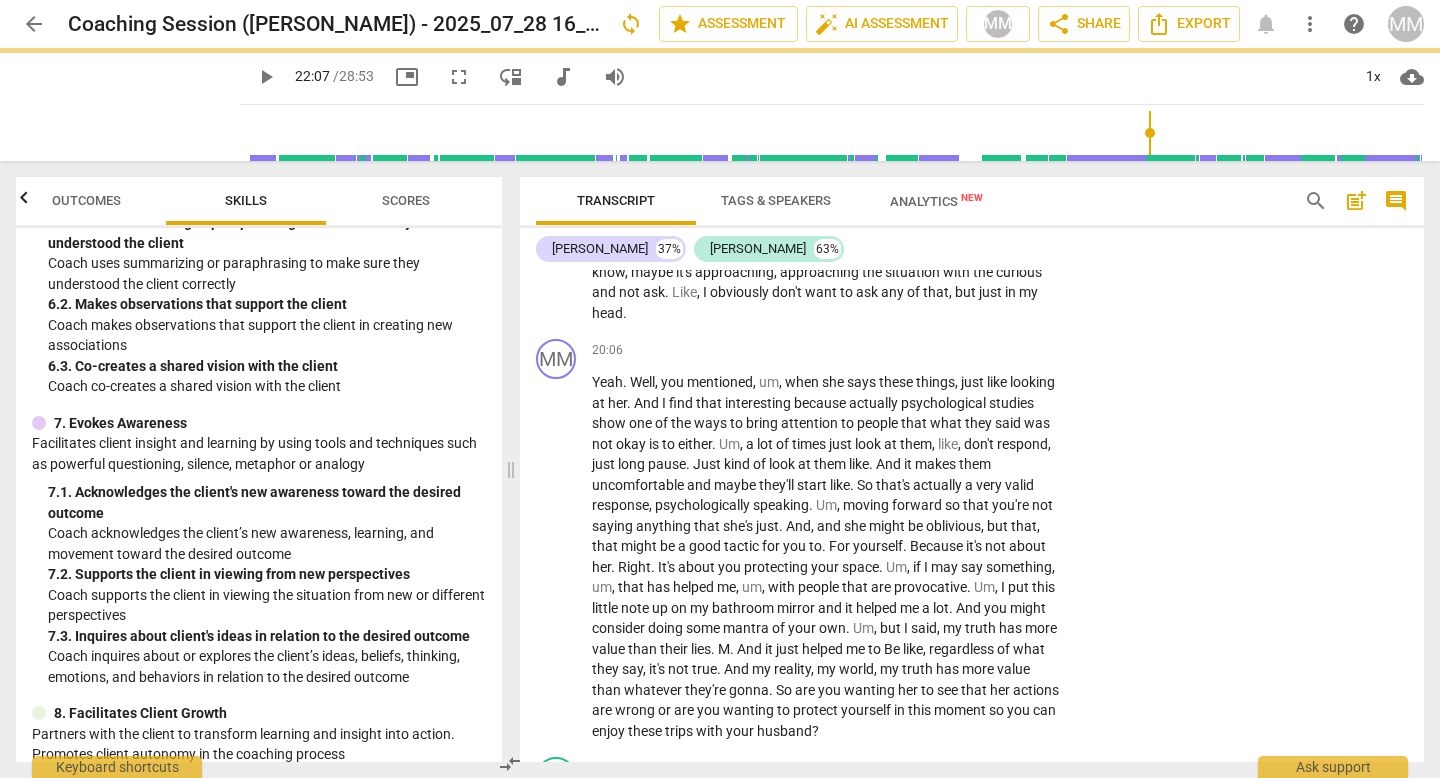 scroll, scrollTop: 5735, scrollLeft: 0, axis: vertical 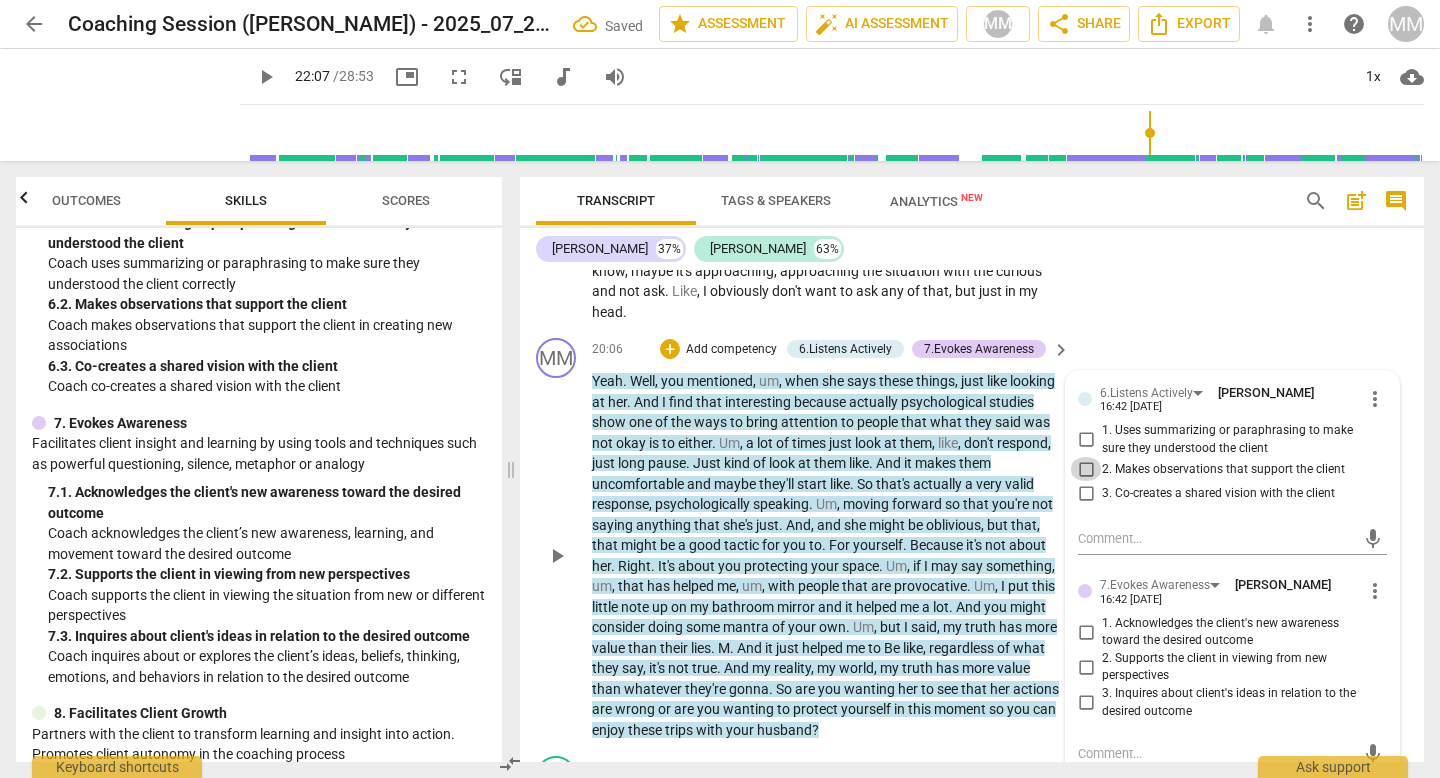 click on "2. Makes observations that support the client" at bounding box center (1086, 469) 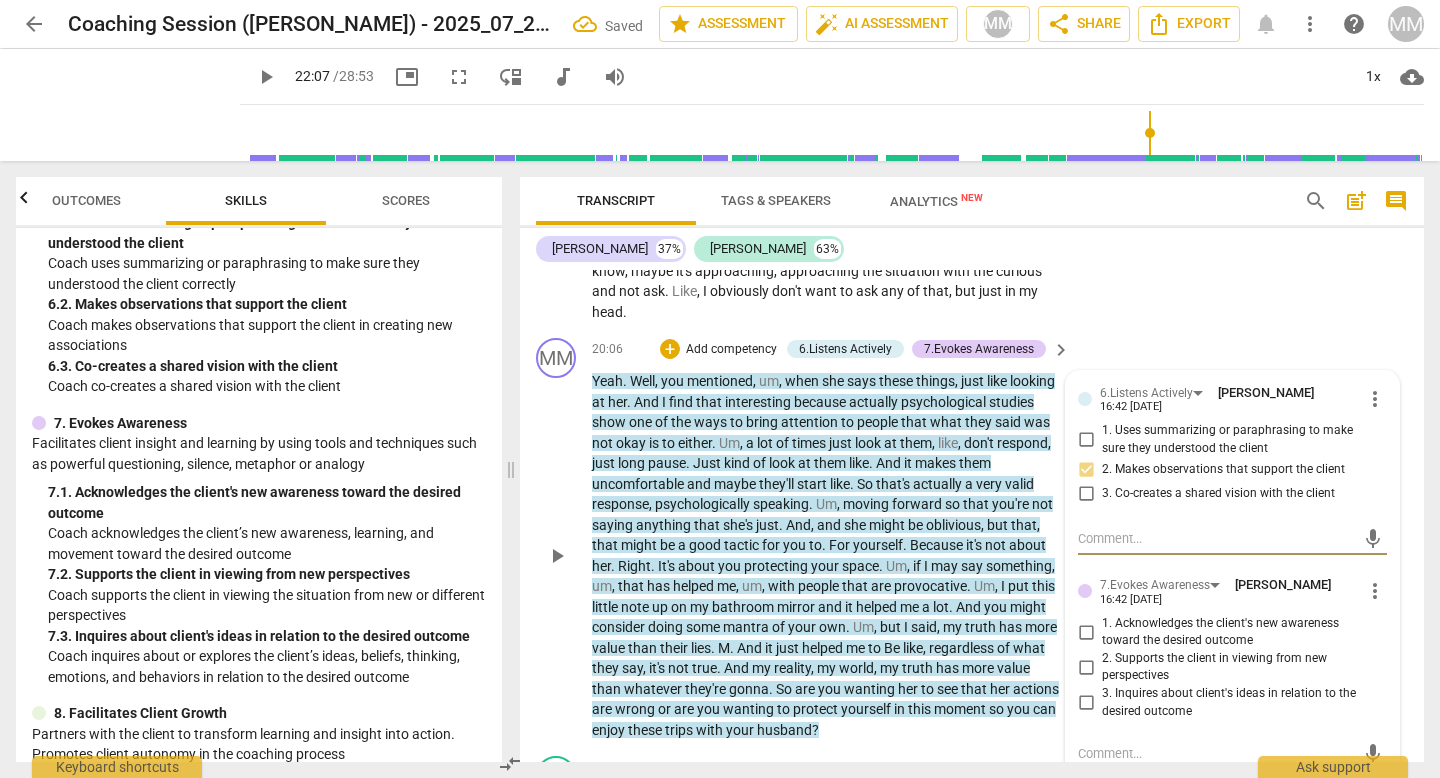 click at bounding box center [1216, 538] 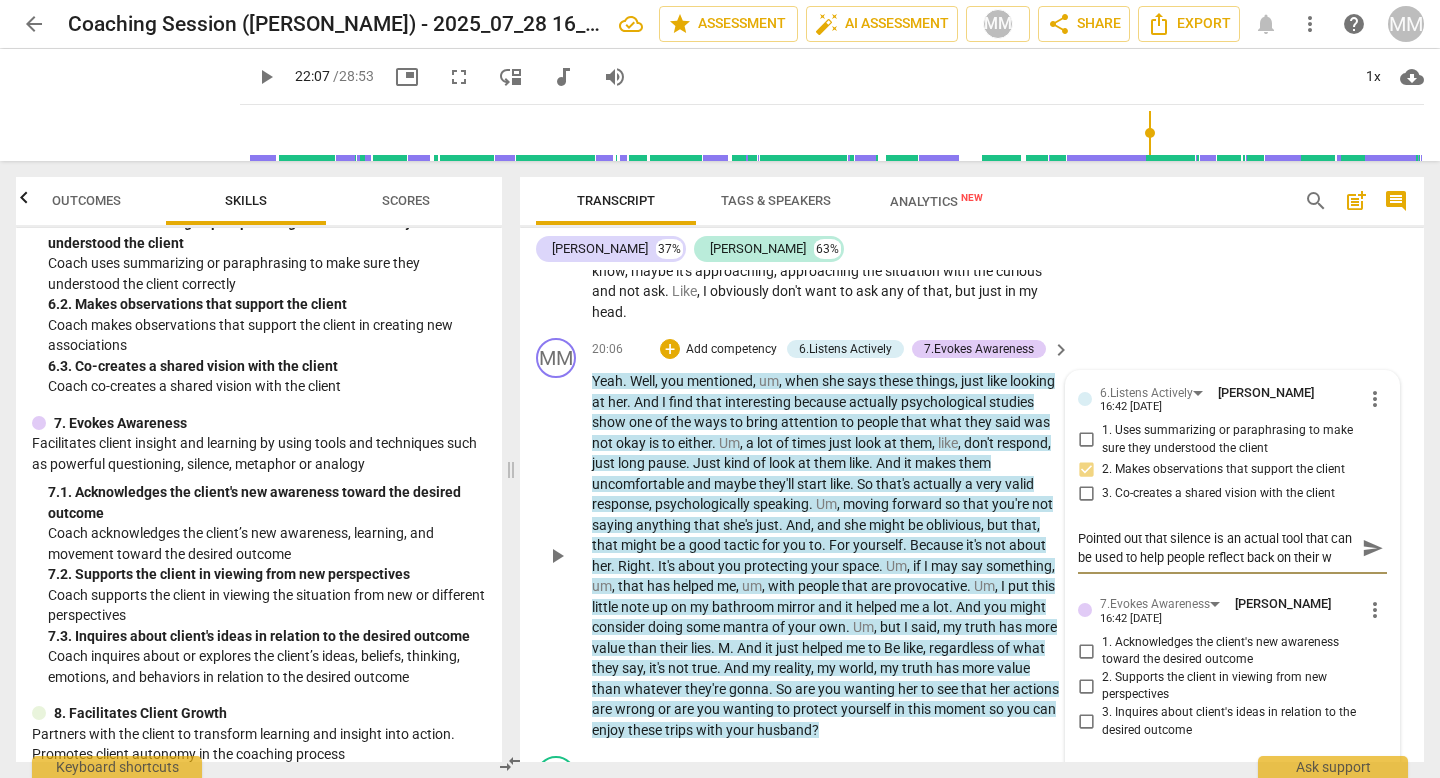 scroll, scrollTop: 17, scrollLeft: 0, axis: vertical 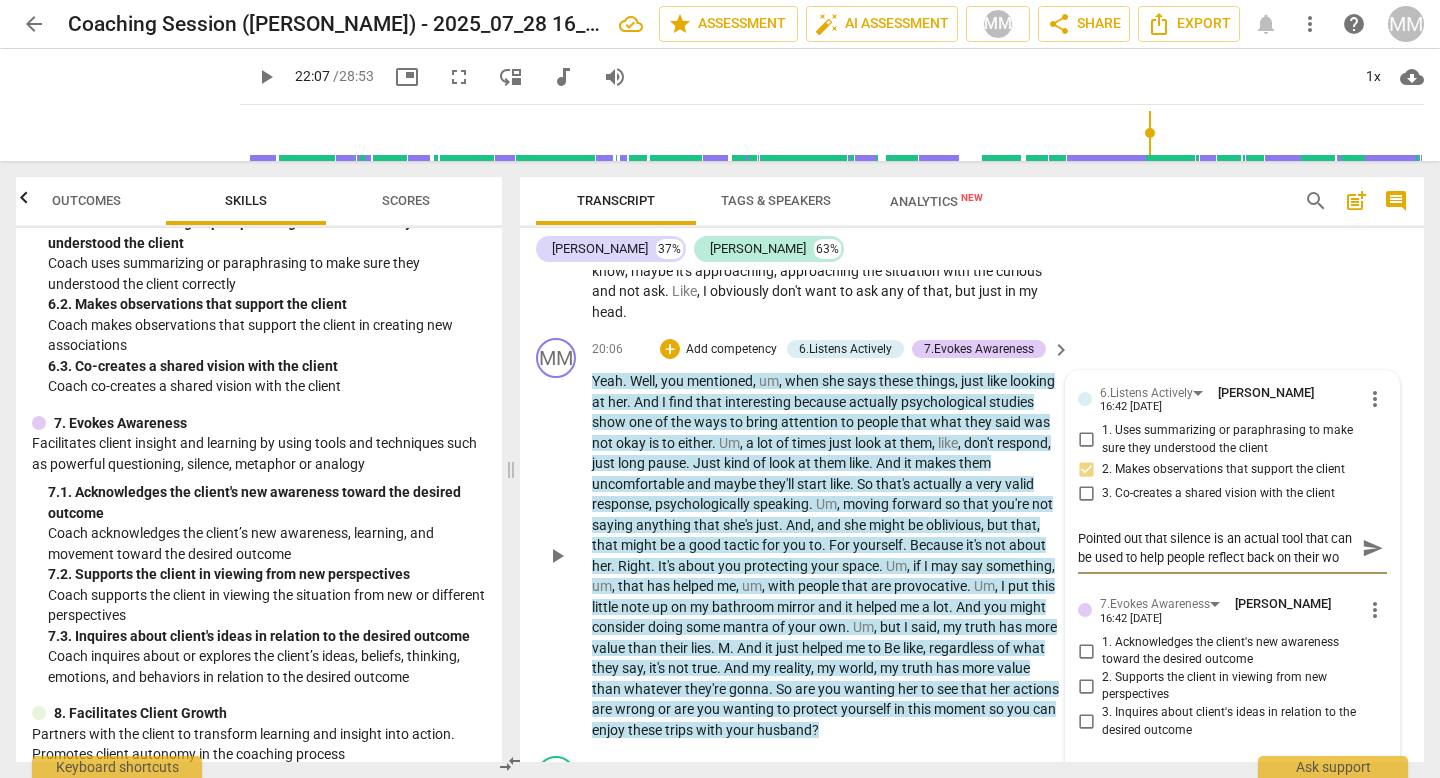 click on "Pointed out that silence is an actual tool that can be used to help people reflect back on their wo" at bounding box center (1216, 548) 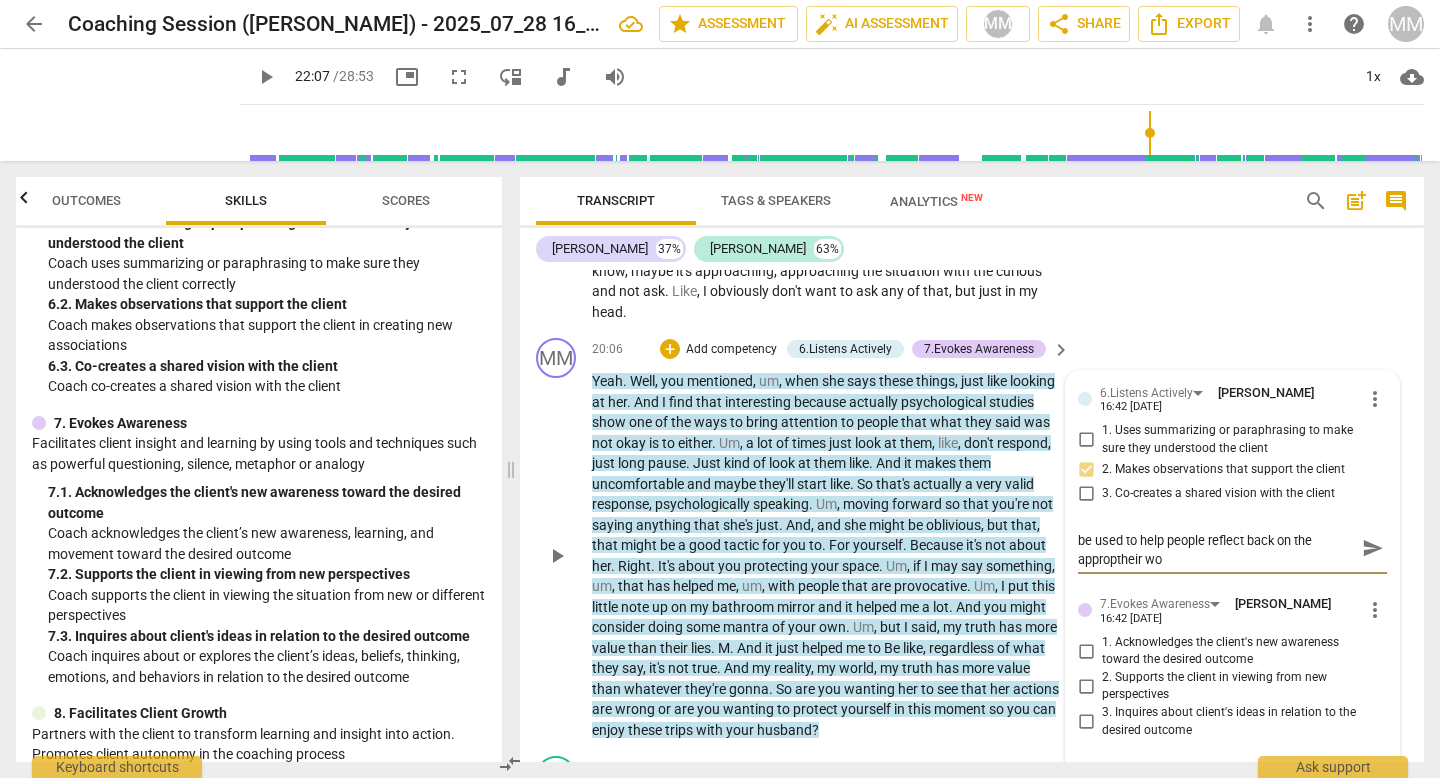 scroll, scrollTop: 0, scrollLeft: 0, axis: both 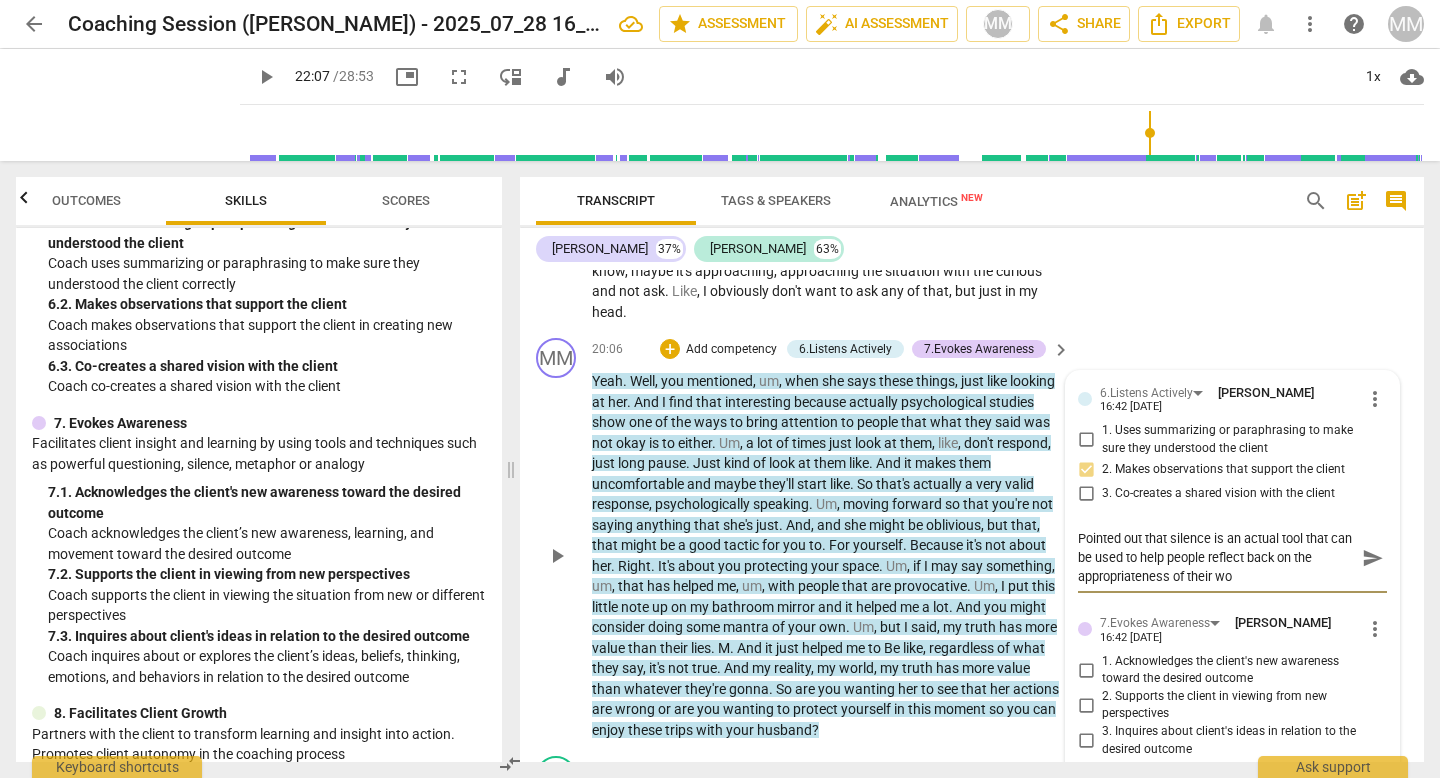 click on "Pointed out that silence is an actual tool that can be used to help people reflect back on the appropriateness of their wo" at bounding box center (1216, 557) 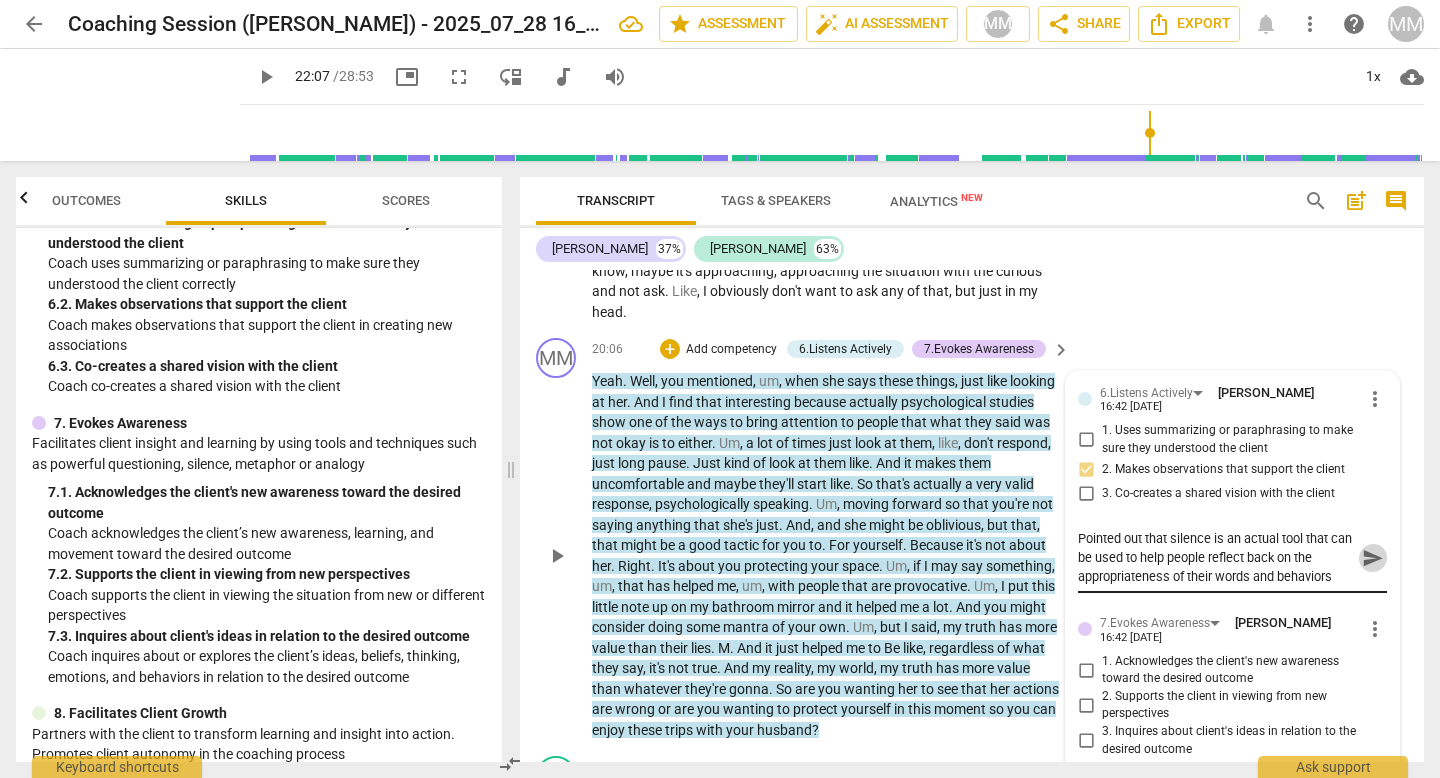 click on "send" at bounding box center [1373, 558] 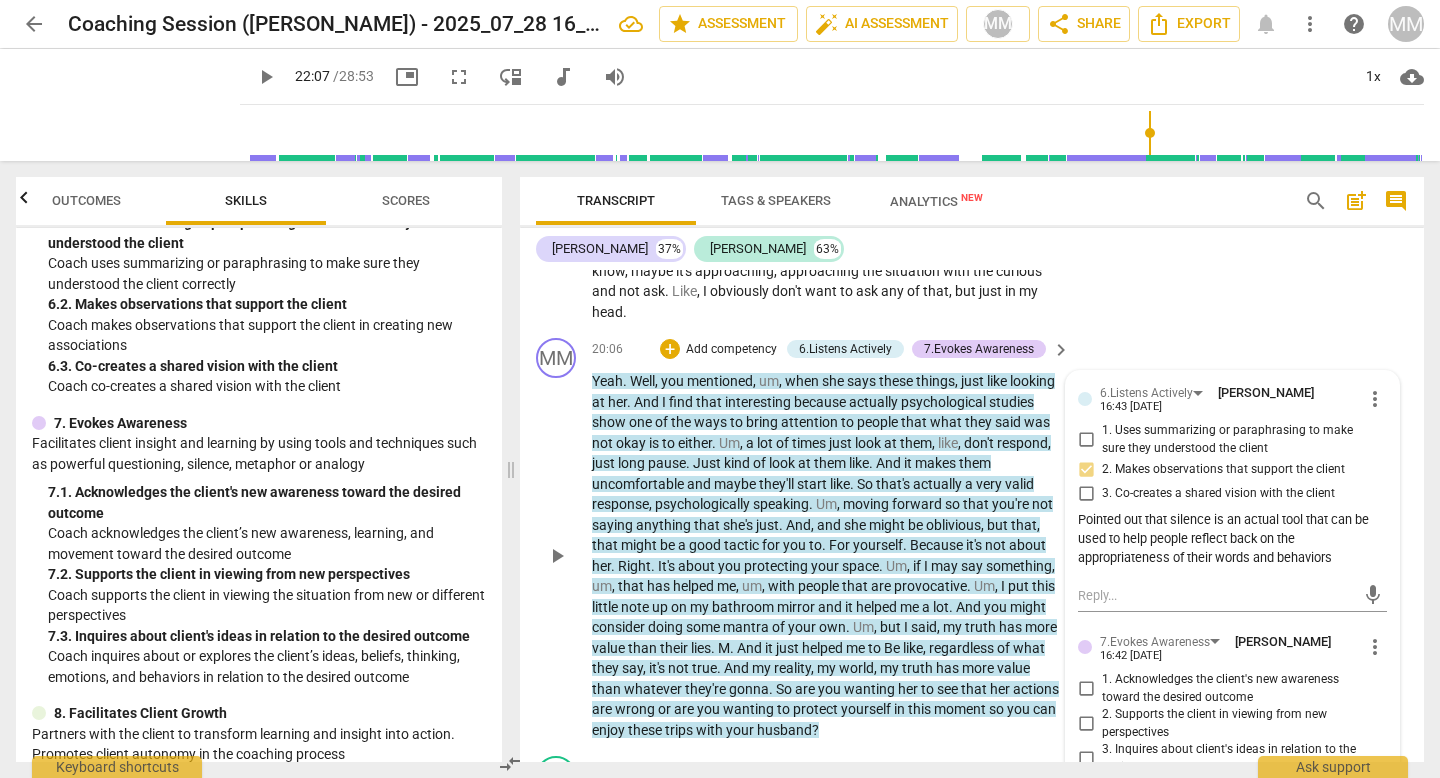click on "1. Acknowledges the client's new awareness toward the desired outcome" at bounding box center [1086, 689] 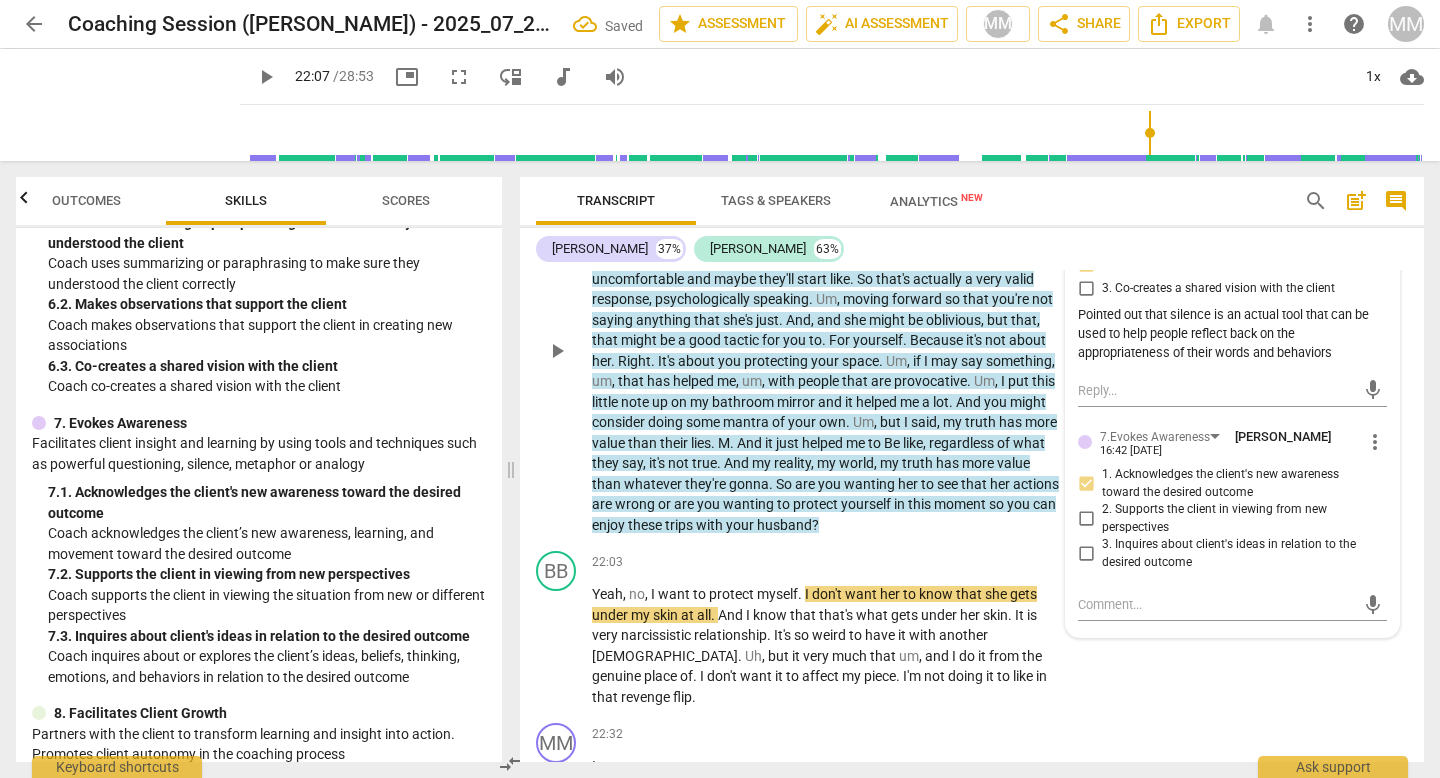 scroll, scrollTop: 5943, scrollLeft: 0, axis: vertical 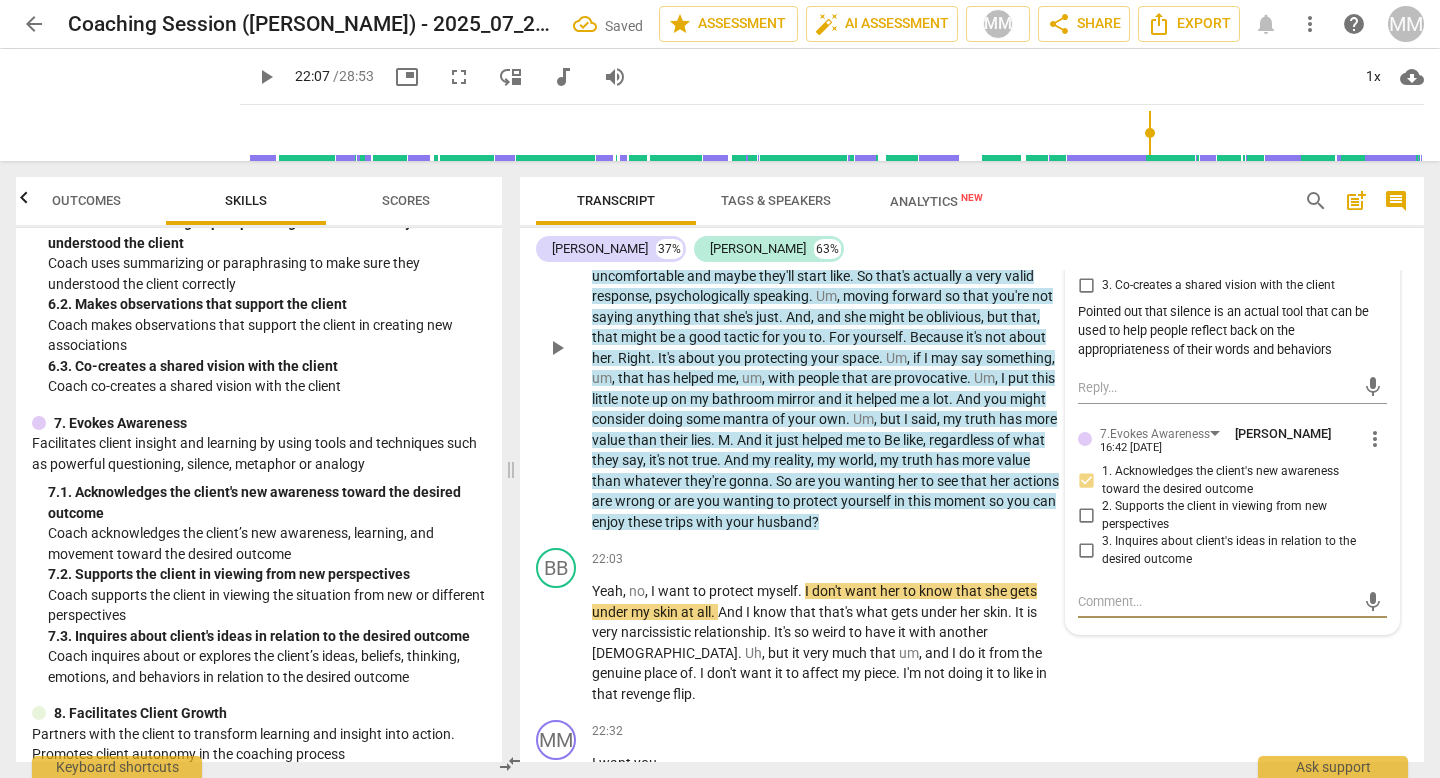 click at bounding box center [1216, 601] 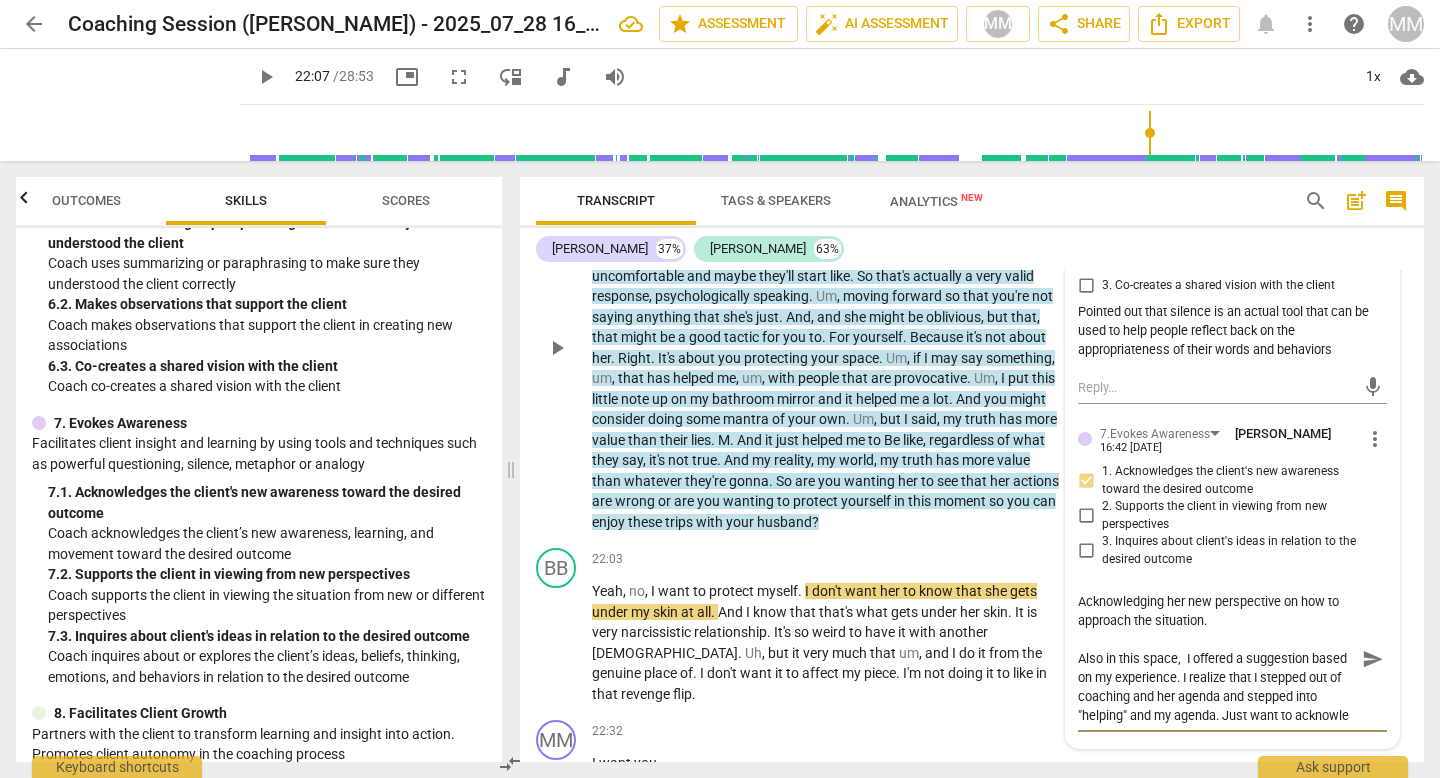 scroll, scrollTop: 17, scrollLeft: 0, axis: vertical 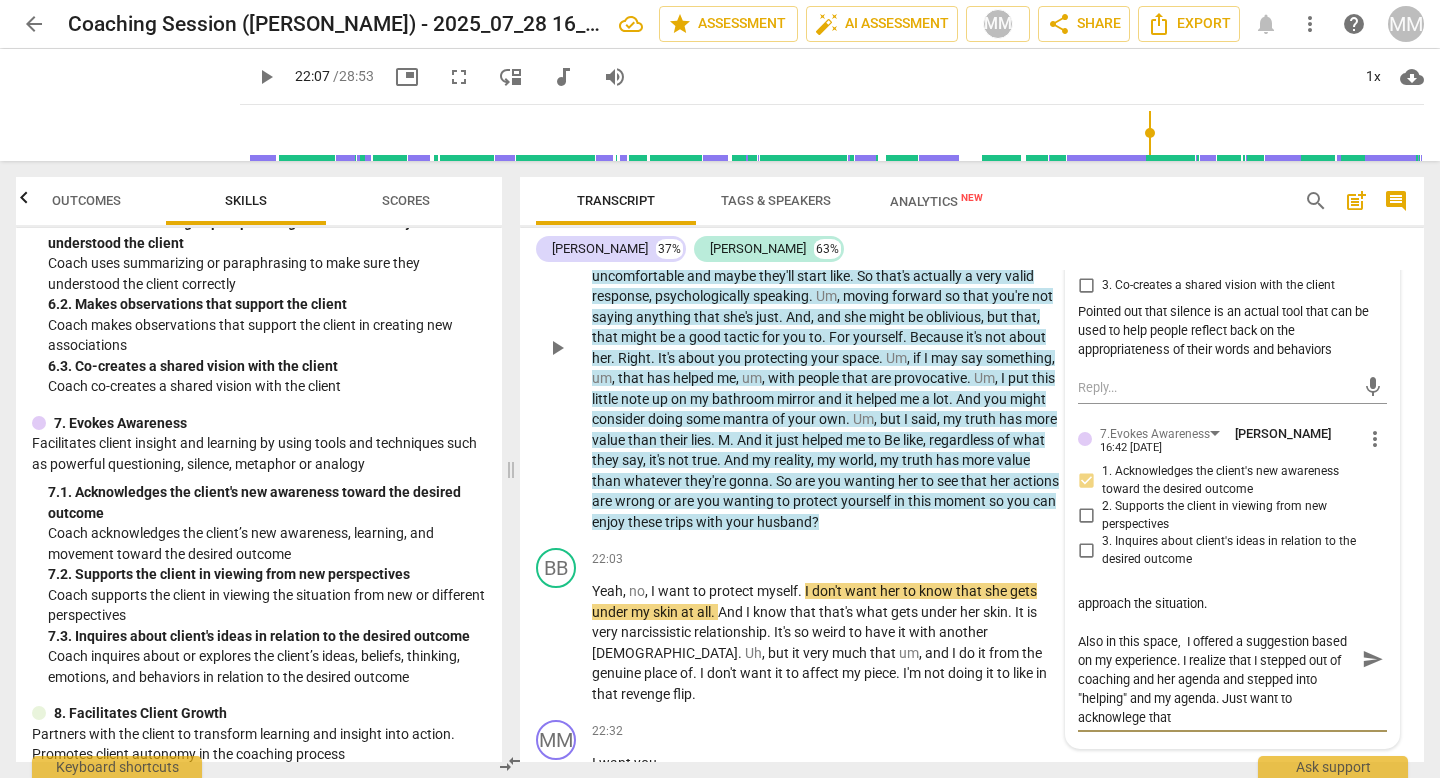 click on "Acknowledging her new perspective on how to approach the situation.
Also in this space,  I offered a suggestion based on my experience. I realize that I stepped out of coaching and her agenda and stepped into "helping" and my agenda. Just want to acknowlege that" at bounding box center (1216, 658) 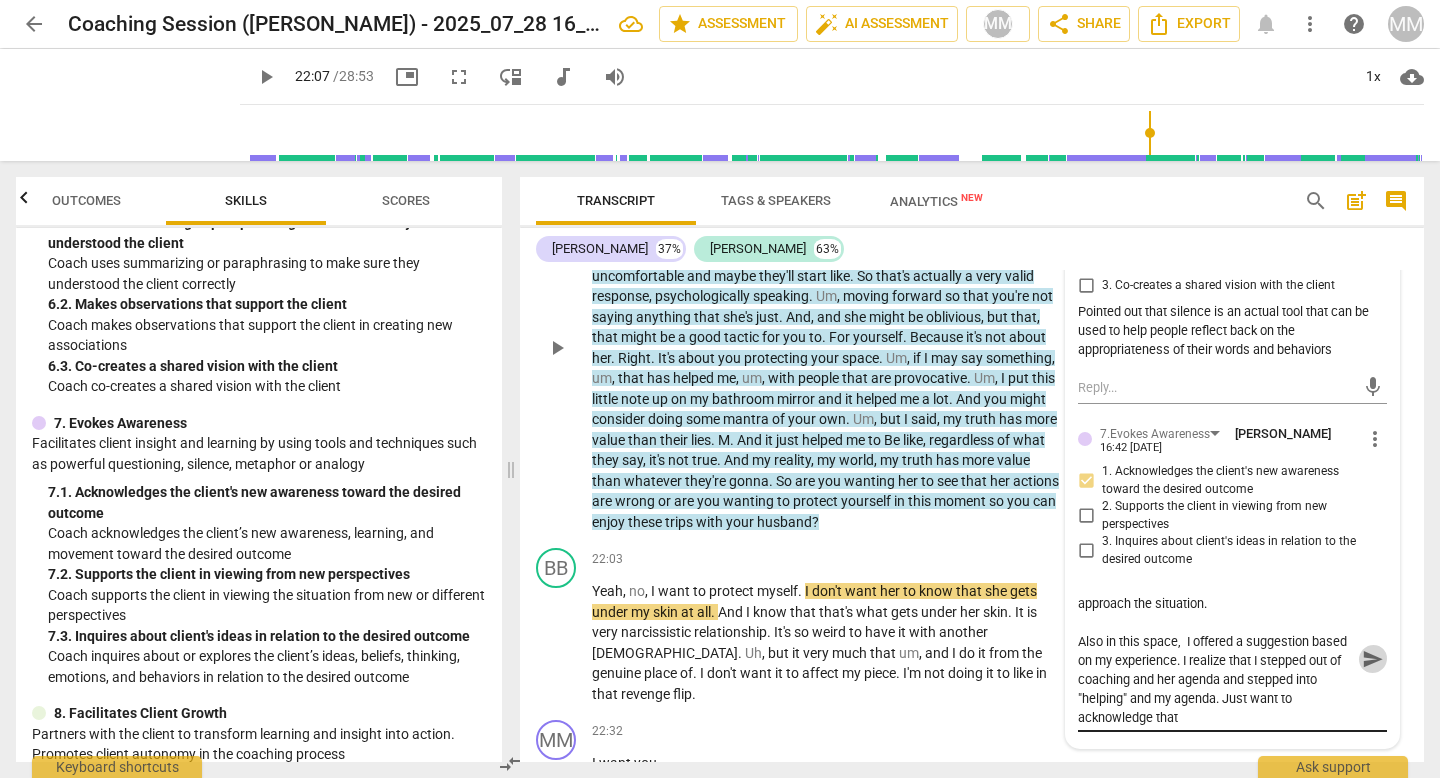 click on "send" at bounding box center (1373, 659) 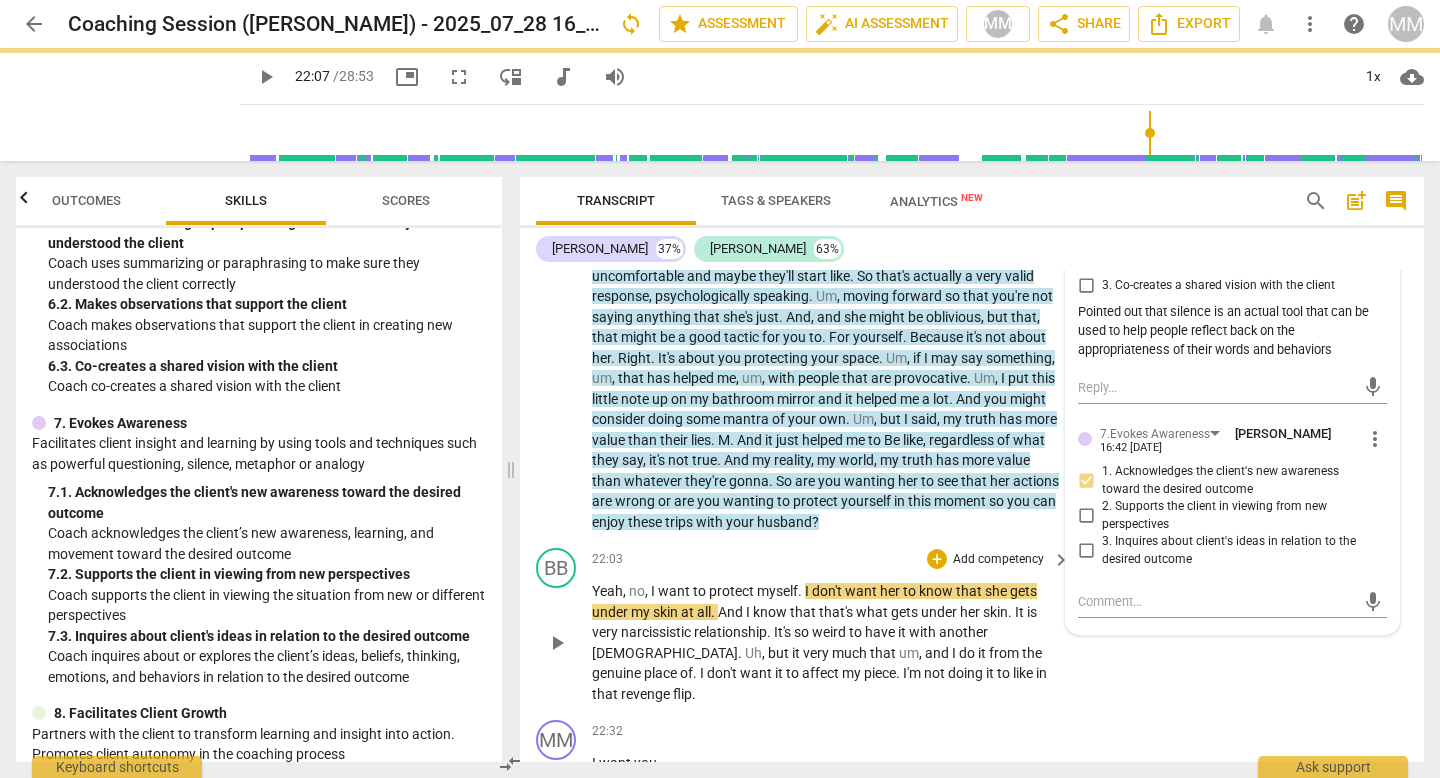 scroll, scrollTop: 0, scrollLeft: 0, axis: both 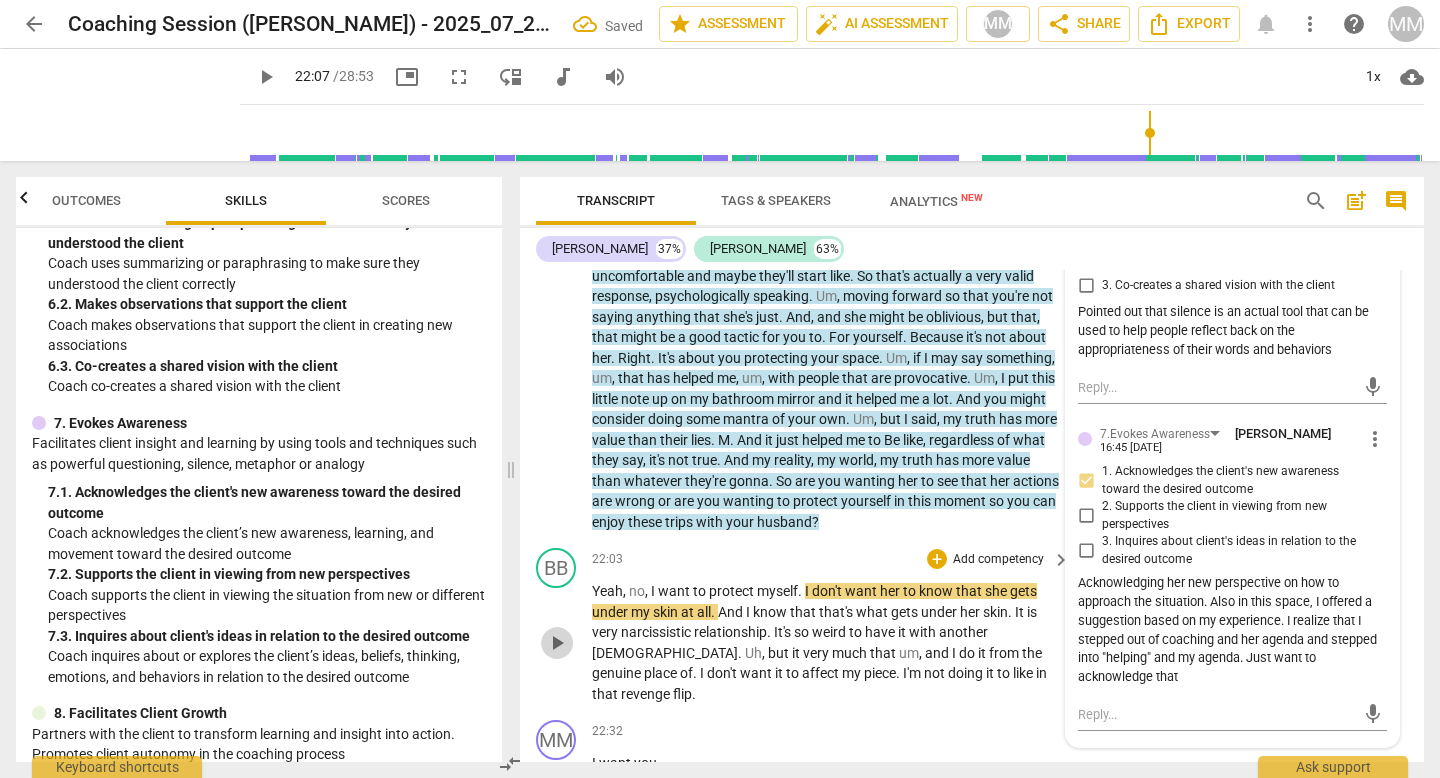 click on "play_arrow" at bounding box center (557, 643) 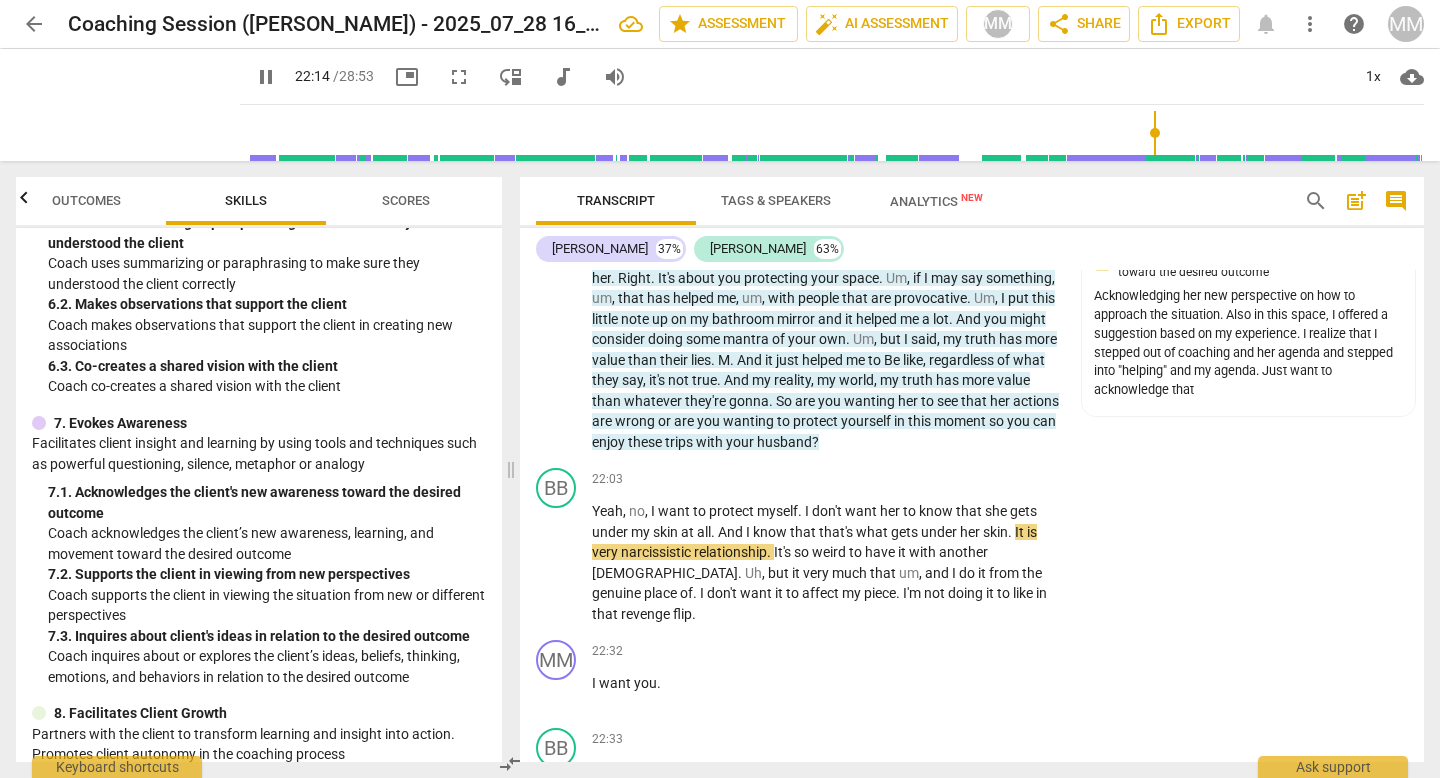 scroll, scrollTop: 6001, scrollLeft: 0, axis: vertical 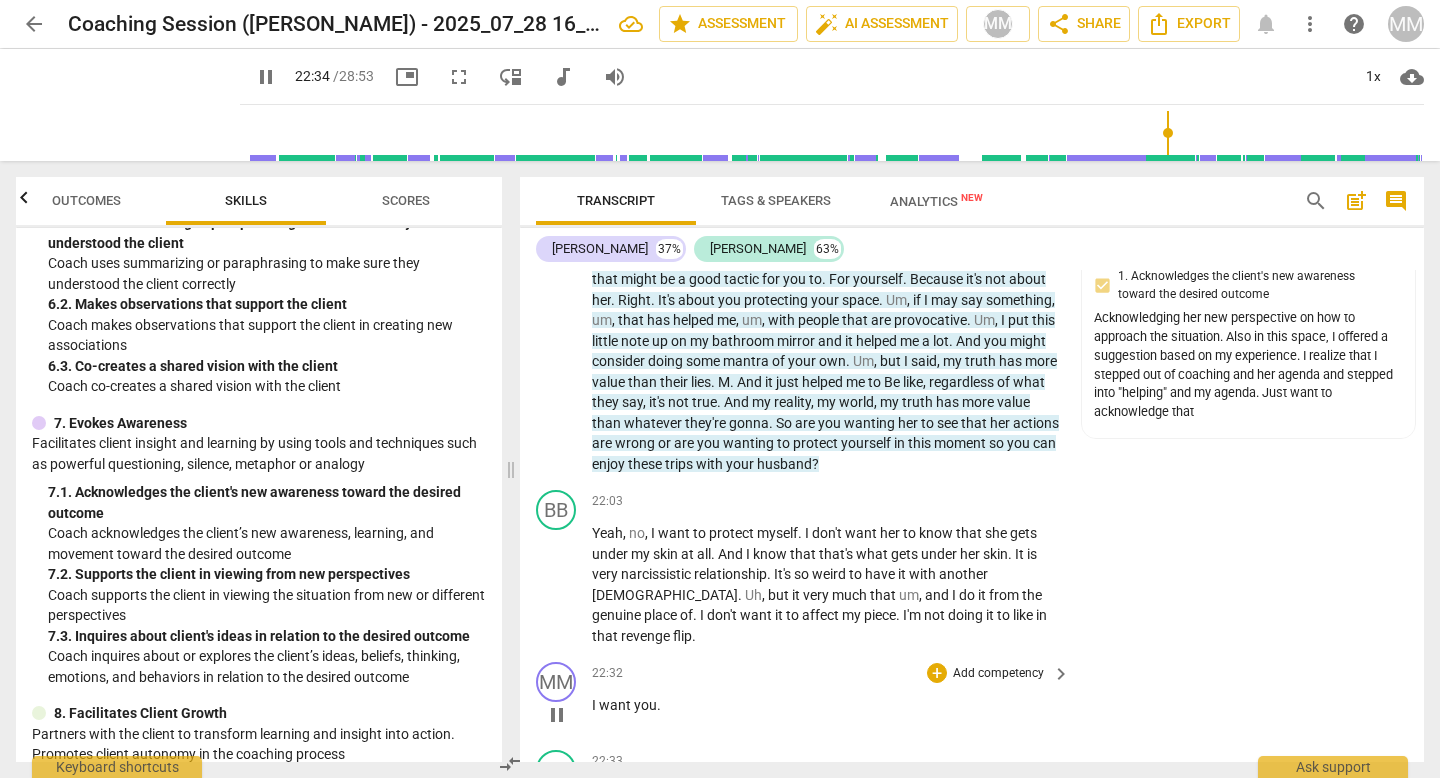 click on "." at bounding box center (659, 705) 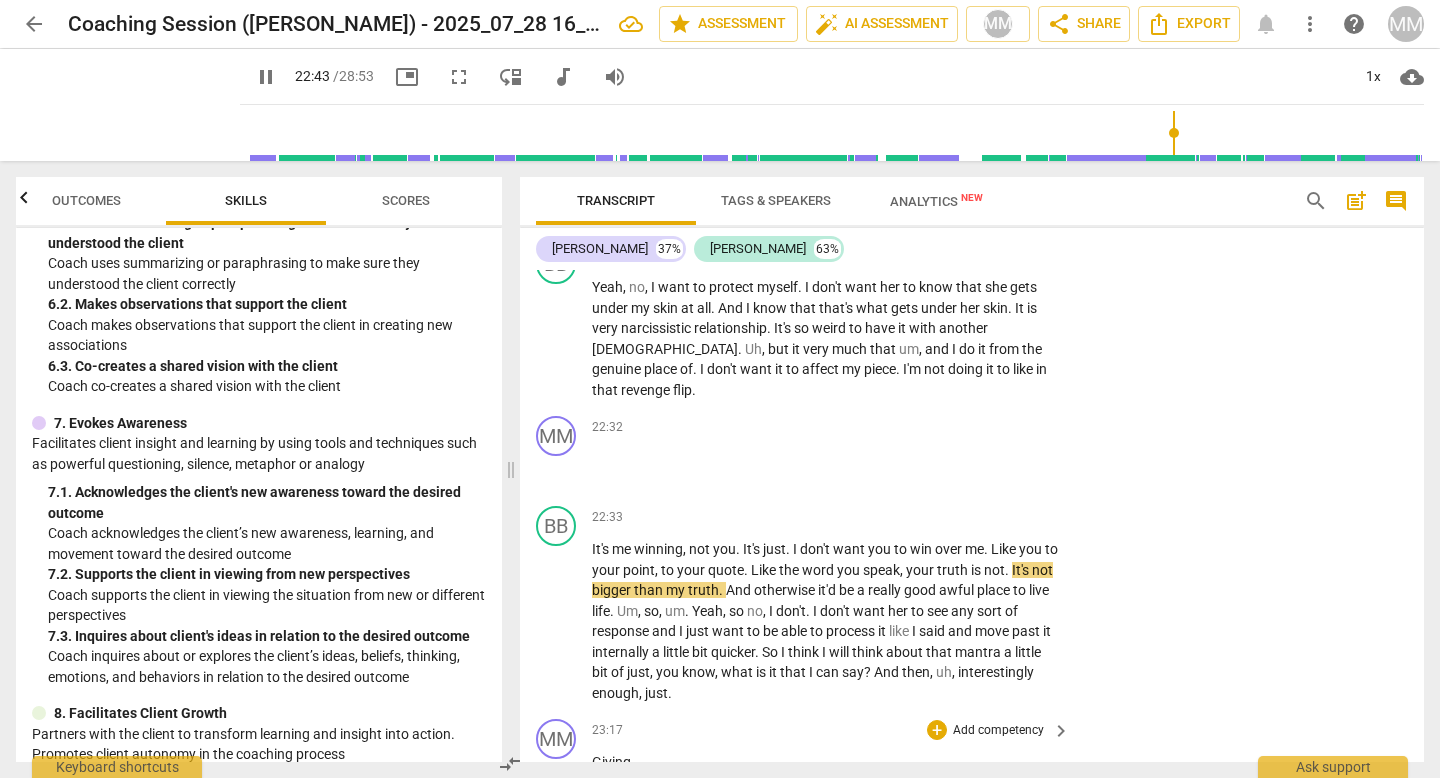 scroll, scrollTop: 6238, scrollLeft: 0, axis: vertical 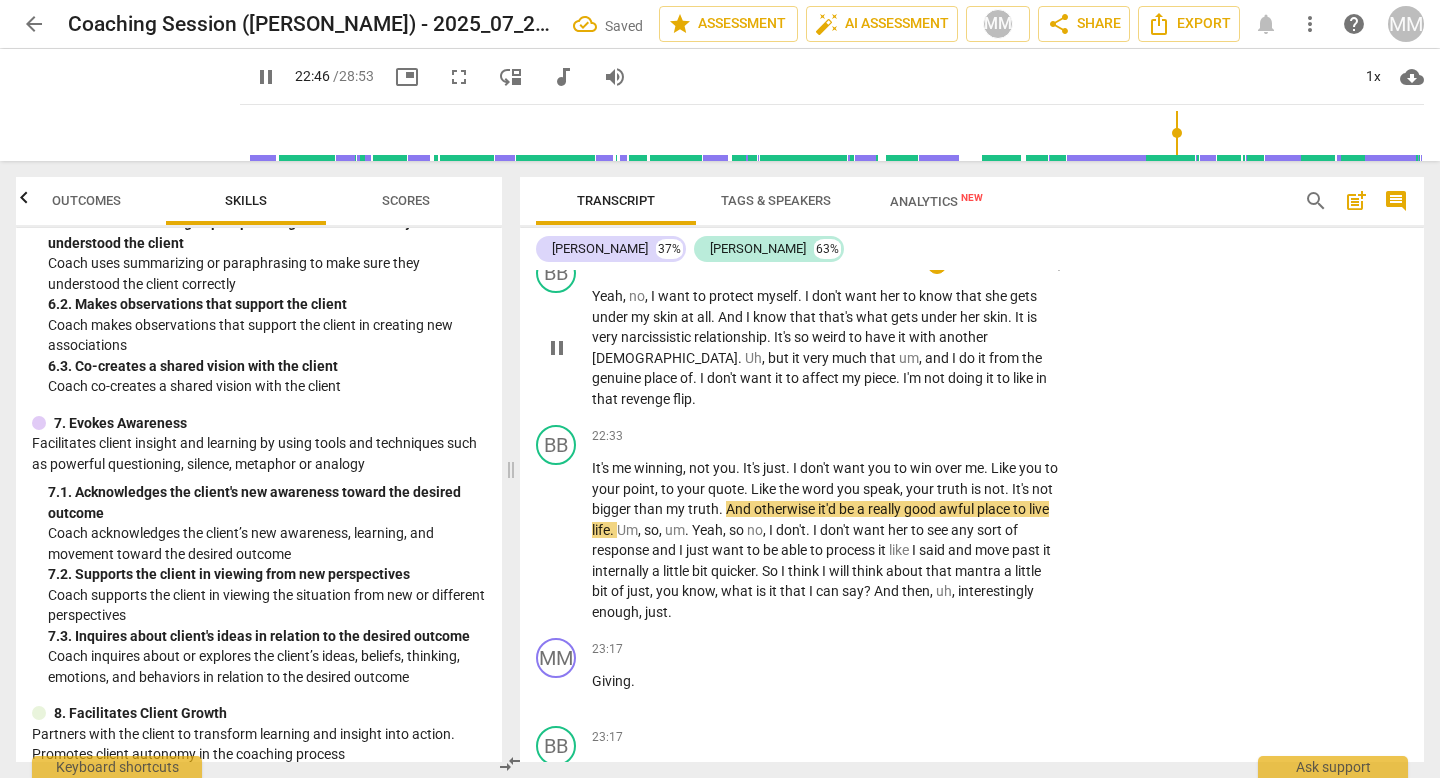 click on "Yeah ,   no ,   I   want   to   protect   myself .   I   don't   want   her   to   know   that   she   gets   under   my   skin   at   all .   And   I   know   that   that's   what   gets   under   her   skin .   It   is   very   narcissistic   relationship .   It's   so   weird   to   have   it   with   another   [DEMOGRAPHIC_DATA] .   Uh ,   but   it   very   much   that   um ,   and   I   do   it   from   the   genuine   place   of .   I   don't   want   it   to   affect   my   piece .   I'm   not   doing   it   to   like   in   that   revenge   flip ." at bounding box center [826, 347] 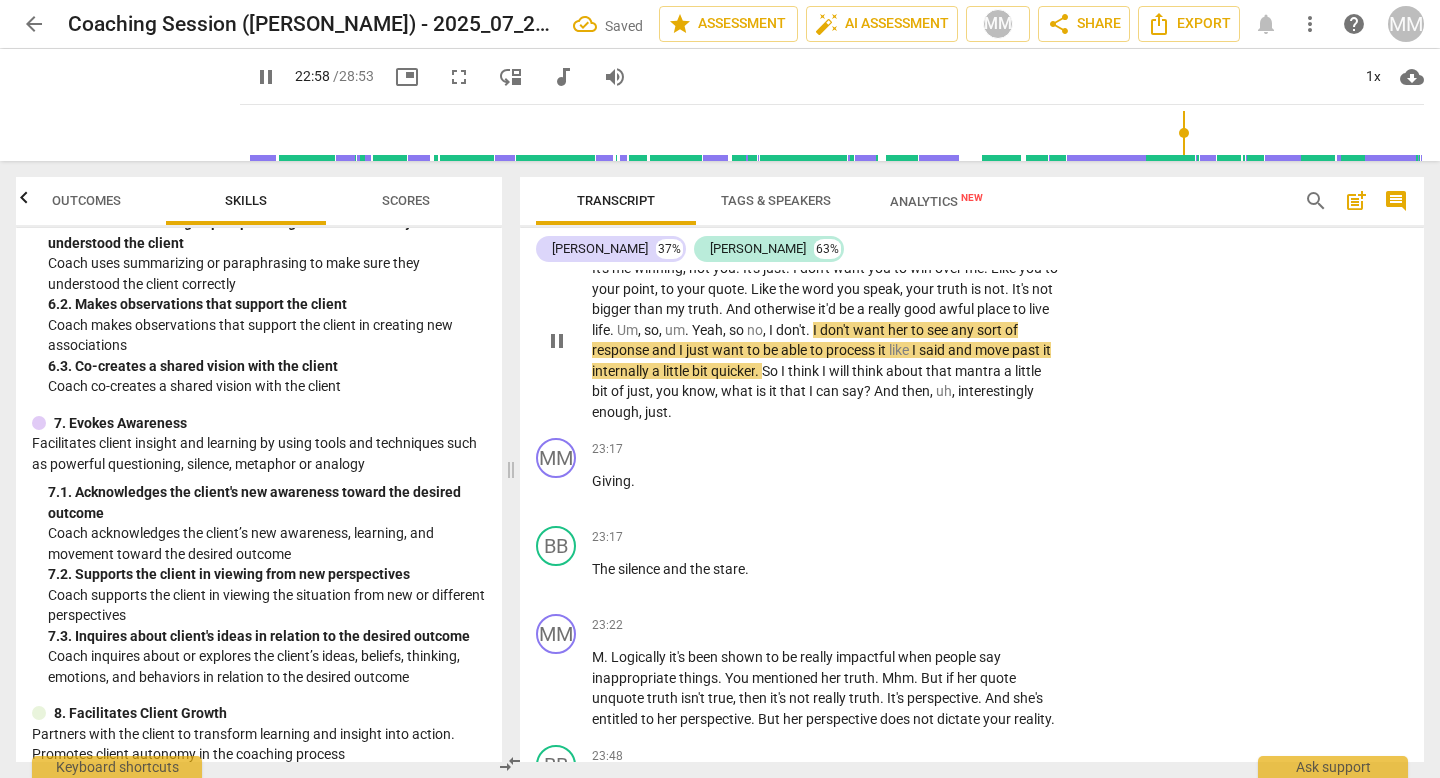 scroll, scrollTop: 6435, scrollLeft: 0, axis: vertical 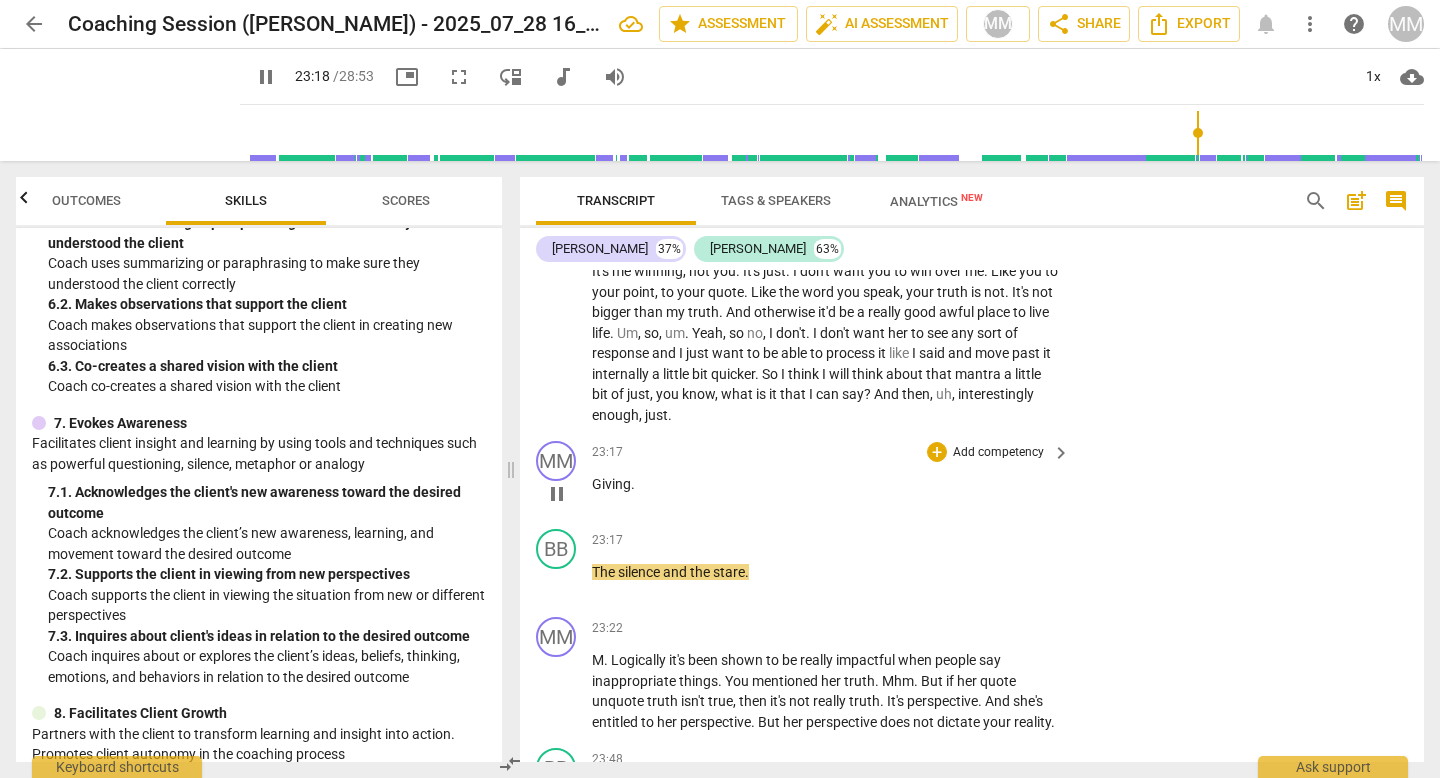 click on "." at bounding box center [633, 484] 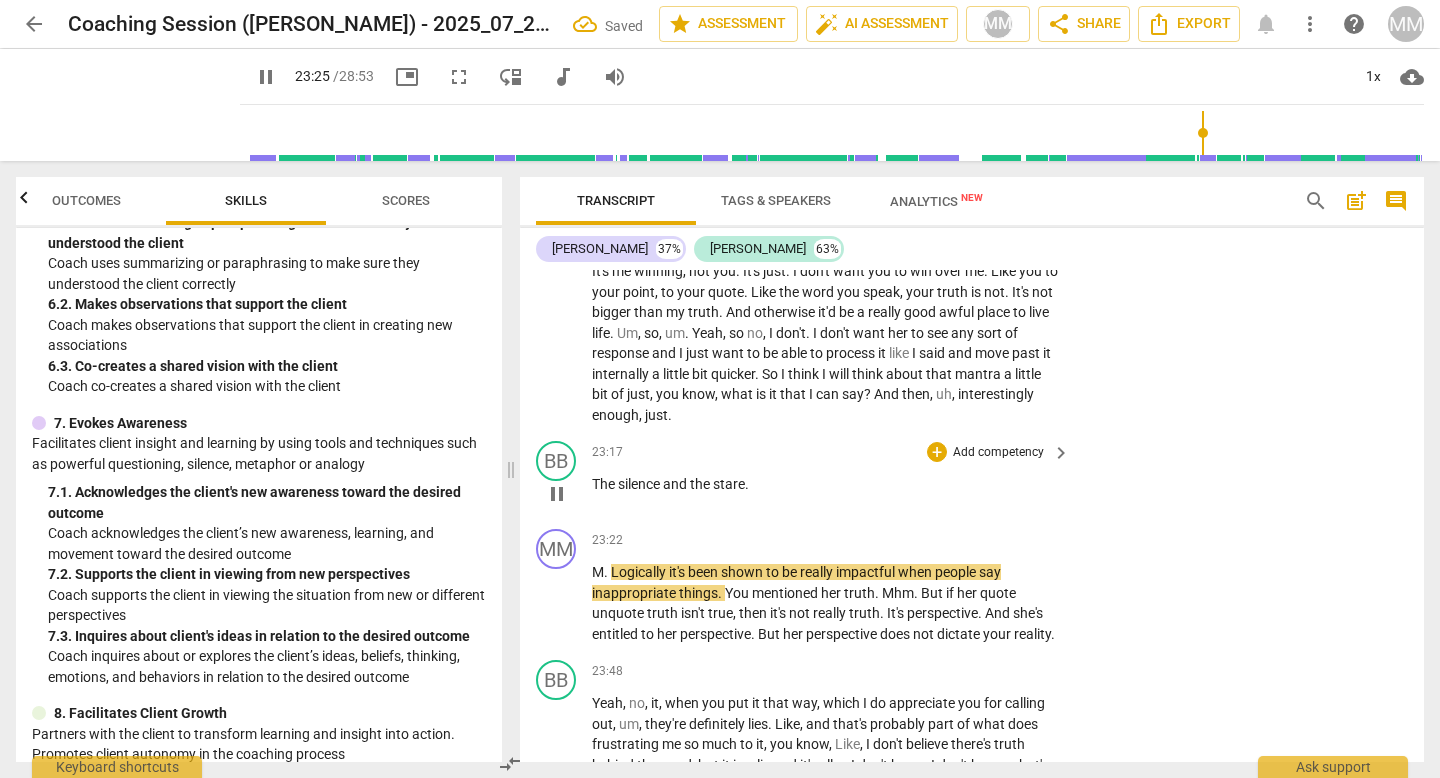 click on "The" at bounding box center (605, 484) 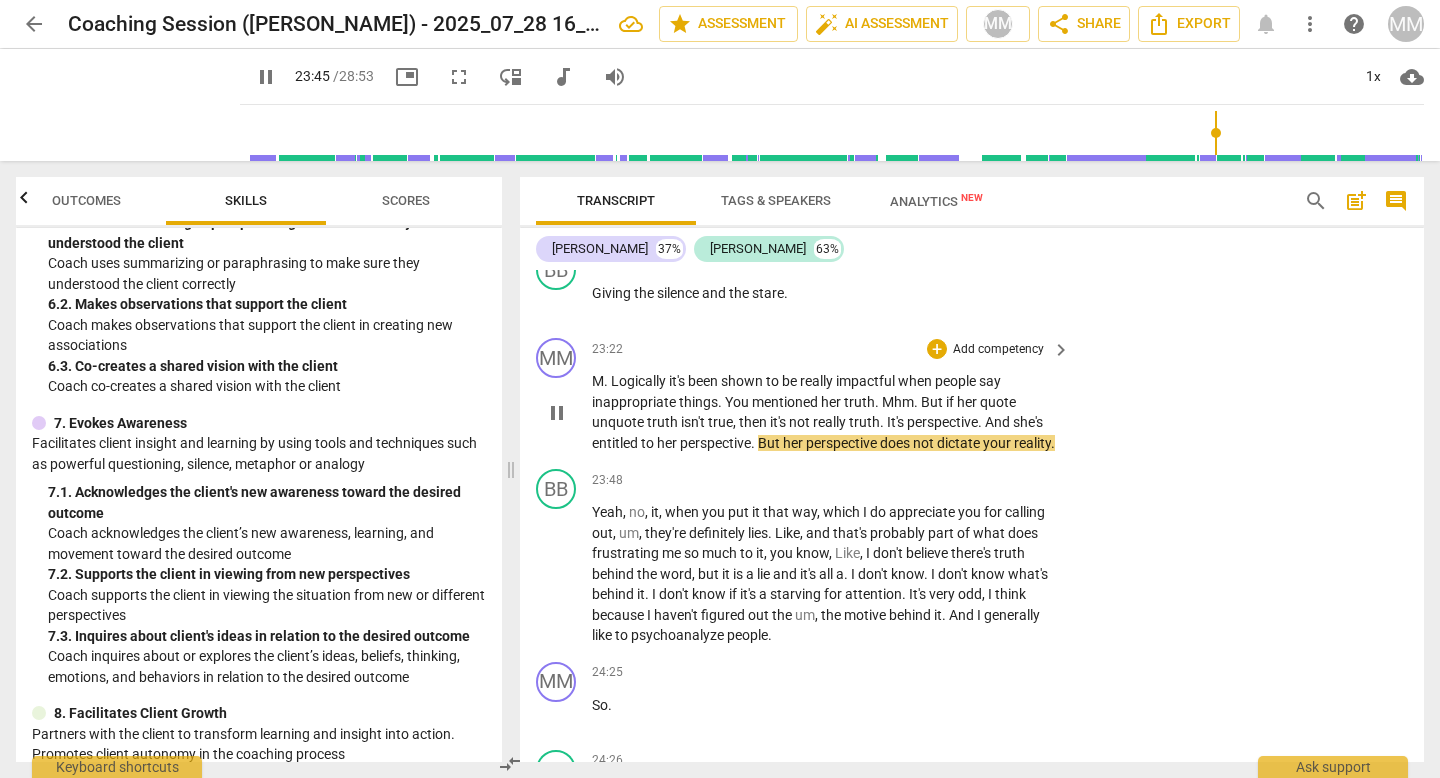 scroll, scrollTop: 6640, scrollLeft: 0, axis: vertical 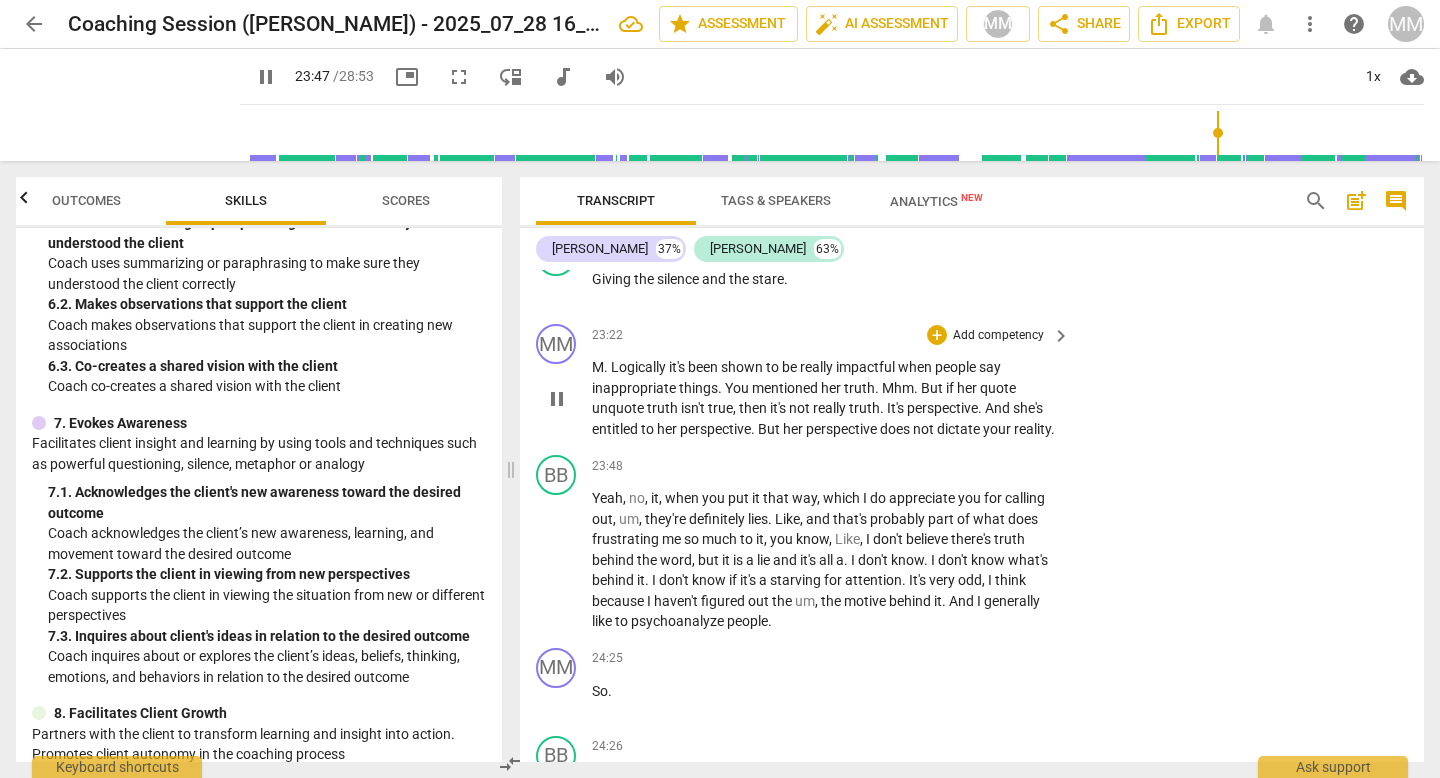 click on "pause" at bounding box center [557, 399] 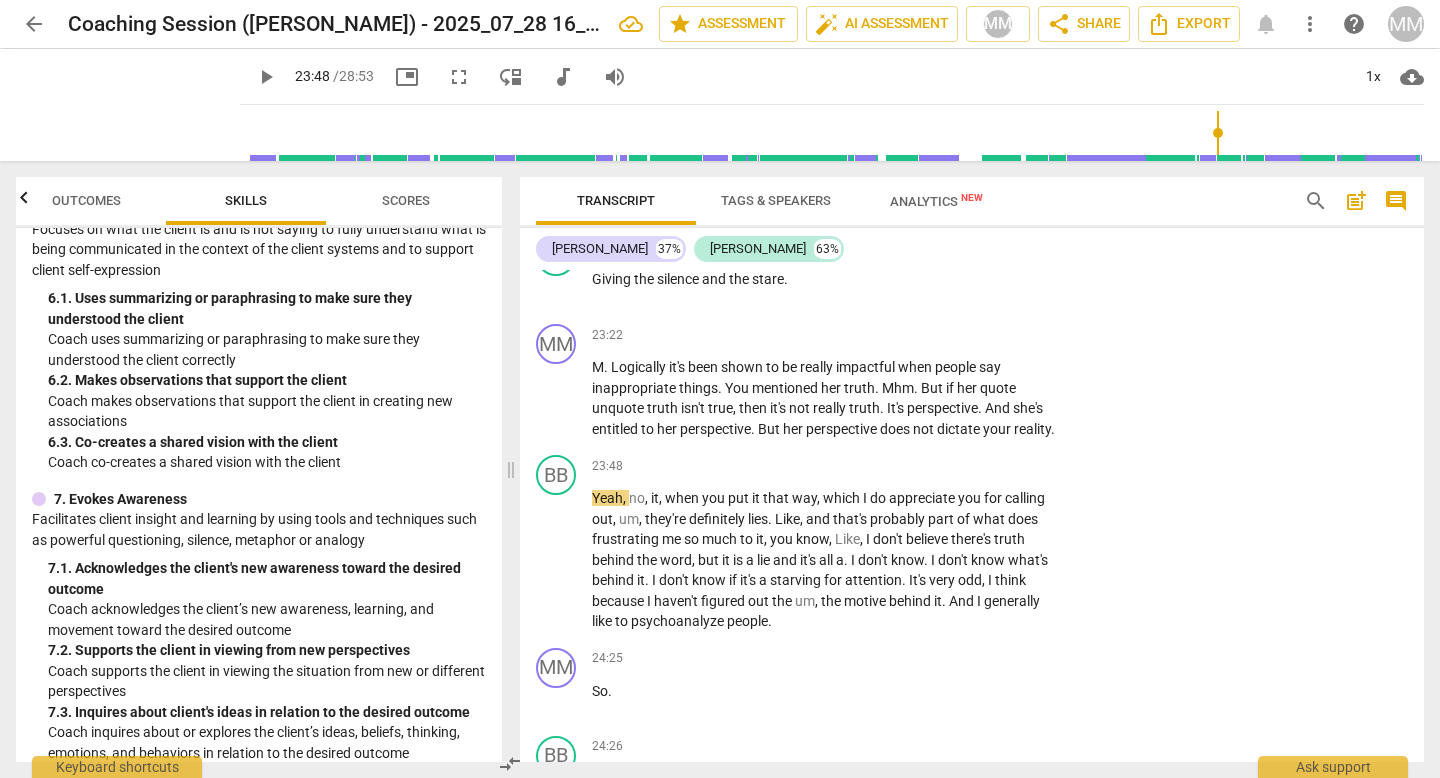 scroll, scrollTop: 1199, scrollLeft: 0, axis: vertical 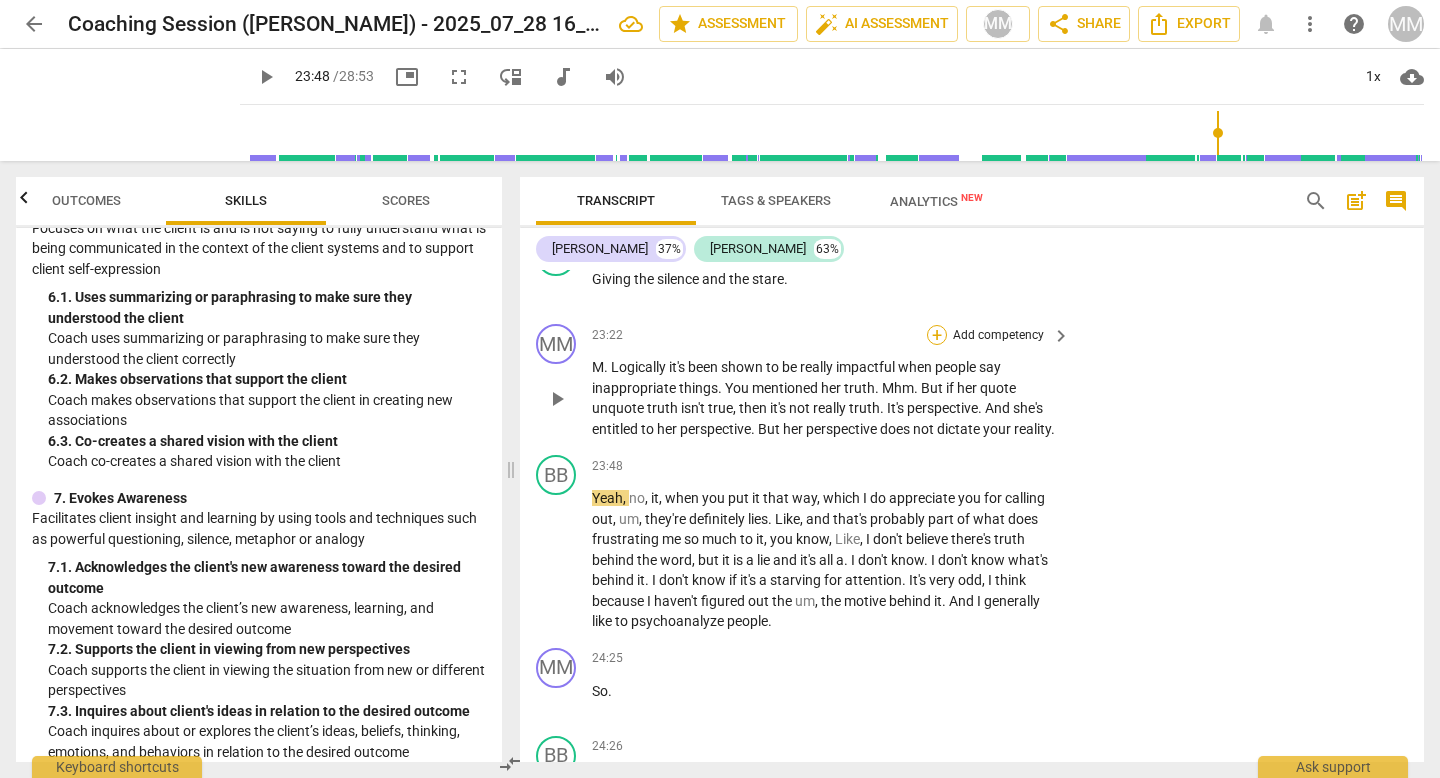 click on "+" at bounding box center [937, 335] 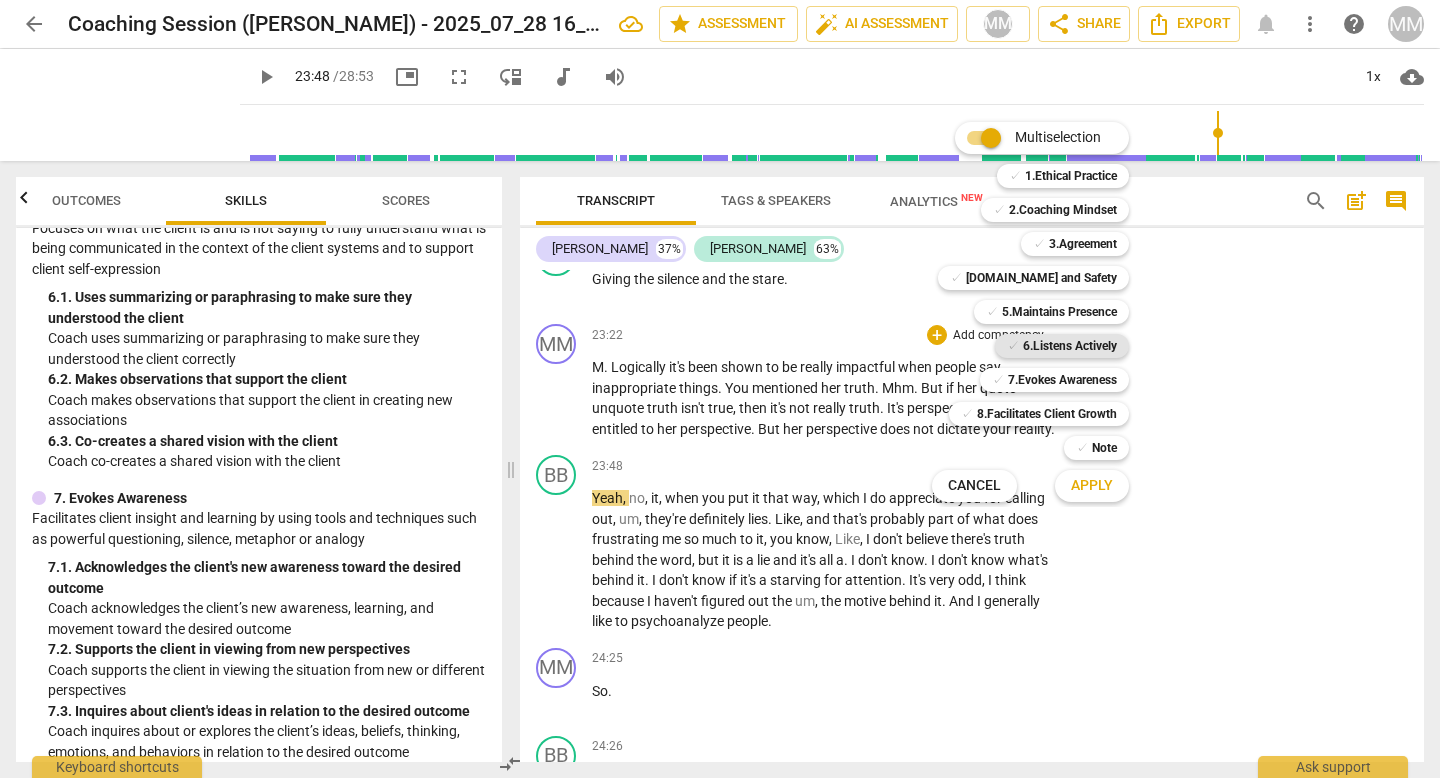click on "6.Listens Actively" at bounding box center [1070, 346] 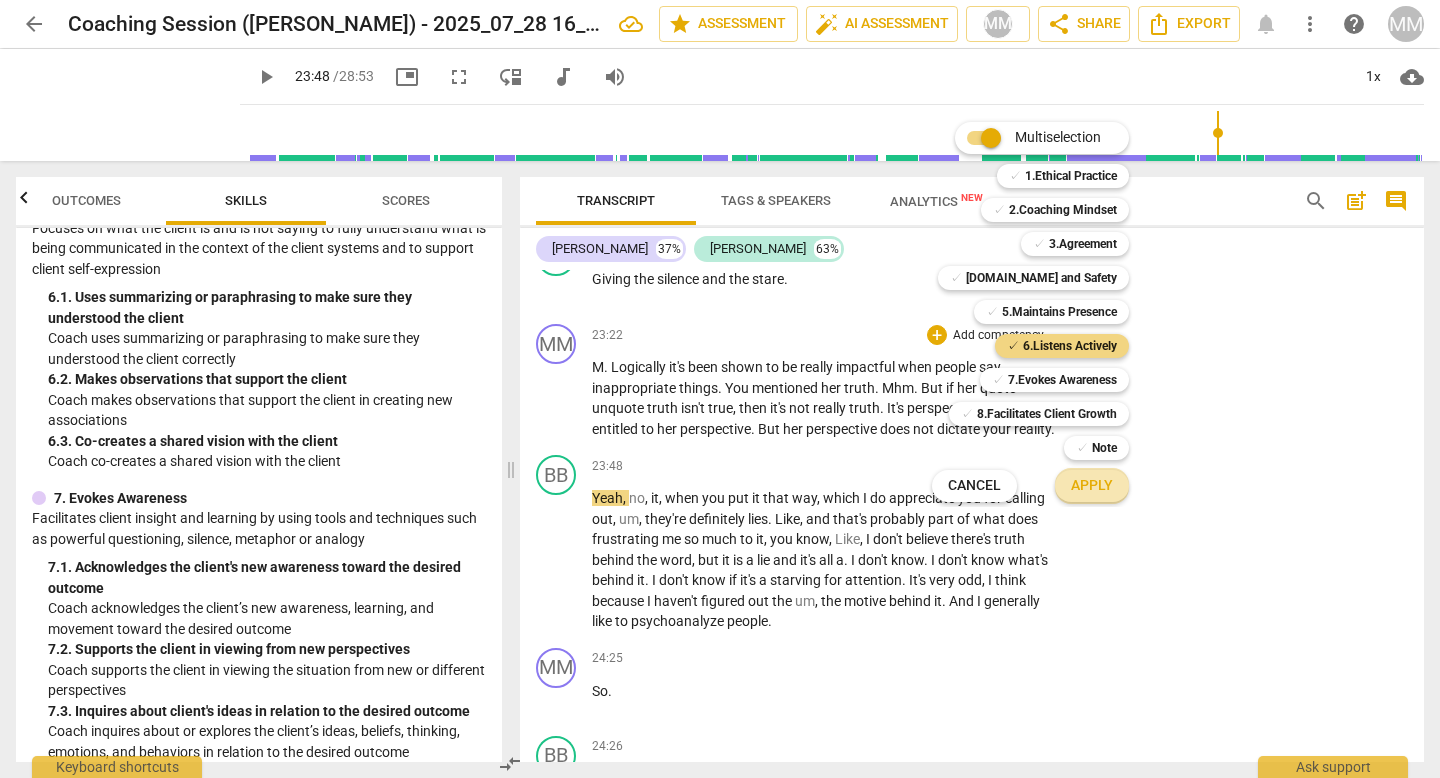 click on "Apply" at bounding box center [1092, 486] 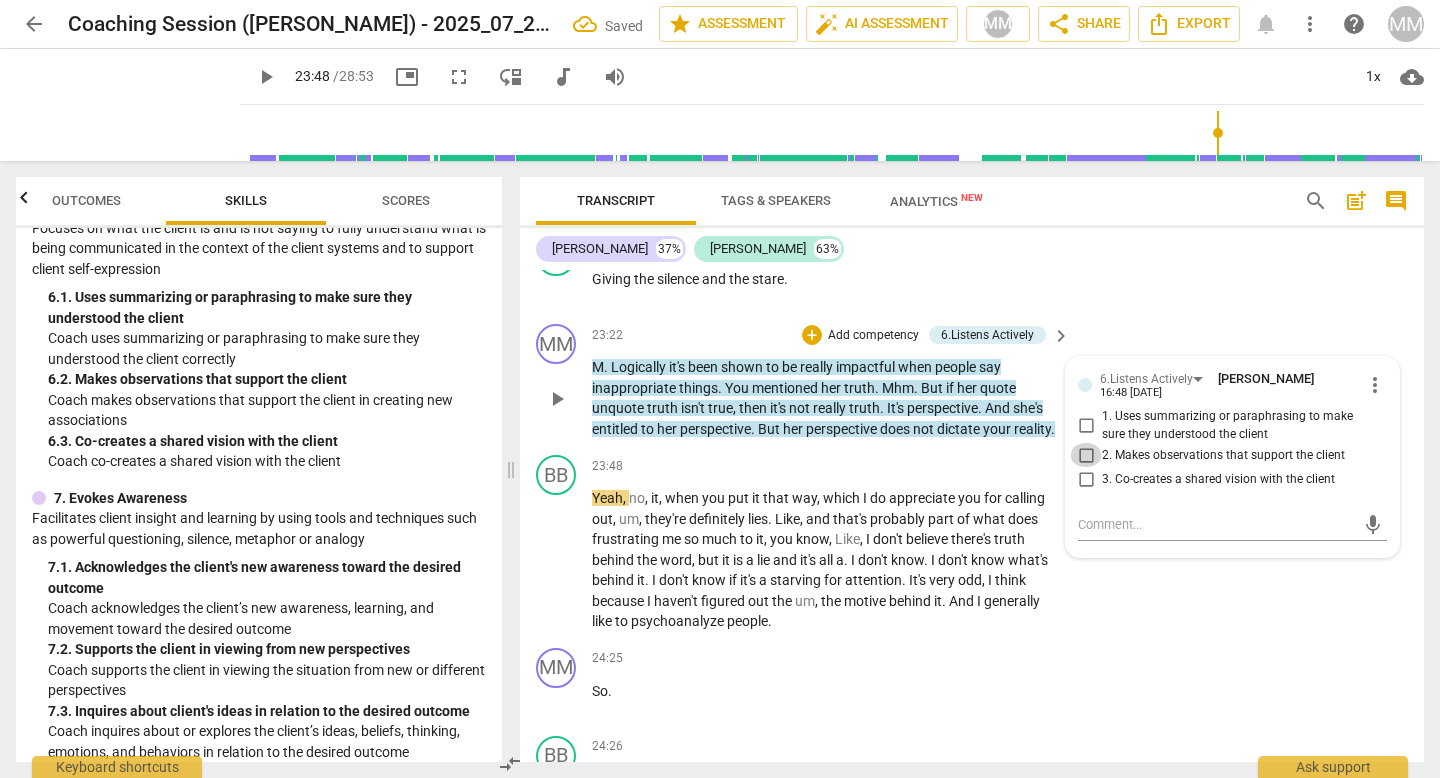 click on "2. Makes observations that support the client" at bounding box center [1086, 455] 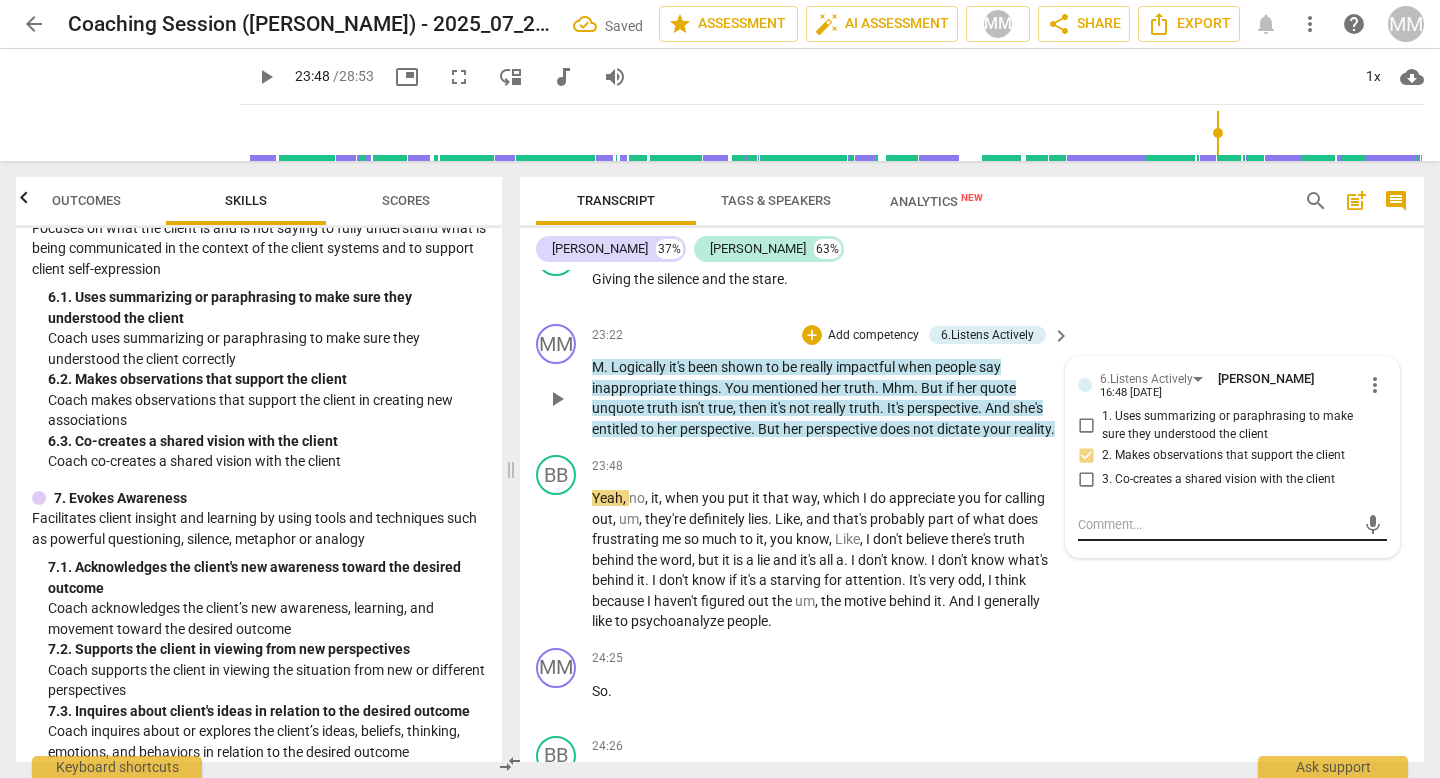 click at bounding box center [1216, 524] 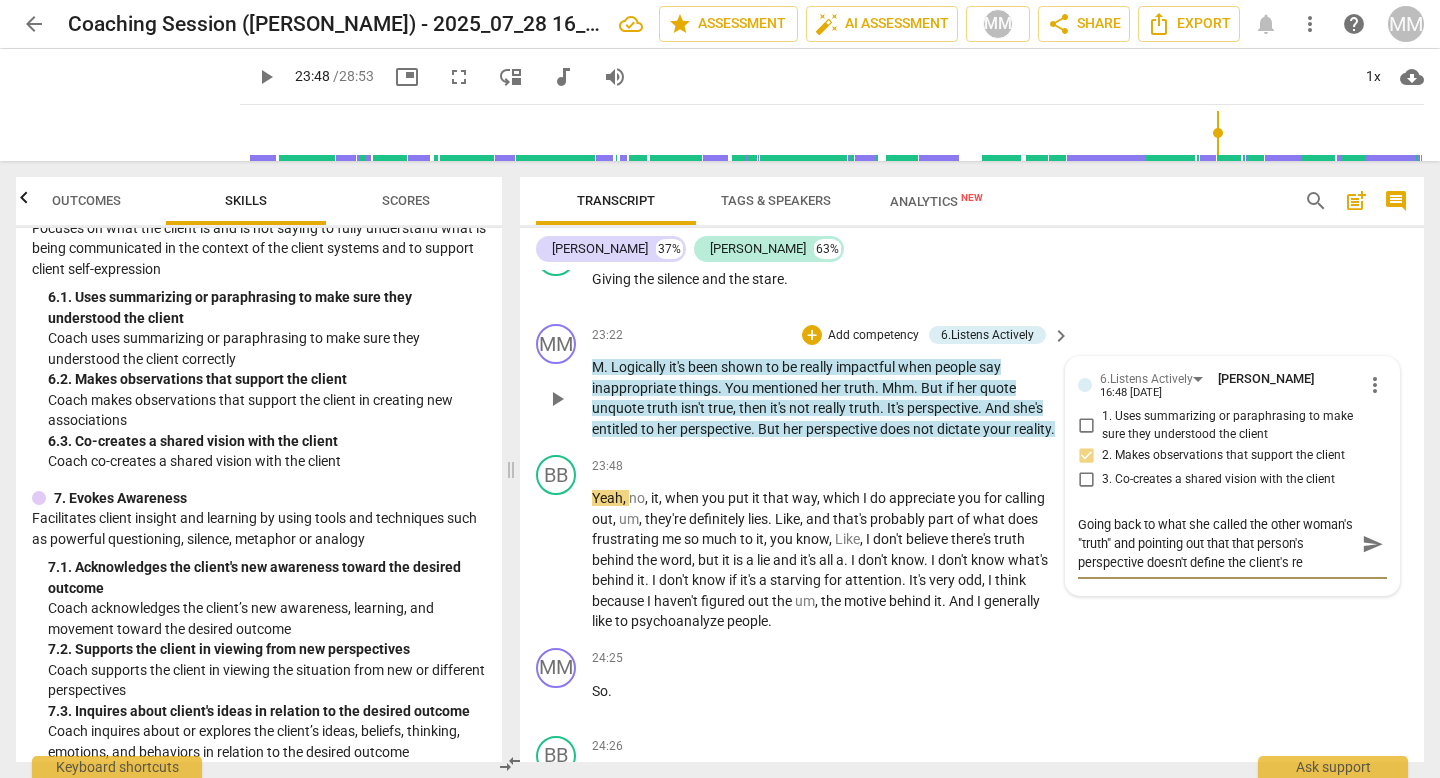 scroll, scrollTop: 17, scrollLeft: 0, axis: vertical 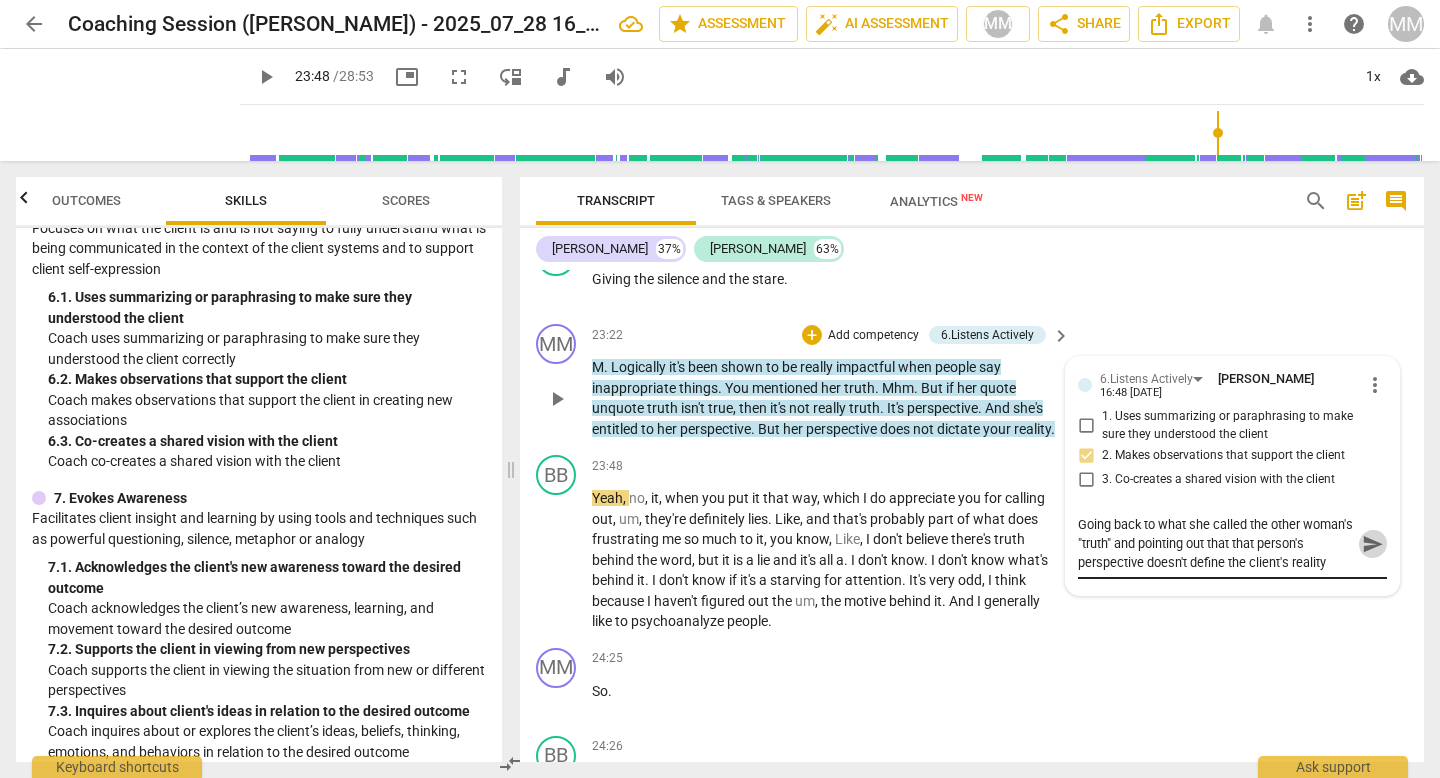 click on "send" at bounding box center (1373, 544) 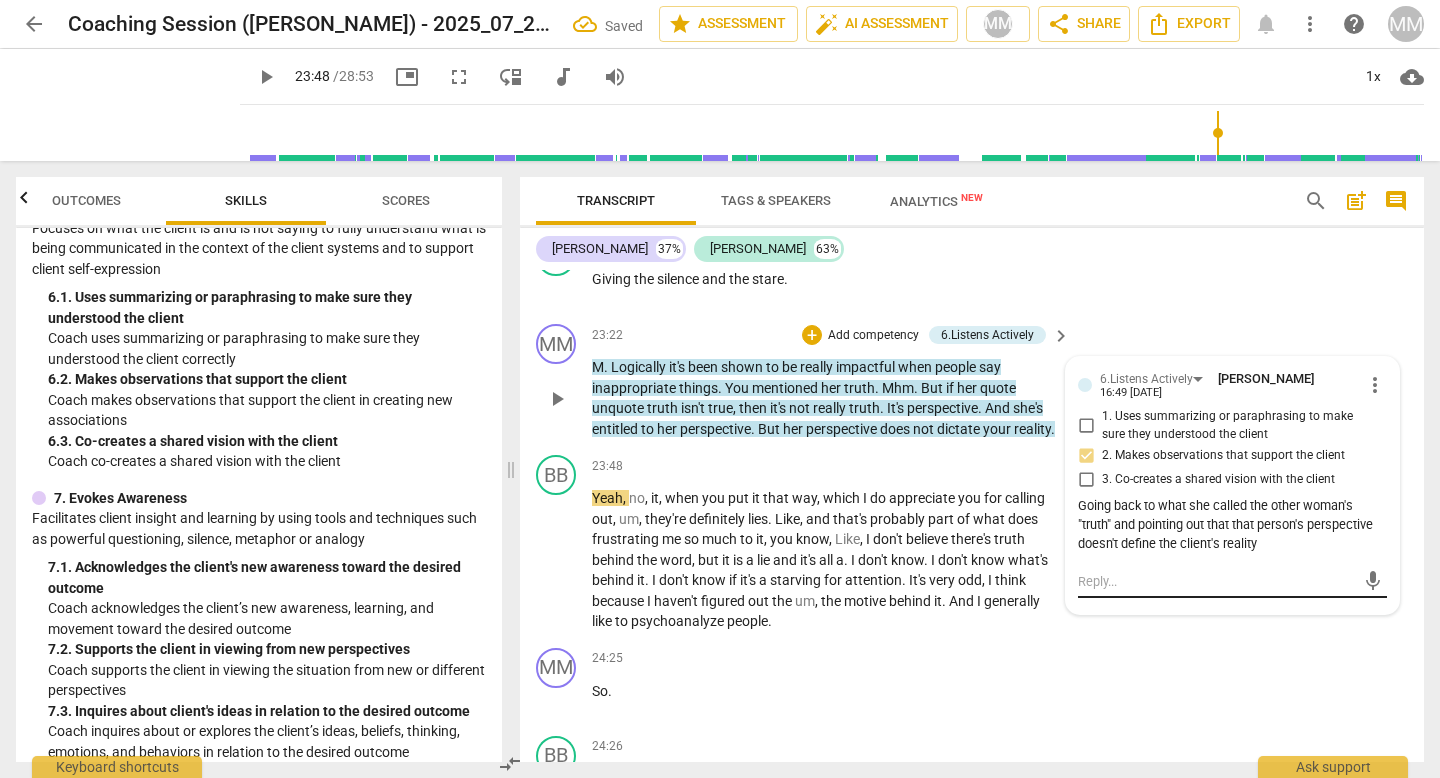 scroll, scrollTop: 0, scrollLeft: 0, axis: both 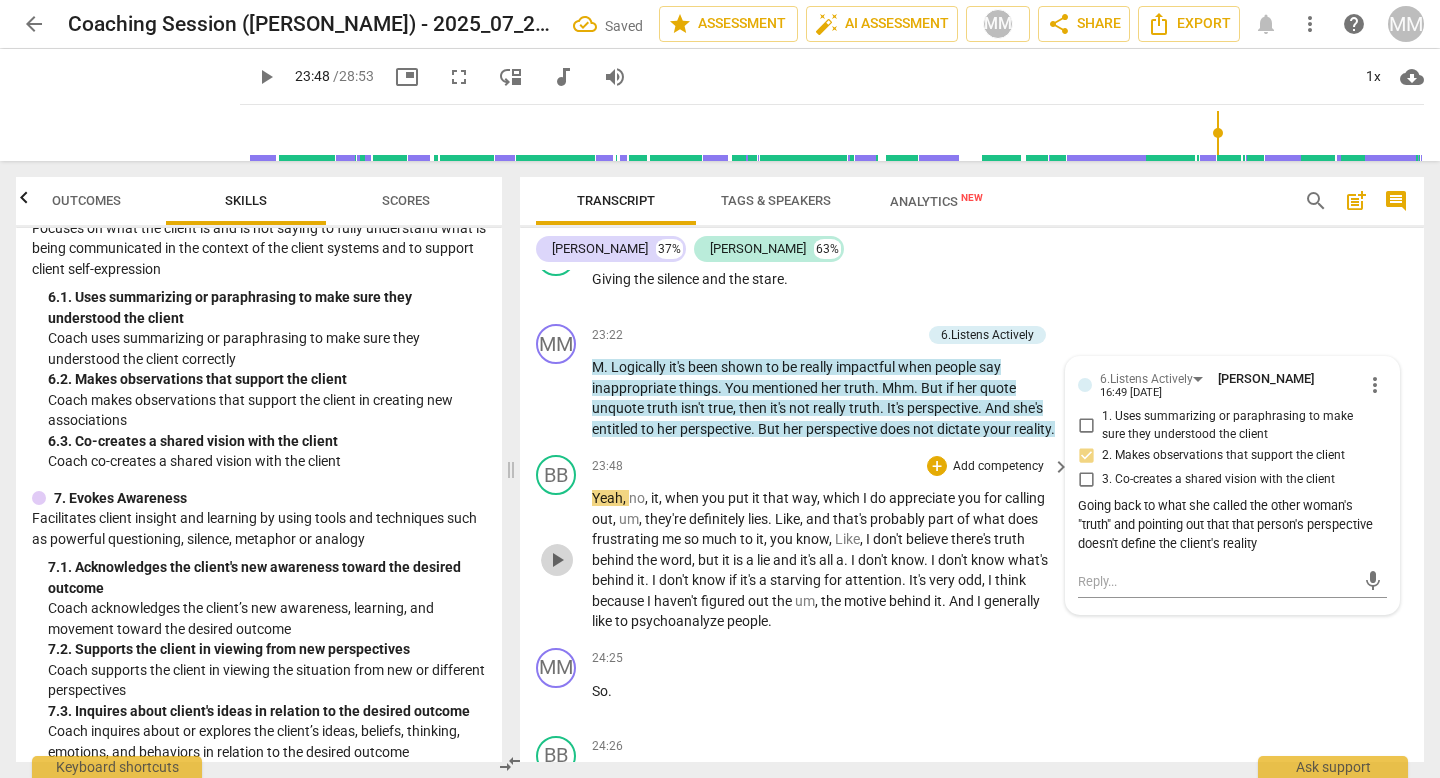 click on "play_arrow" at bounding box center (557, 560) 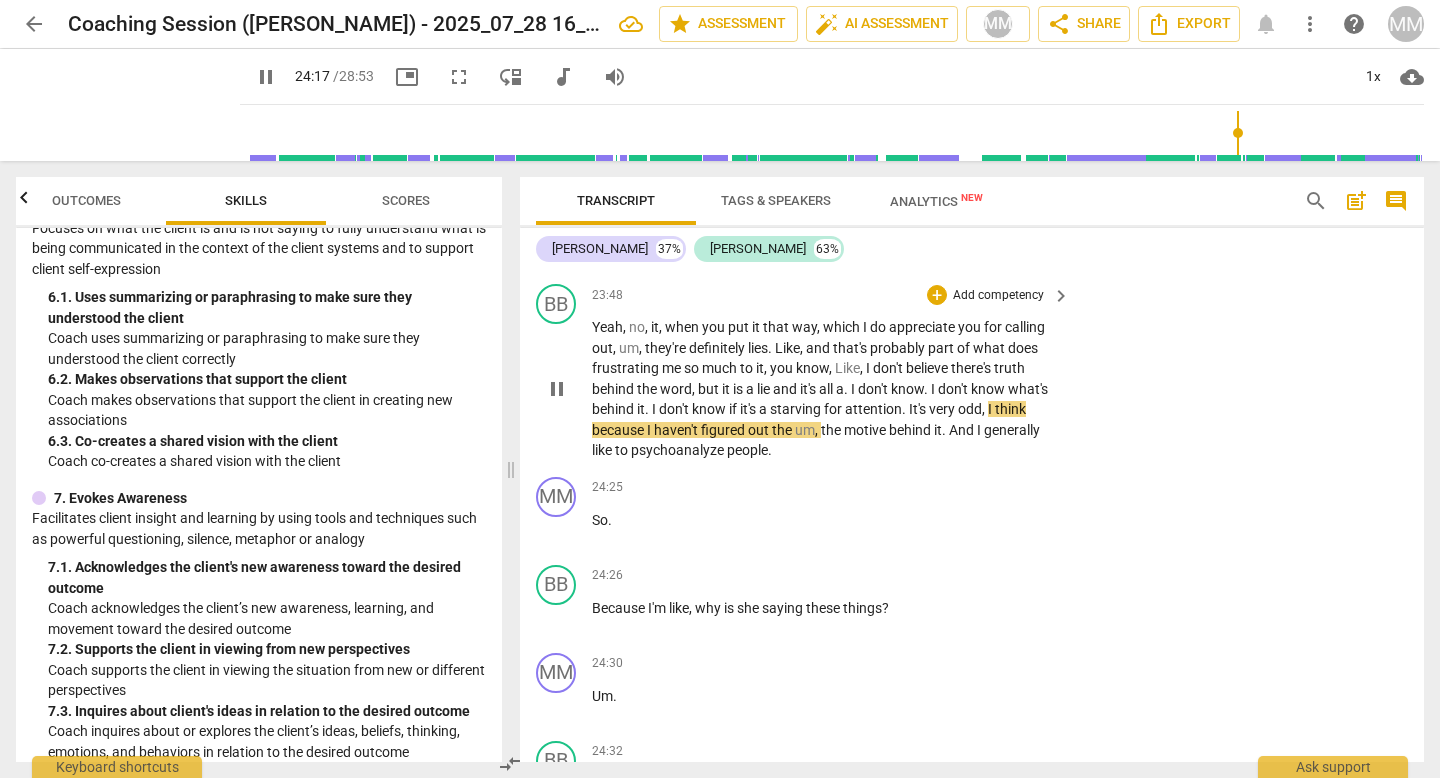scroll, scrollTop: 6813, scrollLeft: 0, axis: vertical 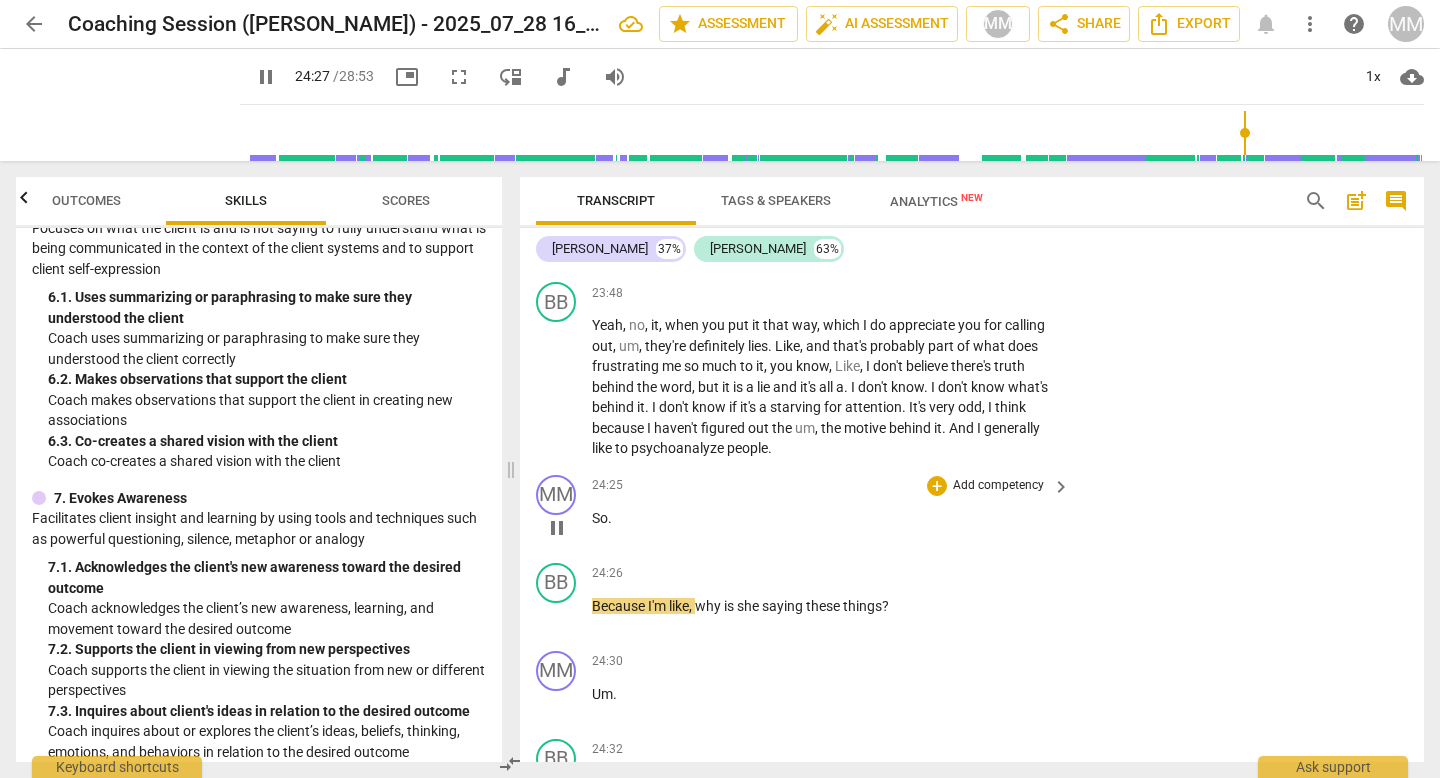 click on "So ." at bounding box center [826, 518] 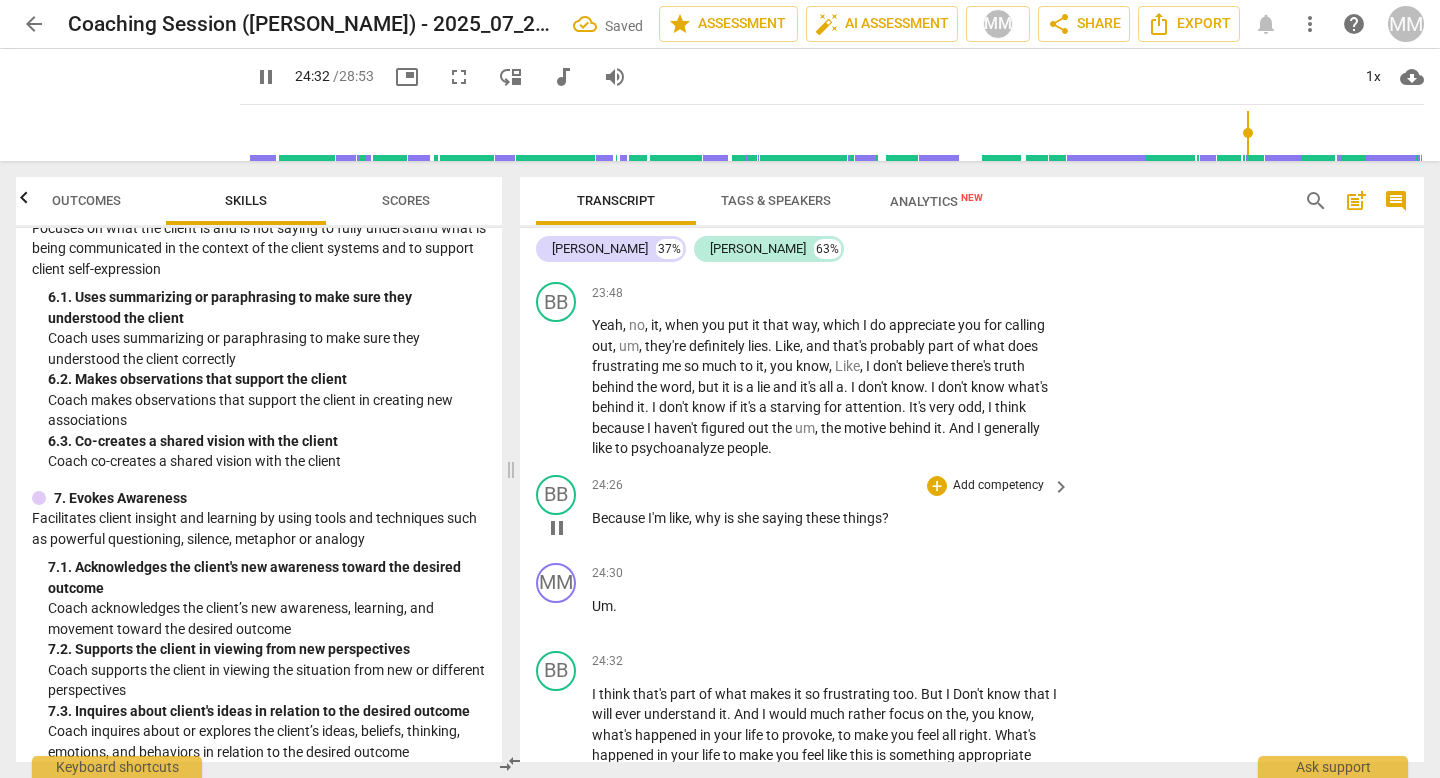 click on "Because" at bounding box center [620, 518] 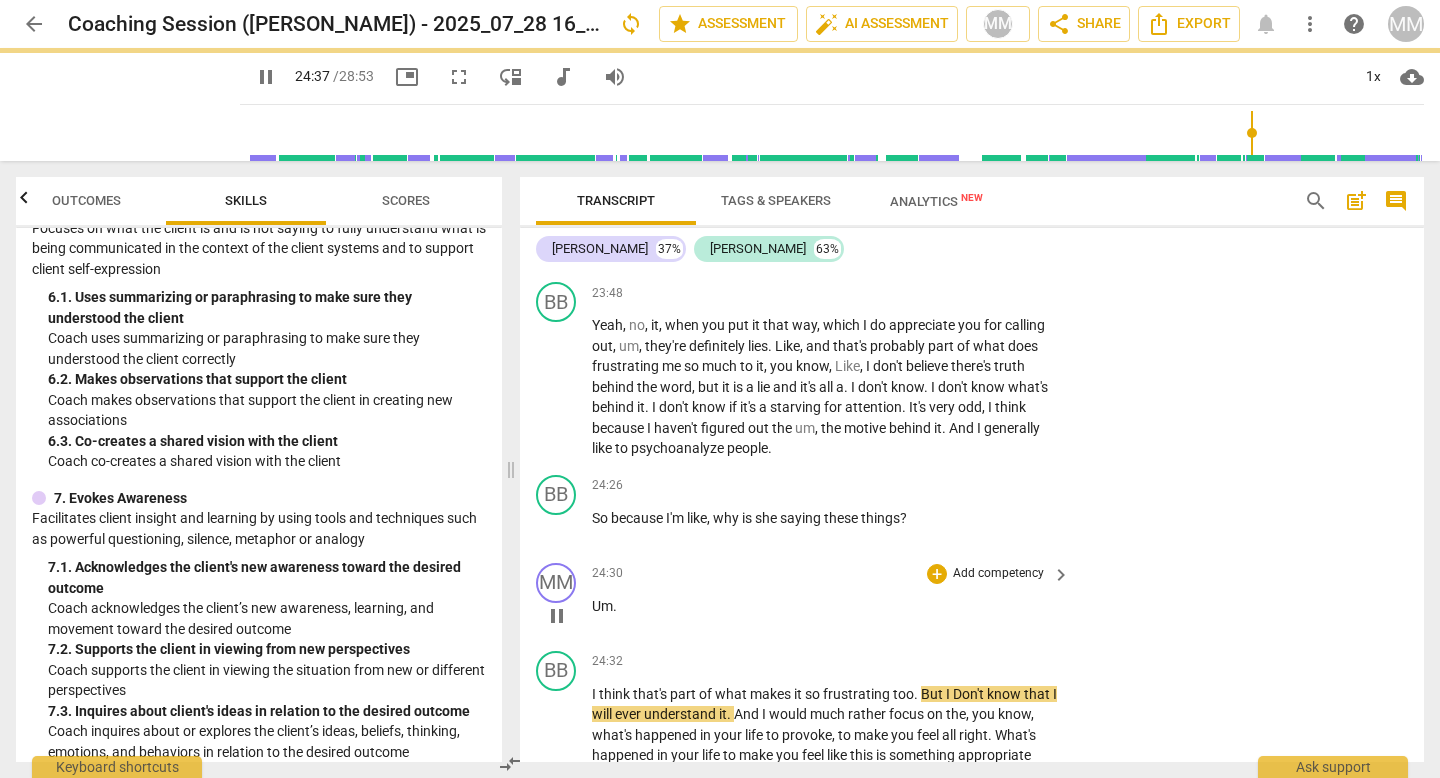 click on "Um ." at bounding box center (826, 606) 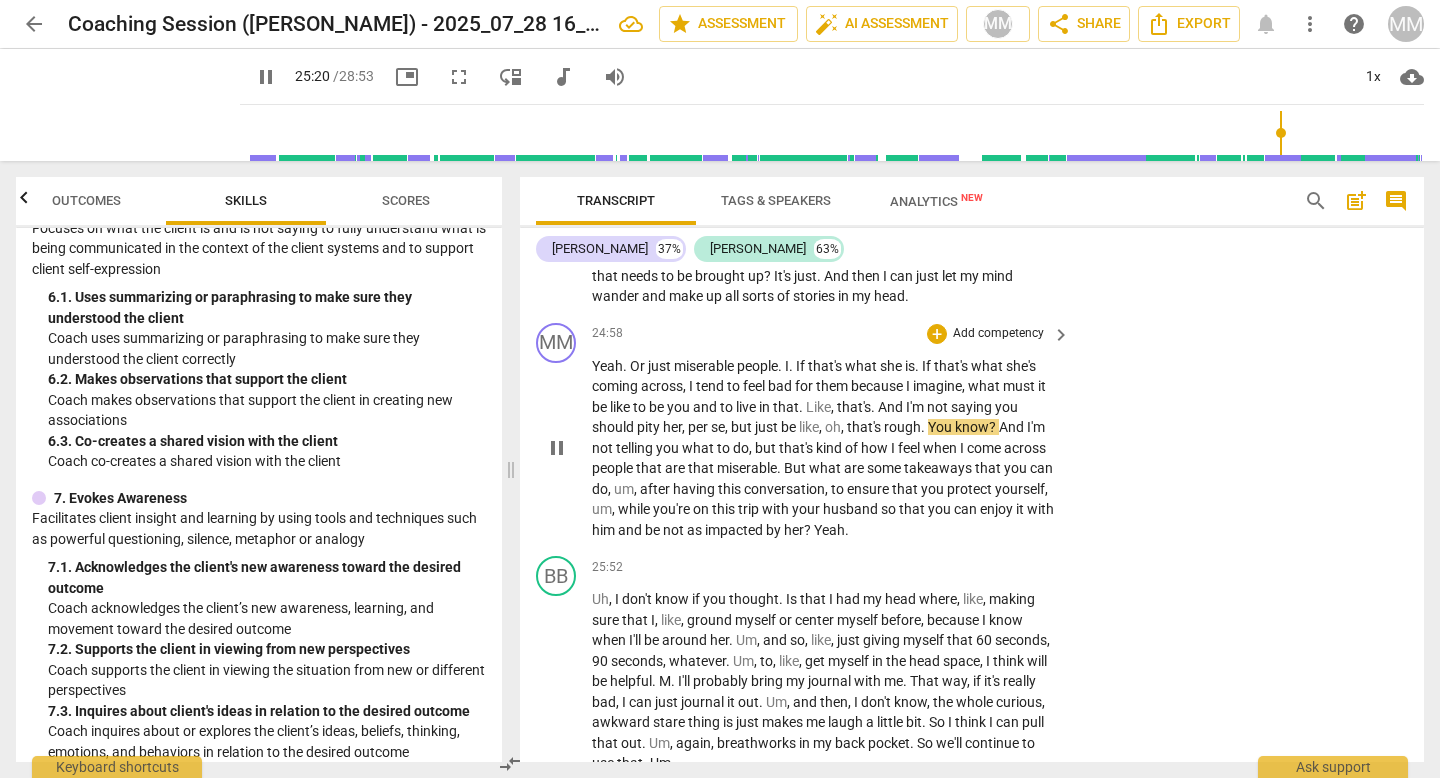scroll, scrollTop: 7230, scrollLeft: 0, axis: vertical 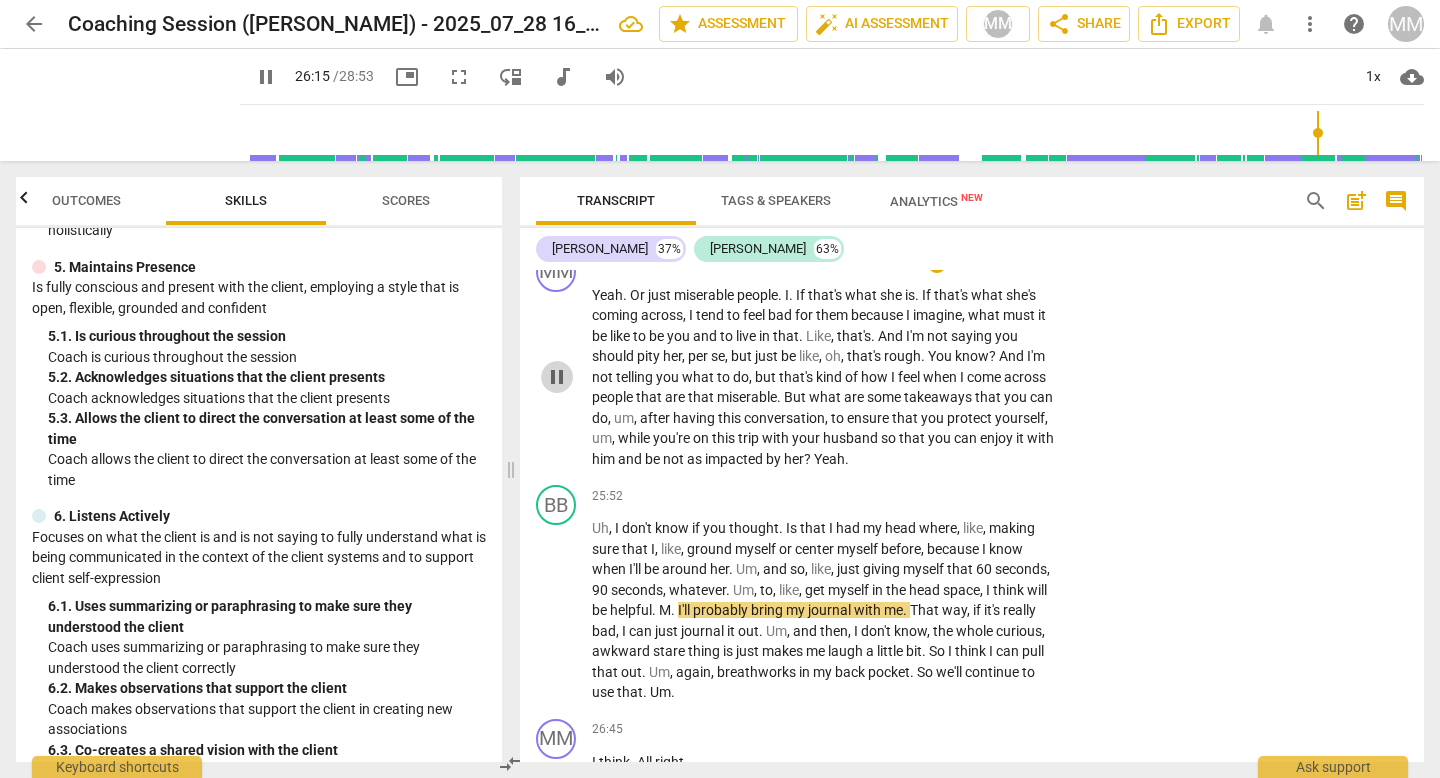 click on "pause" at bounding box center [557, 377] 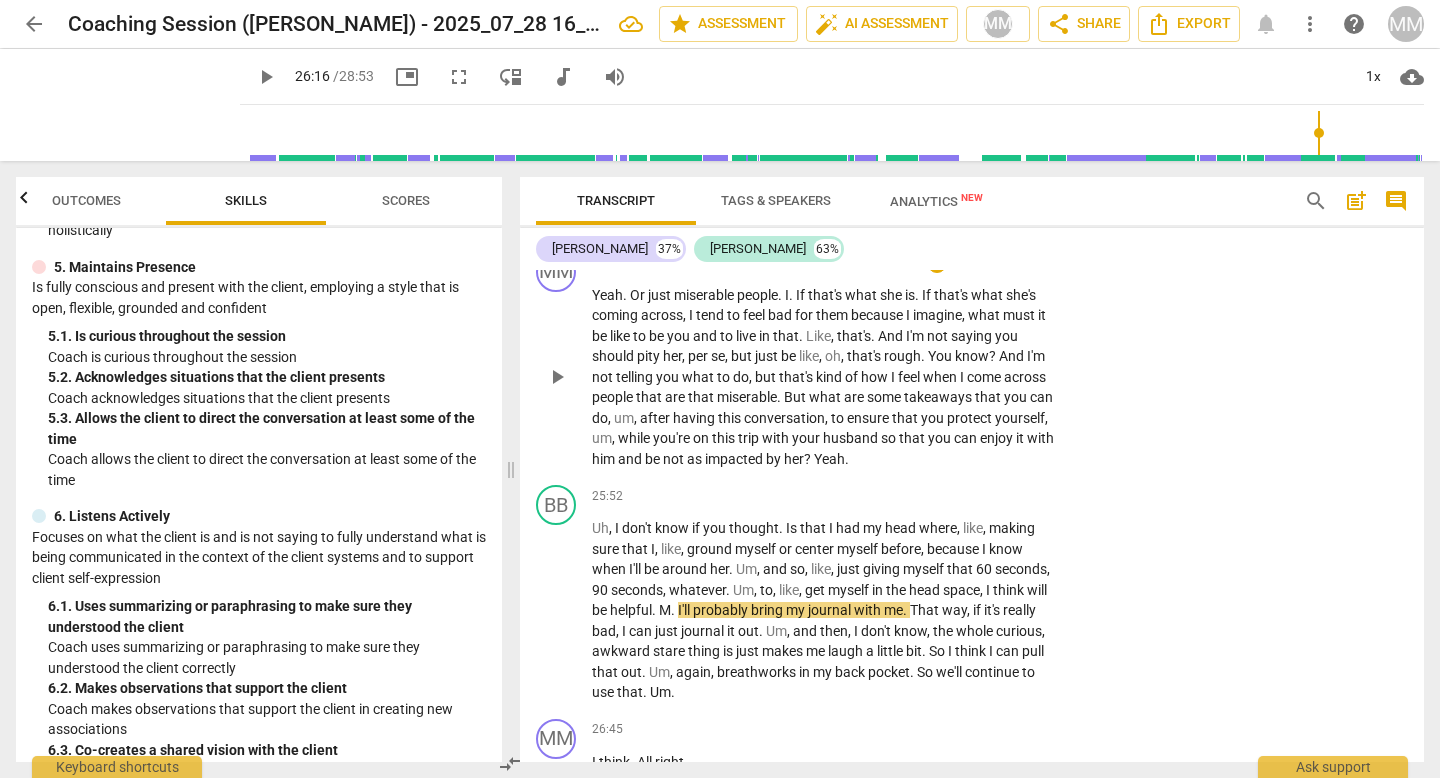 click on "play_arrow" at bounding box center [557, 377] 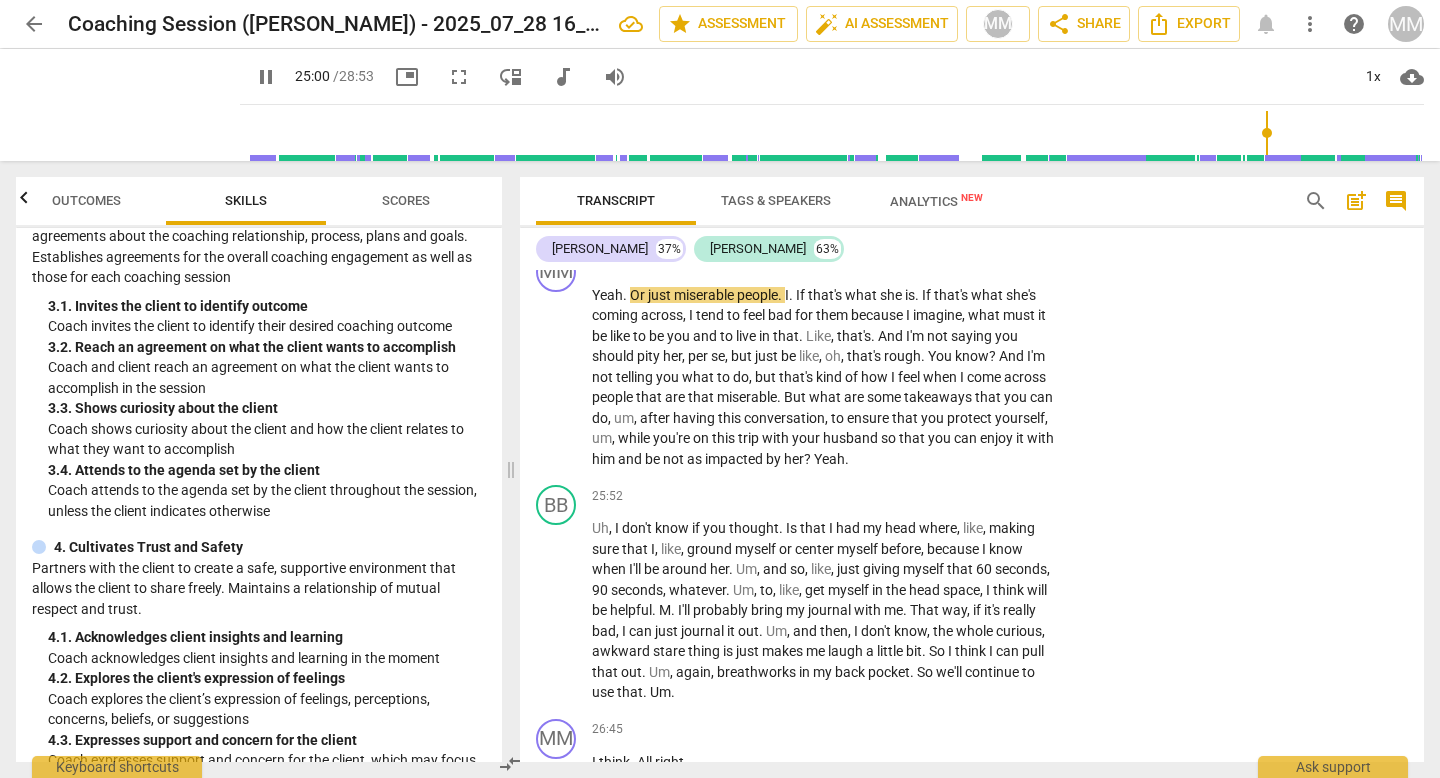 scroll, scrollTop: 88, scrollLeft: 0, axis: vertical 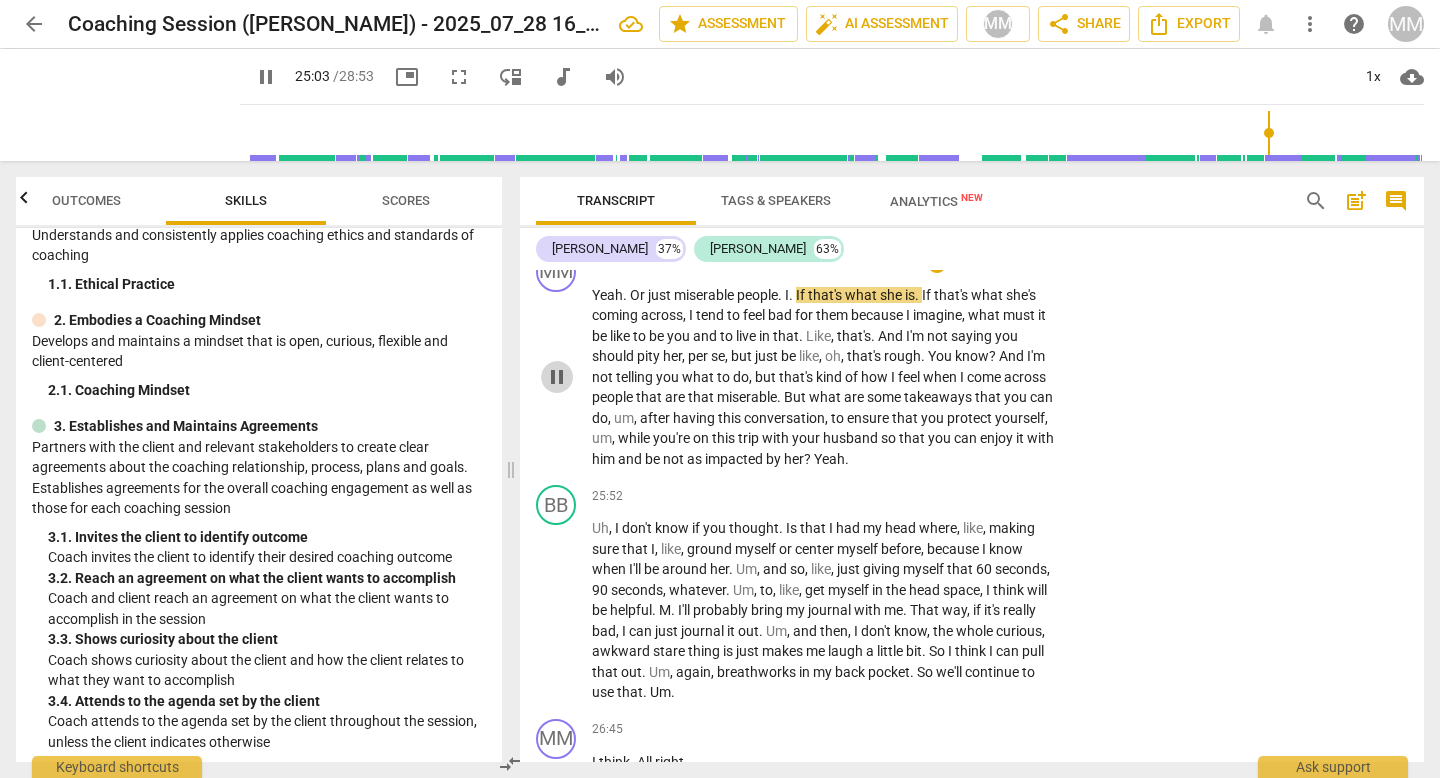 click on "pause" at bounding box center (557, 377) 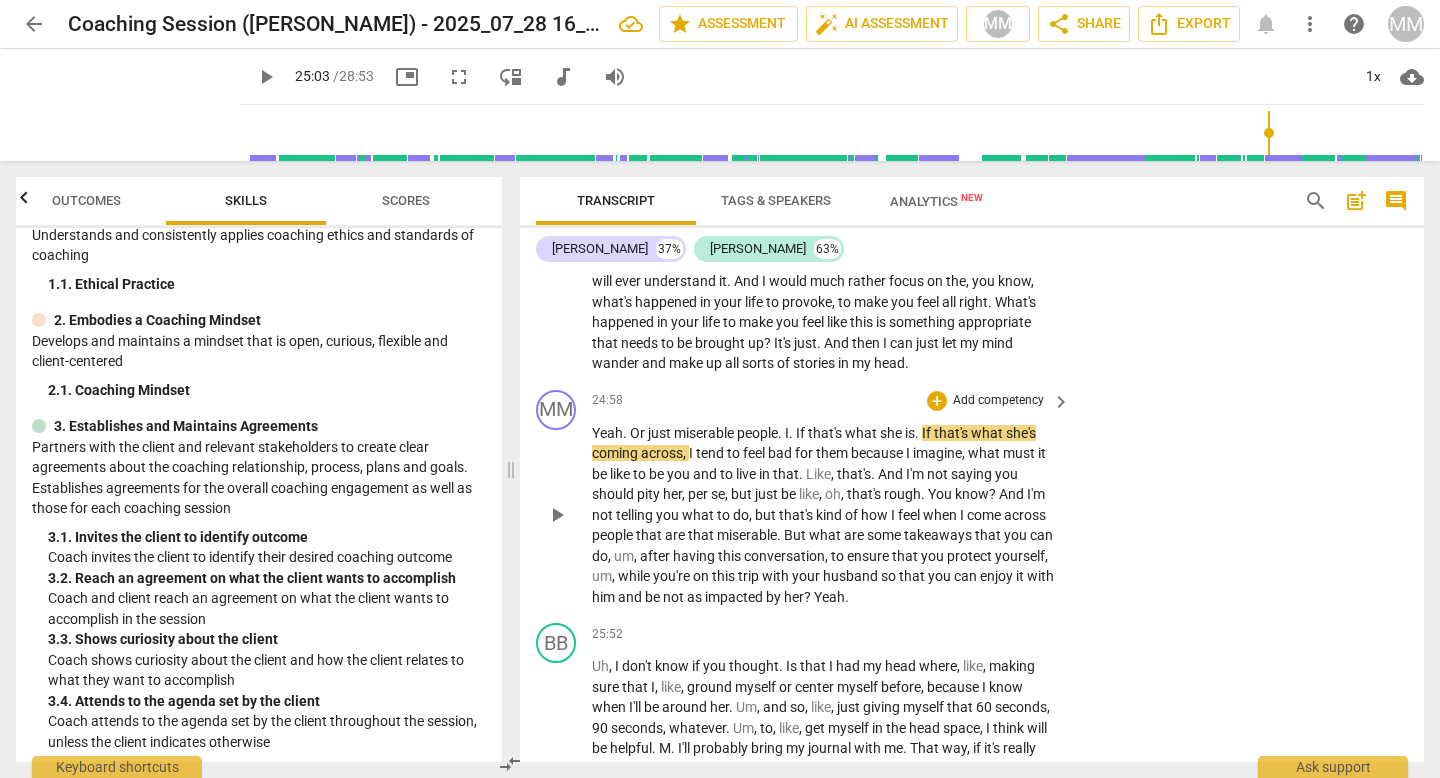 scroll, scrollTop: 7185, scrollLeft: 0, axis: vertical 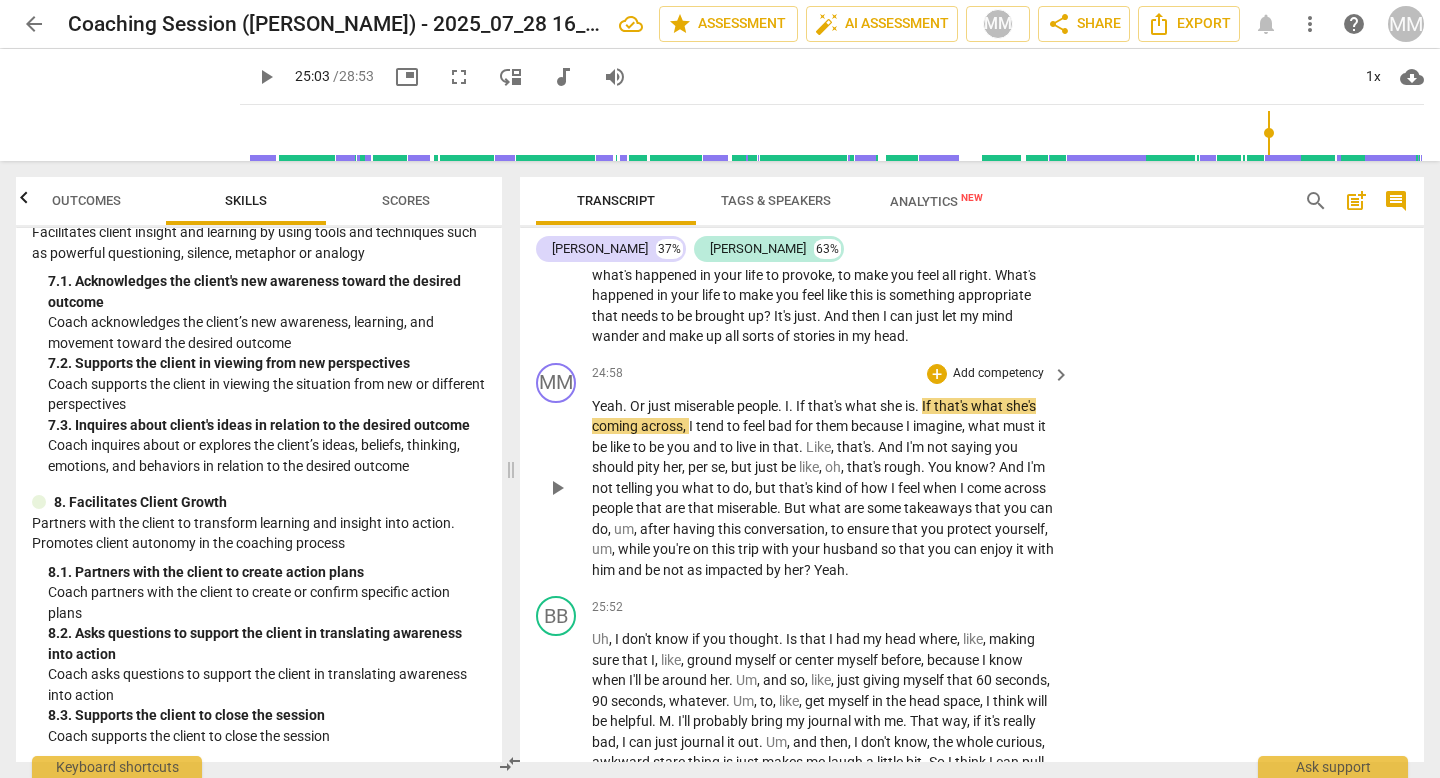 click on "Add competency" at bounding box center (998, 374) 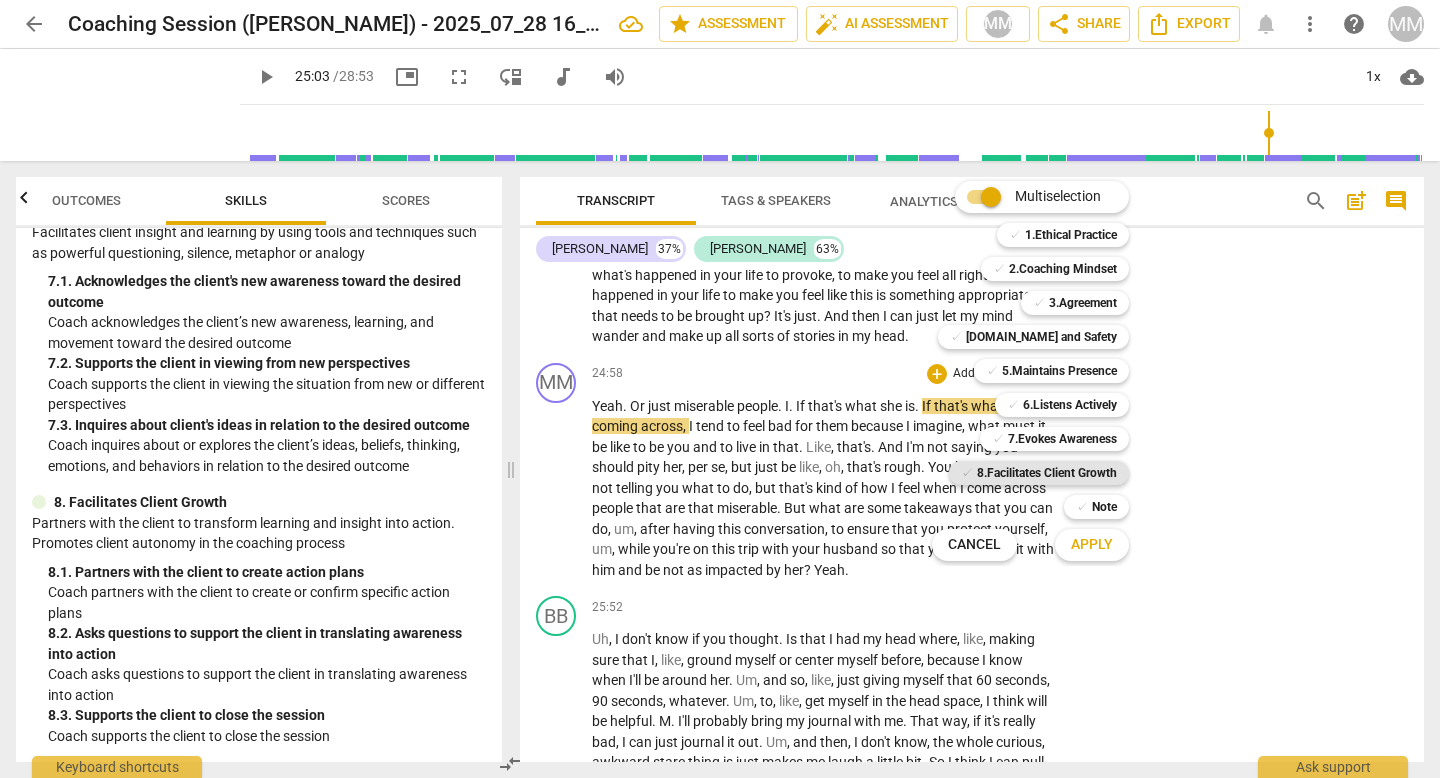 click on "8.Facilitates Client Growth" at bounding box center [1047, 473] 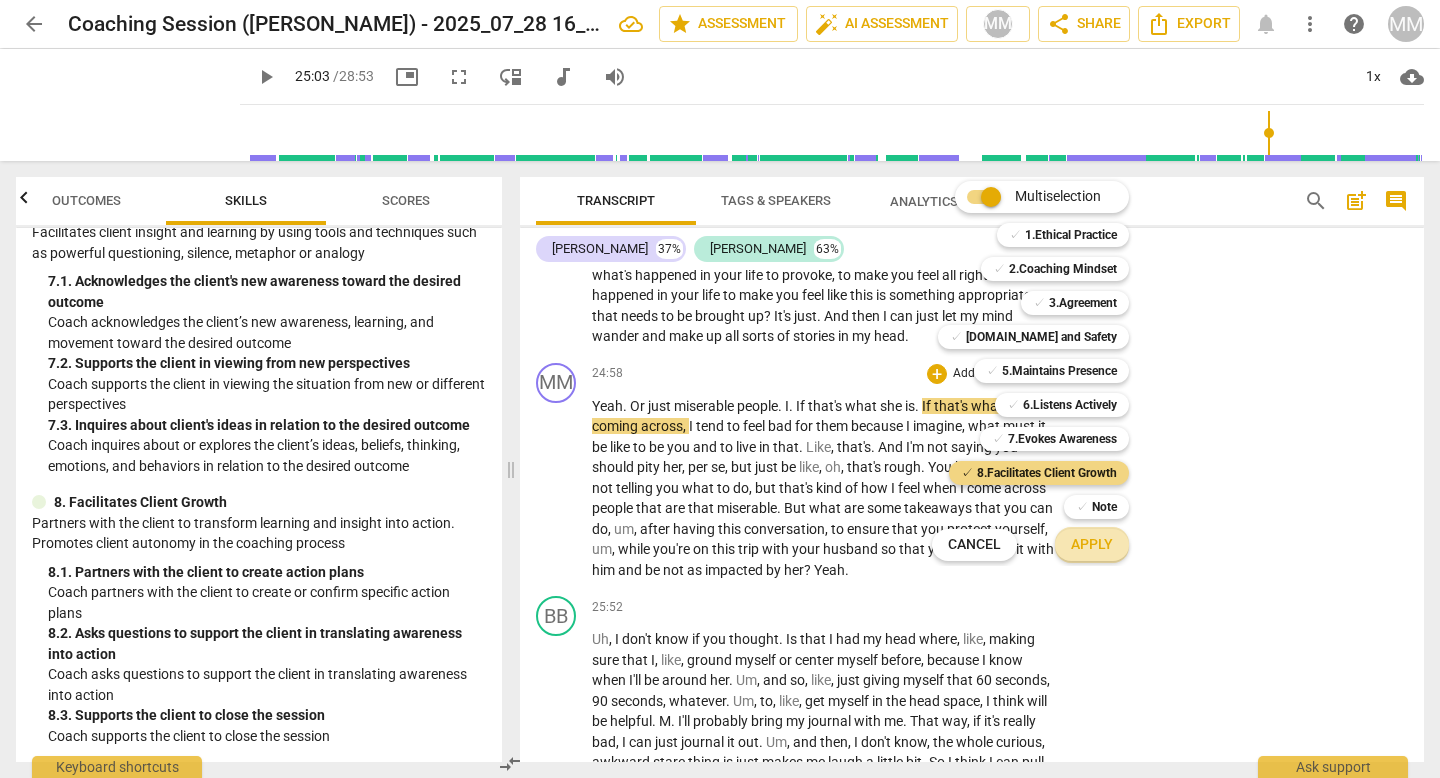 click on "Apply" at bounding box center (1092, 545) 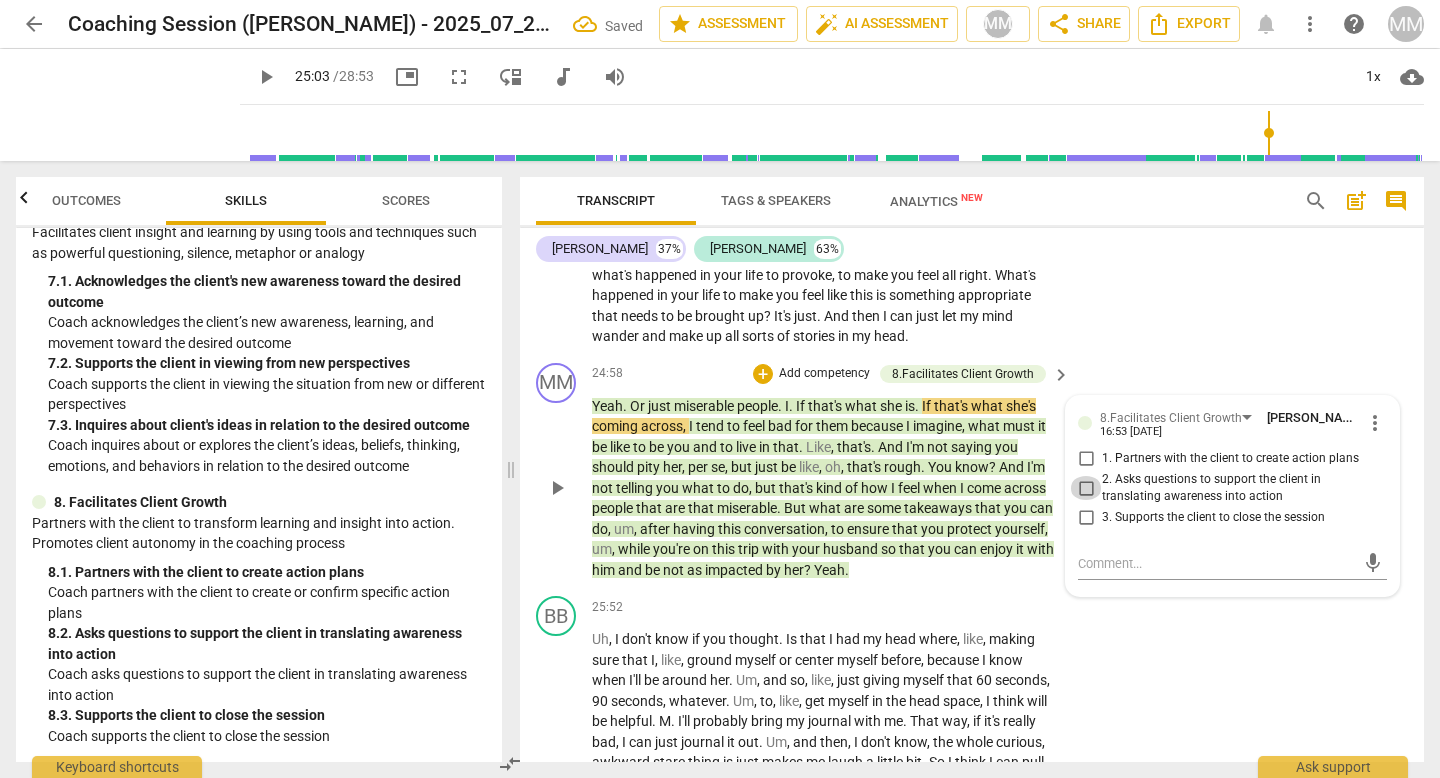 click on "2. Asks questions to support the client in translating awareness into action" at bounding box center (1086, 488) 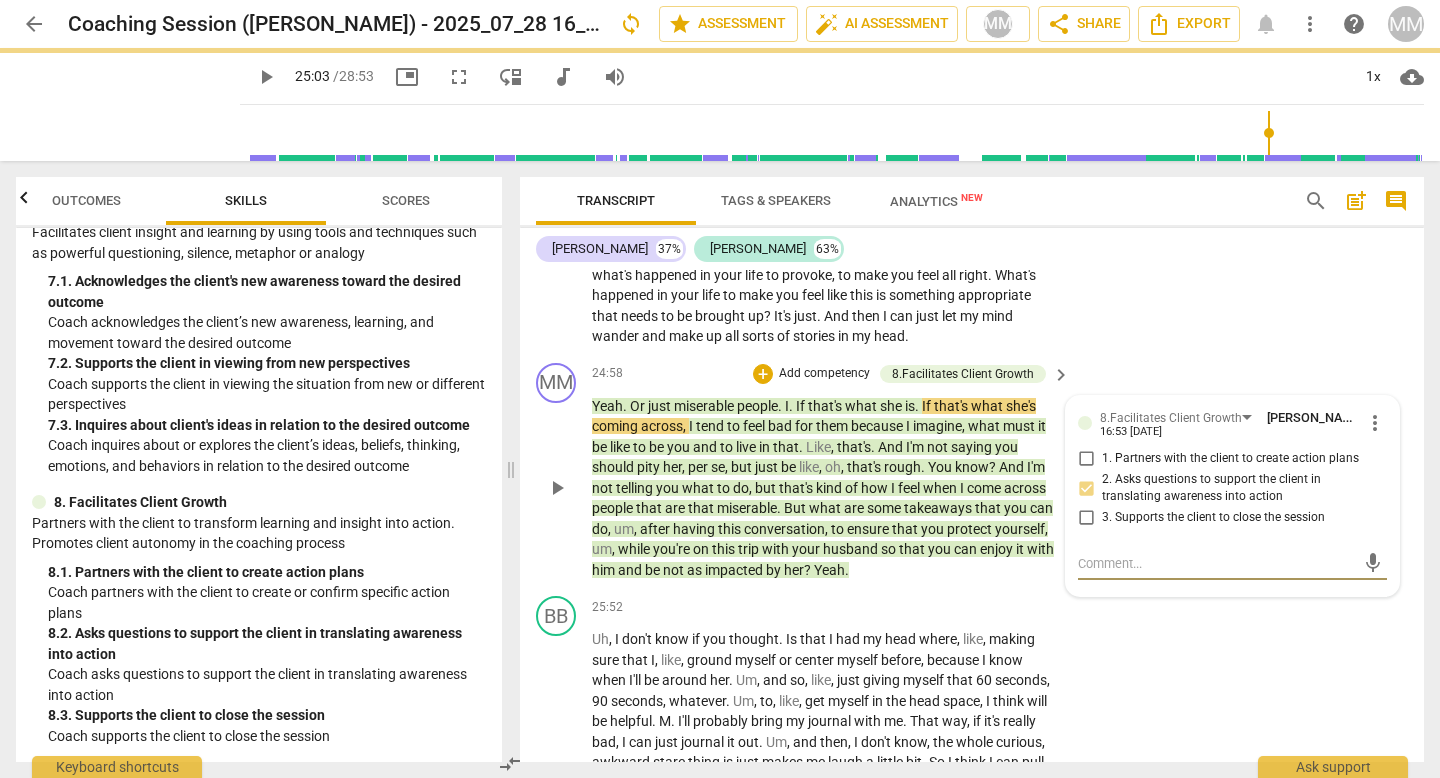 click at bounding box center (1216, 563) 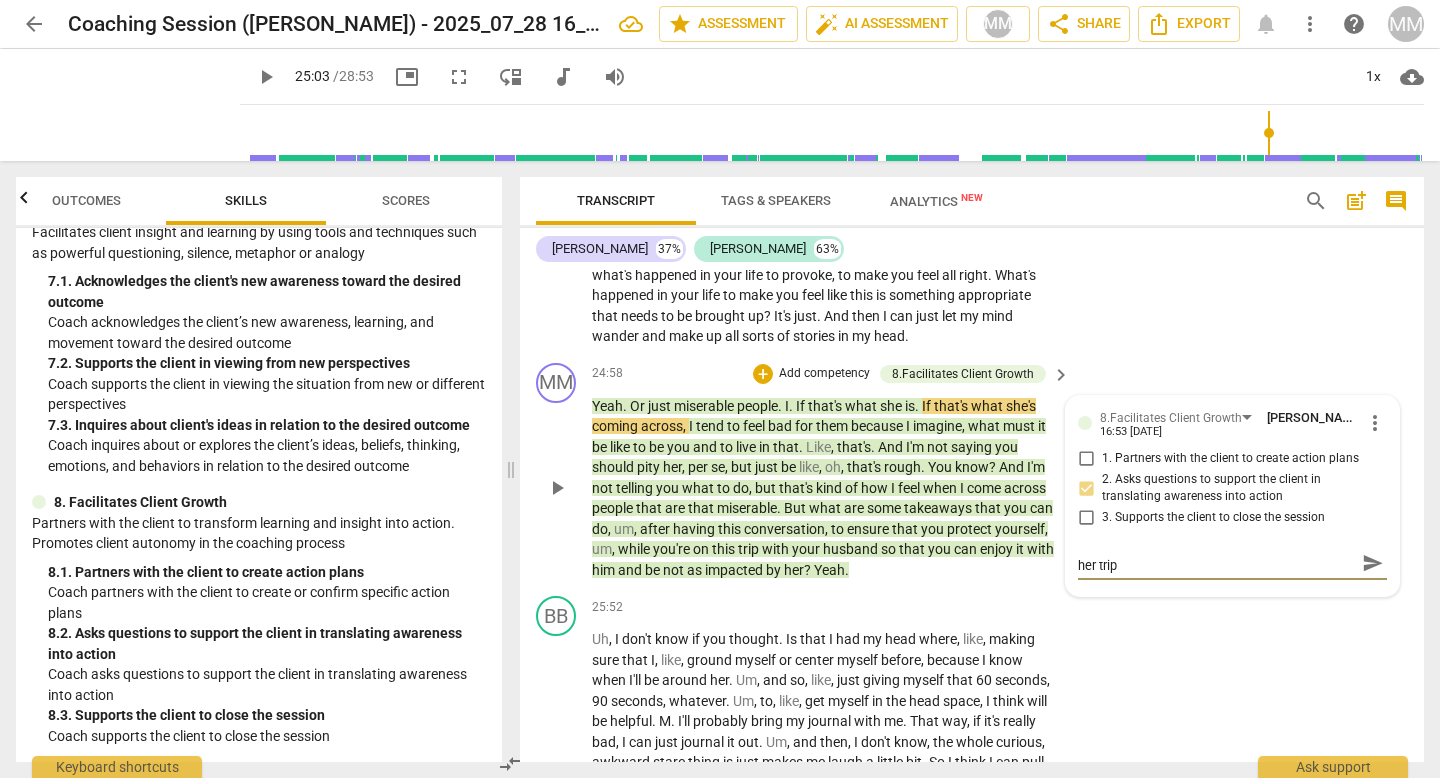 scroll, scrollTop: 0, scrollLeft: 0, axis: both 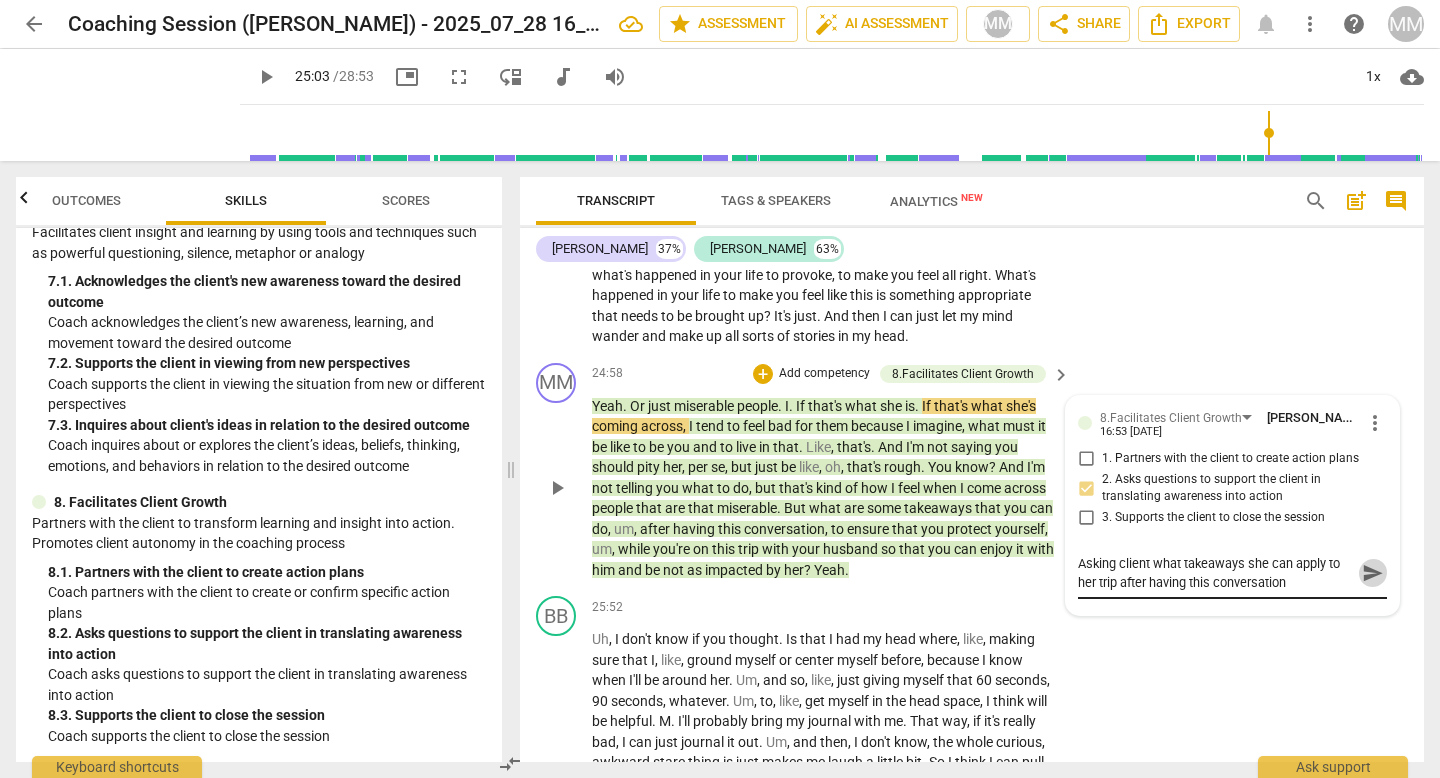 click on "send" at bounding box center [1373, 573] 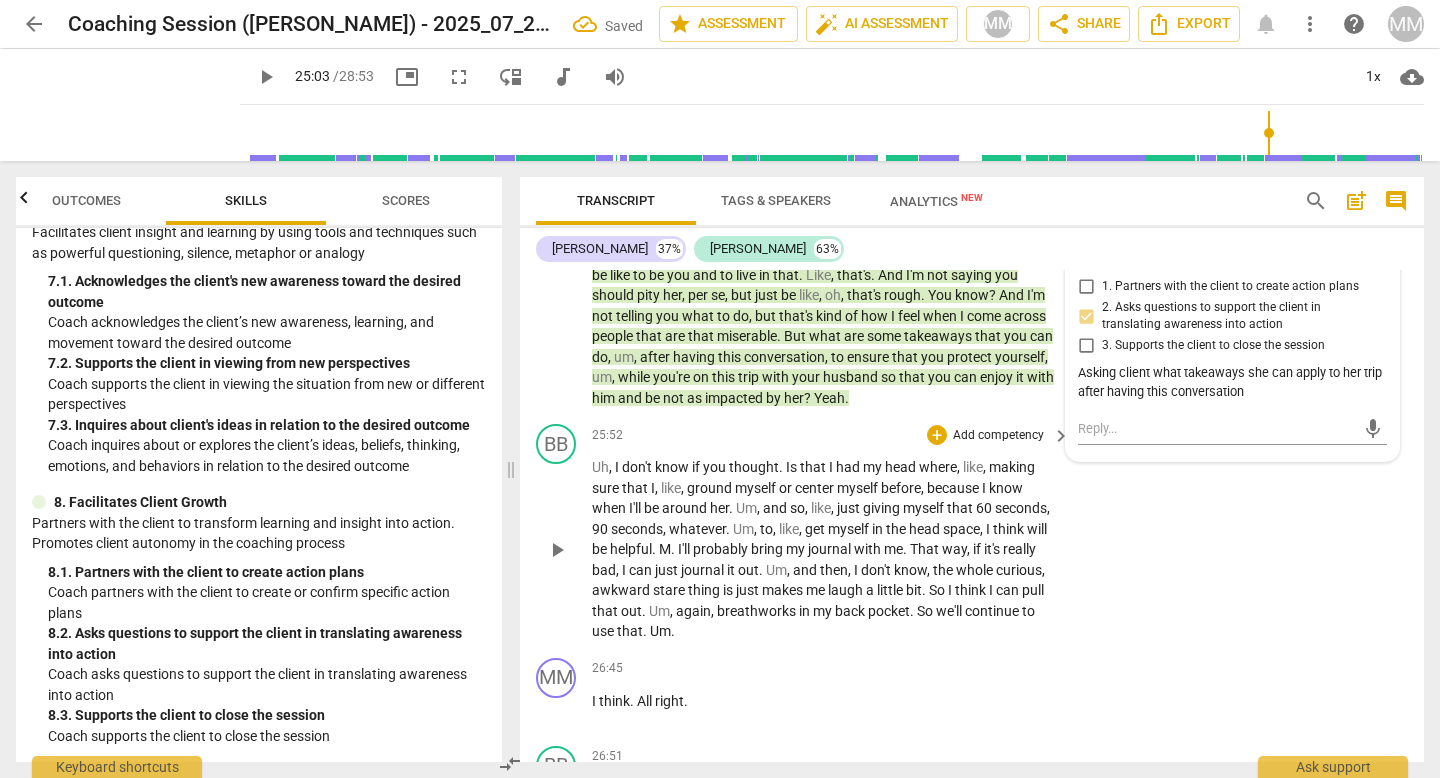 scroll, scrollTop: 7363, scrollLeft: 0, axis: vertical 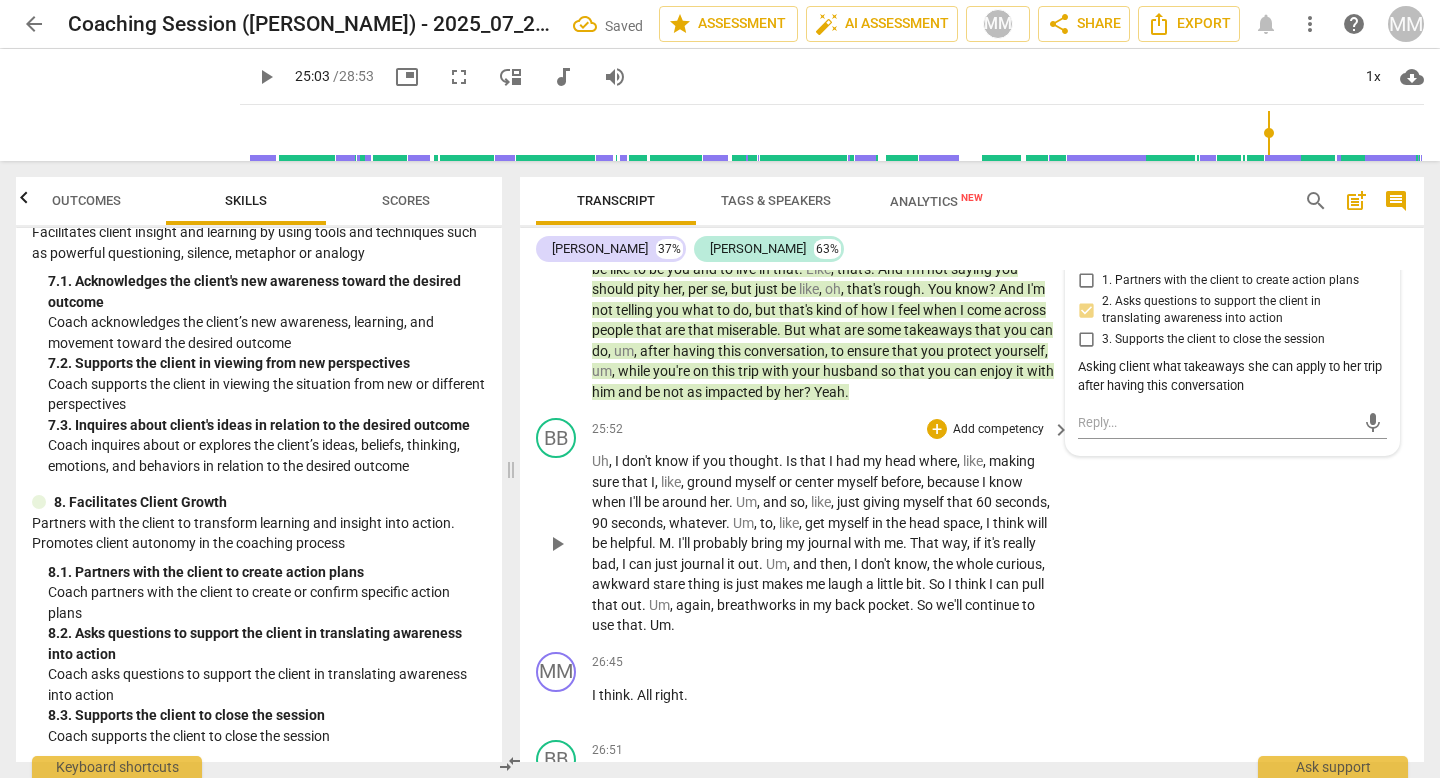 click on "play_arrow" at bounding box center (557, 544) 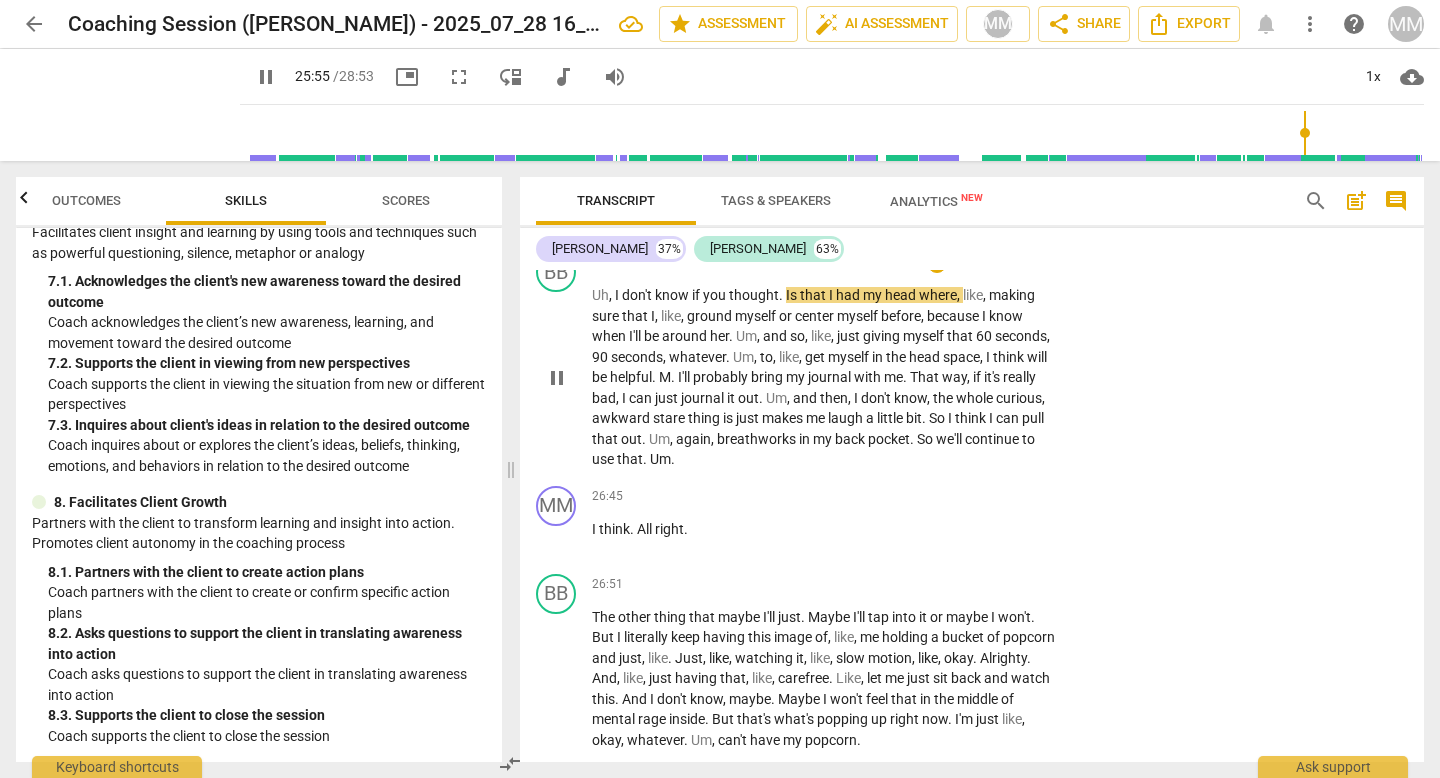 scroll, scrollTop: 7530, scrollLeft: 0, axis: vertical 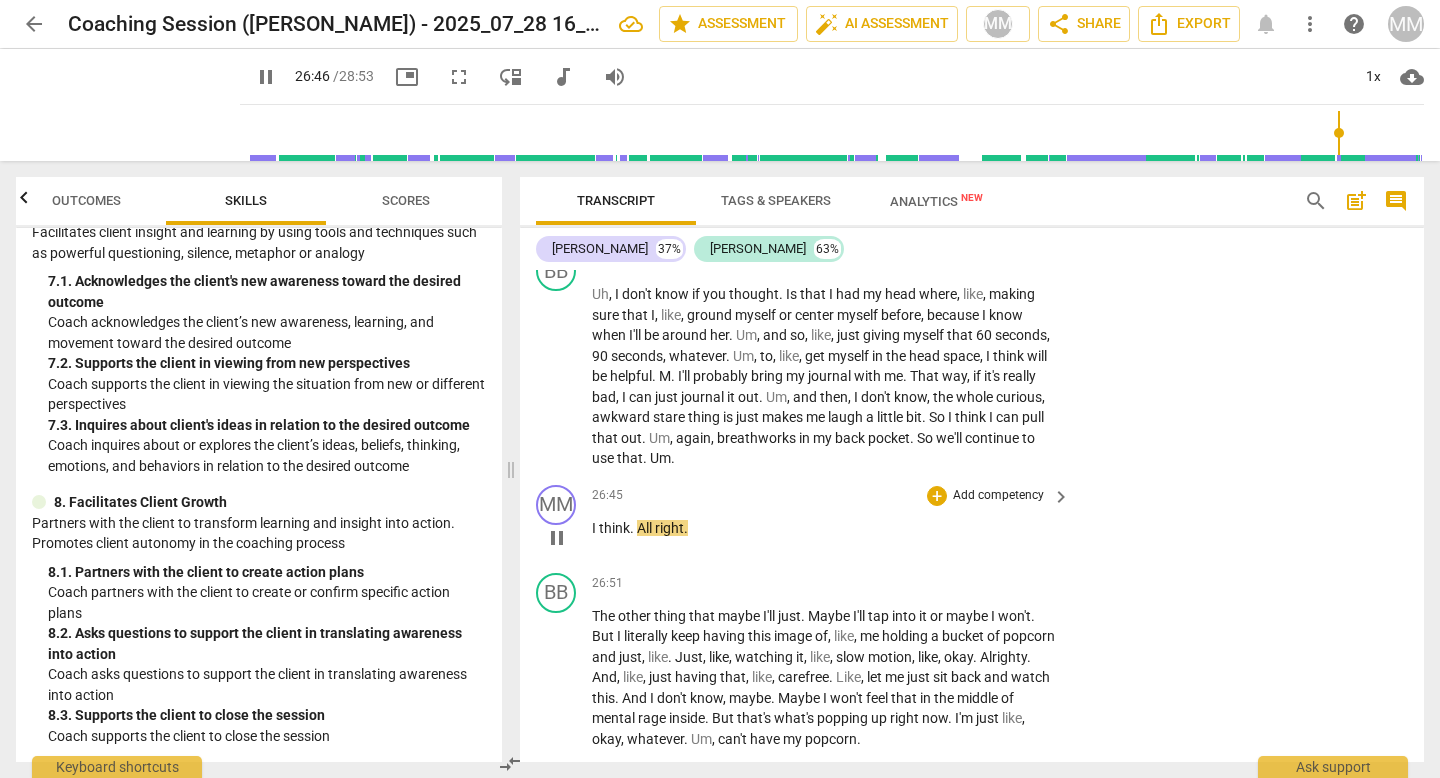 click on "I   think .   All   right ." at bounding box center [826, 528] 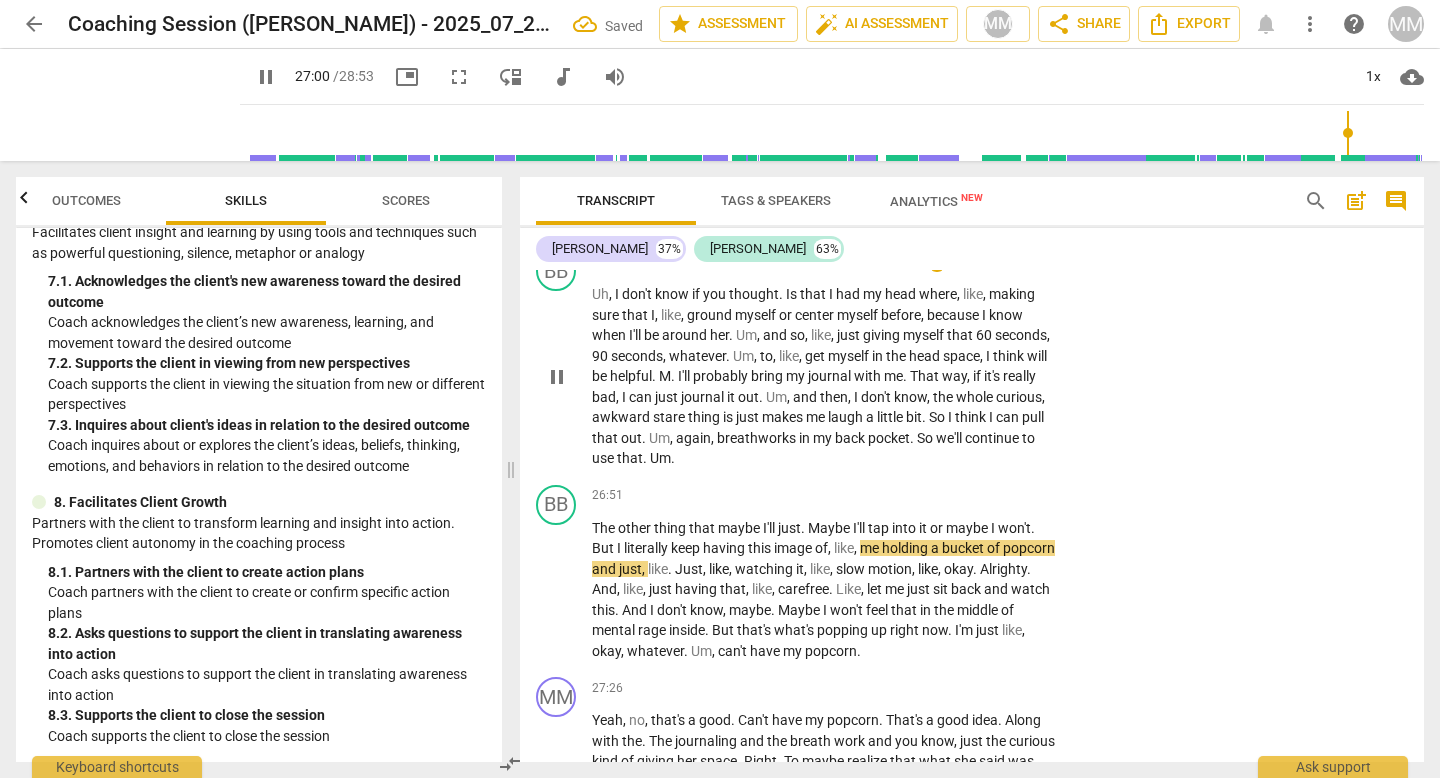 click on "Uh ,   I   don't   know   if   you   thought .   Is   that   I   had   my   head   where ,   like ,   making   sure   that   I ,   like ,   ground   myself   or   center   myself   before ,   because   I   know   when   I'll   be   around   her .   Um ,   and   so ,   like ,   just   giving   myself   that   60   seconds ,   90   seconds ,   whatever .   Um ,   to ,   like ,   get   myself   in   the   head   space ,   I   think   will   be   helpful .   M .   I'll   probably   bring   my   journal   with   me .   That   way ,   if   it's   really   bad ,   I   can   just   journal   it   out .   Um ,   and   then ,   I   don't   know ,   the   whole   curious ,   awkward   stare   thing   is   just   makes   me   laugh   a   little   bit .   So   I   think   I   can   pull   that   out .   Um ,   again ,   breathworks   in   my   back   pocket .   So   we'll   continue   to   use   that .   Um ." at bounding box center [826, 376] 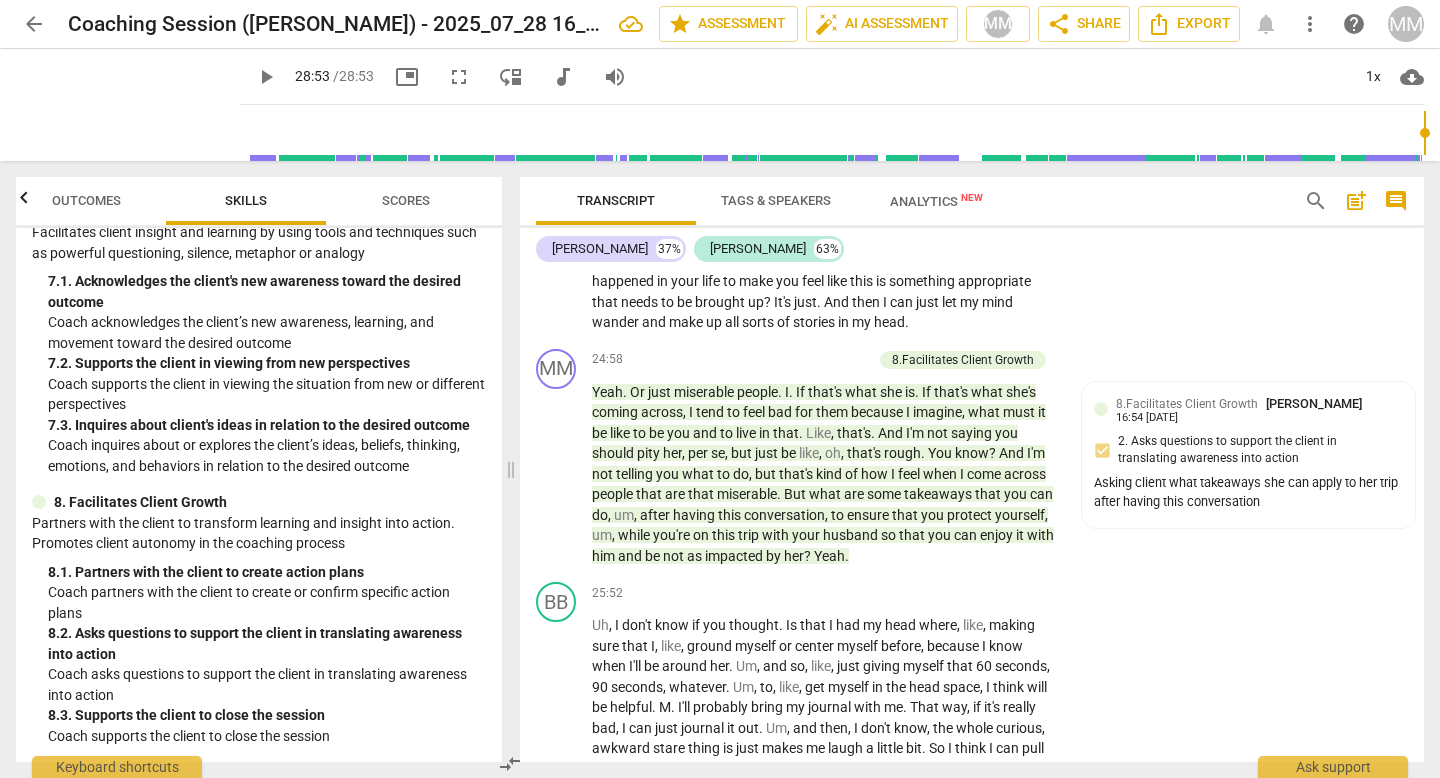scroll, scrollTop: 7193, scrollLeft: 0, axis: vertical 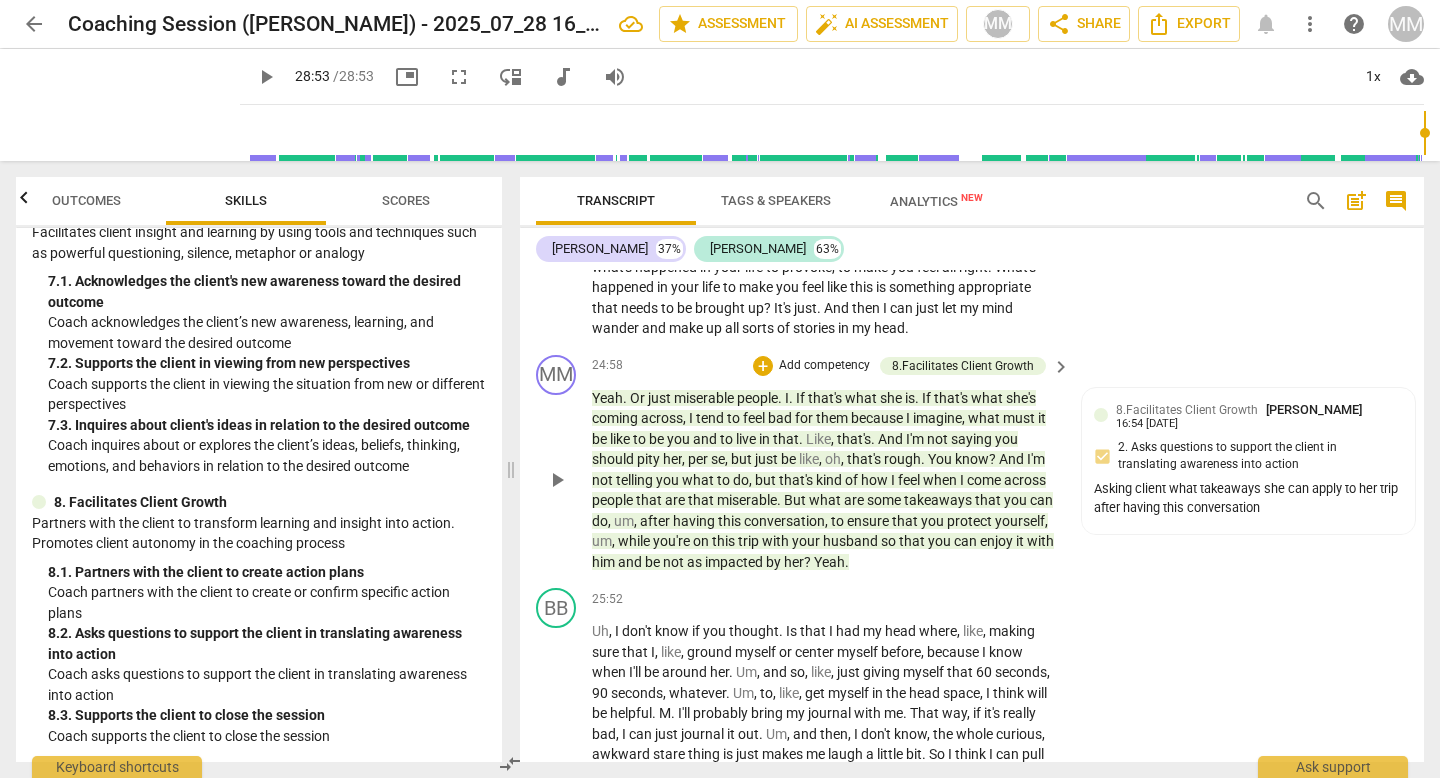 click on "Add competency" at bounding box center [824, 366] 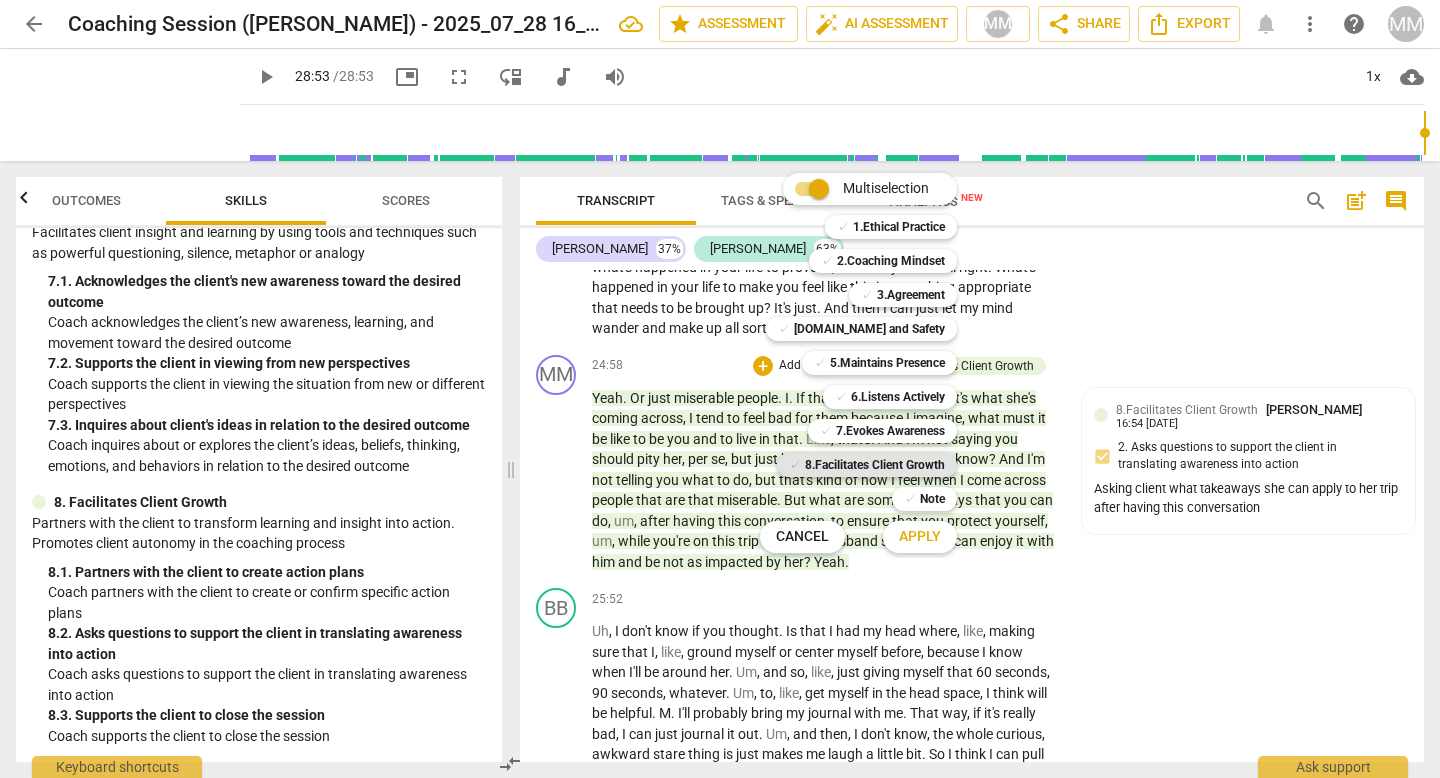 click on "8.Facilitates Client Growth" at bounding box center [875, 465] 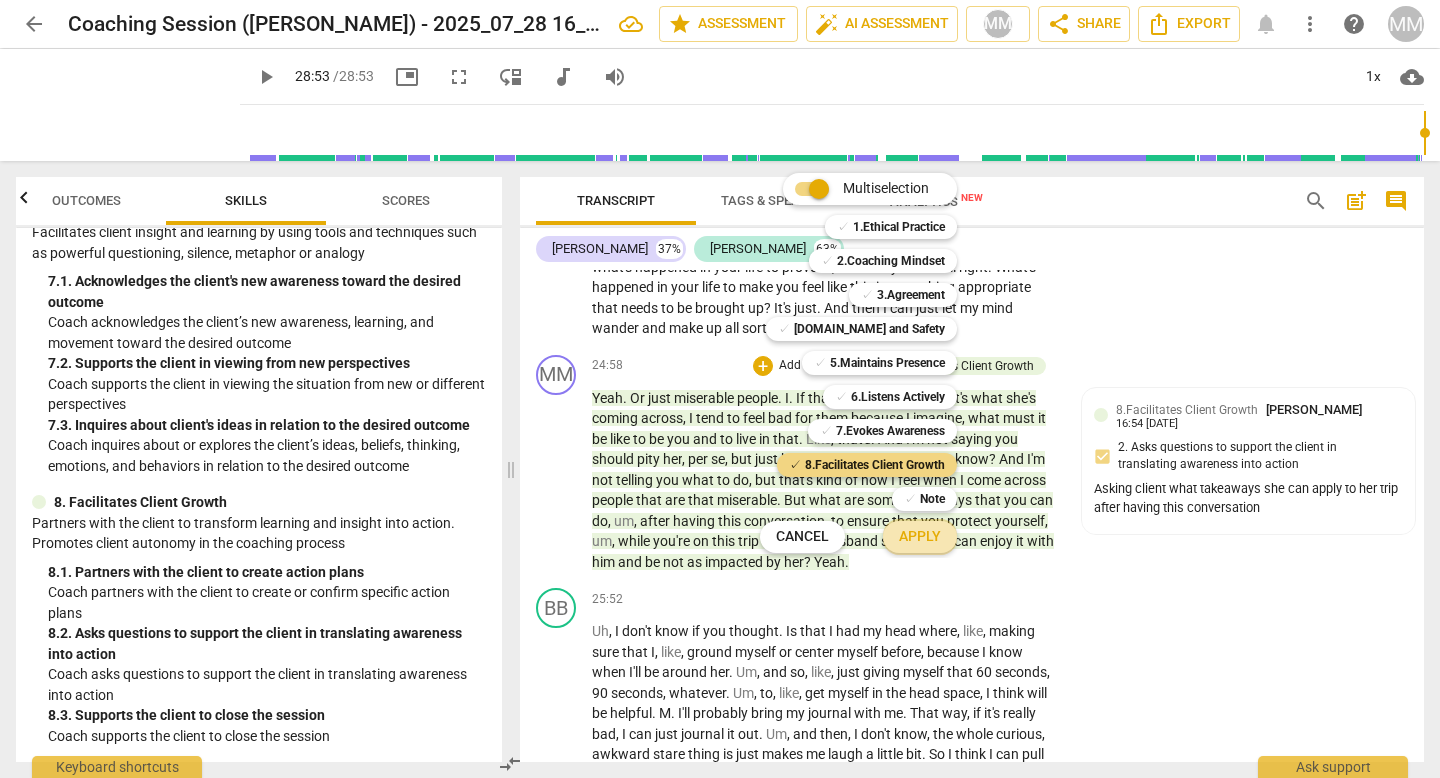 click on "Apply" at bounding box center (920, 537) 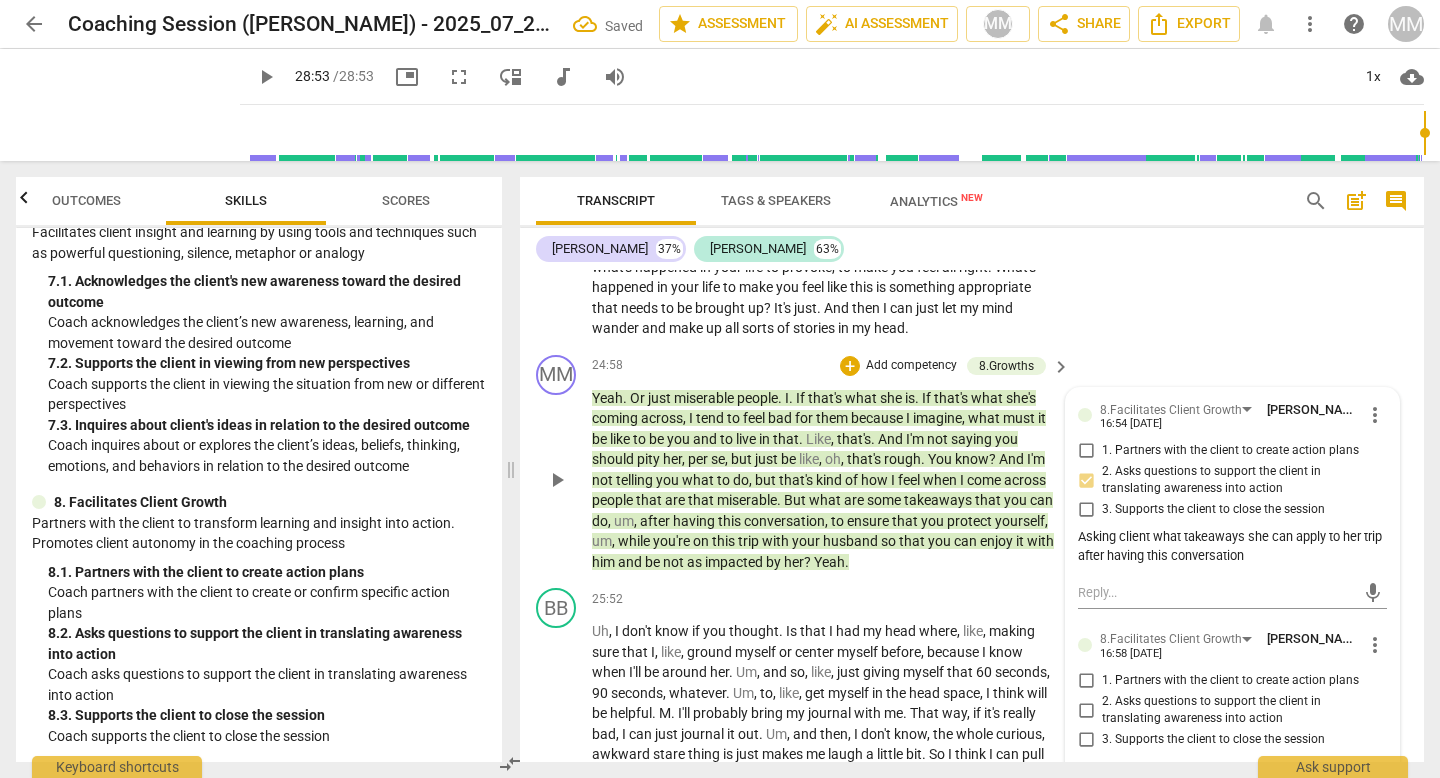 click on "3. Supports the client to close the session" at bounding box center [1086, 510] 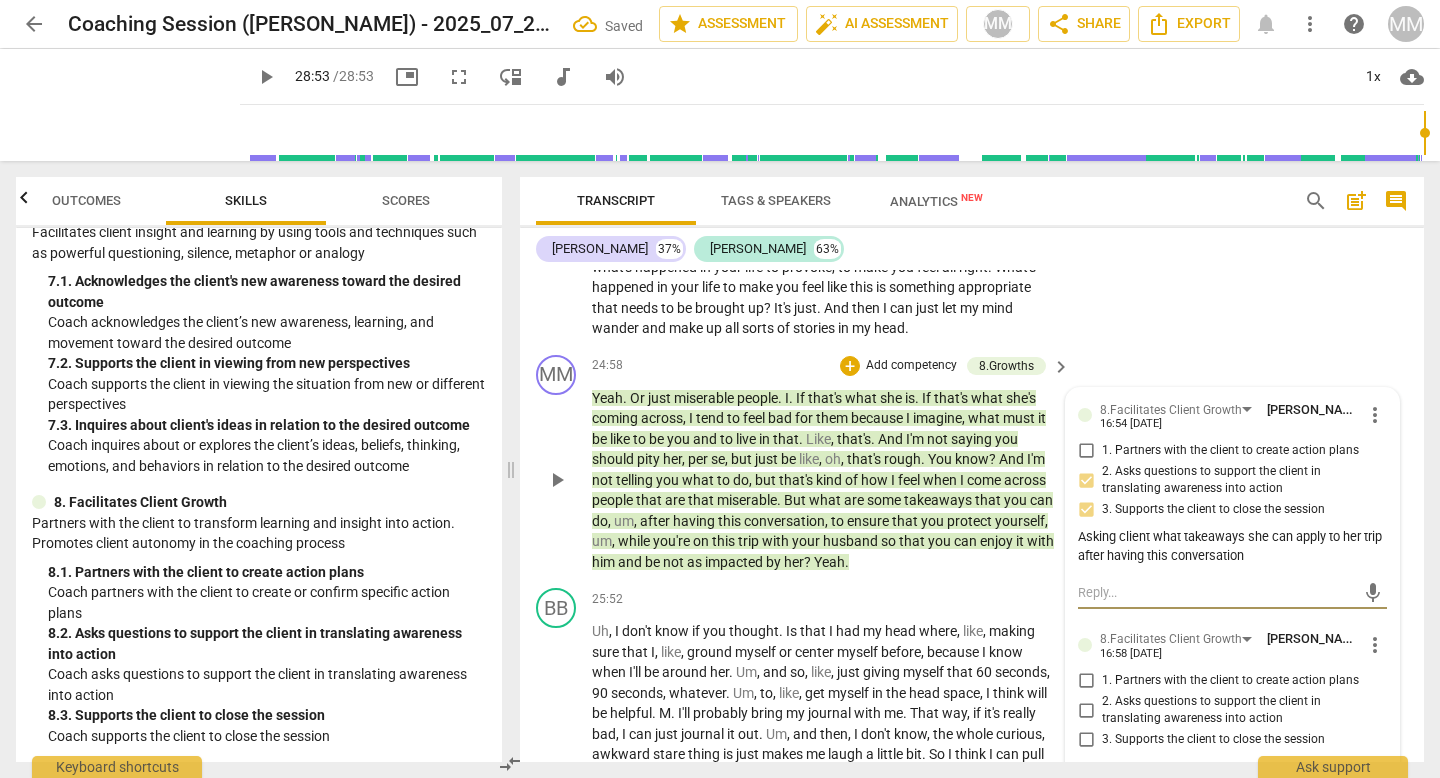 click at bounding box center (1216, 592) 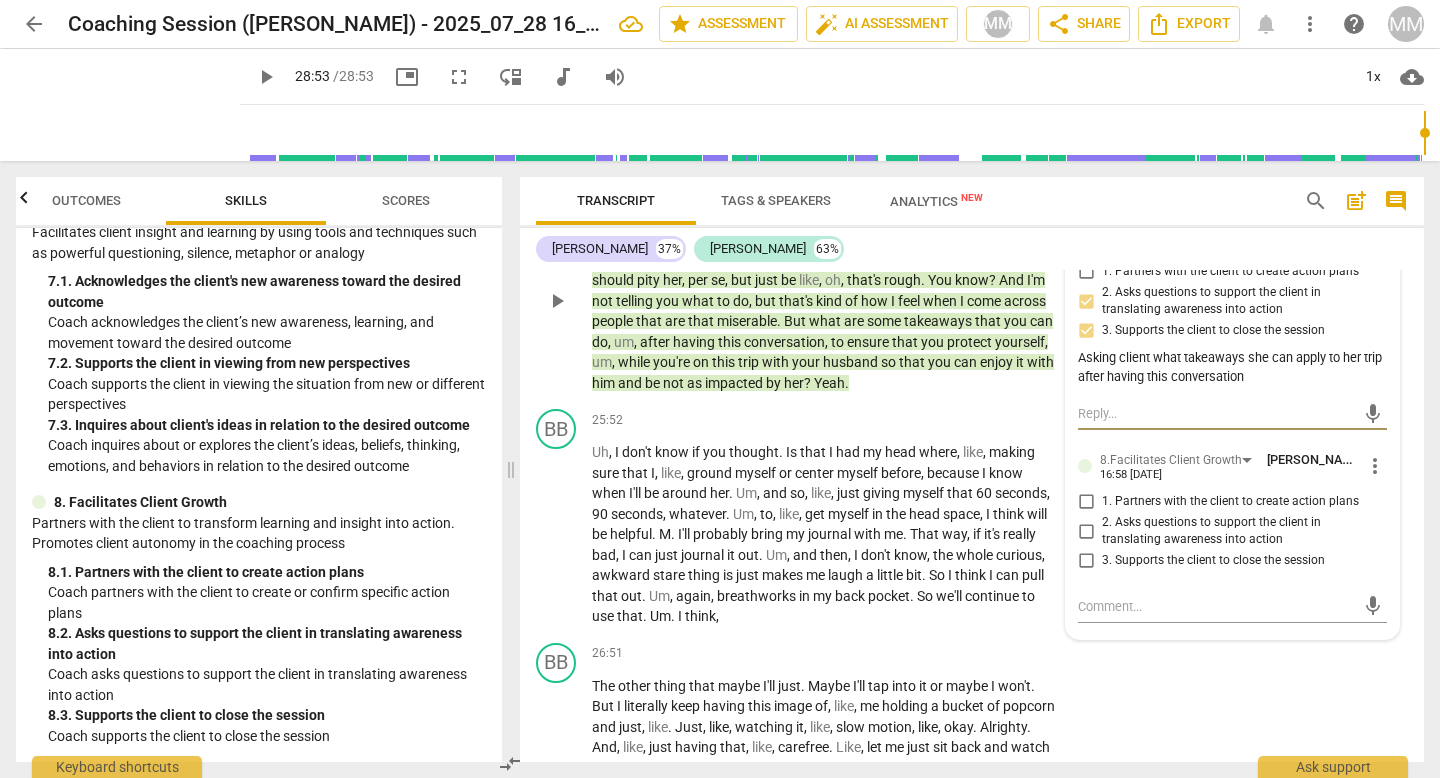 scroll, scrollTop: 7376, scrollLeft: 0, axis: vertical 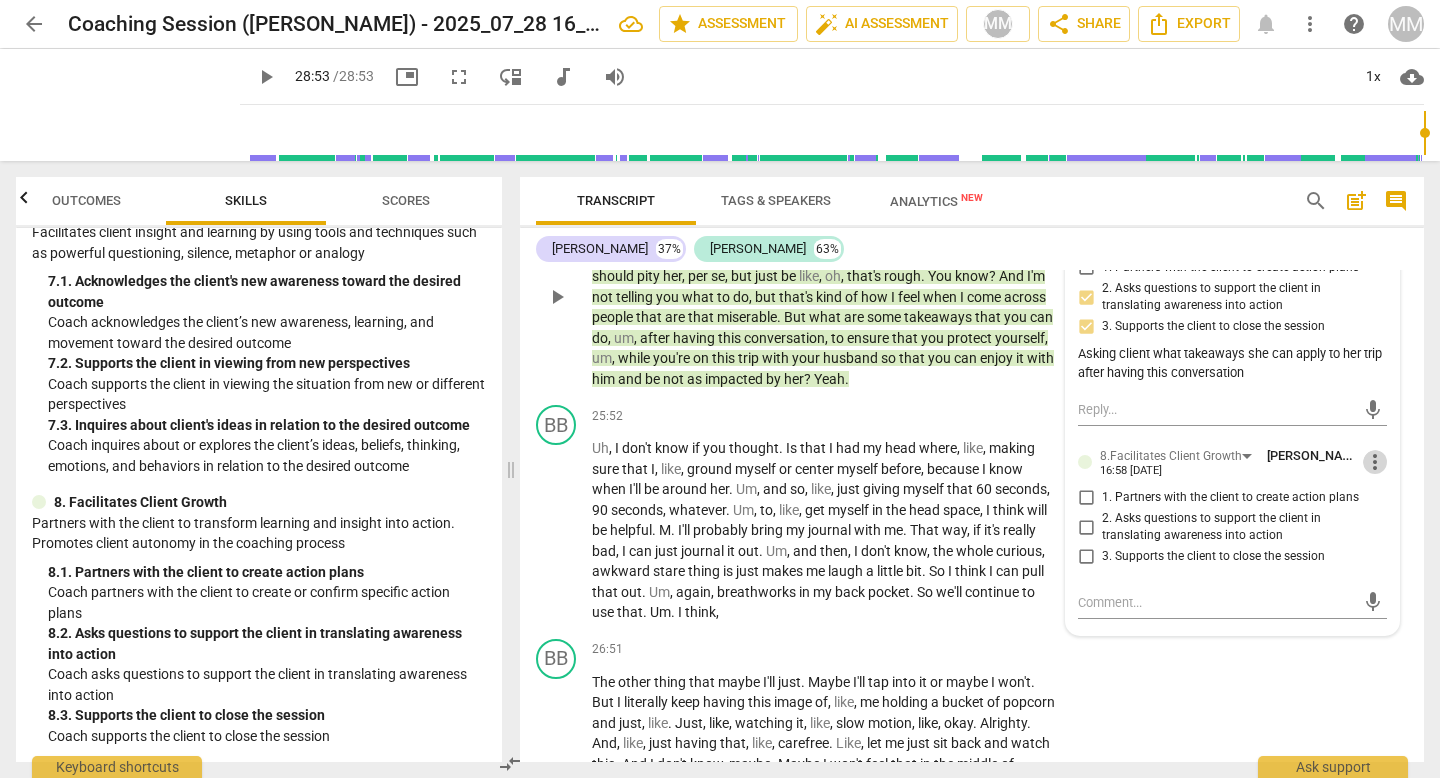 click on "more_vert" at bounding box center (1375, 462) 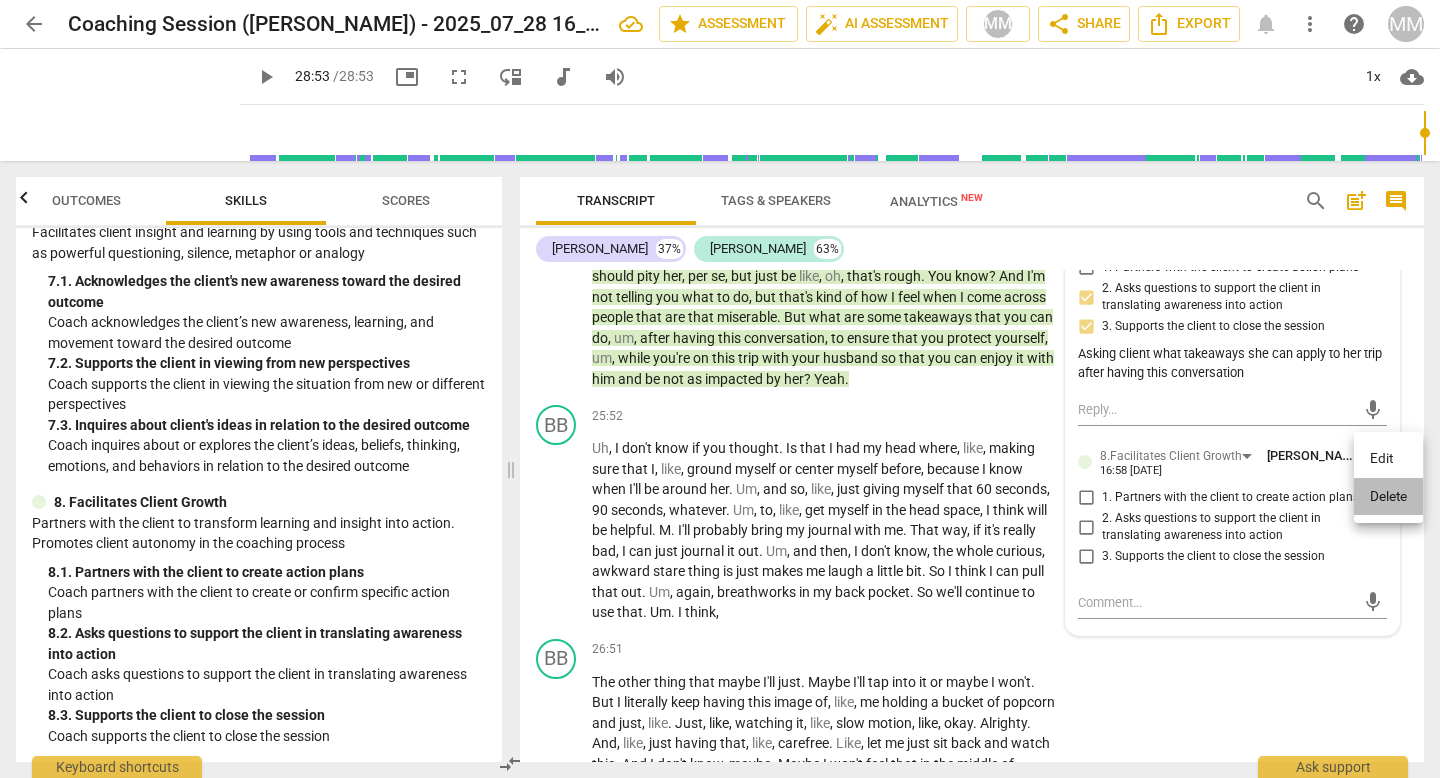 click on "Delete" at bounding box center (1388, 497) 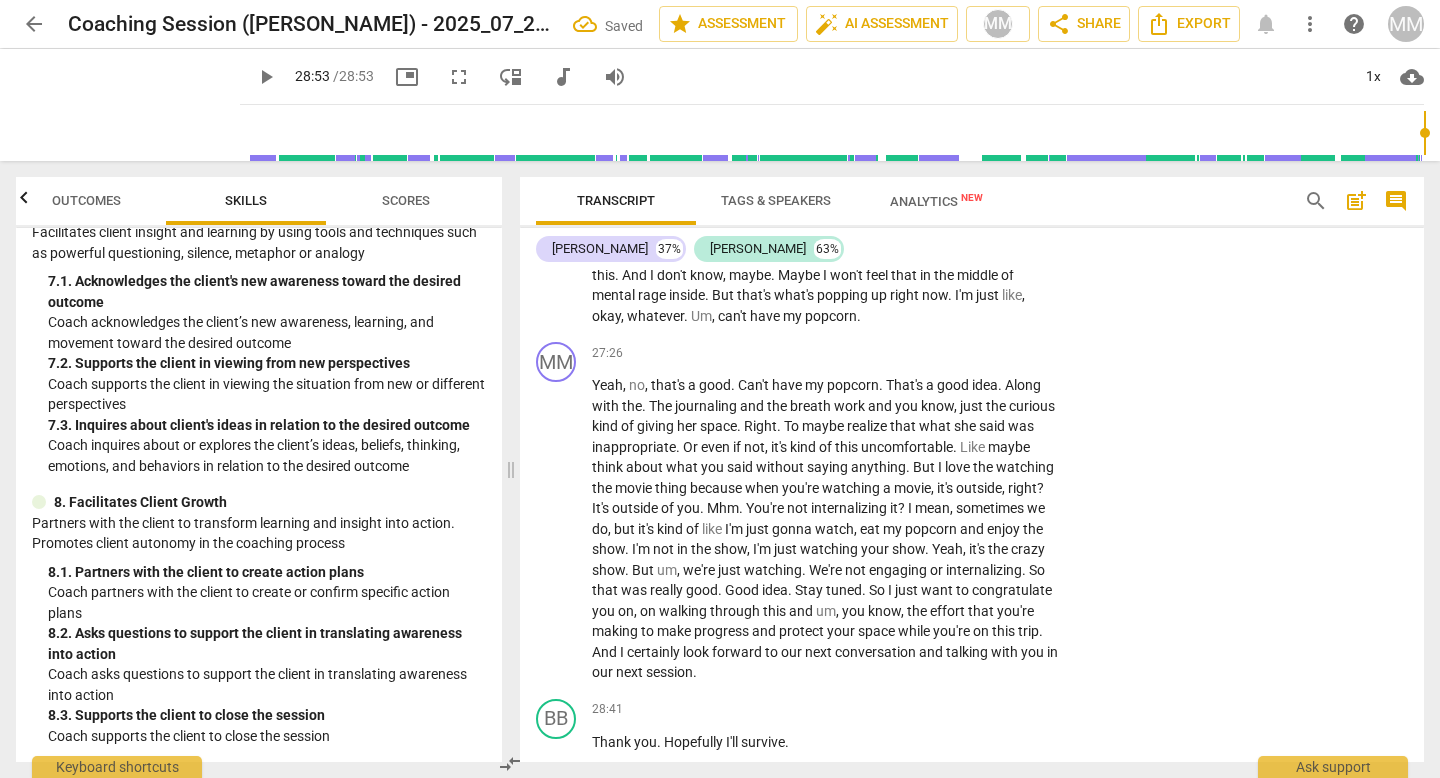 scroll, scrollTop: 7872, scrollLeft: 0, axis: vertical 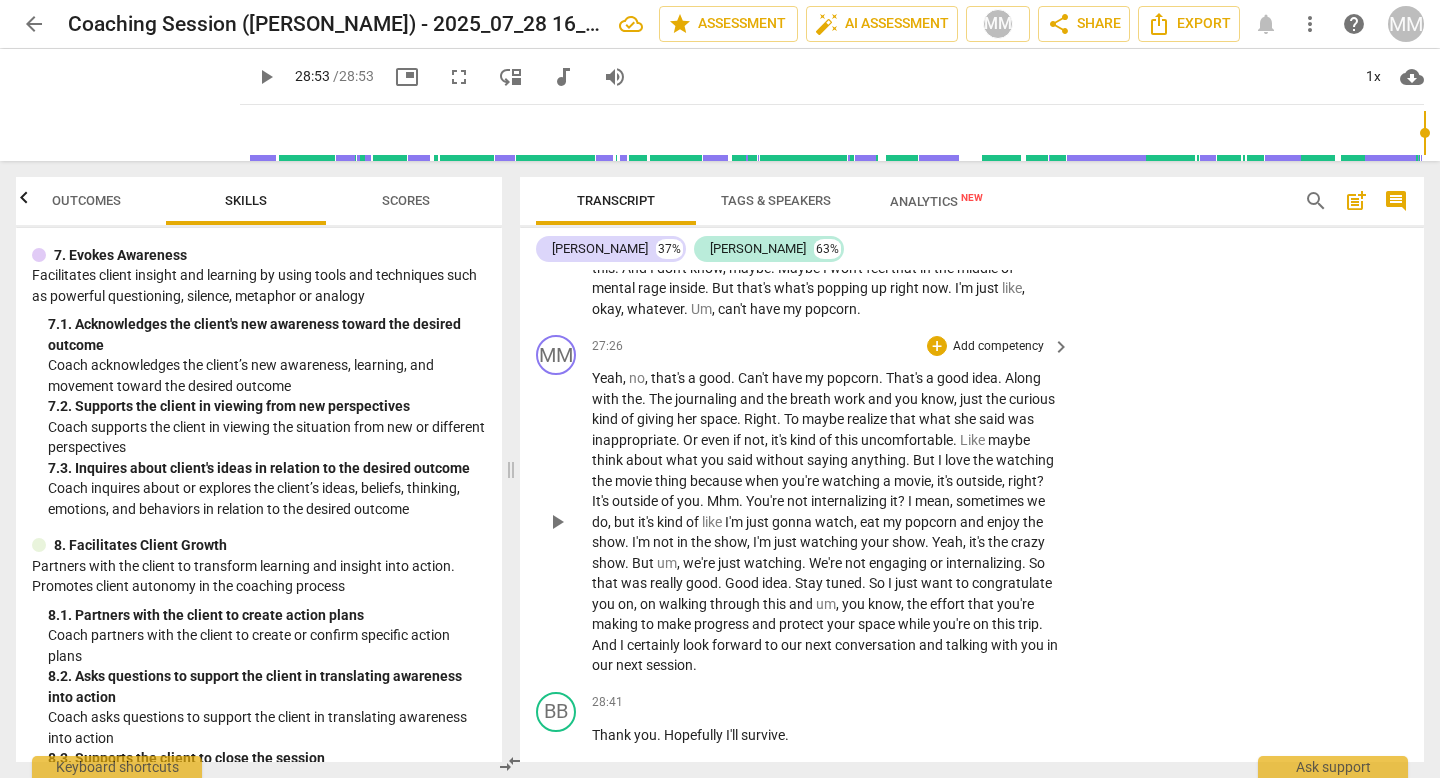 click on "Add competency" at bounding box center (998, 347) 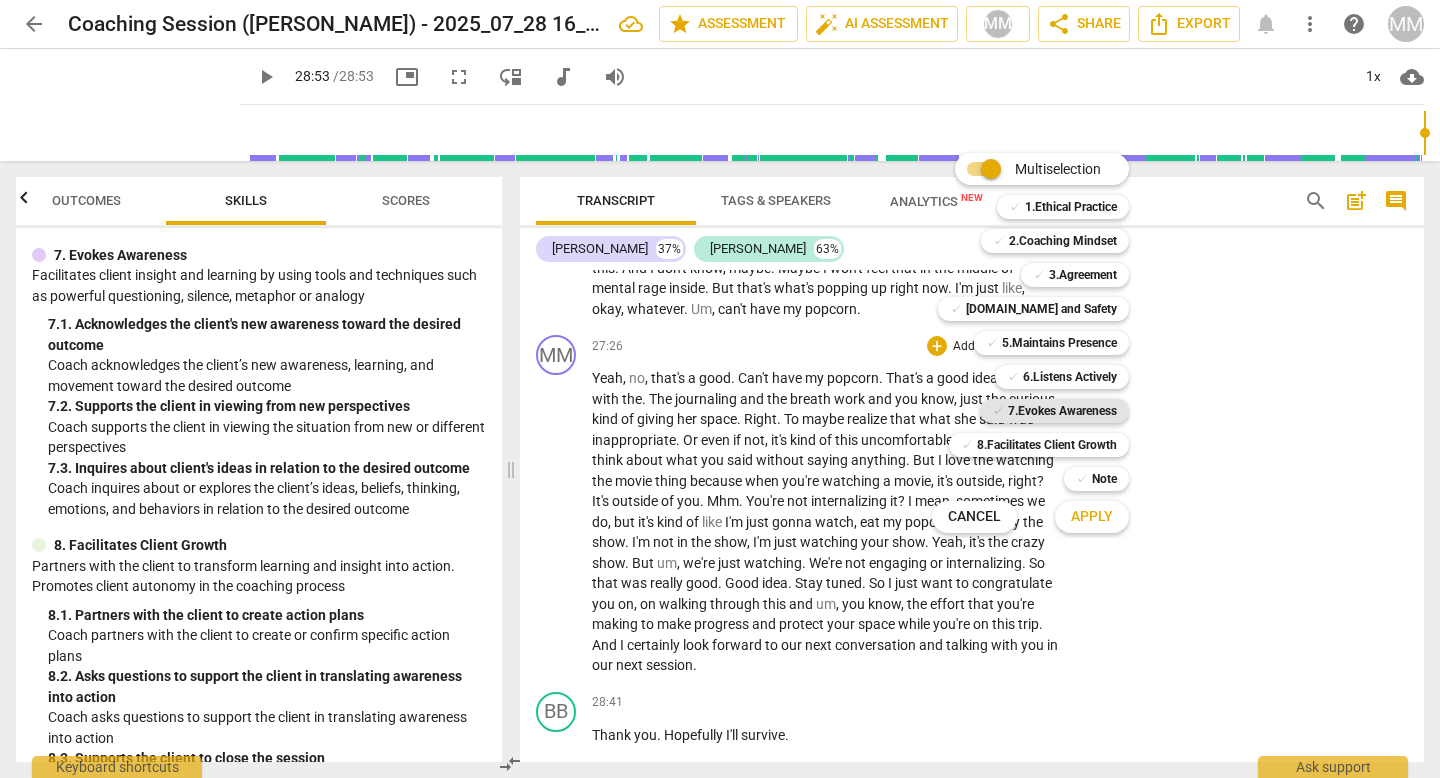 click on "7.Evokes Awareness" at bounding box center [1062, 411] 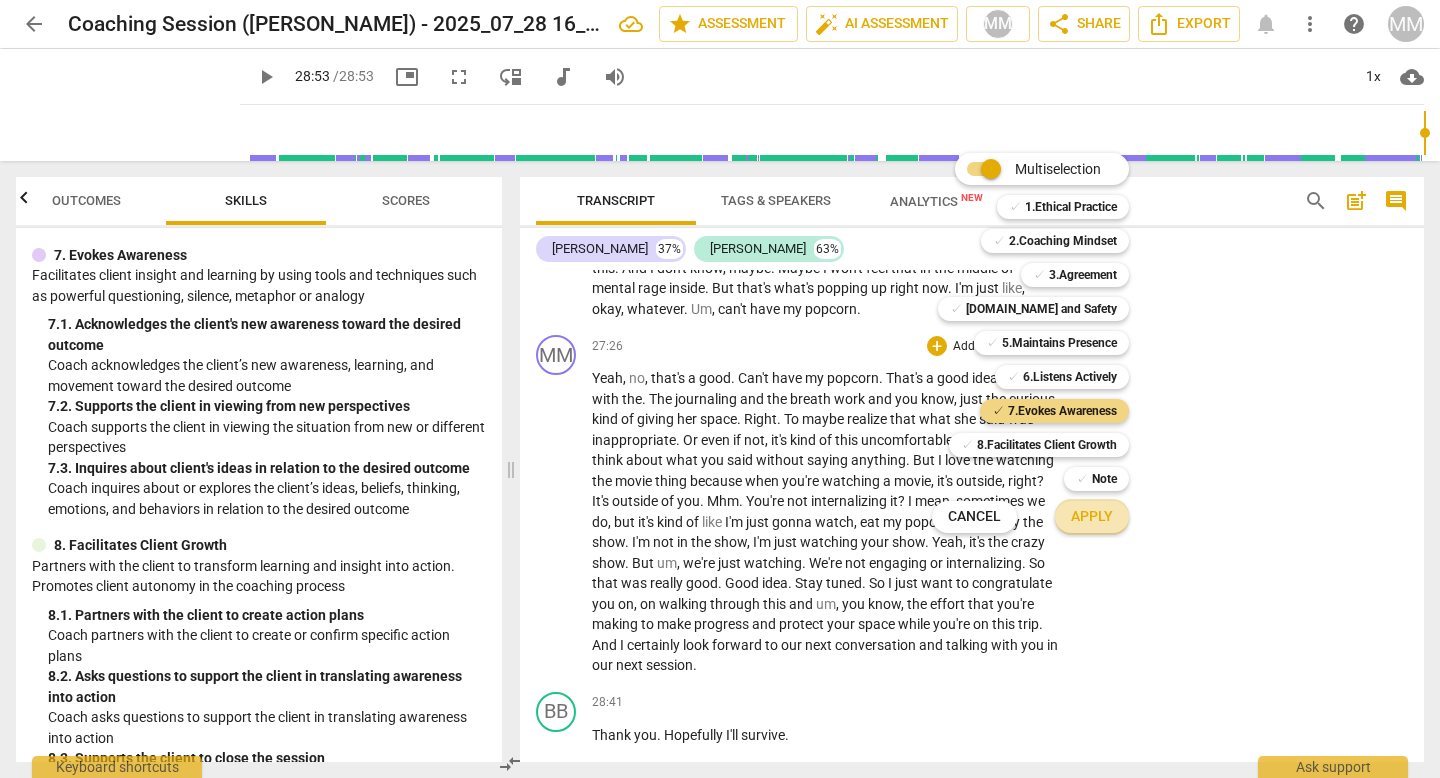 click on "Apply" at bounding box center (1092, 517) 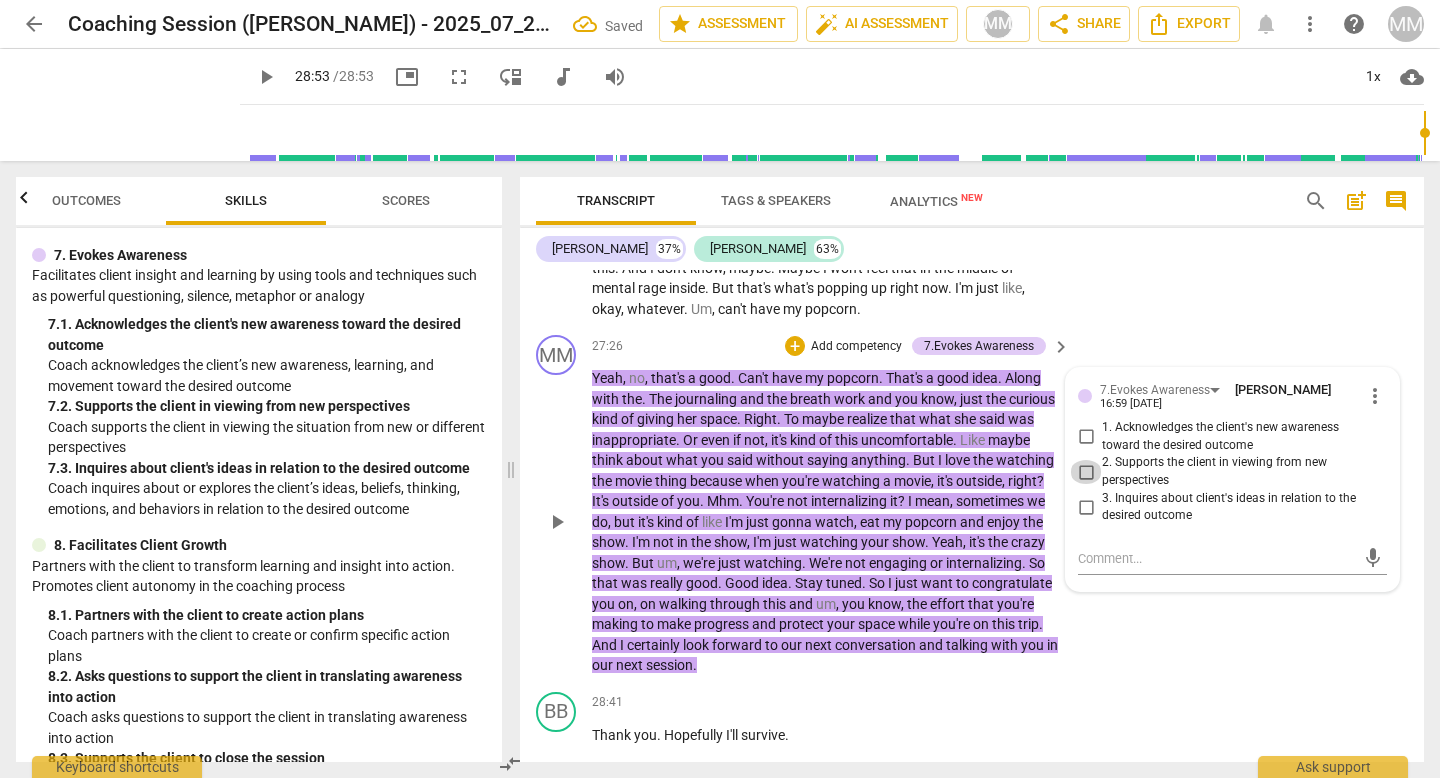 click on "2. Supports the client in viewing from new perspectives" at bounding box center (1086, 472) 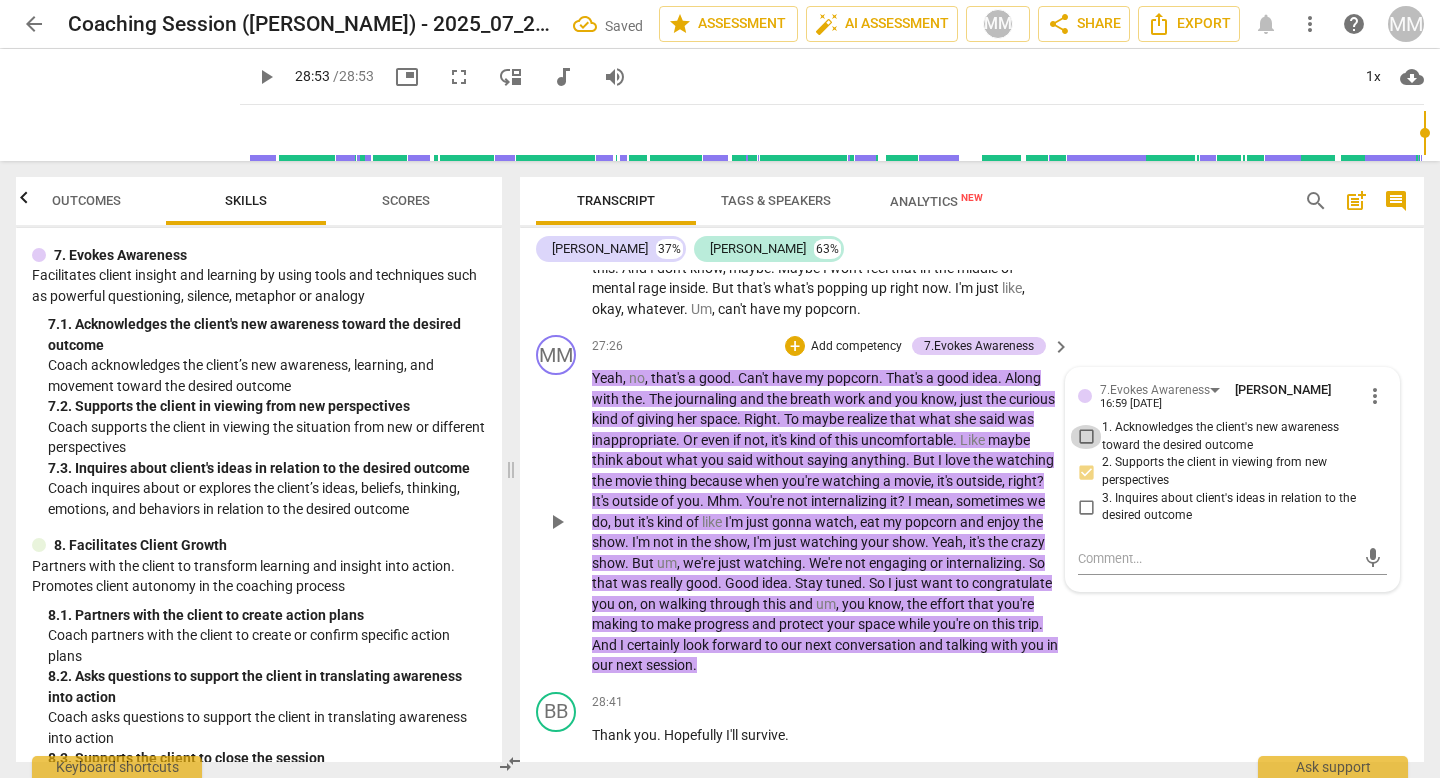 click on "1. Acknowledges the client's new awareness toward the desired outcome" at bounding box center (1086, 437) 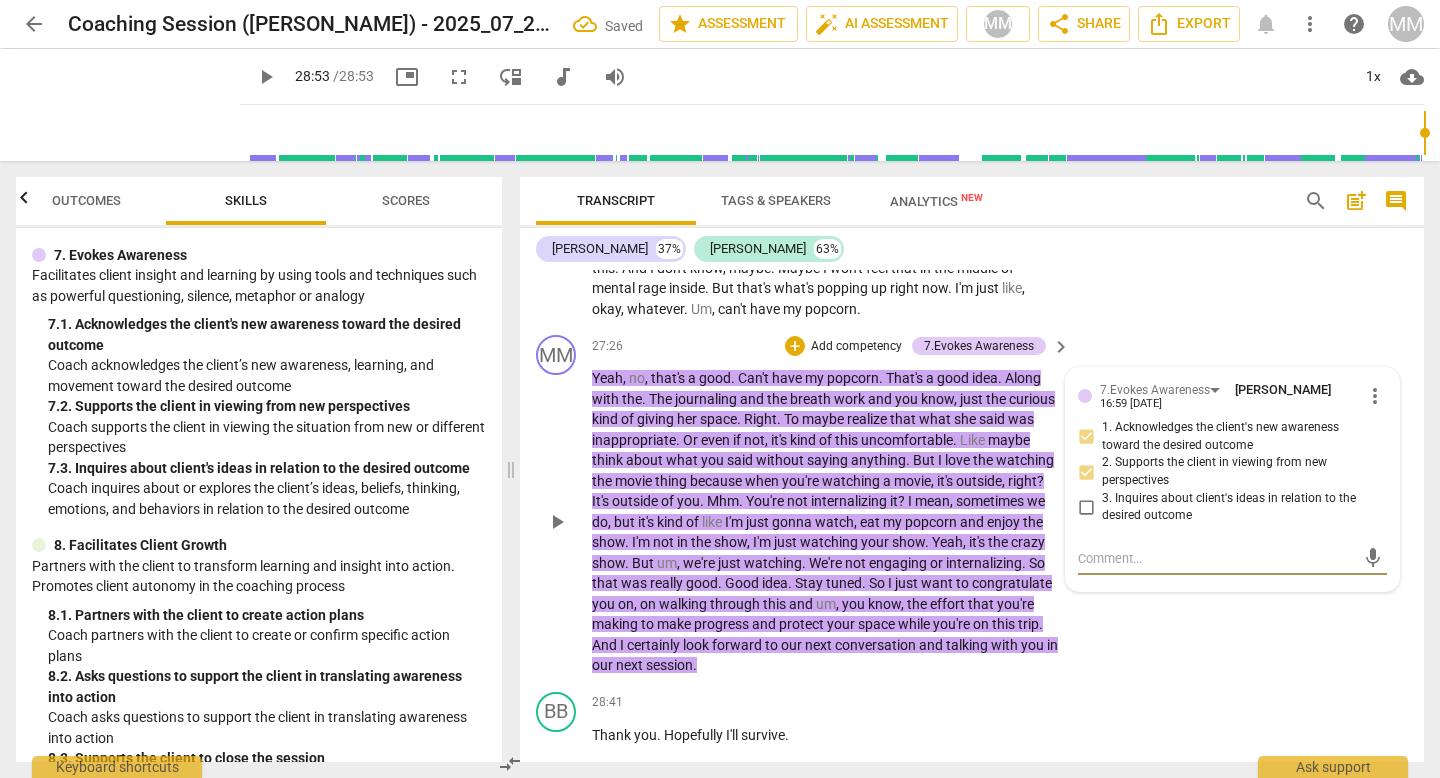 click at bounding box center [1216, 558] 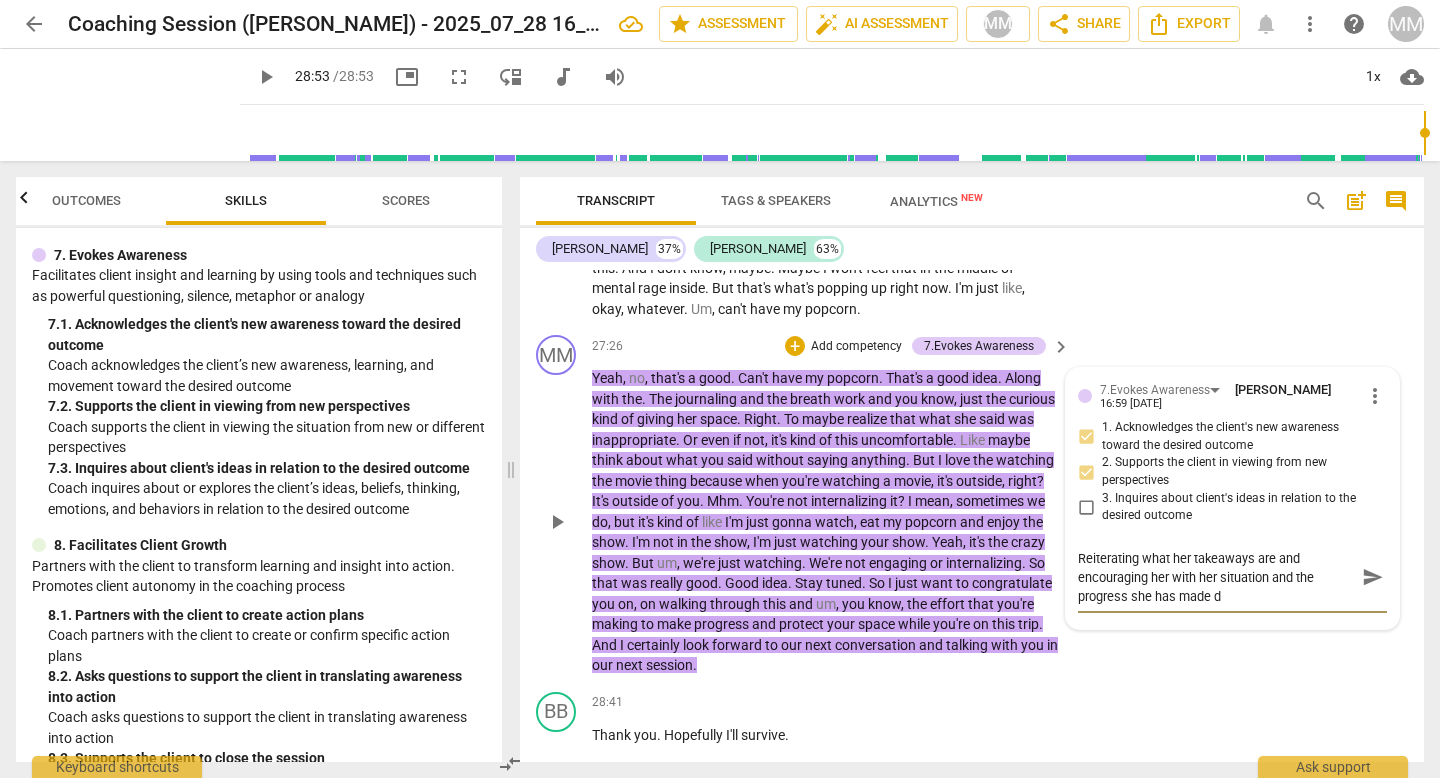 scroll, scrollTop: 0, scrollLeft: 0, axis: both 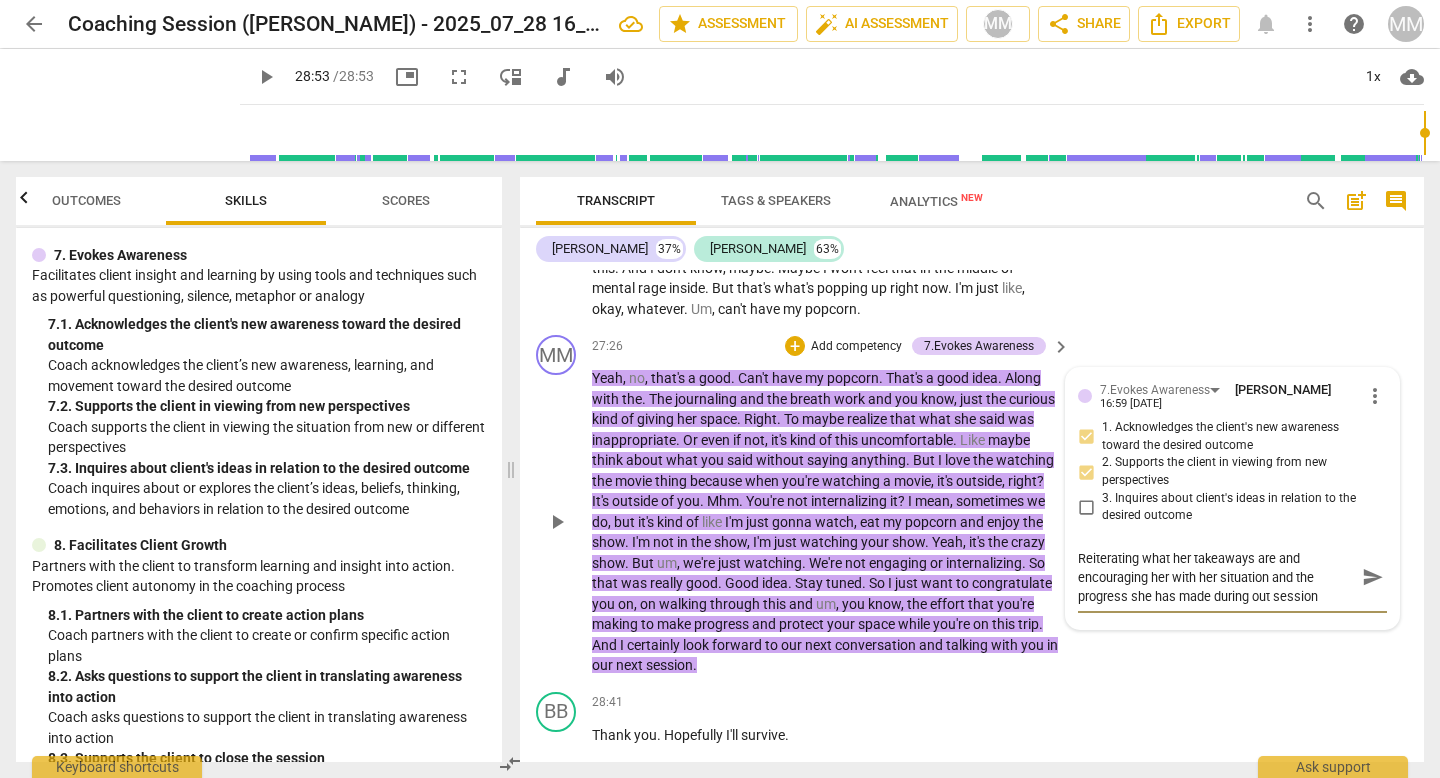 click on "send" at bounding box center (1373, 577) 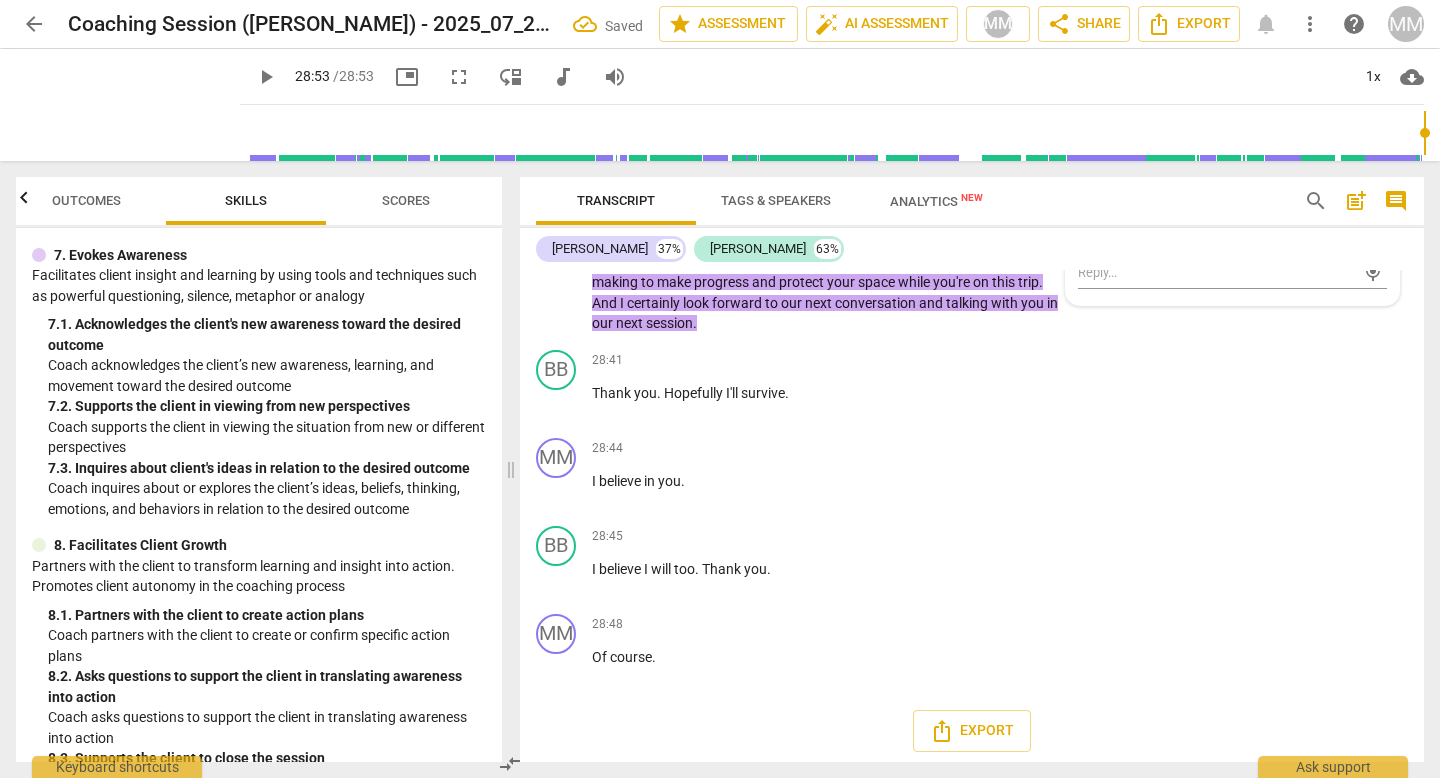 scroll, scrollTop: 8217, scrollLeft: 0, axis: vertical 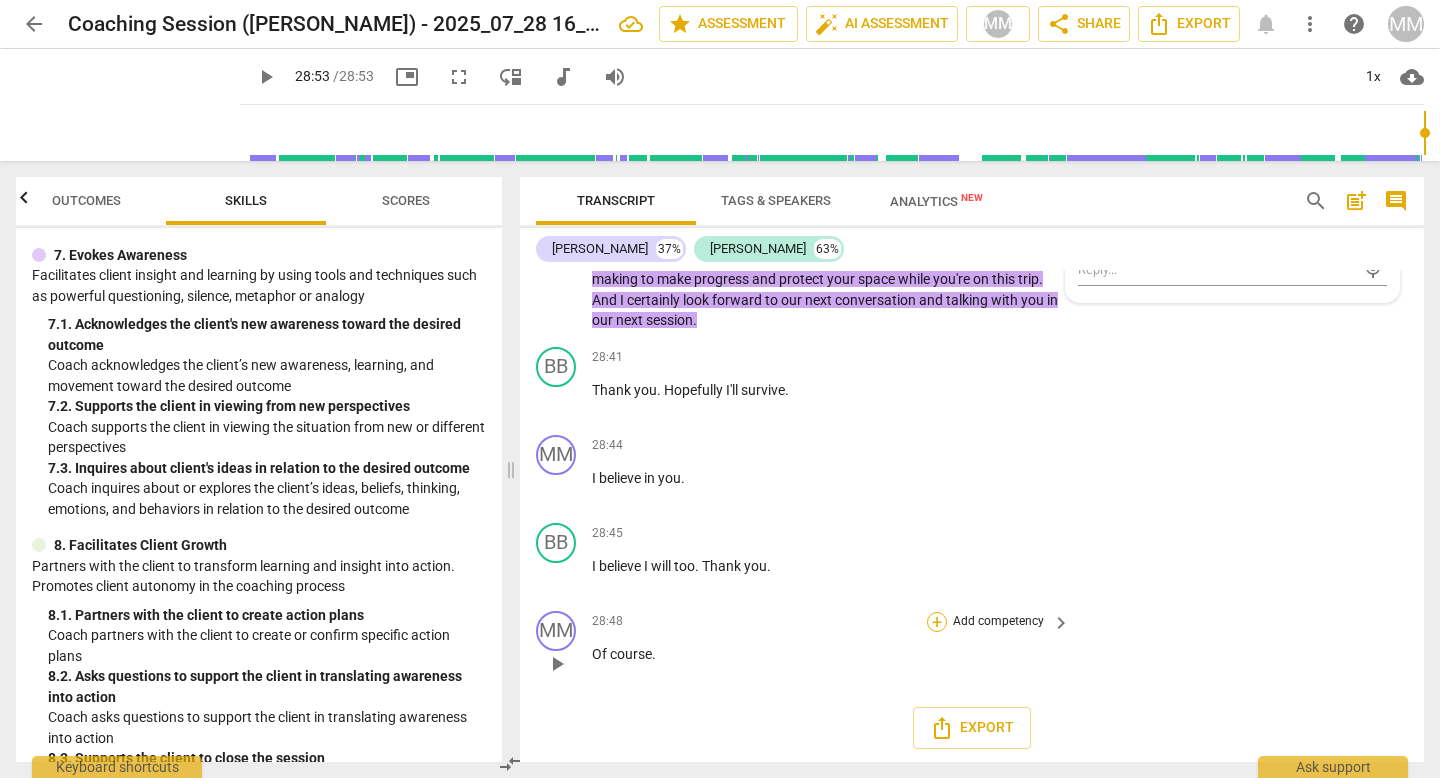 click on "+" at bounding box center (937, 622) 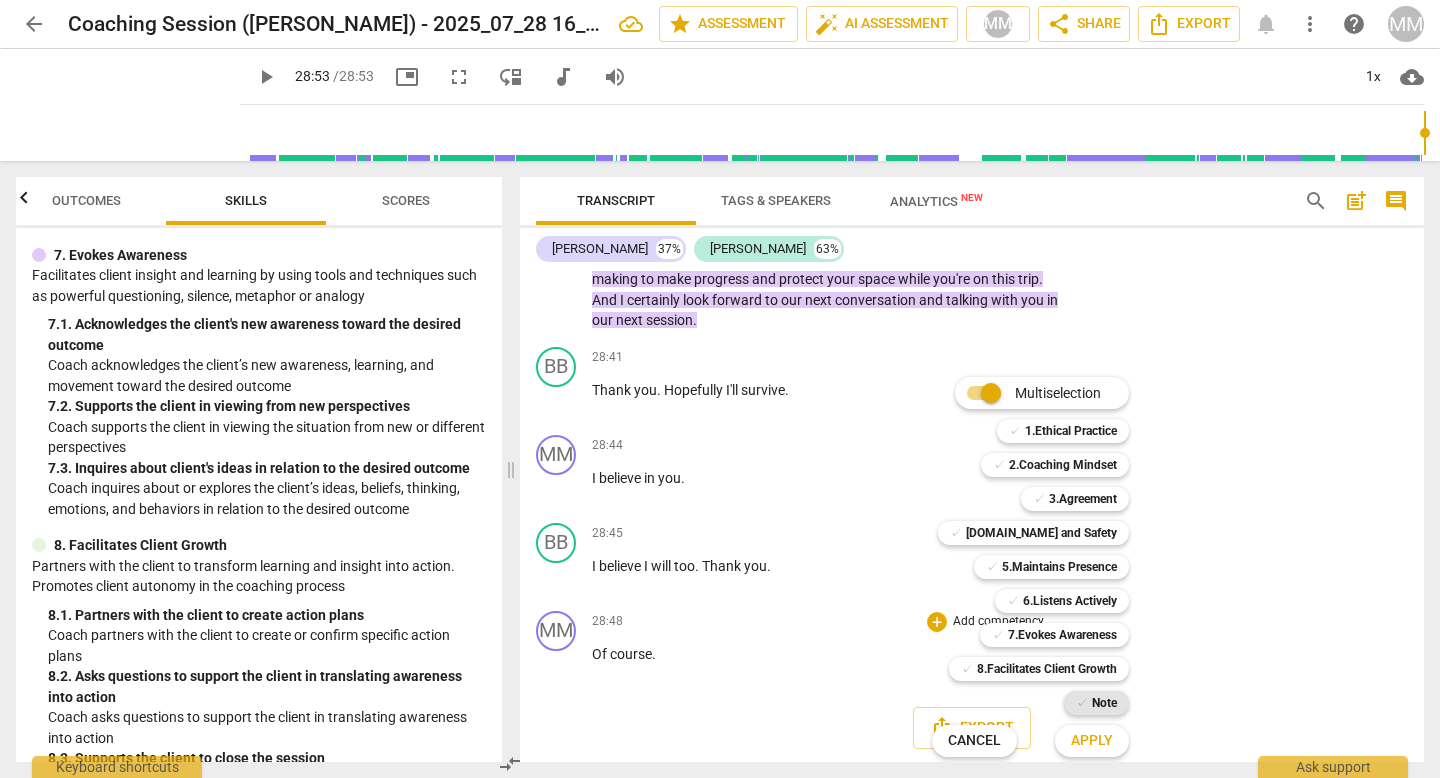 click on "Note" at bounding box center (1104, 703) 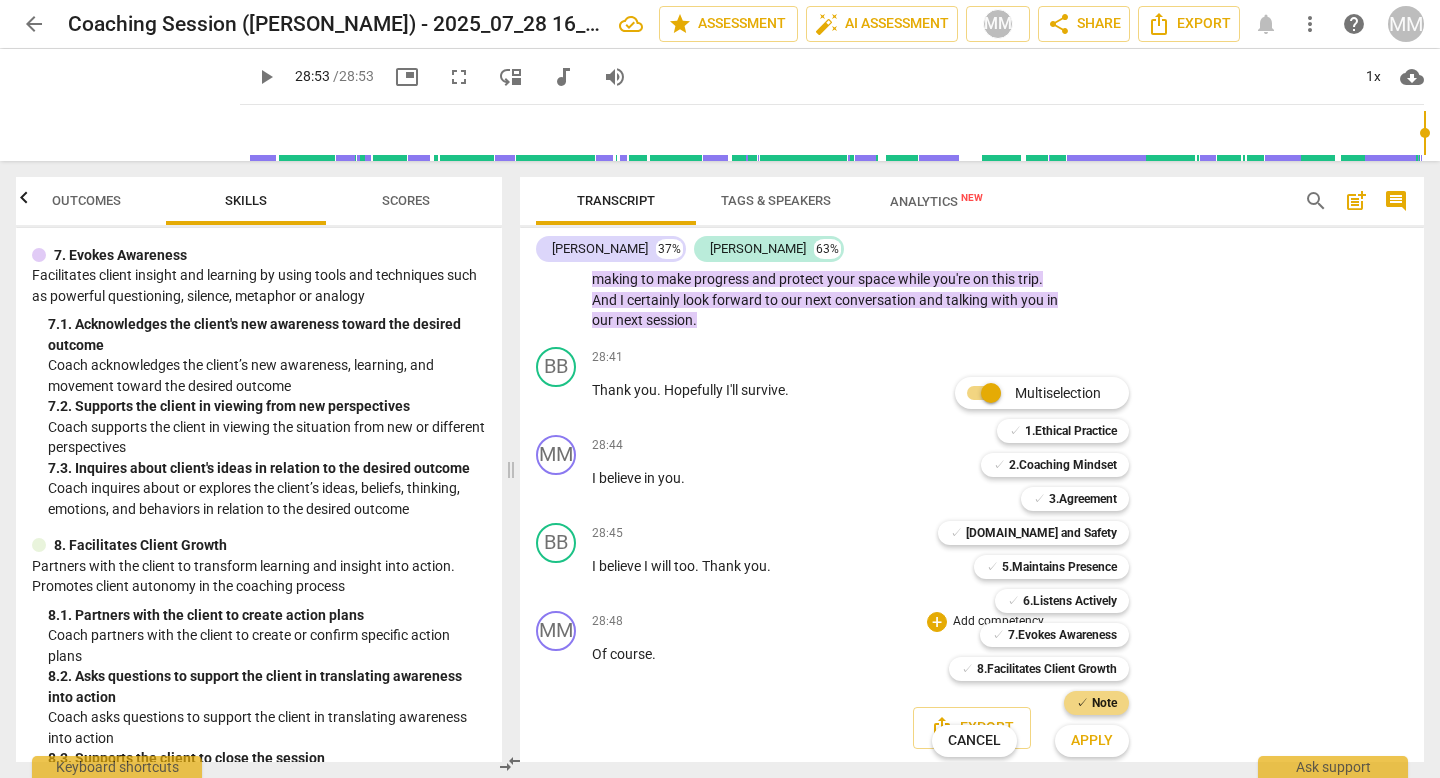 click on "Apply" at bounding box center [1092, 741] 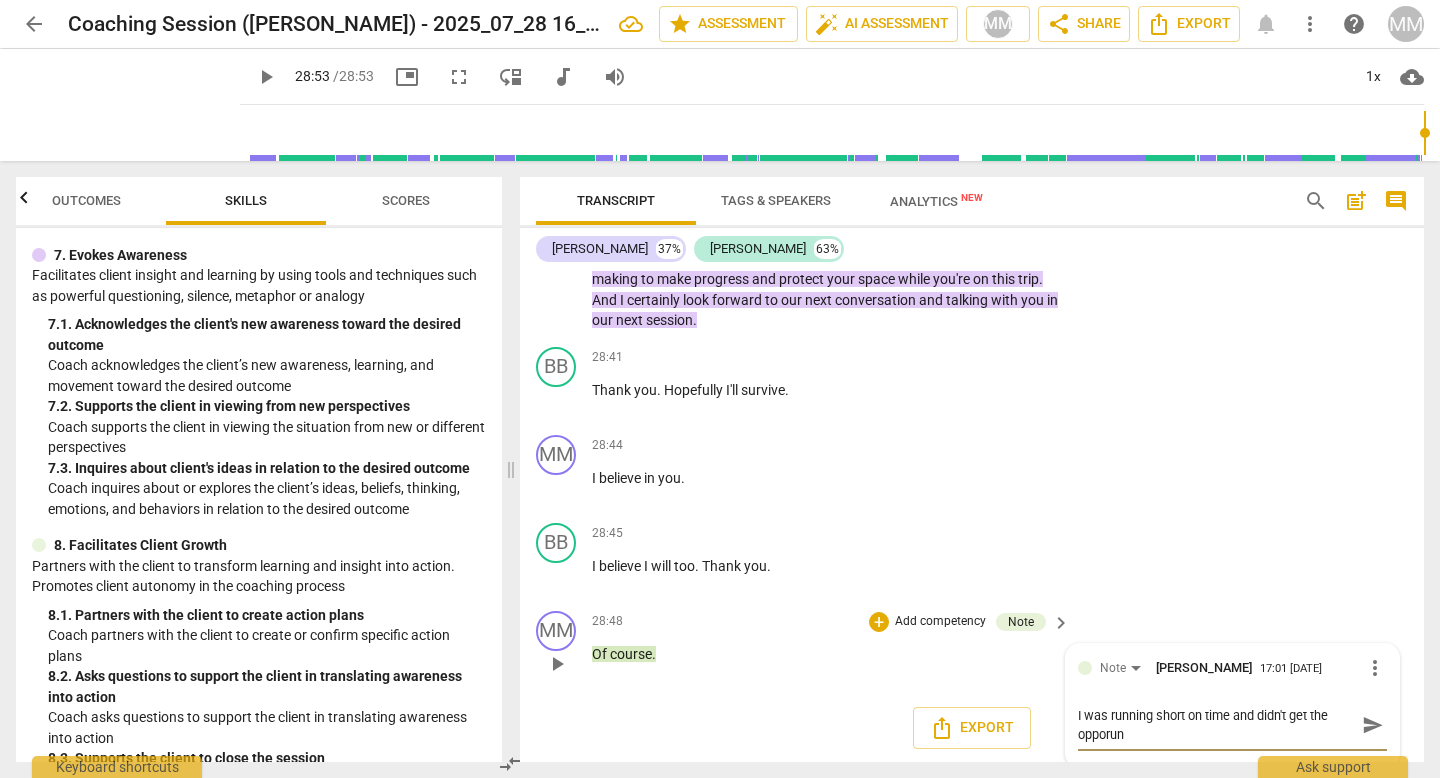 scroll, scrollTop: 0, scrollLeft: 0, axis: both 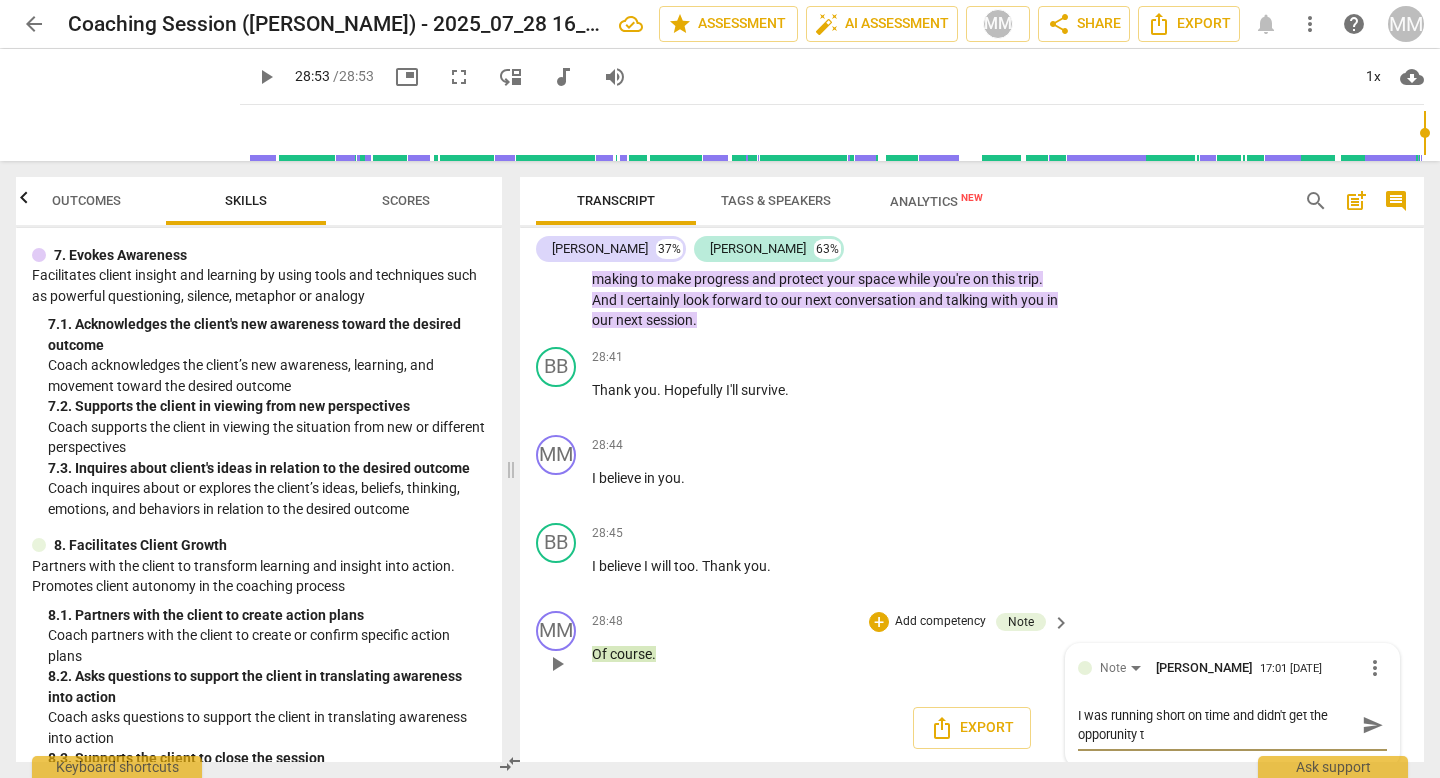 click on "I was running short on time and didn't get the opporunity t" at bounding box center [1216, 725] 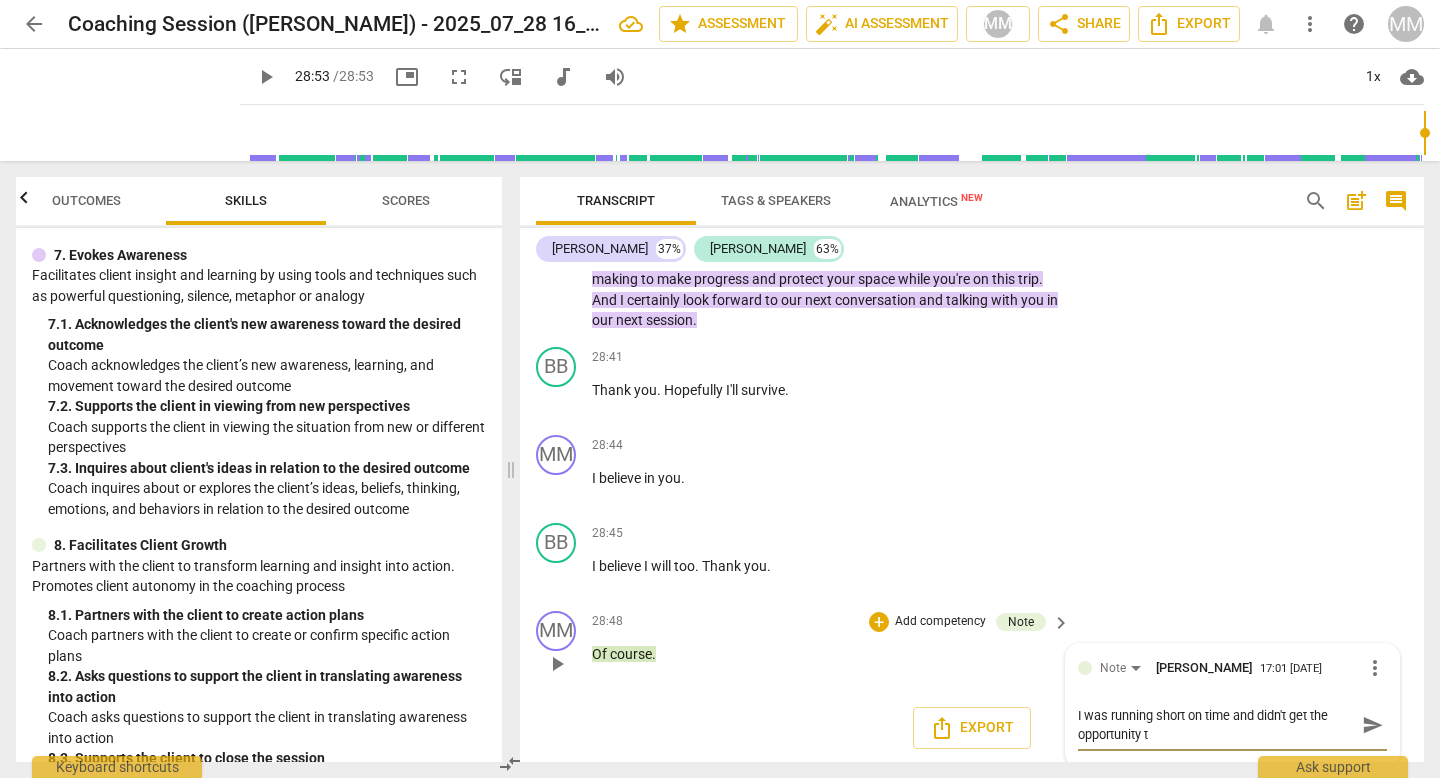 click on "I was running short on time and didn't get the opportunity t" at bounding box center (1216, 725) 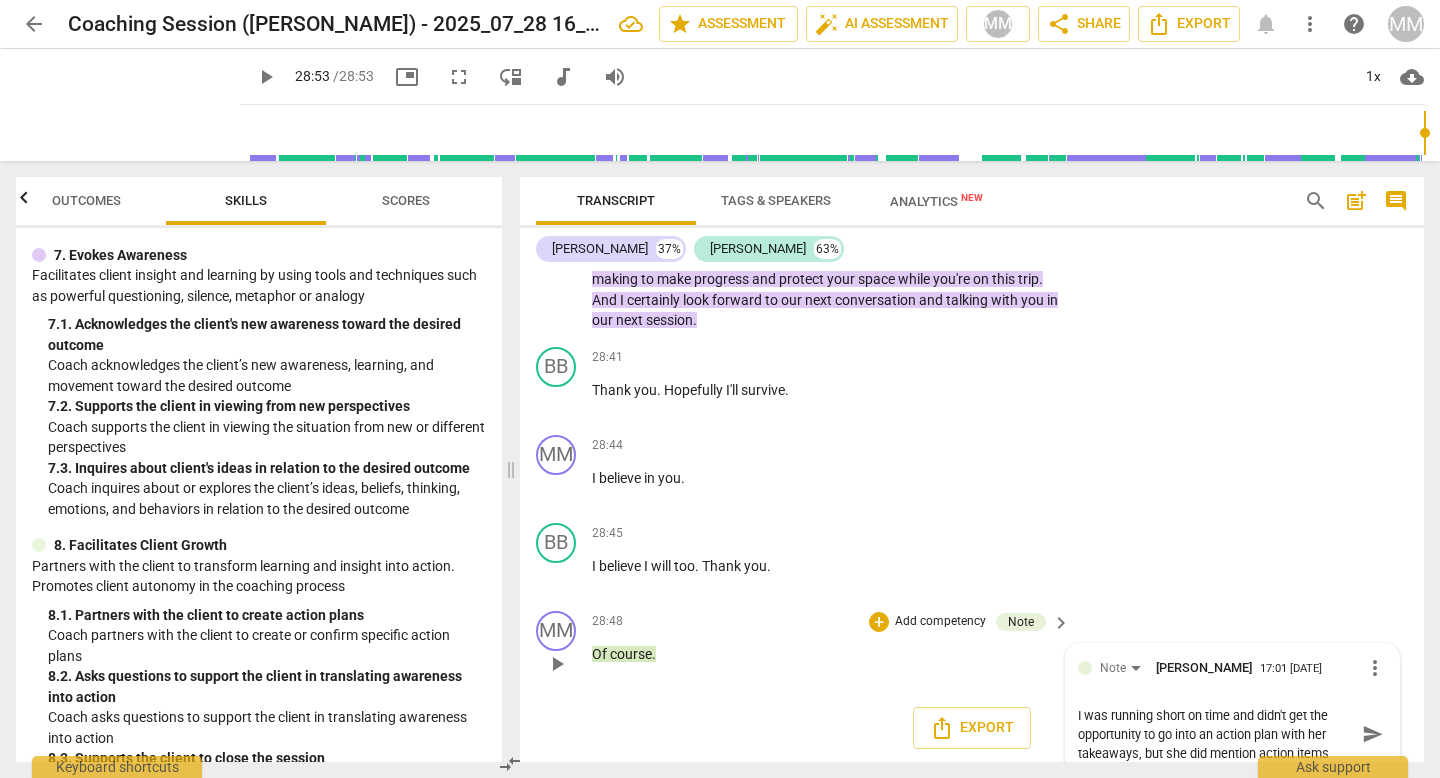 scroll, scrollTop: 18, scrollLeft: 0, axis: vertical 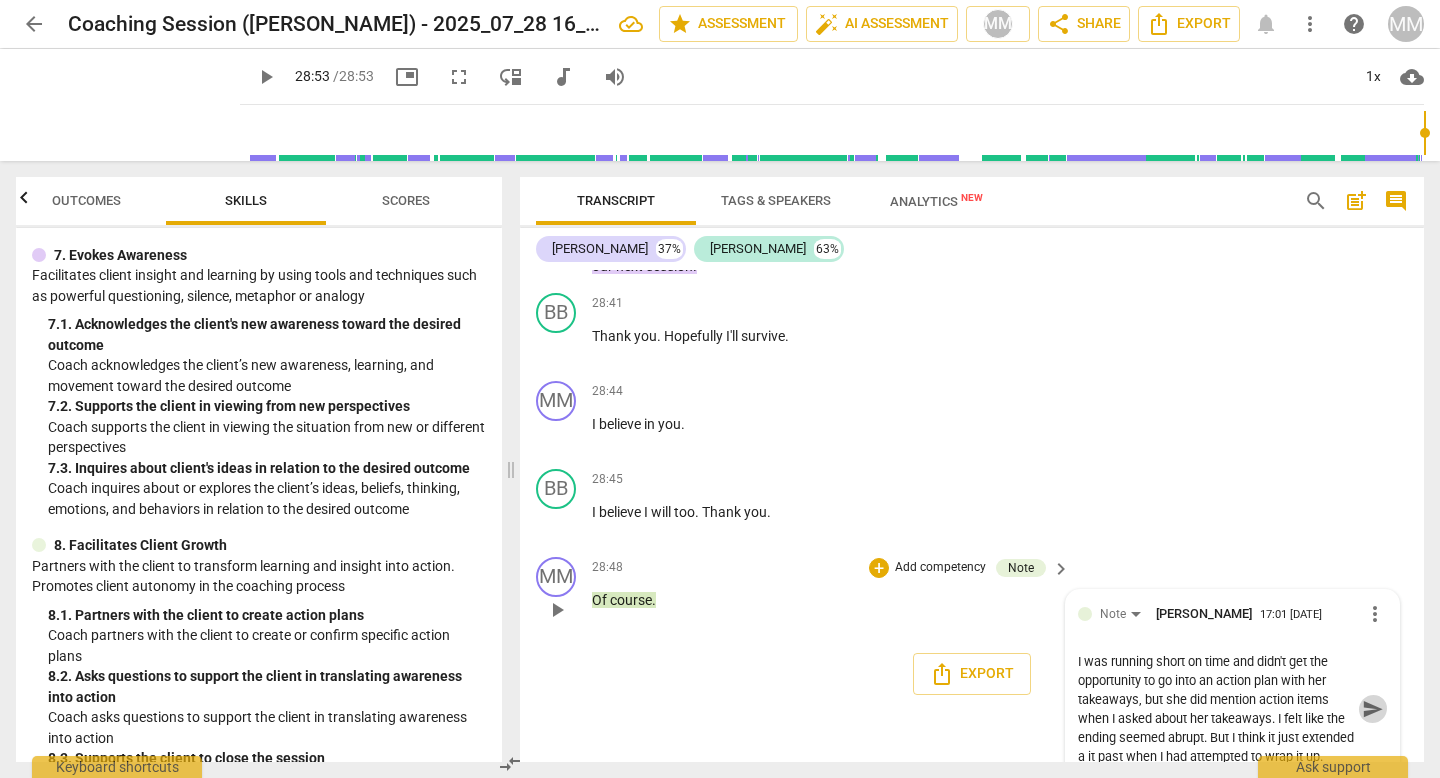 click on "send" at bounding box center (1373, 709) 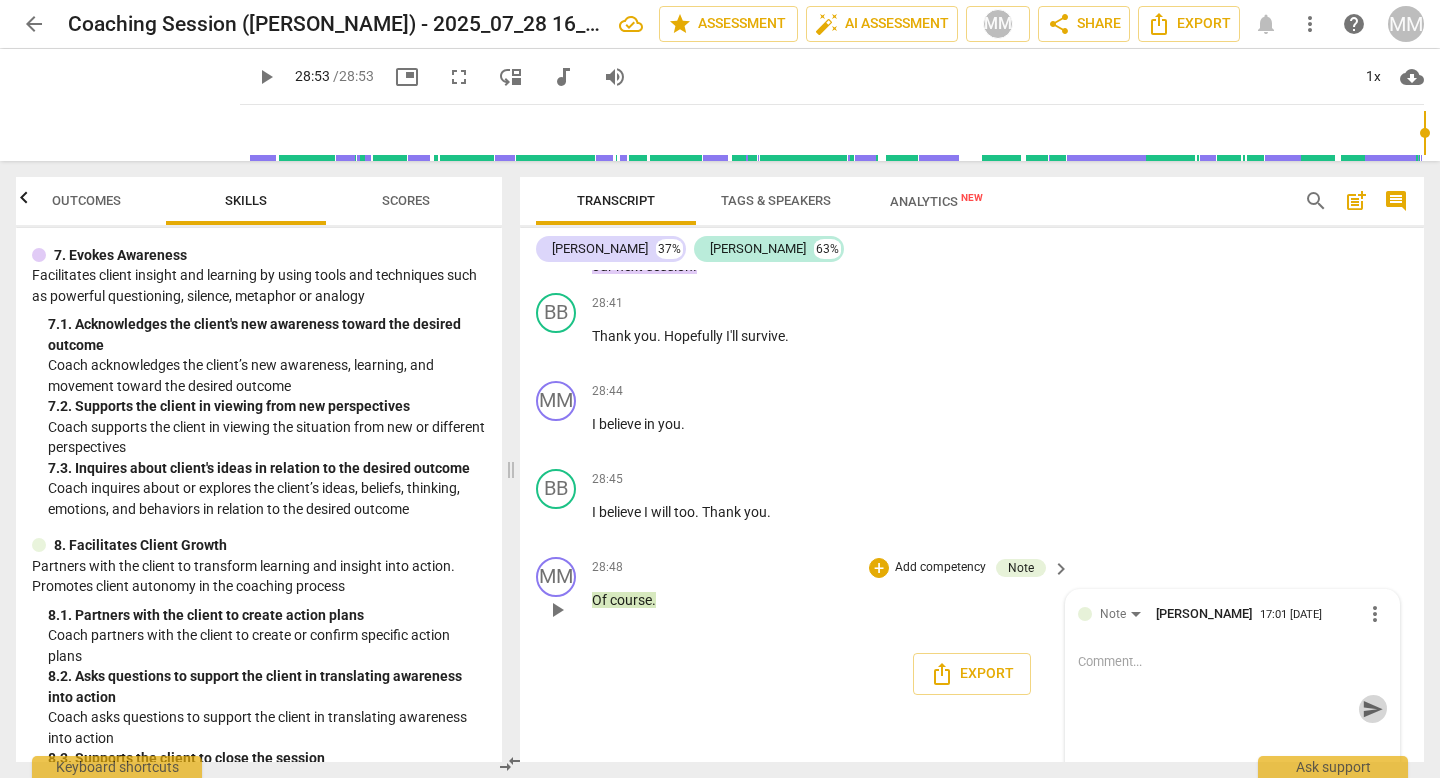 scroll, scrollTop: 0, scrollLeft: 0, axis: both 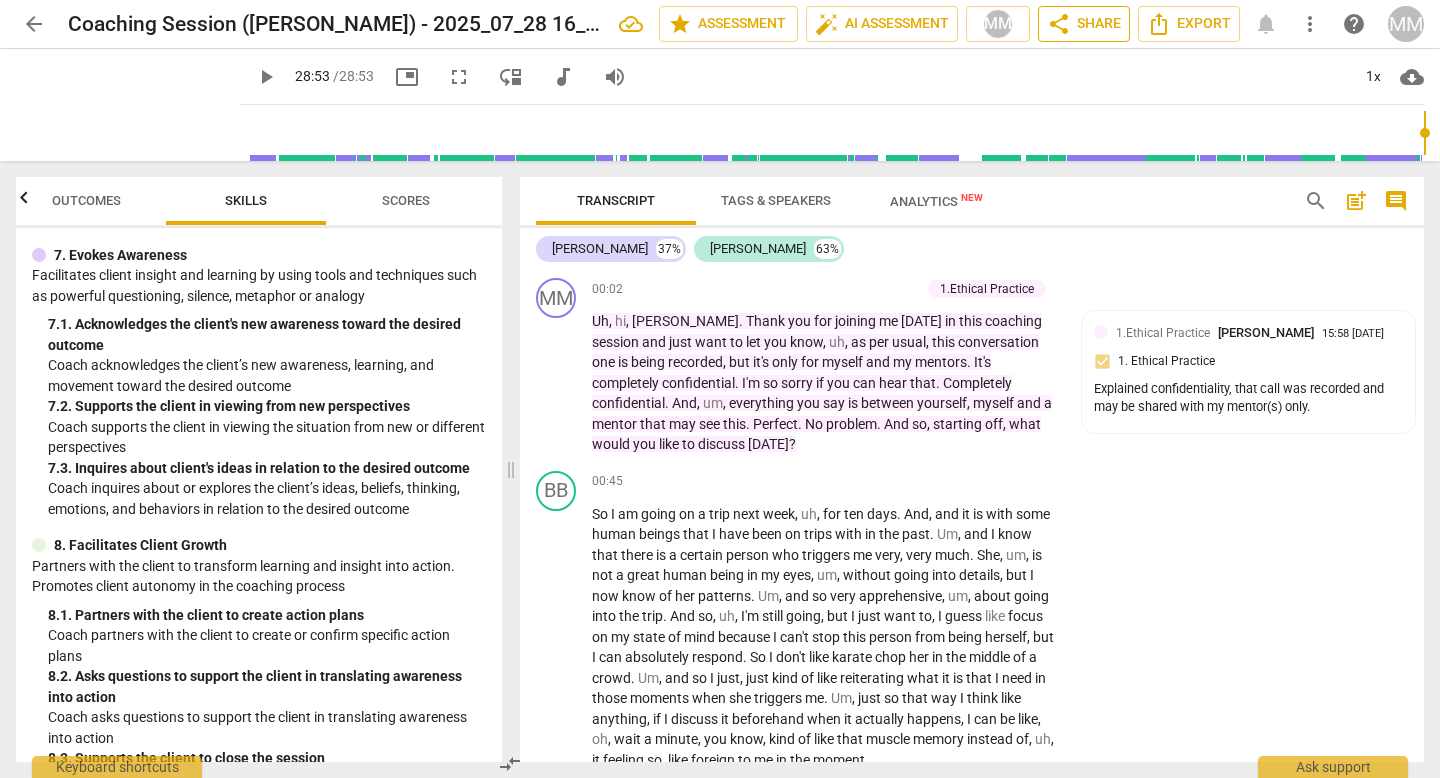 click on "share    Share" at bounding box center [1084, 24] 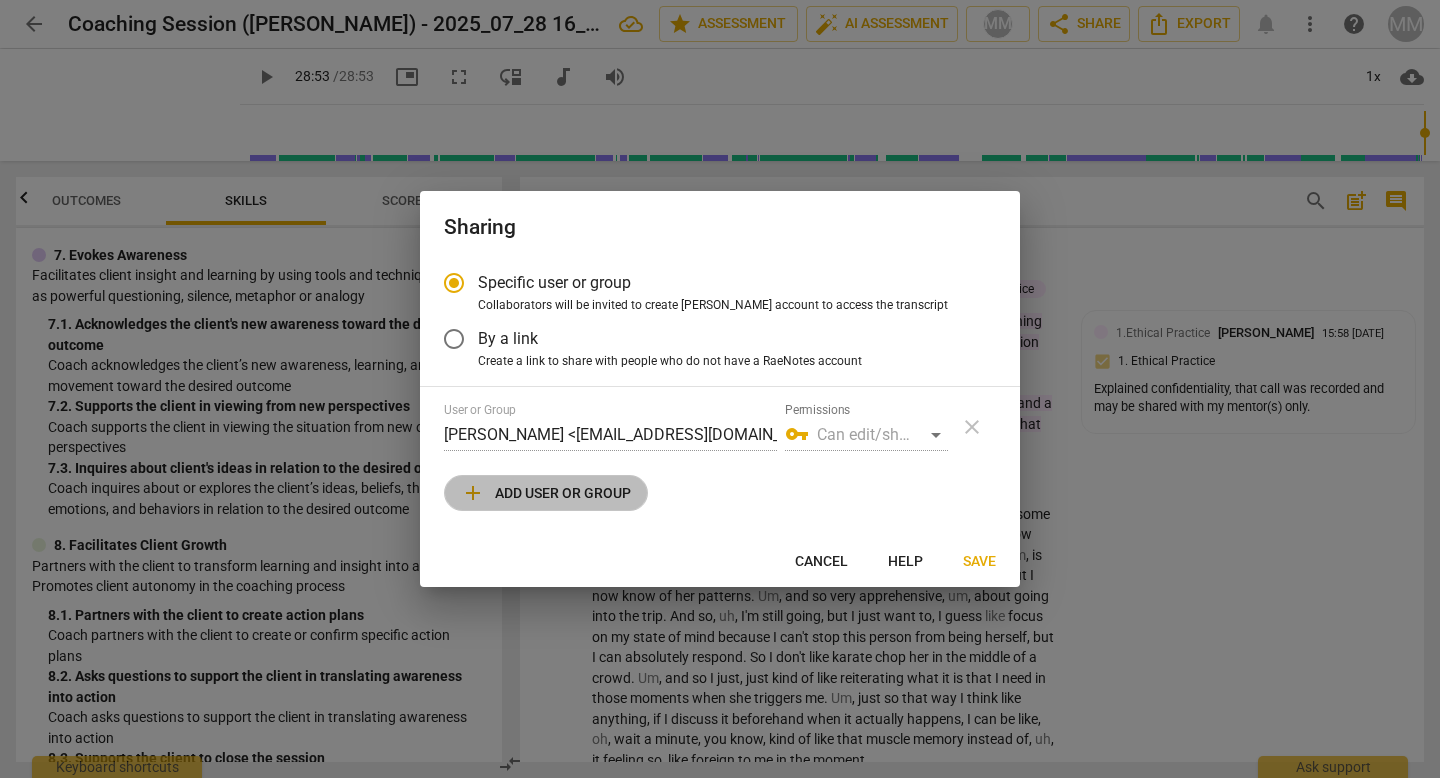 click on "add" at bounding box center [473, 493] 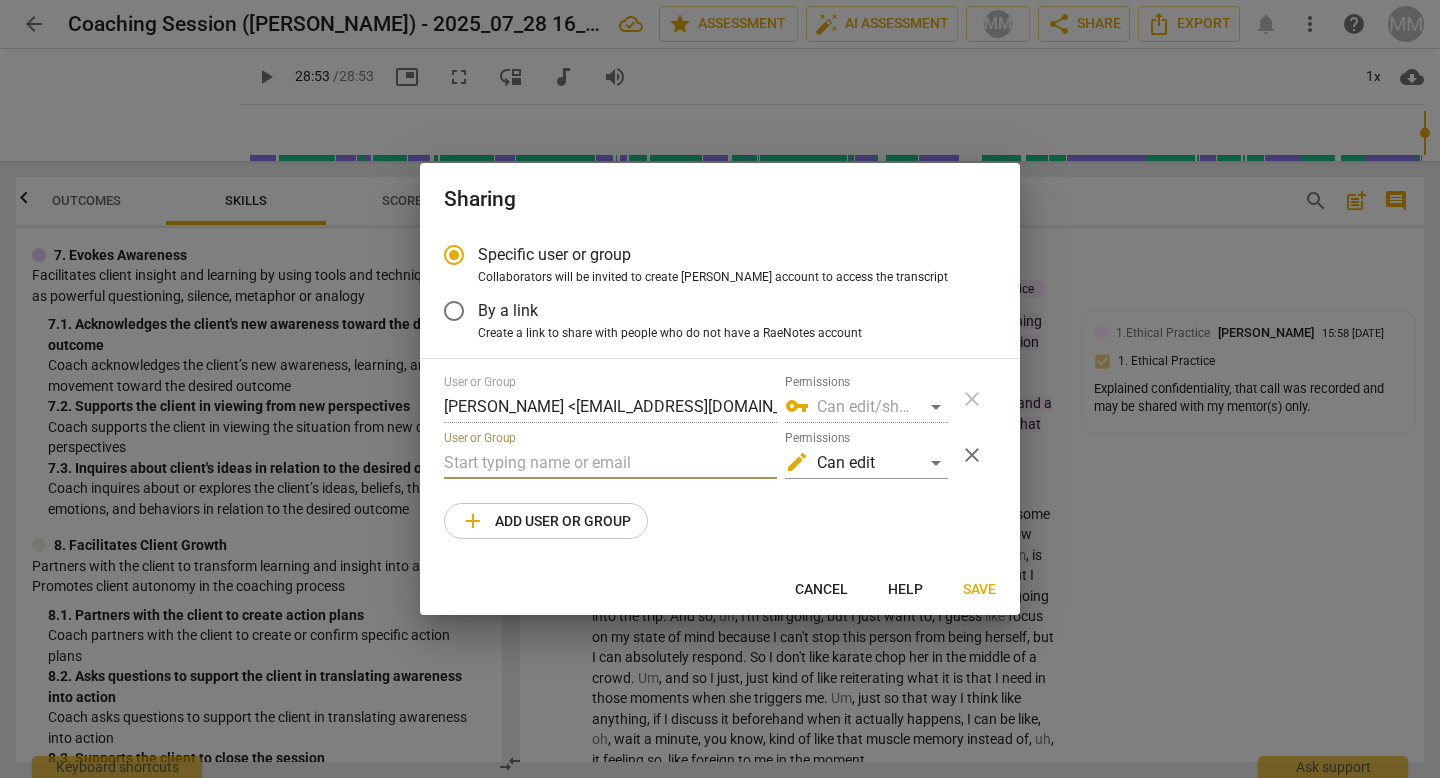 click at bounding box center (610, 463) 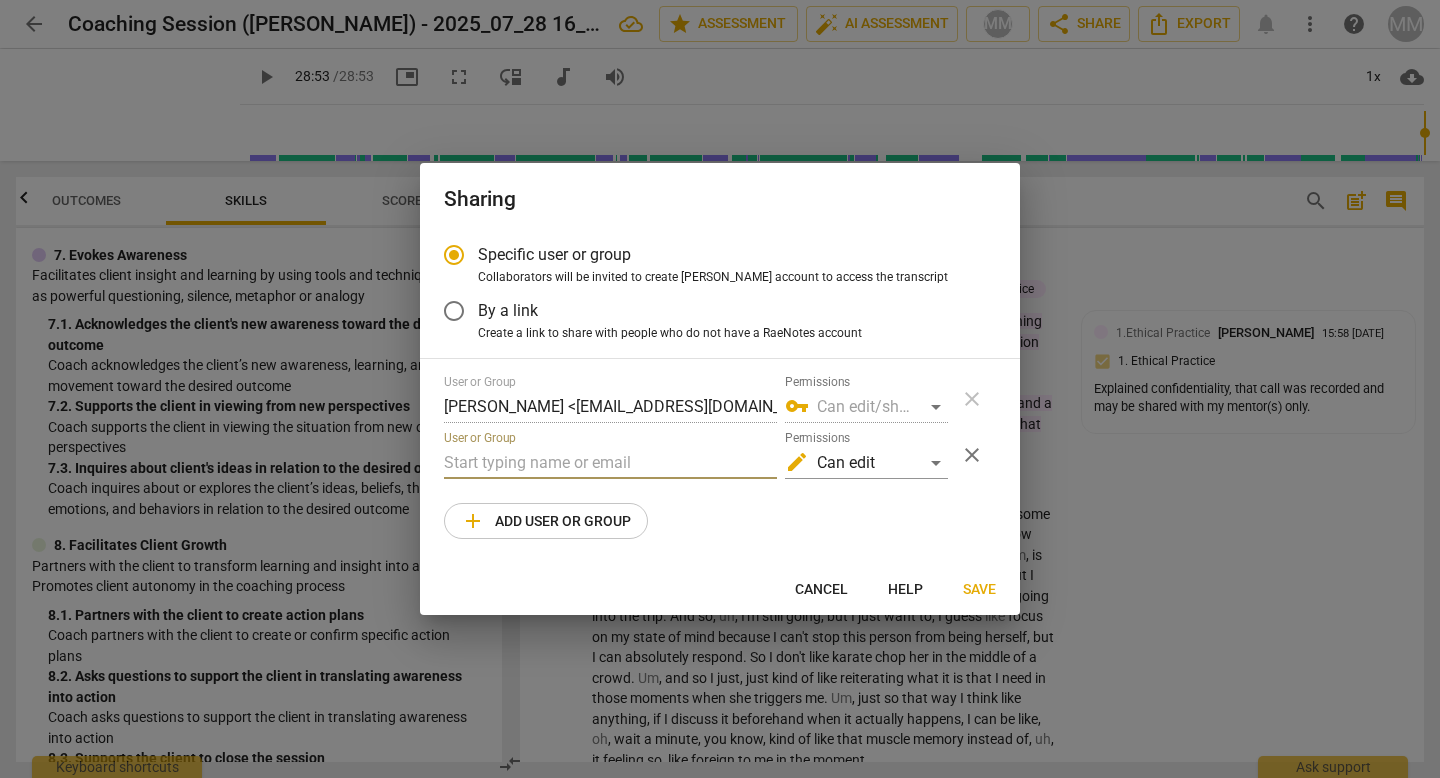 paste on "[PERSON_NAME][EMAIL_ADDRESS][DOMAIN_NAME]" 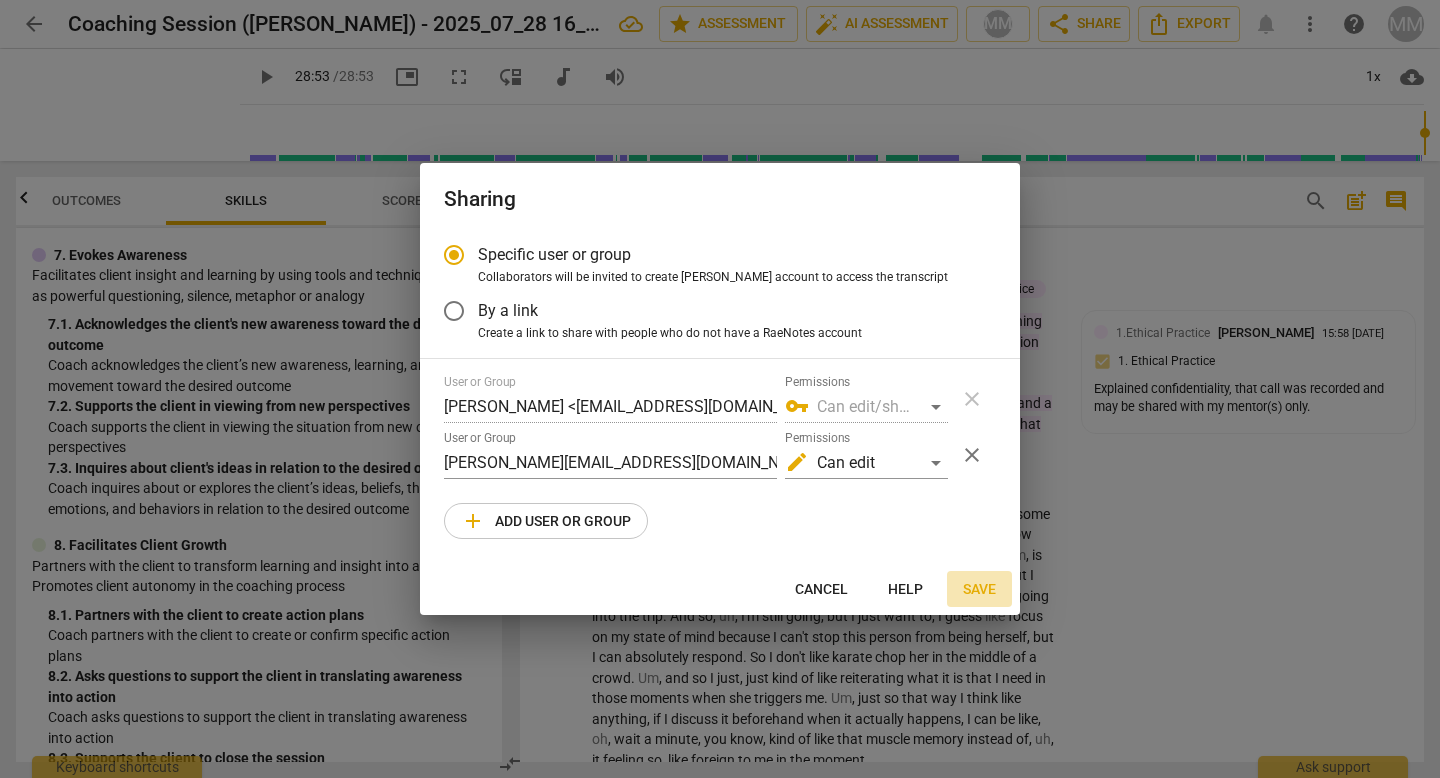 click on "Save" at bounding box center (979, 590) 